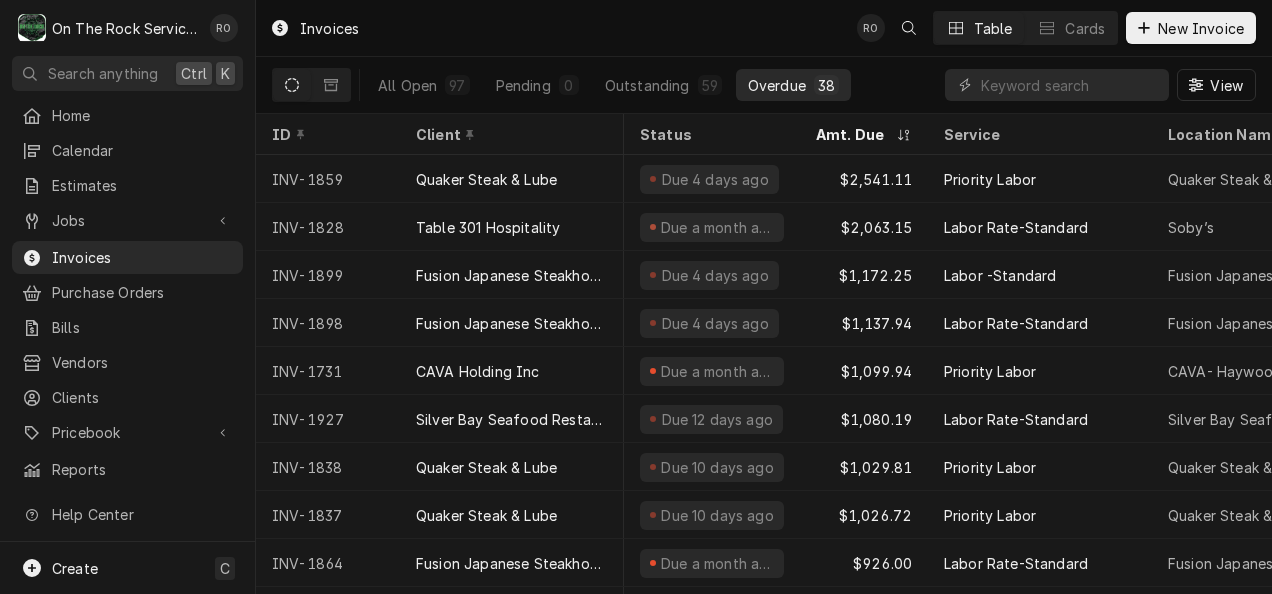 scroll, scrollTop: 0, scrollLeft: 0, axis: both 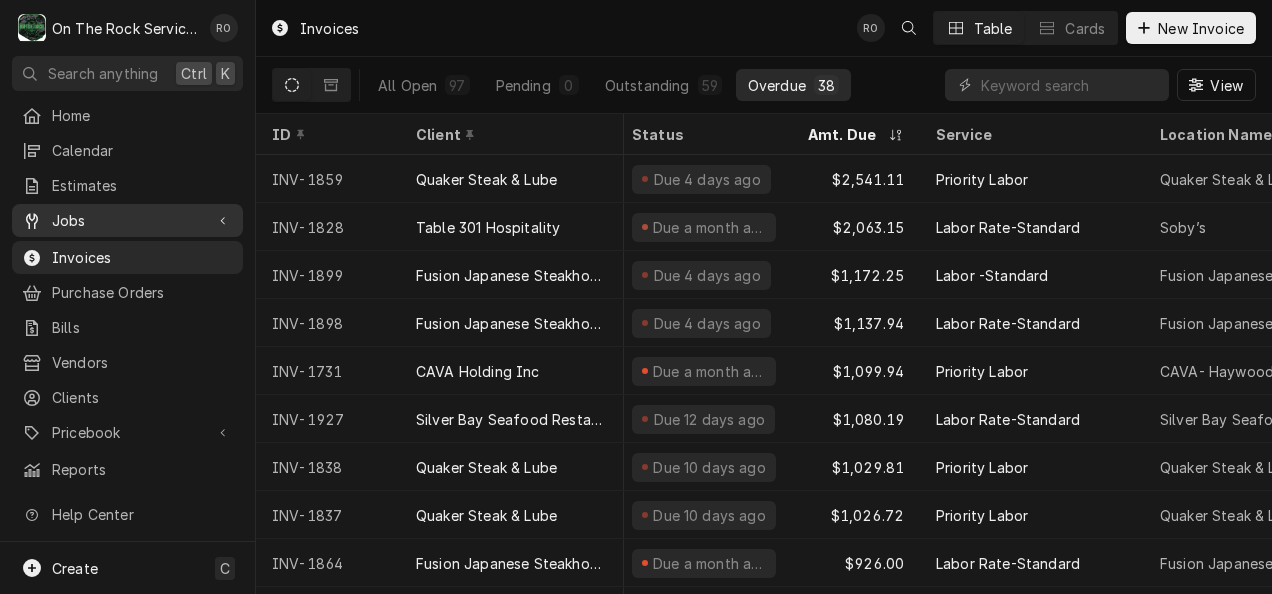 click on "Jobs" at bounding box center (127, 220) 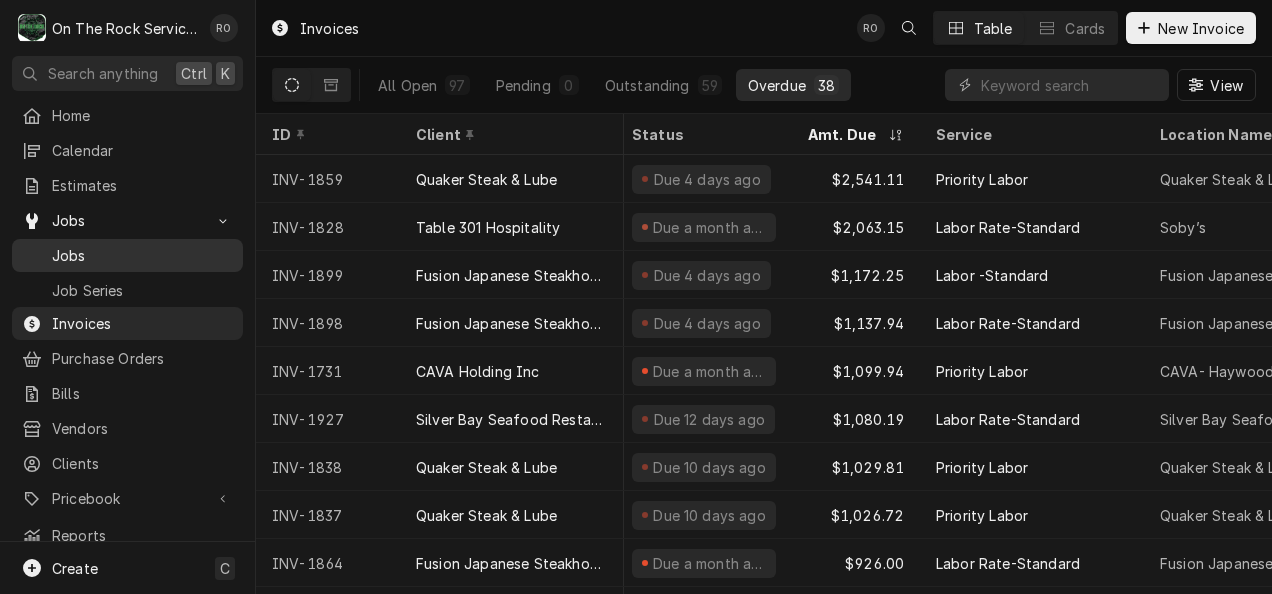 click on "Jobs" at bounding box center [142, 255] 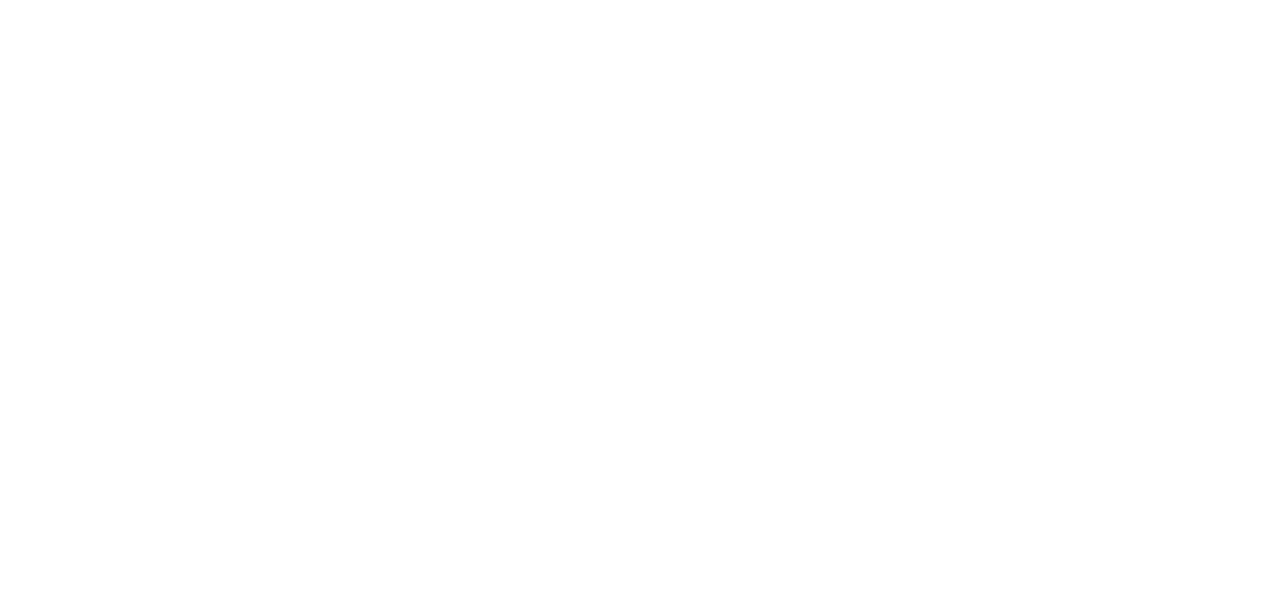 scroll, scrollTop: 0, scrollLeft: 0, axis: both 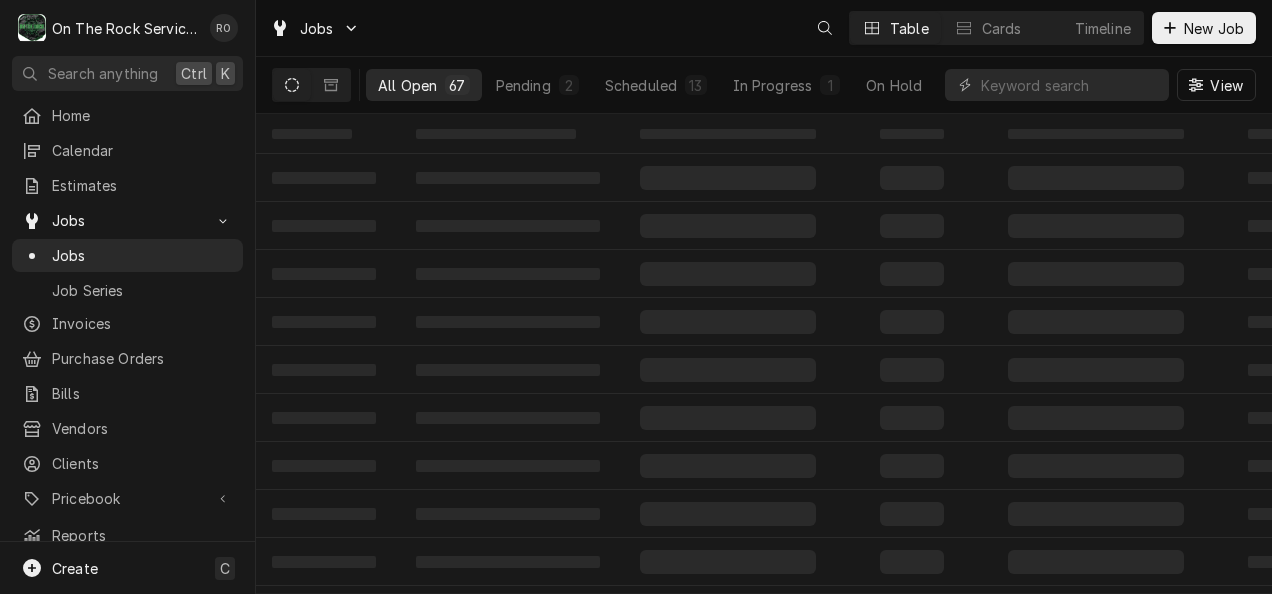 drag, startPoint x: 0, startPoint y: 216, endPoint x: 1275, endPoint y: 66, distance: 1283.7932 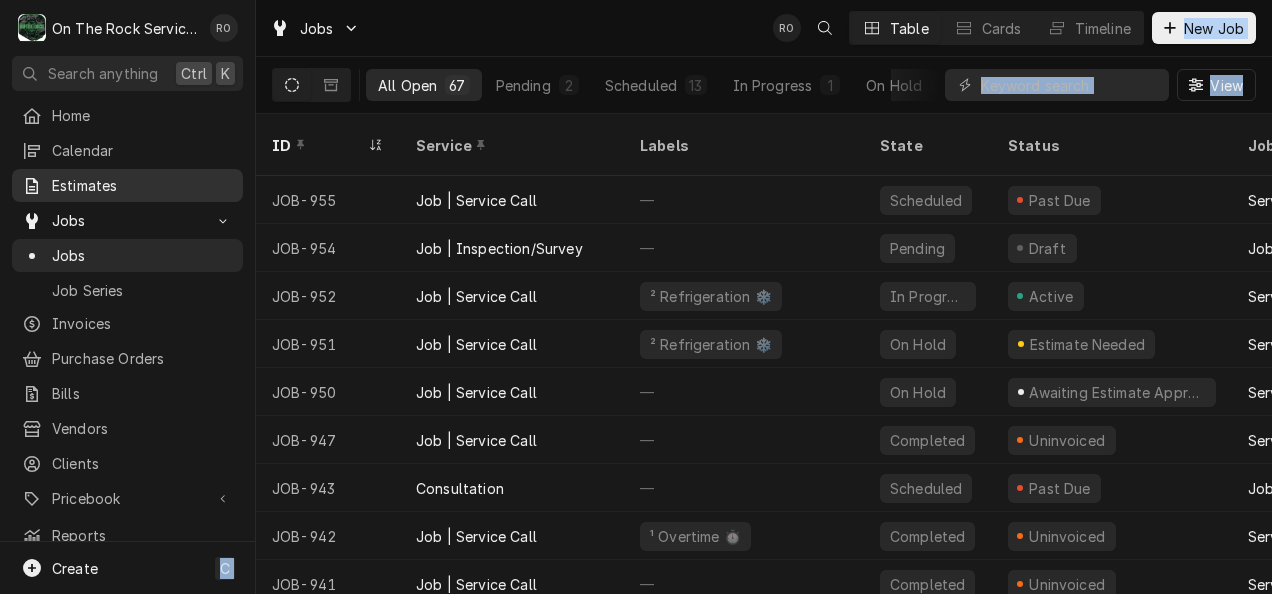 click on "Estimates" at bounding box center (142, 185) 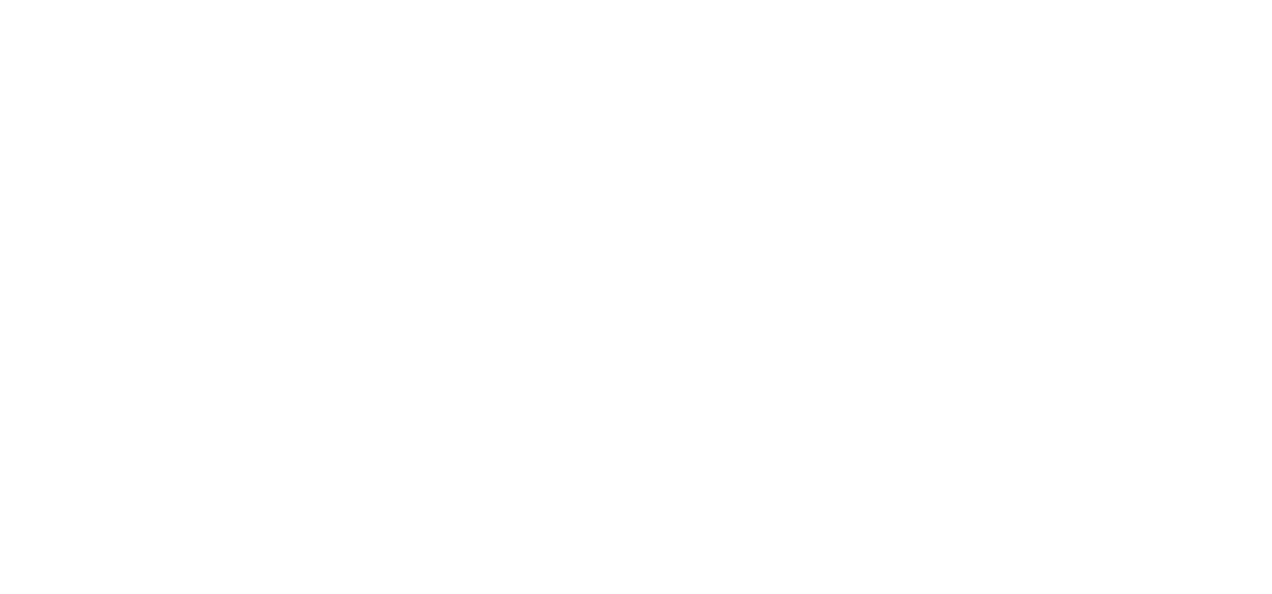 scroll, scrollTop: 0, scrollLeft: 0, axis: both 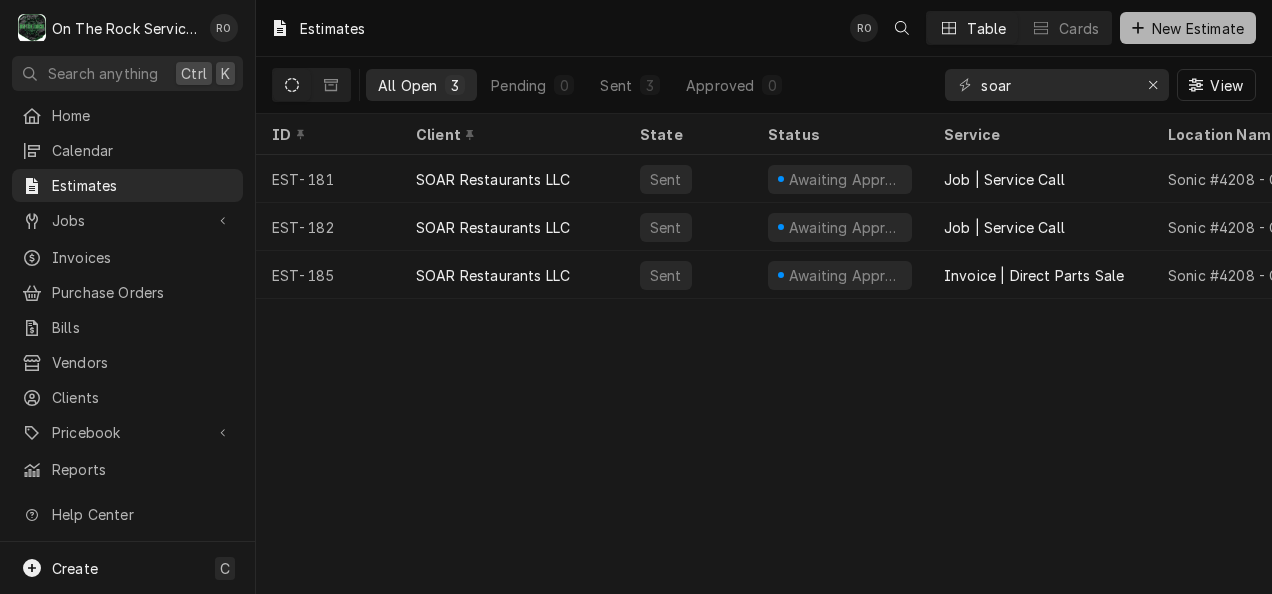 click on "New Estimate" at bounding box center (1198, 28) 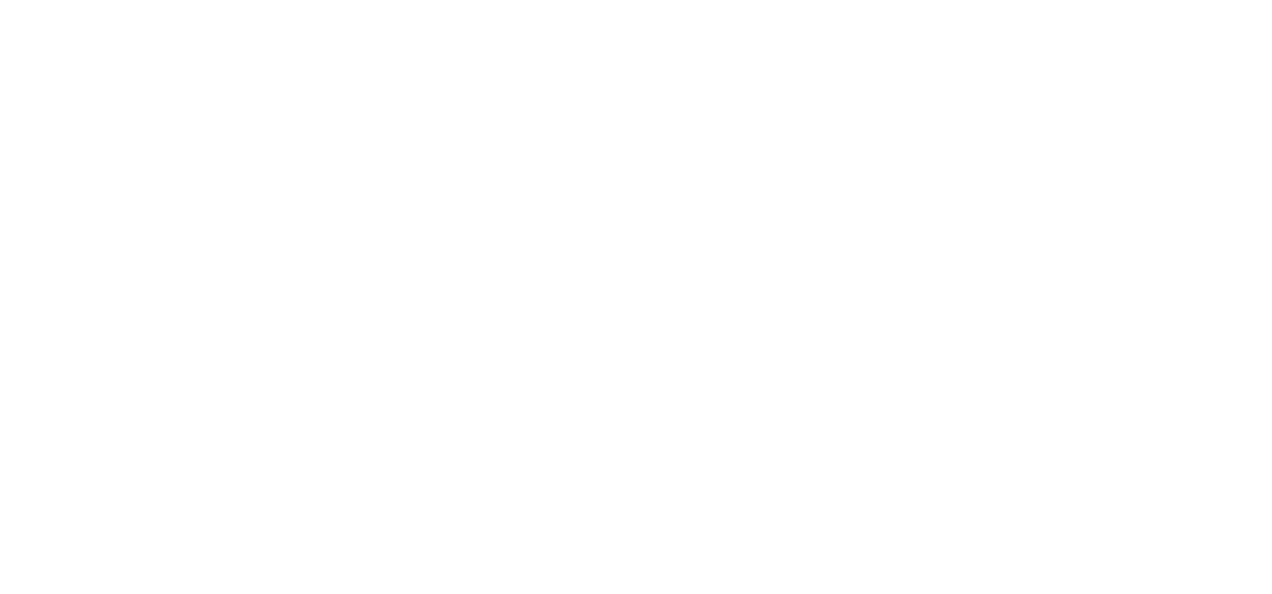 scroll, scrollTop: 0, scrollLeft: 0, axis: both 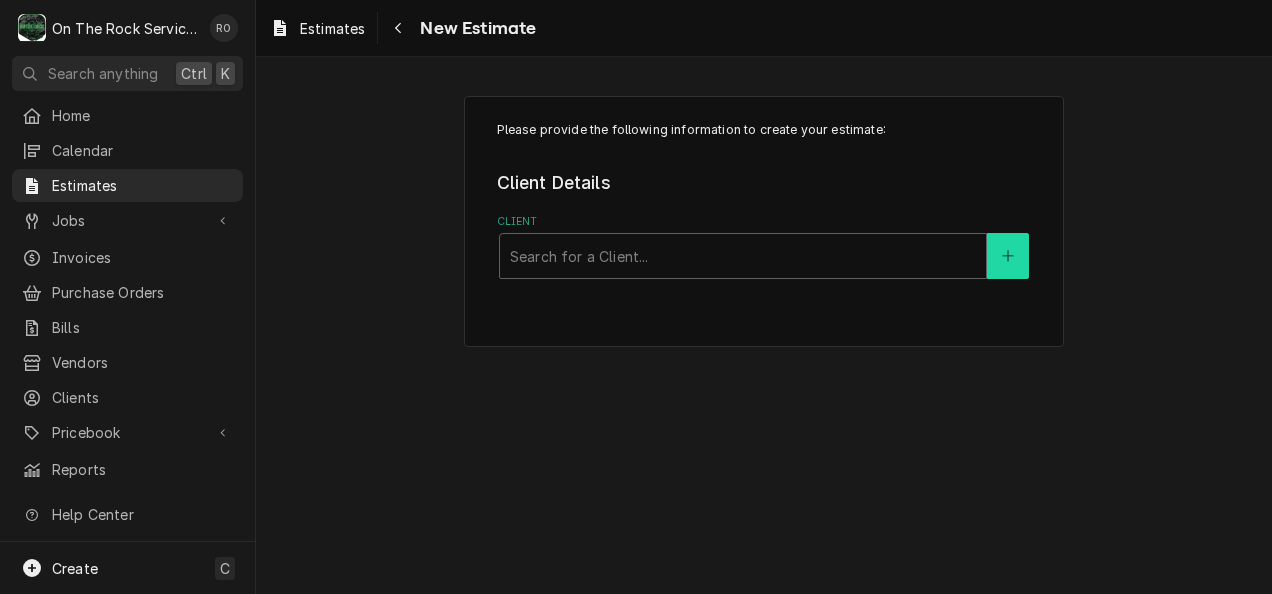 click at bounding box center (1008, 256) 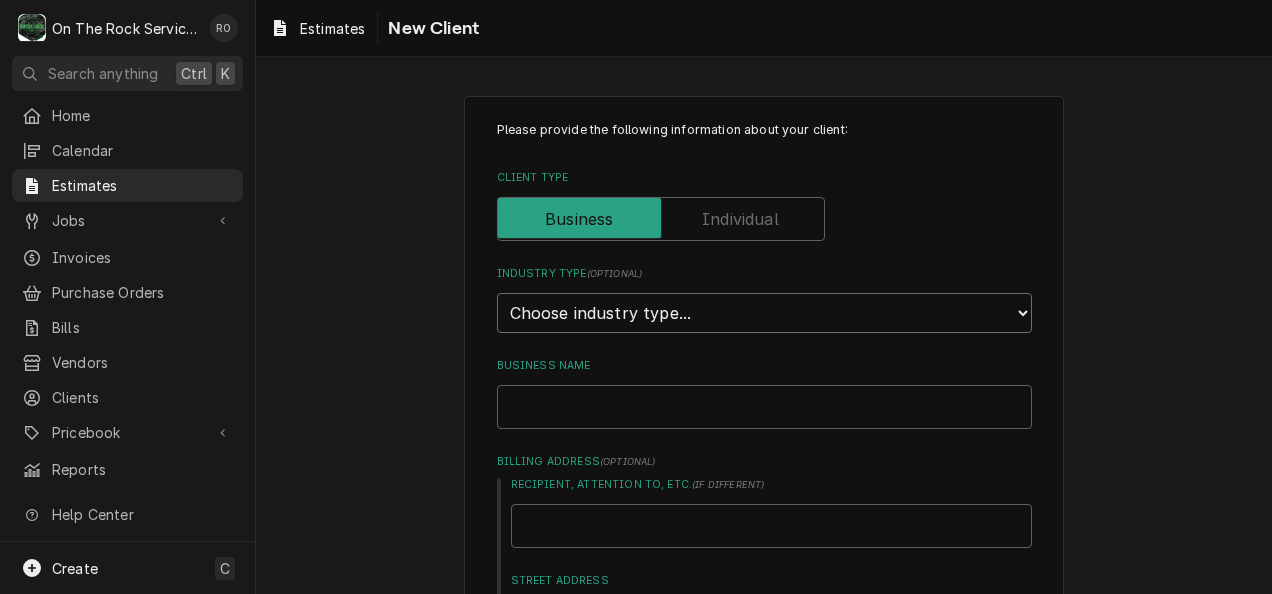 click on "Choose industry type... Residential Commercial Industrial Government" at bounding box center [764, 313] 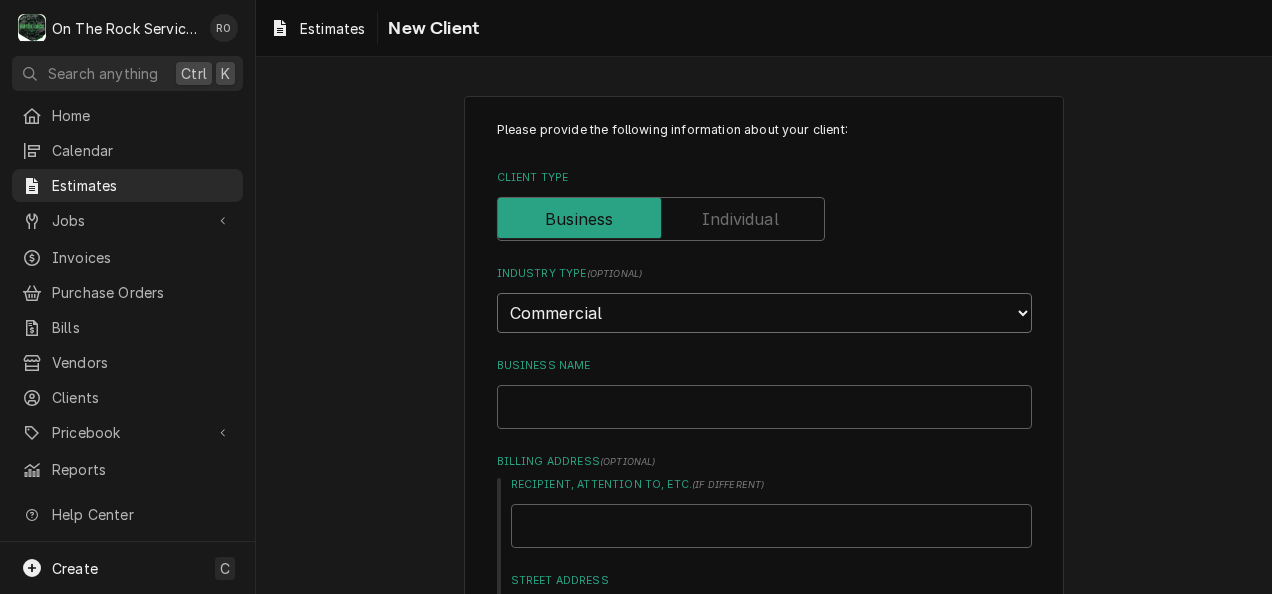 click on "Choose industry type... Residential Commercial Industrial Government" at bounding box center [764, 313] 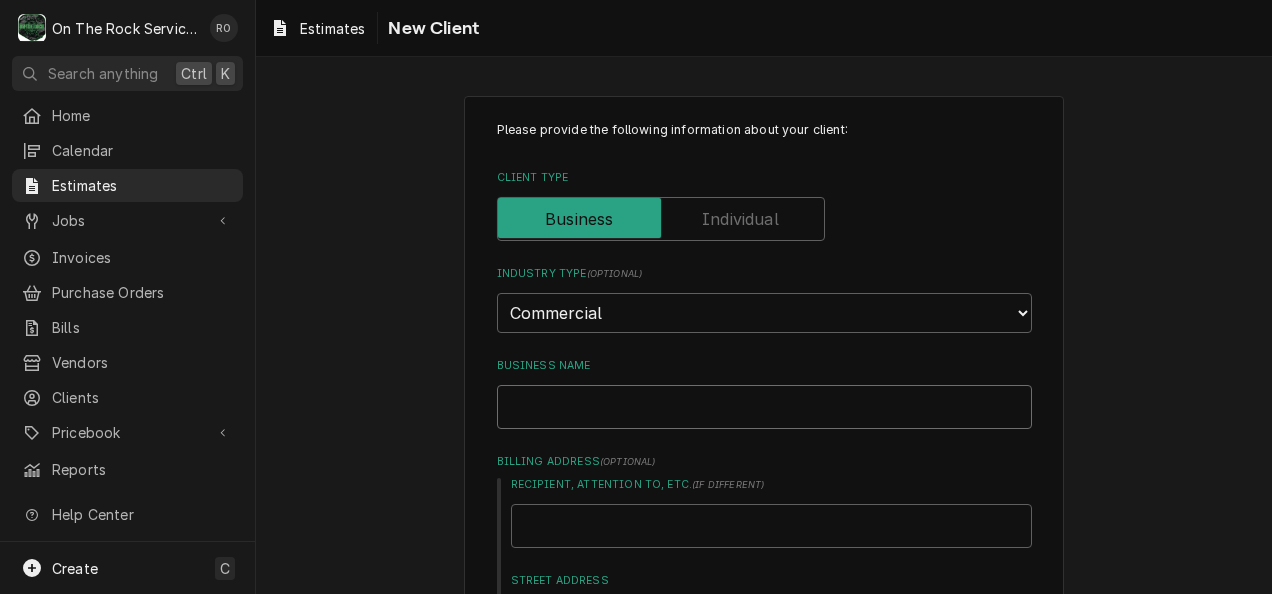 click on "Business Name" at bounding box center [764, 407] 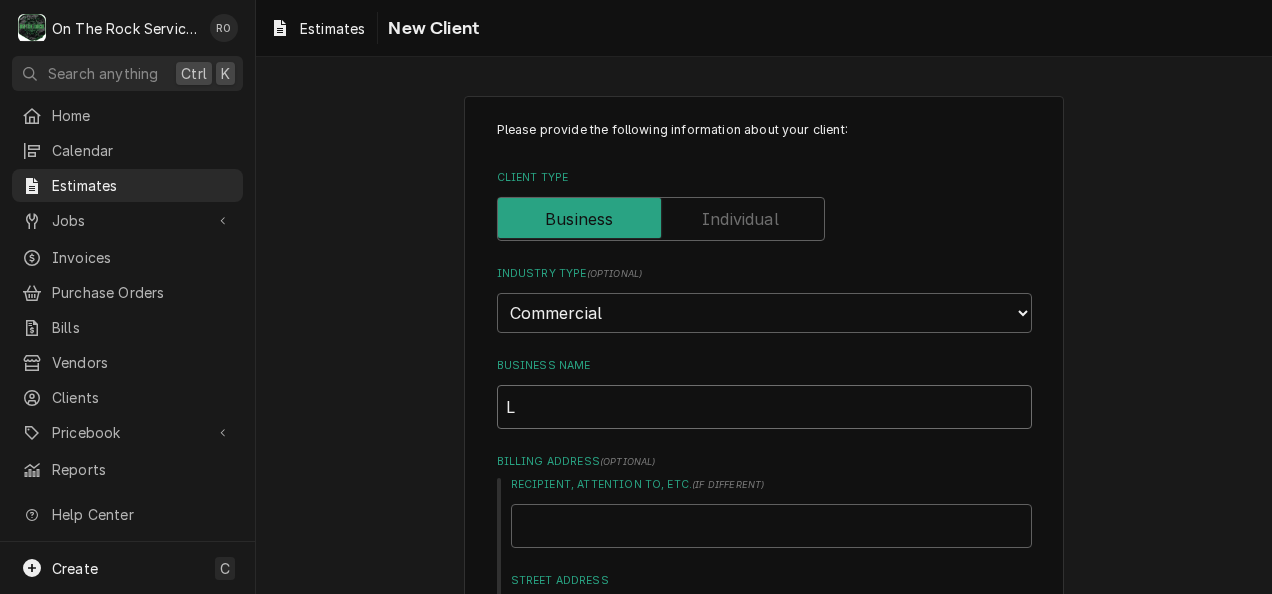 type on "x" 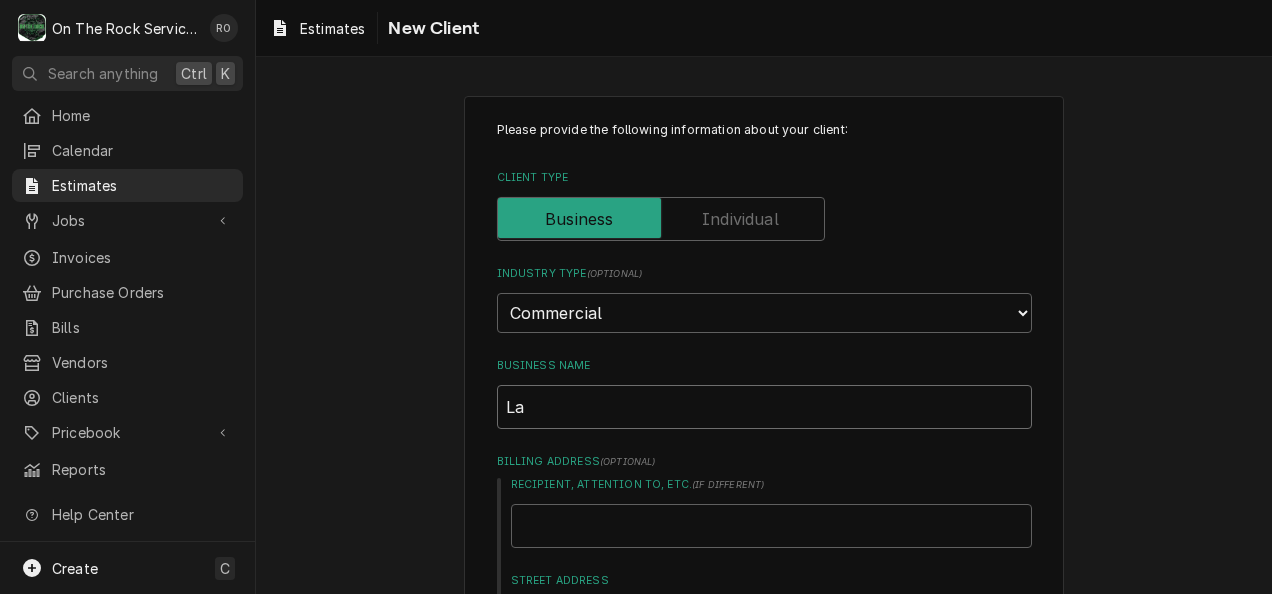 type on "x" 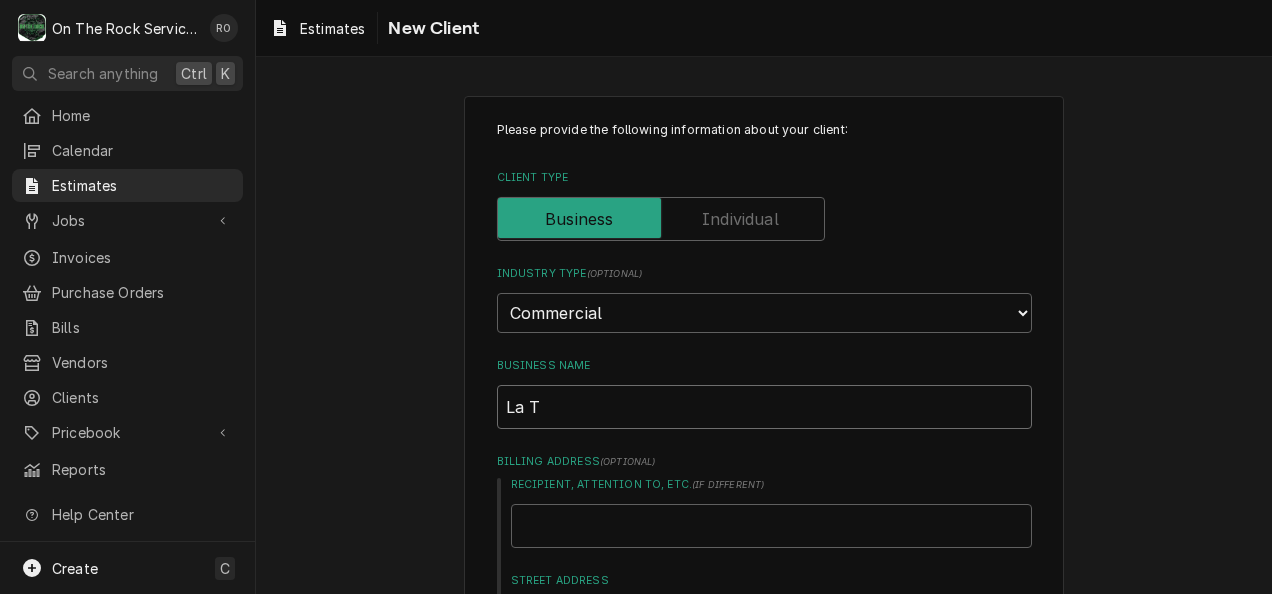 type on "x" 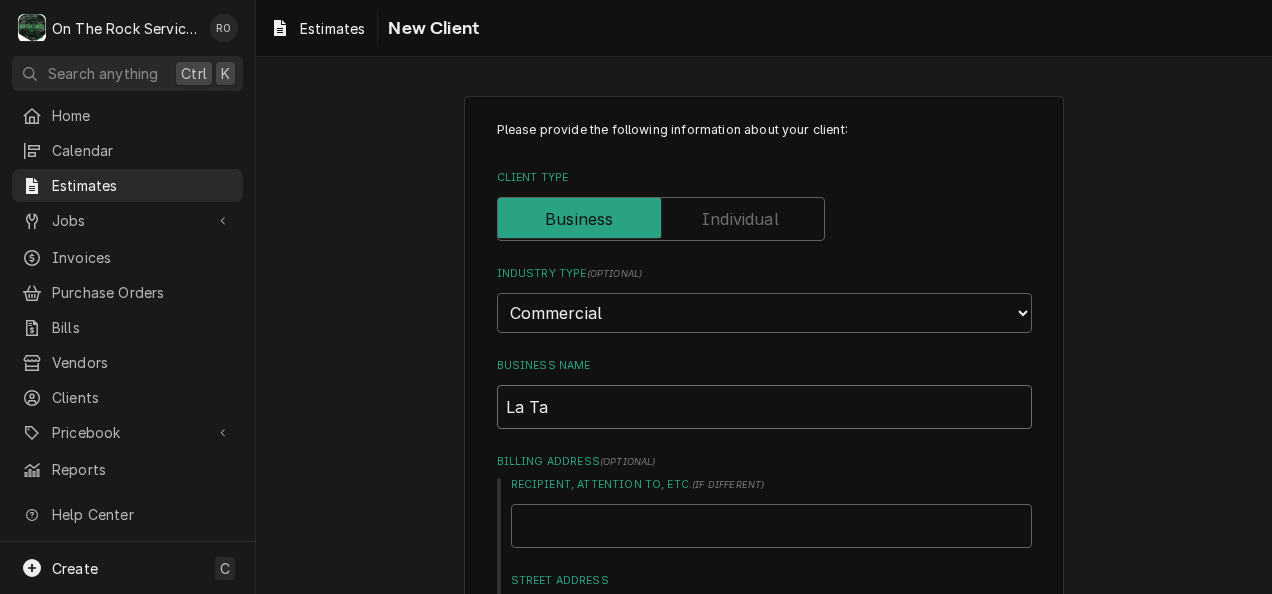type on "x" 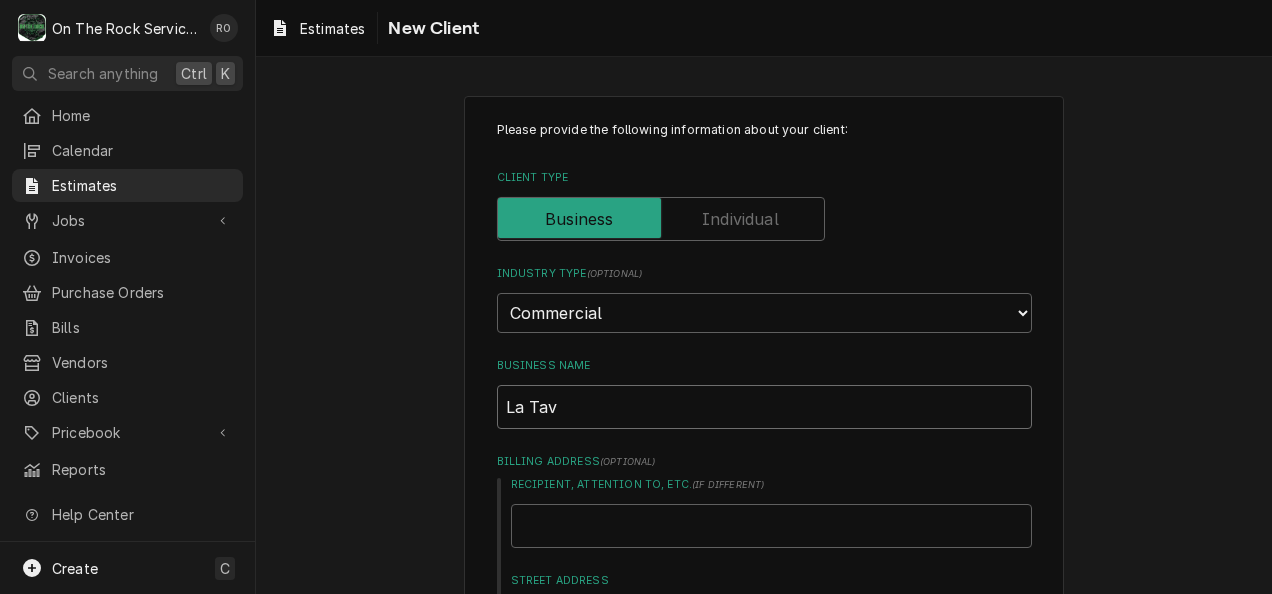 type on "x" 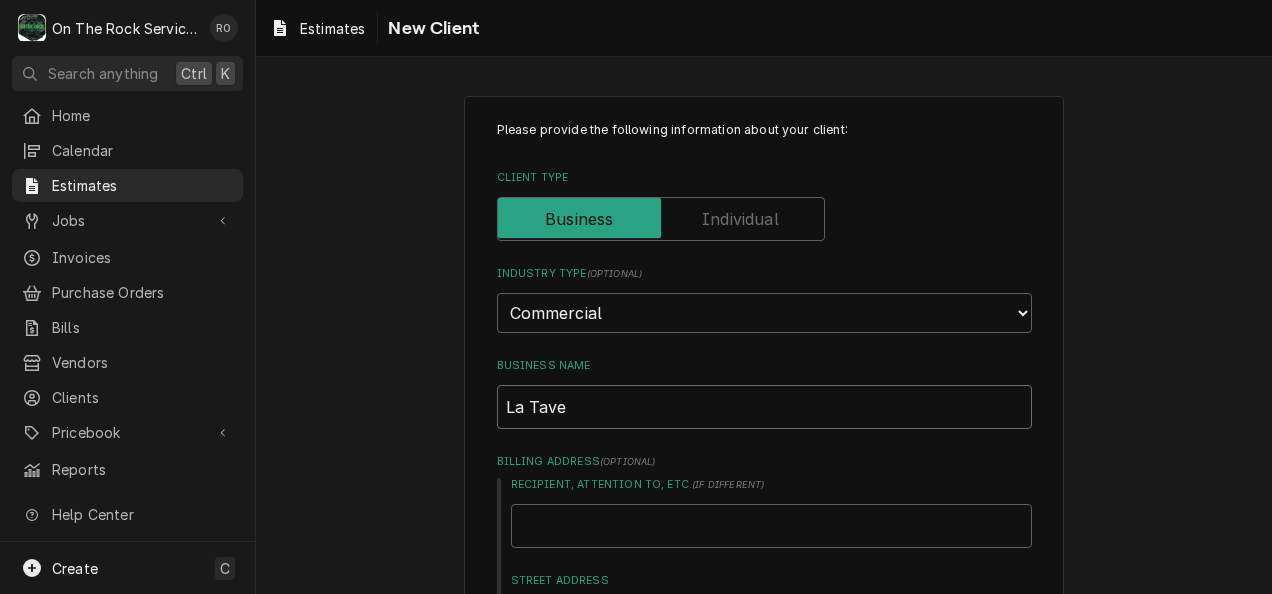 type on "x" 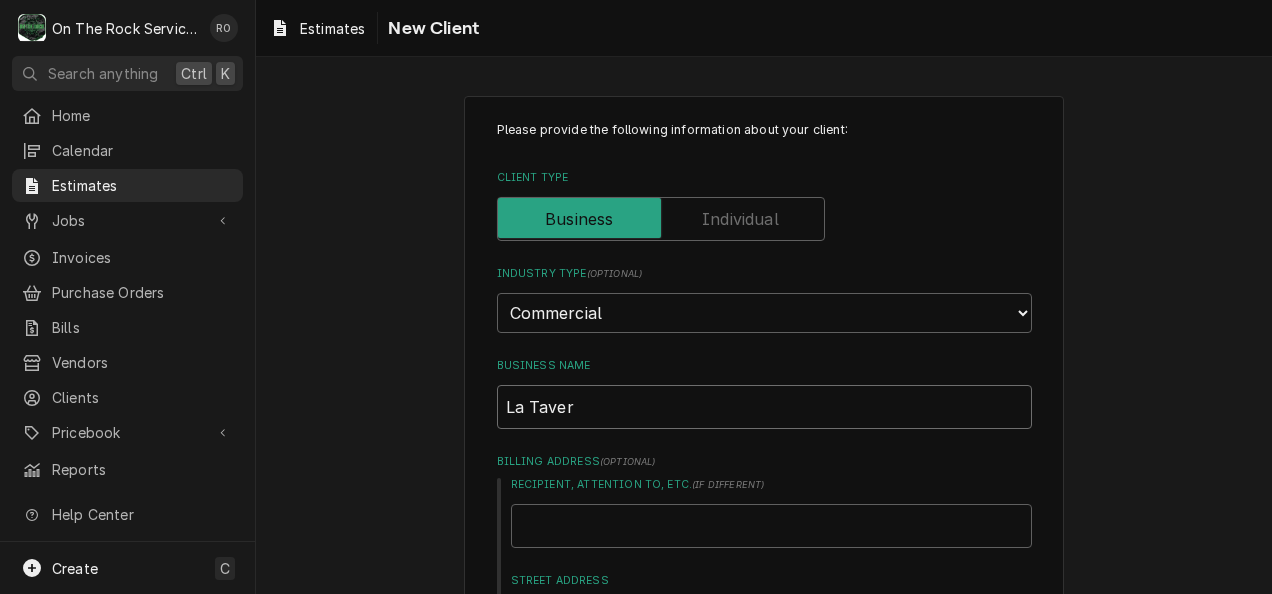 type on "x" 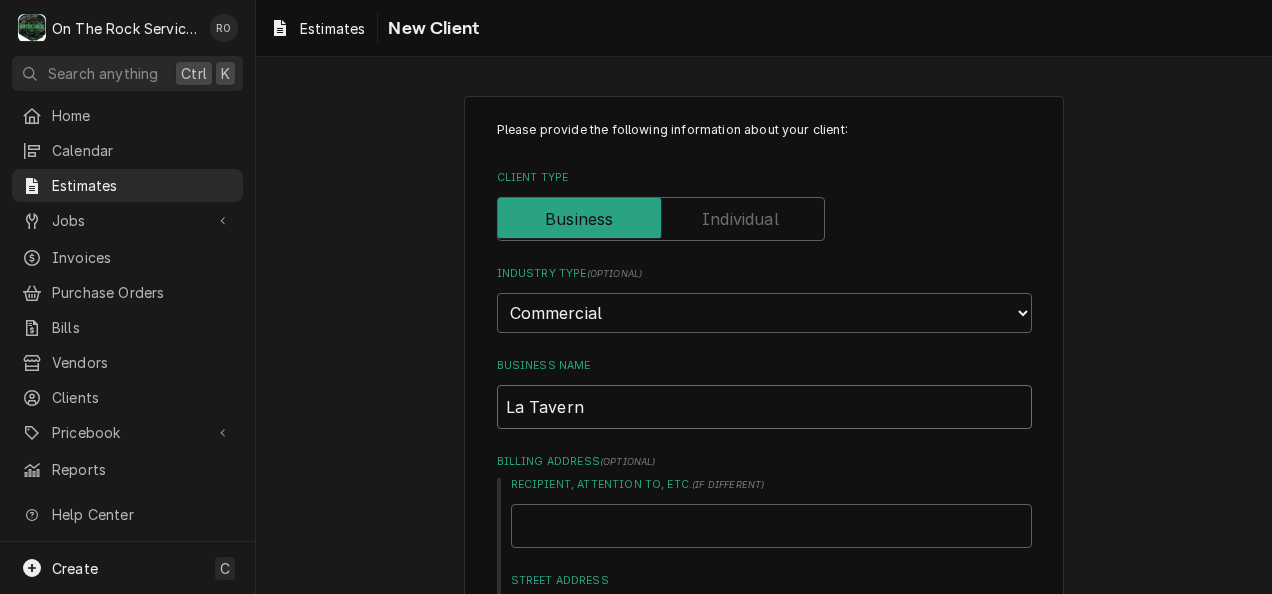 type on "x" 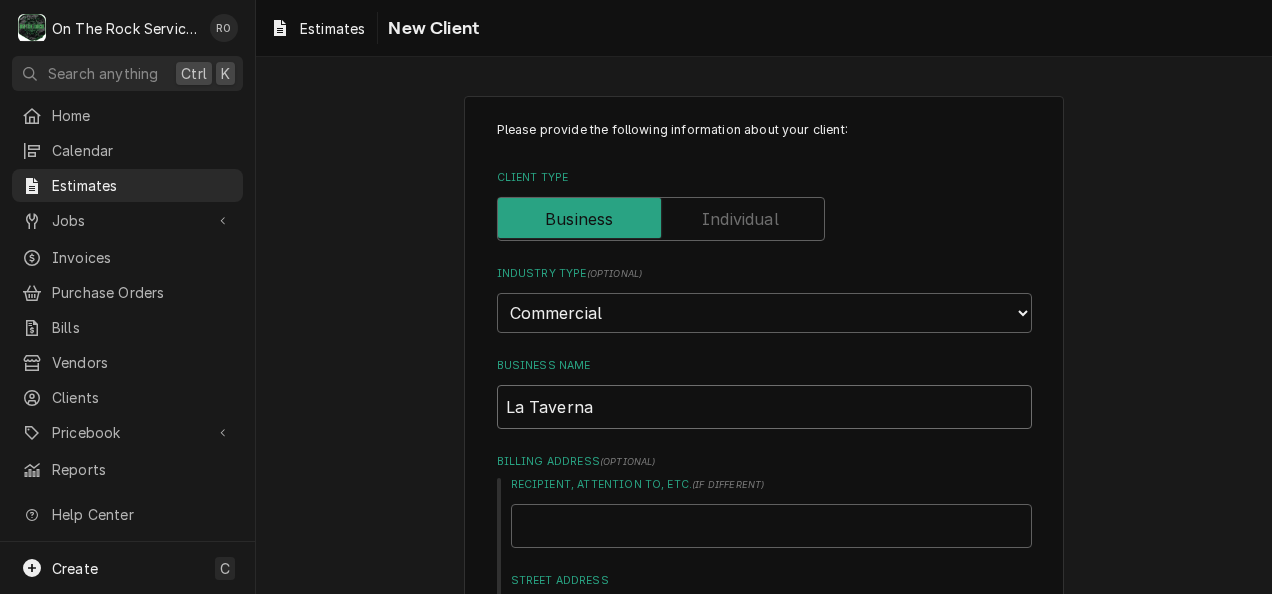 type on "x" 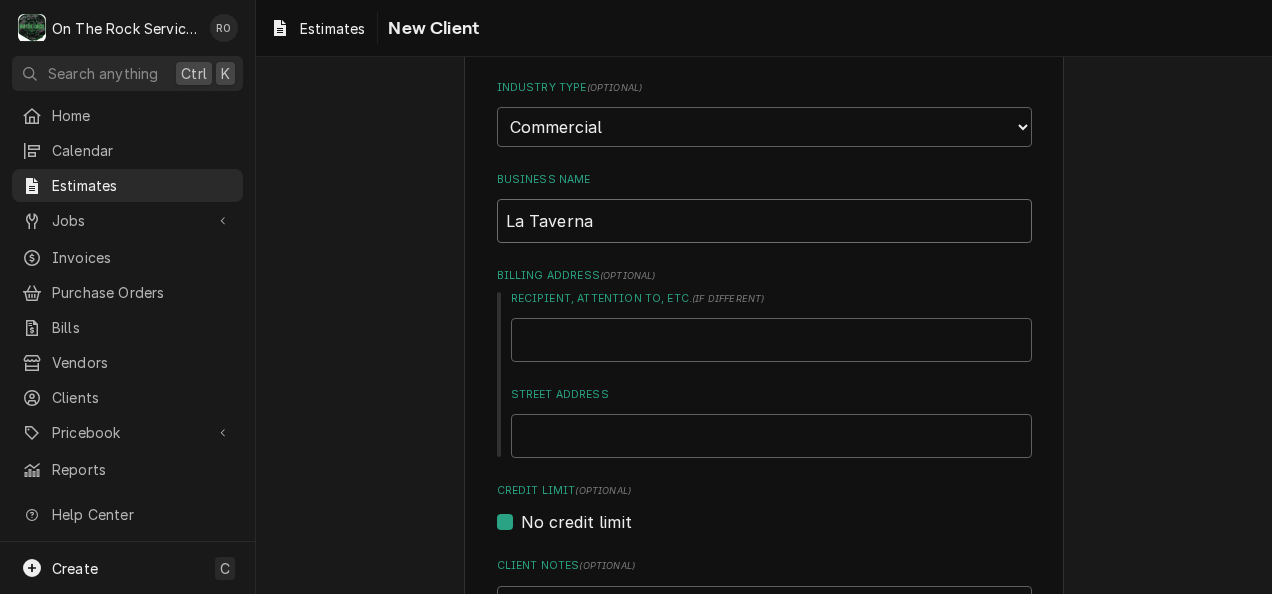 type on "La Taverna" 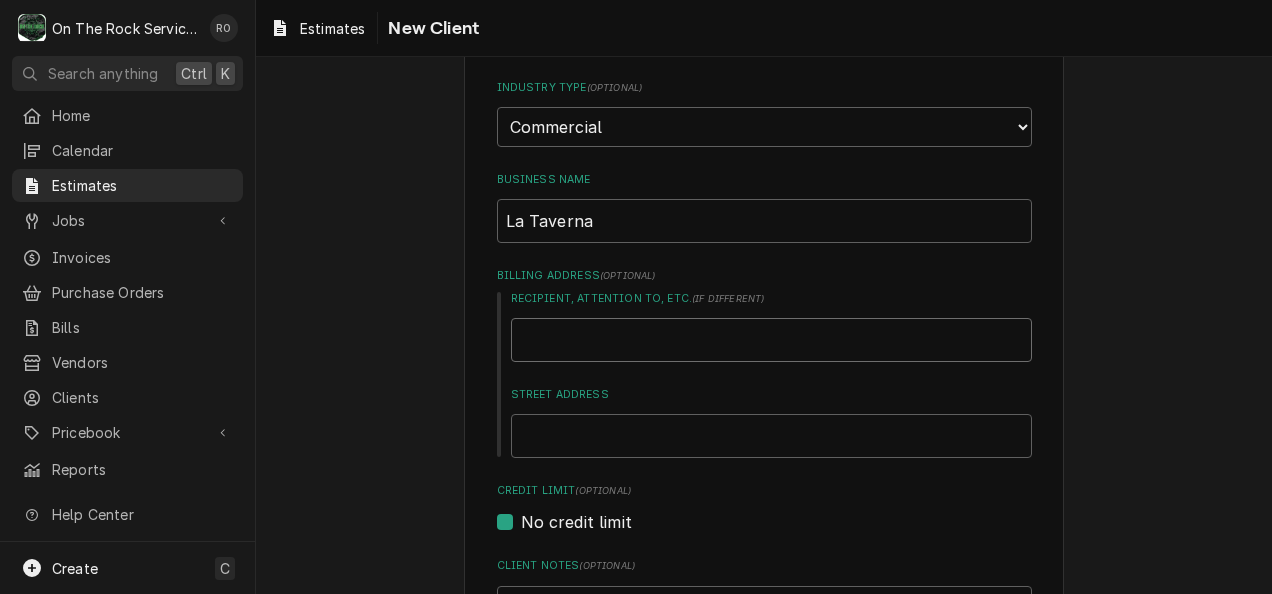 click on "Recipient, Attention To, etc.  ( if different )" at bounding box center (771, 340) 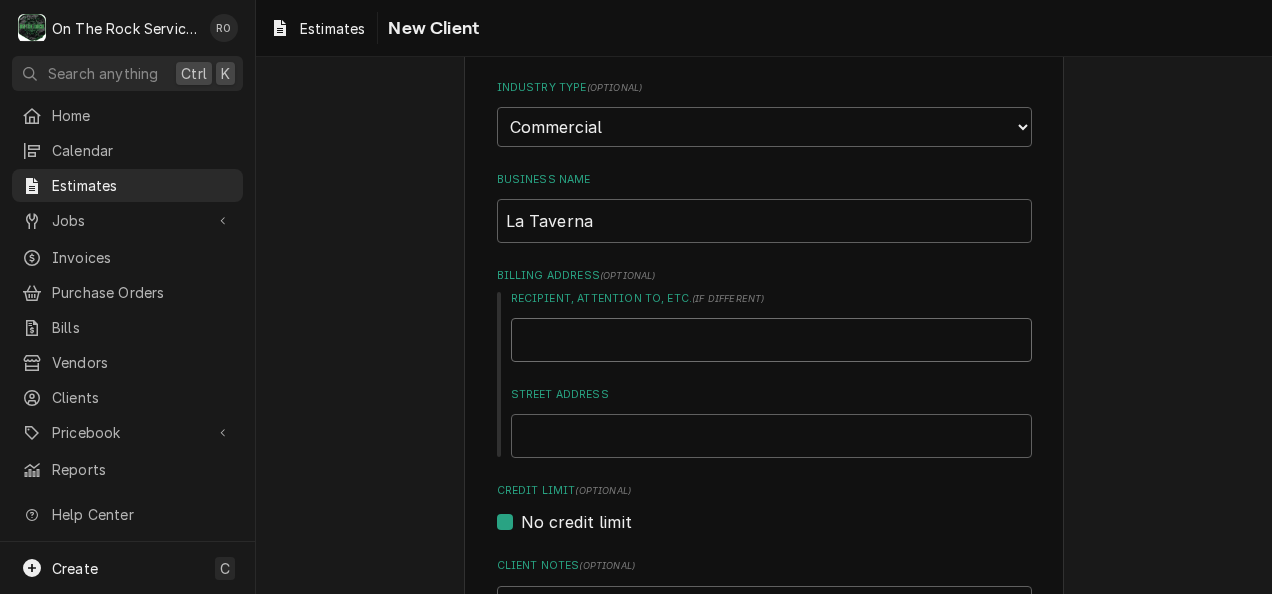 type on "x" 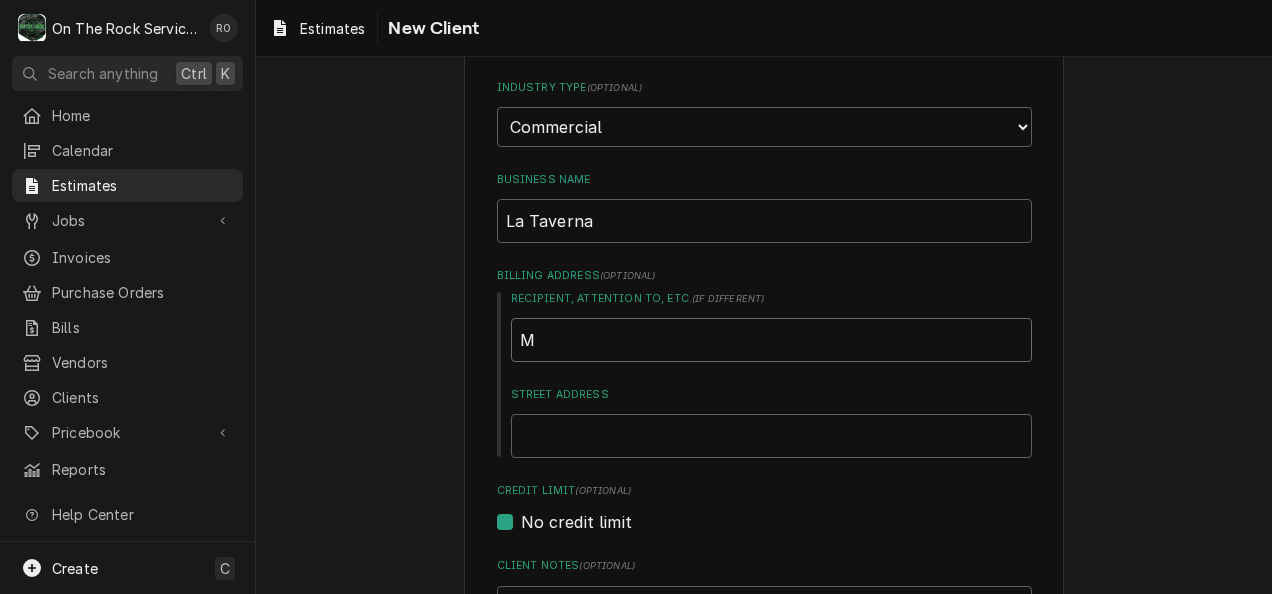 type on "x" 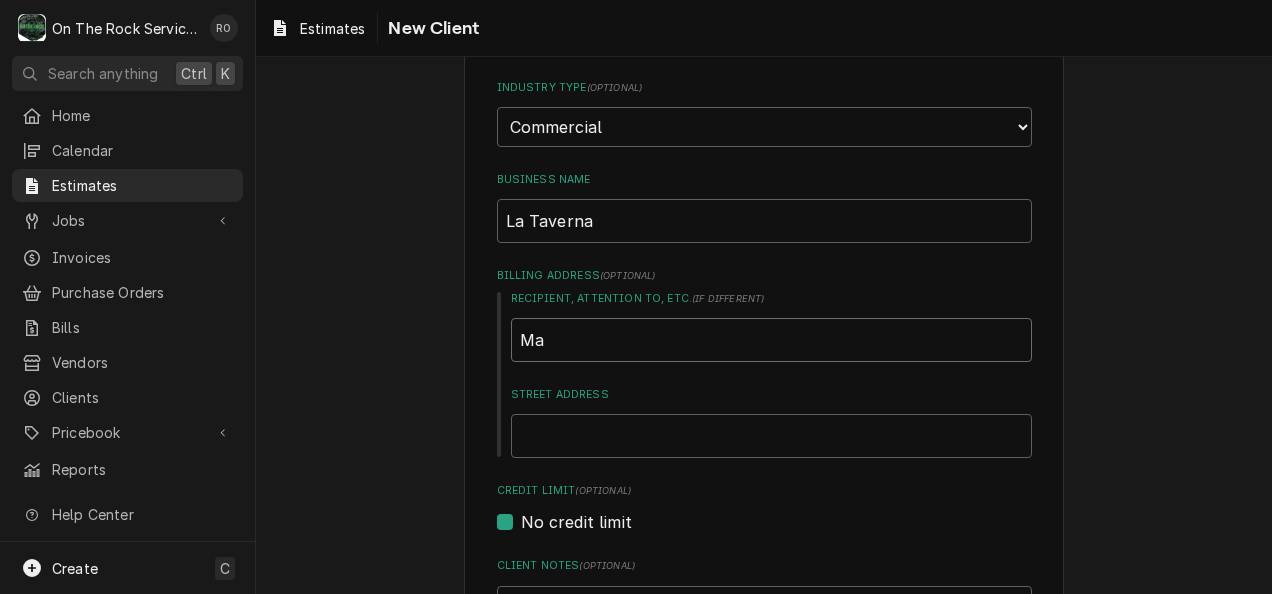 type on "Mar" 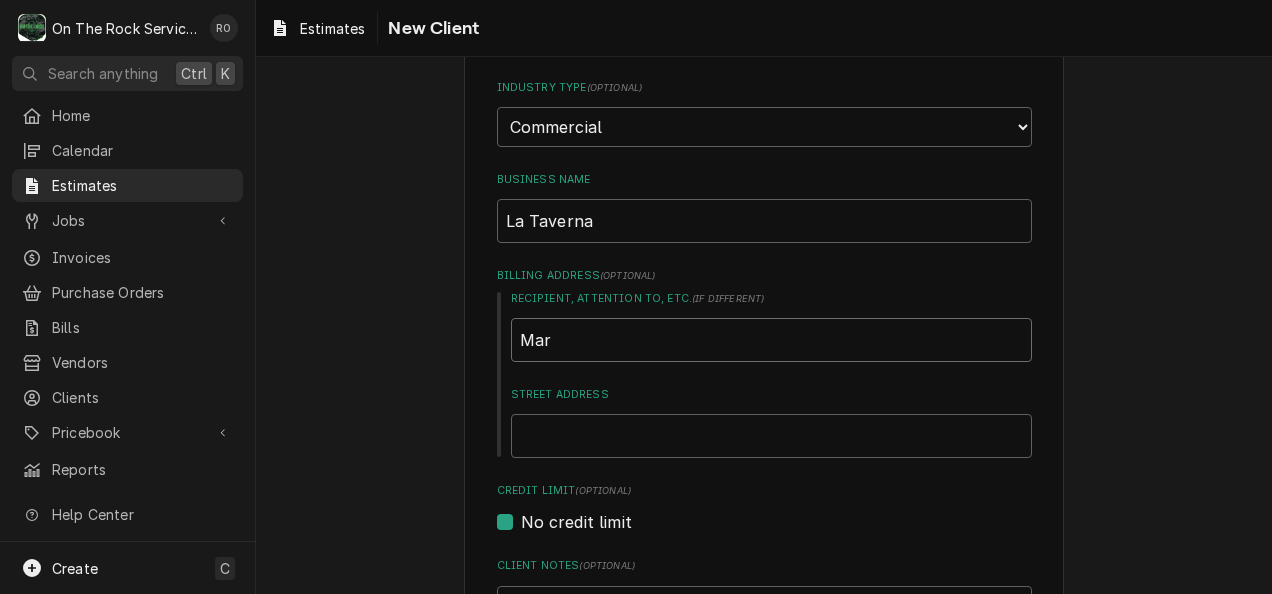 type on "x" 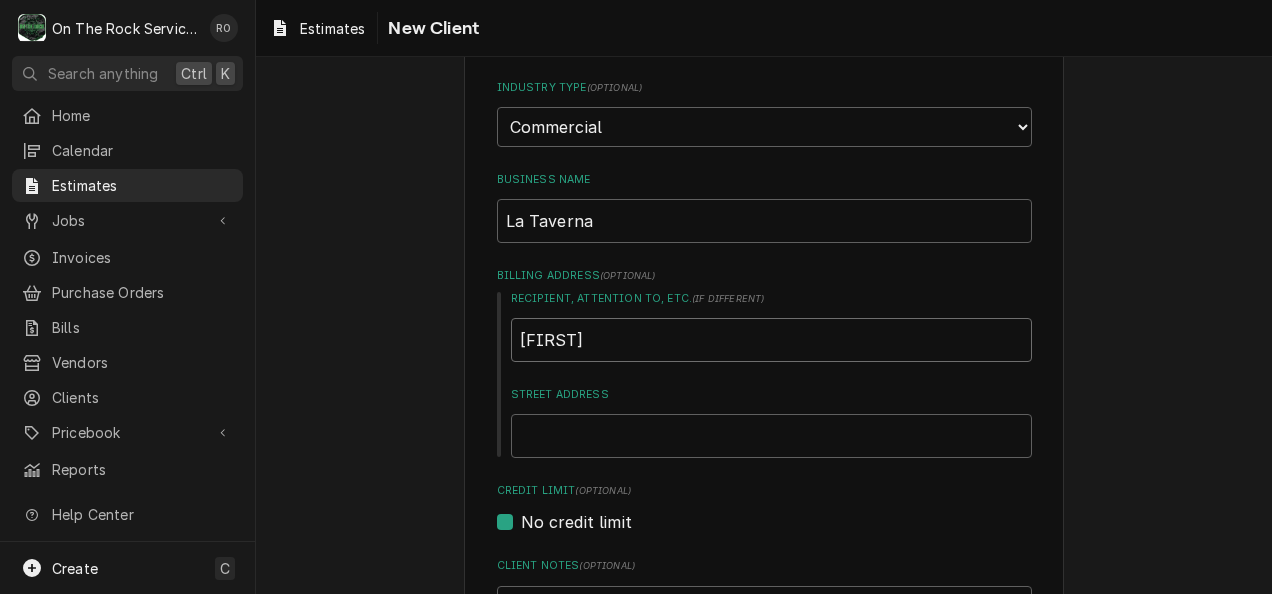 type on "x" 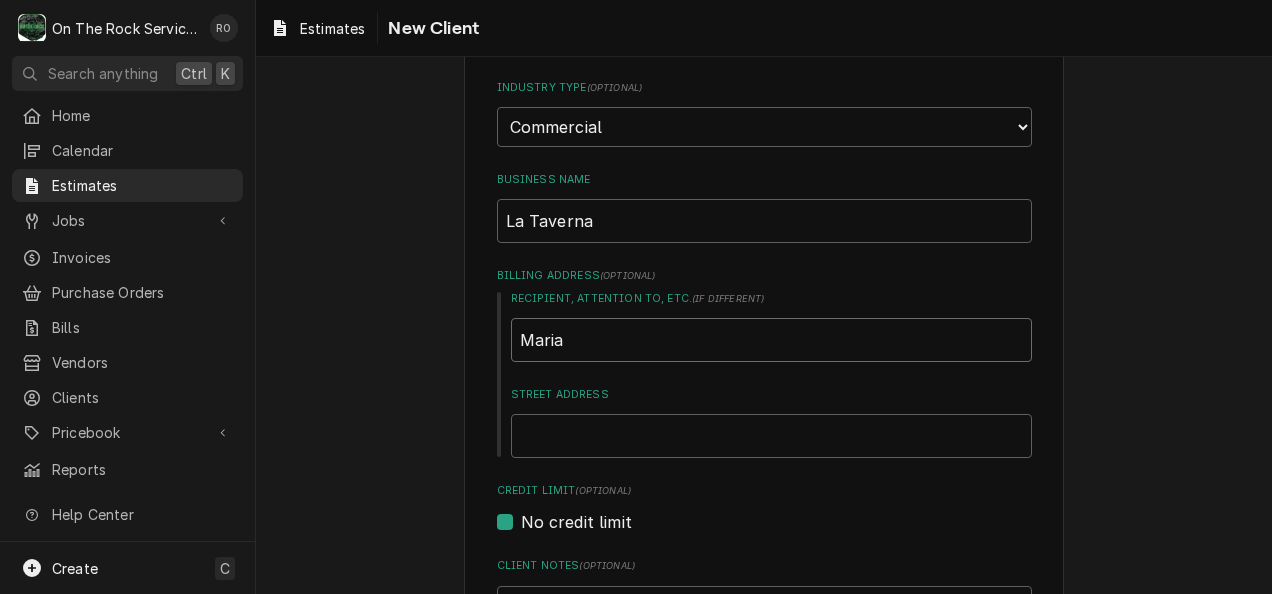 type on "x" 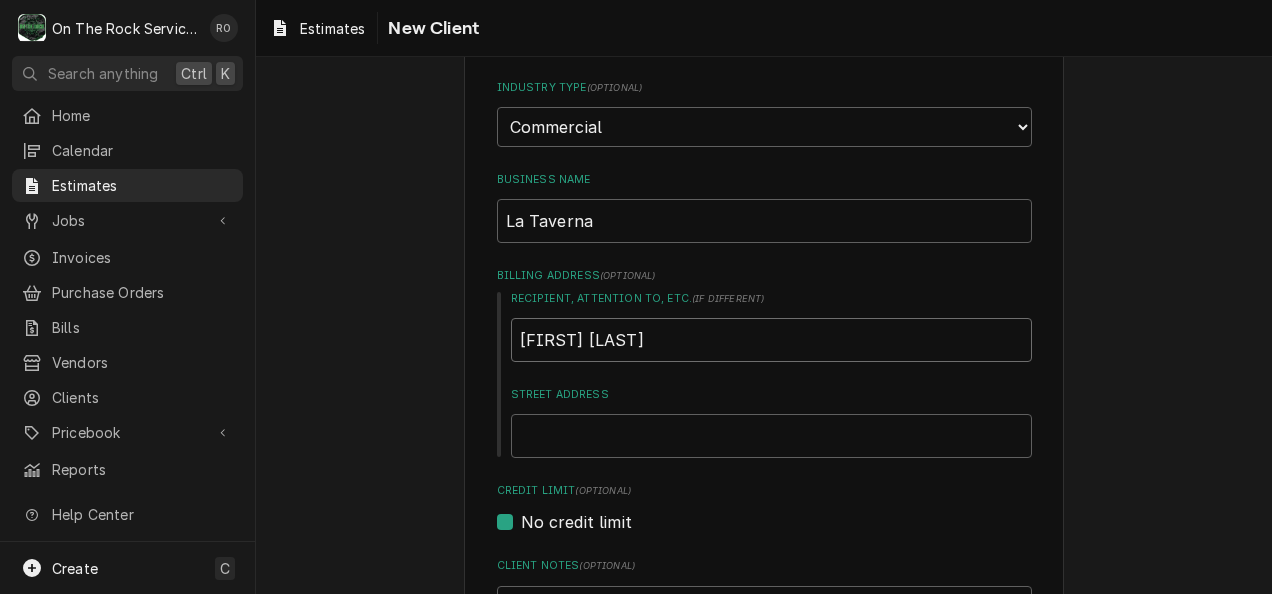 type on "x" 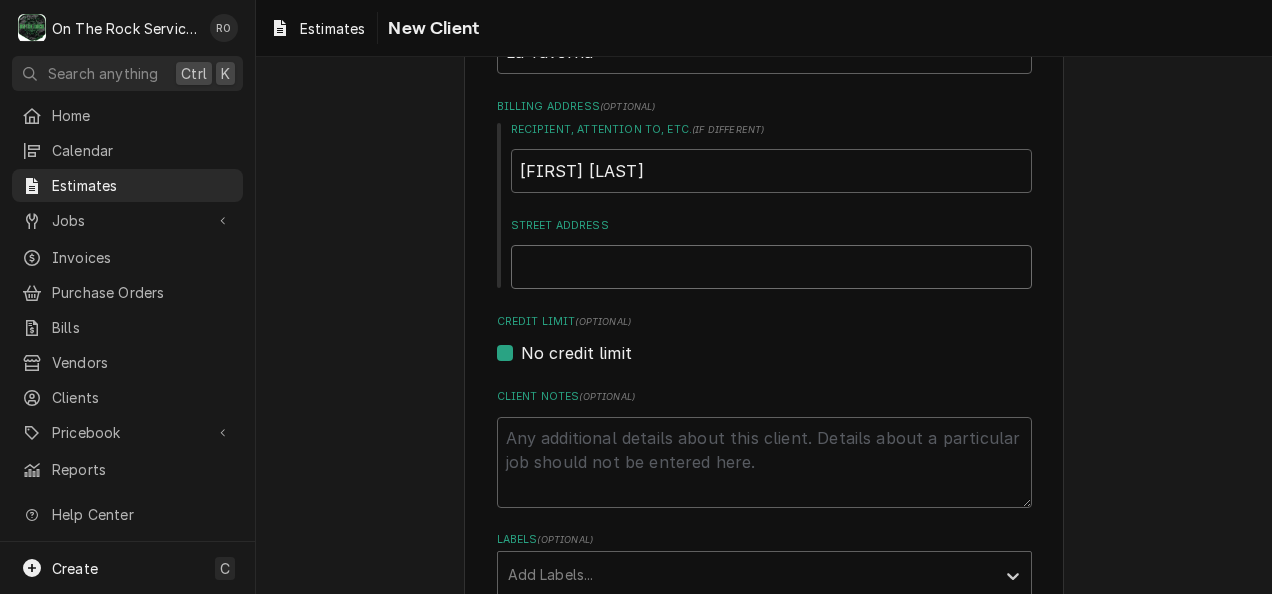 scroll, scrollTop: 408, scrollLeft: 0, axis: vertical 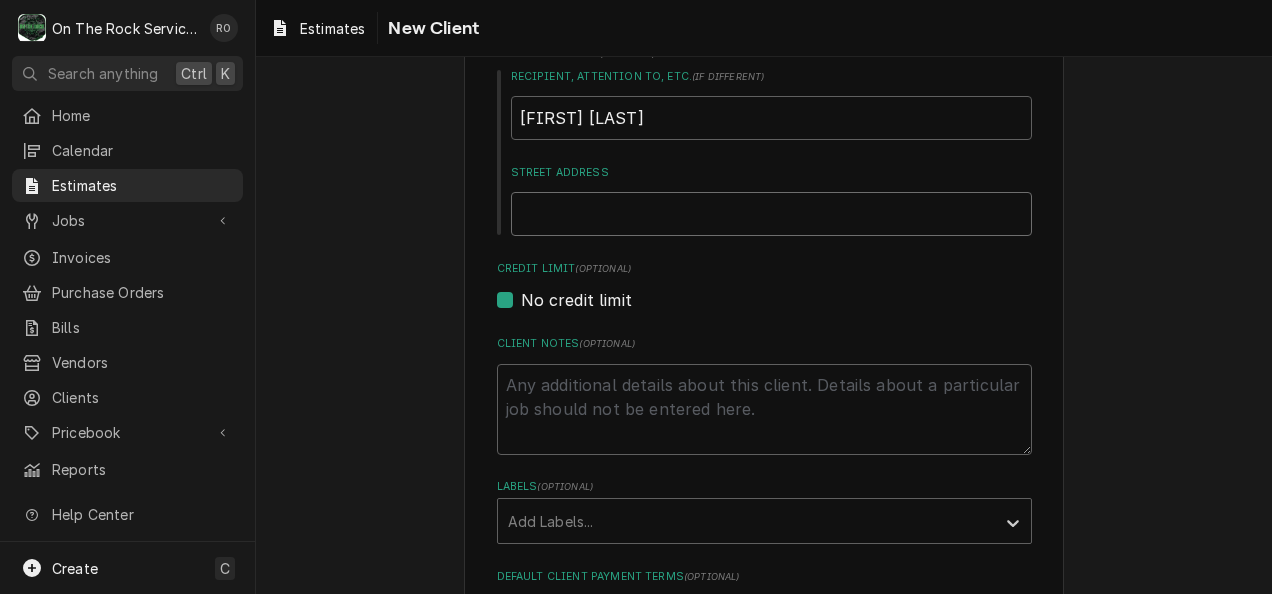 type on "x" 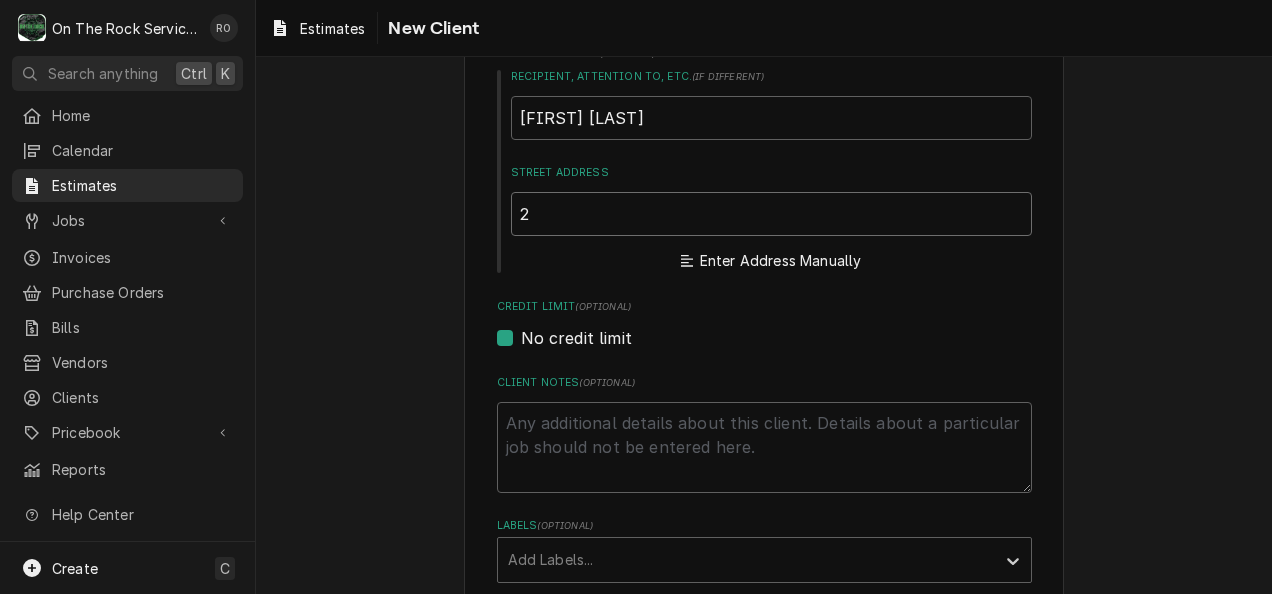 type on "24" 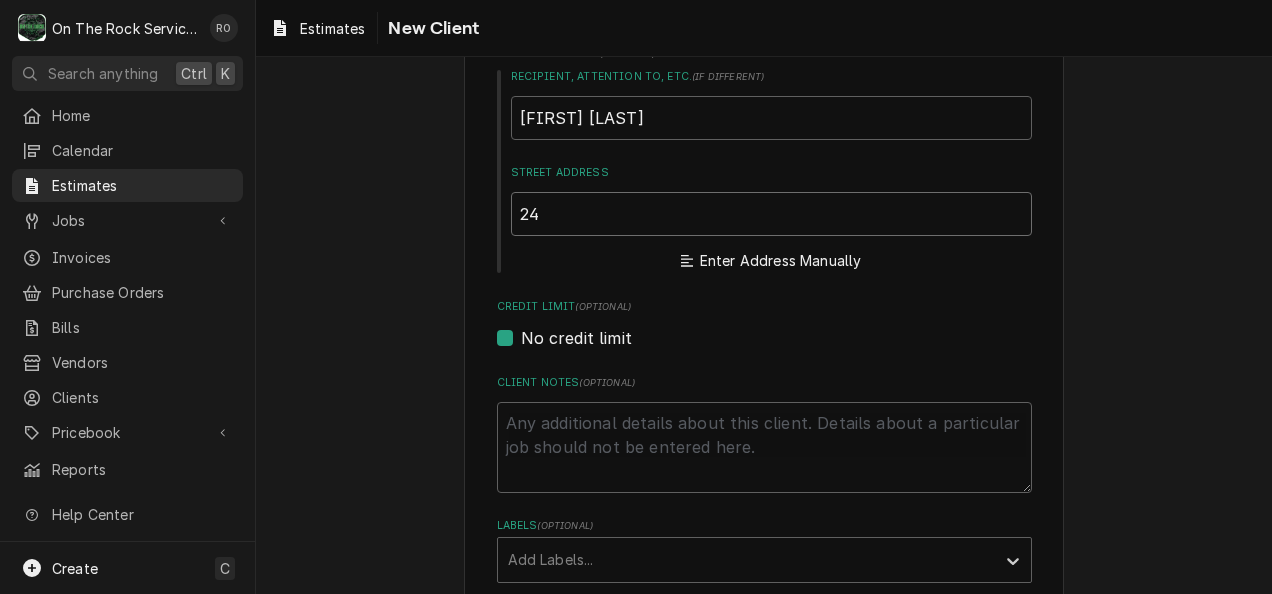 type on "x" 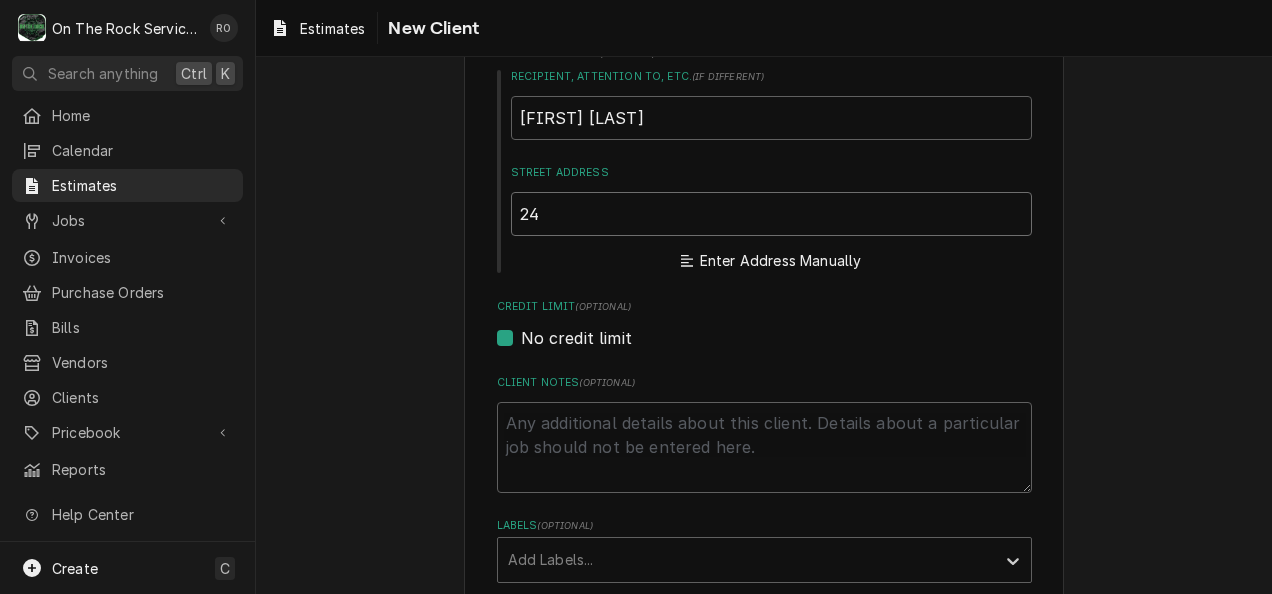 type on "240" 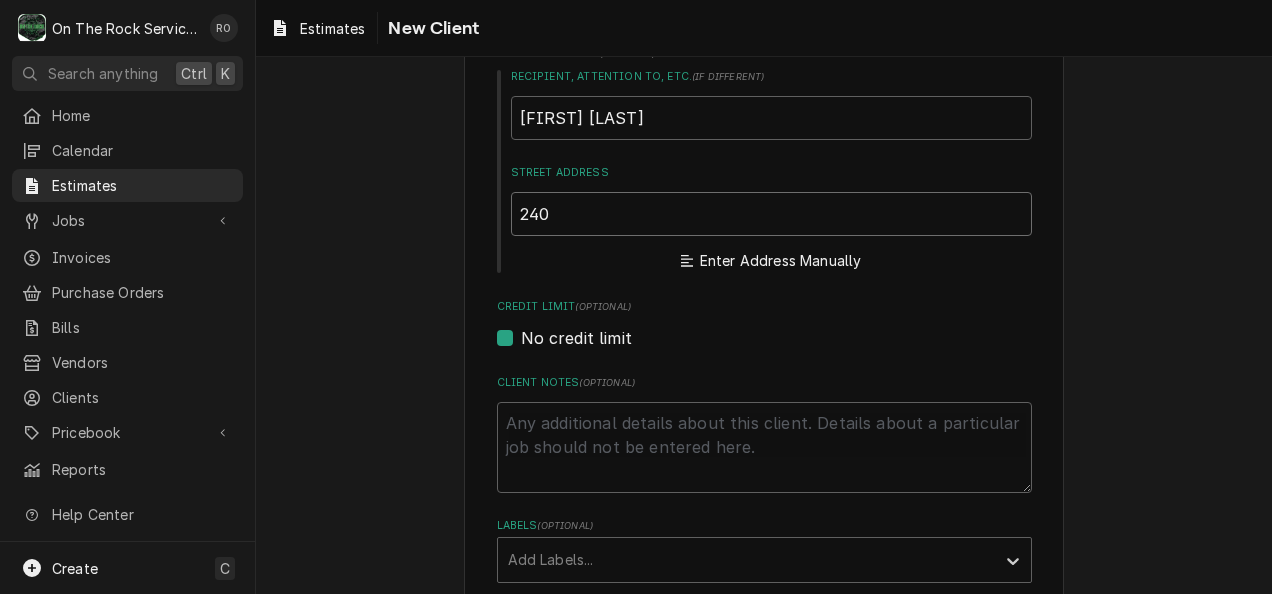 type on "x" 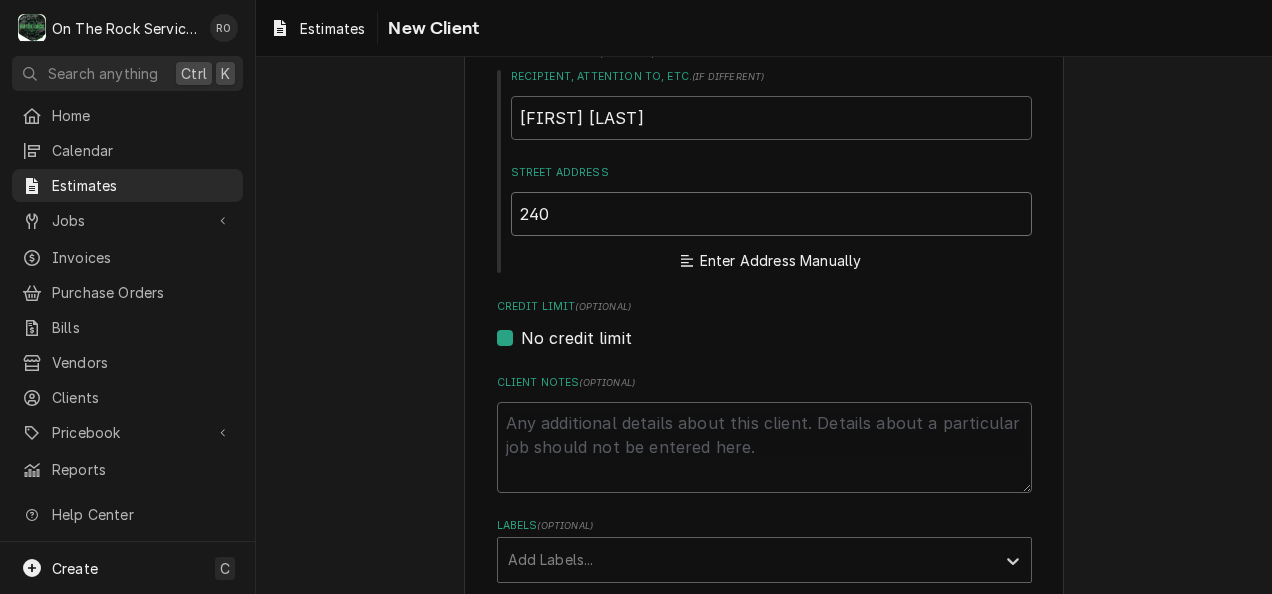 type on "2401" 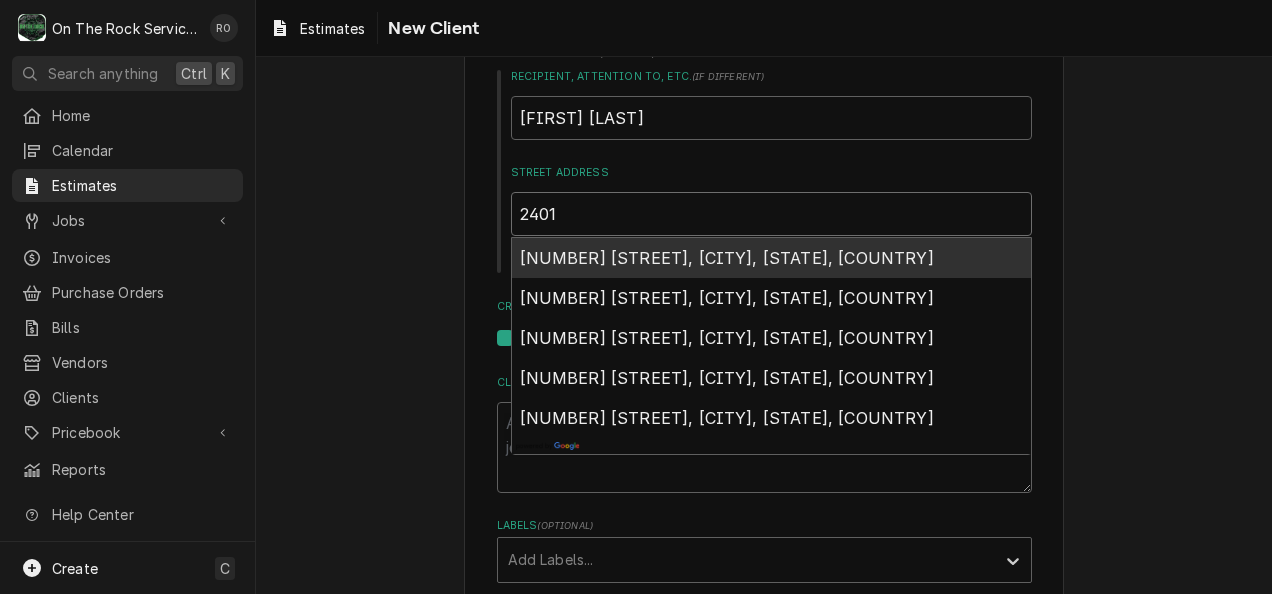 click on "2401 Reidville Road, Spartanburg, SC, USA" at bounding box center [727, 258] 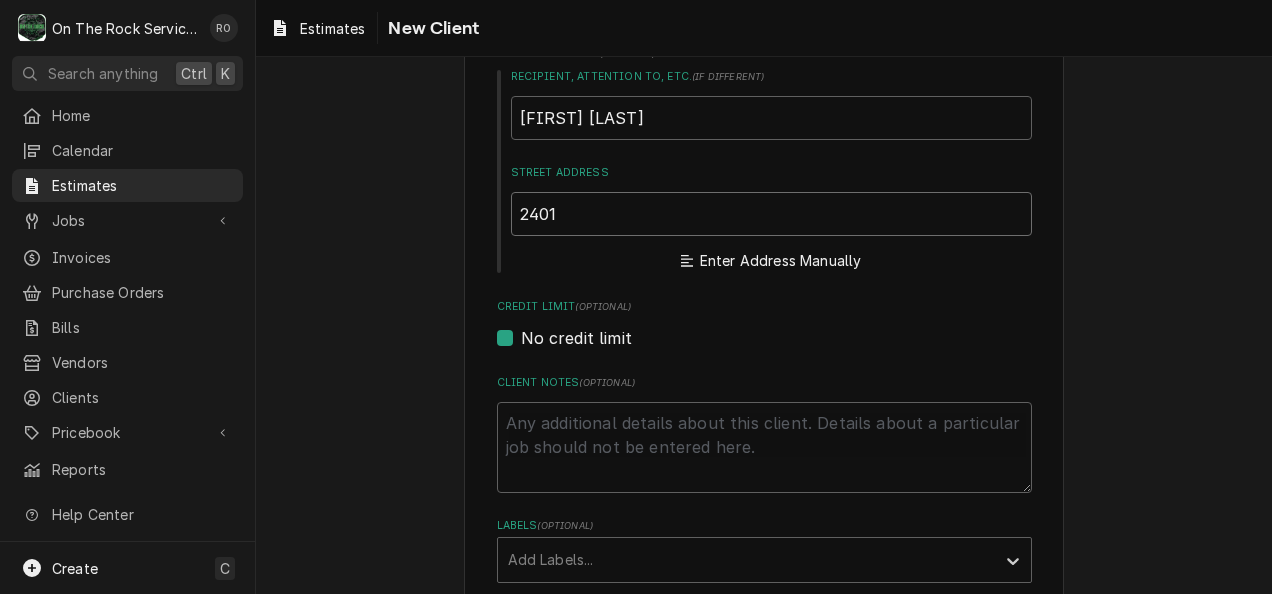 type on "x" 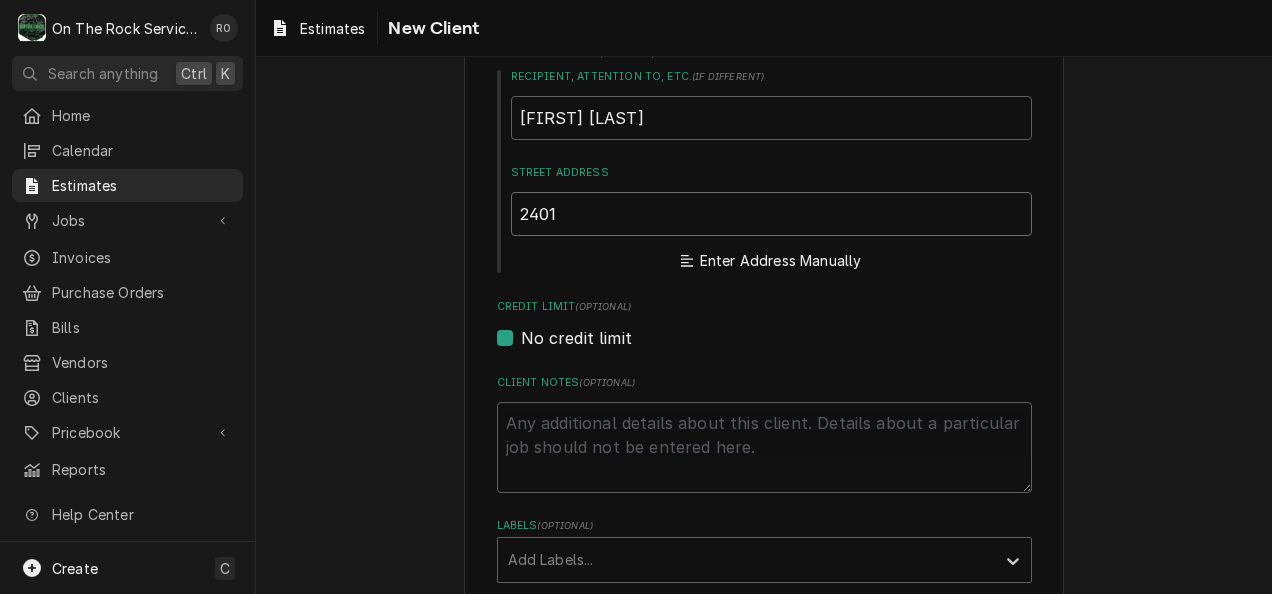 type on "2401 Reidville Rd" 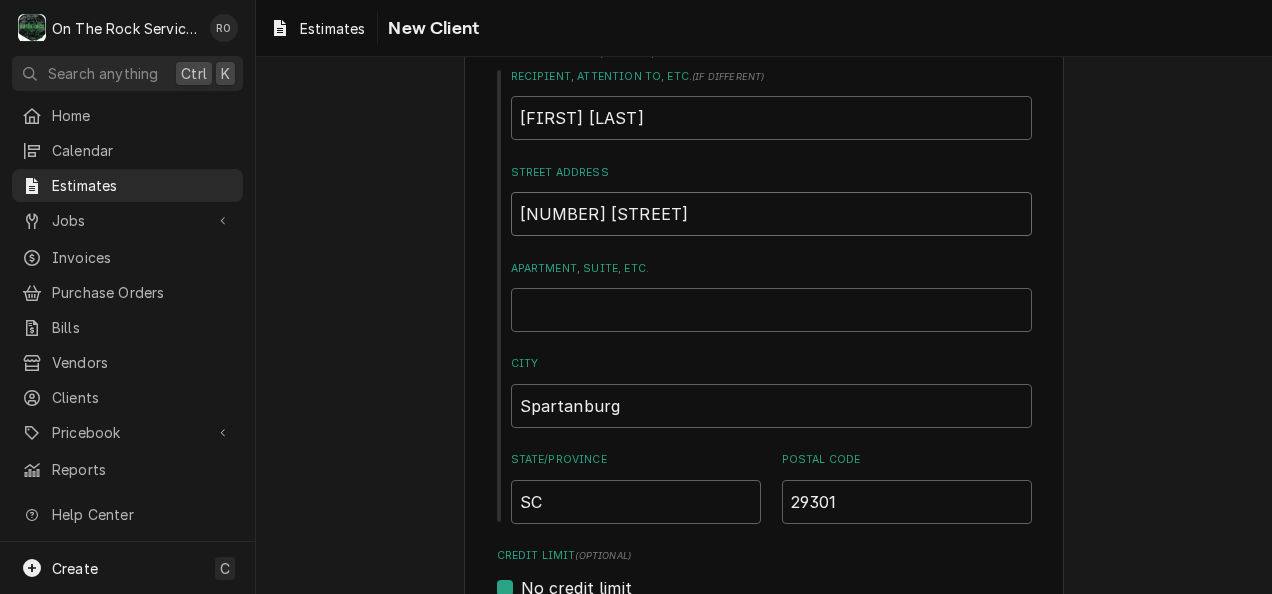 type on "x" 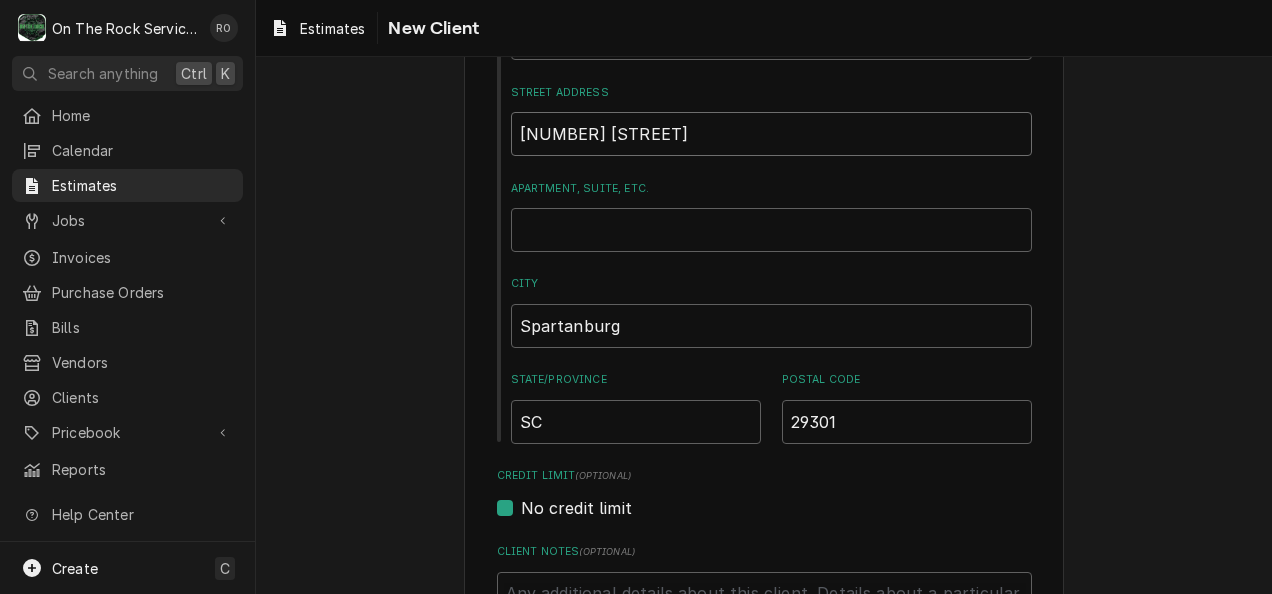 type on "2401 Reidville Rd" 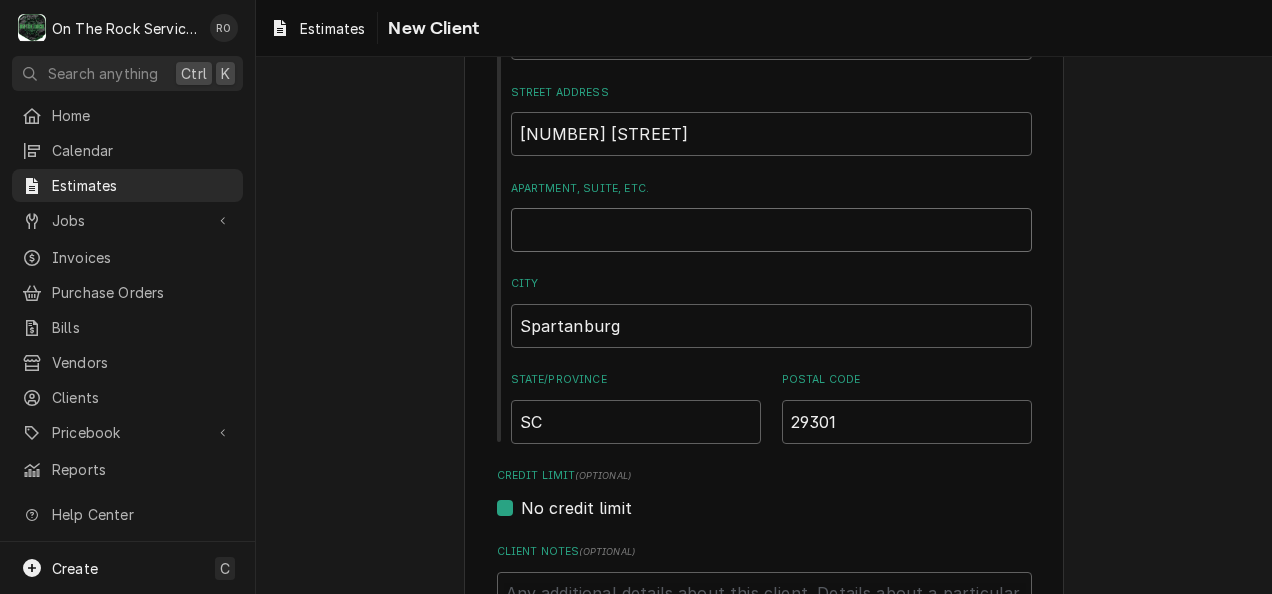 click on "Apartment, Suite, etc." at bounding box center (771, 230) 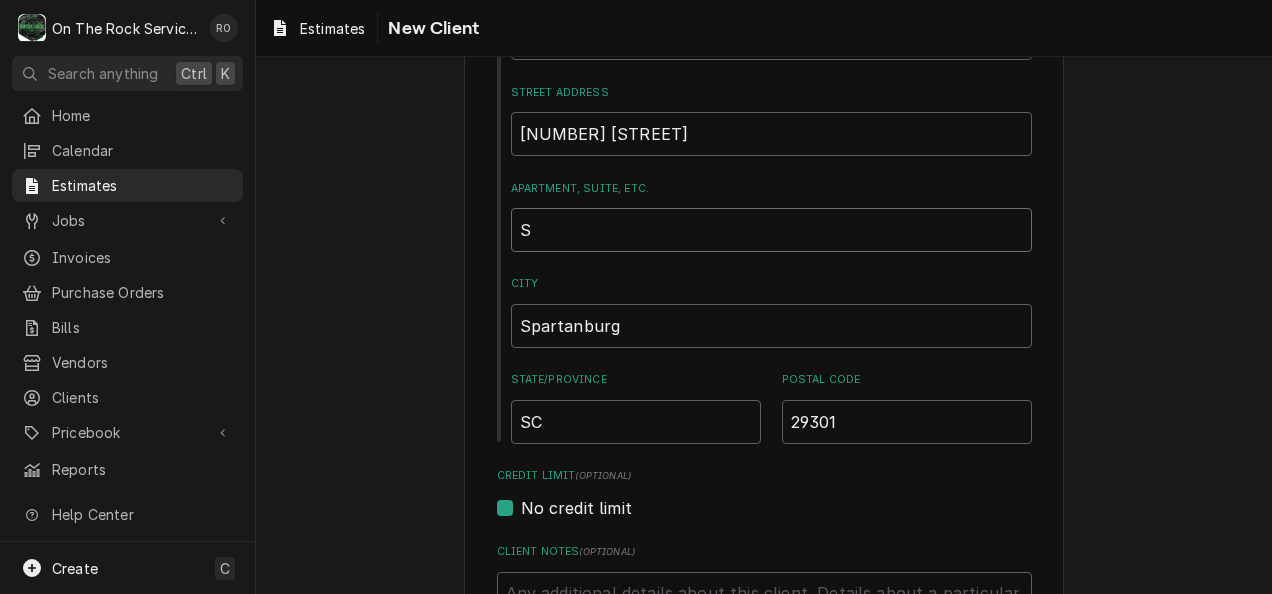 type on "x" 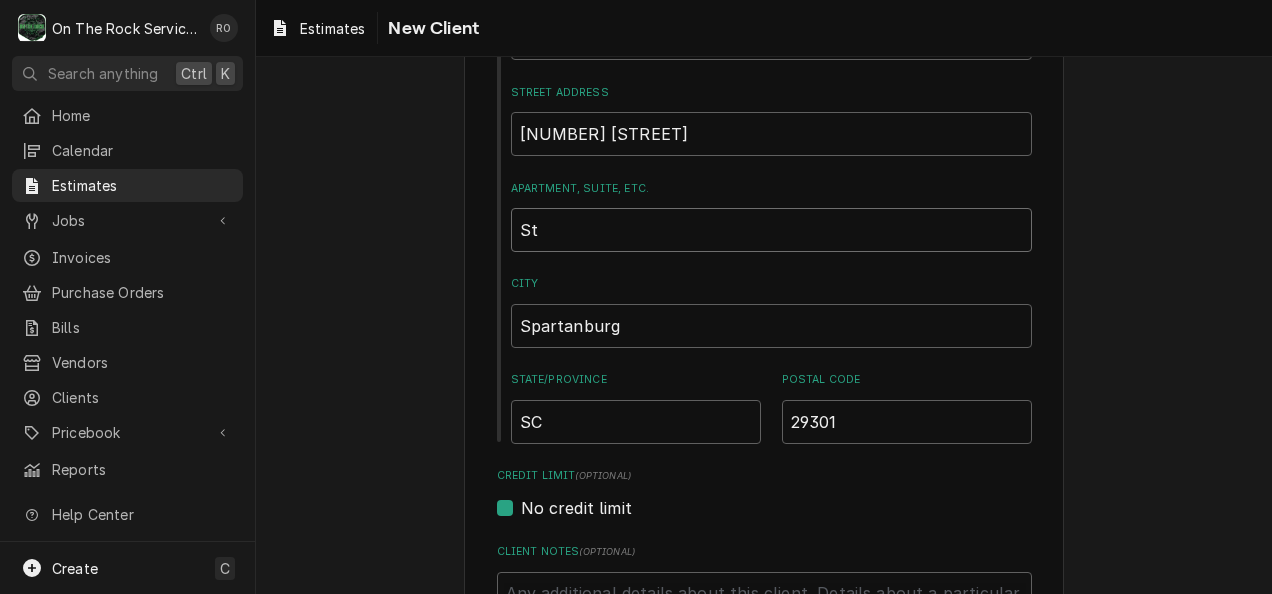 type on "x" 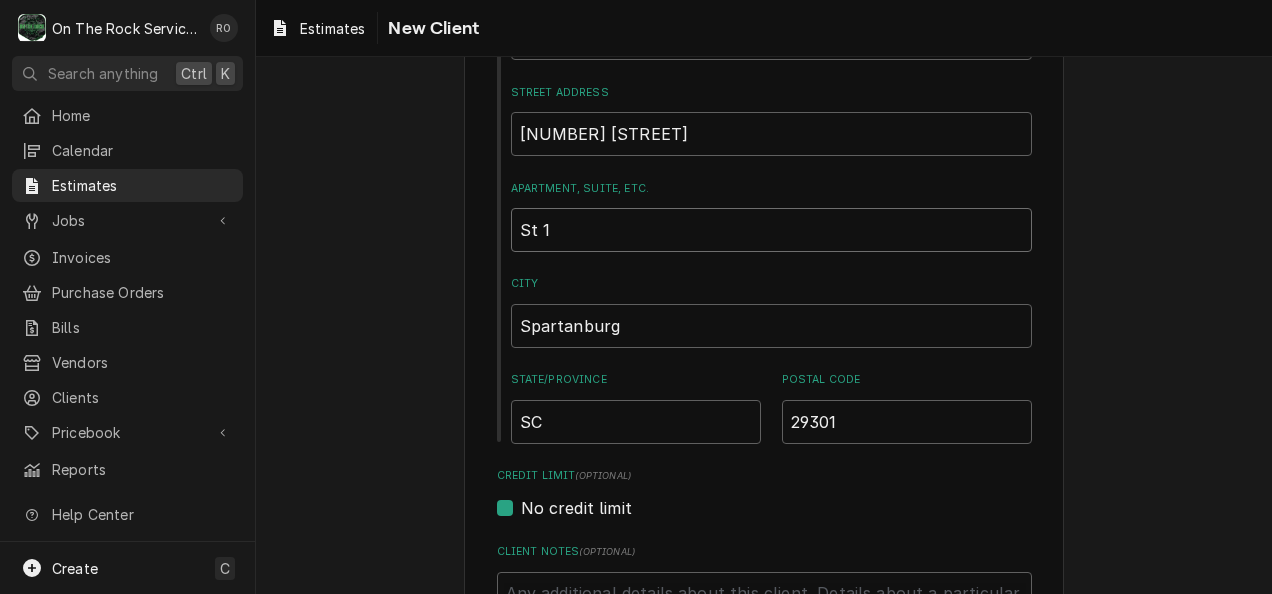 type on "x" 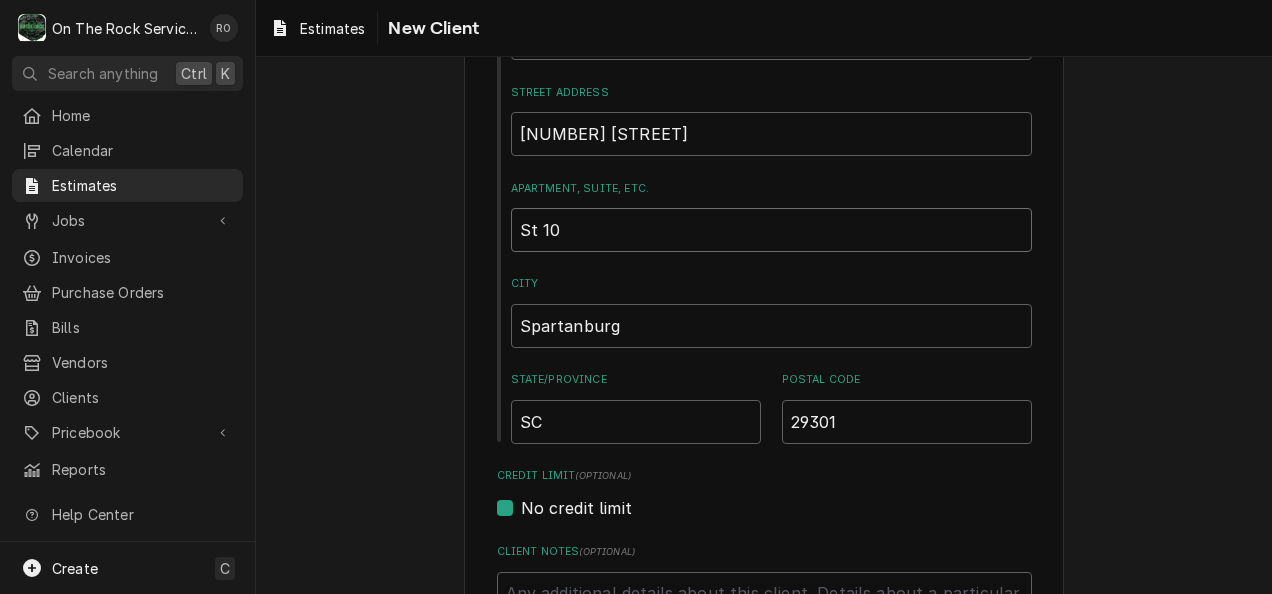 type on "x" 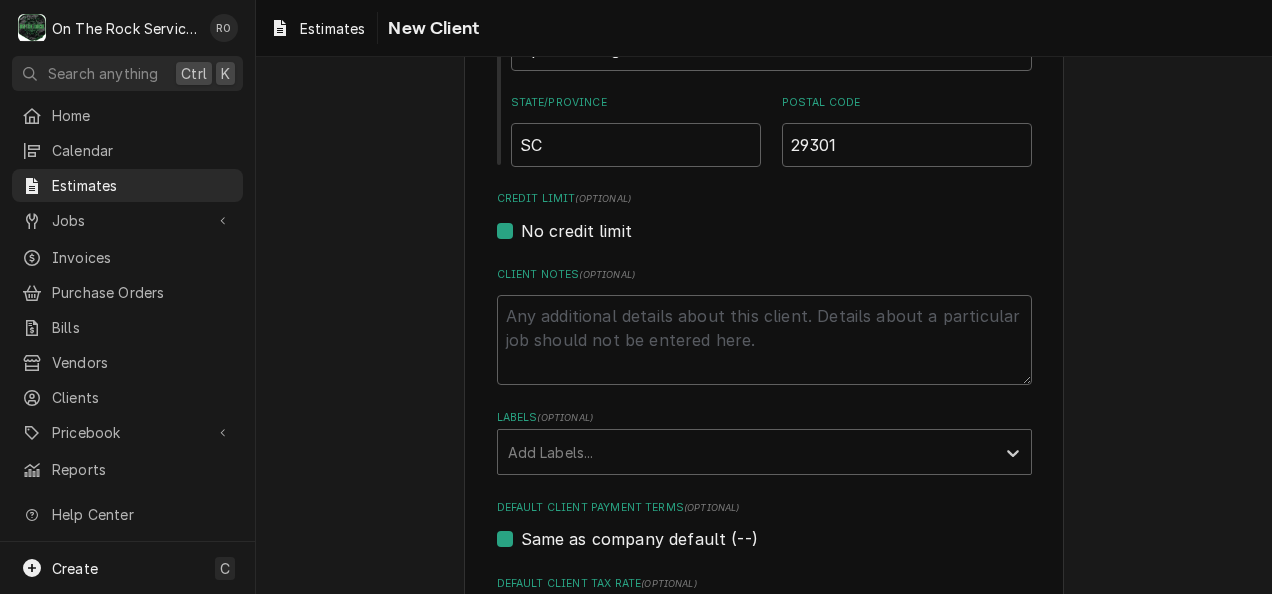 scroll, scrollTop: 792, scrollLeft: 0, axis: vertical 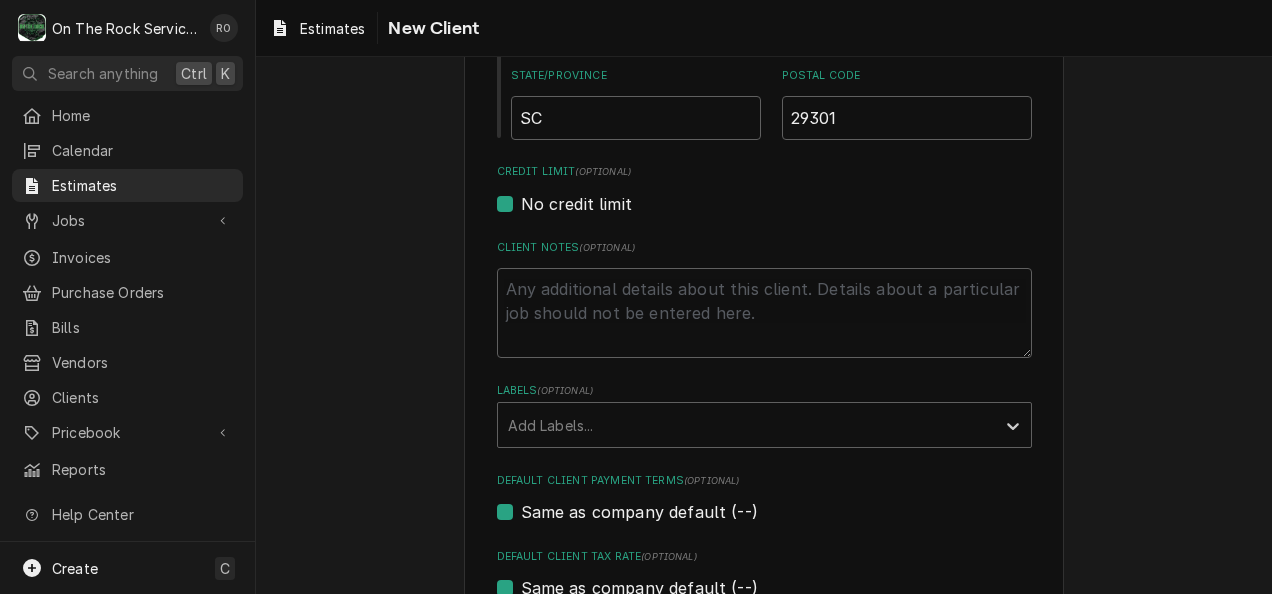 click on "Please provide the following information about your client: Client Type Industry Type  ( optional ) Choose industry type... Residential Commercial Industrial Government Business Name La Taverna Billing Address  ( optional ) Recipient, Attention To, etc.  ( if different ) Maria Tsoulos Street Address 2401 Reidville Rd Apartment, Suite, etc. St 10 City Spartanburg State/Province SC Postal Code 29301 Credit Limit  (optional) No credit limit Client Notes  ( optional ) Labels  ( optional ) Add Labels... Default Client Payment Terms  (optional) Same as company default (--) Default Client Tax Rate  (optional) Same as company default (--) Client Contacts Add Contact Create Cancel" at bounding box center (764, 49) 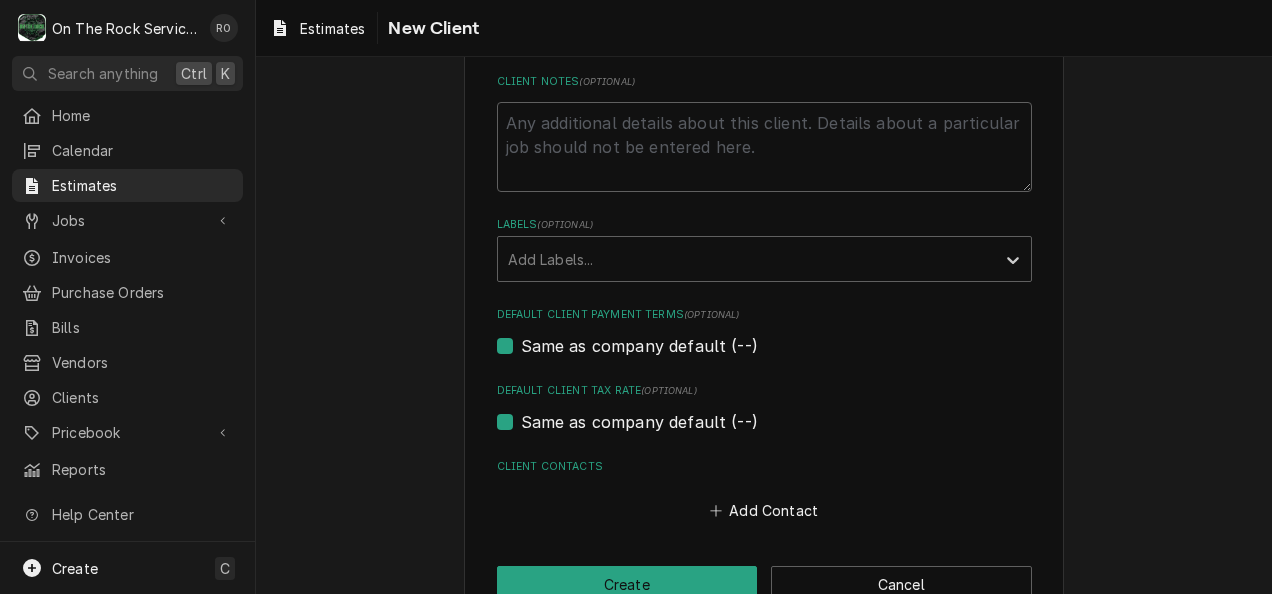 scroll, scrollTop: 1010, scrollLeft: 0, axis: vertical 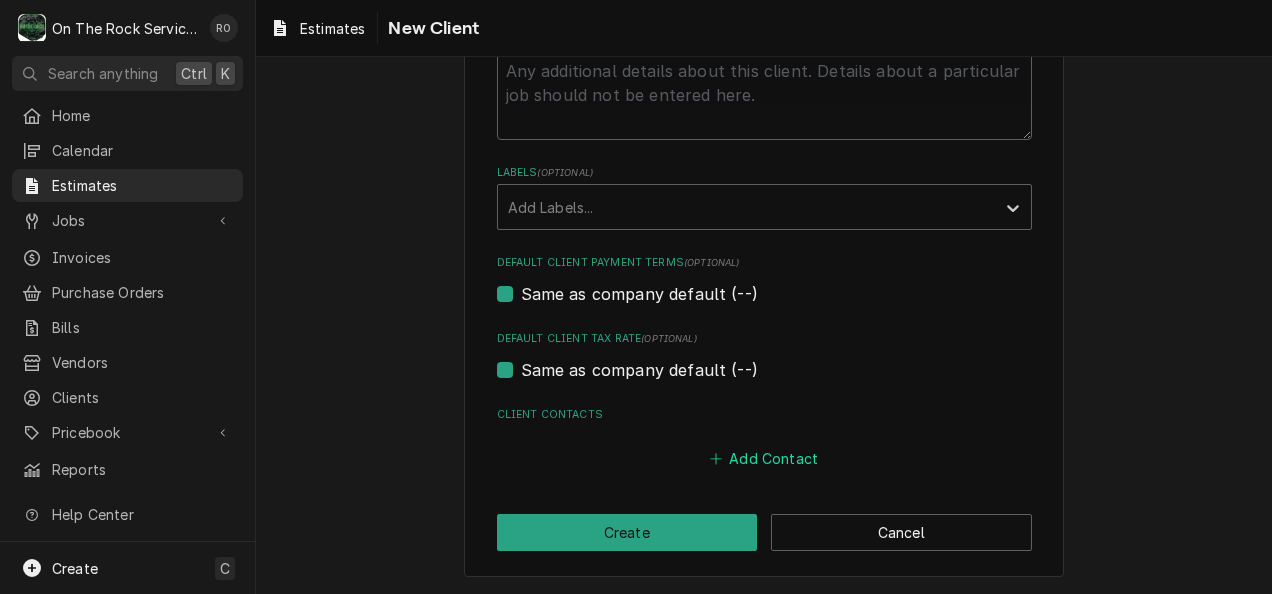 click on "Add Contact" at bounding box center (763, 458) 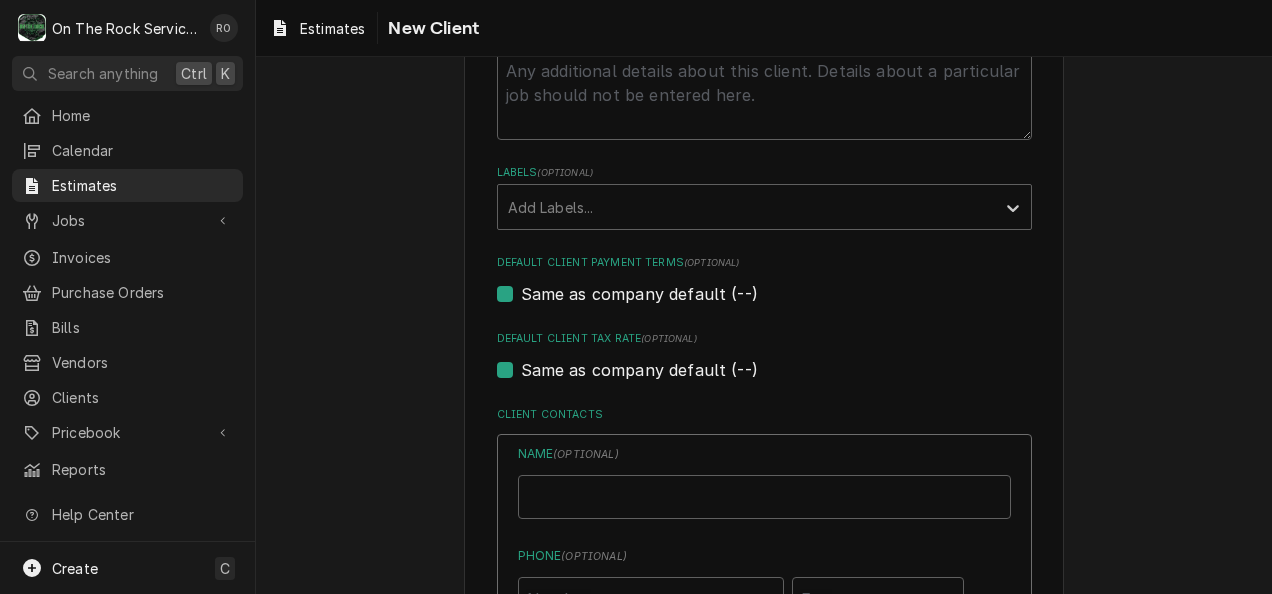 type on "x" 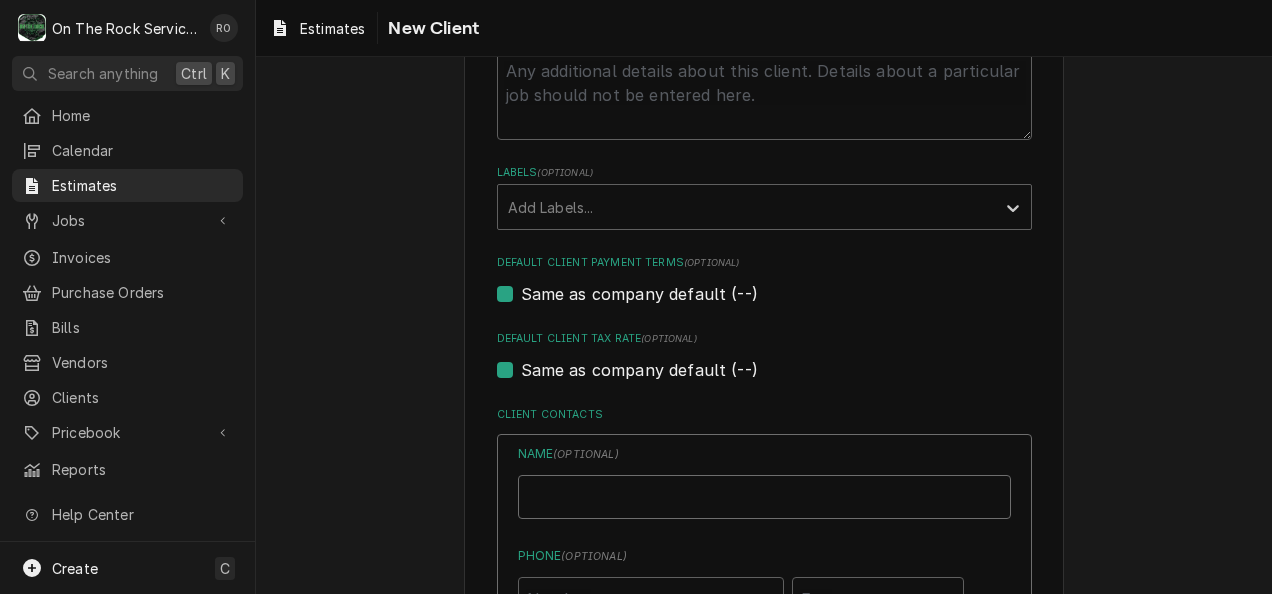 click on "Business Name" at bounding box center [764, 497] 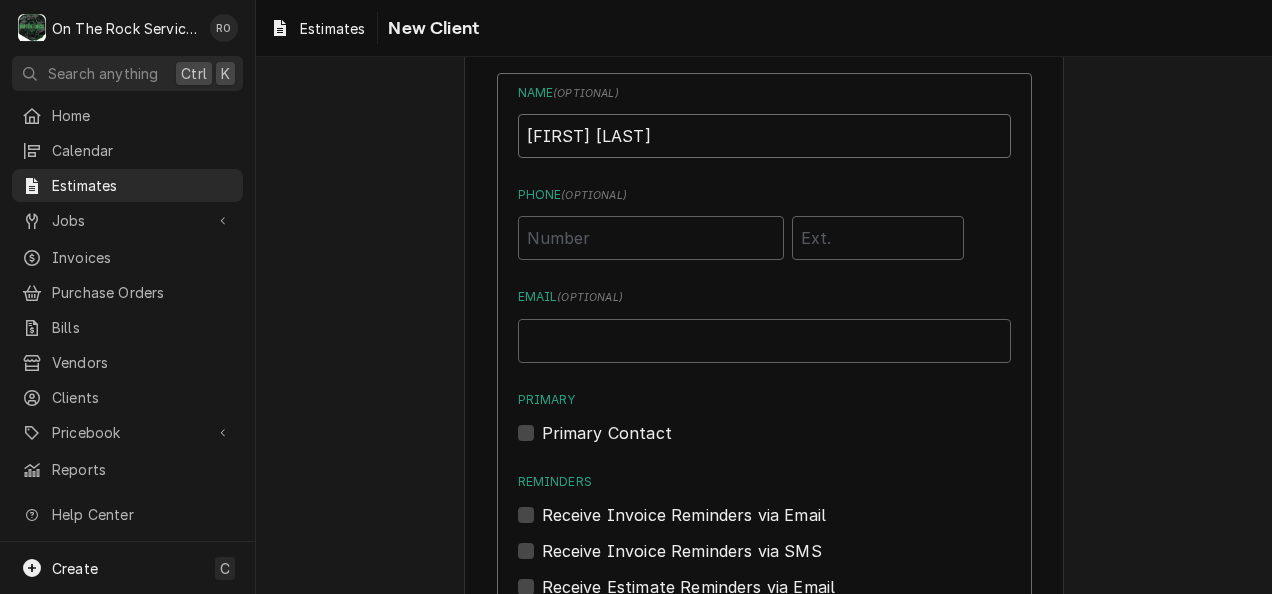 scroll, scrollTop: 1372, scrollLeft: 0, axis: vertical 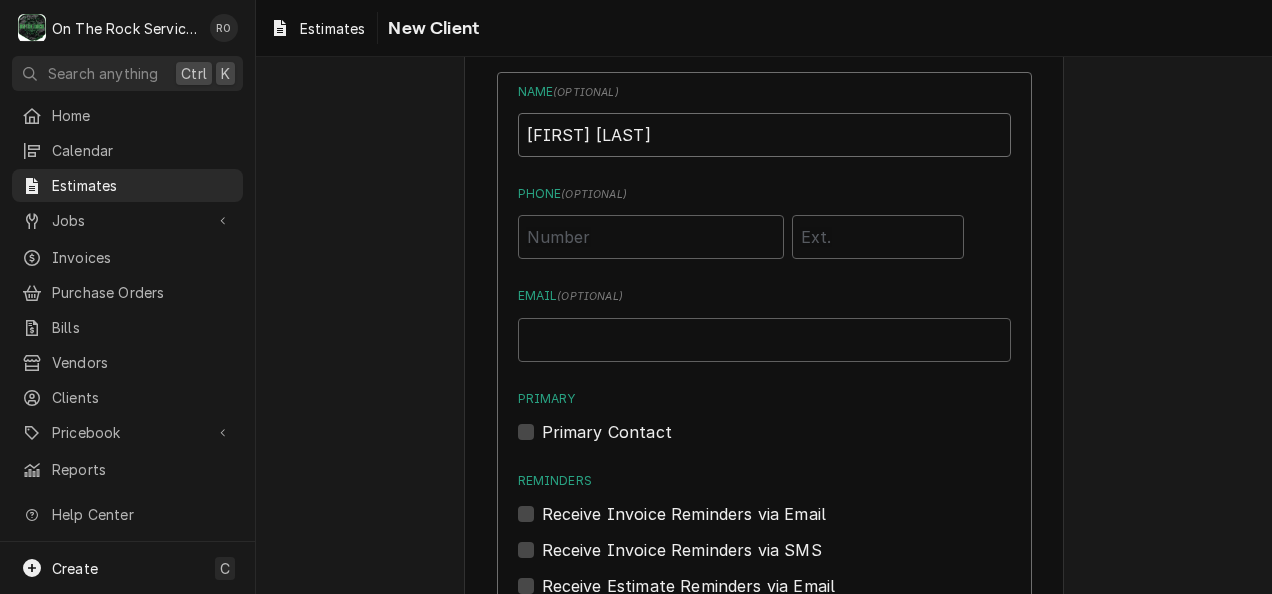 type on "Maria Tsoulos" 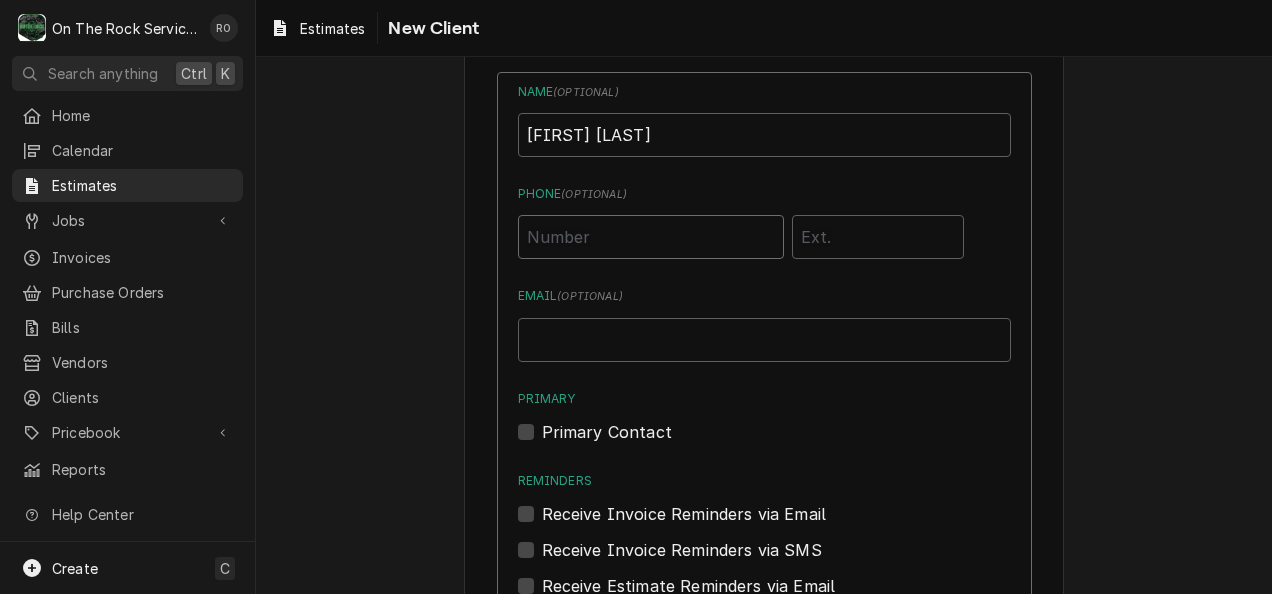 click on "Phone  ( optional )" at bounding box center [651, 237] 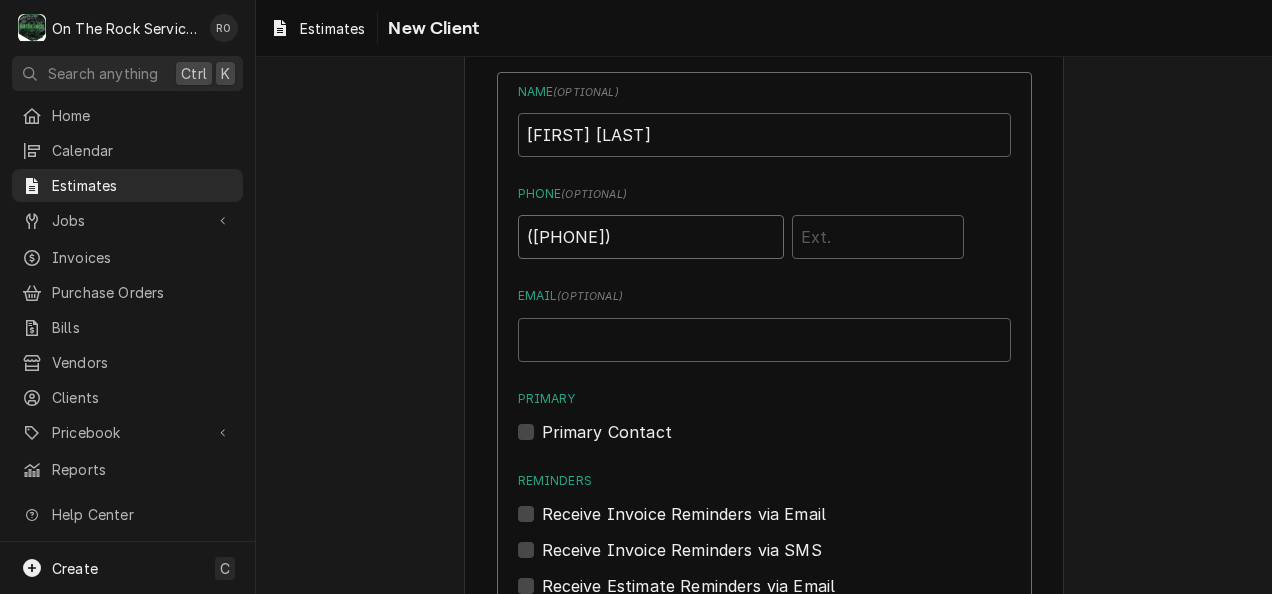 type on "(864) 205-9308" 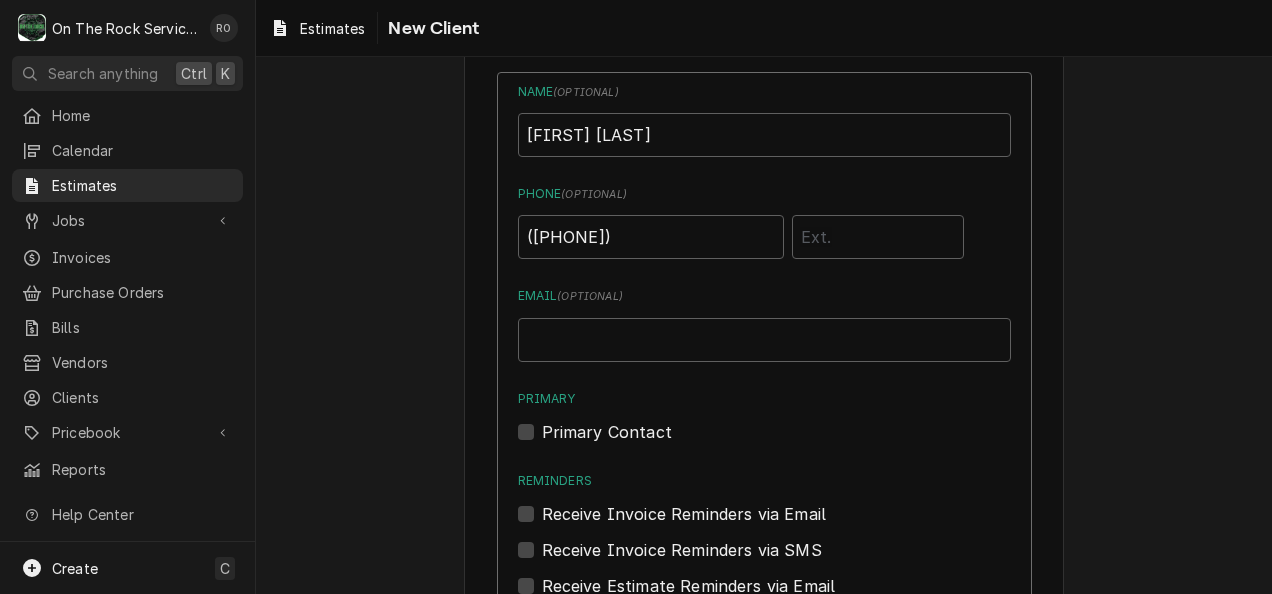 click on "Receive Invoice Reminders via Email" at bounding box center [764, 514] 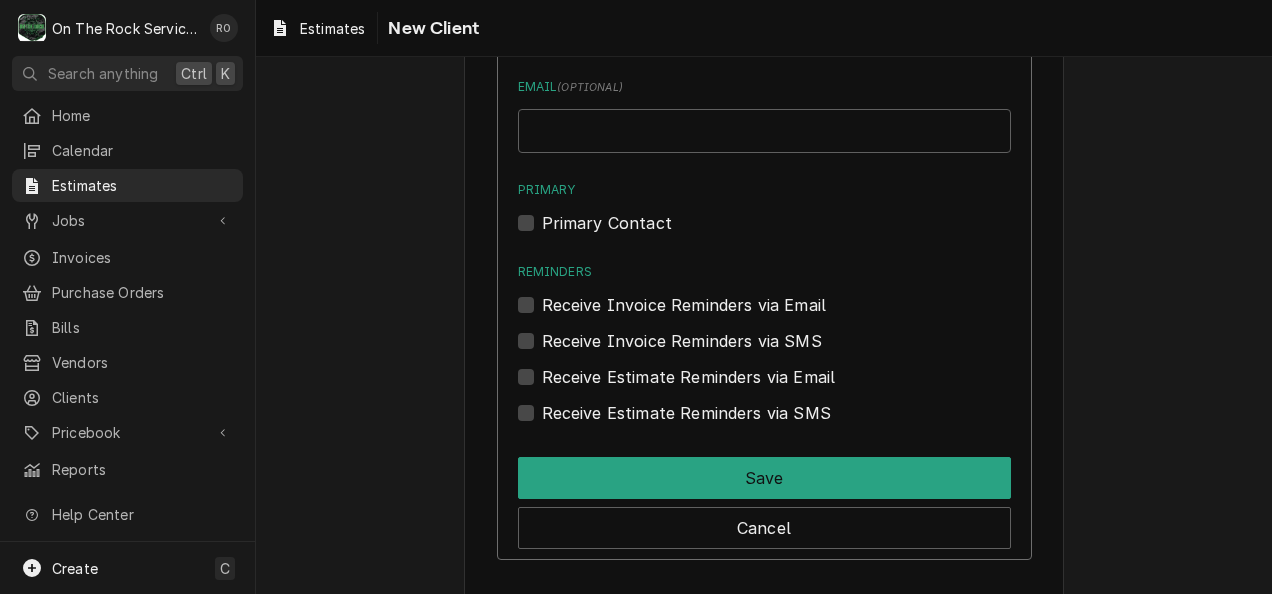 scroll, scrollTop: 1582, scrollLeft: 0, axis: vertical 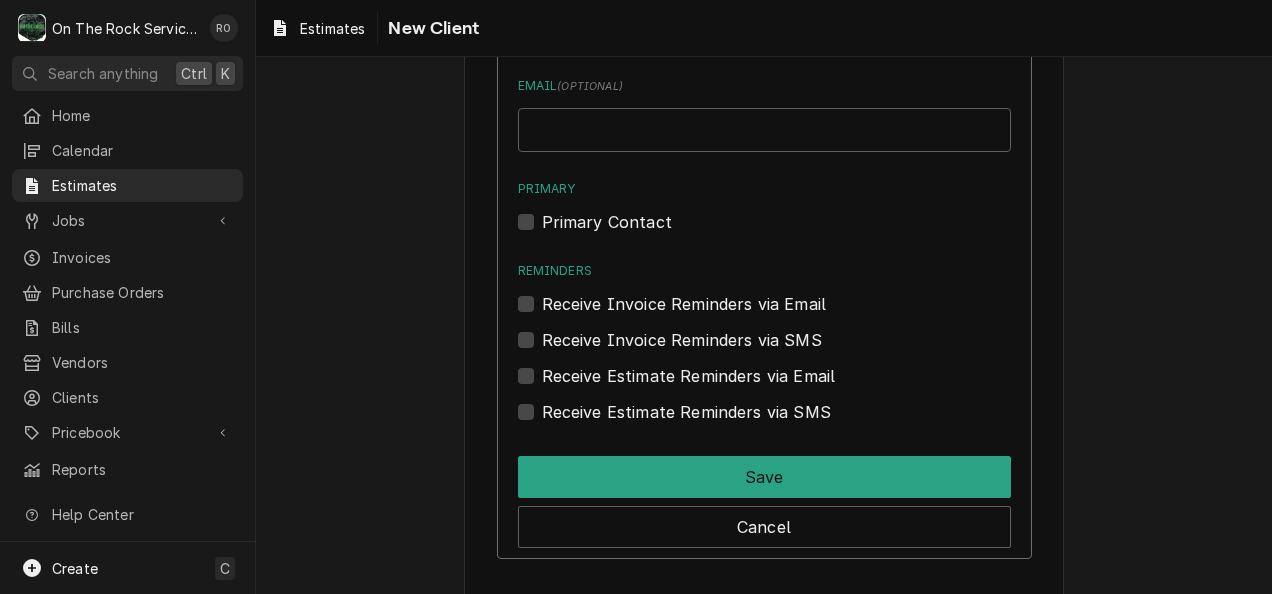 click on "Receive Estimate Reminders via SMS" at bounding box center [686, 412] 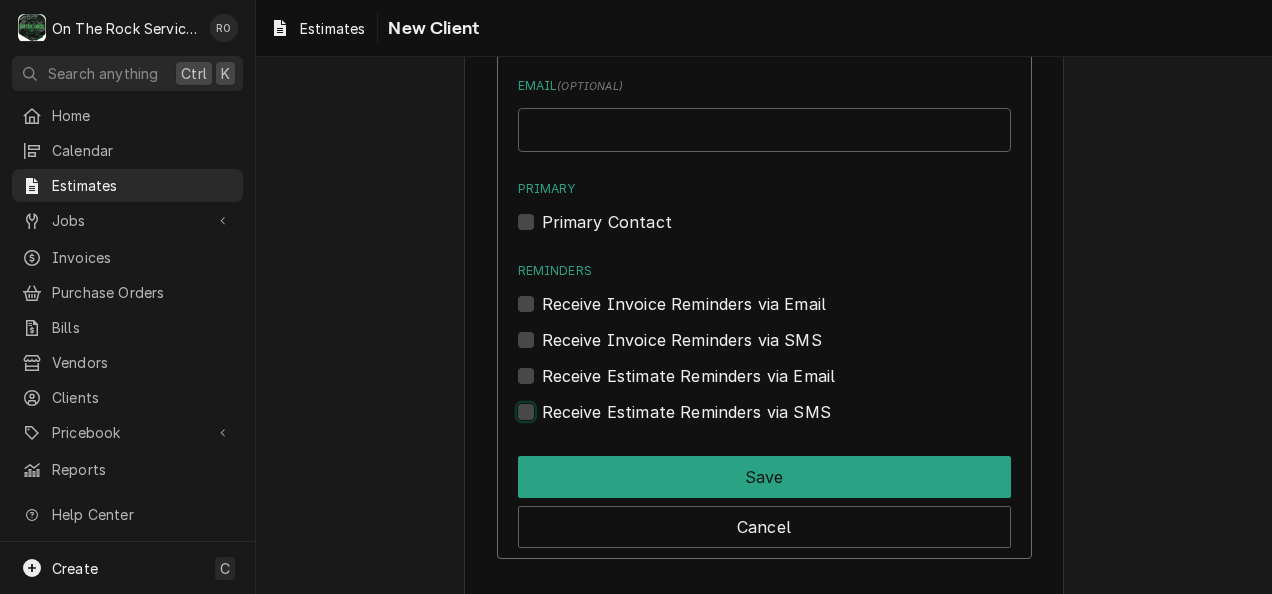 click at bounding box center (788, 422) 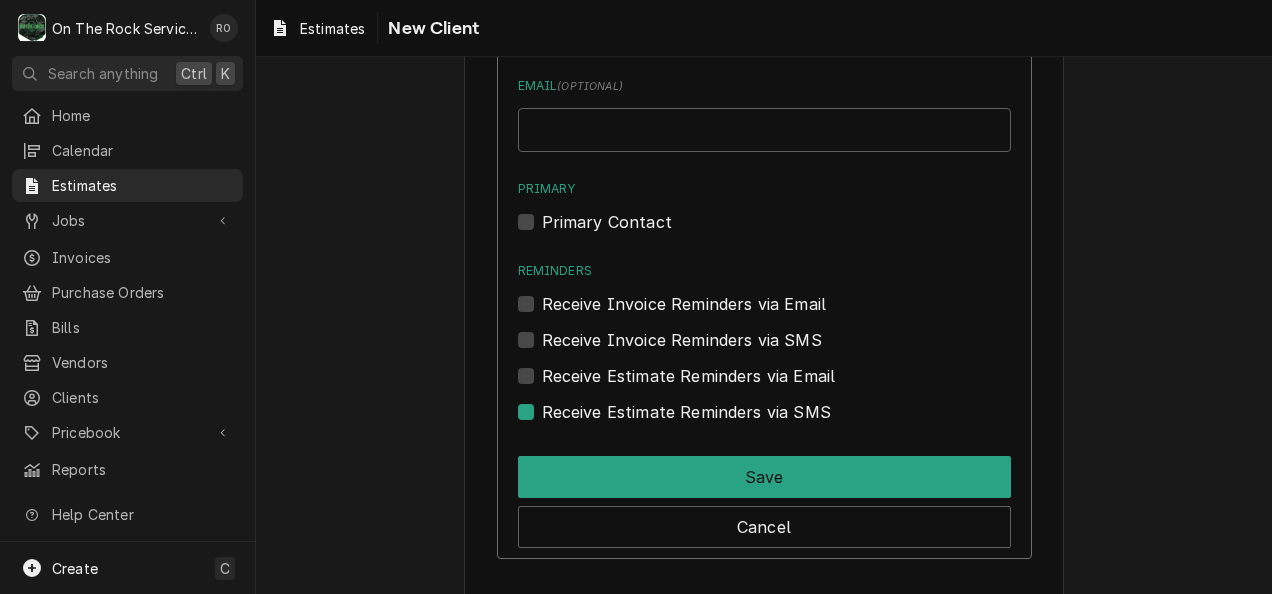 click on "Receive Estimate Reminders via Email" at bounding box center (764, 370) 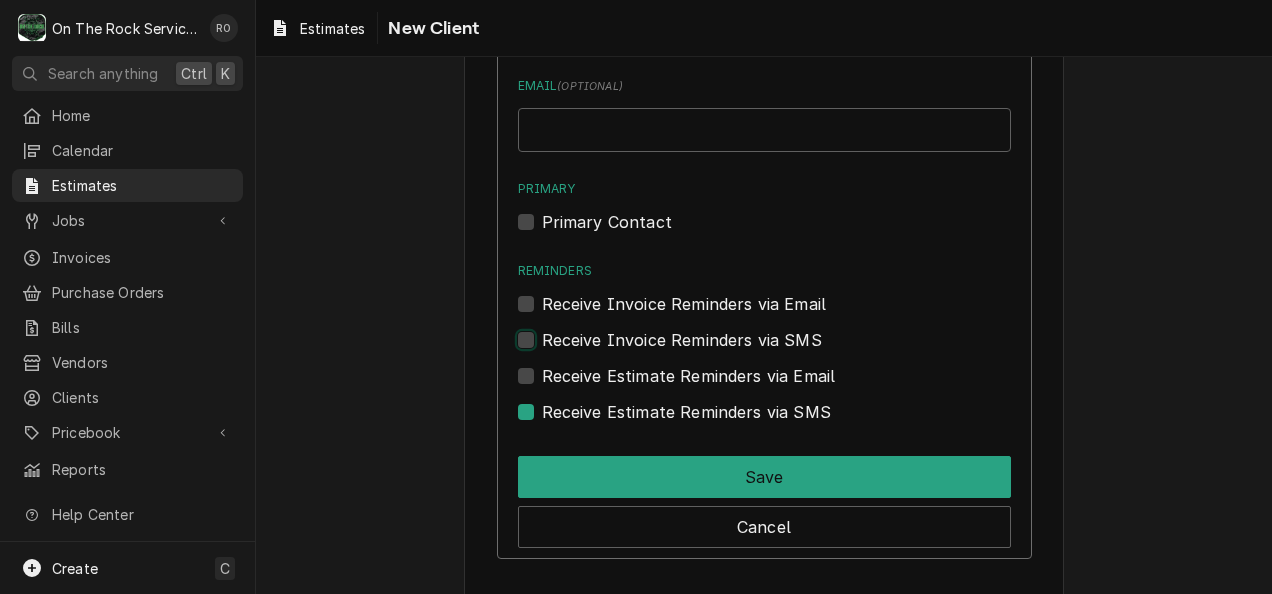 click at bounding box center [788, 350] 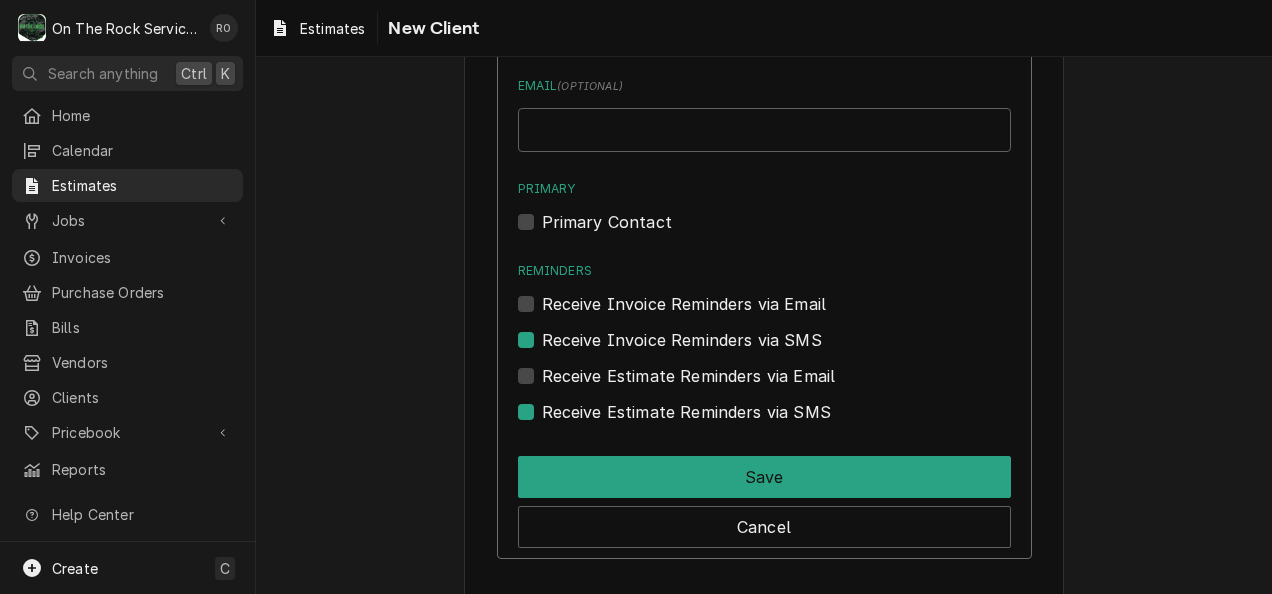 click on "Primary Contact" at bounding box center (607, 222) 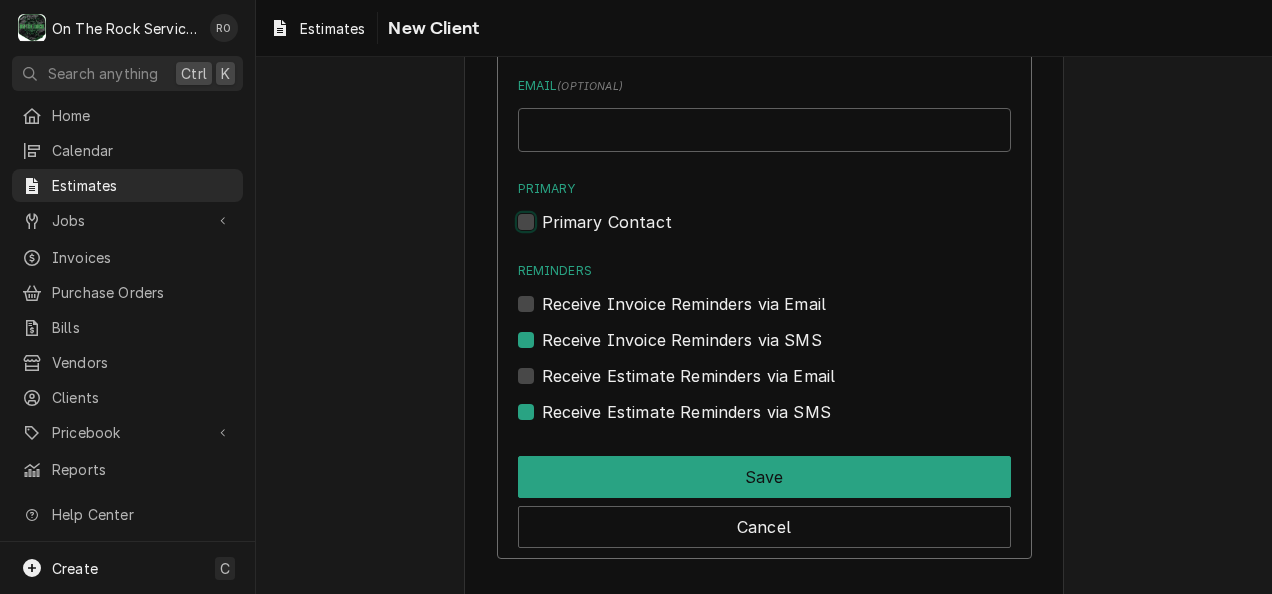 click on "Primary" at bounding box center (788, 232) 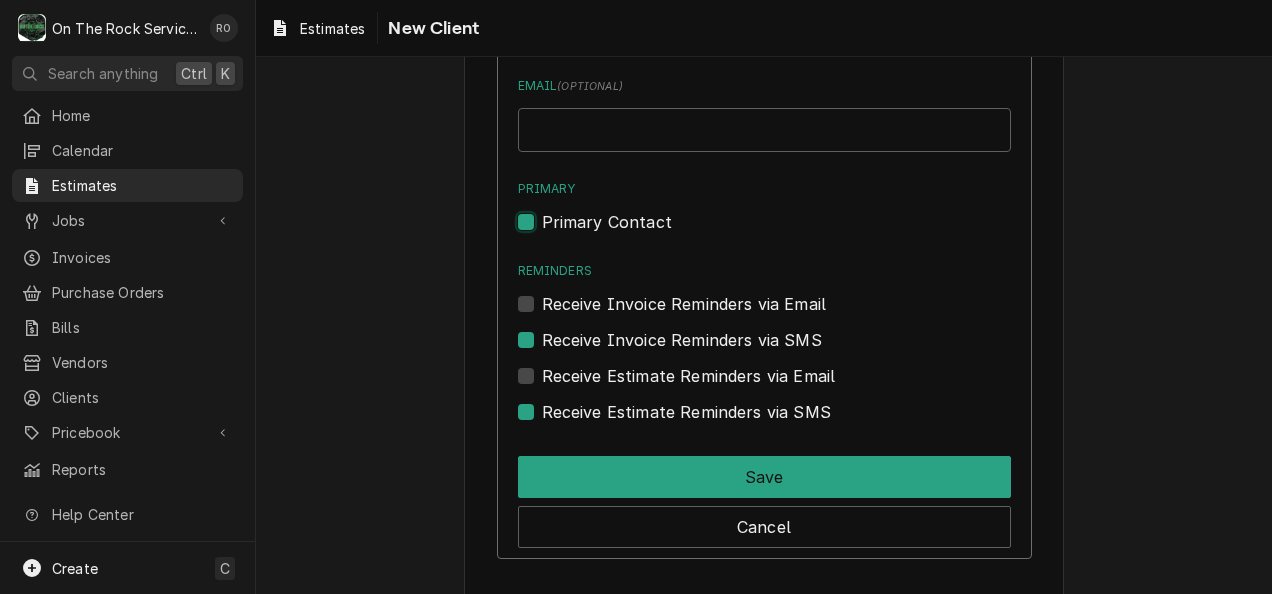 checkbox on "true" 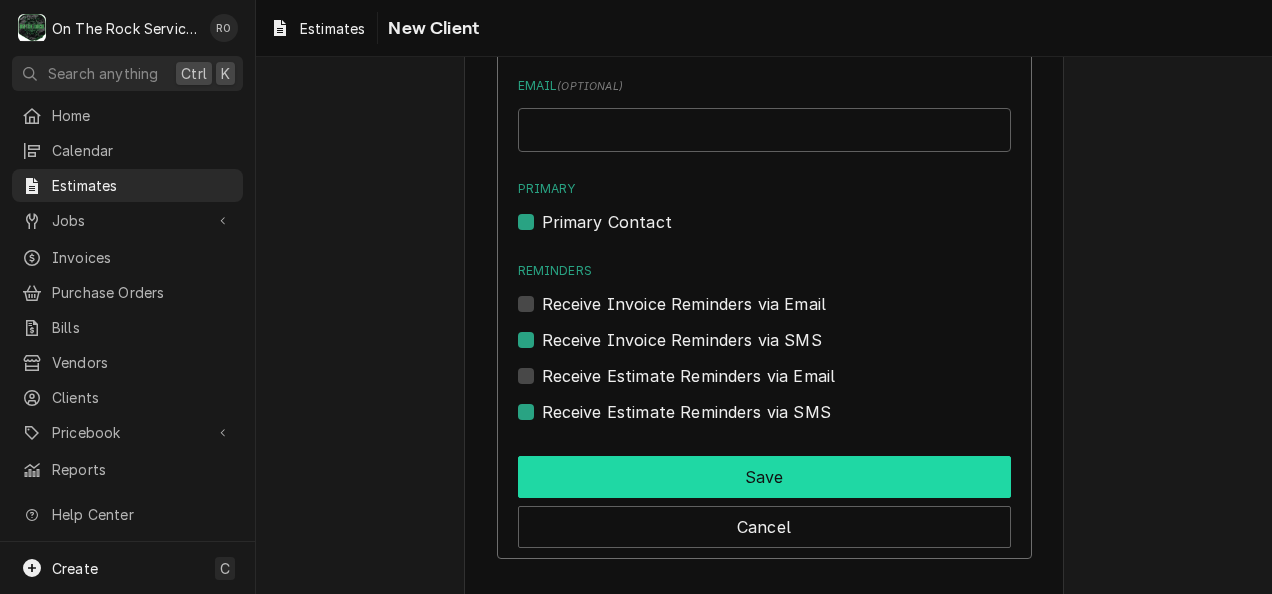 click on "Save" at bounding box center (764, 477) 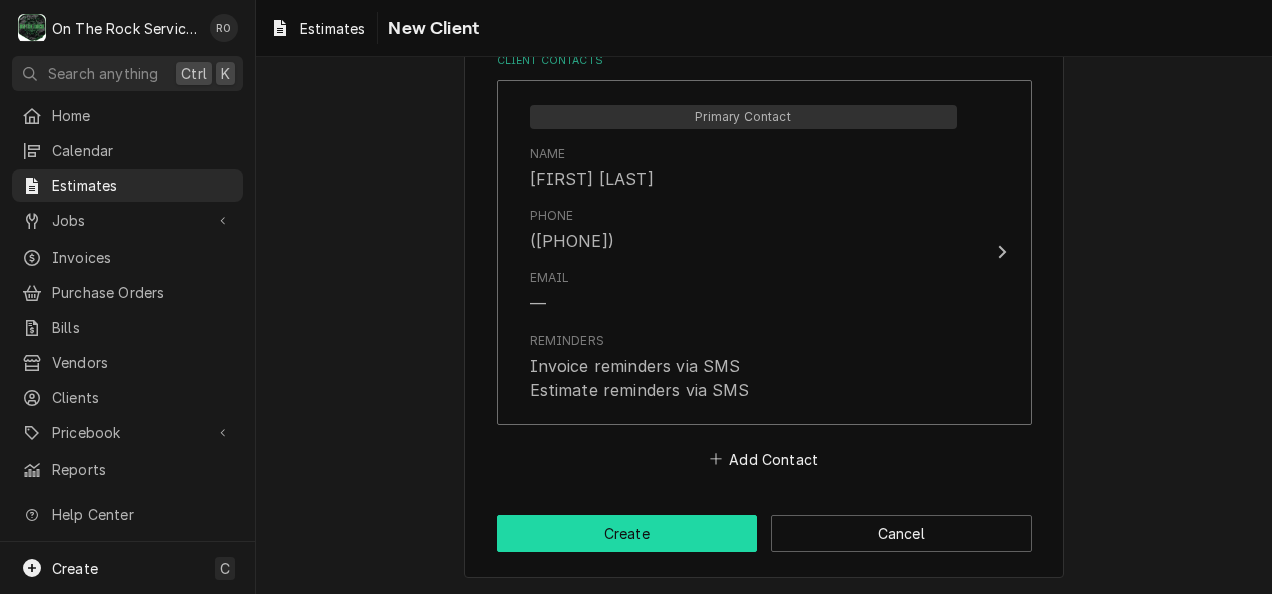 click on "Create" at bounding box center [627, 533] 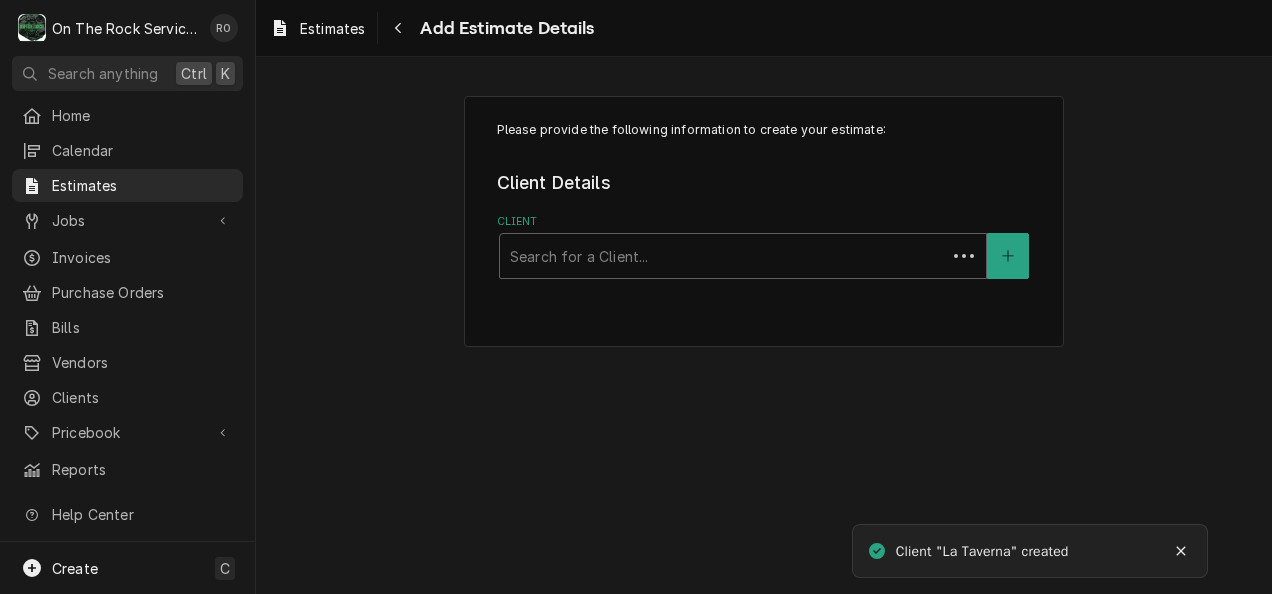 scroll, scrollTop: 0, scrollLeft: 0, axis: both 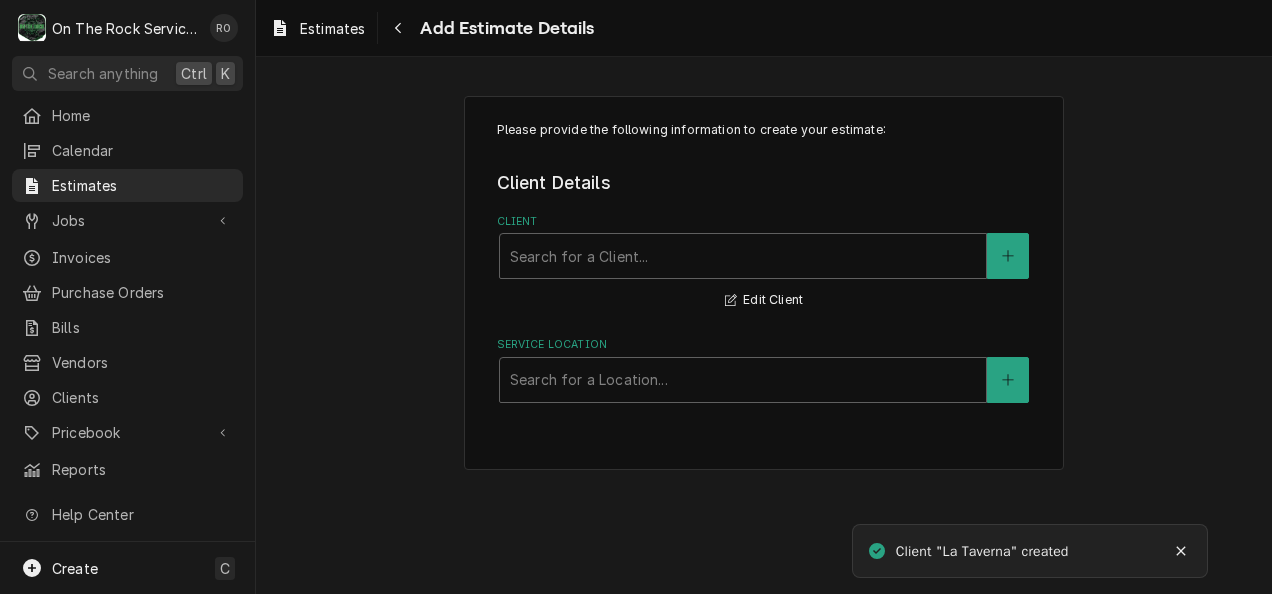 click on "Service Location" at bounding box center (764, 345) 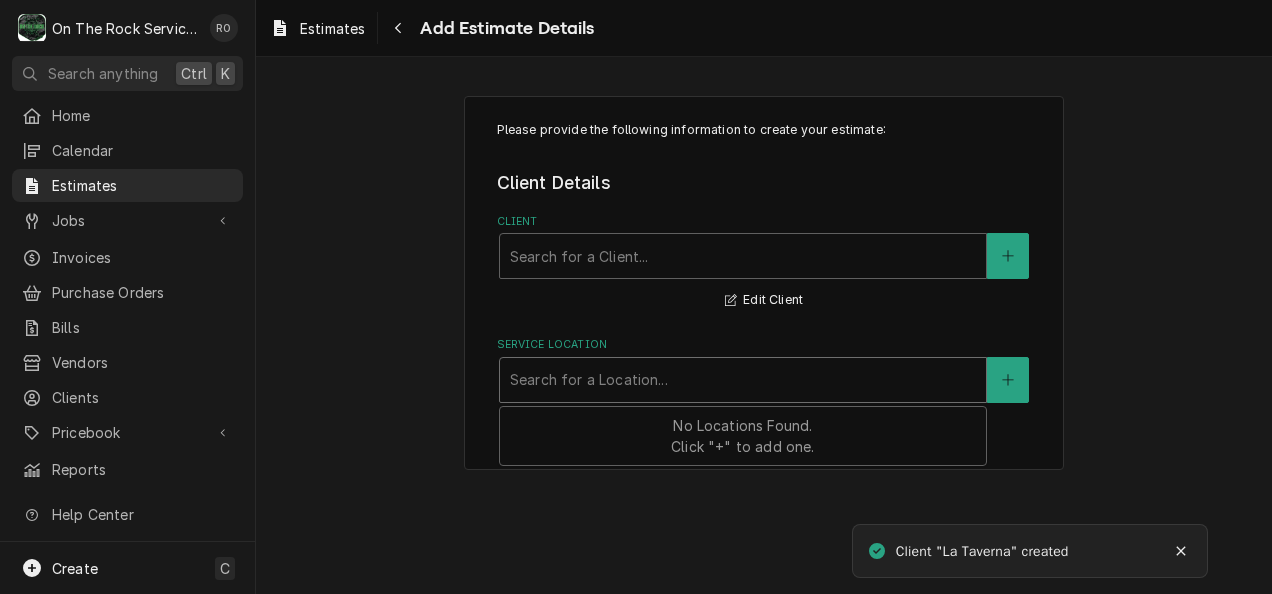 click at bounding box center (743, 380) 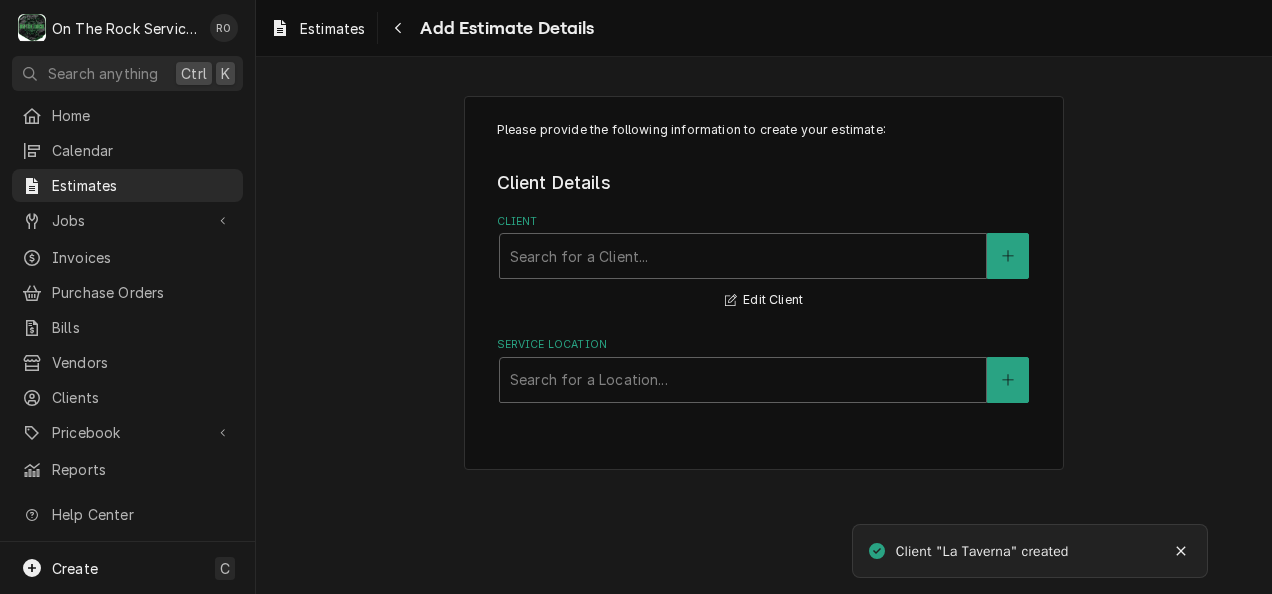 click on "Please provide the following information to create your estimate: Client Details Client Search for a Client... Edit Client Service Location Search for a Location..." at bounding box center (764, 283) 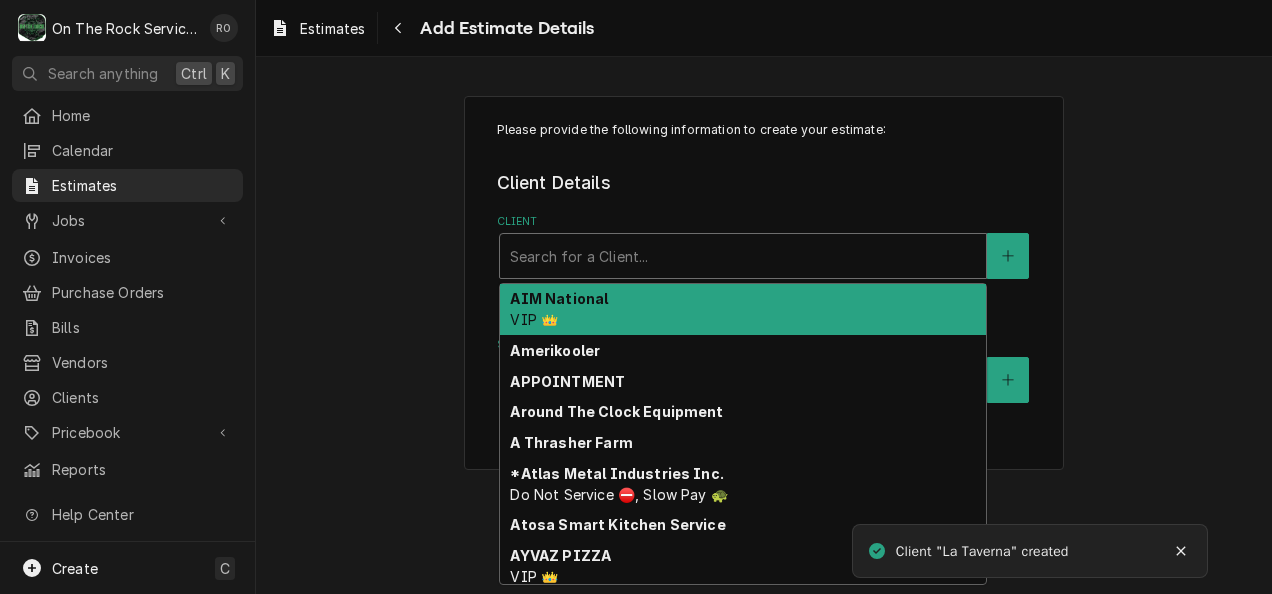 click at bounding box center (743, 256) 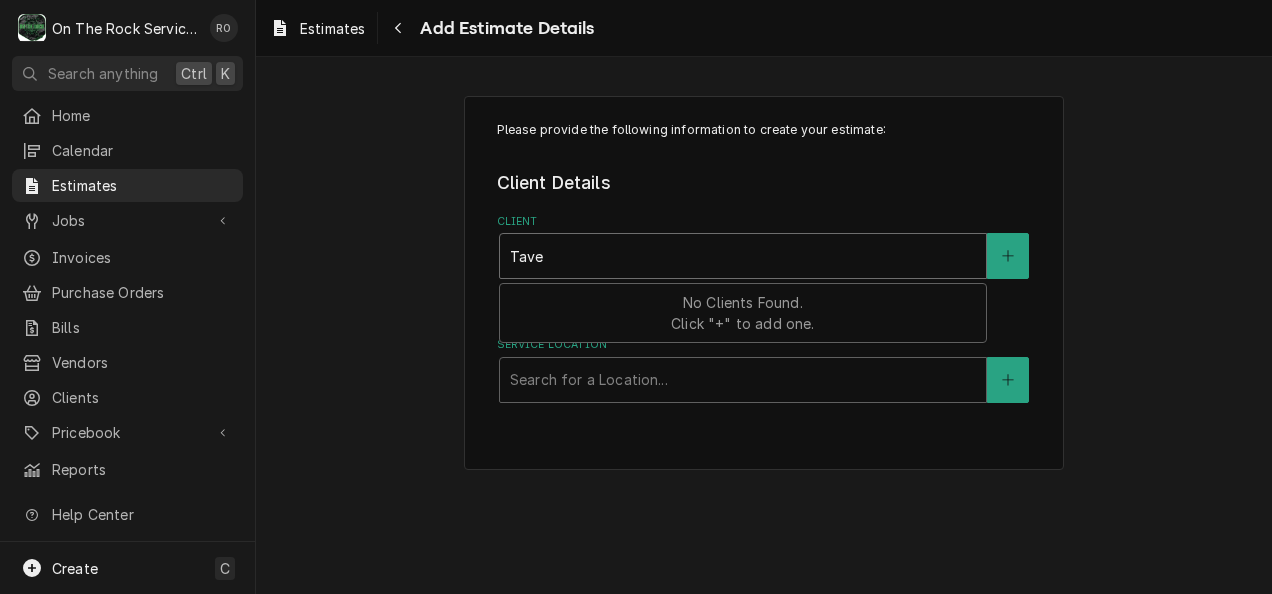 type on "Taver" 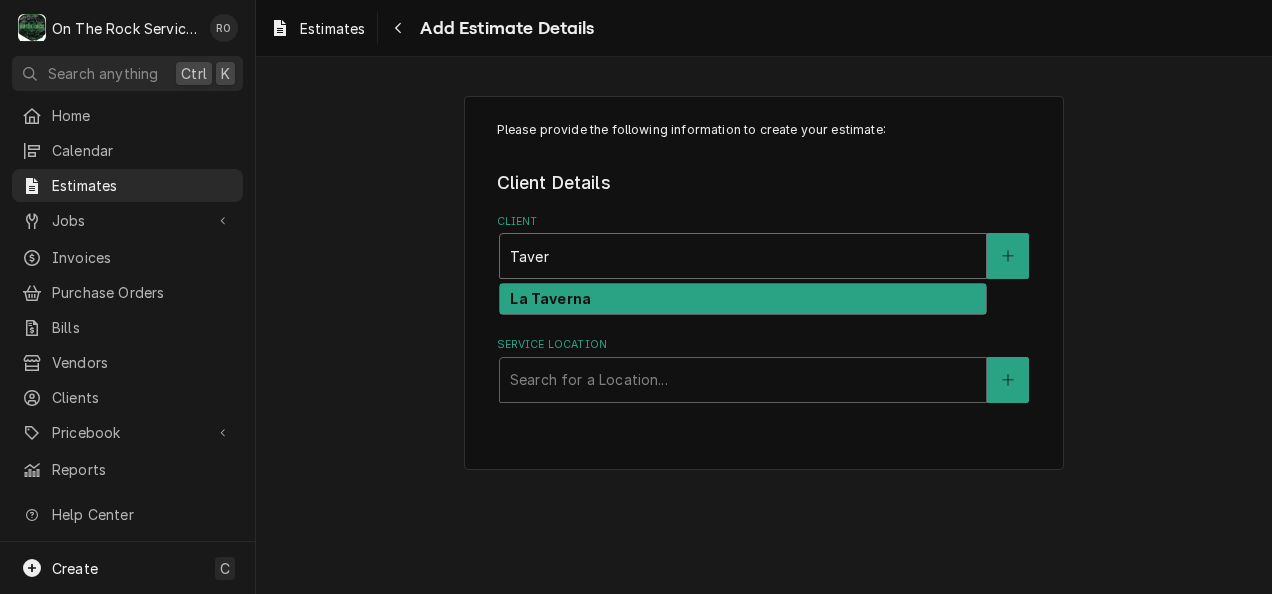 click on "La Taverna" at bounding box center [743, 299] 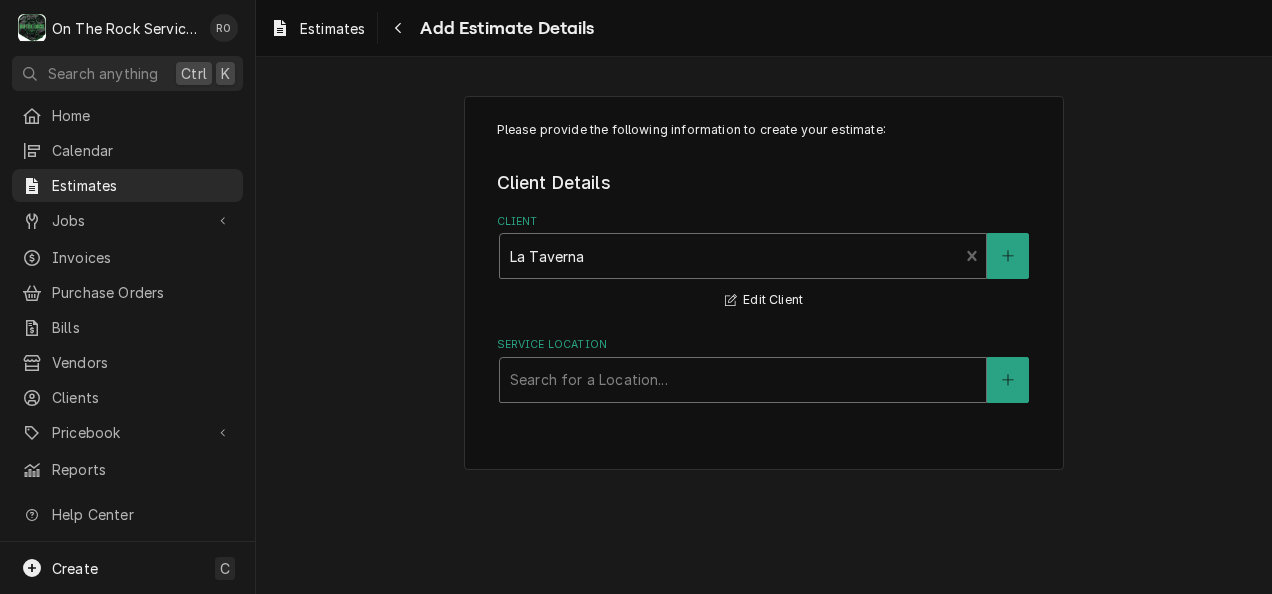 click on "Service Location" at bounding box center (764, 345) 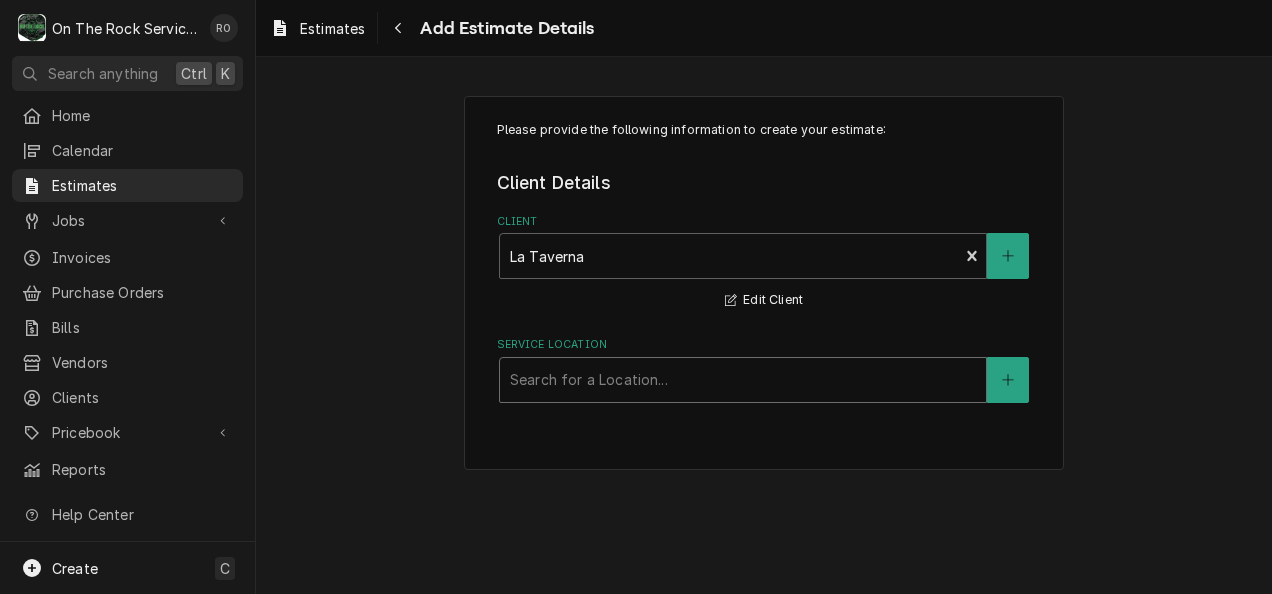 click at bounding box center (743, 380) 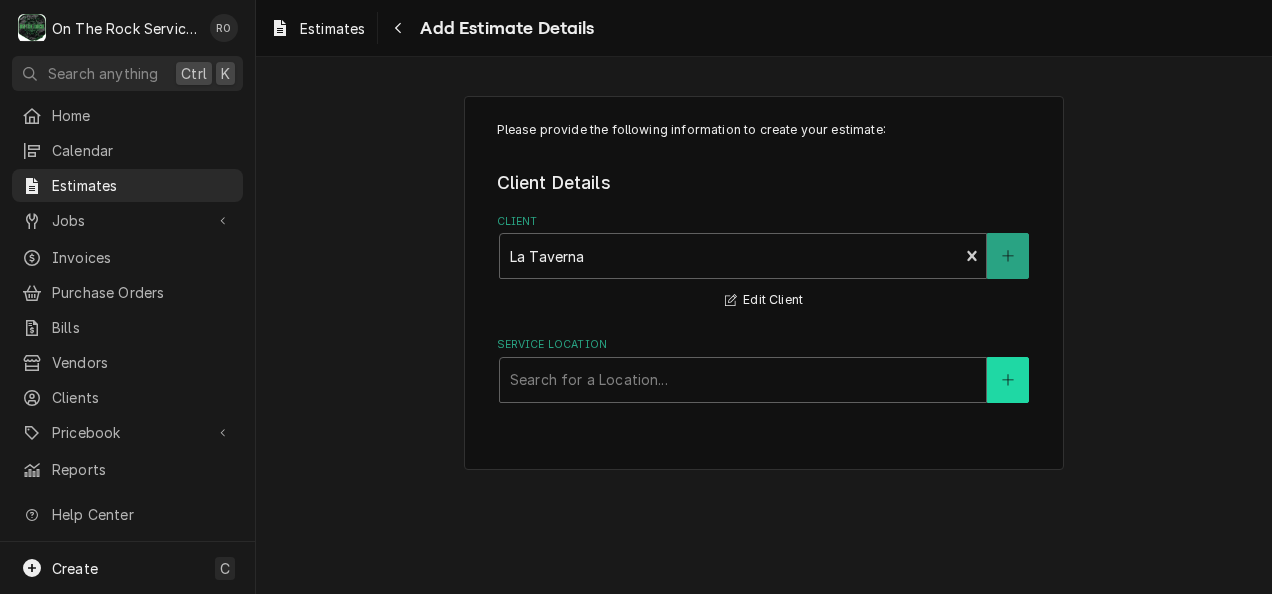 click at bounding box center [1008, 380] 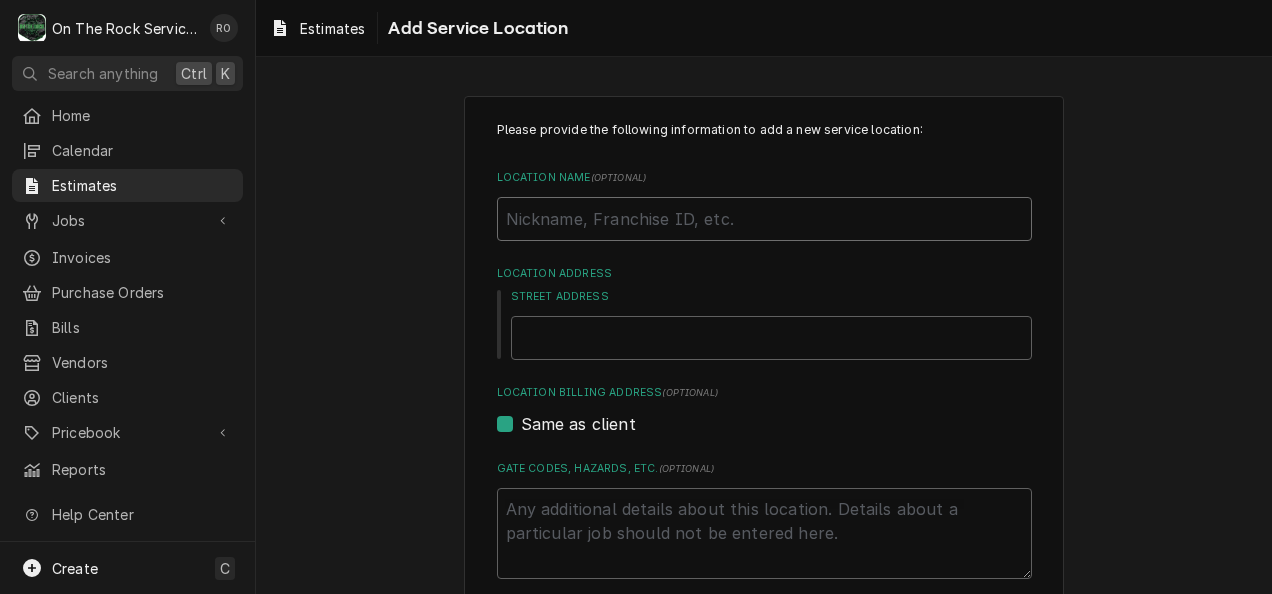 click on "Location Name  ( optional )" at bounding box center [764, 219] 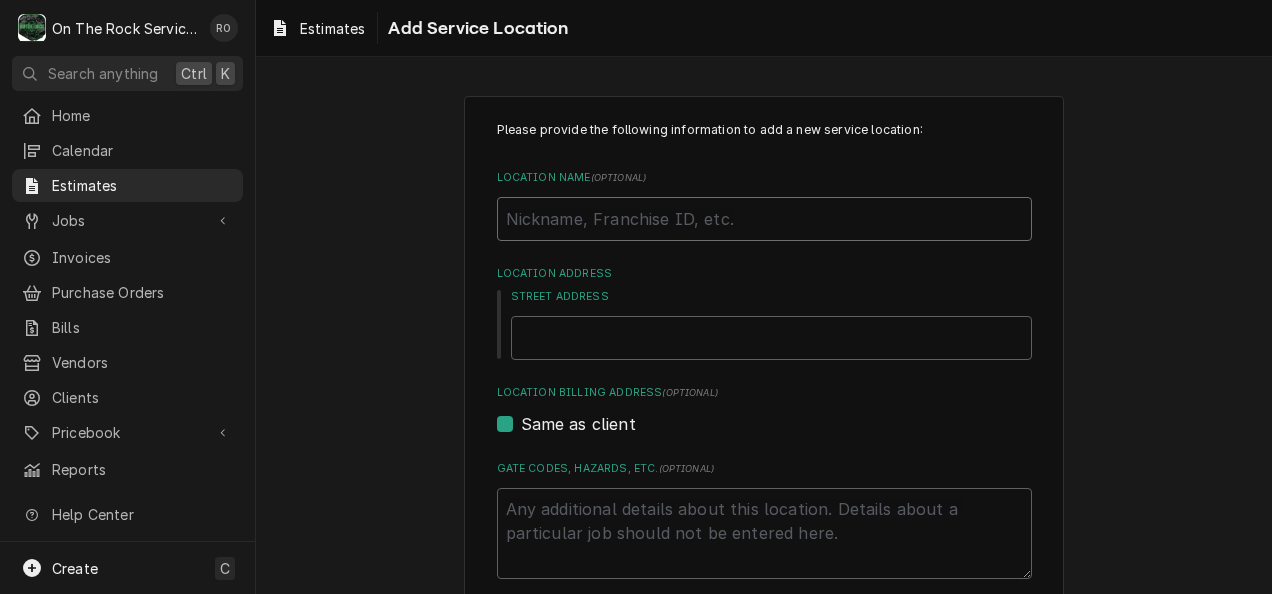 type on "x" 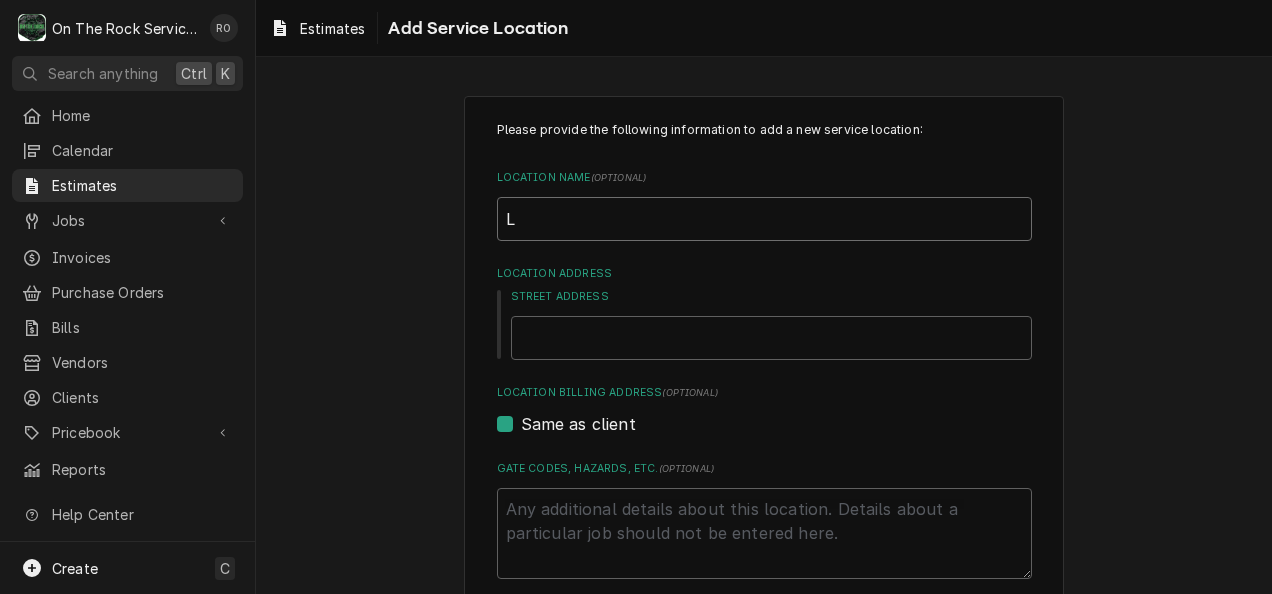 type on "x" 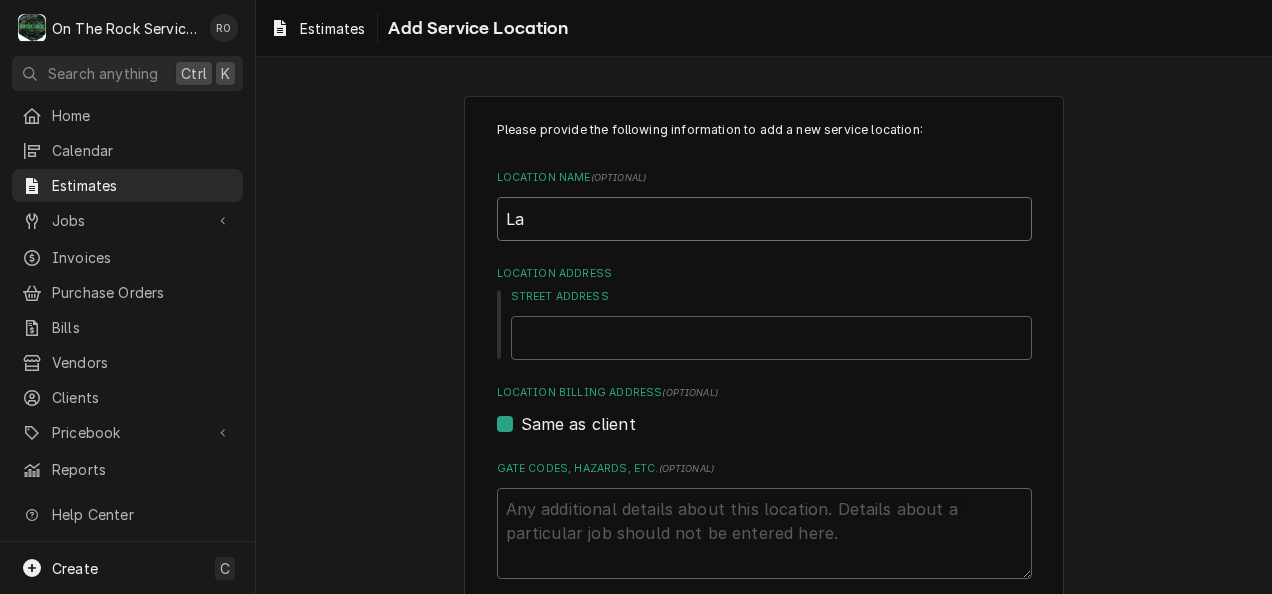 type on "x" 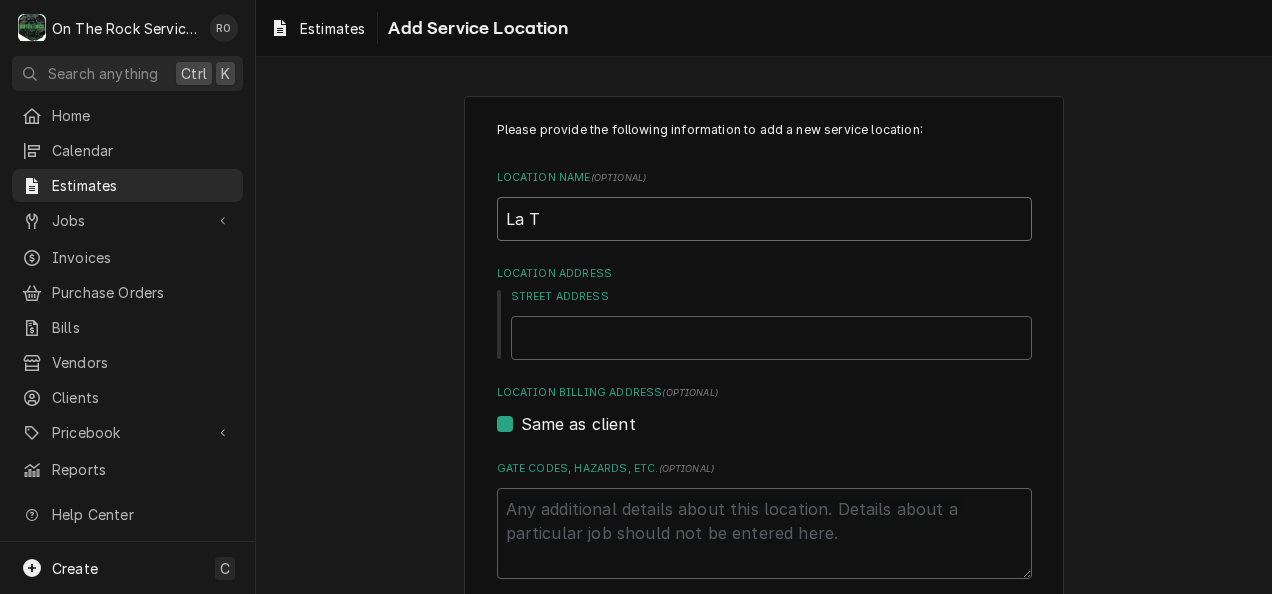 type on "x" 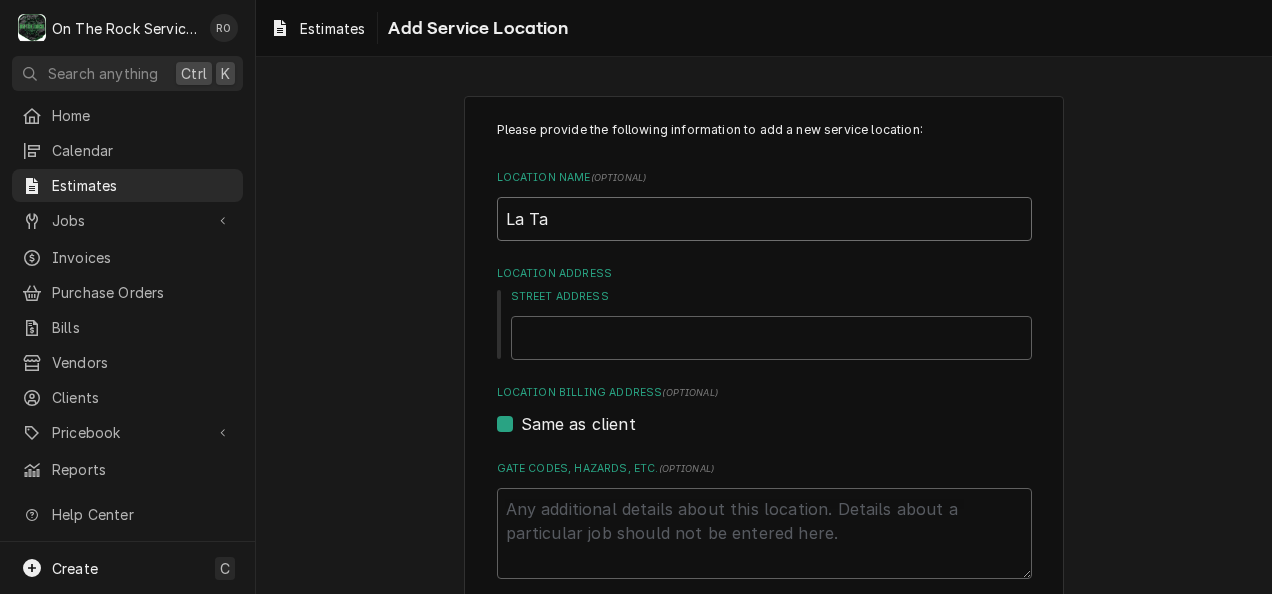 type on "x" 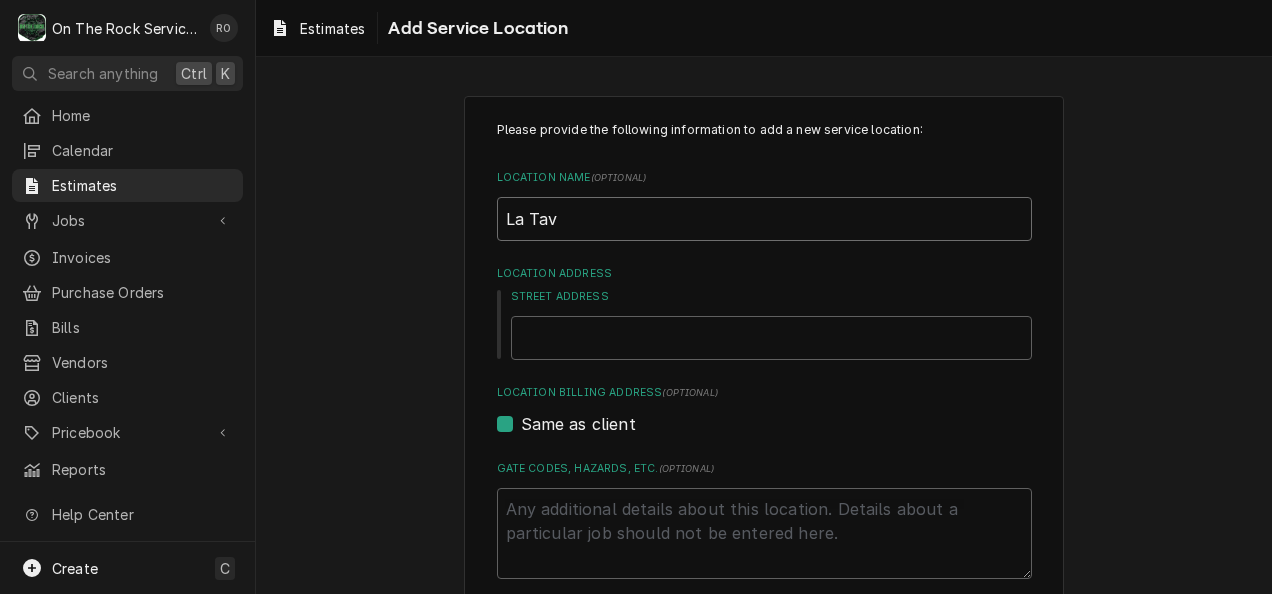 type on "x" 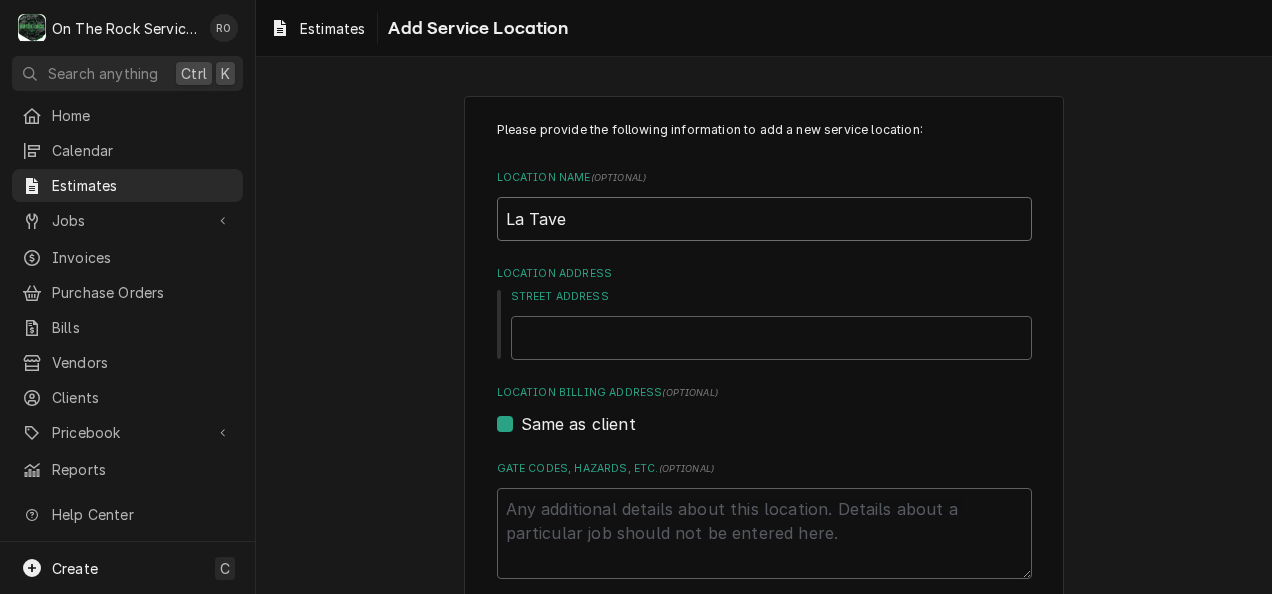 type on "x" 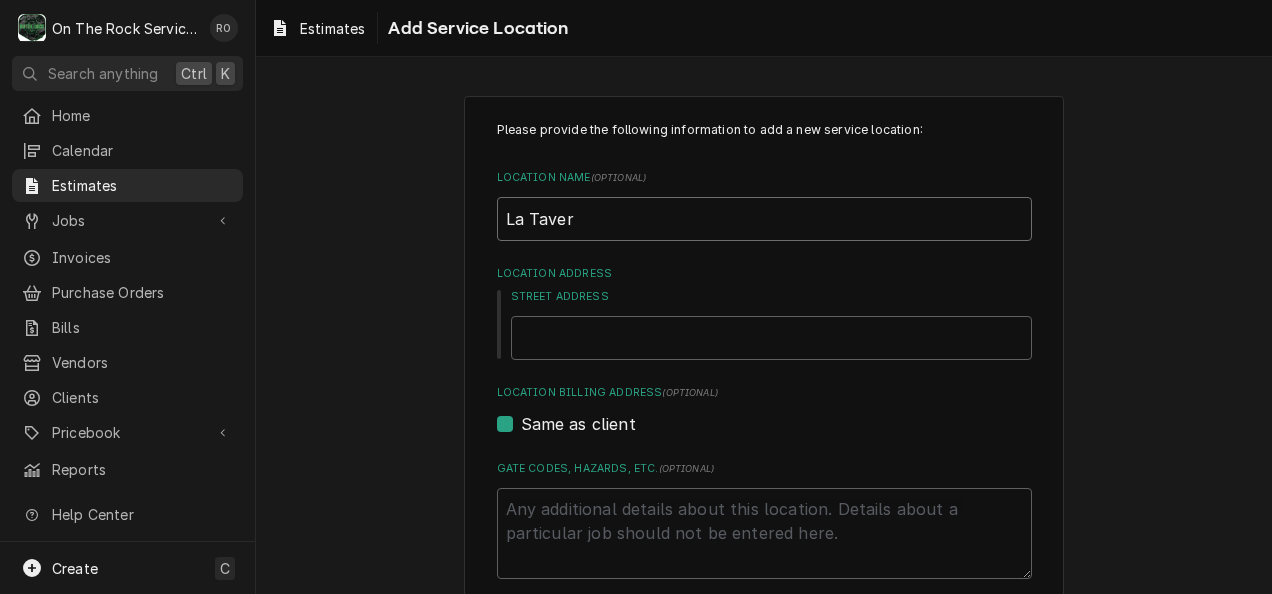 type on "x" 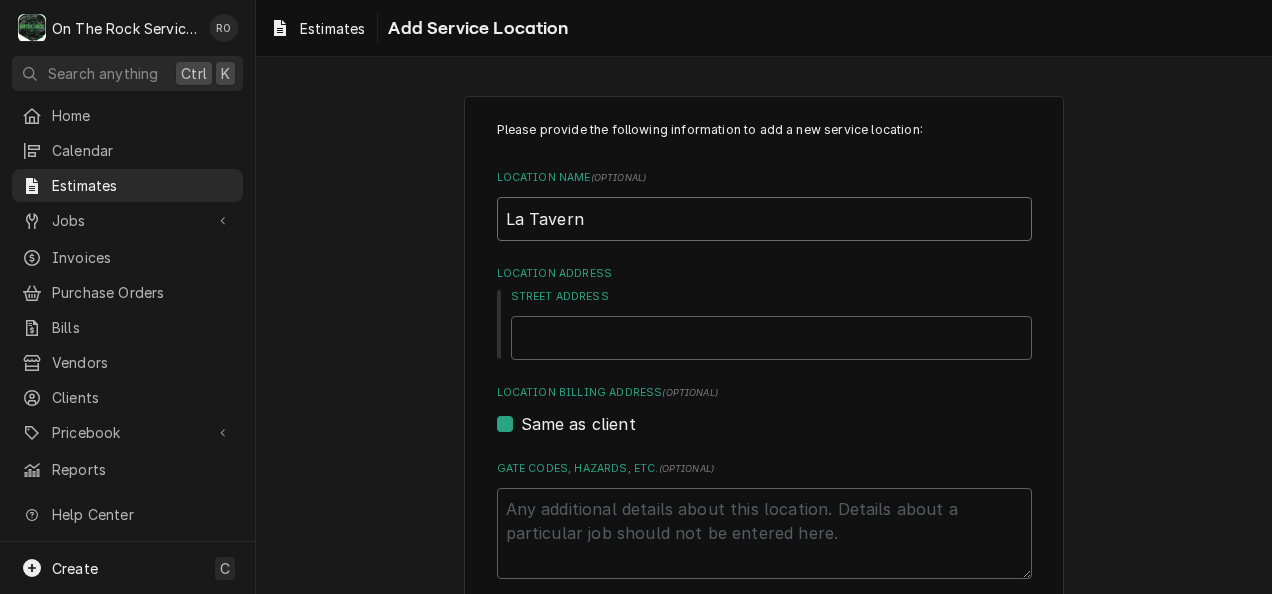 type on "x" 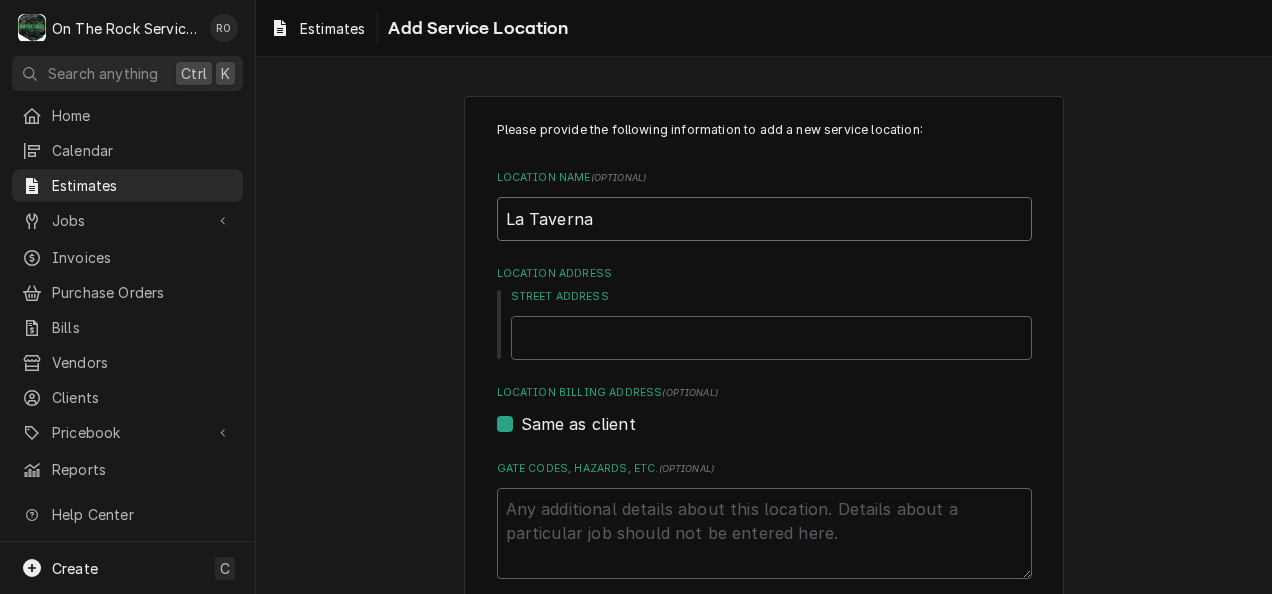 type on "x" 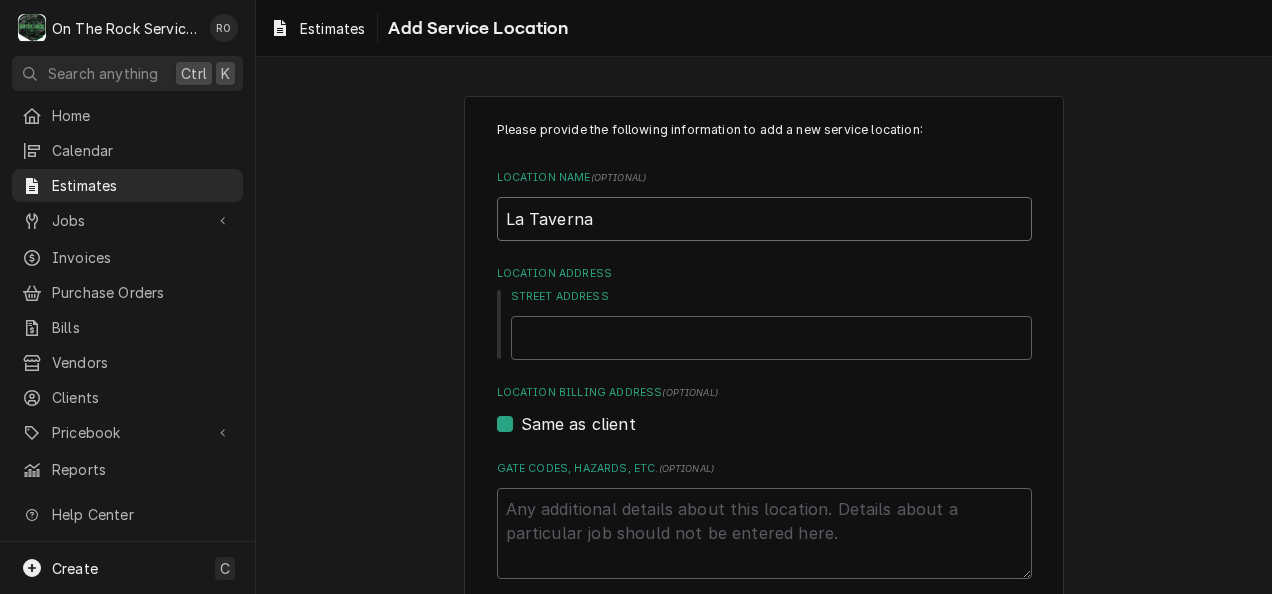 type on "La Taverna" 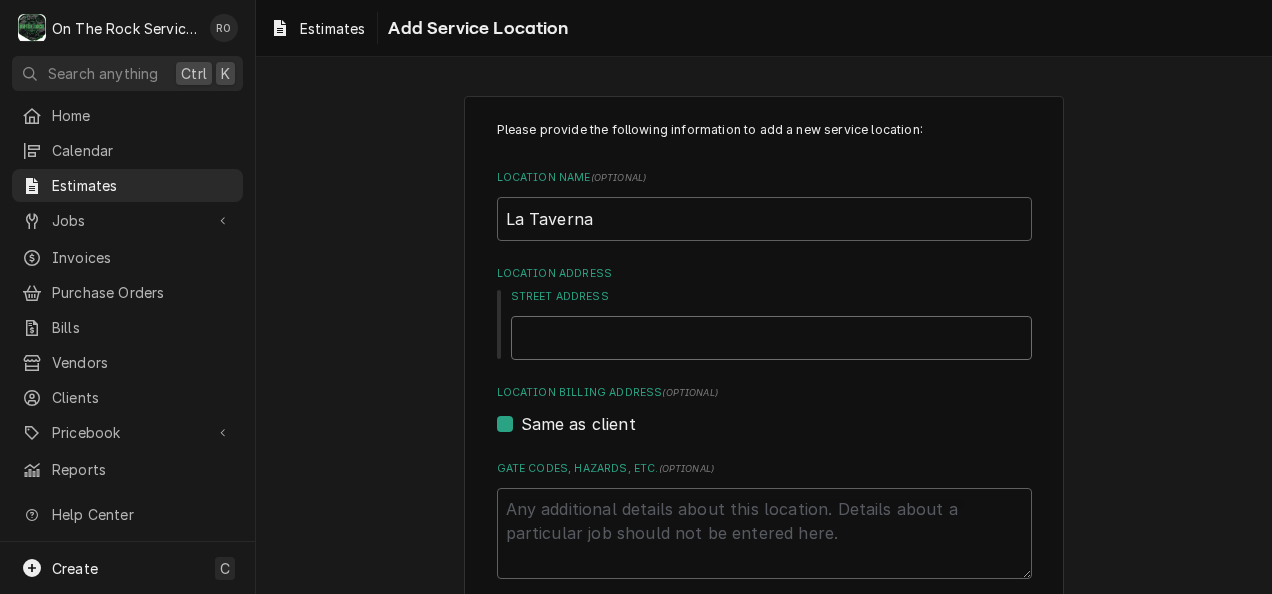 type on "x" 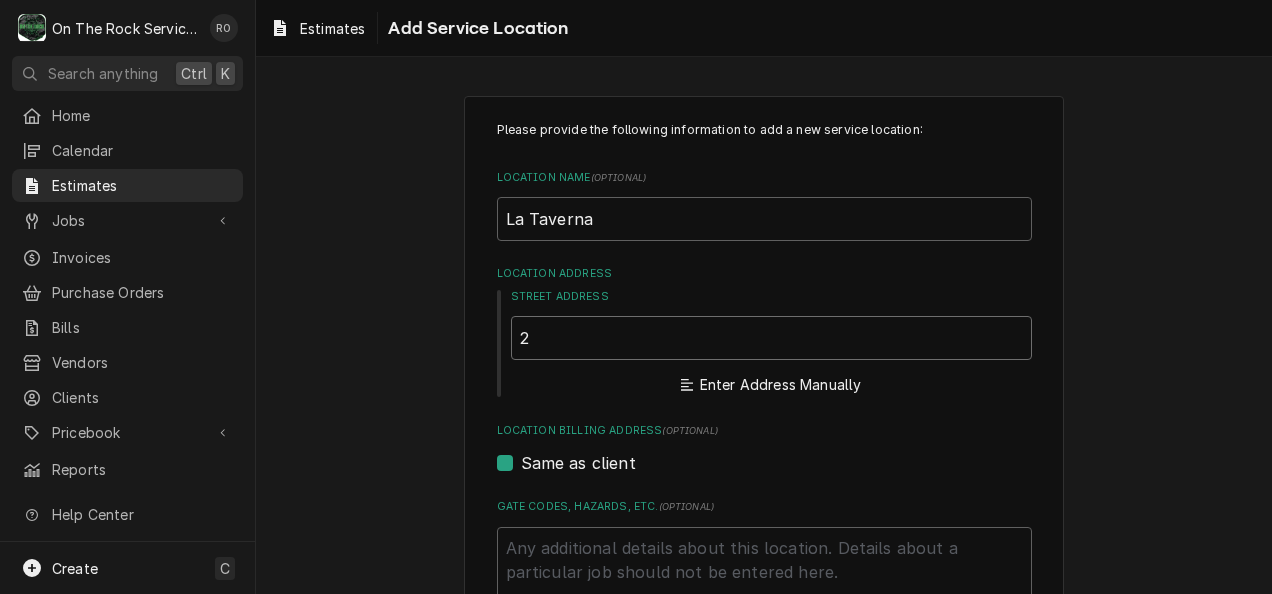 type on "x" 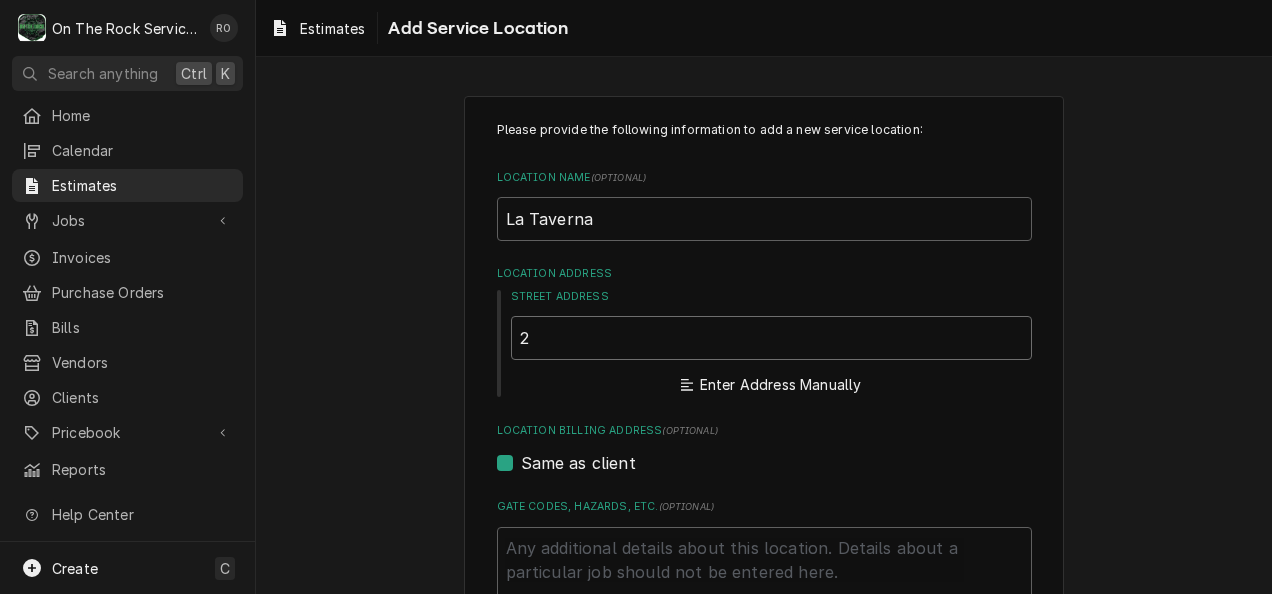 type on "24" 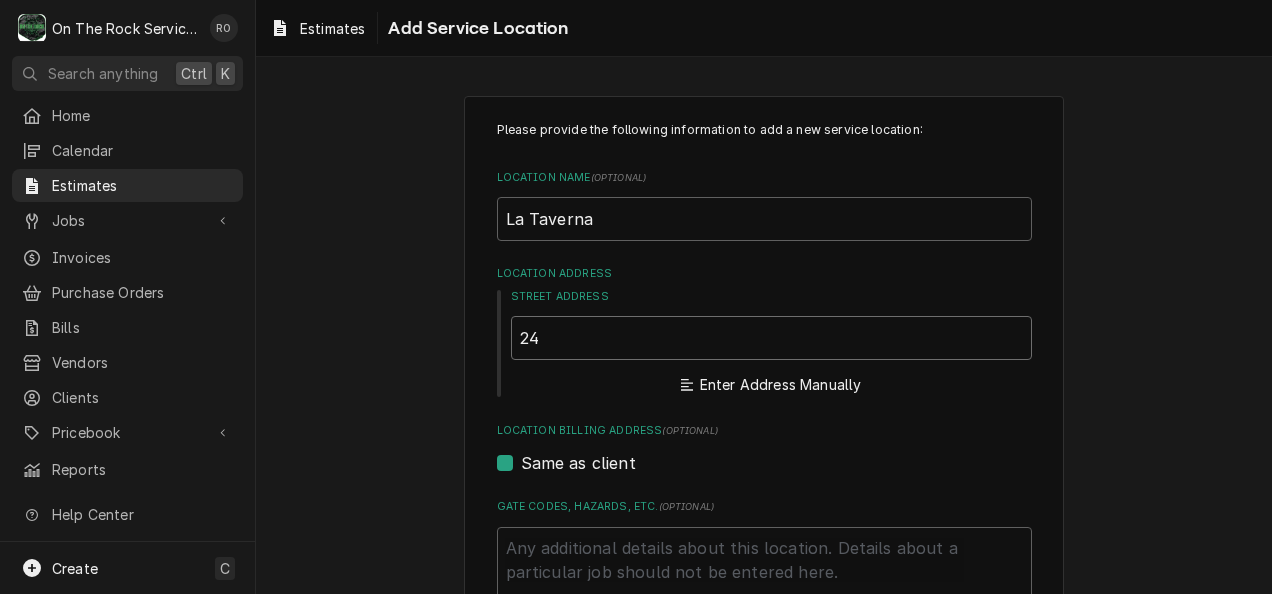 type on "x" 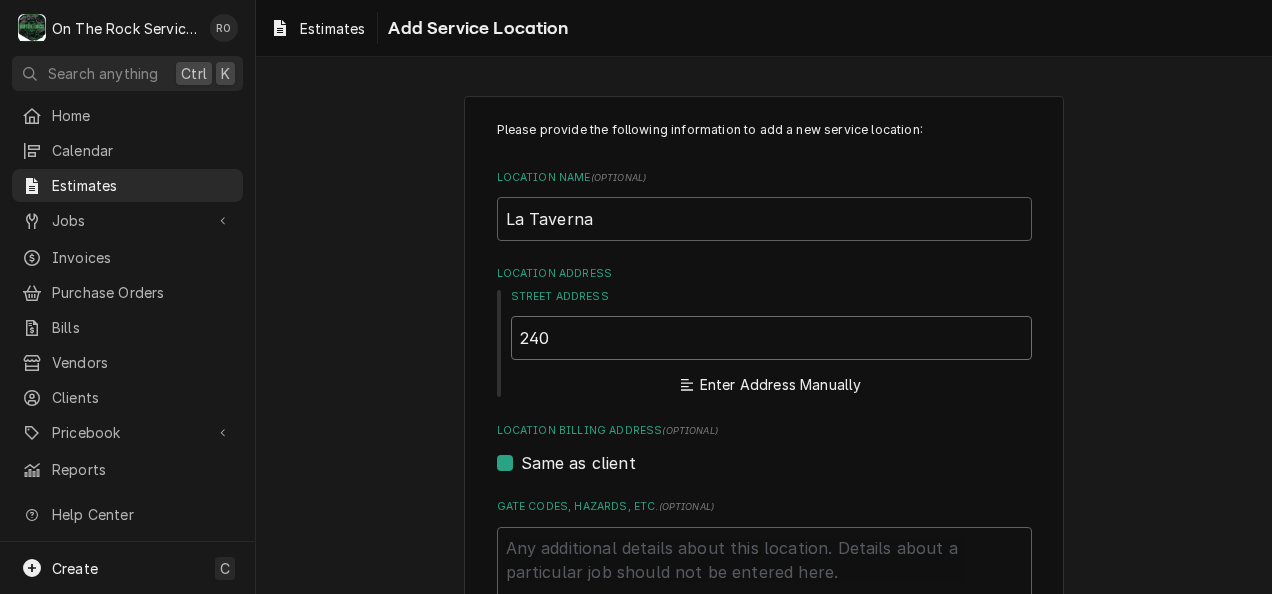 type on "x" 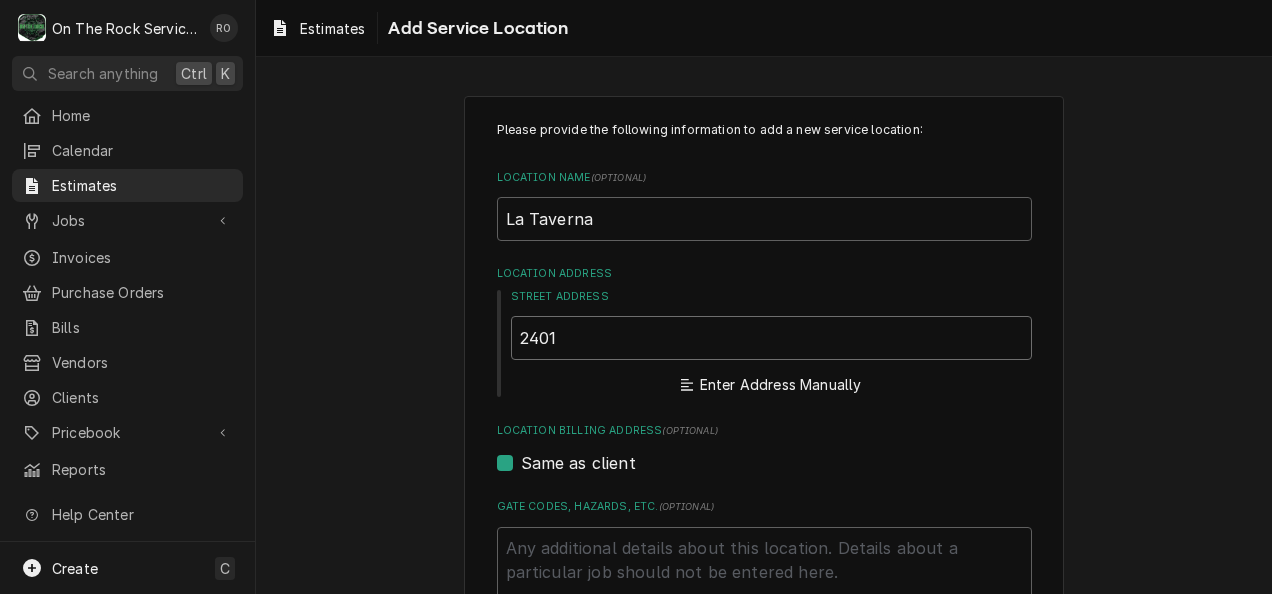 type on "2401" 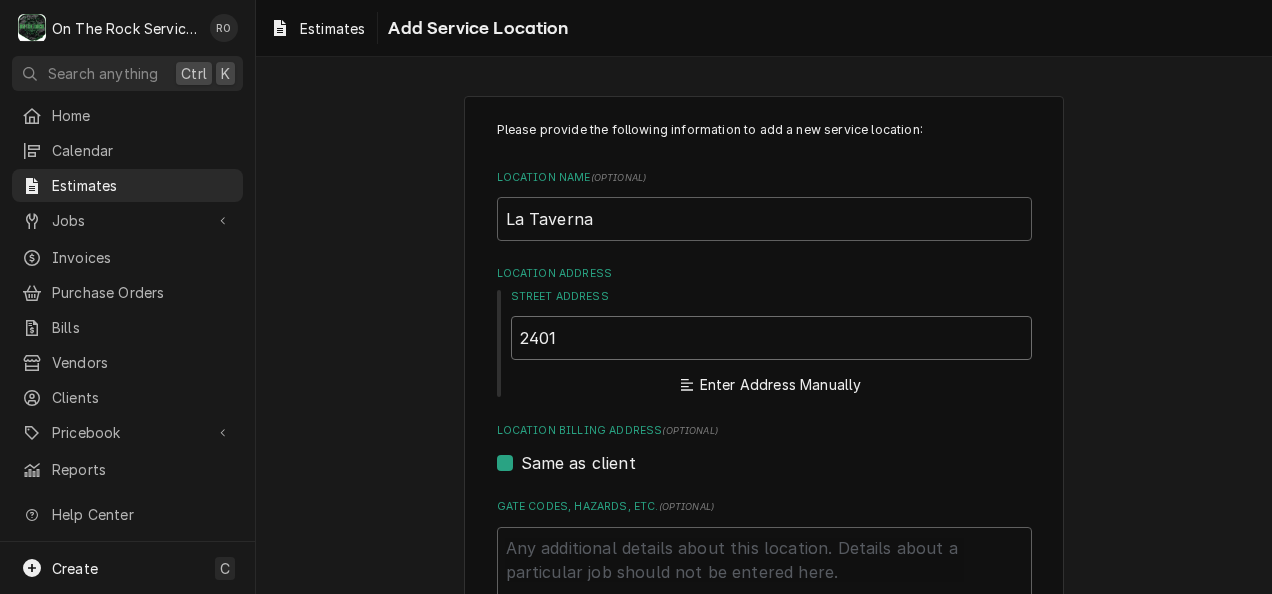 type on "x" 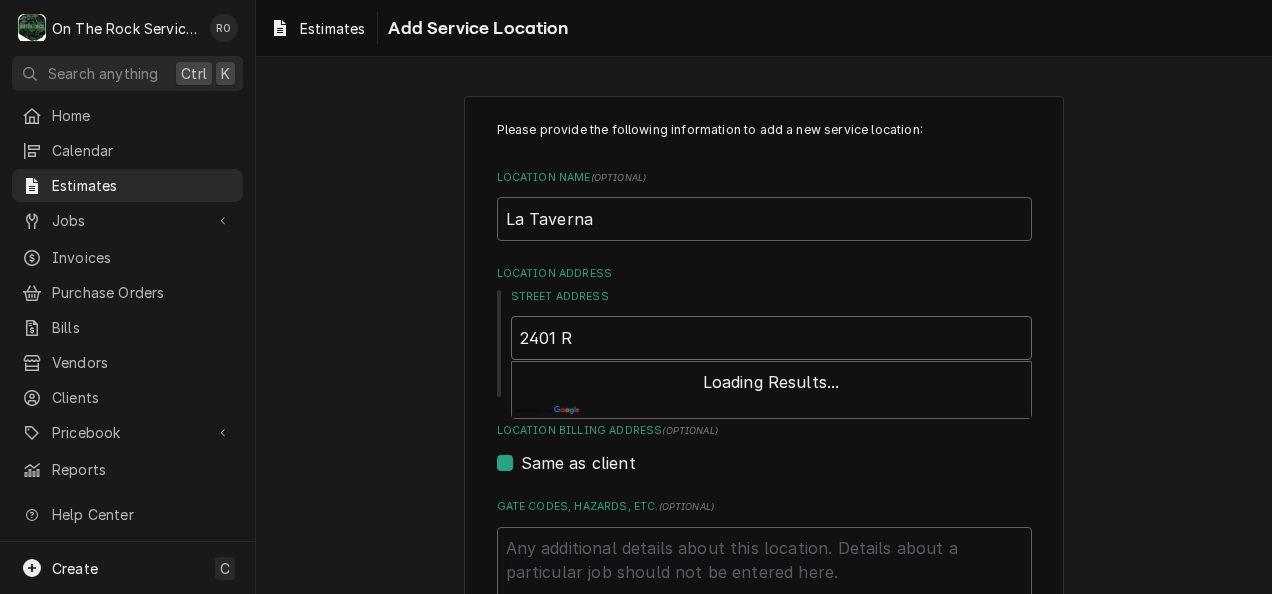 type on "x" 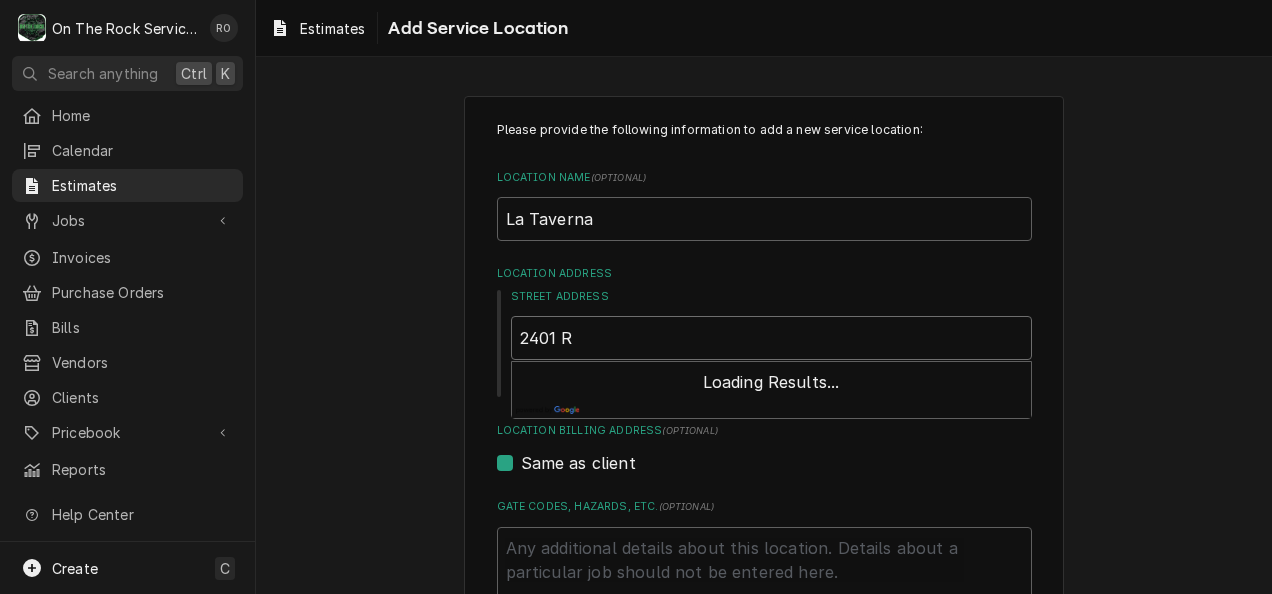 type on "2401 Re" 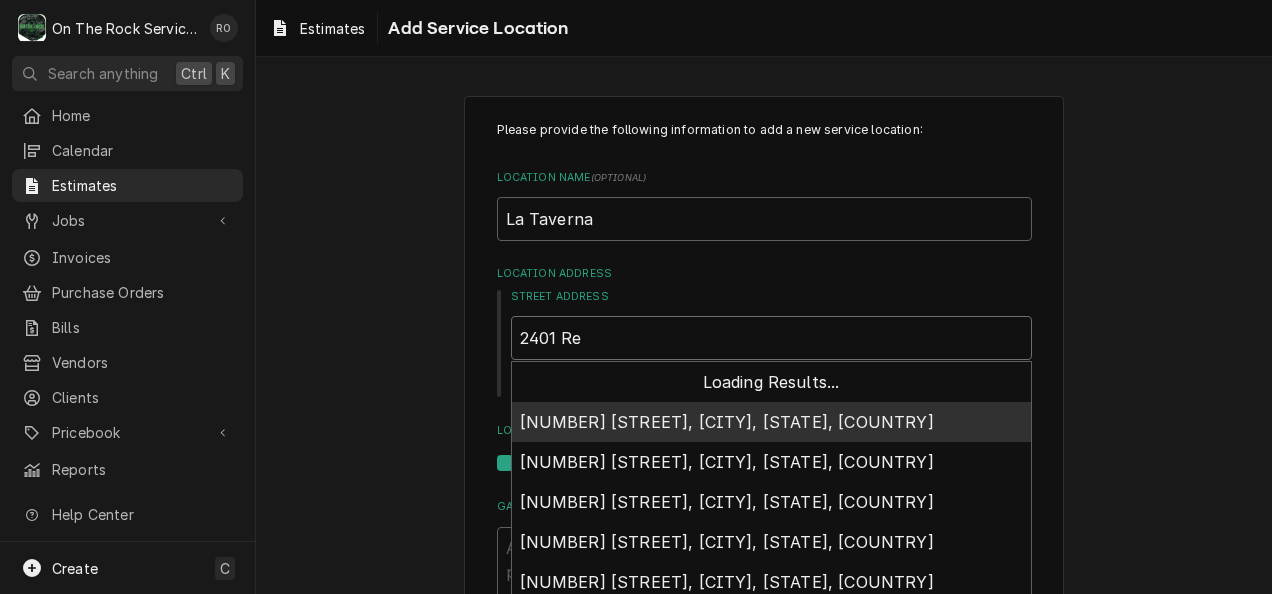 type on "x" 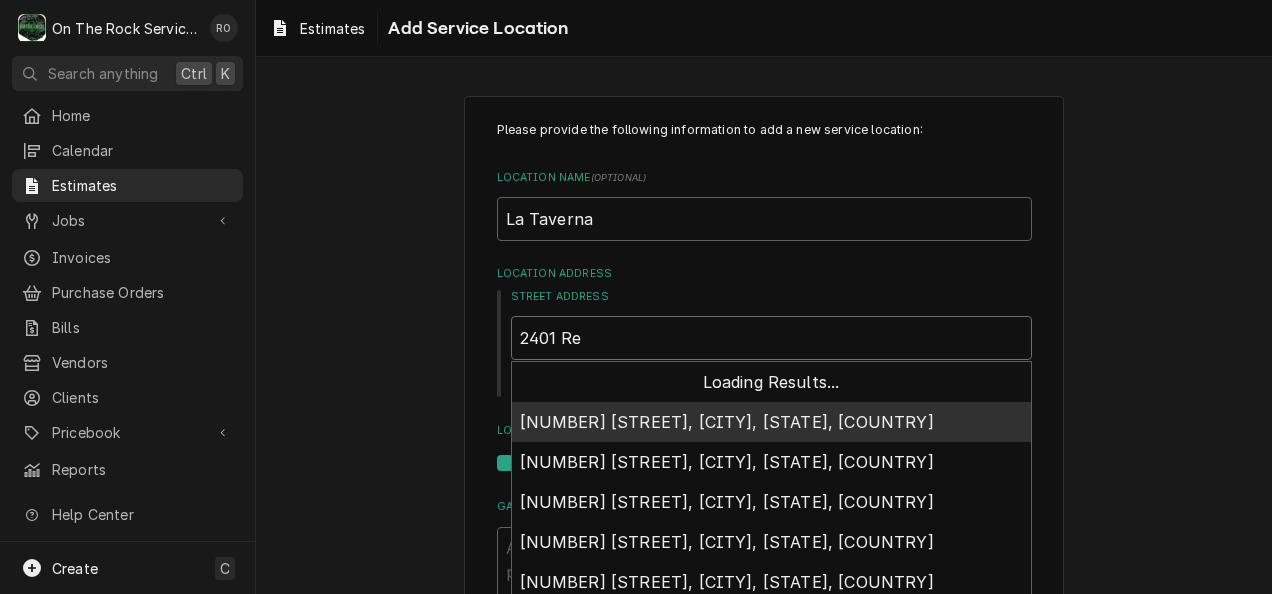 type on "2401 Rei" 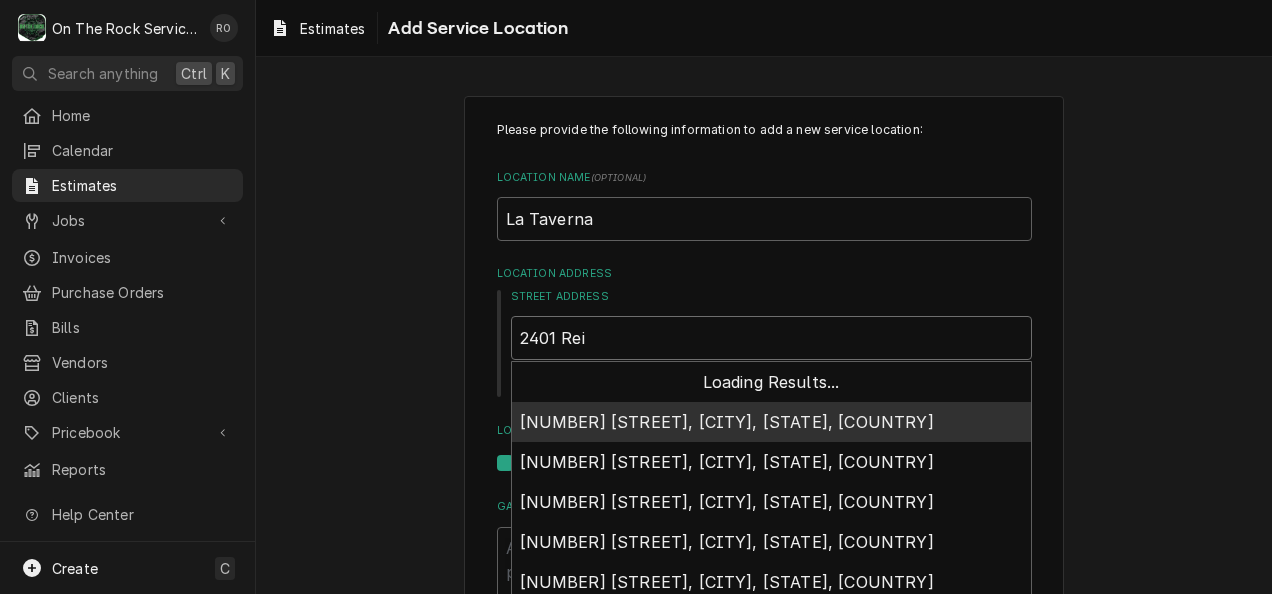 type on "x" 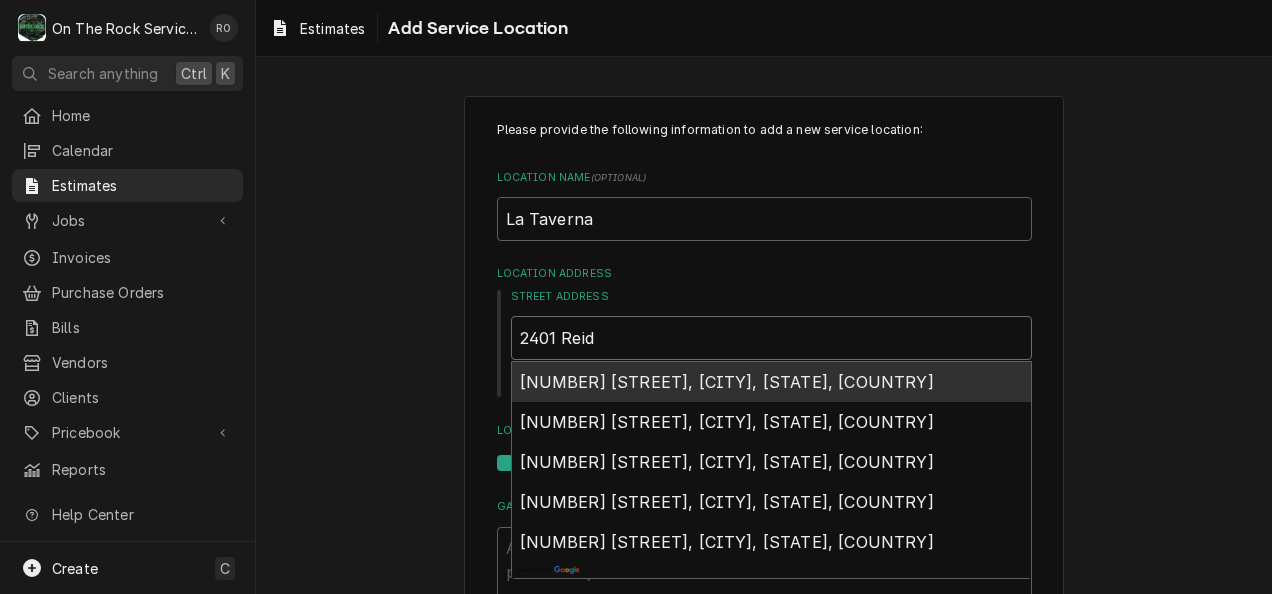 type on "x" 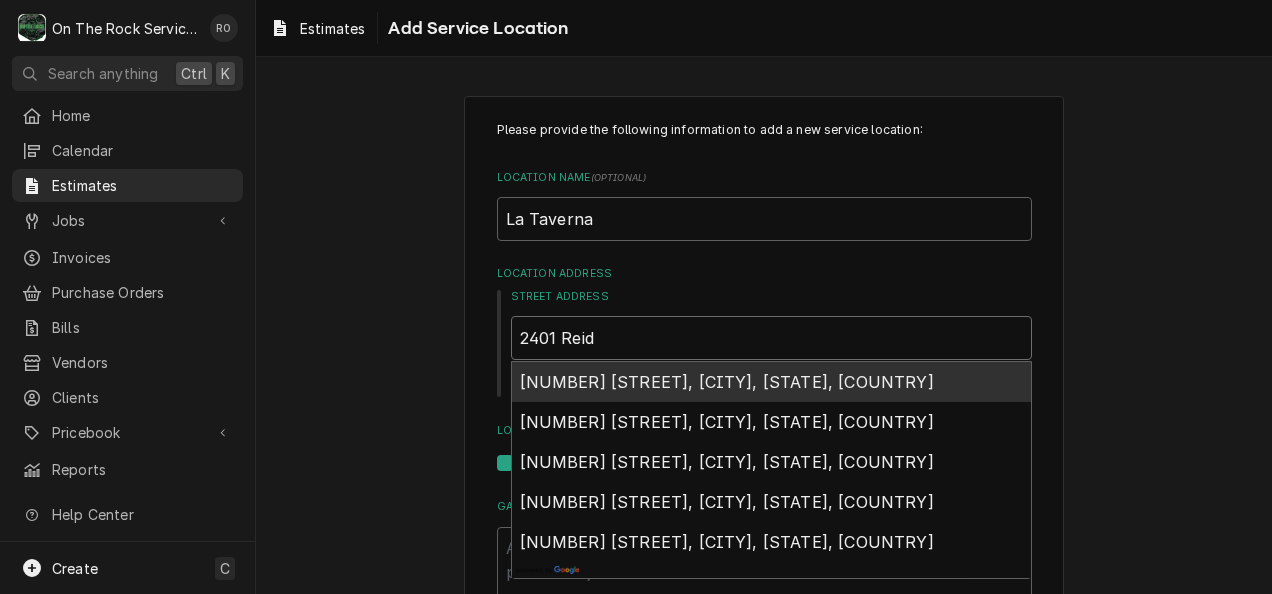 type on "2401 Reidv" 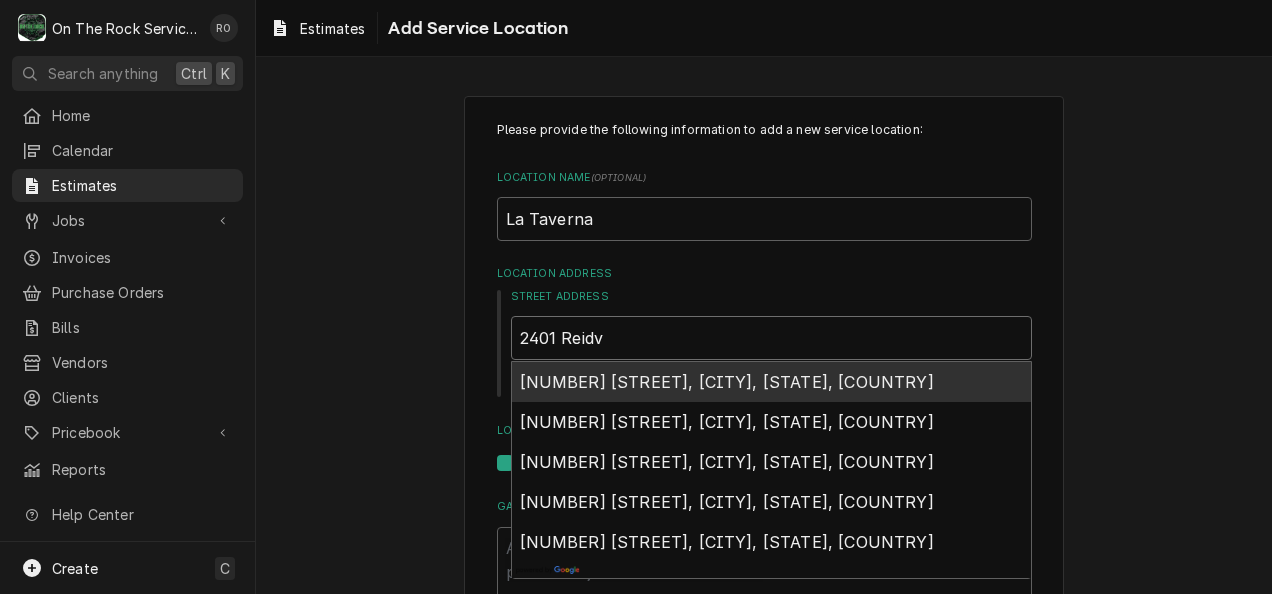 type on "x" 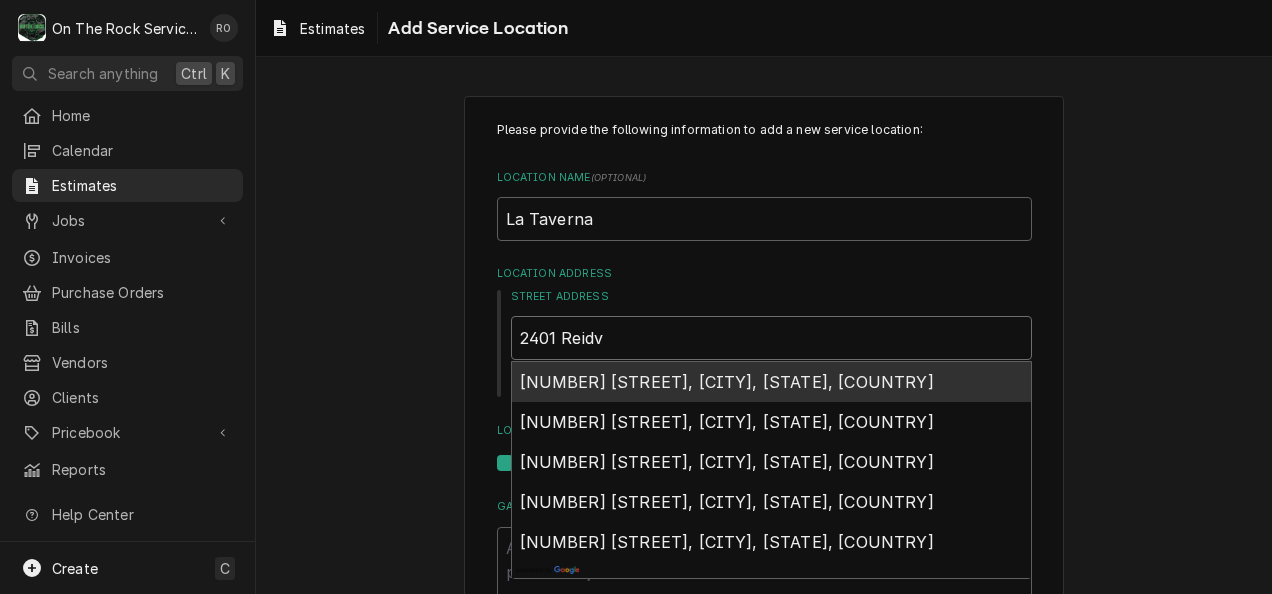 type on "2401 Reidvi" 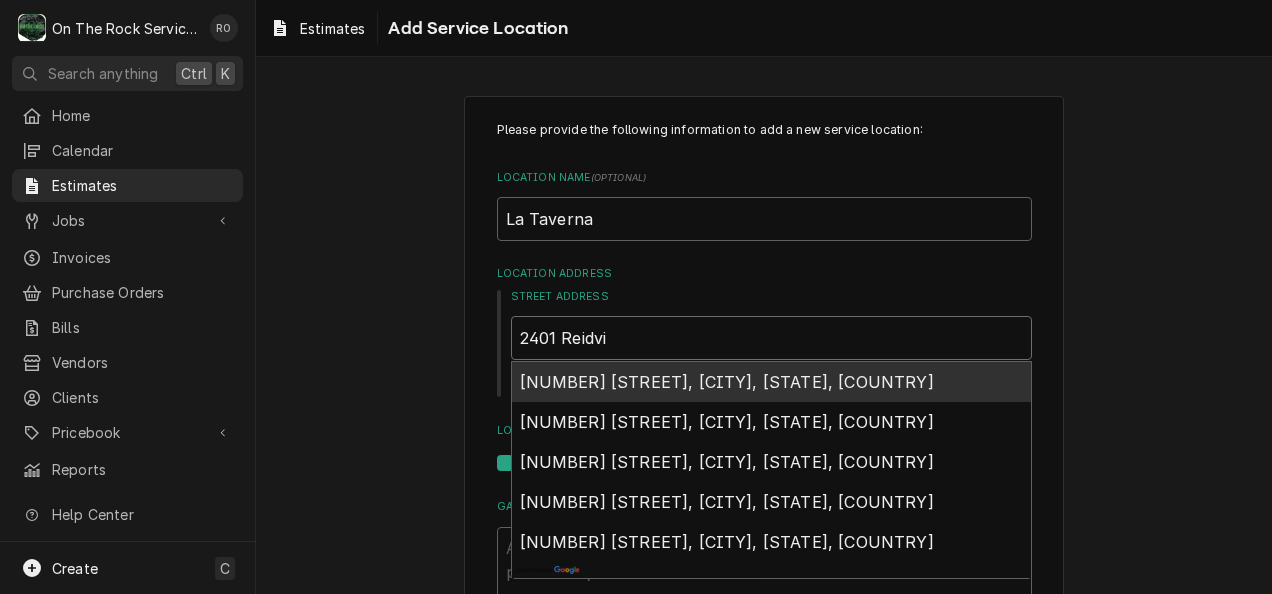 type on "x" 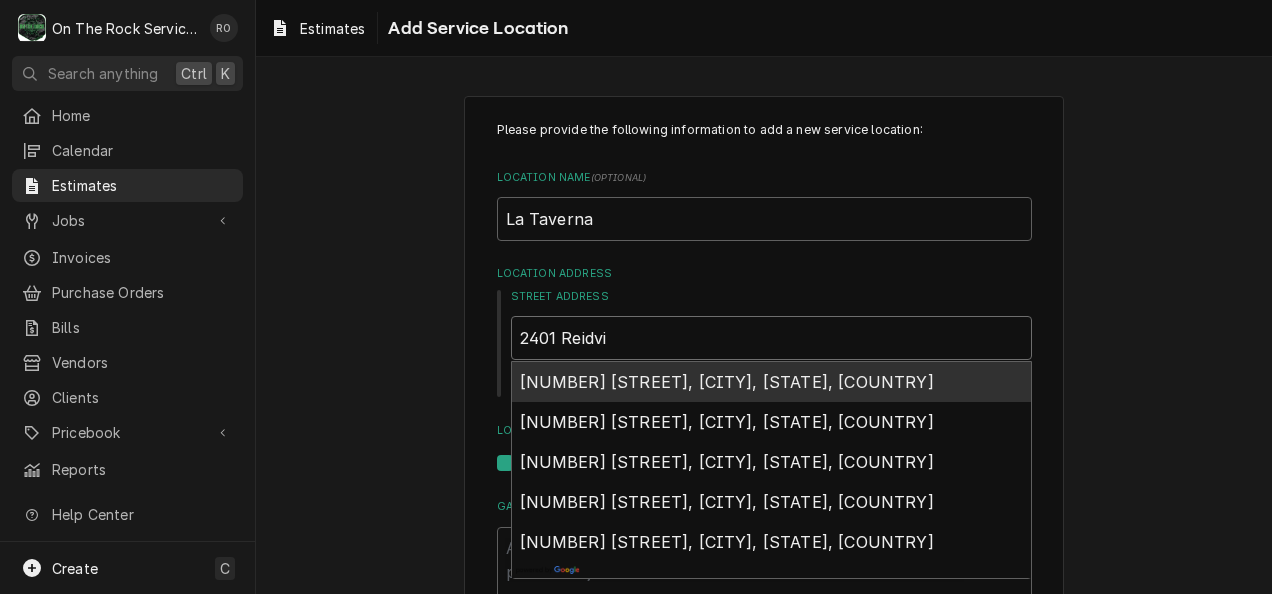 type on "2401 Reidvil" 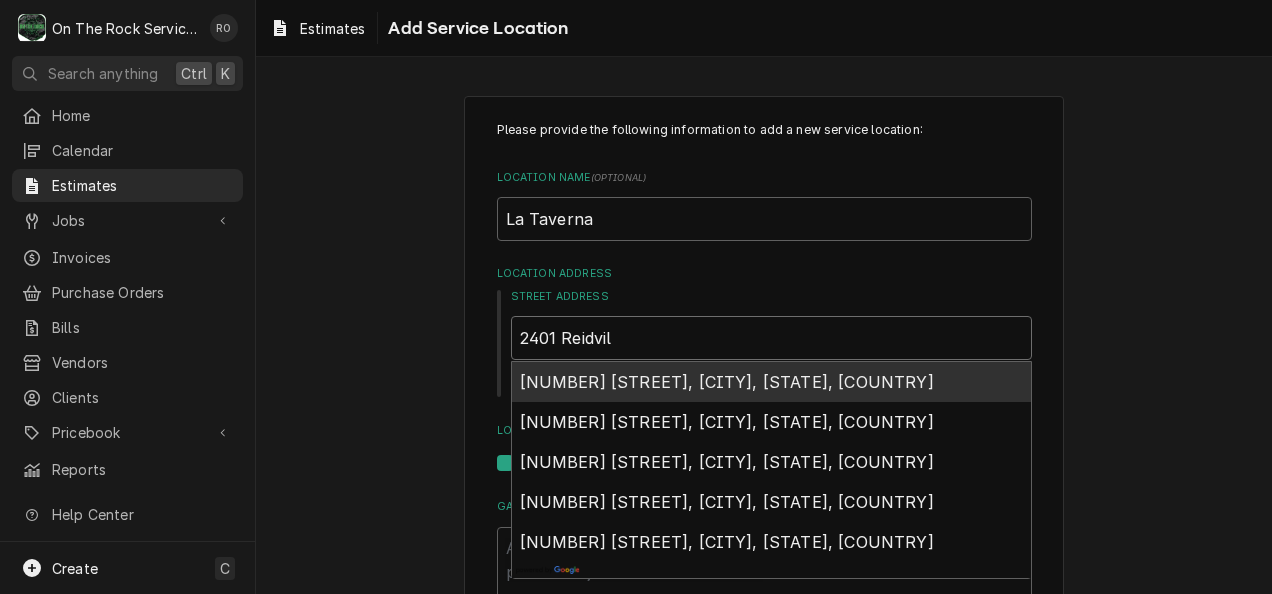 type on "x" 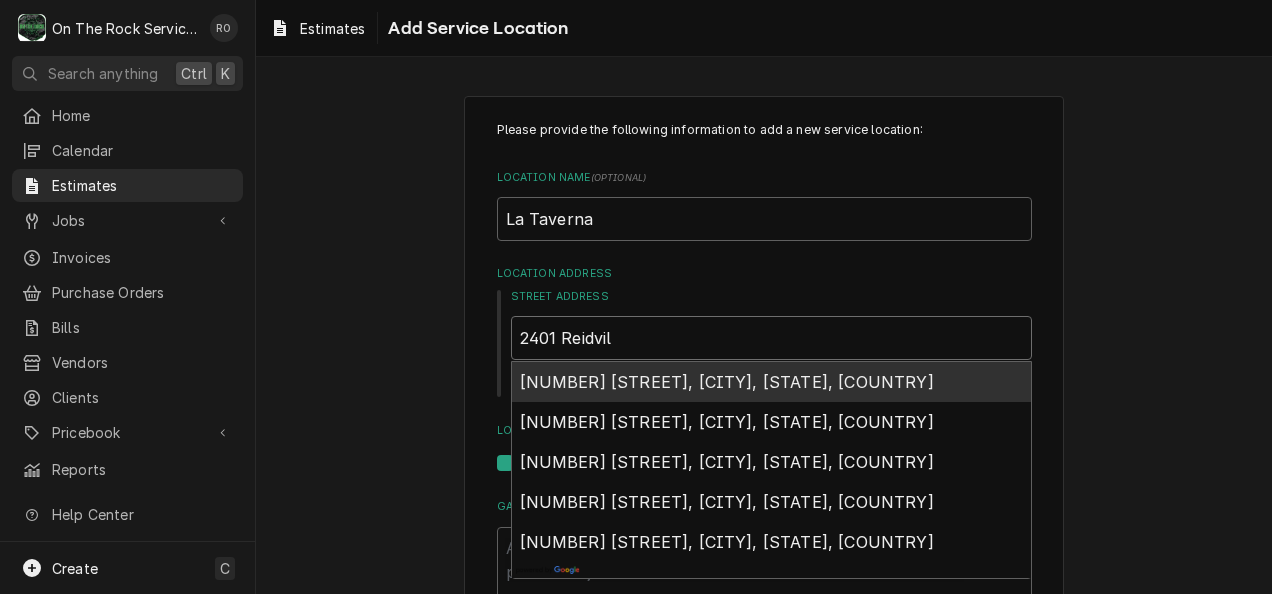 type on "2401 Reidvill" 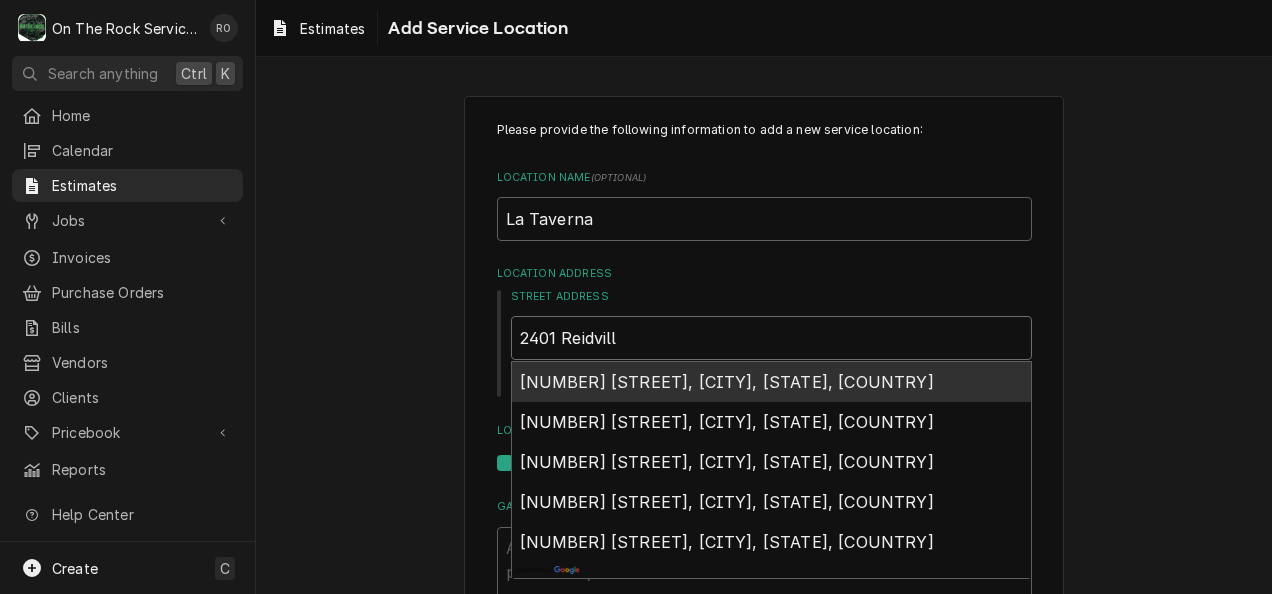 click on "2401 Reidville Road, Spartanburg, SC, USA" at bounding box center (727, 382) 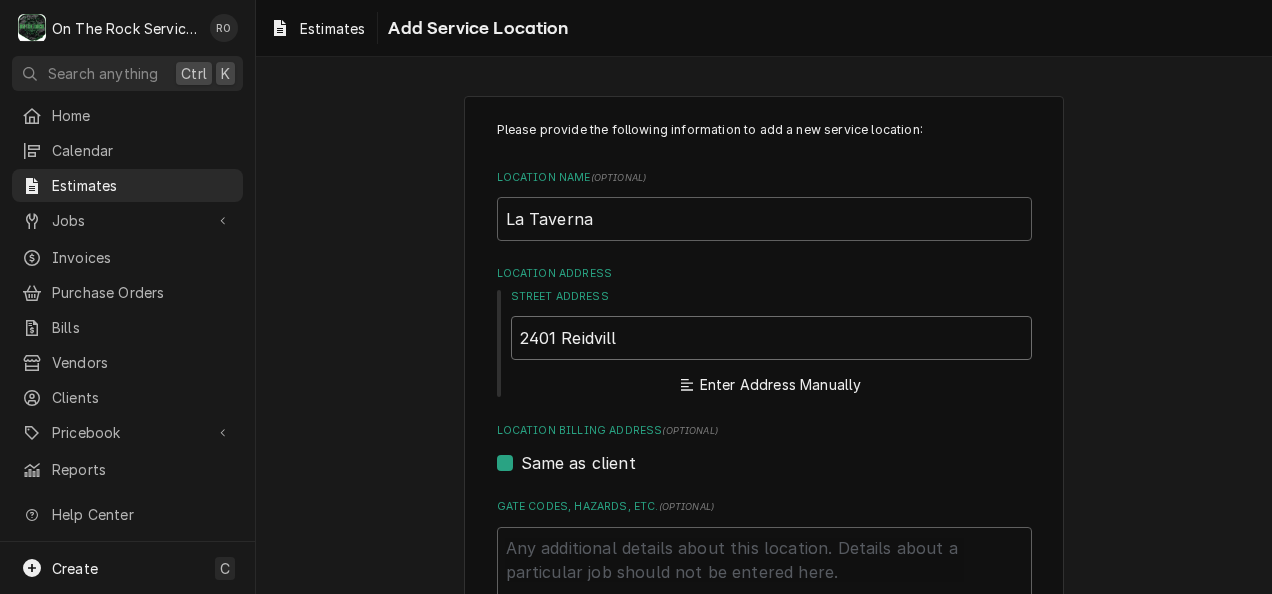 type on "x" 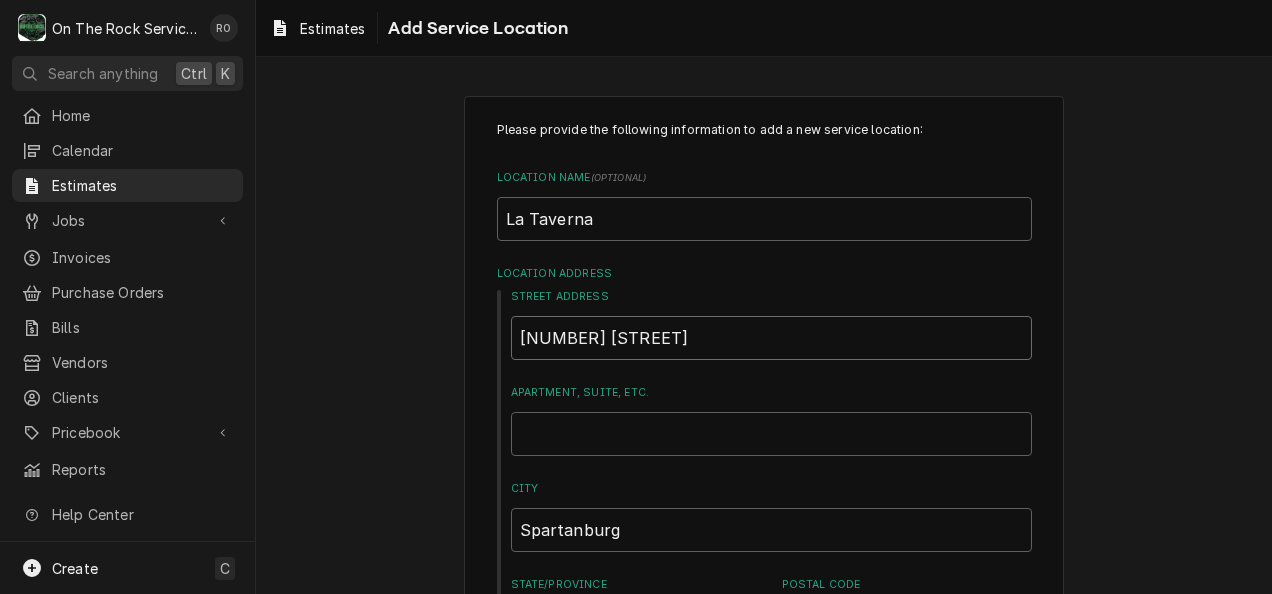 type on "x" 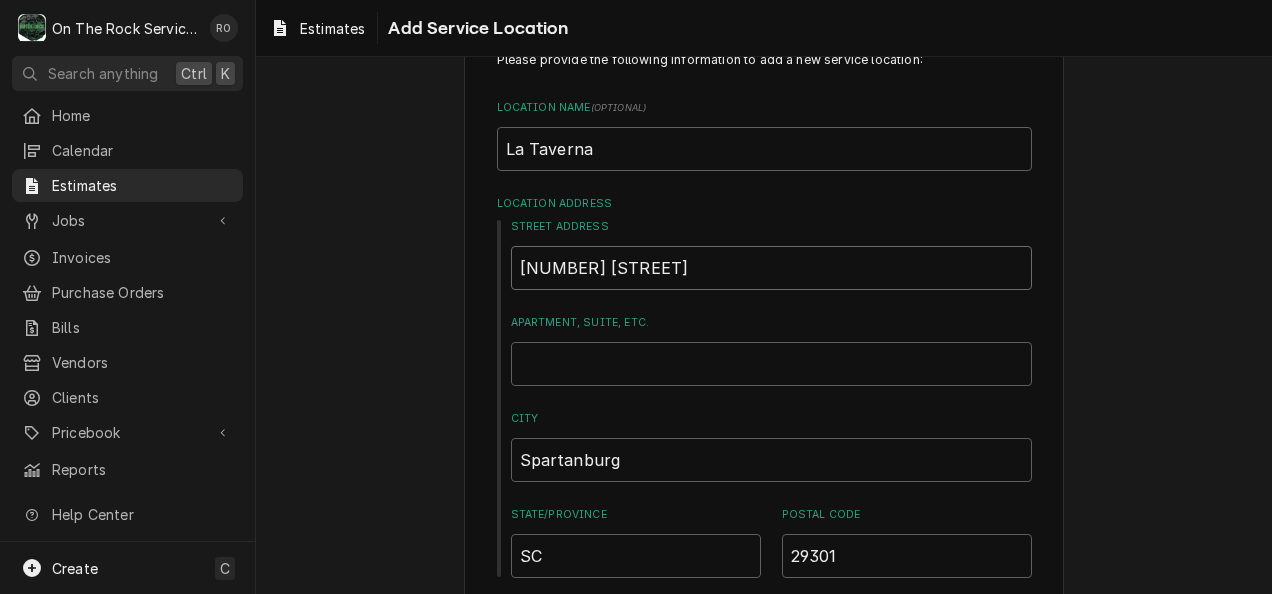 scroll, scrollTop: 68, scrollLeft: 0, axis: vertical 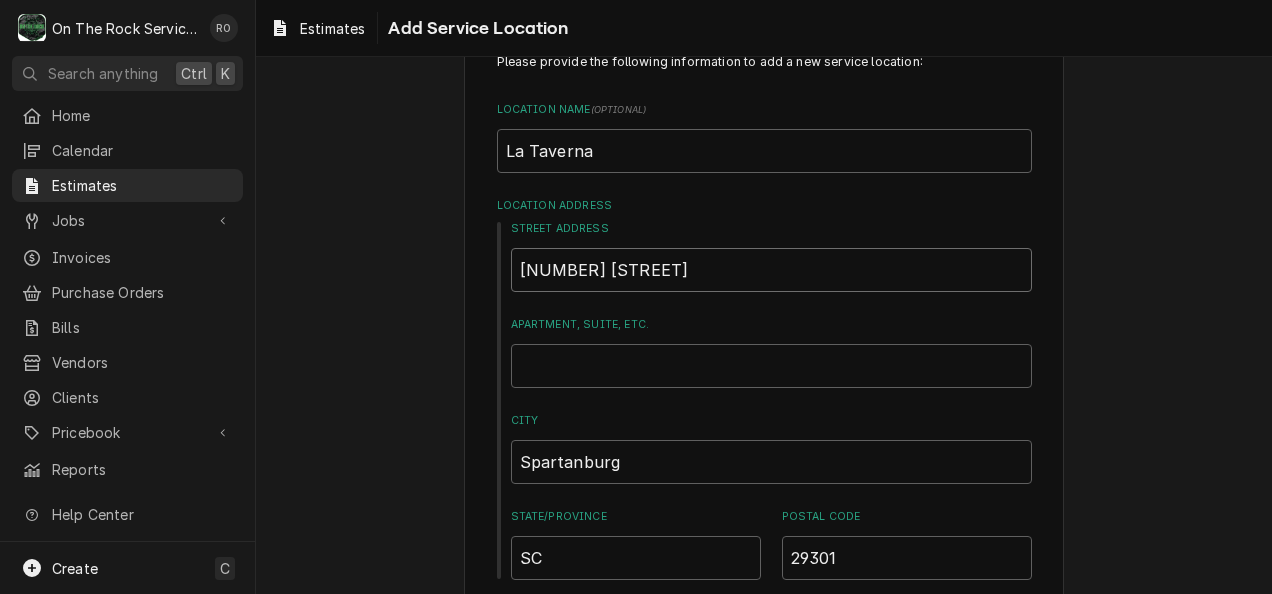 type on "2401 Reidville Rd" 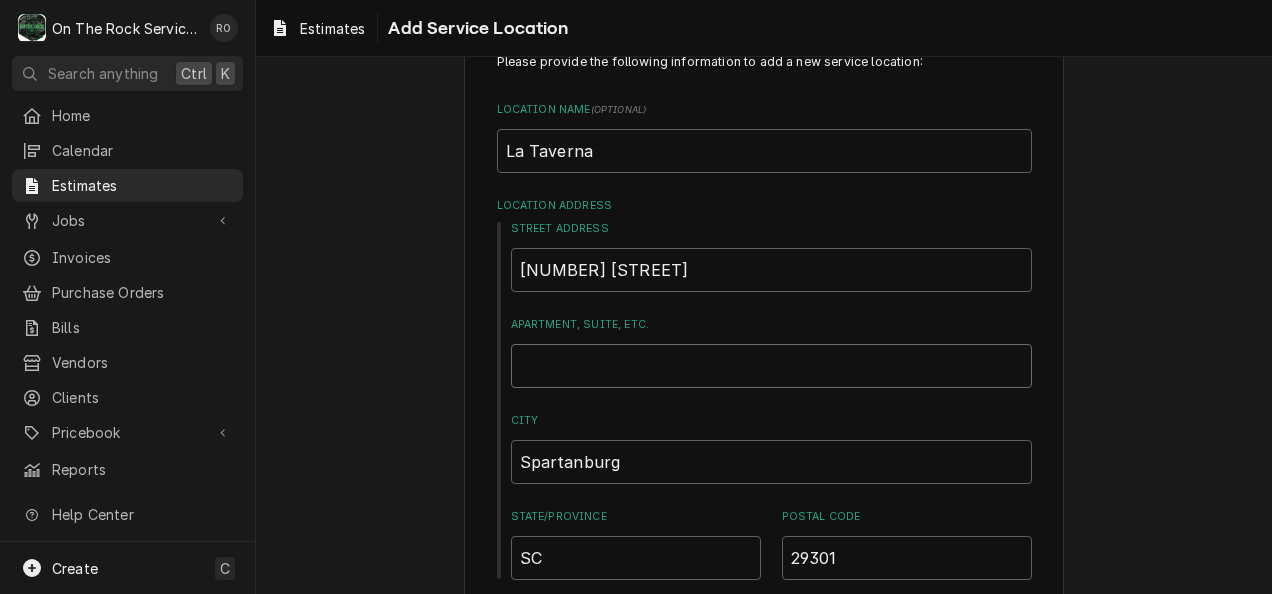 click on "Apartment, Suite, etc." at bounding box center [771, 366] 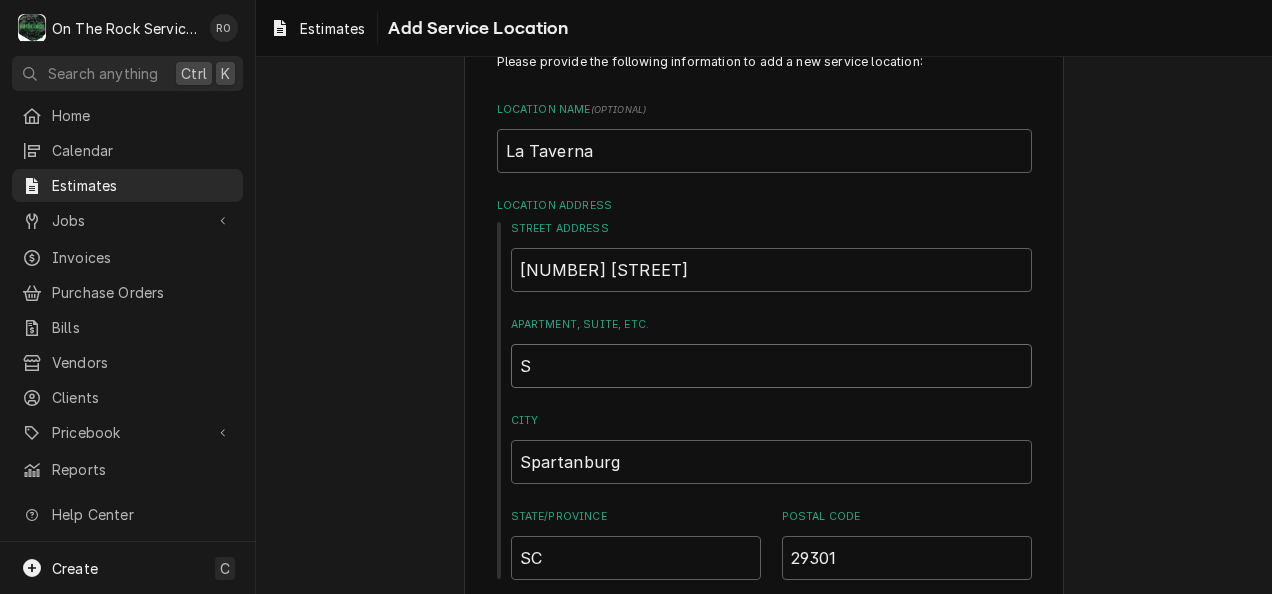 type on "x" 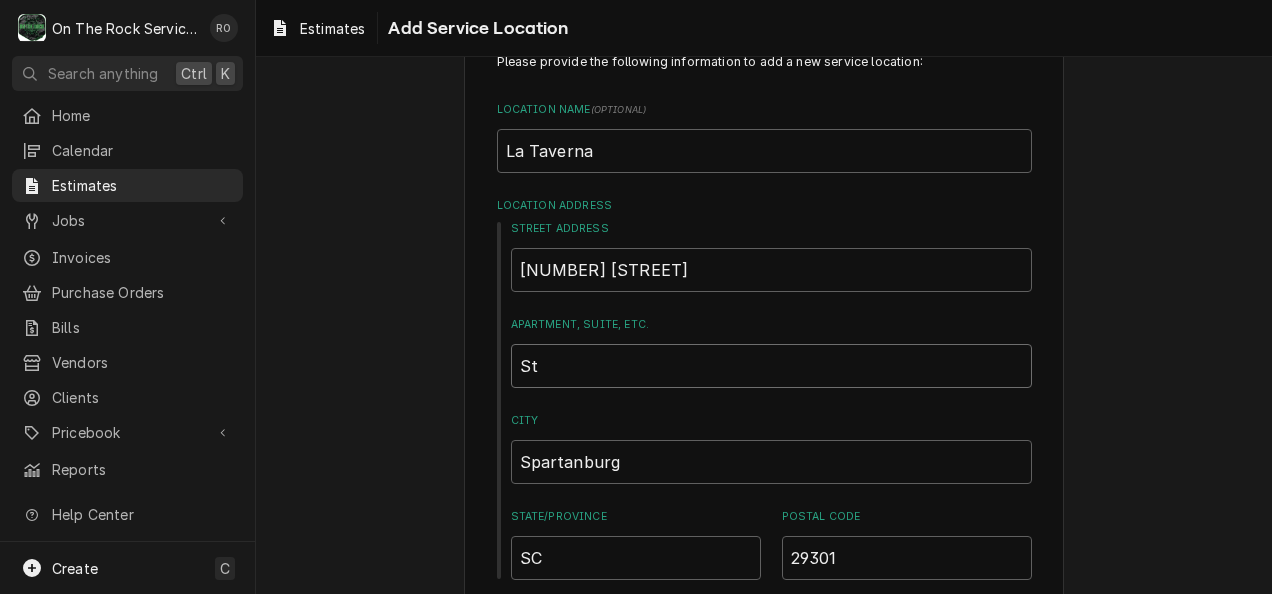 type on "x" 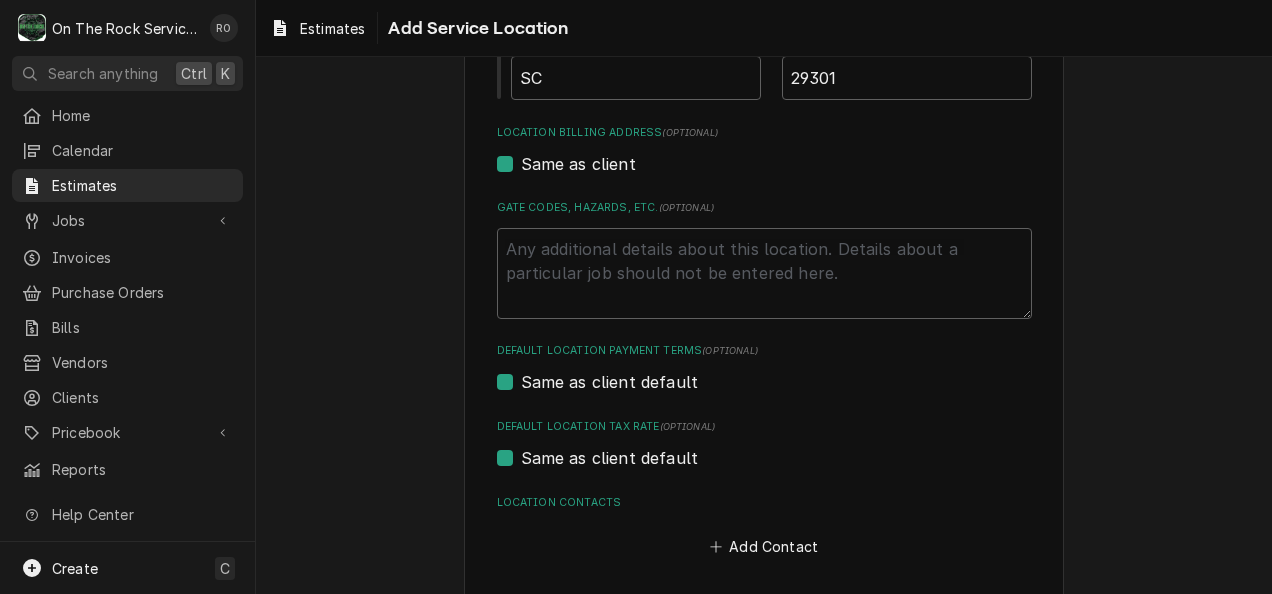 scroll, scrollTop: 636, scrollLeft: 0, axis: vertical 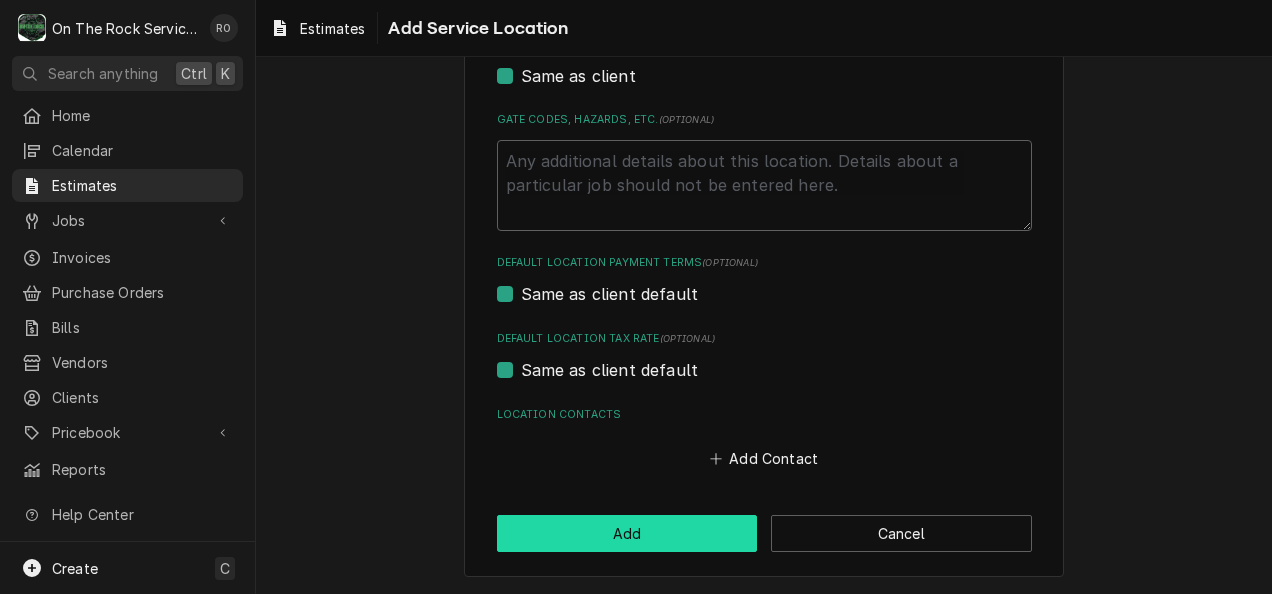 click on "Add" at bounding box center [627, 533] 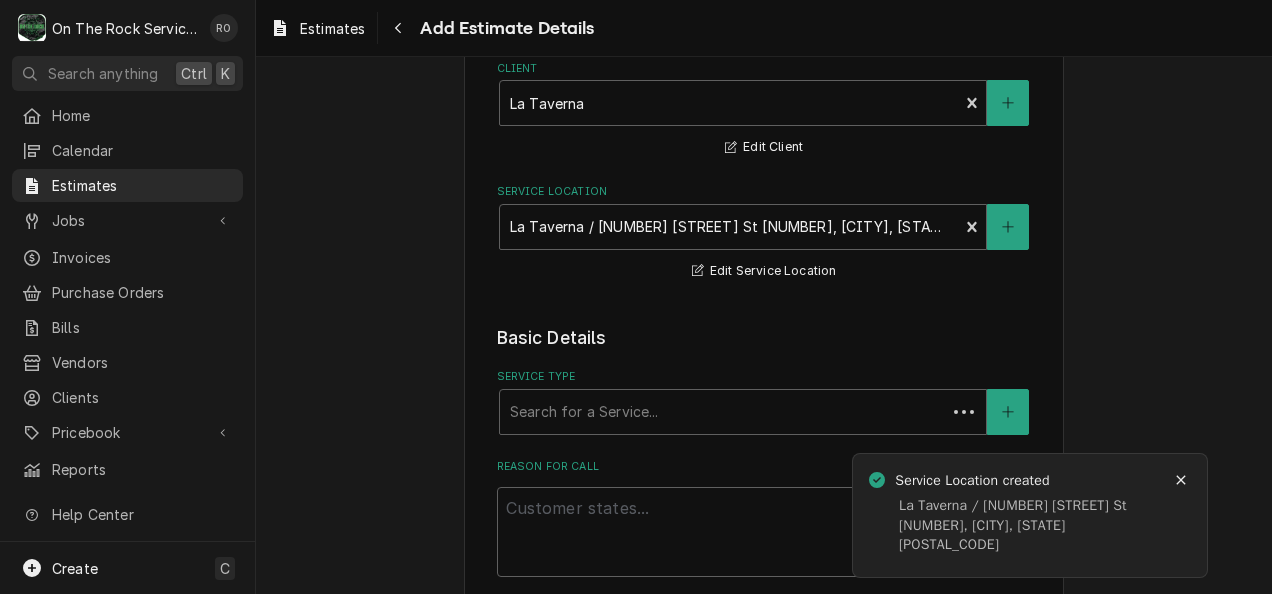 scroll, scrollTop: 154, scrollLeft: 0, axis: vertical 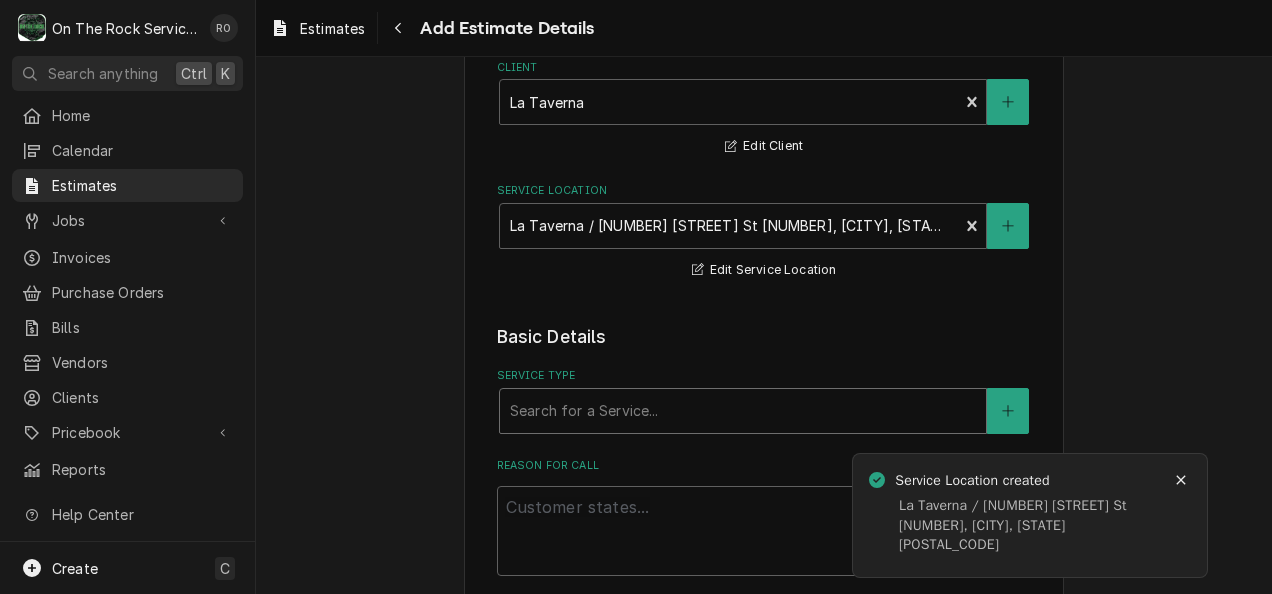 click at bounding box center (743, 411) 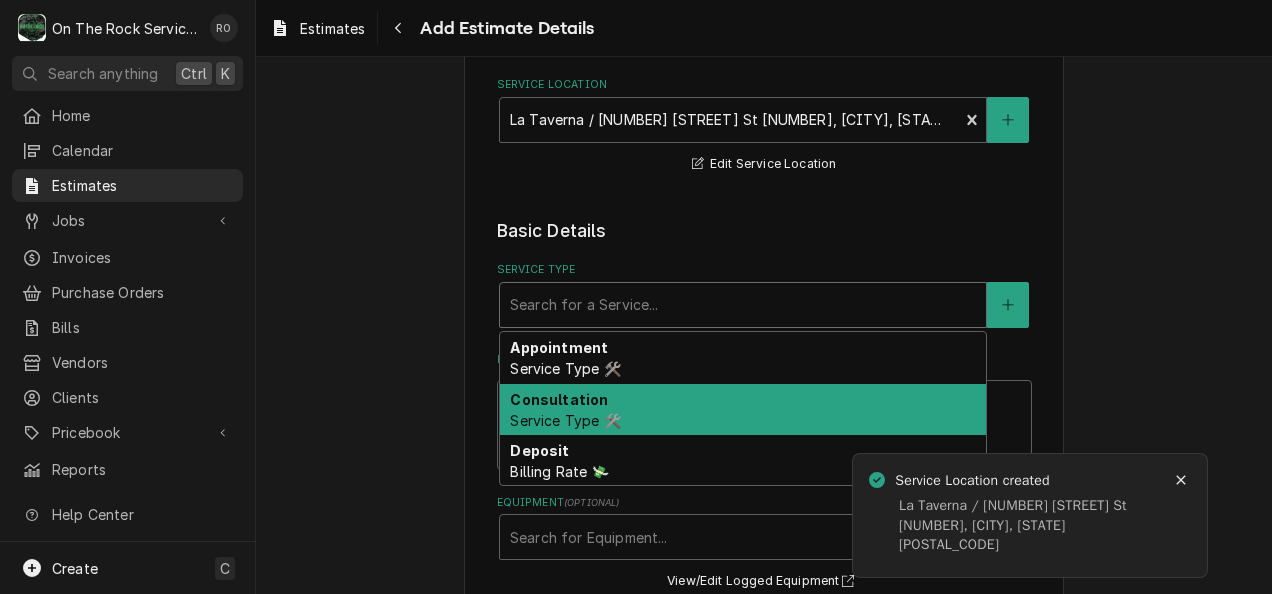 scroll, scrollTop: 261, scrollLeft: 0, axis: vertical 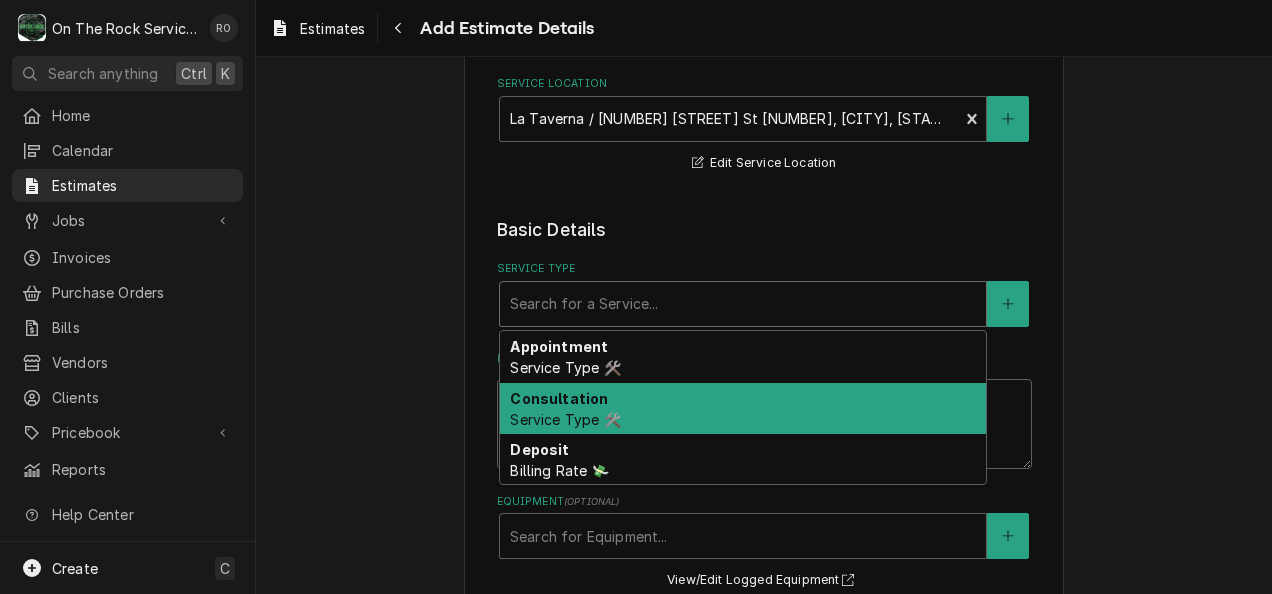 type on "x" 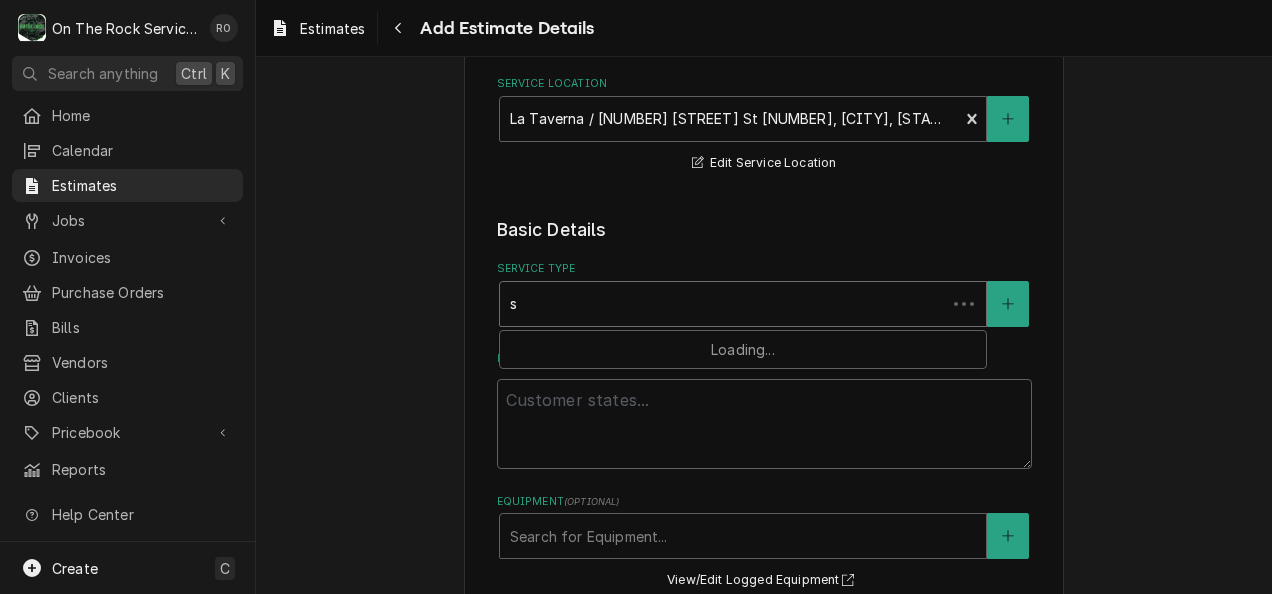 type on "x" 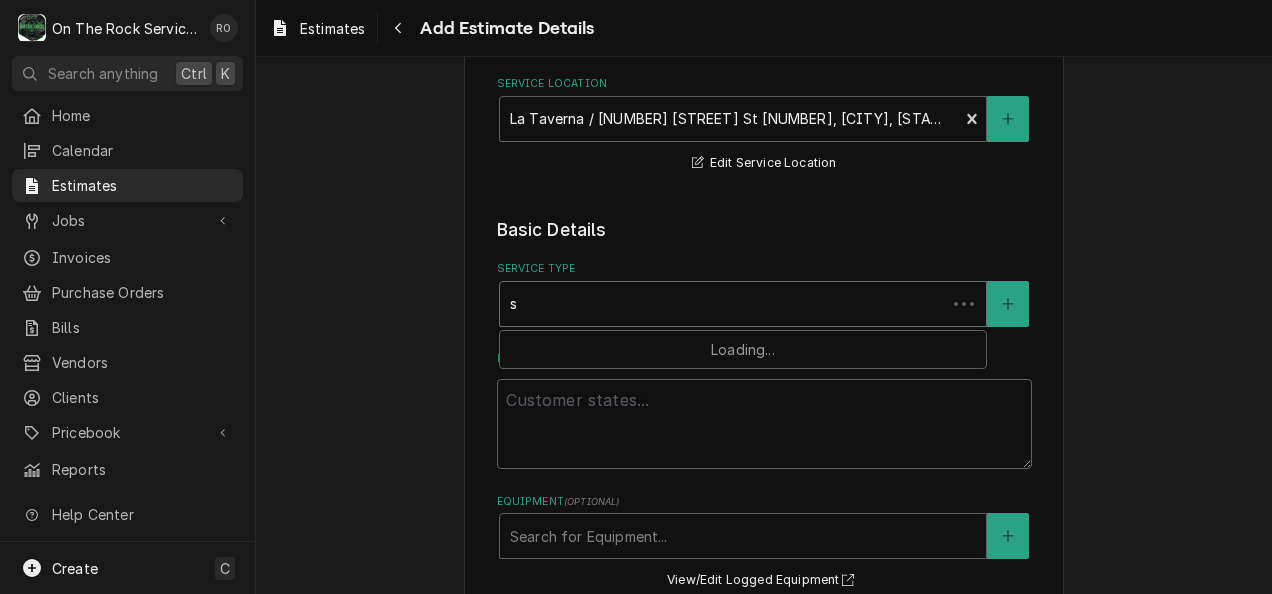 type on "sE" 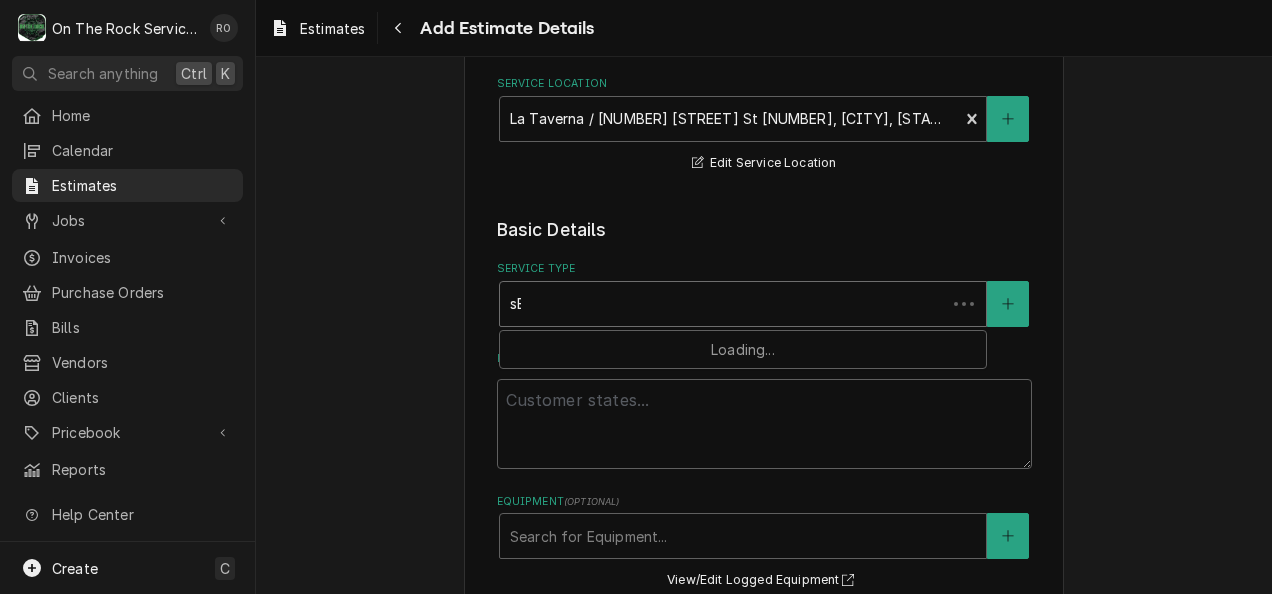type on "x" 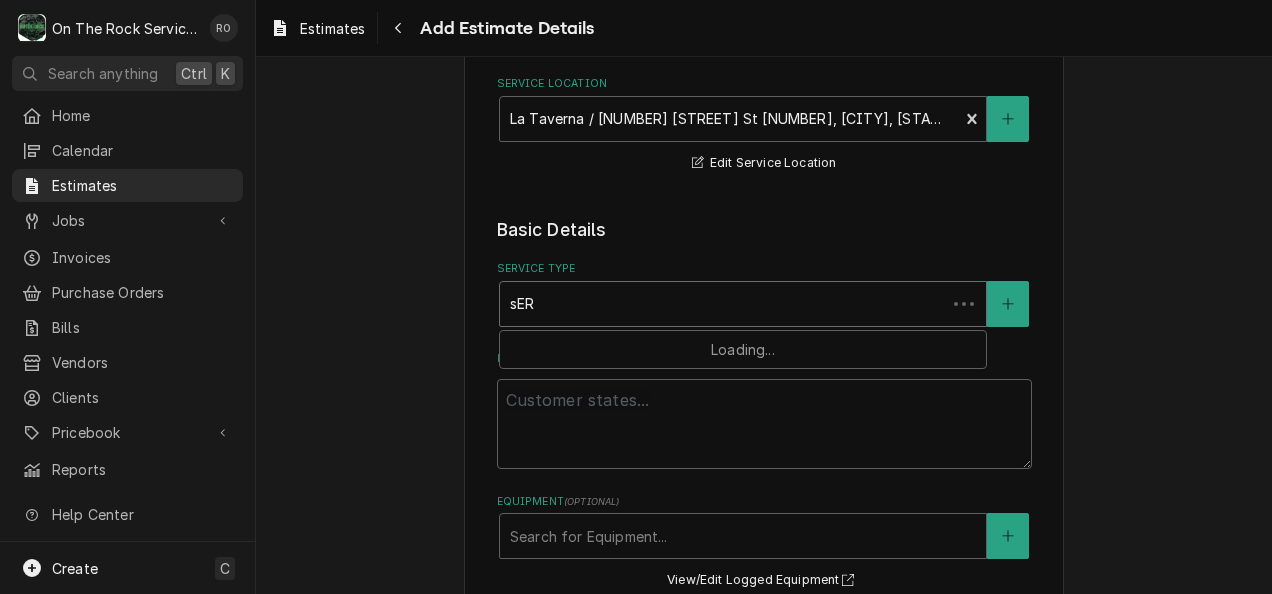 type on "x" 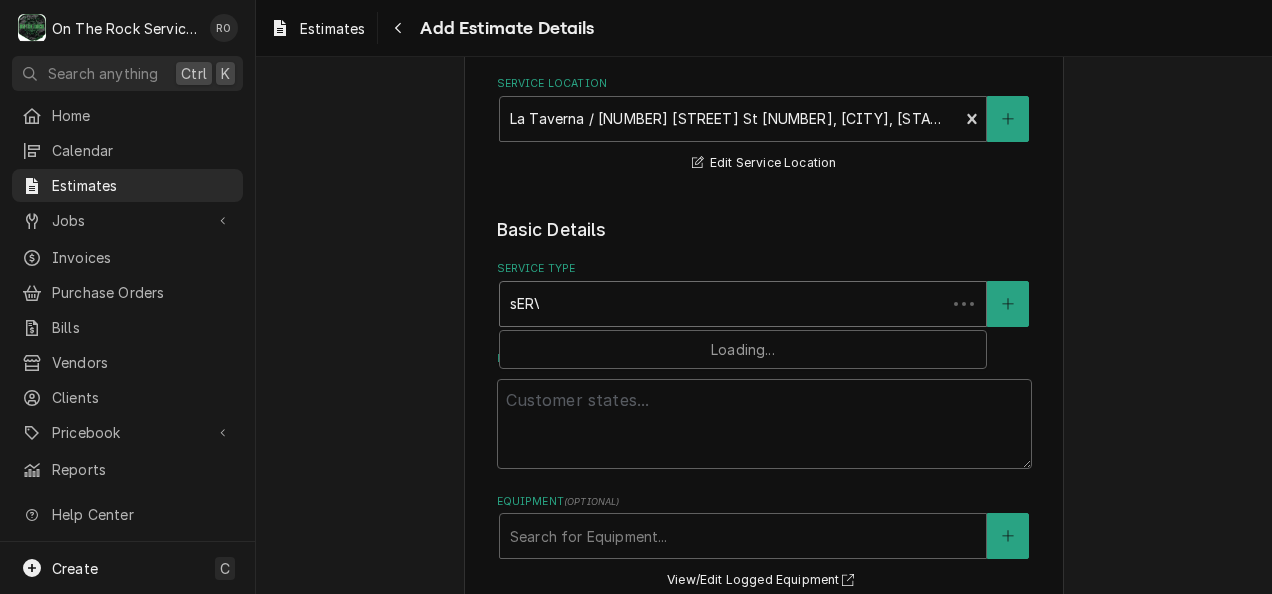 type on "x" 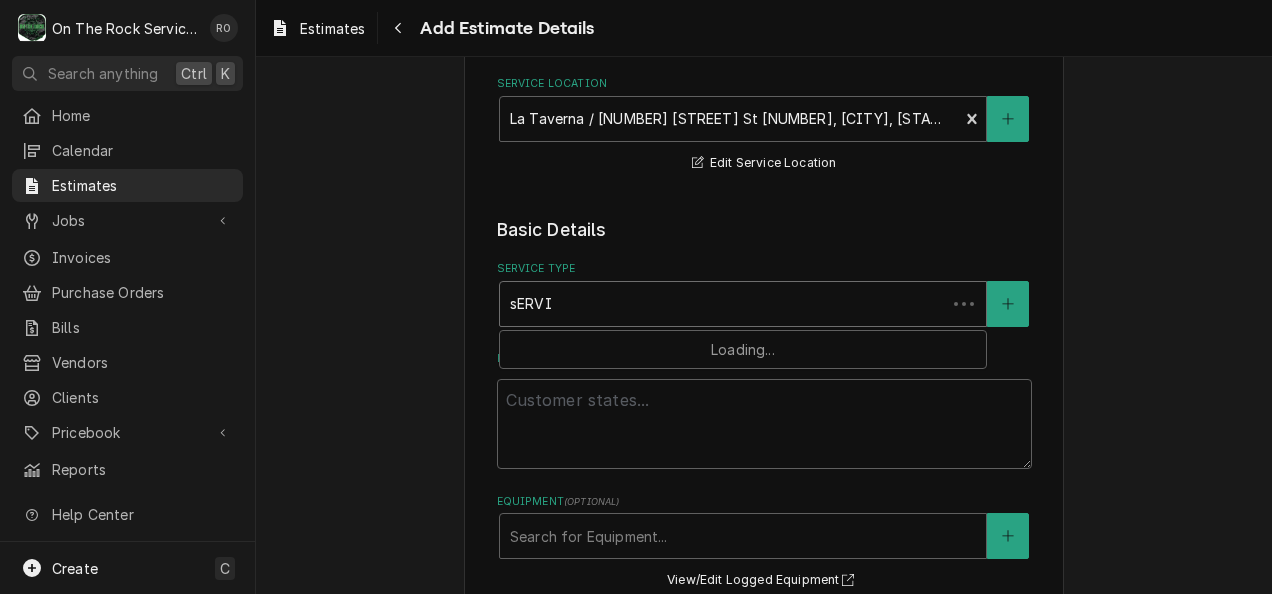 type on "x" 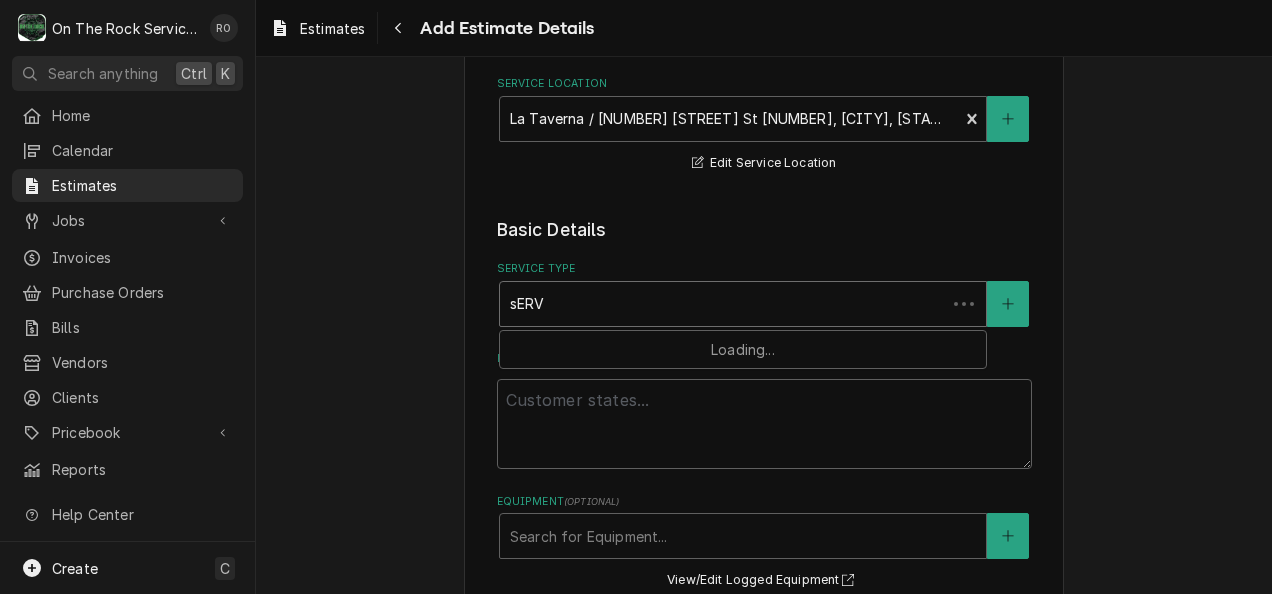 type on "x" 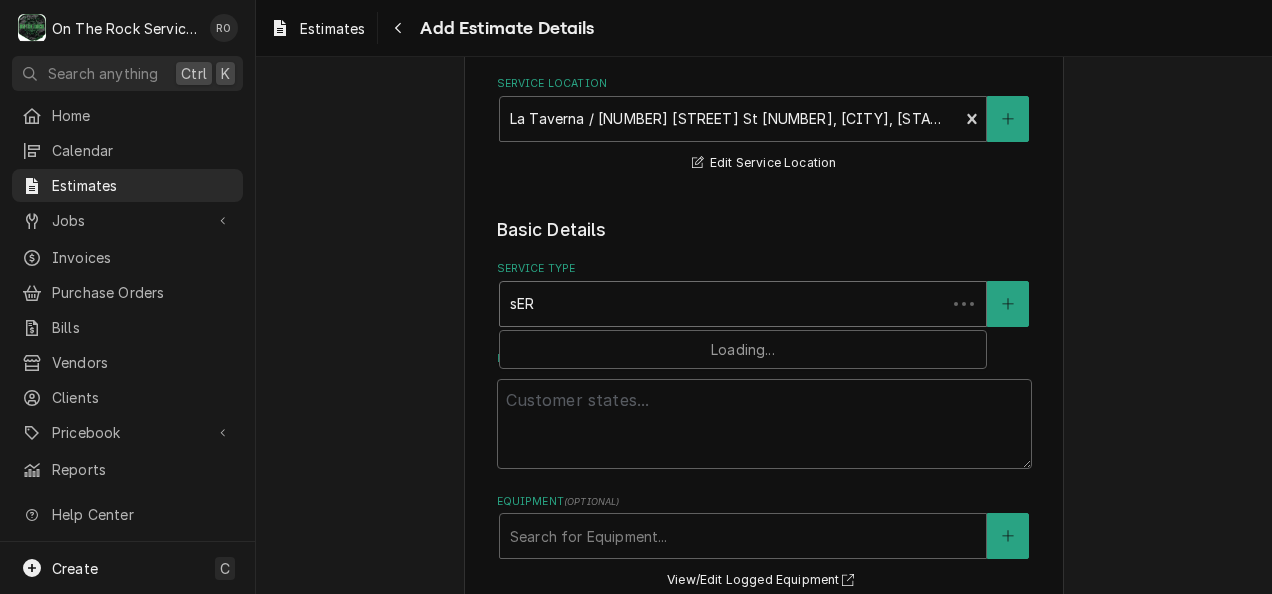 type on "x" 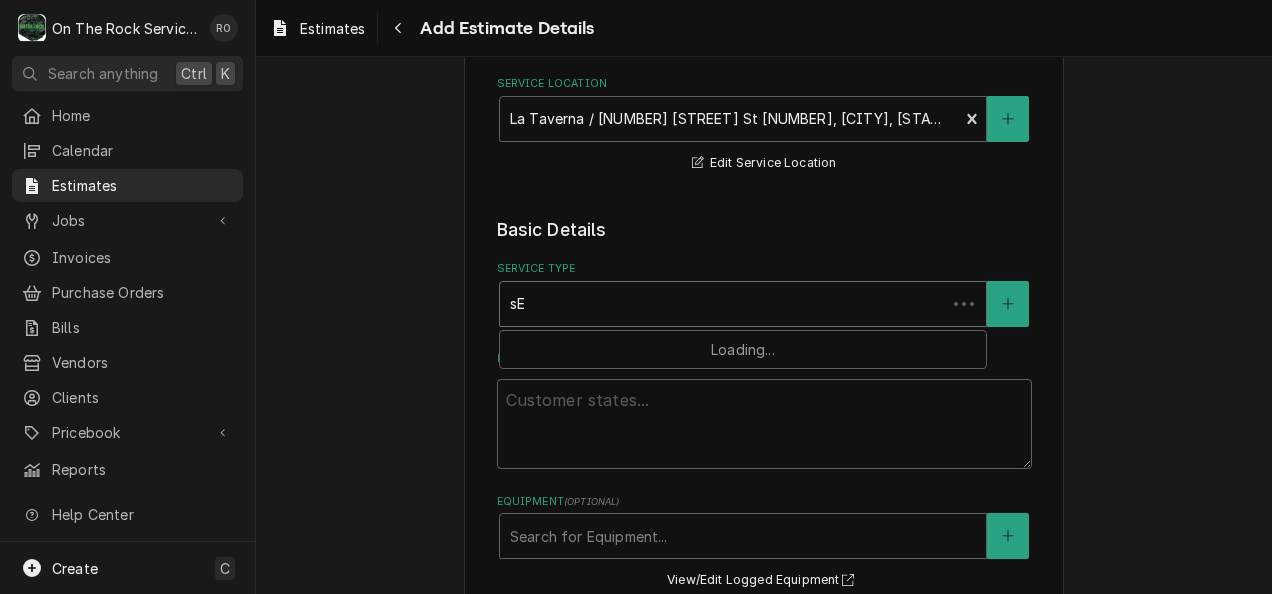 type on "x" 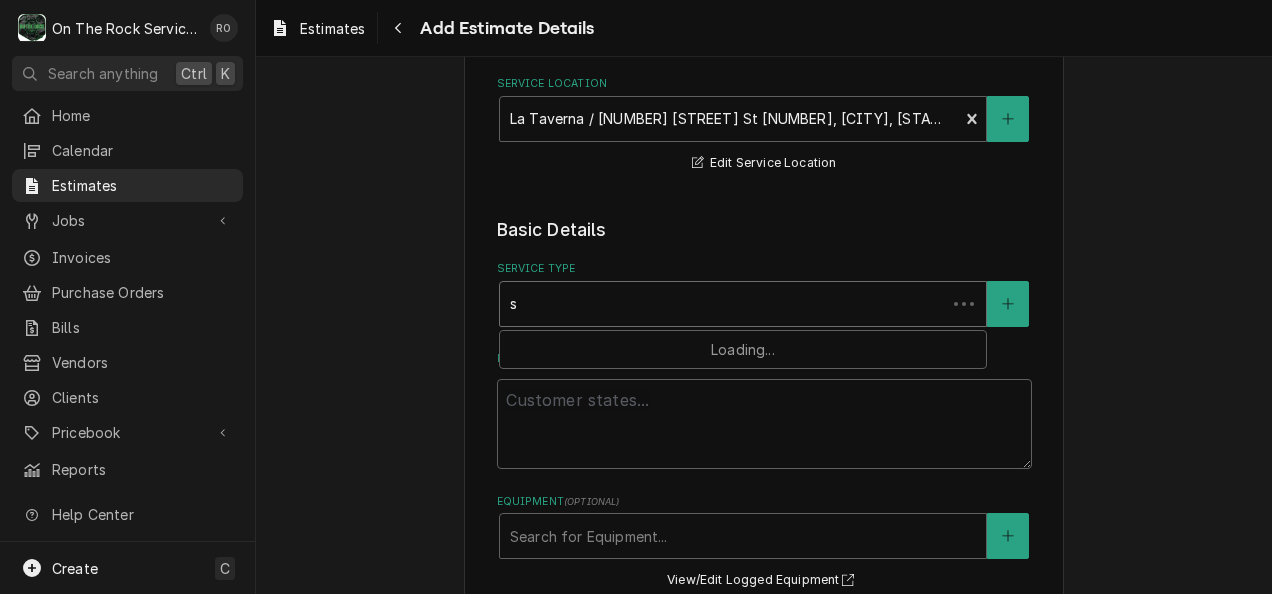 type on "x" 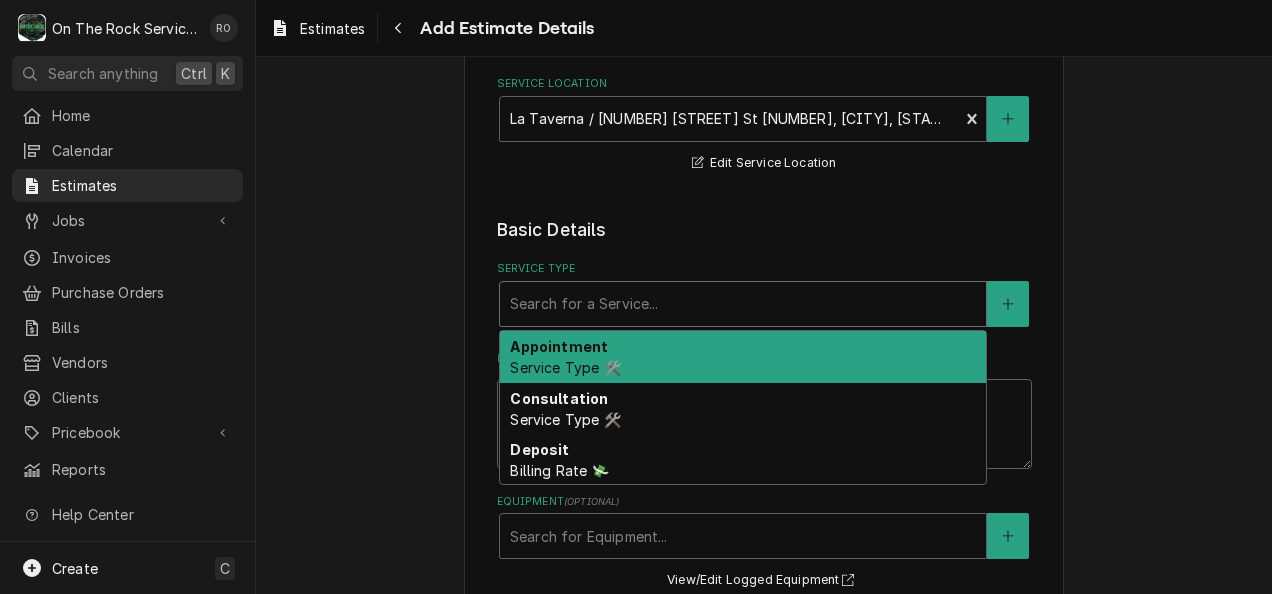 type on "x" 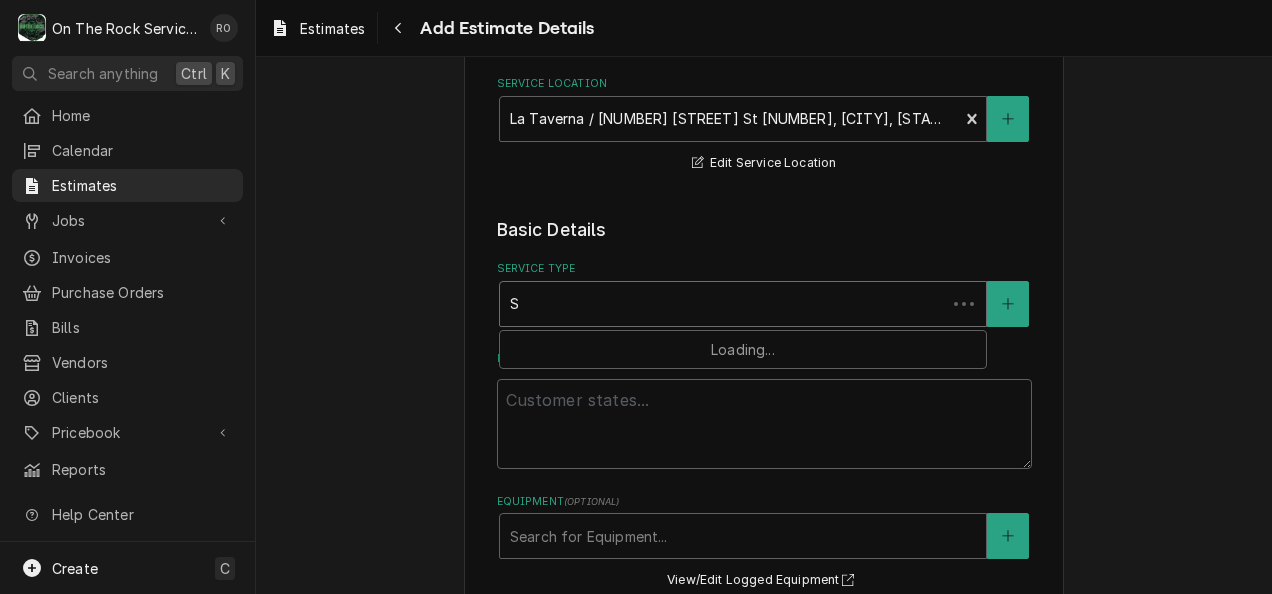 type on "x" 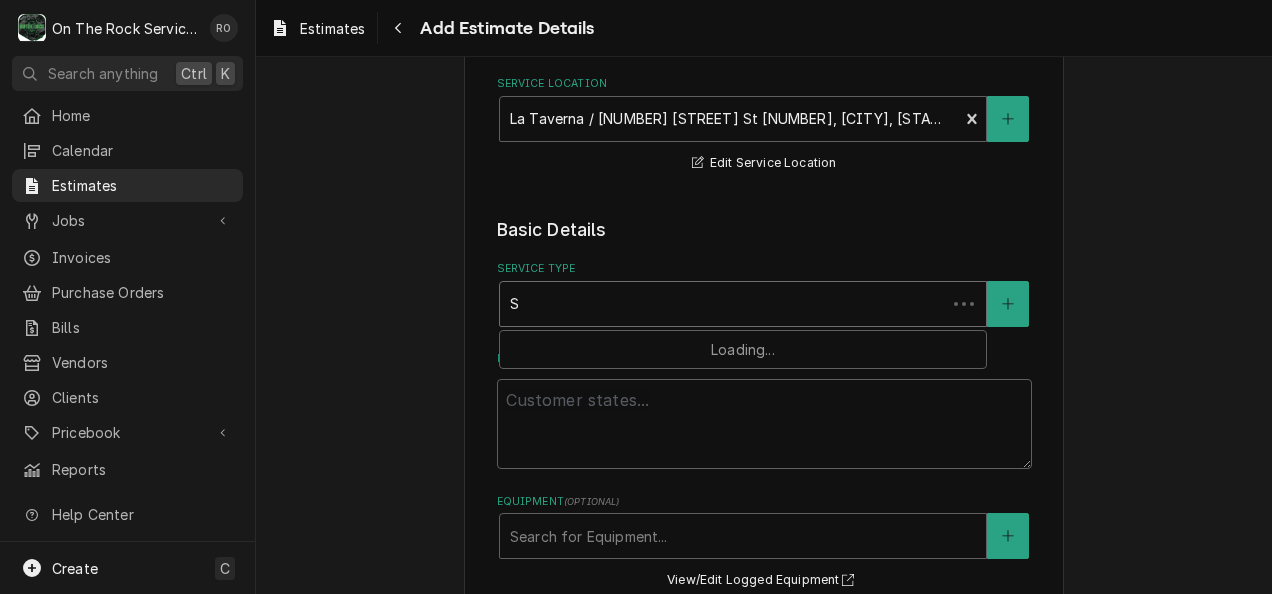 type on "Se" 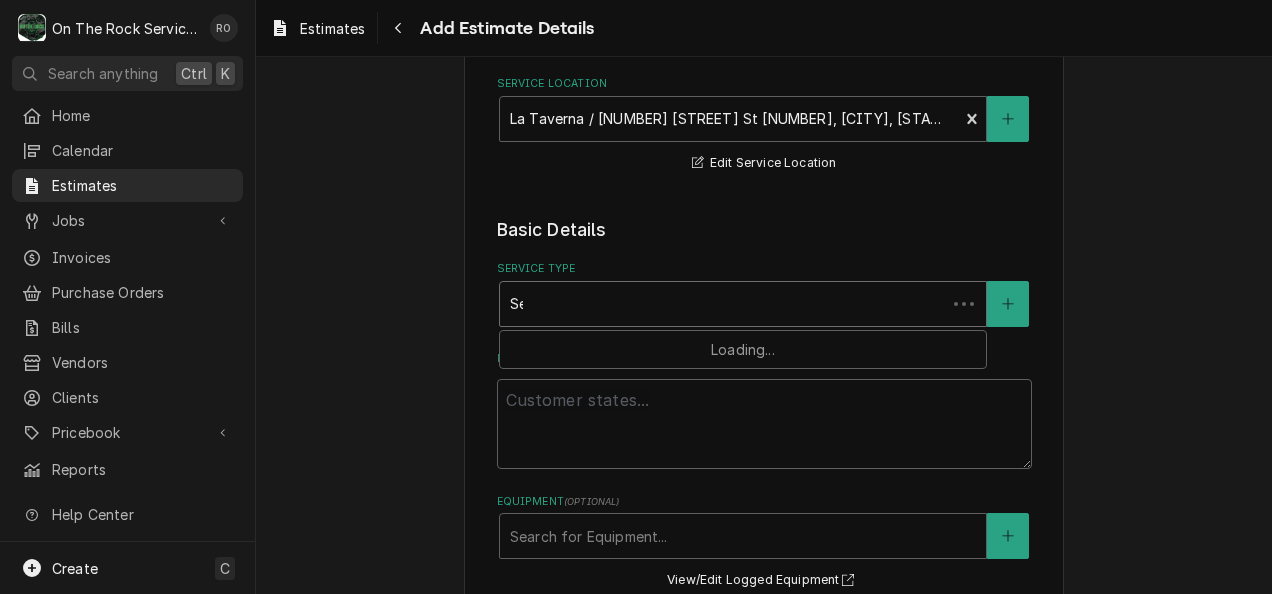 type on "x" 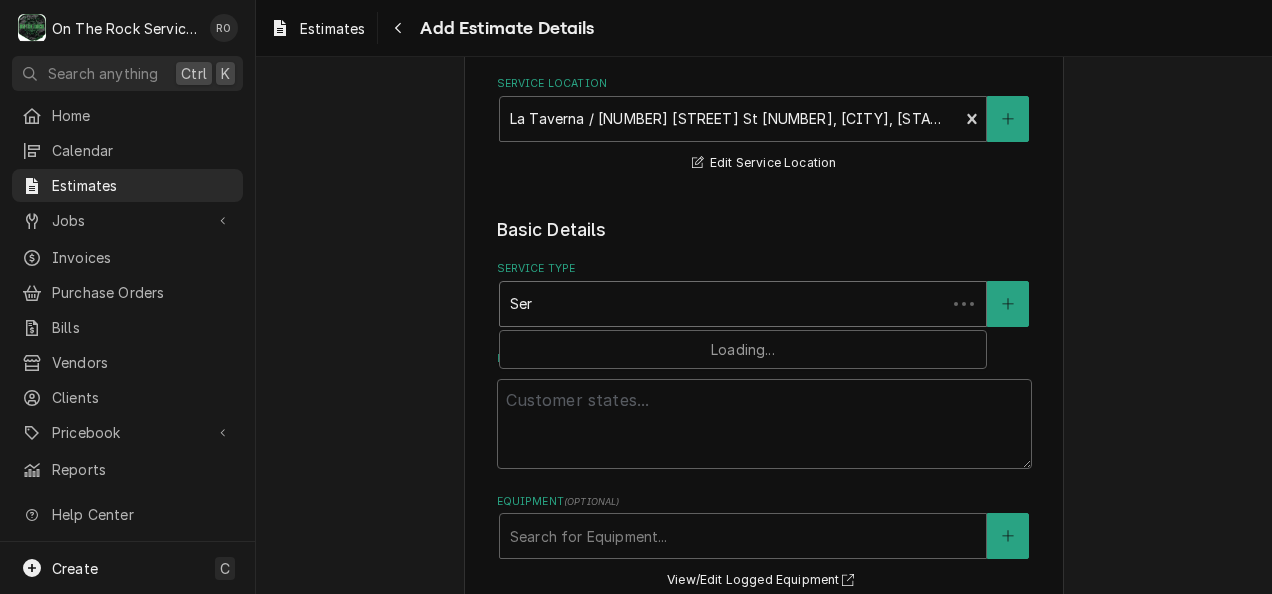 type on "x" 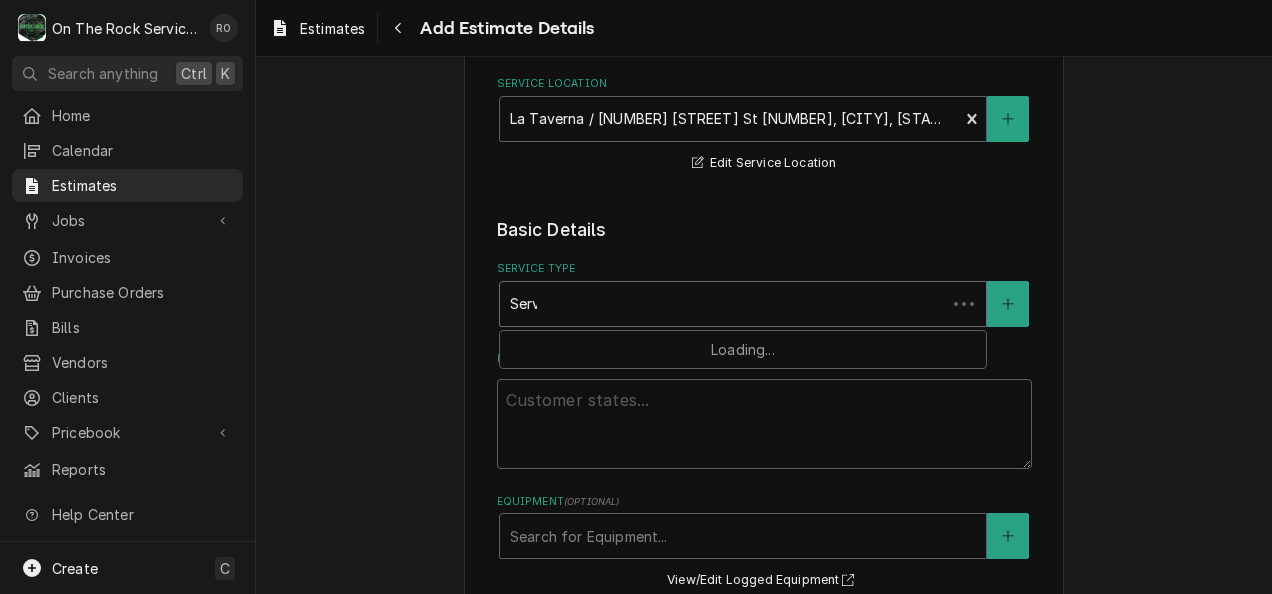 type on "x" 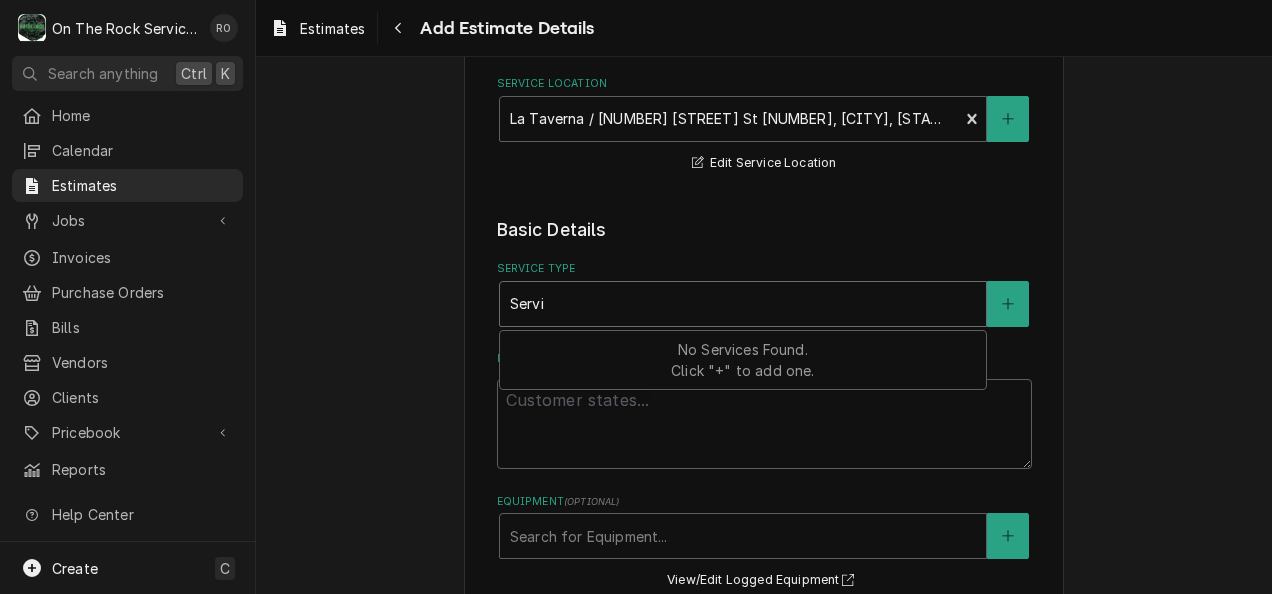 type on "x" 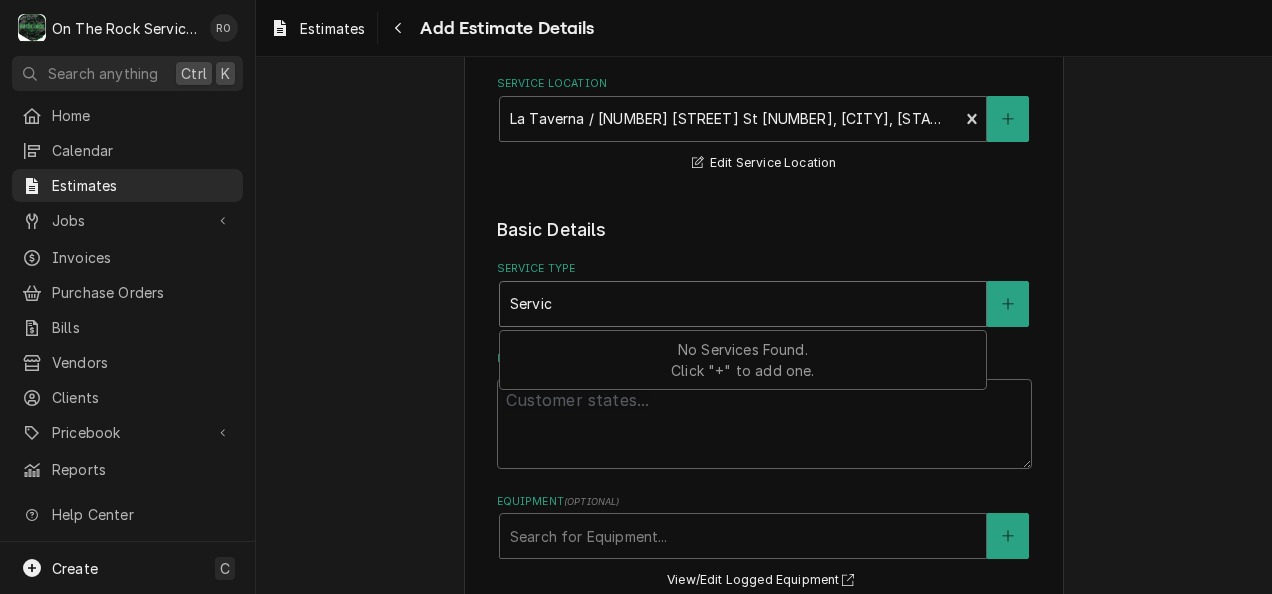 type on "x" 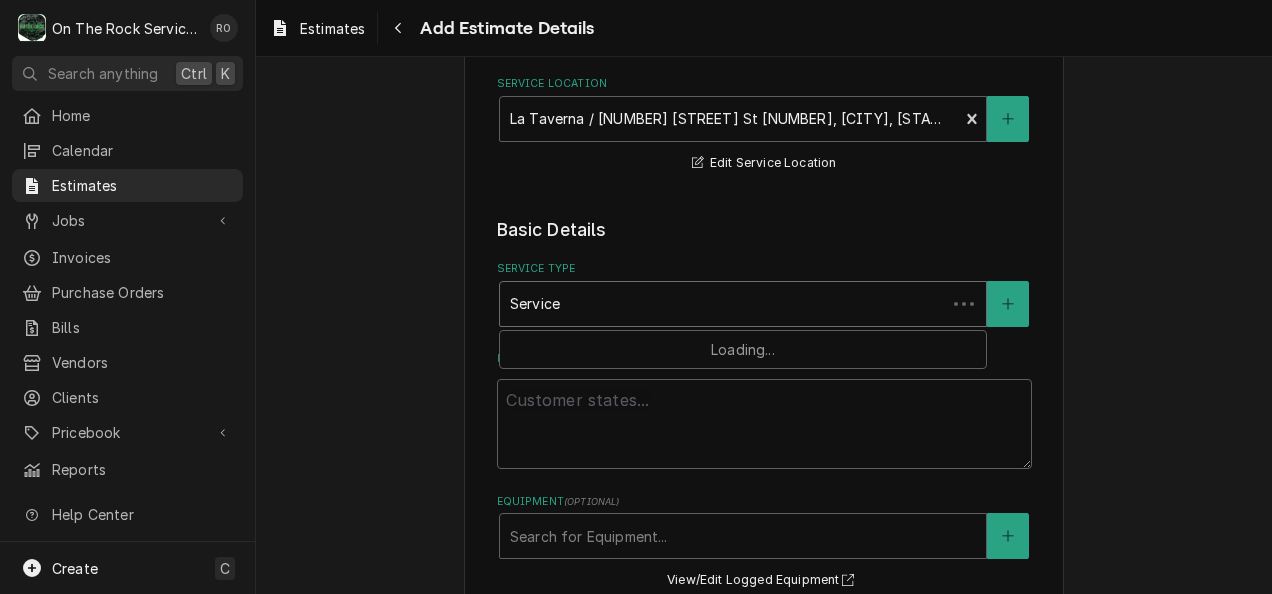 type on "x" 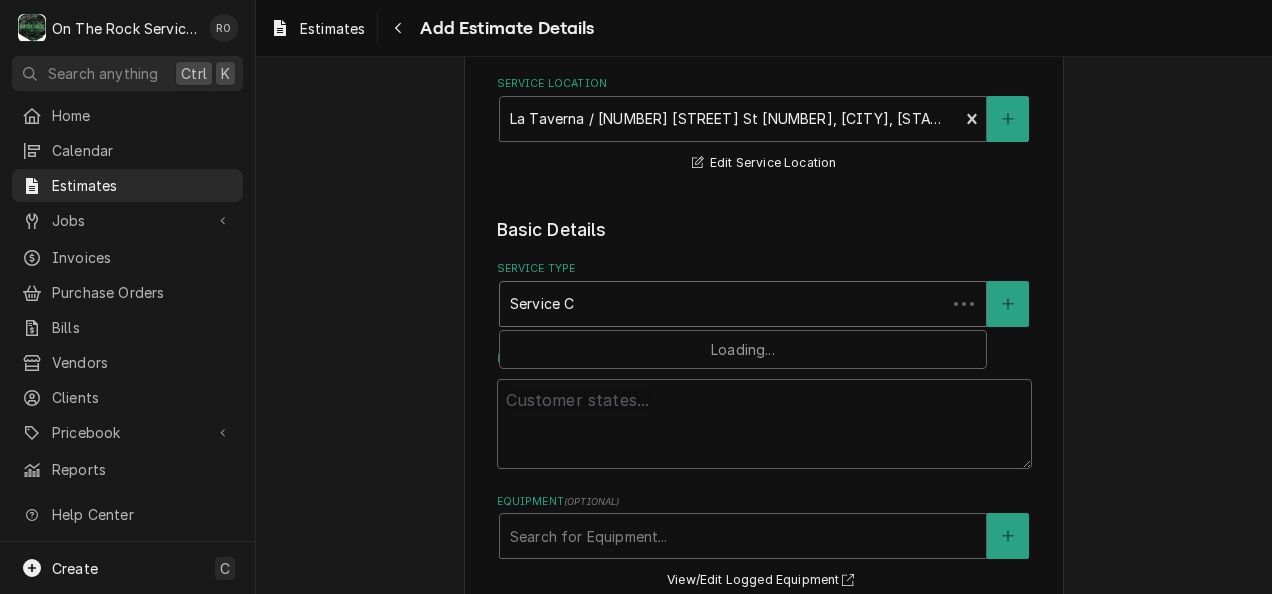 type on "x" 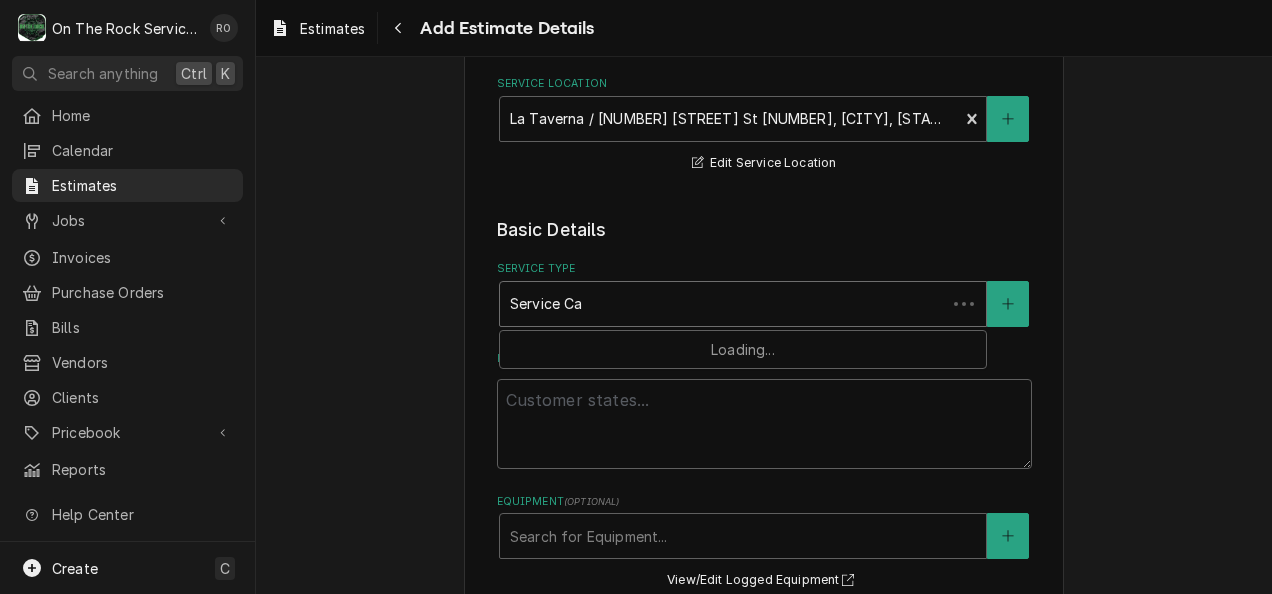 type on "x" 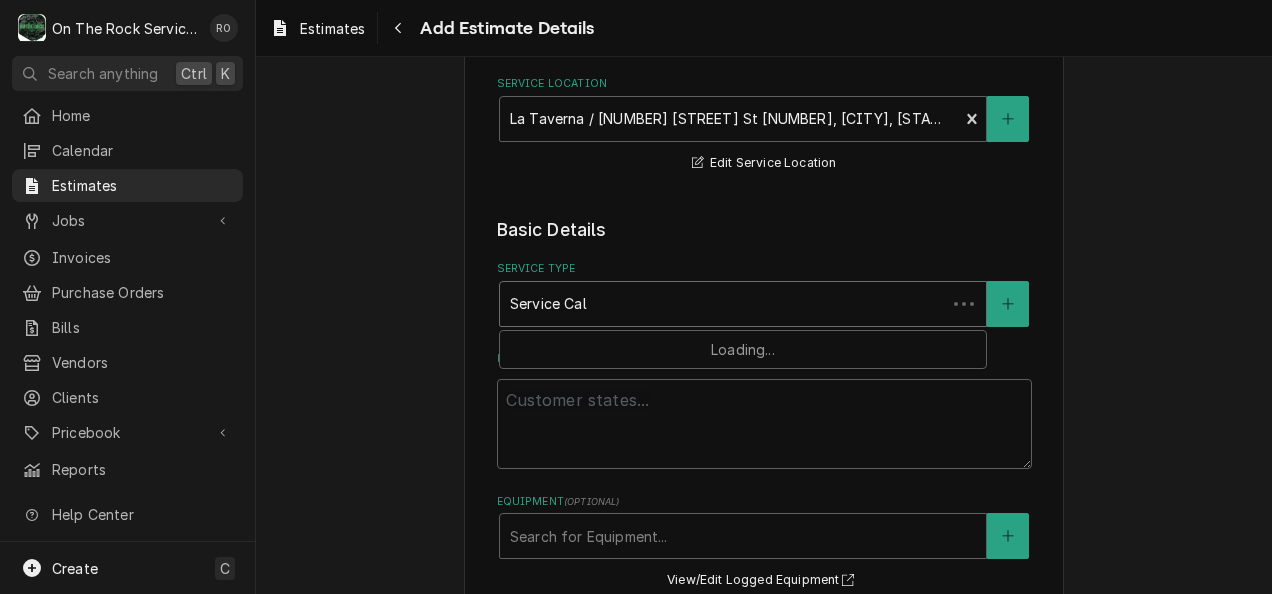 type on "x" 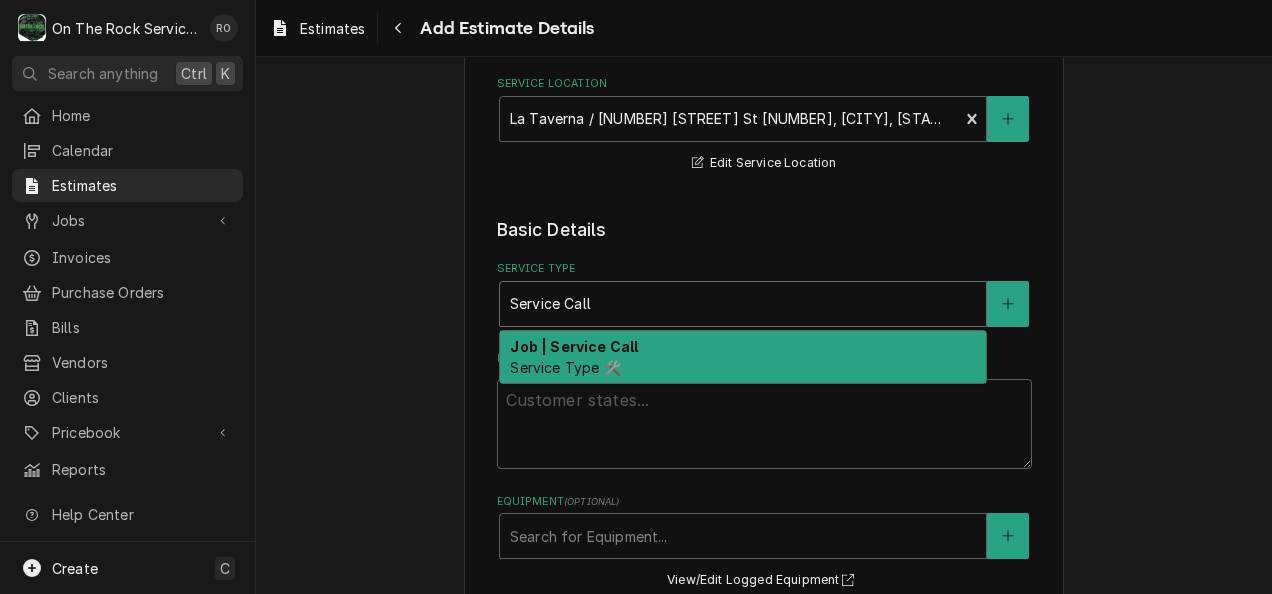 click on "Job | Service Call Service Type 🛠️" at bounding box center [743, 357] 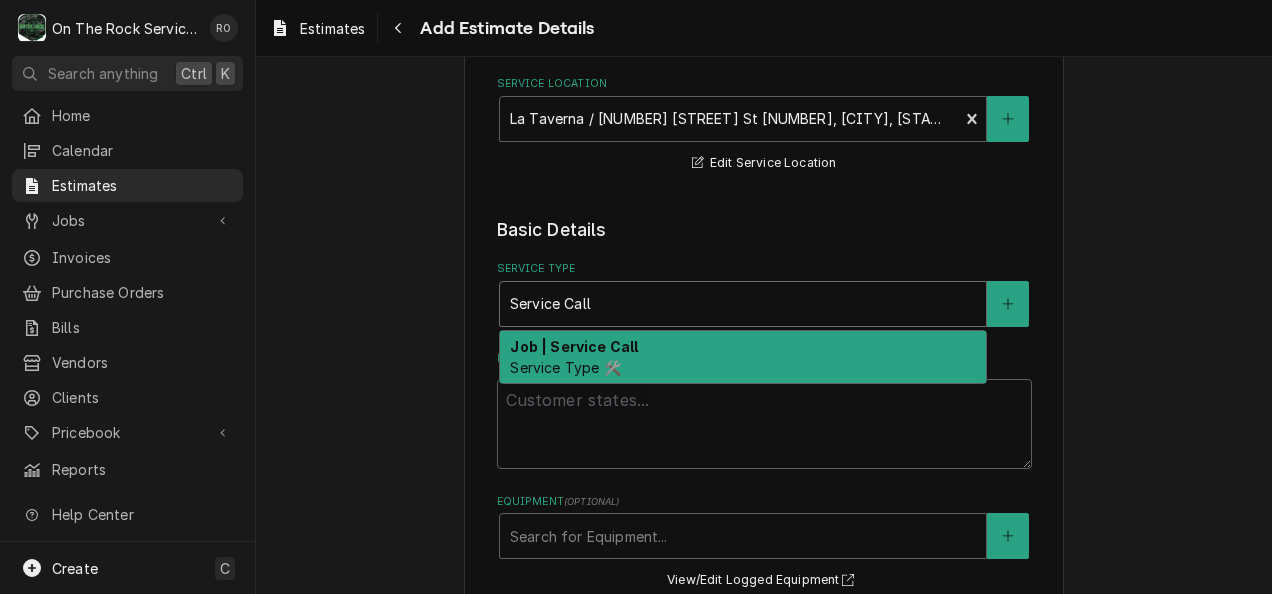 type 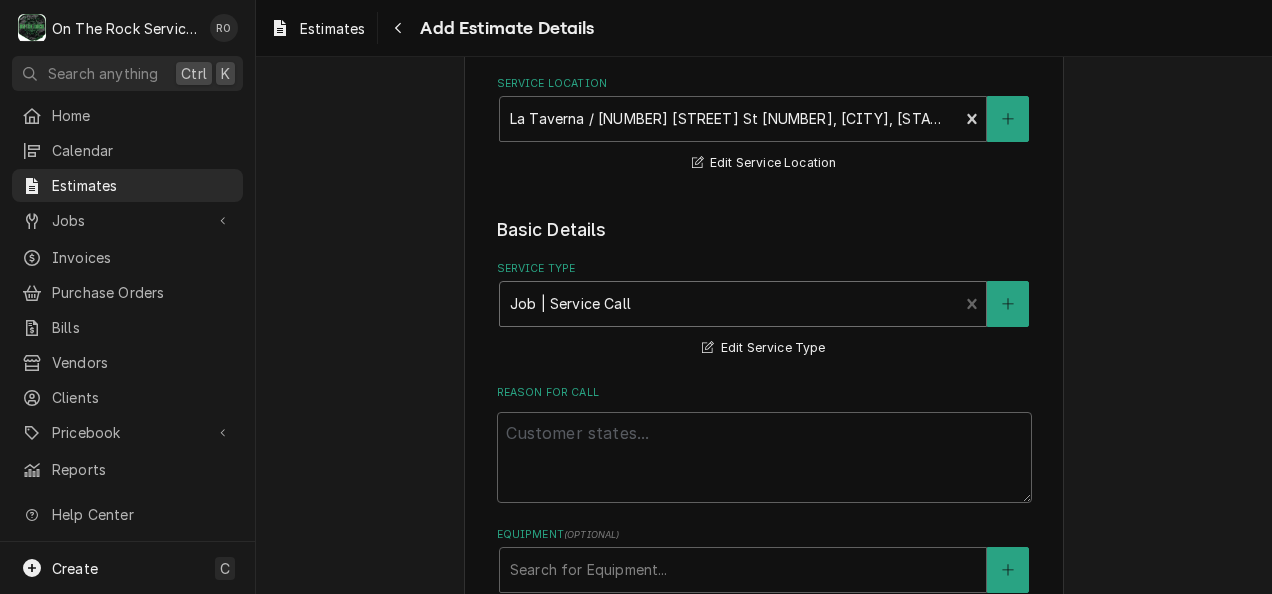 scroll, scrollTop: 454, scrollLeft: 0, axis: vertical 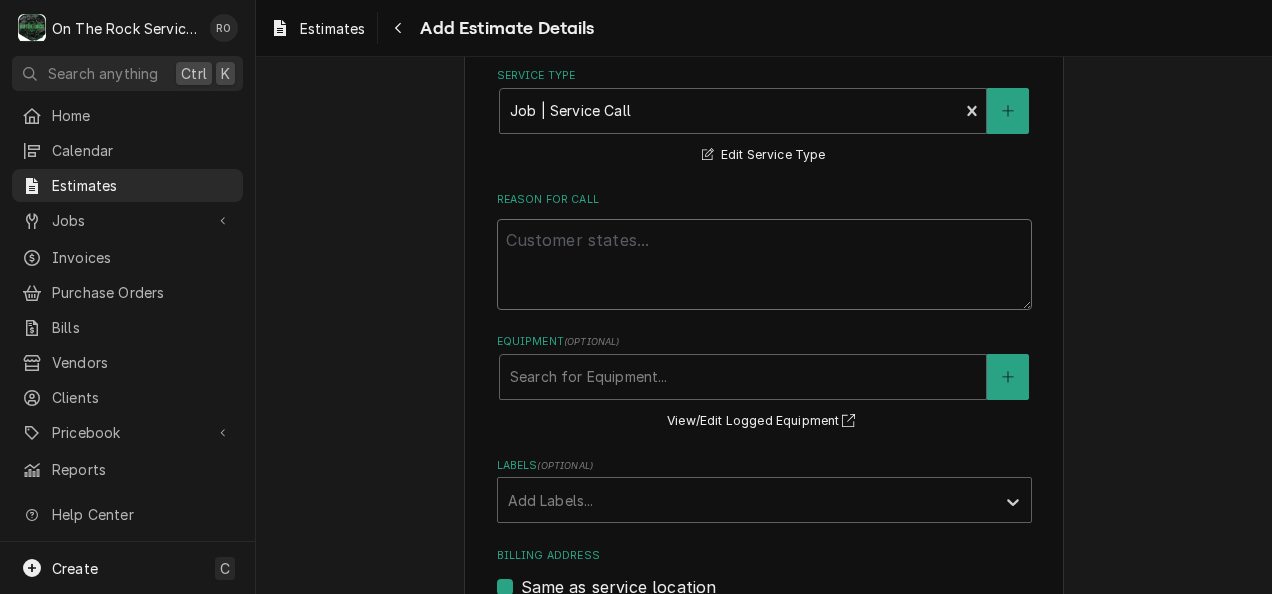 click on "Reason For Call" at bounding box center [764, 264] 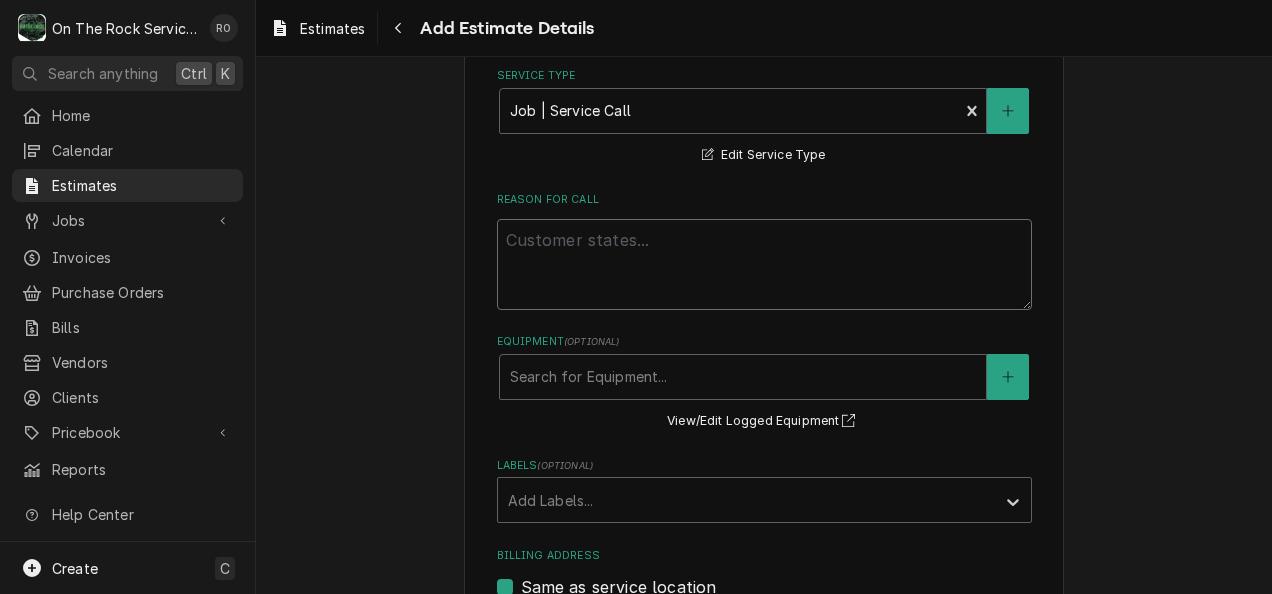 type on "x" 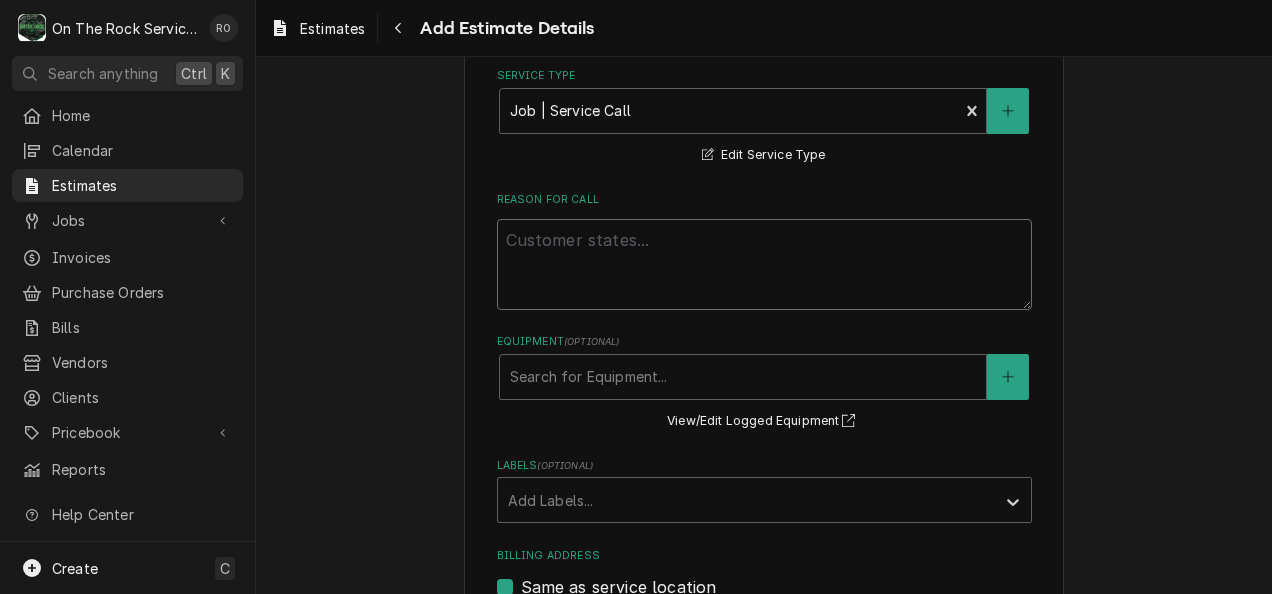 type on "D" 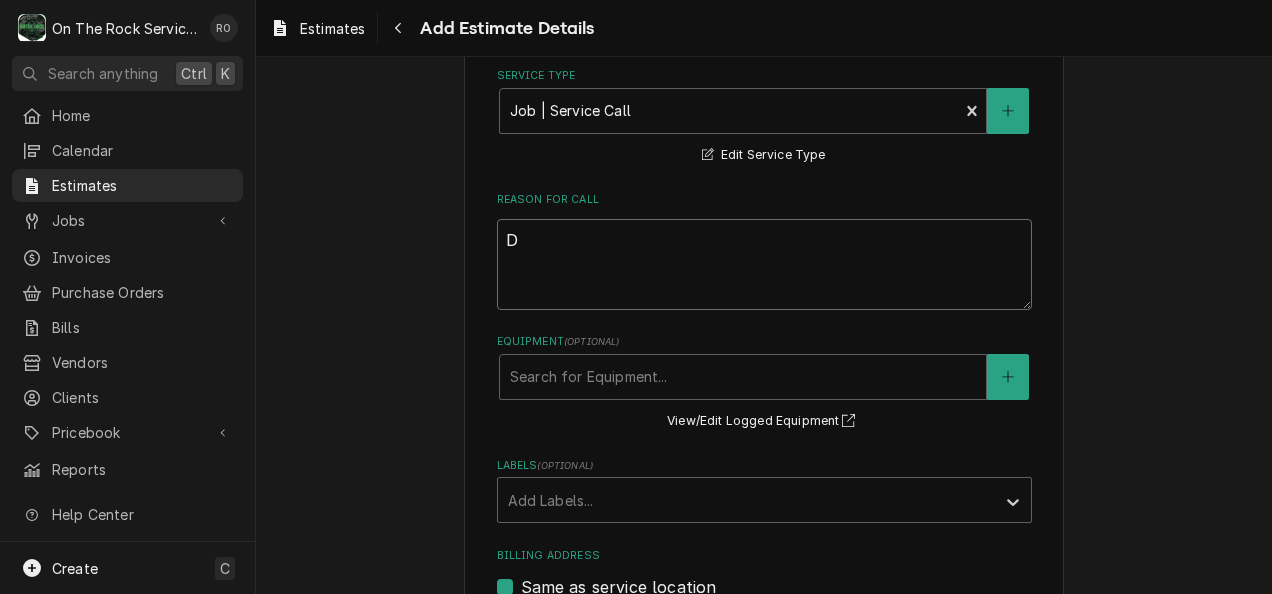 type on "x" 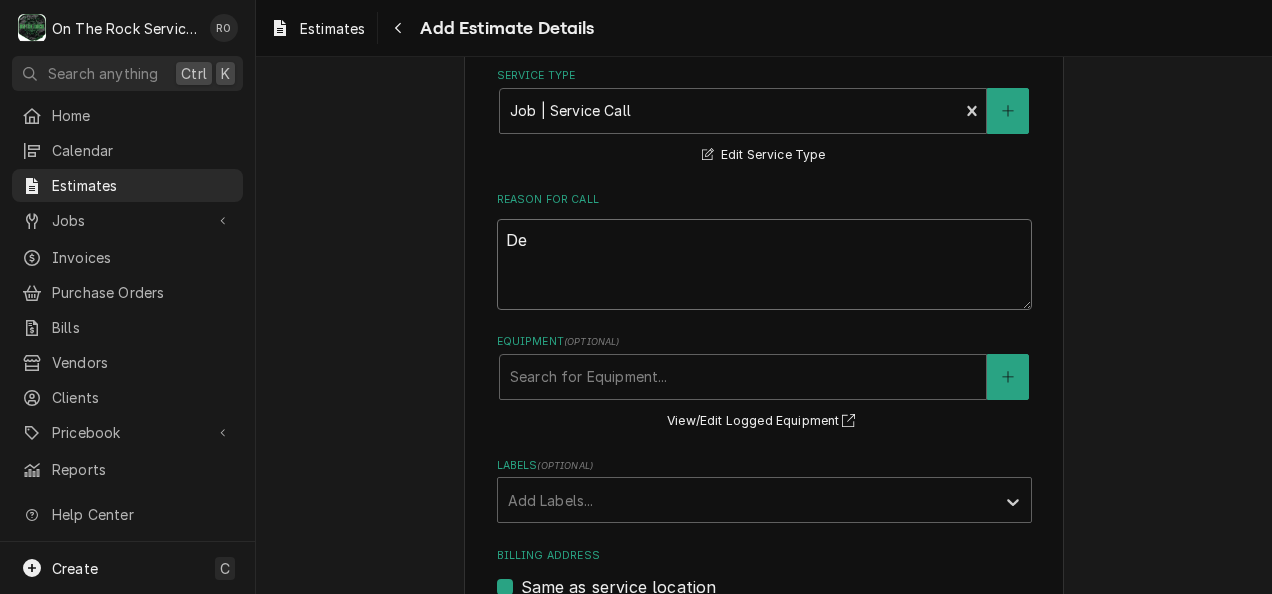 type on "x" 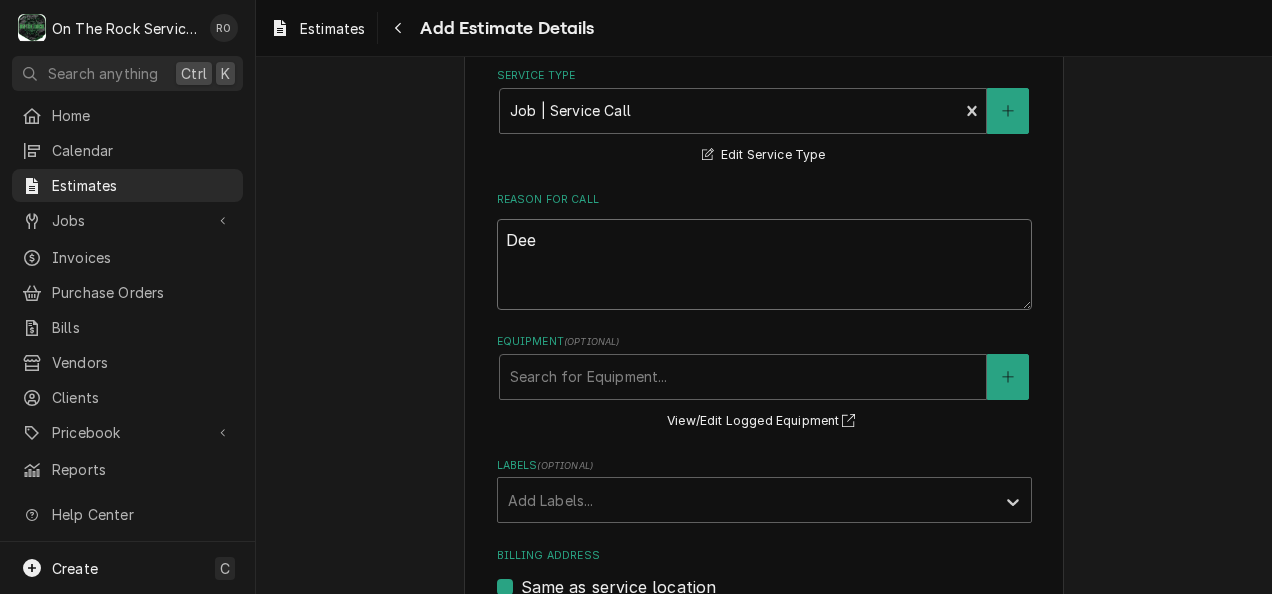 type on "x" 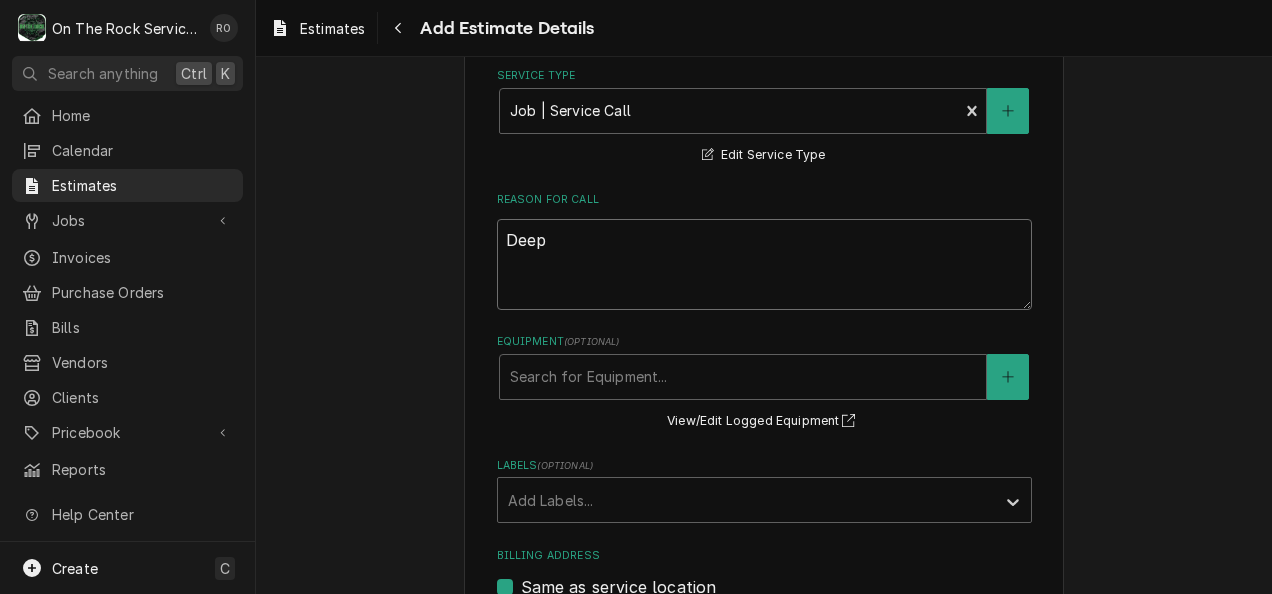 type on "x" 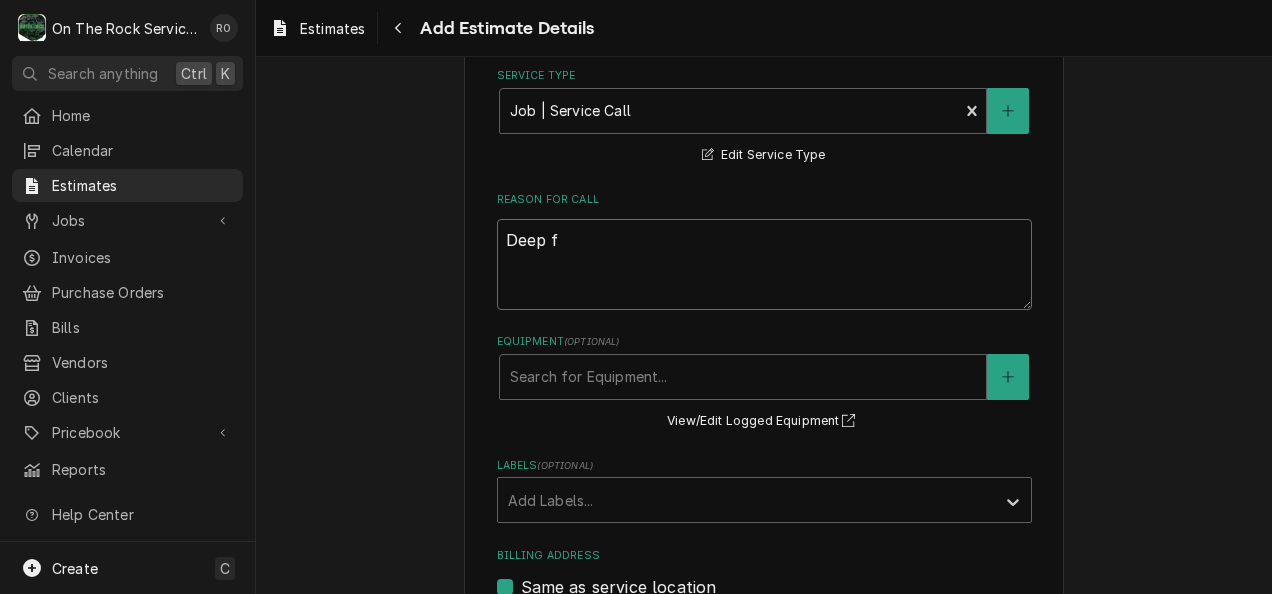 type on "x" 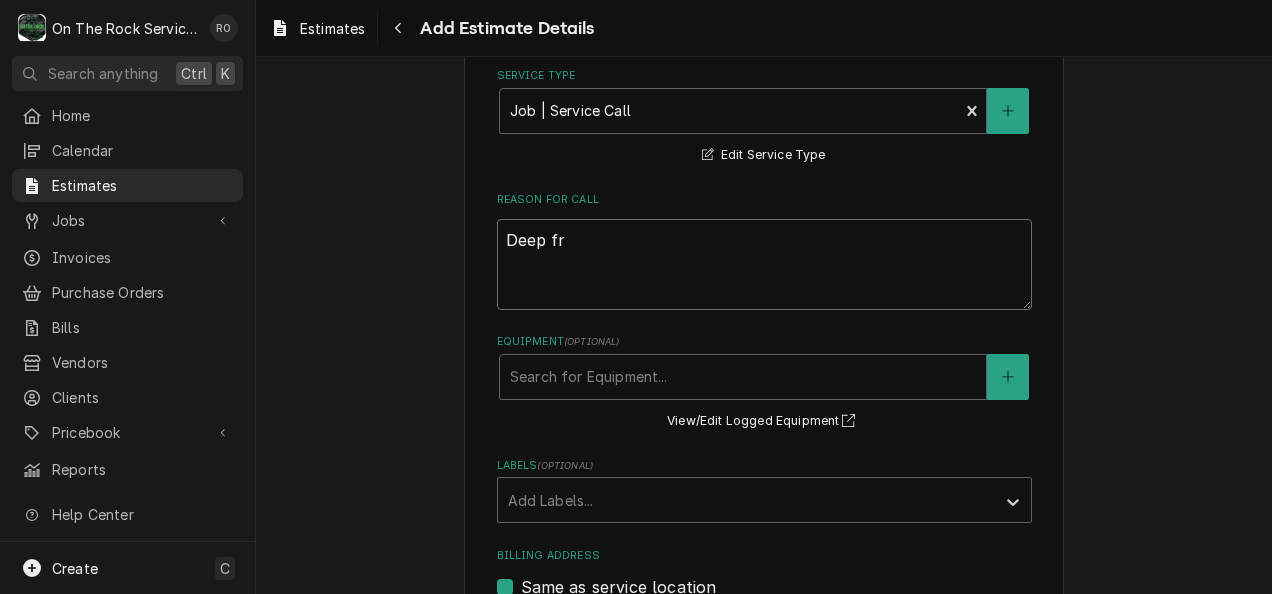 type on "x" 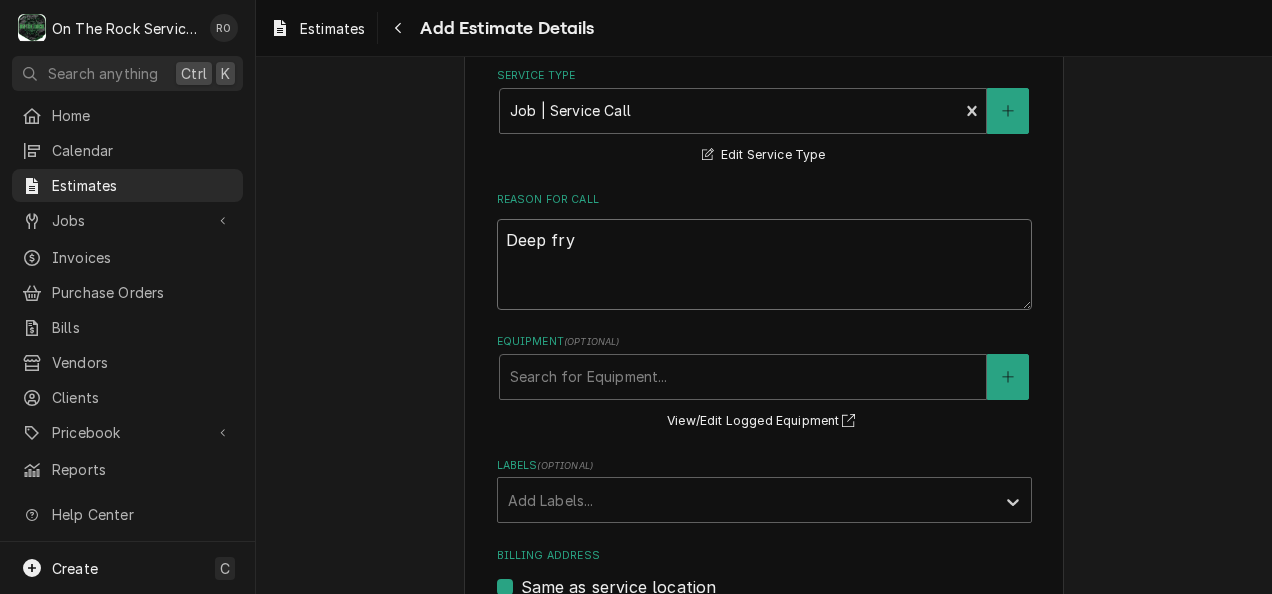 type on "x" 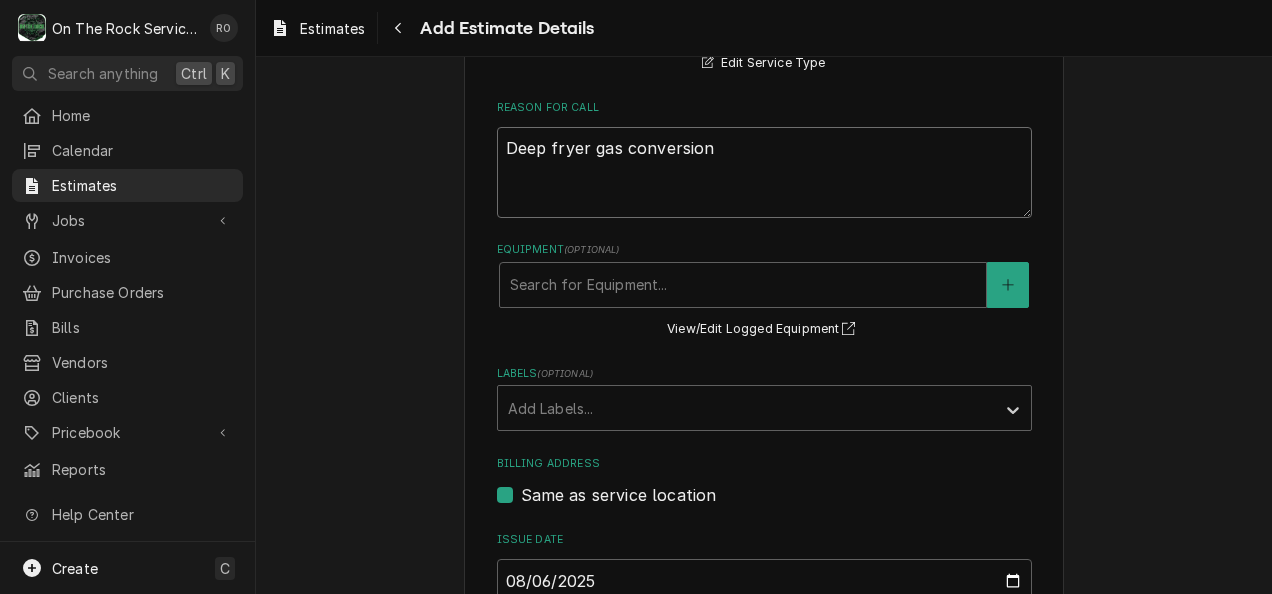 scroll, scrollTop: 550, scrollLeft: 0, axis: vertical 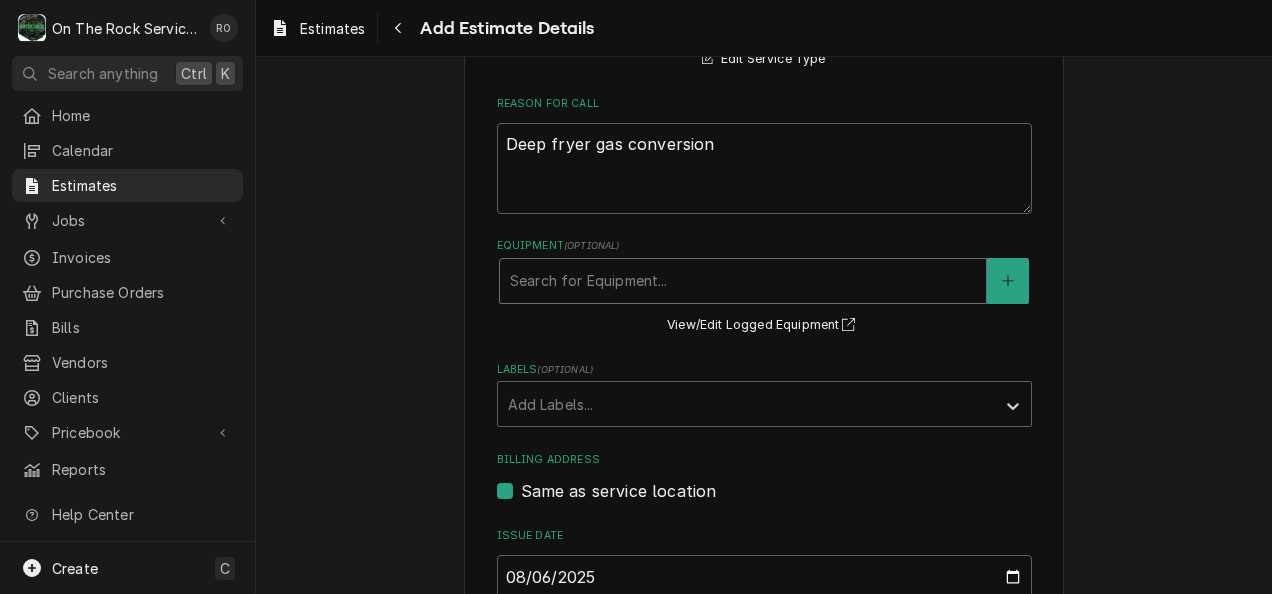 click at bounding box center [743, 281] 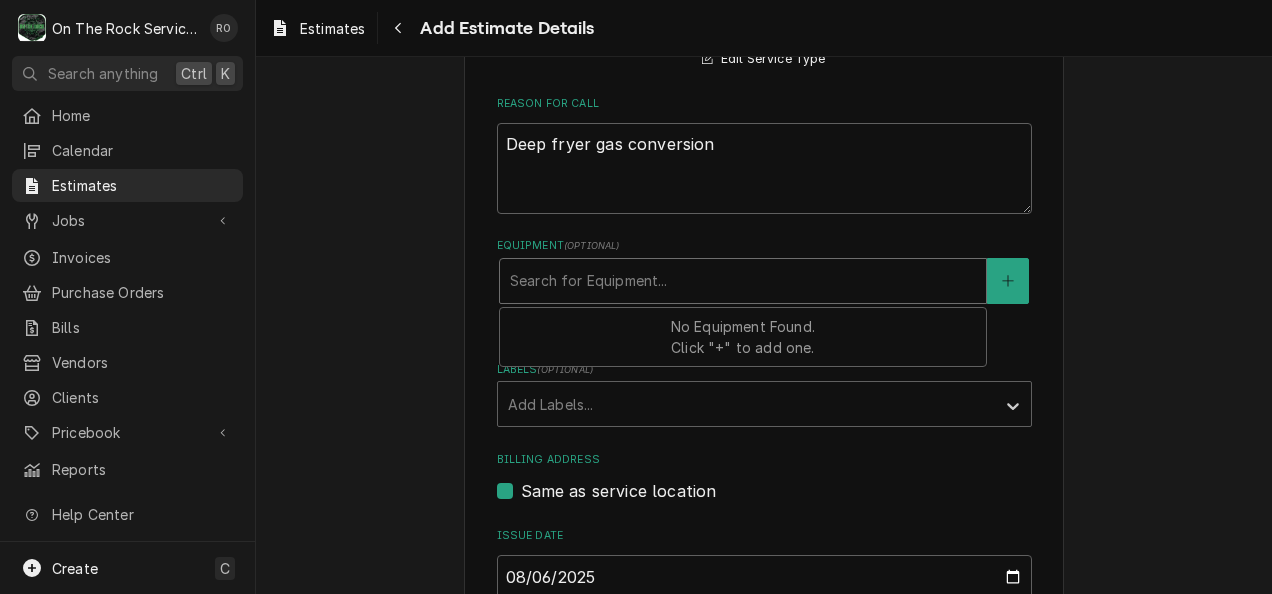 click on "Please provide the following information to create your estimate: Client Details Client La Taverna Edit Client Service Location La Taverna / 2401 Reidville Rd St 10, Spartanburg, SC 29301 Edit Service Location Basic Details Service Type Job | Service Call Service Type 🛠️ Edit Service Type Reason For Call Deep fryer gas conversion  Equipment  ( optional ) Use Up and Down to choose options, press Enter to select the currently focused option, press Escape to exit the menu, press Tab to select the option and exit the menu. Search for Equipment... No Equipment Found. Click "+" to add one. View/Edit Logged Equipment    Labels  ( optional ) Add Labels... Billing Address Same as service location Issue Date 2025-08-06 Expiration Date Payment Methods Accept Online Card Payments" at bounding box center (764, 192) 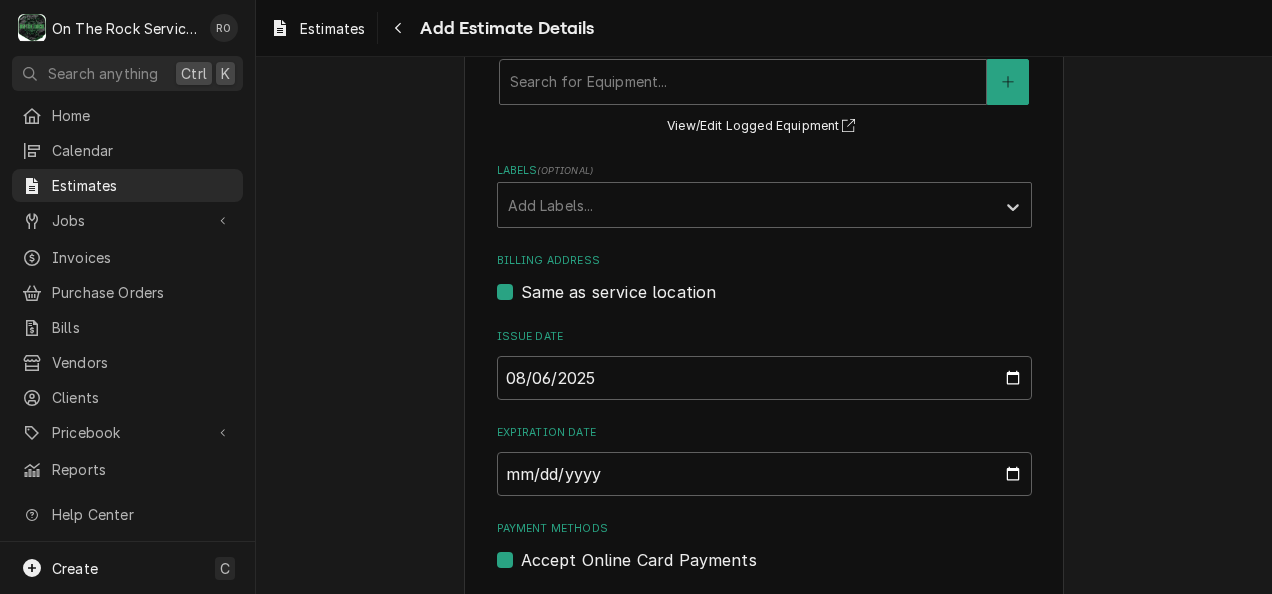 scroll, scrollTop: 814, scrollLeft: 0, axis: vertical 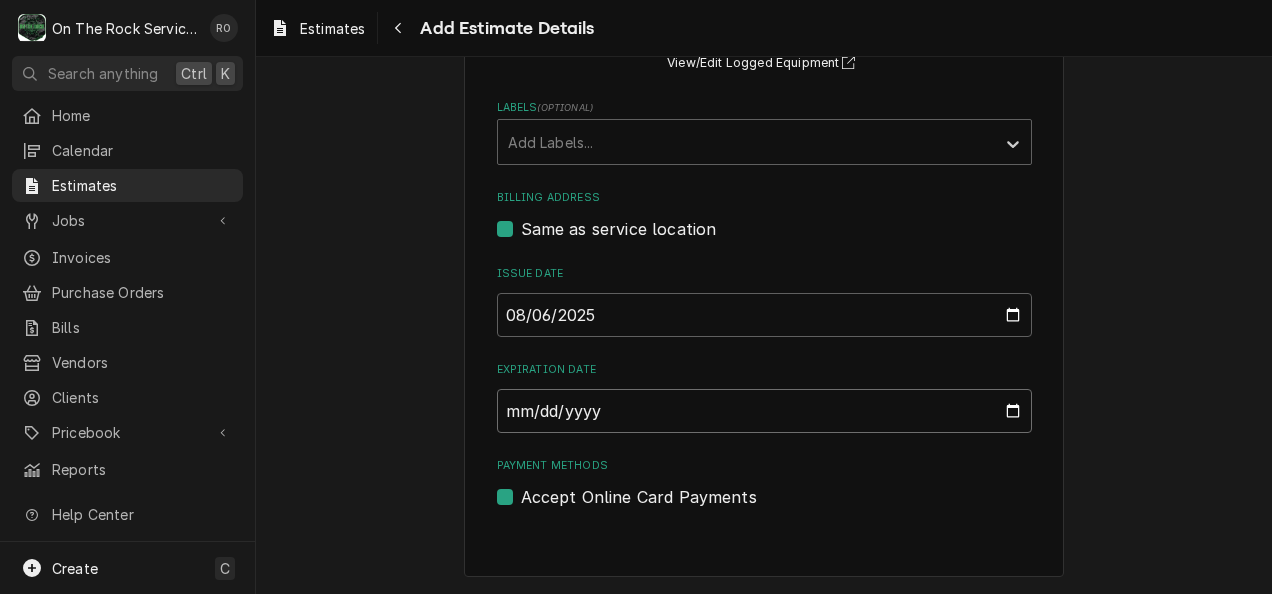 click on "Expiration Date" at bounding box center (764, 411) 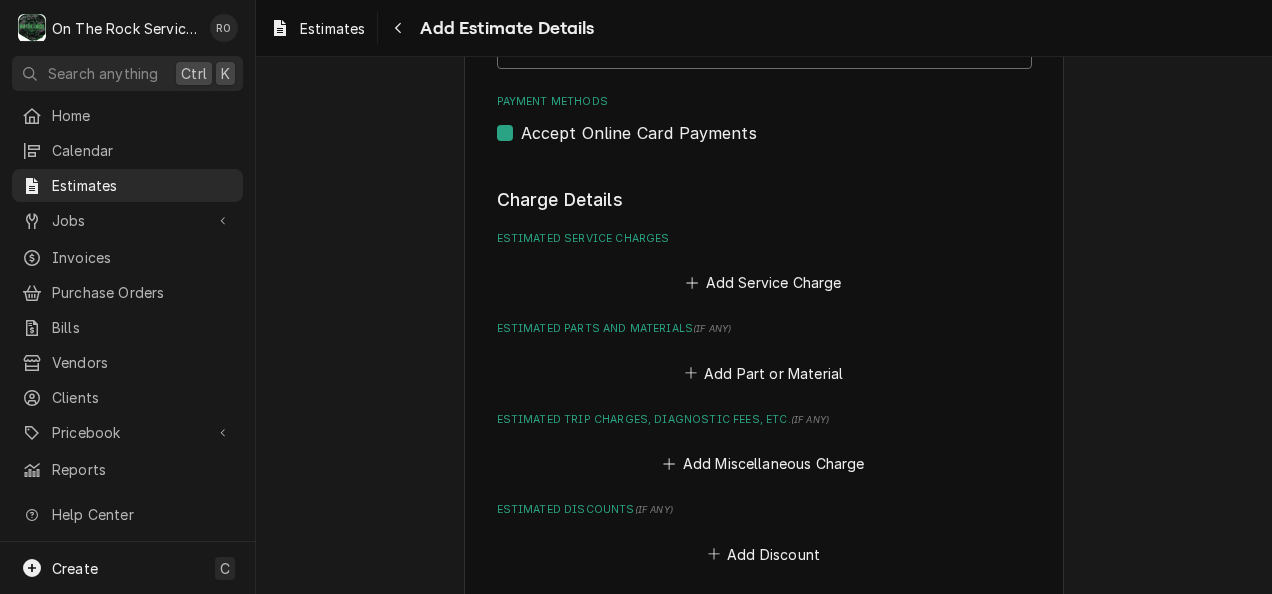 scroll, scrollTop: 1184, scrollLeft: 0, axis: vertical 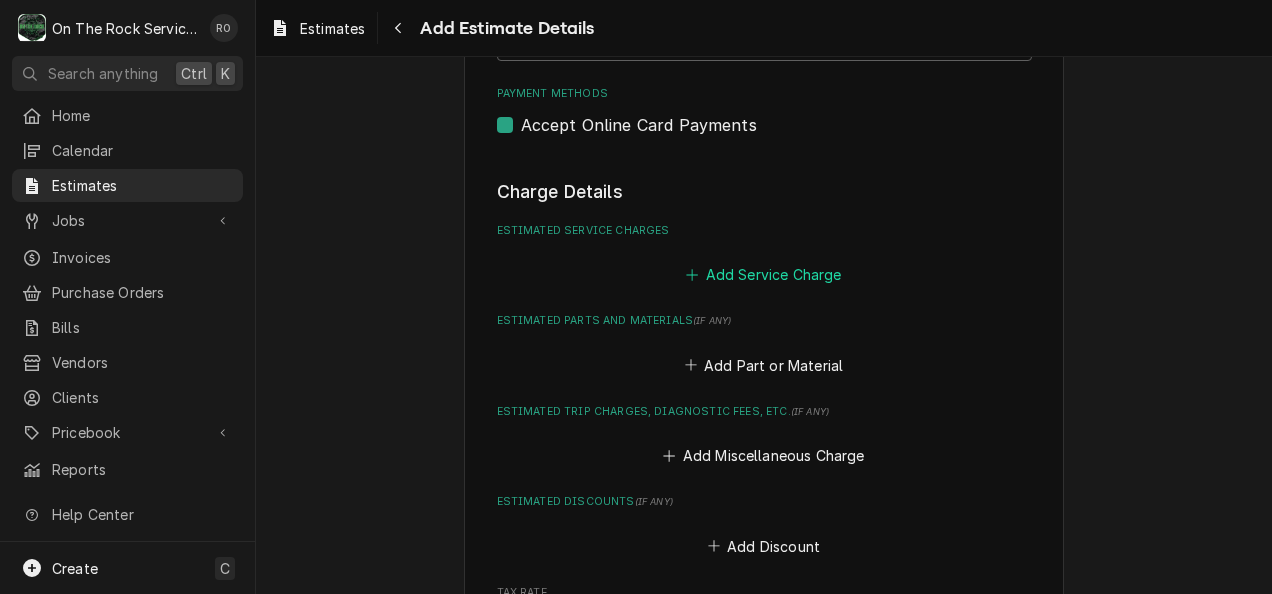 click on "Add Service Charge" at bounding box center (764, 275) 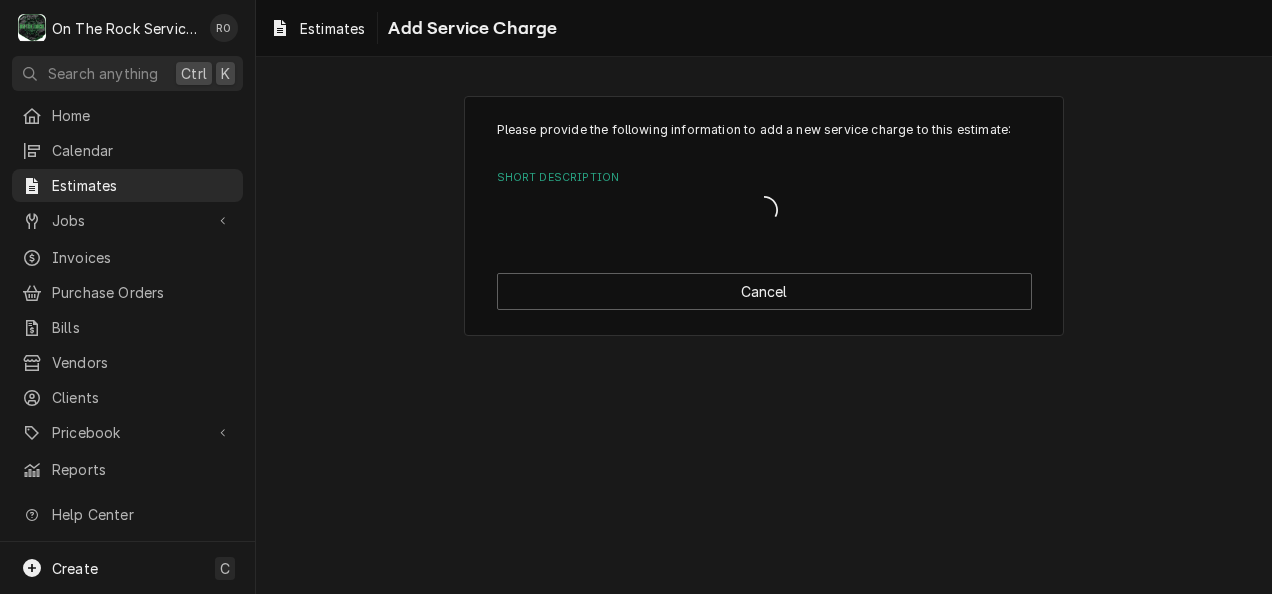scroll, scrollTop: 0, scrollLeft: 0, axis: both 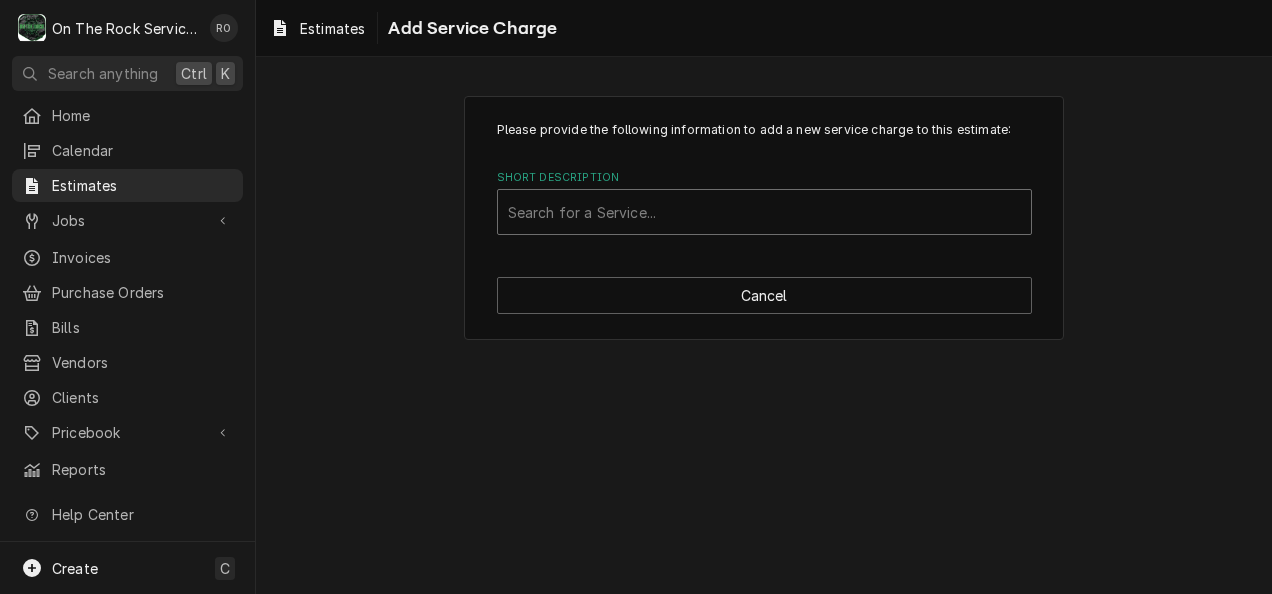 click at bounding box center (764, 212) 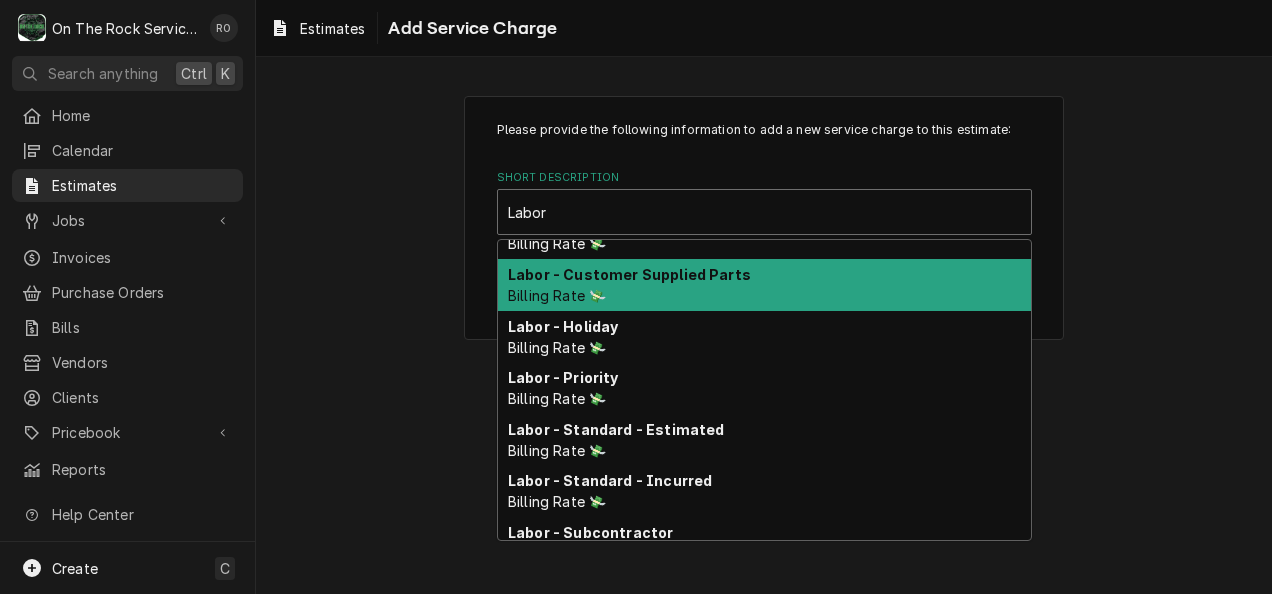 scroll, scrollTop: 87, scrollLeft: 0, axis: vertical 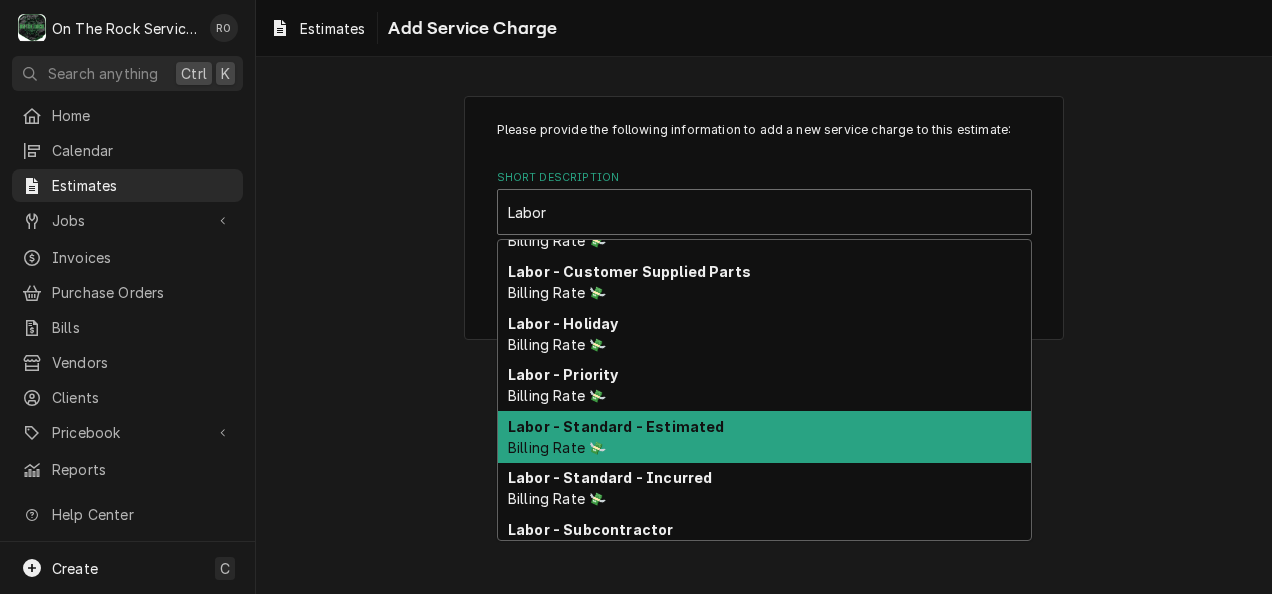 click on "Labor - Standard - Estimated" at bounding box center [616, 426] 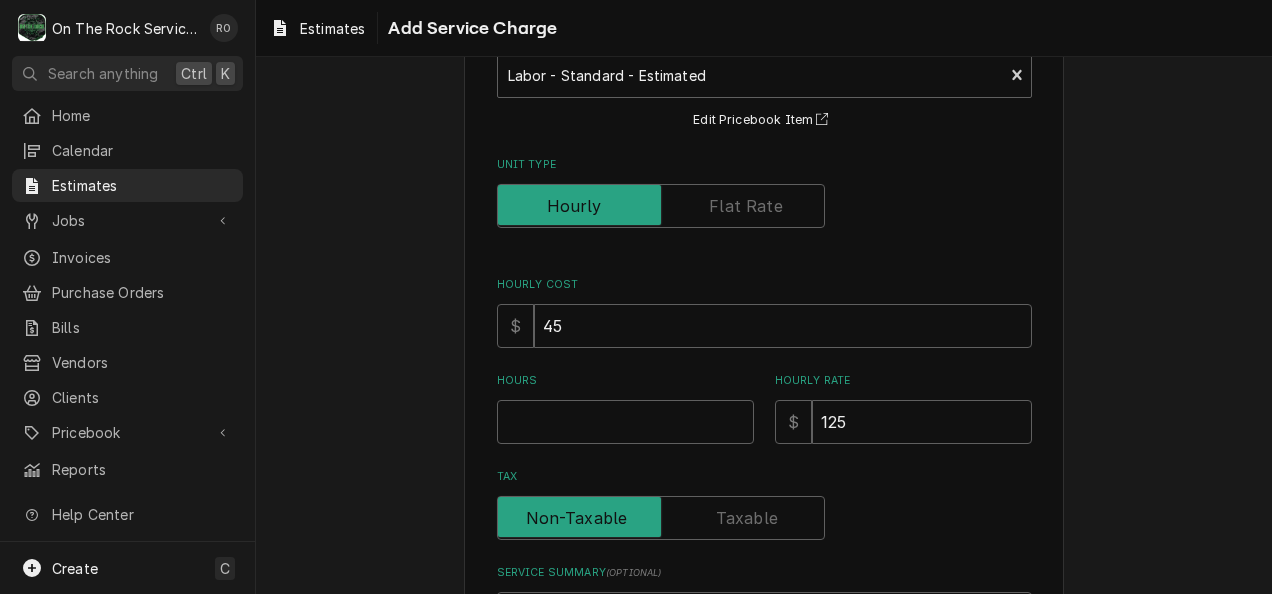 scroll, scrollTop: 146, scrollLeft: 0, axis: vertical 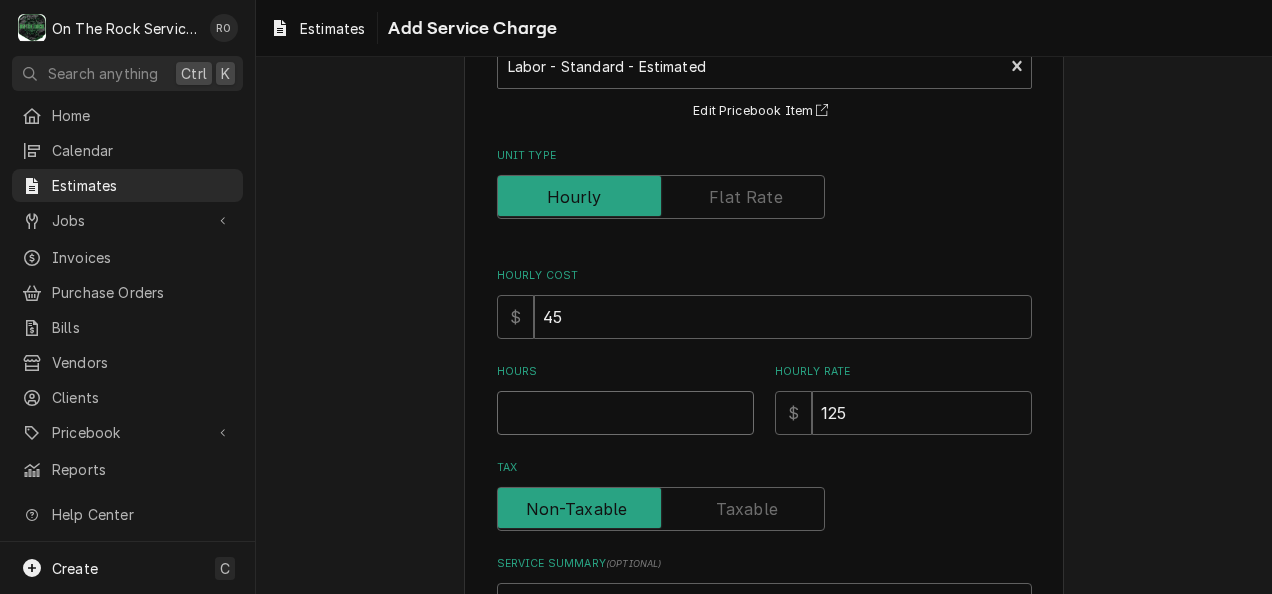 click on "Hours" at bounding box center (625, 413) 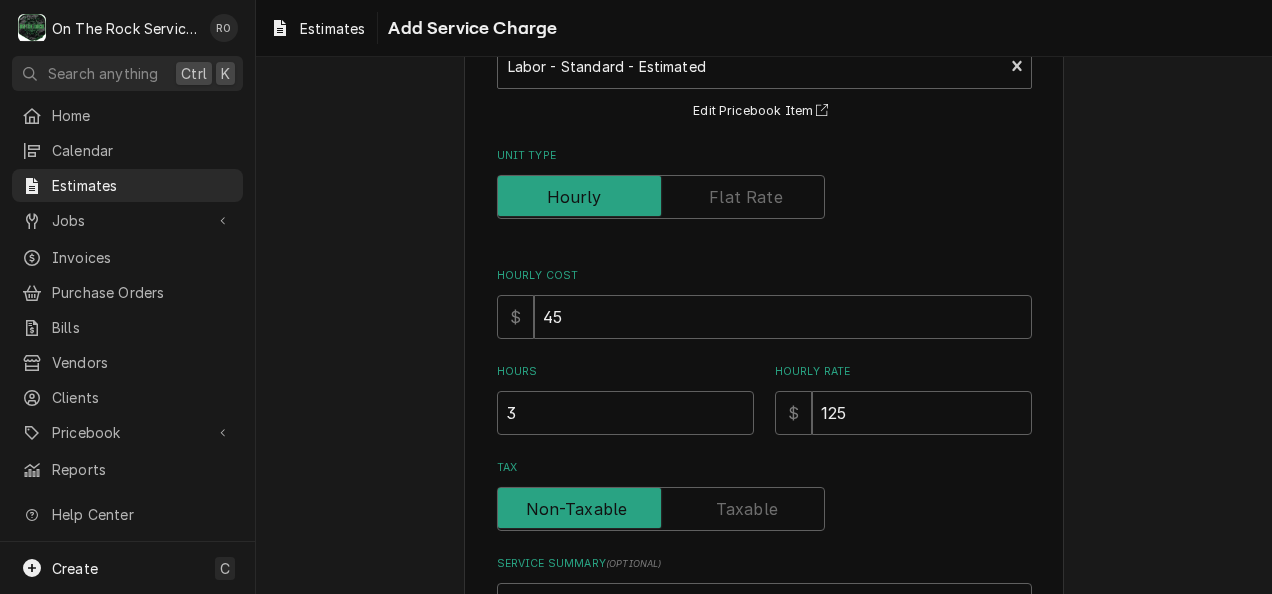 scroll, scrollTop: 348, scrollLeft: 0, axis: vertical 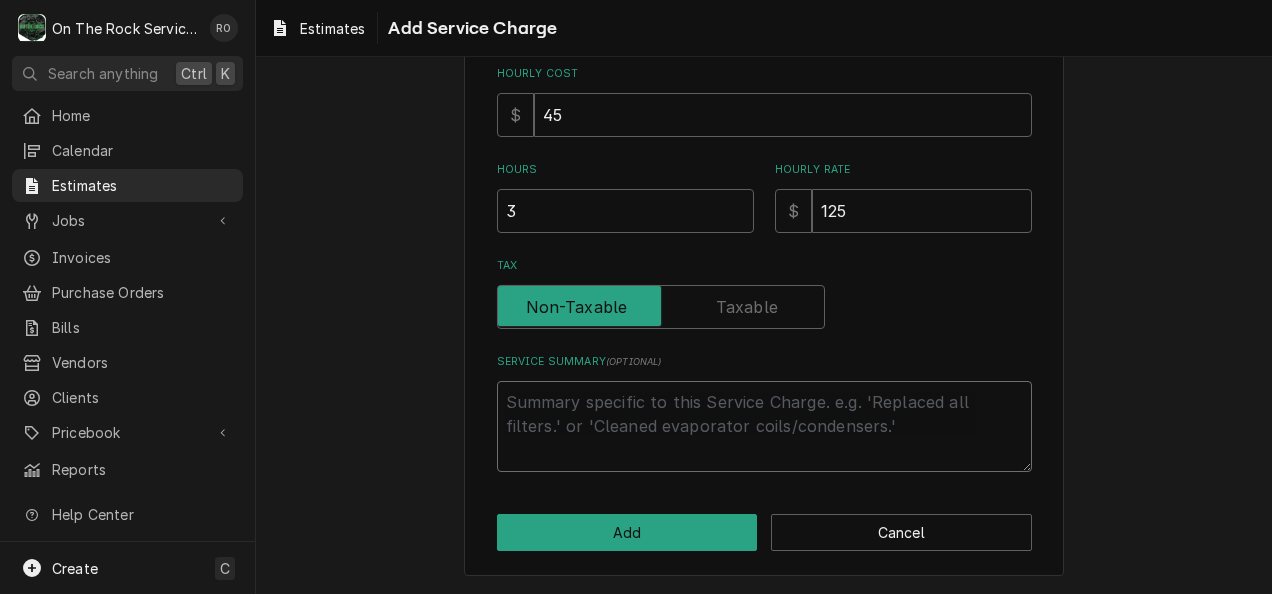 click on "Service Summary  ( optional )" at bounding box center (764, 426) 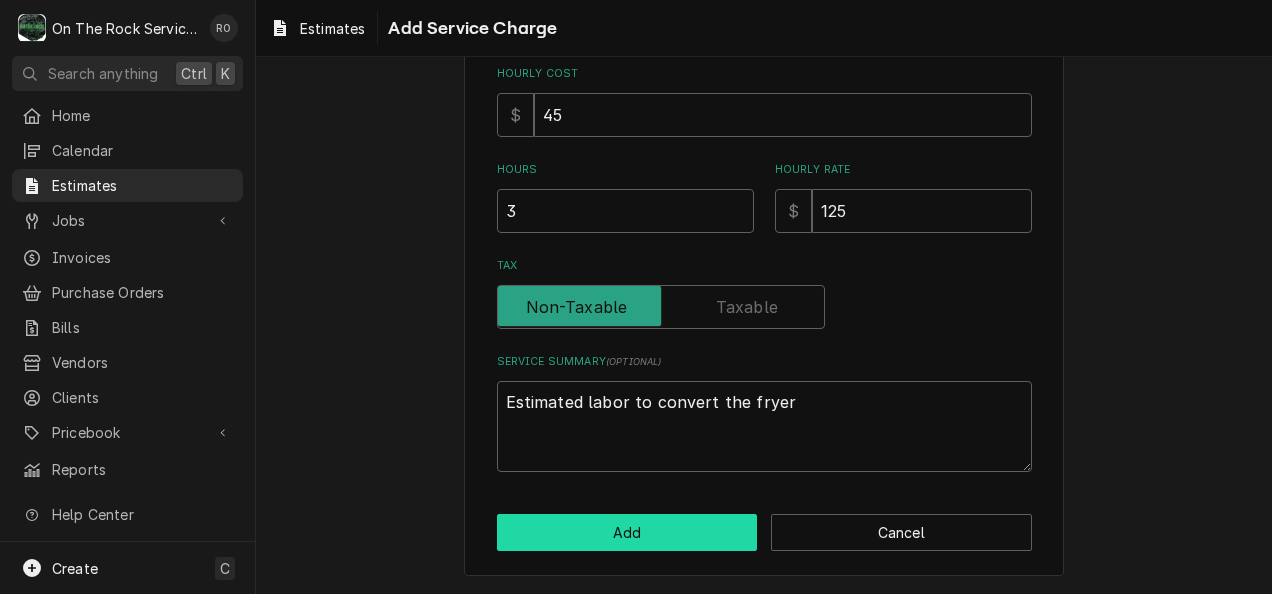 click on "Add" at bounding box center (627, 532) 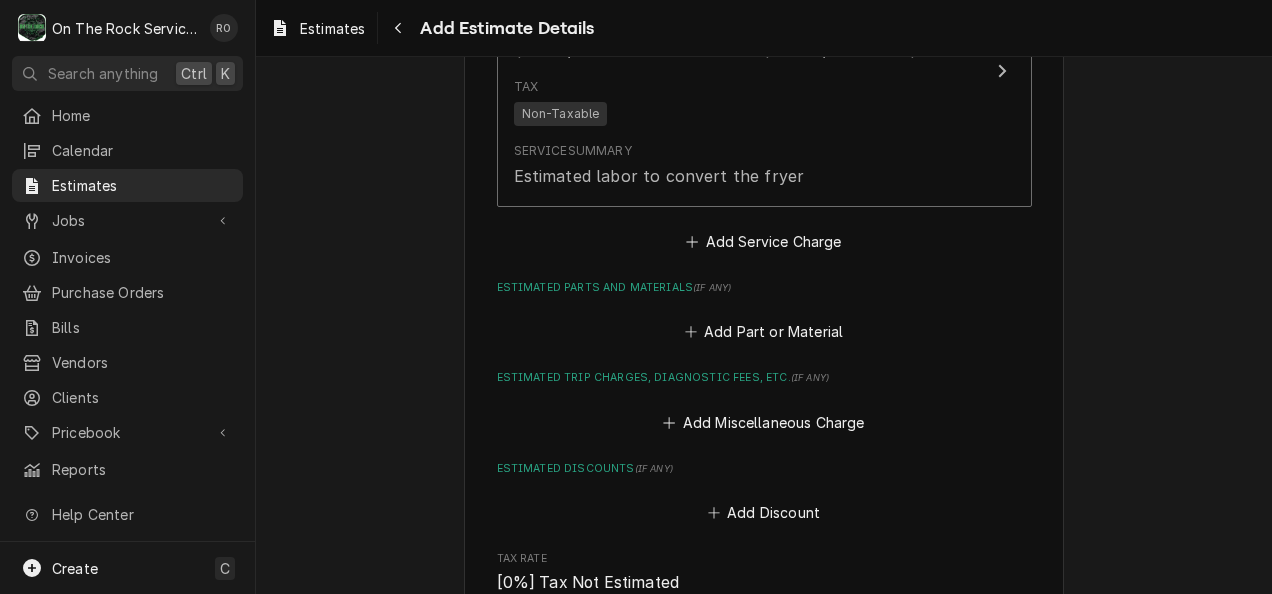 scroll, scrollTop: 1500, scrollLeft: 0, axis: vertical 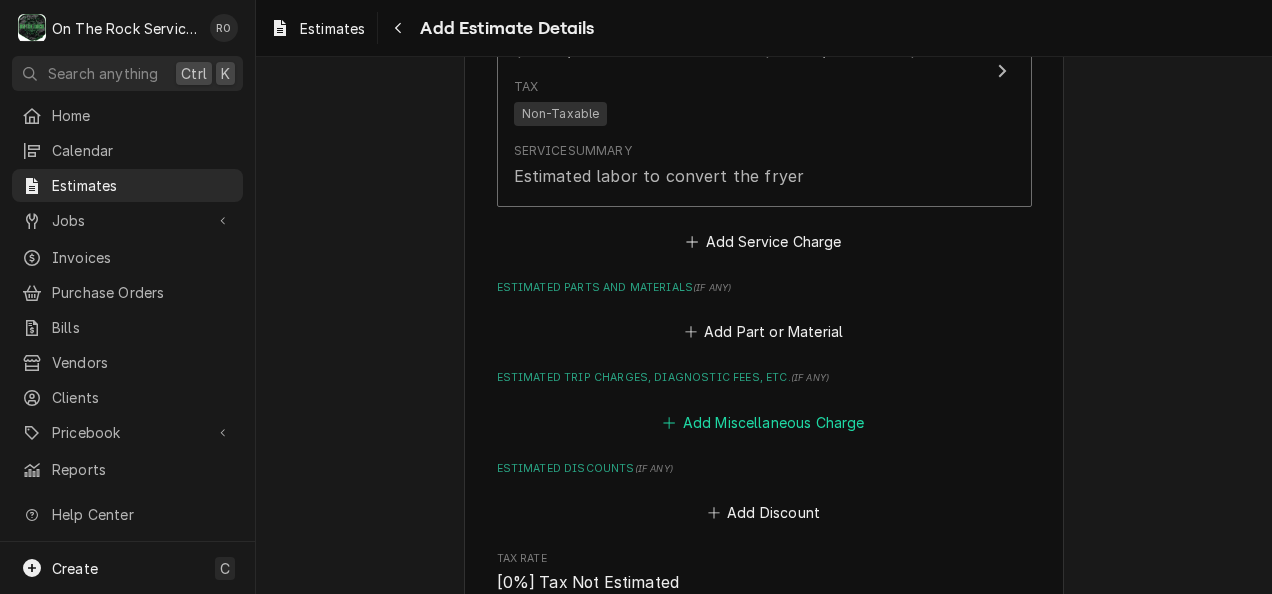 click on "Add Miscellaneous Charge" at bounding box center (764, 422) 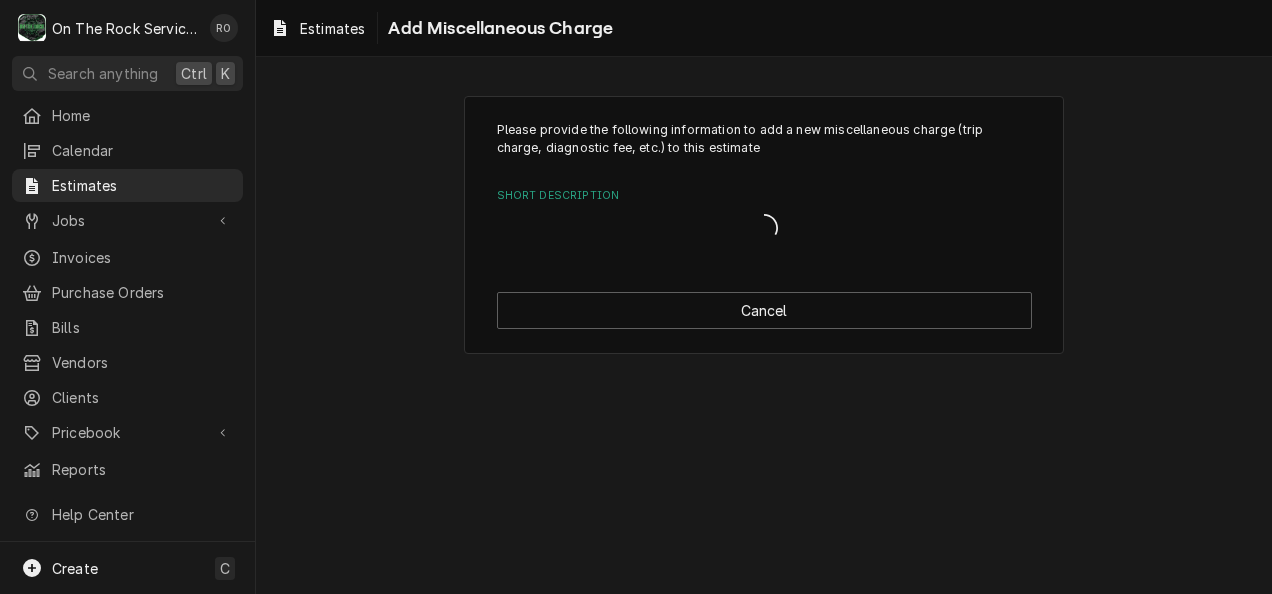 scroll, scrollTop: 0, scrollLeft: 0, axis: both 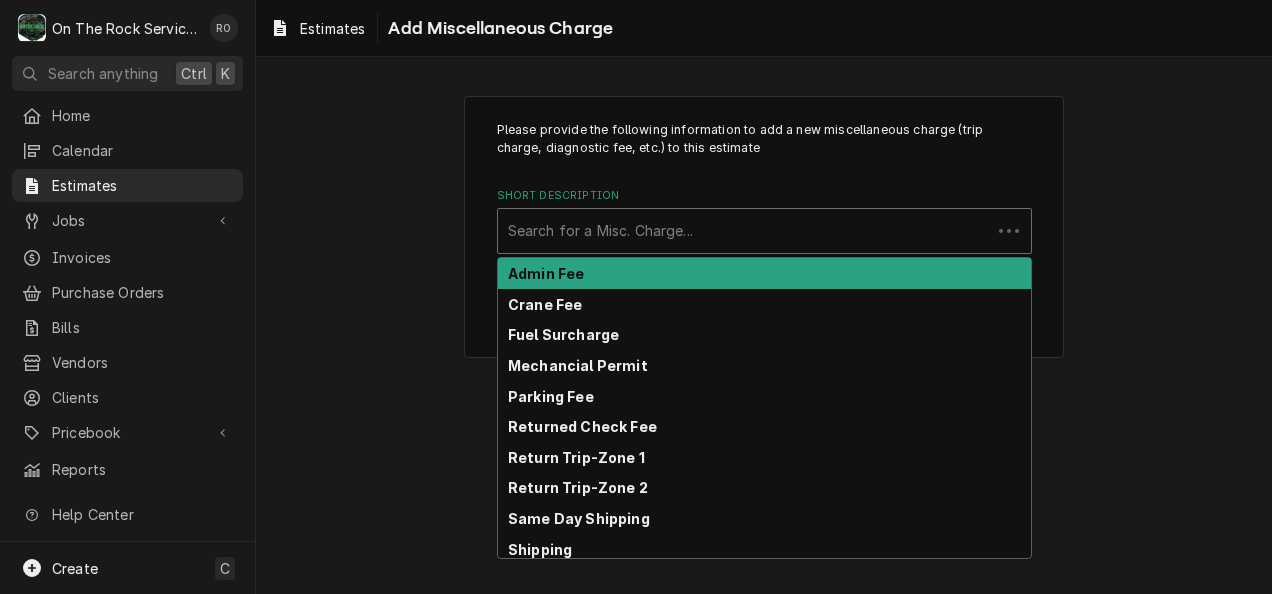 click at bounding box center [744, 231] 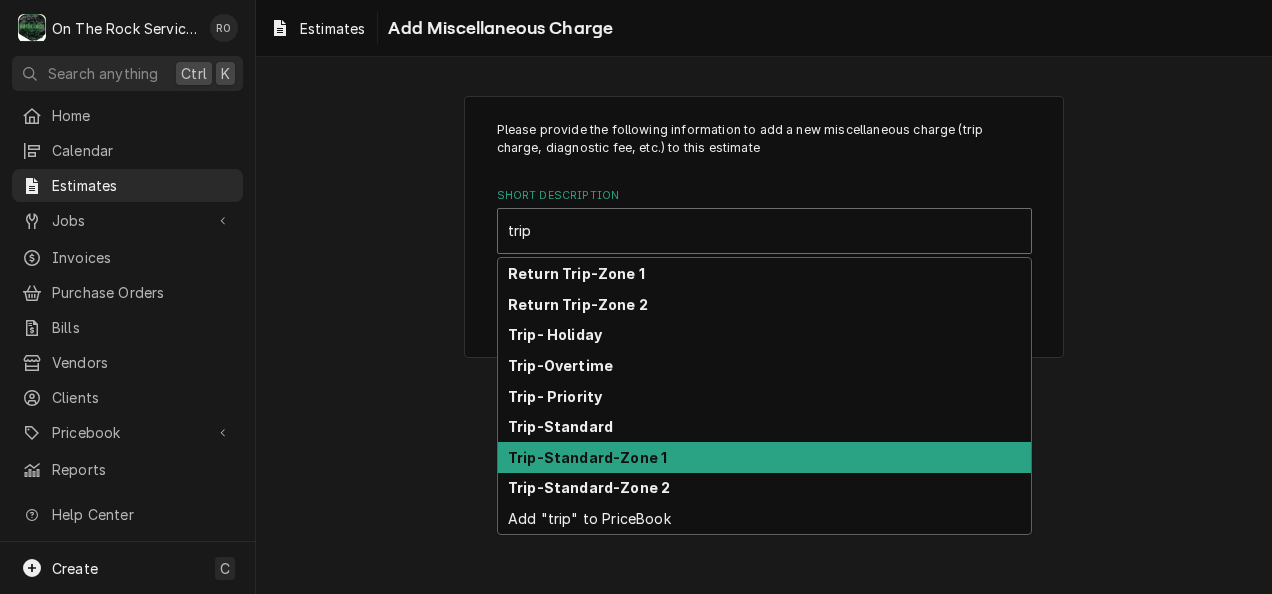 click on "Trip-Standard-Zone 1" at bounding box center [764, 457] 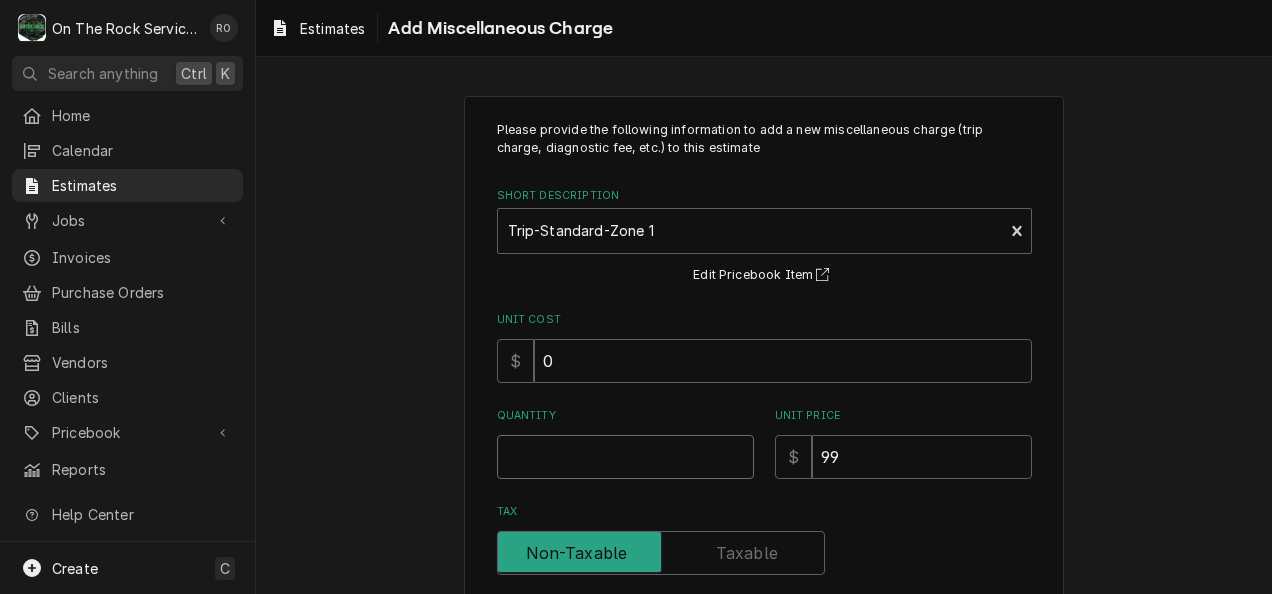 click on "Quantity" at bounding box center [625, 457] 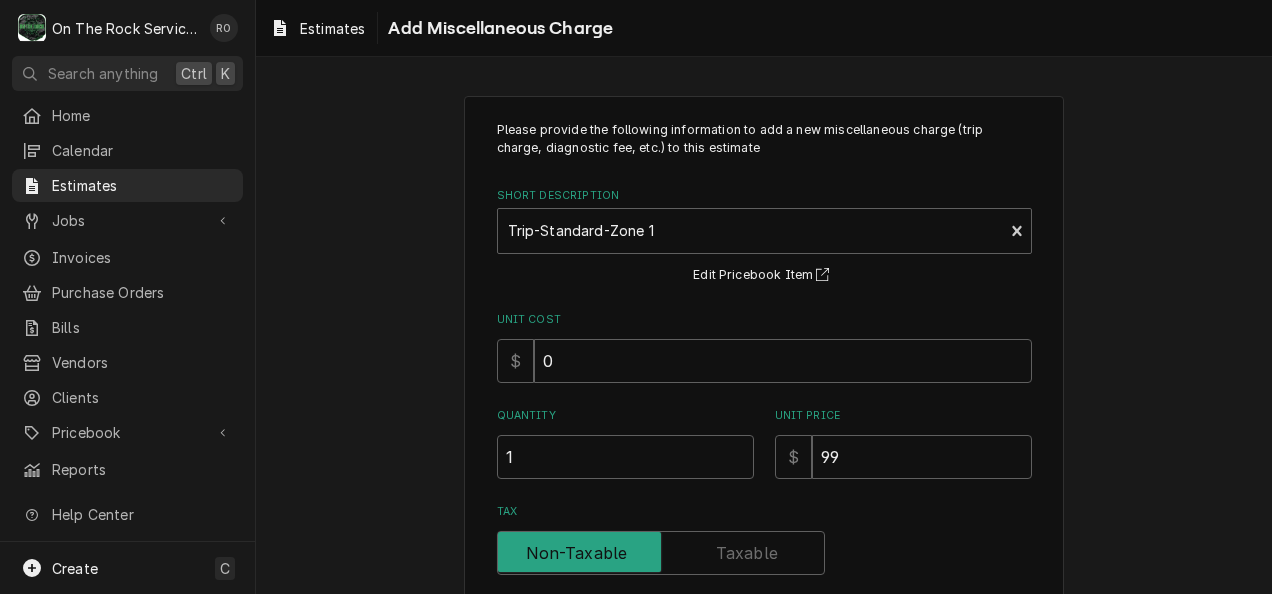 scroll, scrollTop: 246, scrollLeft: 0, axis: vertical 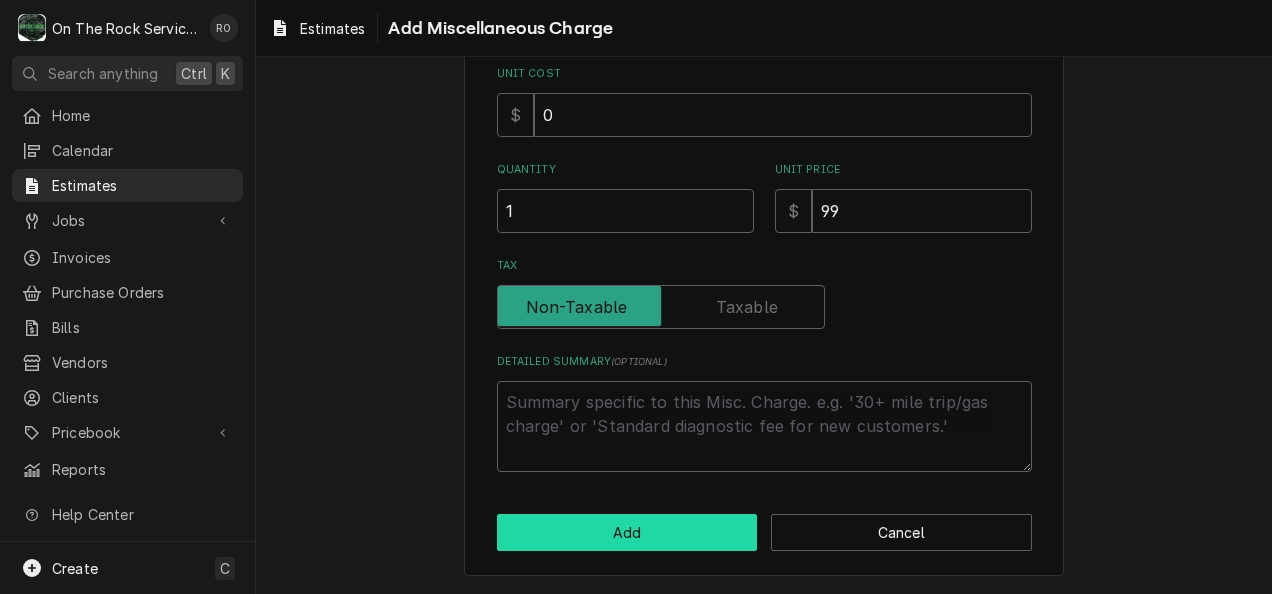 click on "Add" at bounding box center [627, 532] 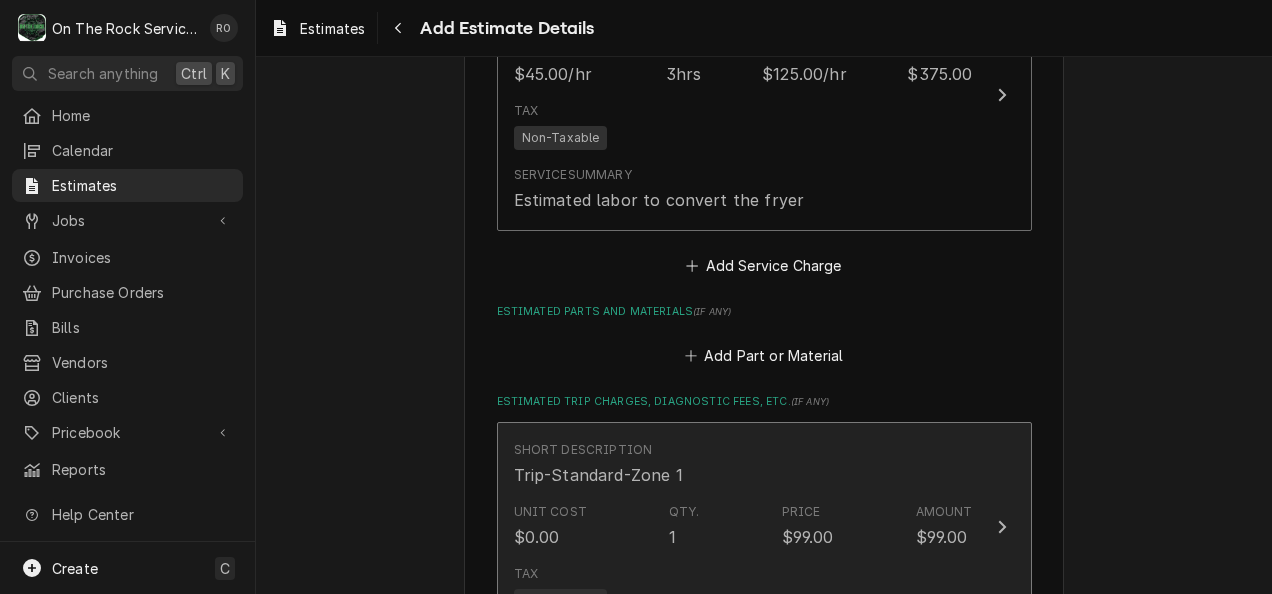 click on "Unit Cost $0.00 Qty. 1 Price $99.00 Amount $99.00" at bounding box center (743, 526) 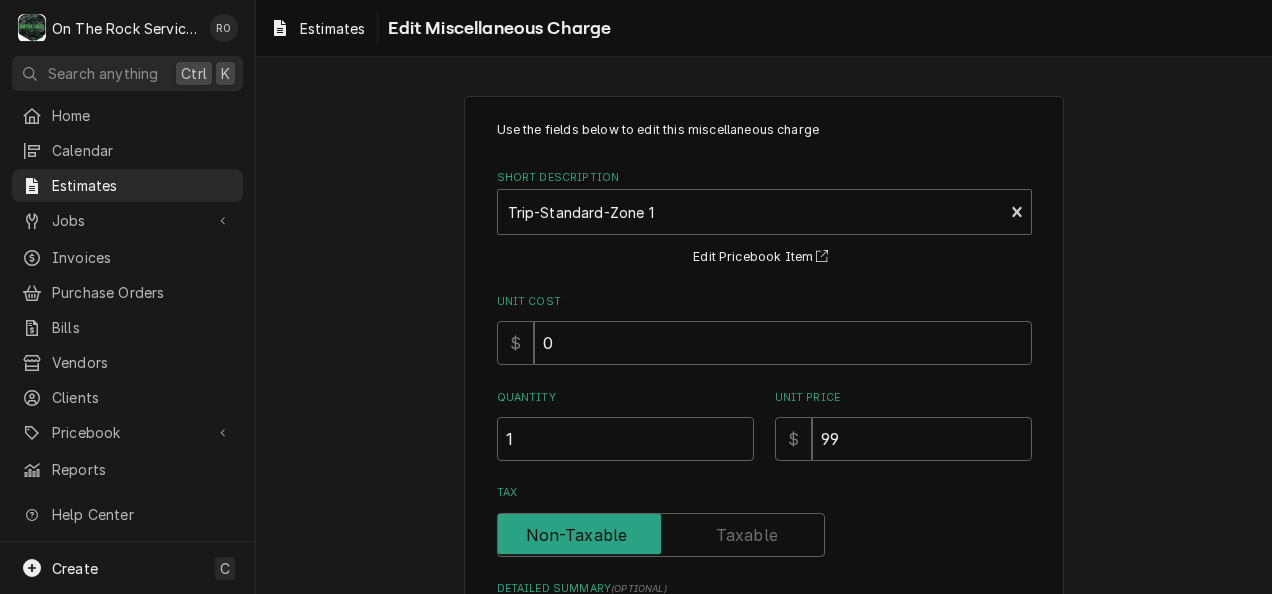 scroll, scrollTop: 279, scrollLeft: 0, axis: vertical 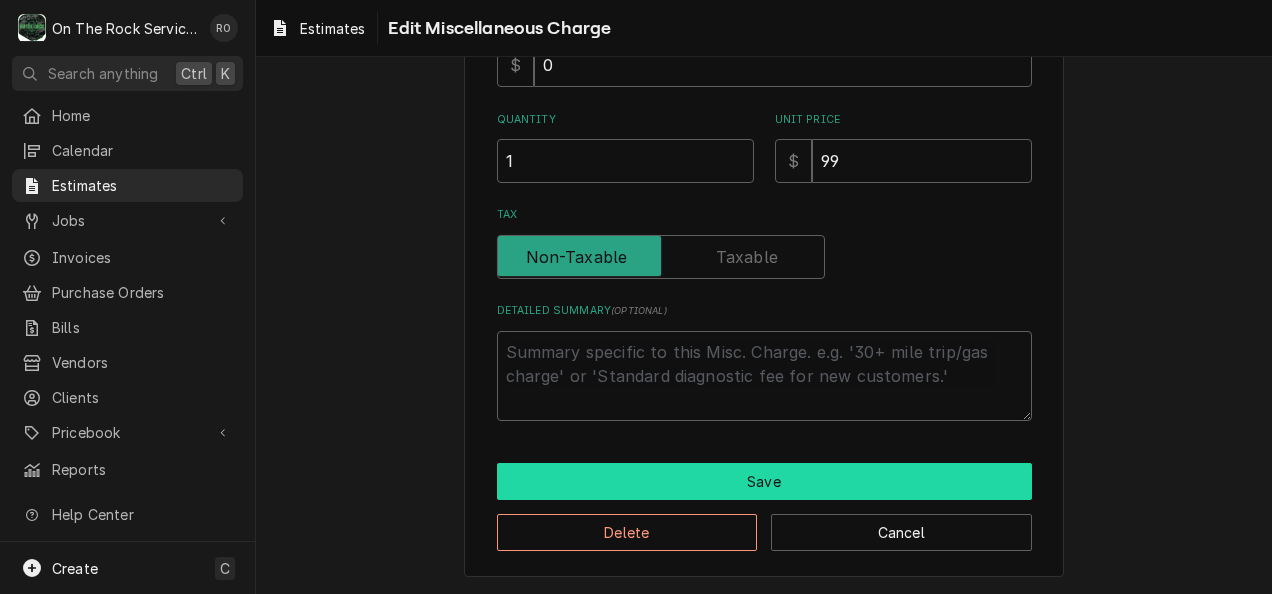 click on "Save" at bounding box center (764, 481) 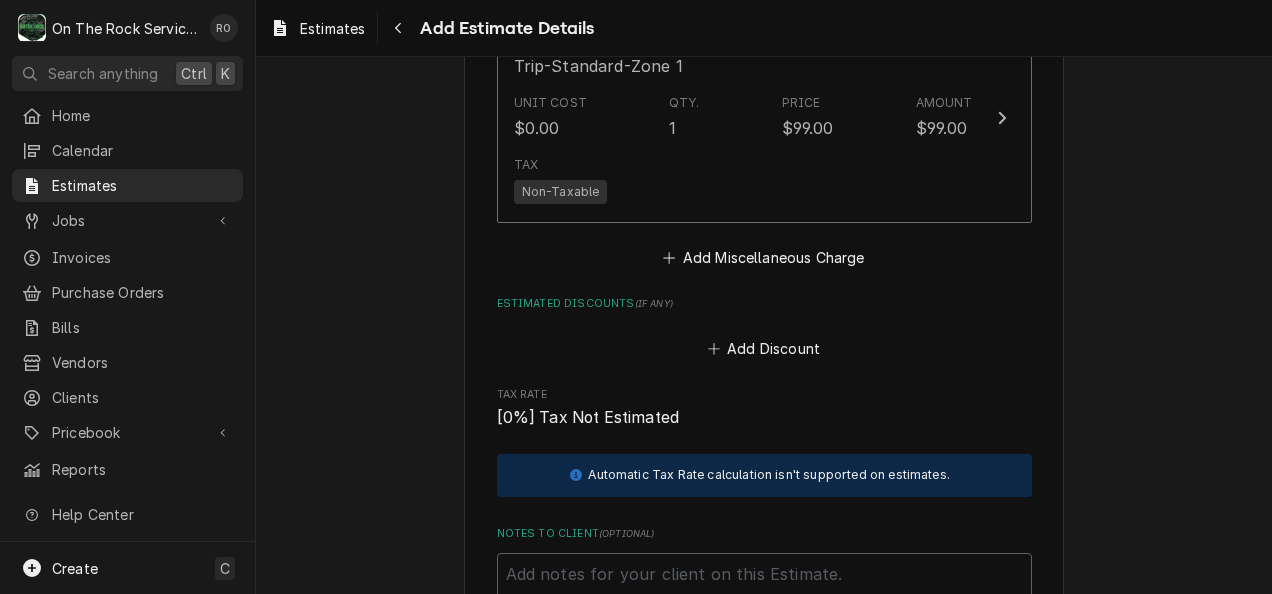 scroll, scrollTop: 1887, scrollLeft: 0, axis: vertical 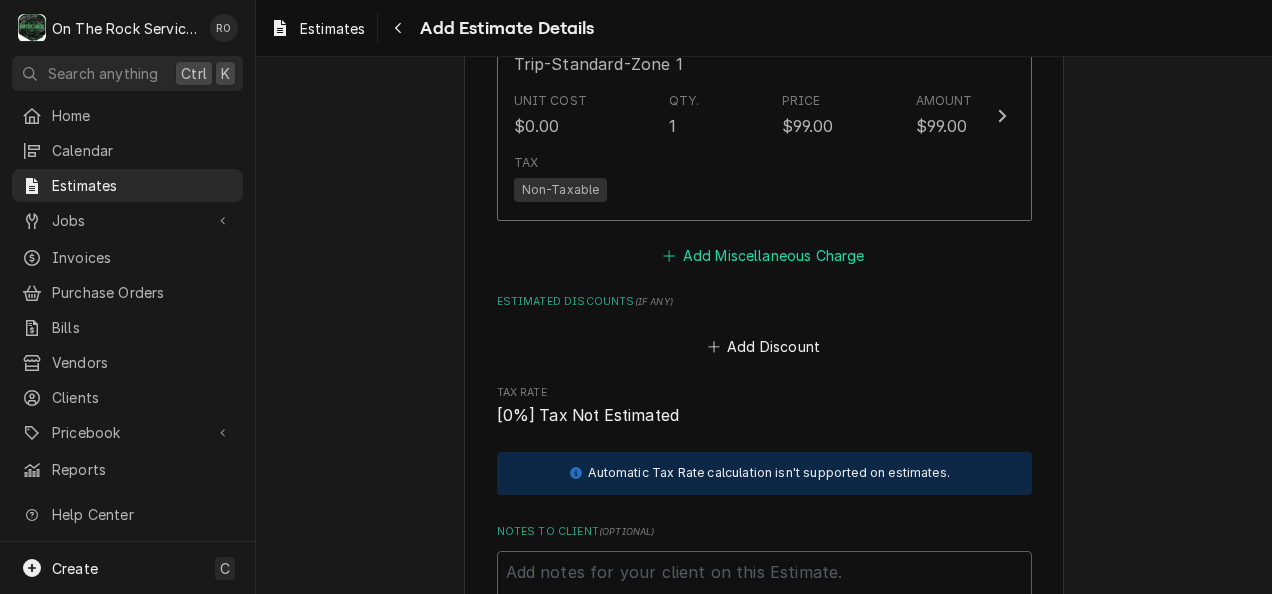 click on "Add Miscellaneous Charge" at bounding box center (764, 256) 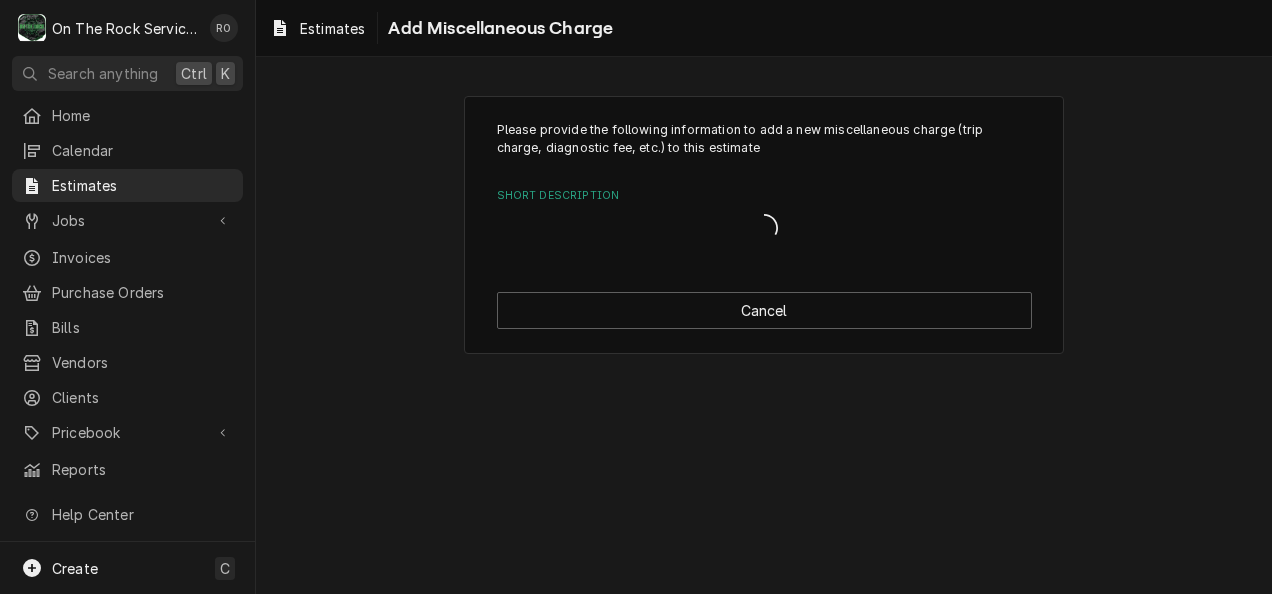 scroll, scrollTop: 0, scrollLeft: 0, axis: both 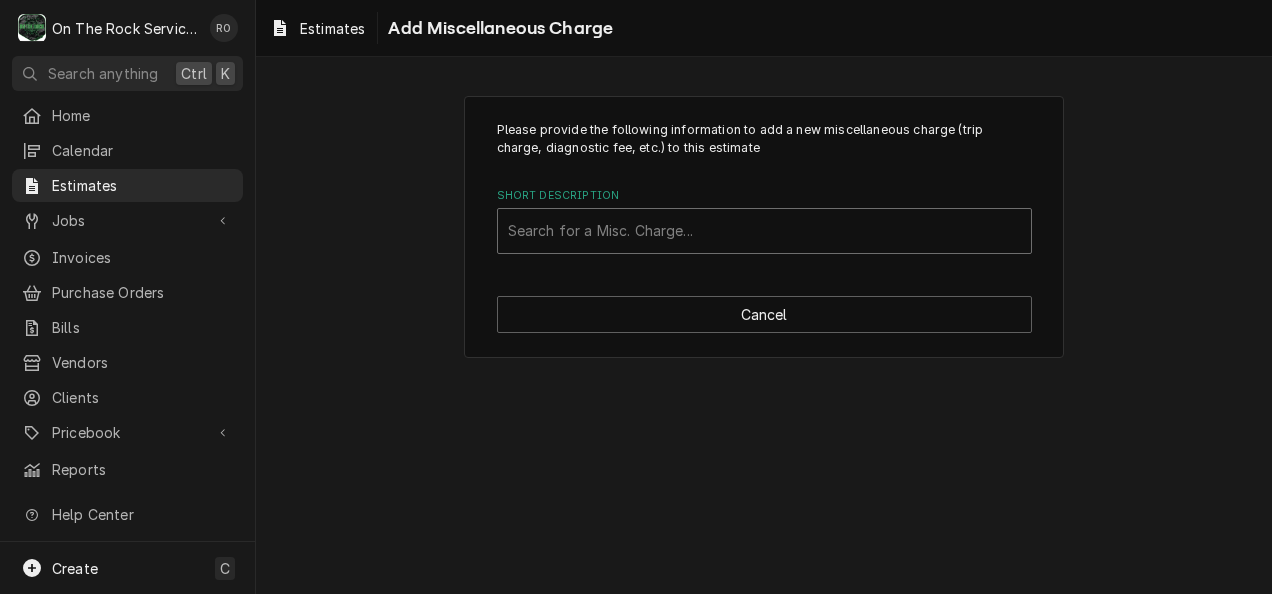 click at bounding box center [764, 231] 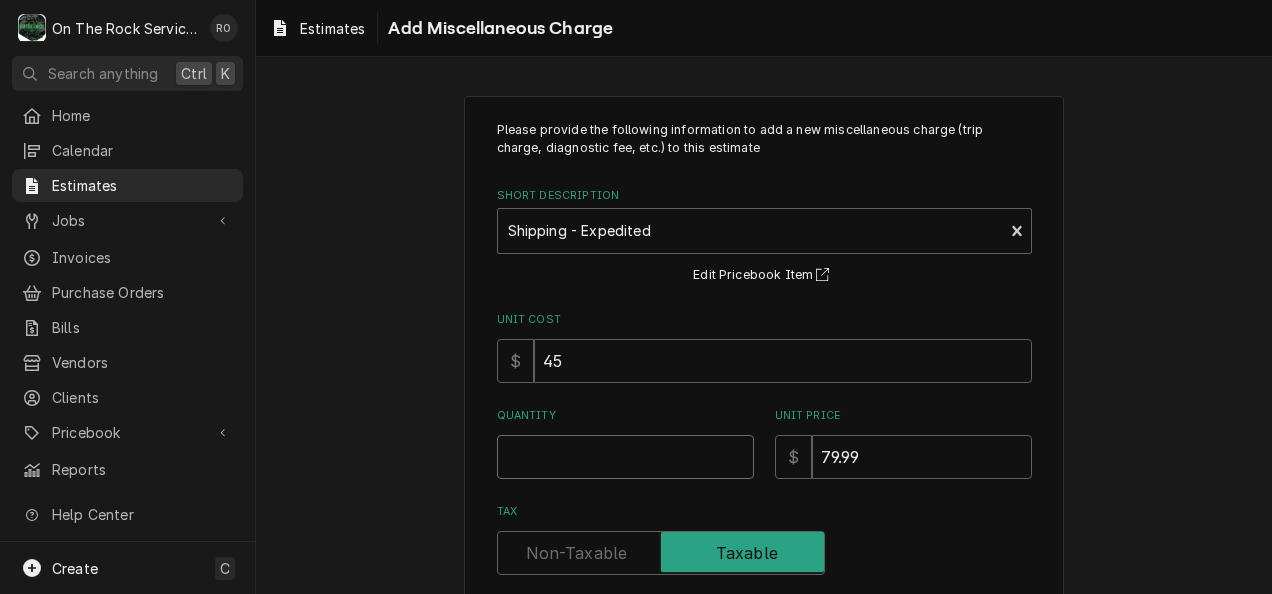click on "Quantity" at bounding box center [625, 457] 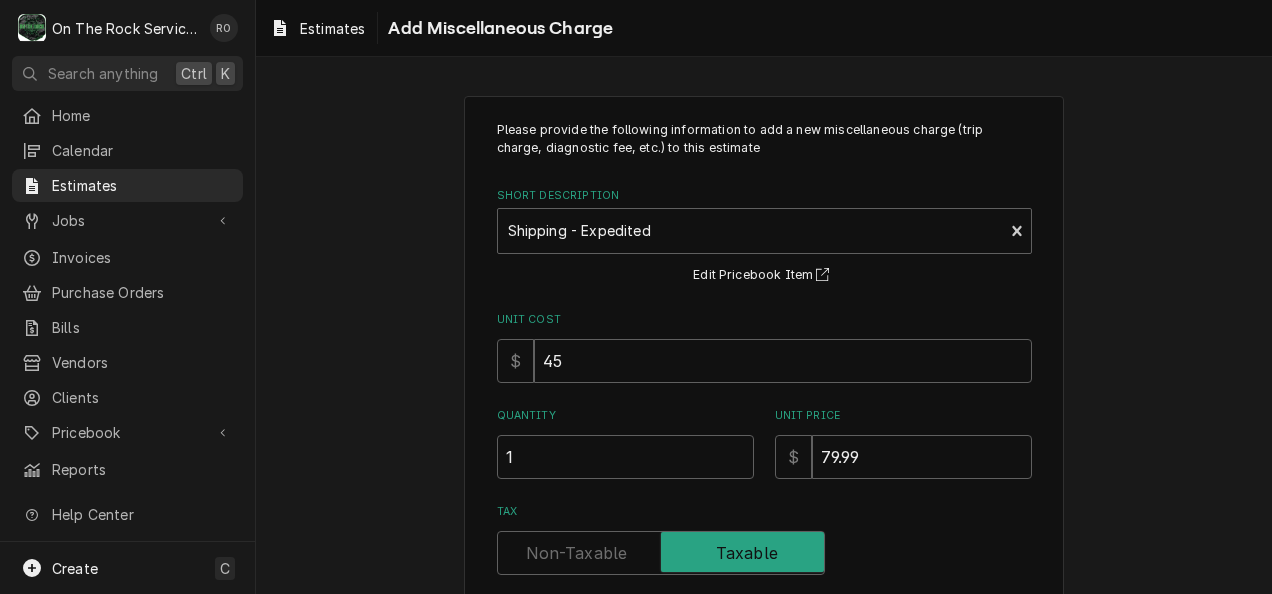 scroll, scrollTop: 246, scrollLeft: 0, axis: vertical 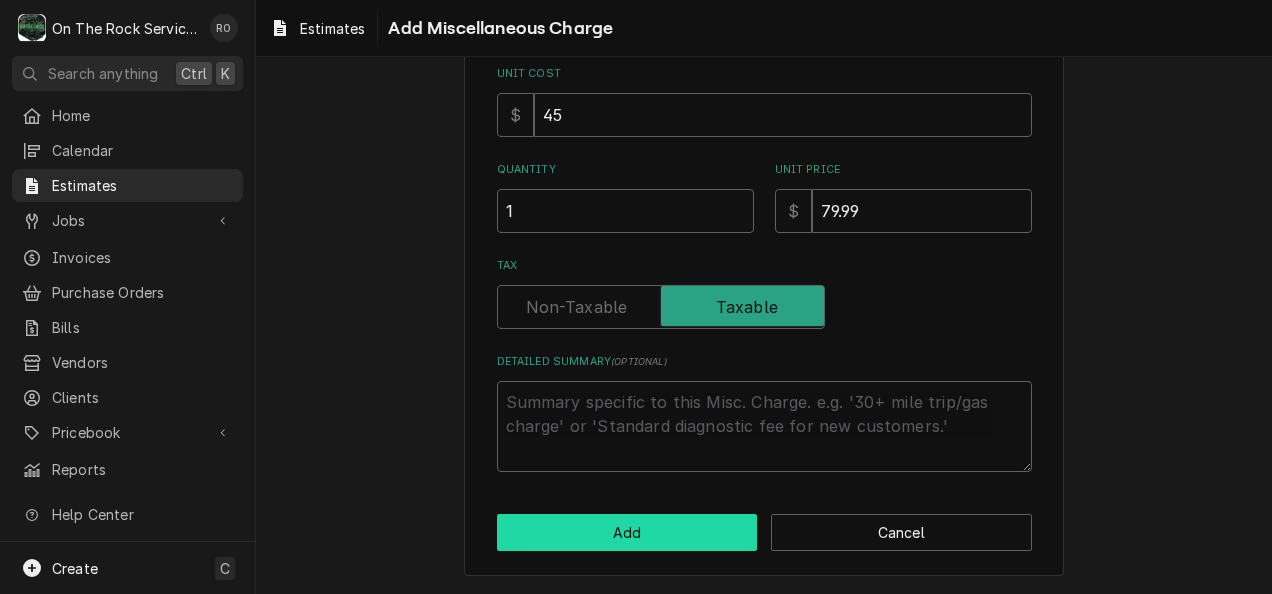click on "Add" at bounding box center (627, 532) 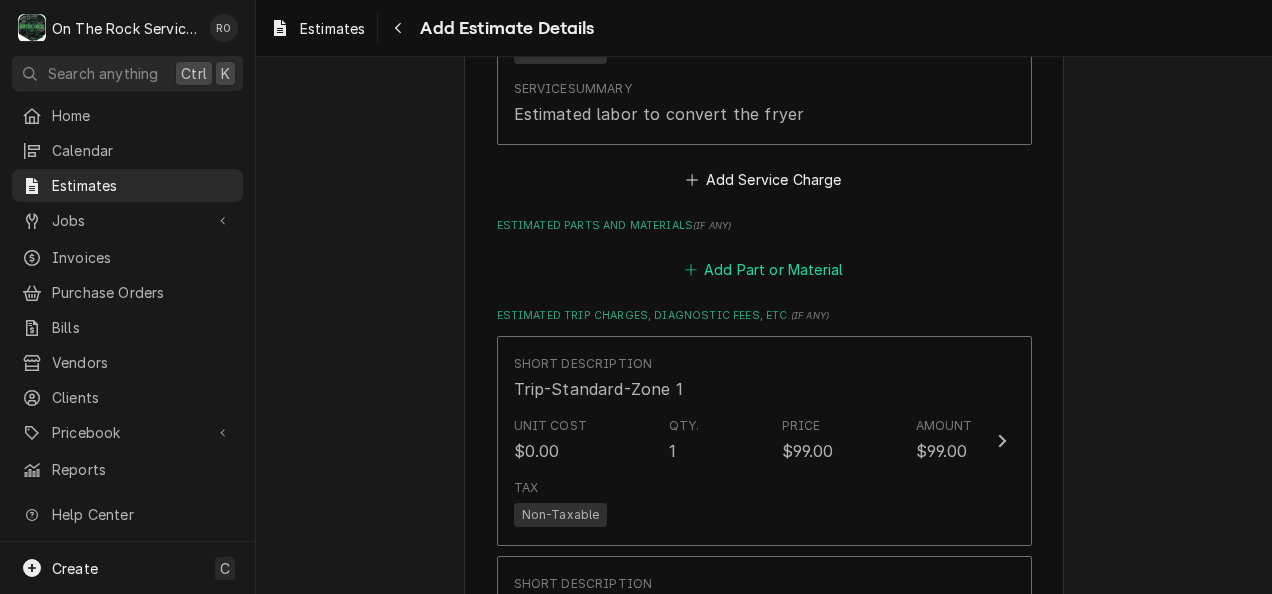 scroll, scrollTop: 1546, scrollLeft: 0, axis: vertical 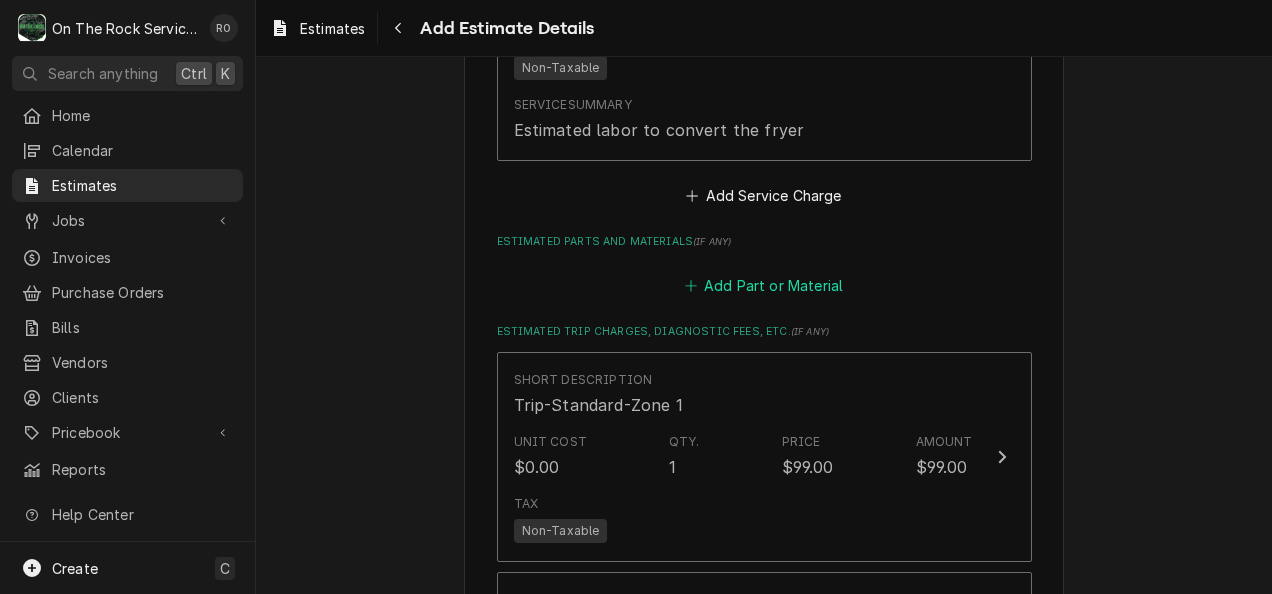 click on "Add Part or Material" at bounding box center (763, 286) 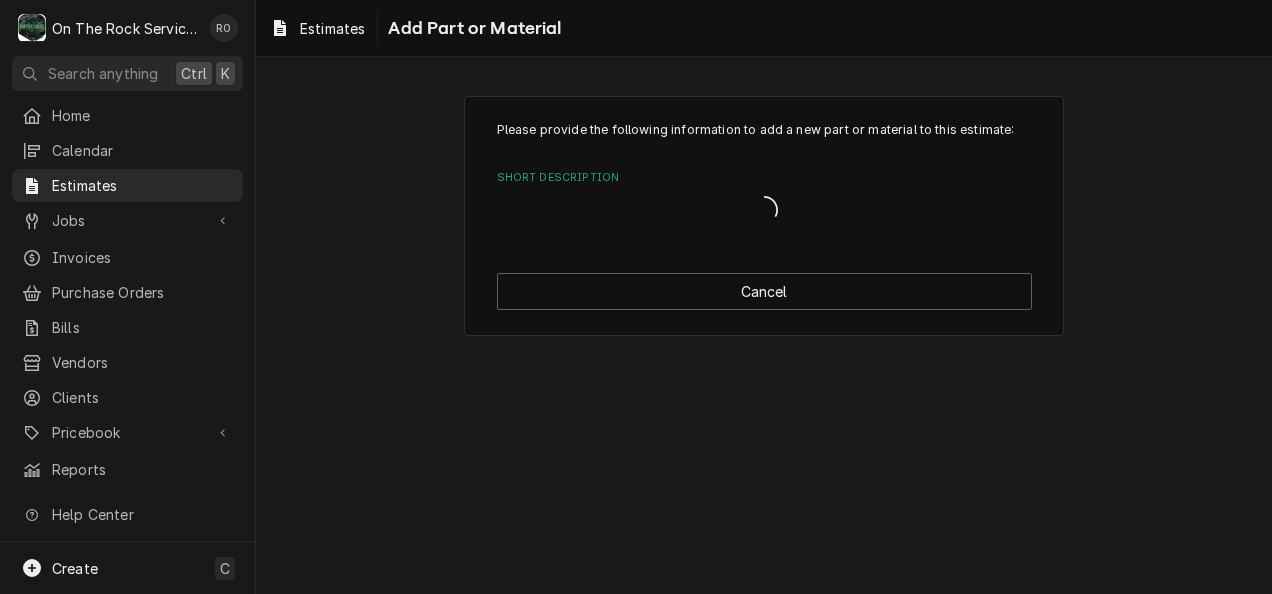 scroll, scrollTop: 0, scrollLeft: 0, axis: both 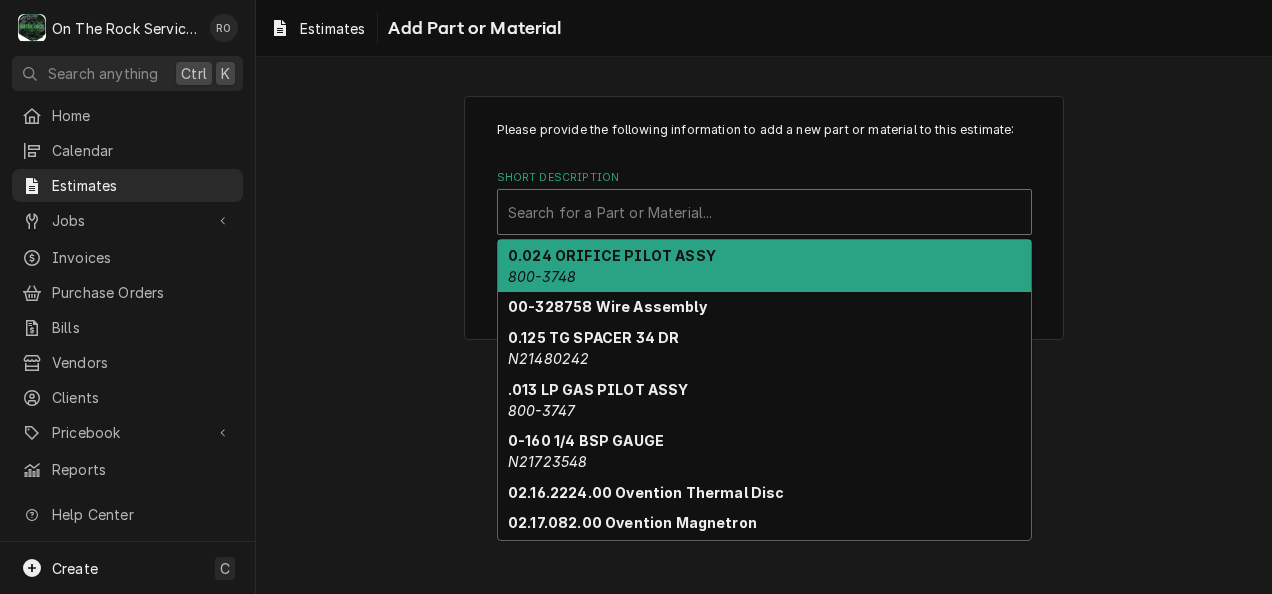 click at bounding box center (764, 212) 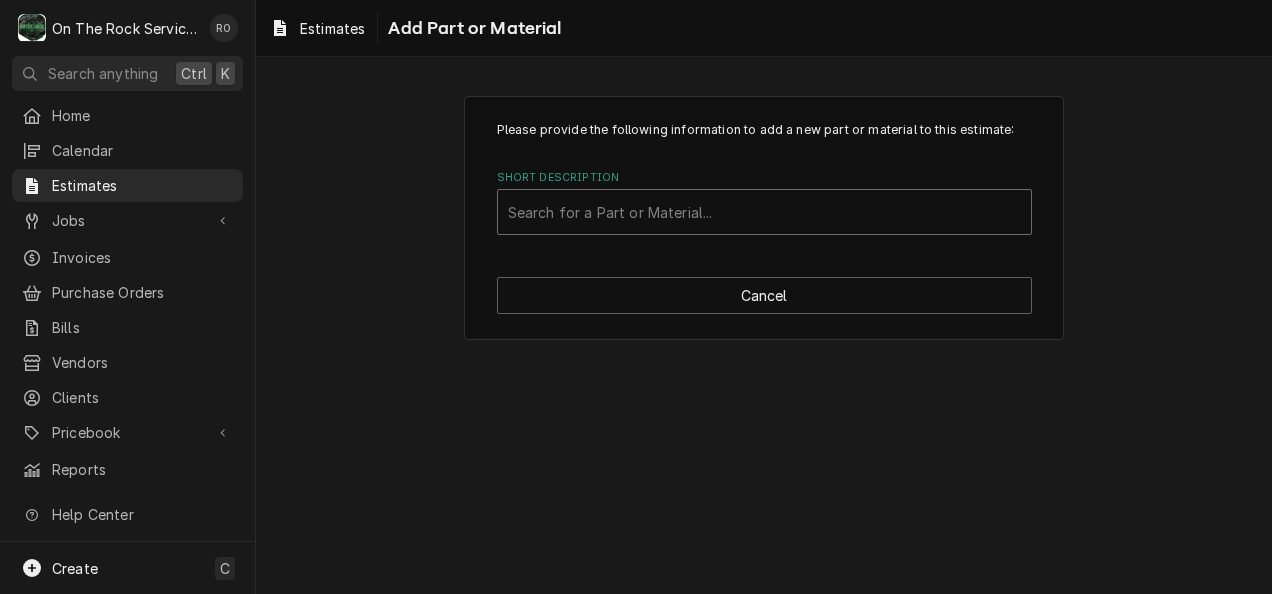 click at bounding box center (764, 212) 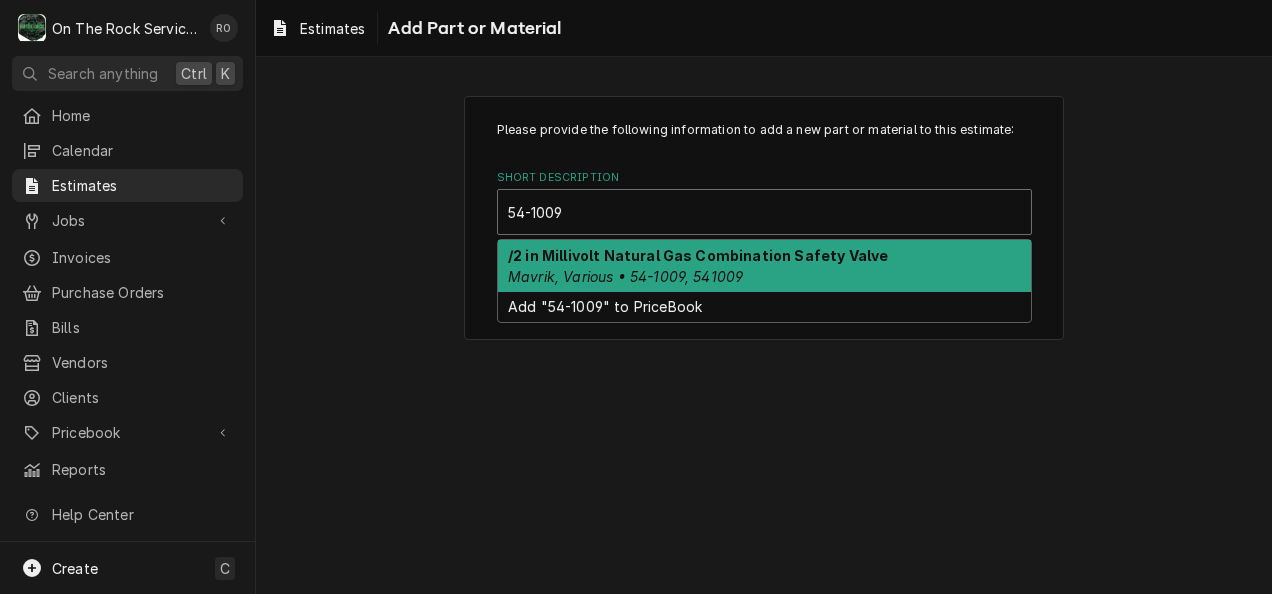 click on "Mavrik, Various • 54-1009, 541009" at bounding box center [625, 276] 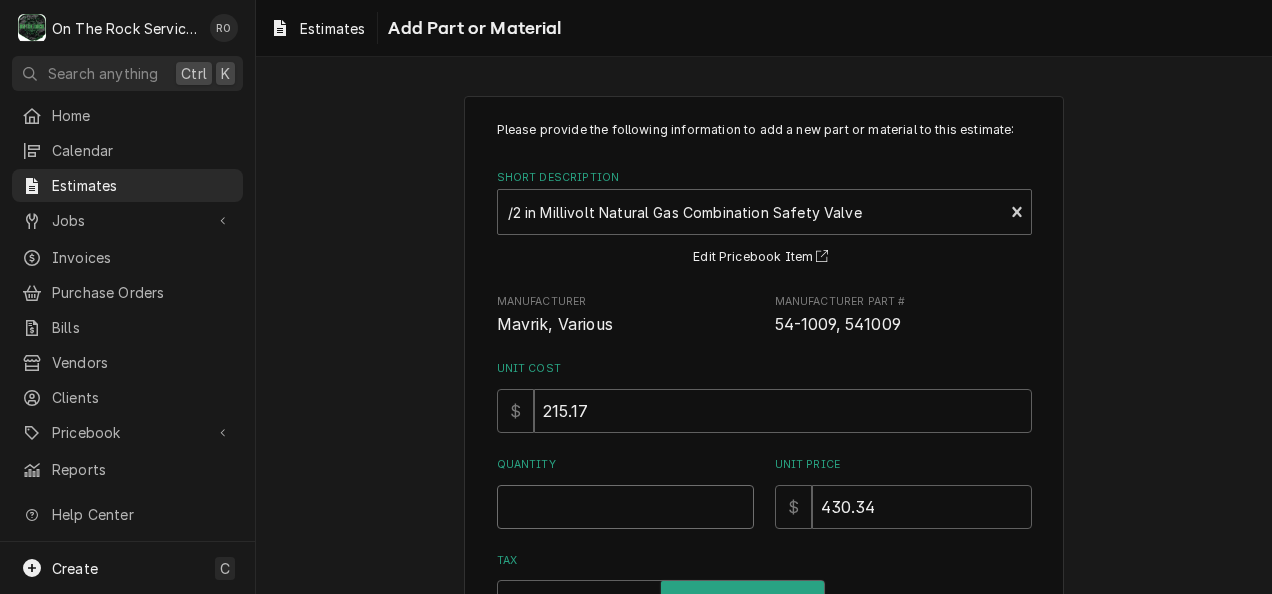 click on "Quantity" at bounding box center (625, 507) 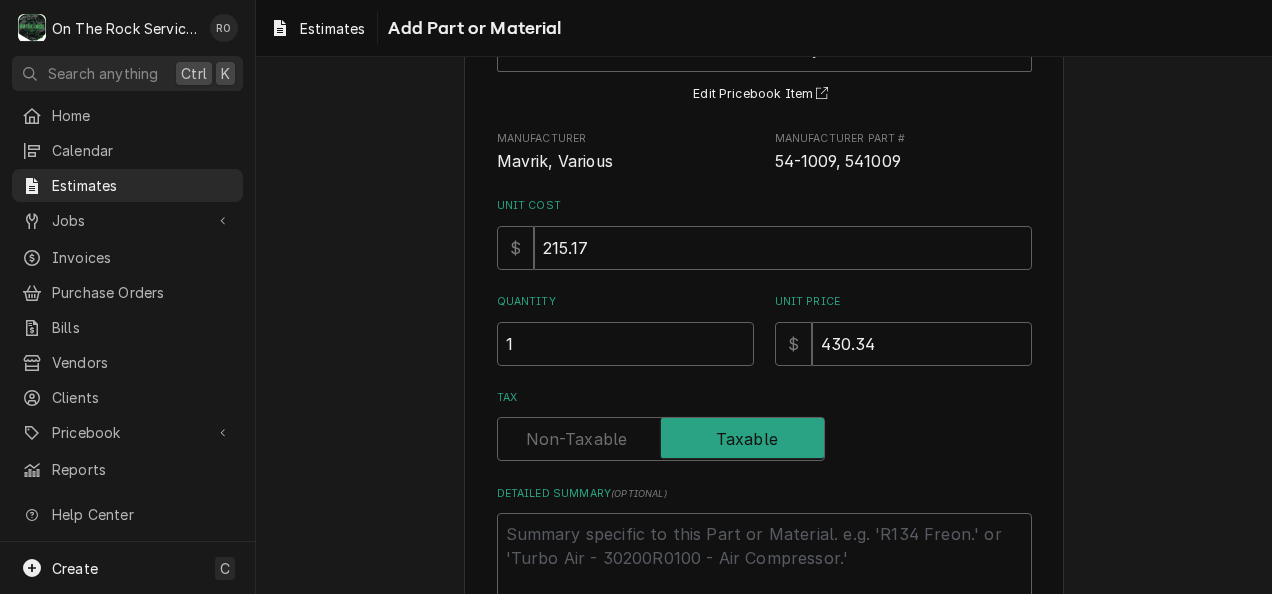 scroll, scrollTop: 295, scrollLeft: 0, axis: vertical 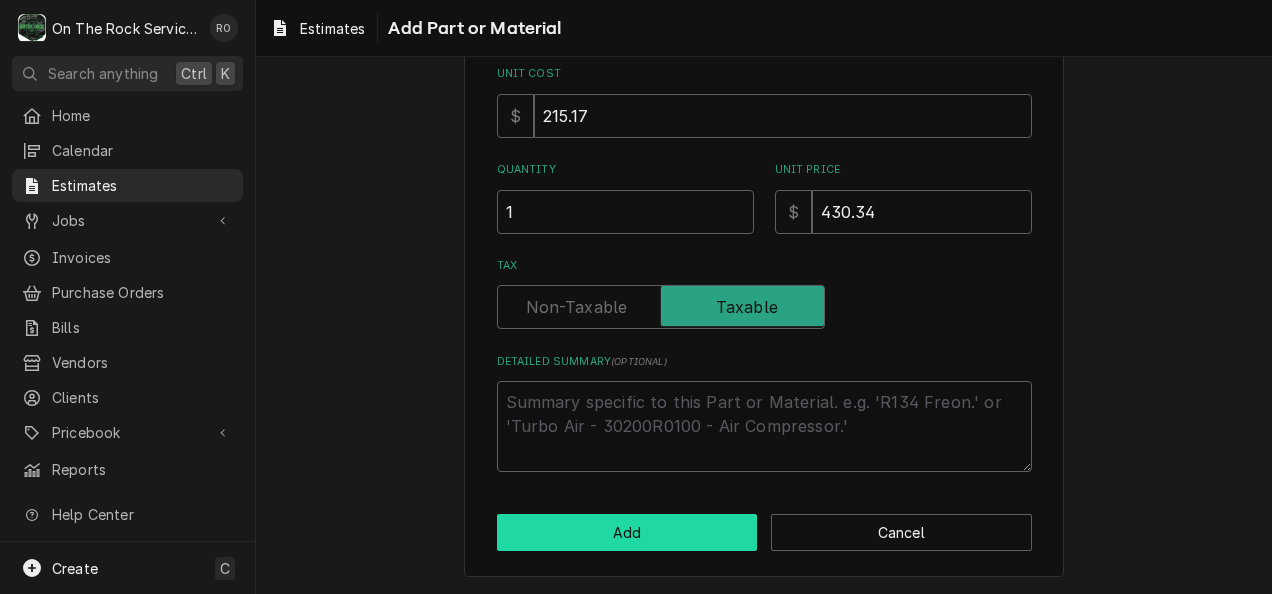 click on "Add" at bounding box center [627, 532] 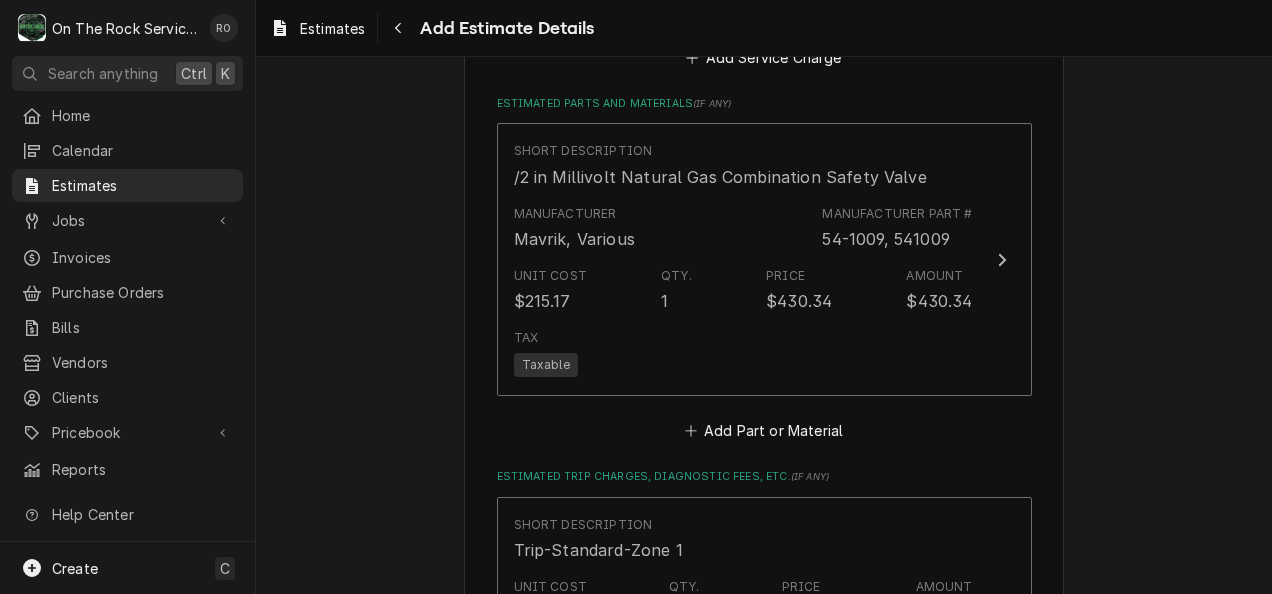 scroll, scrollTop: 1680, scrollLeft: 0, axis: vertical 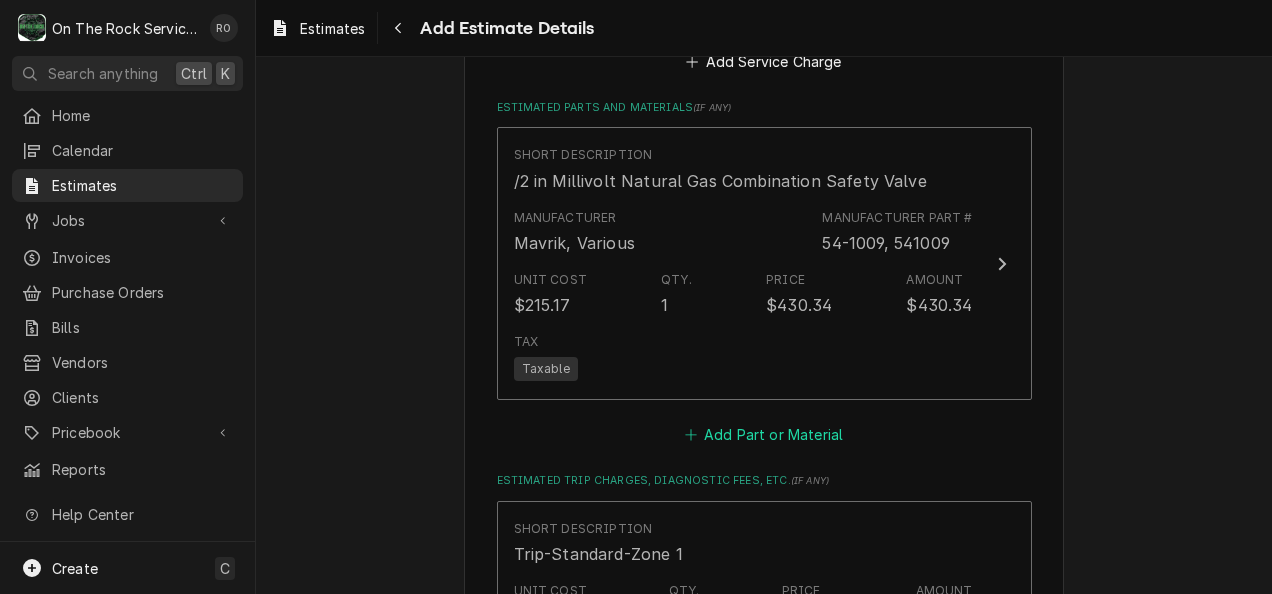 click on "Add Part or Material" at bounding box center (763, 435) 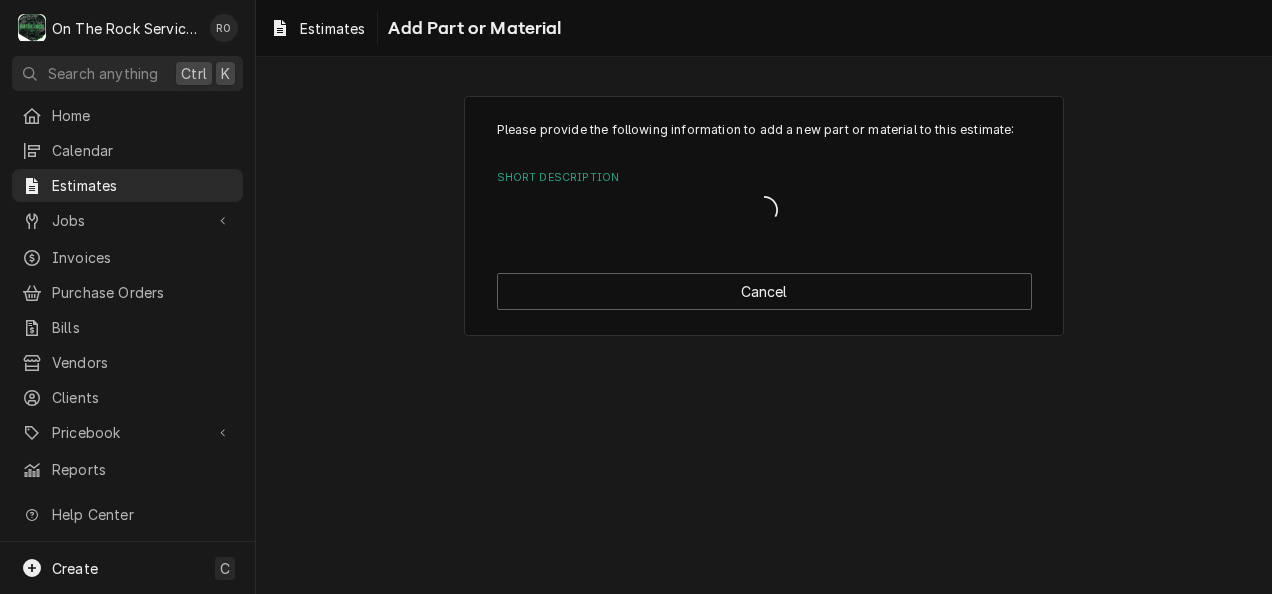 scroll, scrollTop: 0, scrollLeft: 0, axis: both 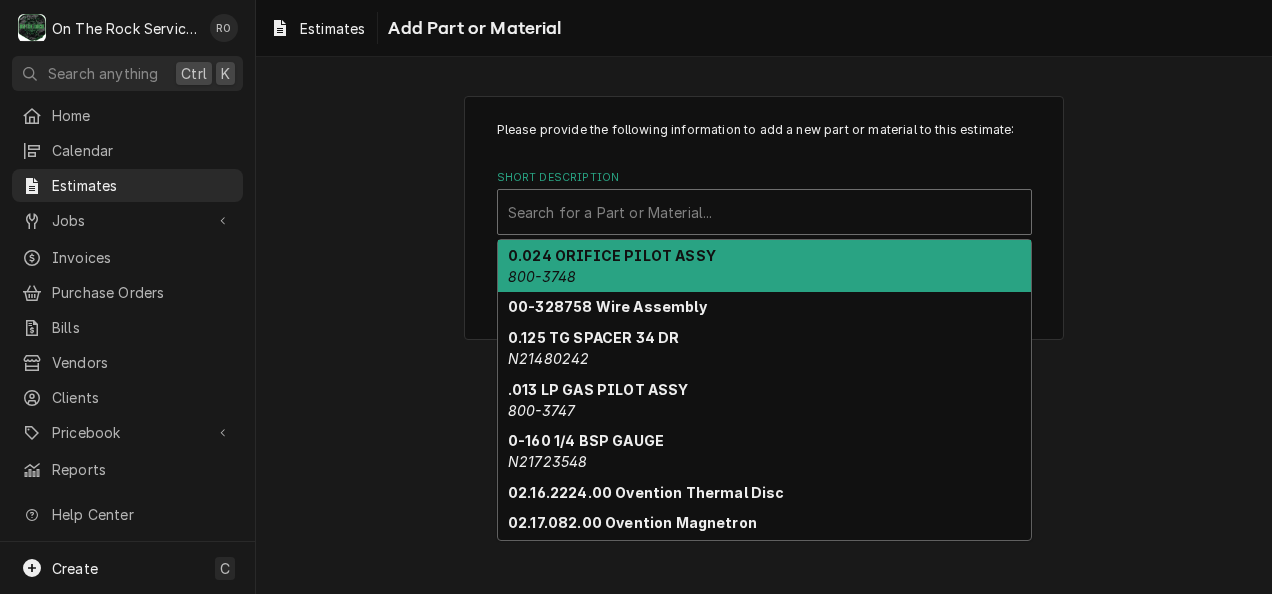 click at bounding box center (764, 212) 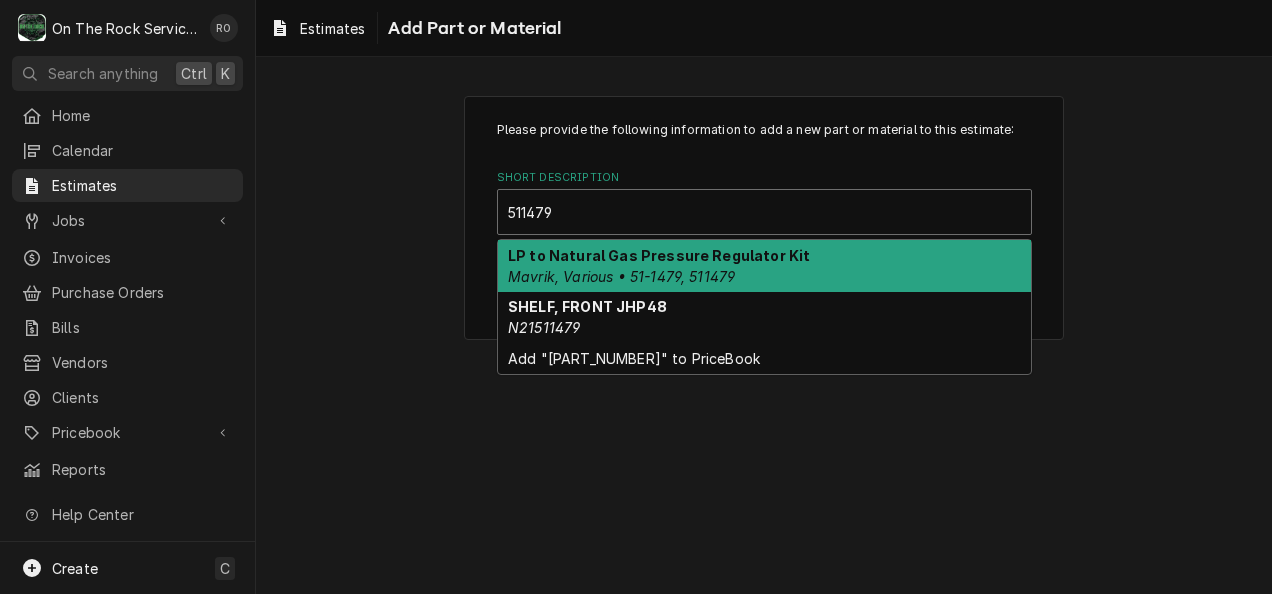 click on "LP to Natural Gas Pressure Regulator Kit" at bounding box center (659, 255) 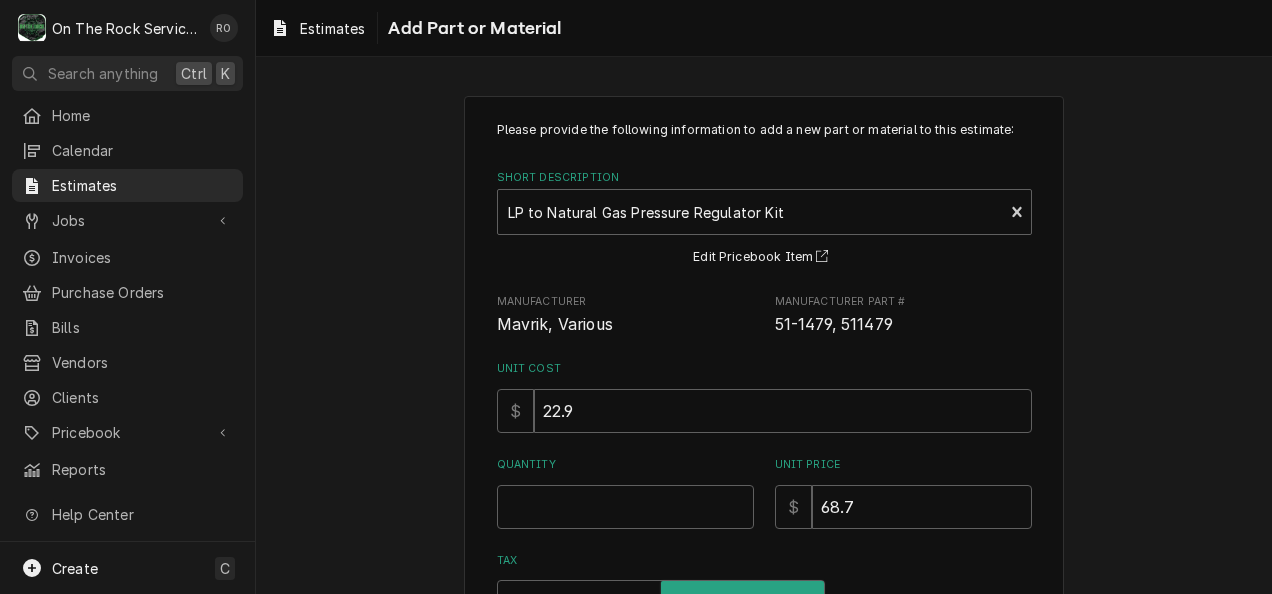 click on "Please provide the following information to add a new part or material to this estimate: Short Description LP to Natural Gas Pressure Regulator Kit Mavrik, Various • 51-1479, 511479 Edit Pricebook Item    Manufacturer Mavrik, Various Manufacturer Part # 51-1479, 511479 Unit Cost $ 22.9 Quantity Unit Price $ 68.7 Tax Detailed Summary  ( optional )" at bounding box center [764, 444] 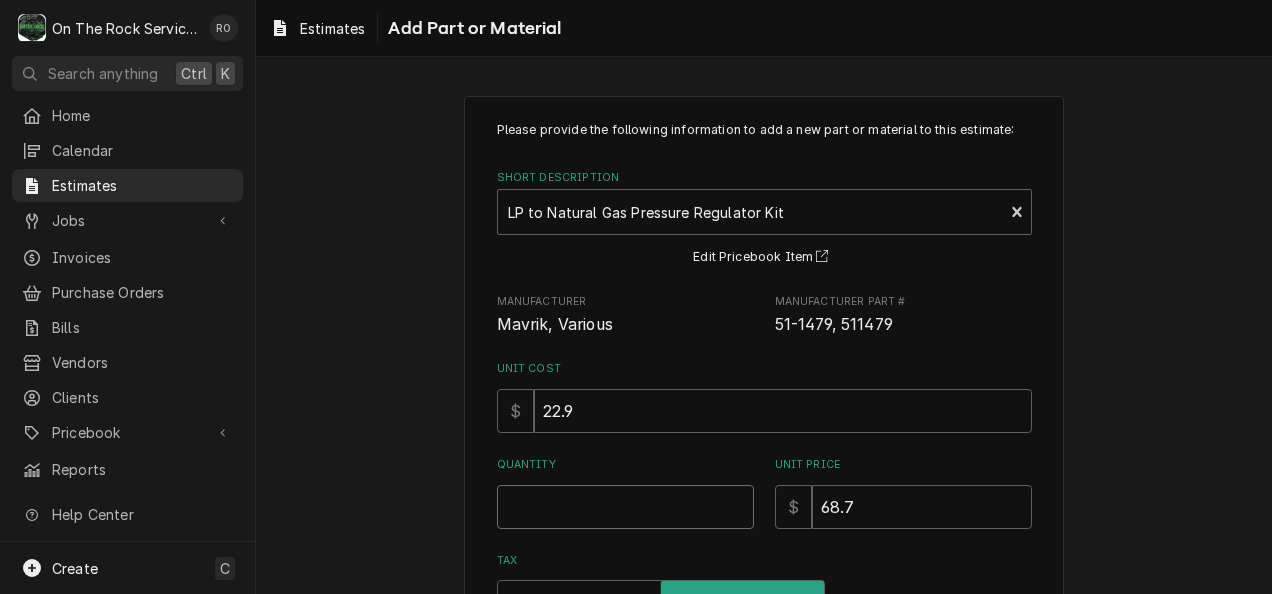 click on "Quantity" at bounding box center [625, 507] 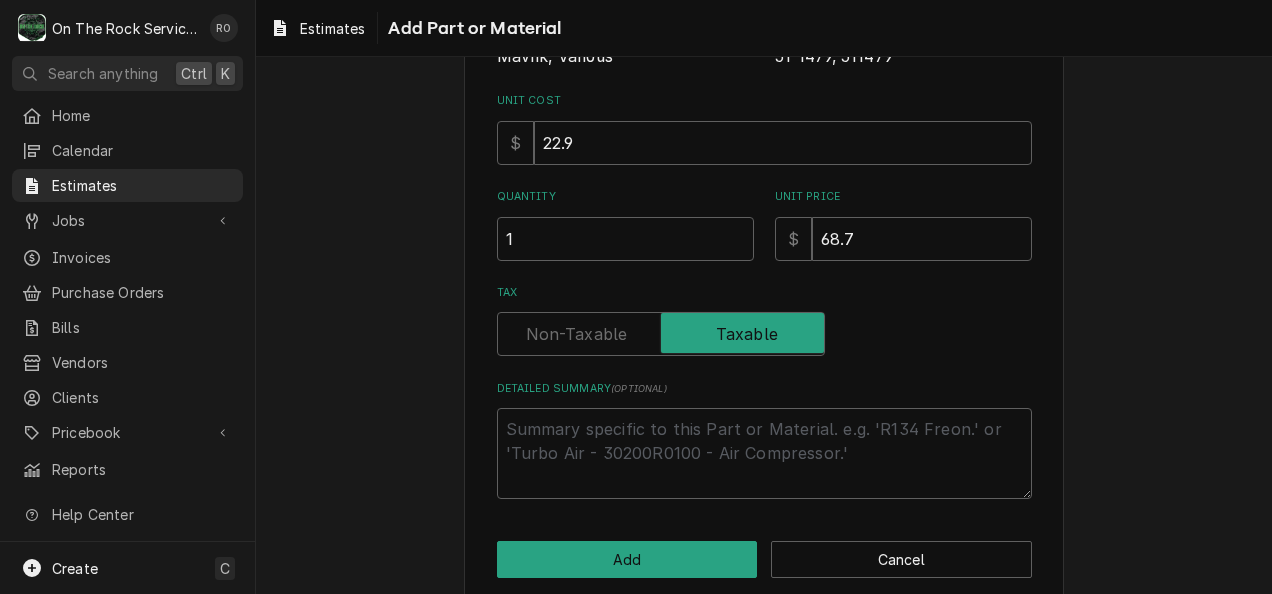 scroll, scrollTop: 295, scrollLeft: 0, axis: vertical 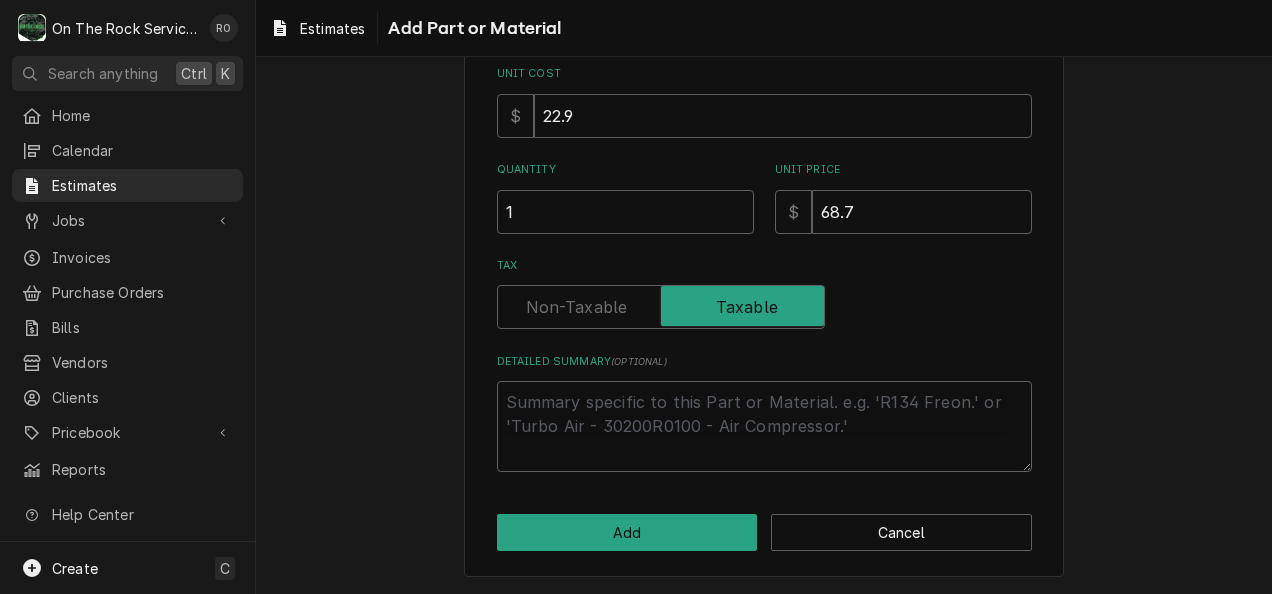 click on "Please provide the following information to add a new part or material to this estimate: Short Description LP to Natural Gas Pressure Regulator Kit Mavrik, Various • 51-1479, 511479 Edit Pricebook Item    Manufacturer Mavrik, Various Manufacturer Part # 51-1479, 511479 Unit Cost $ 22.9 Quantity 1 Unit Price $ 68.7 Tax Detailed Summary  ( optional ) Add Cancel" at bounding box center (764, 189) 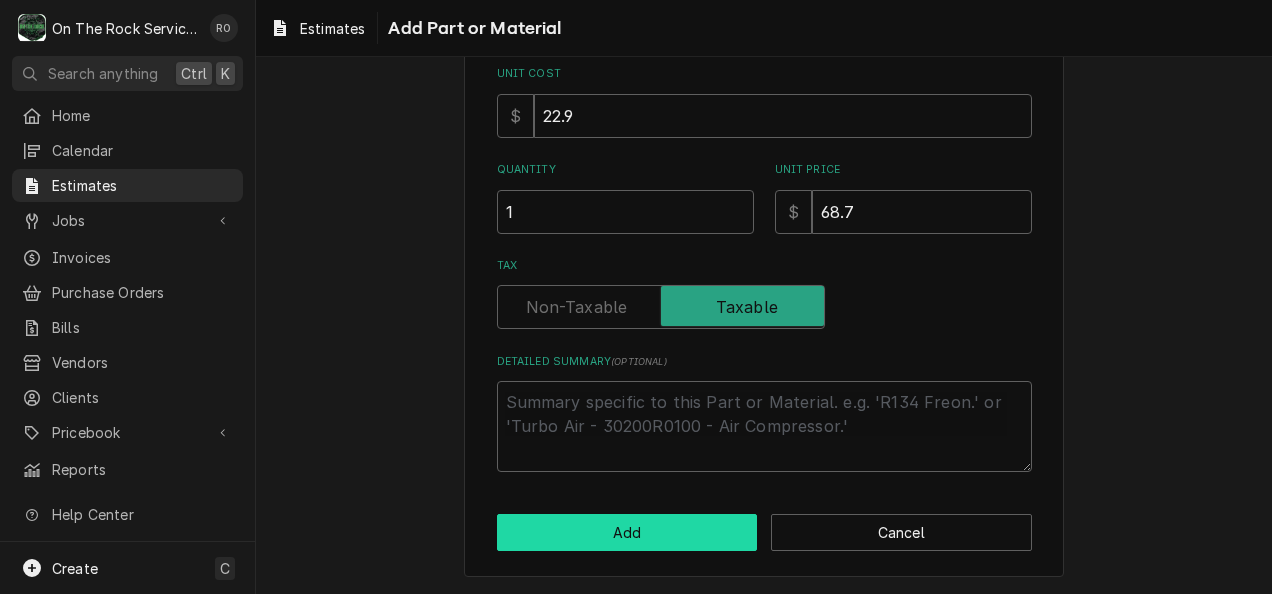 click on "Add" at bounding box center [627, 532] 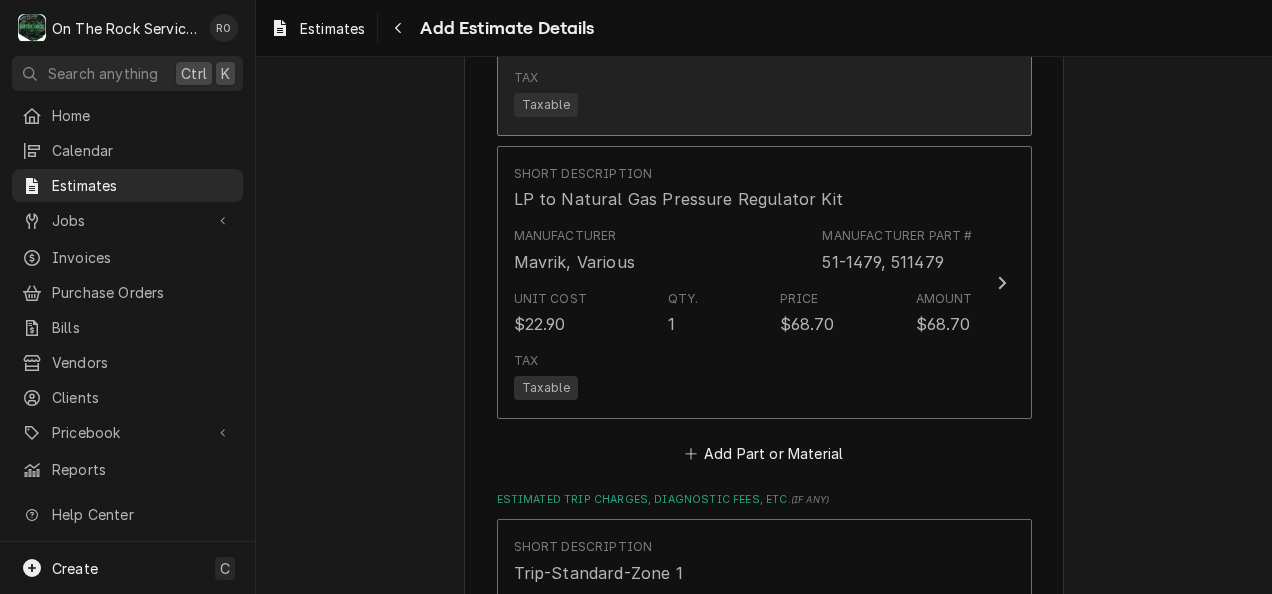scroll, scrollTop: 1946, scrollLeft: 0, axis: vertical 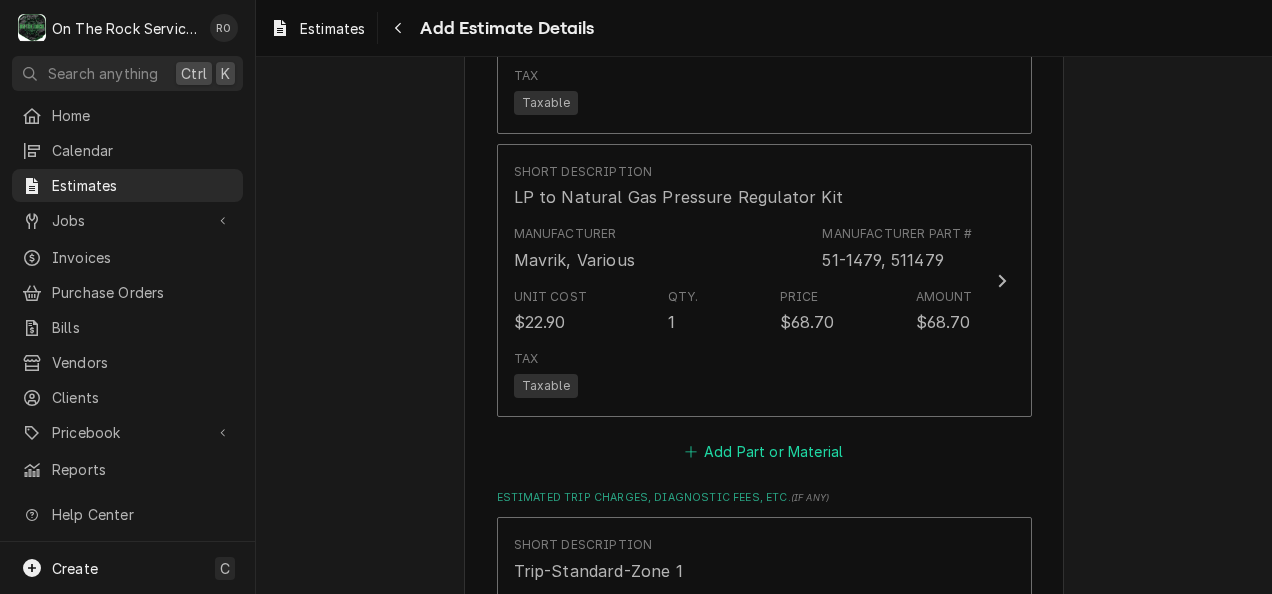 click on "Add Part or Material" at bounding box center (763, 451) 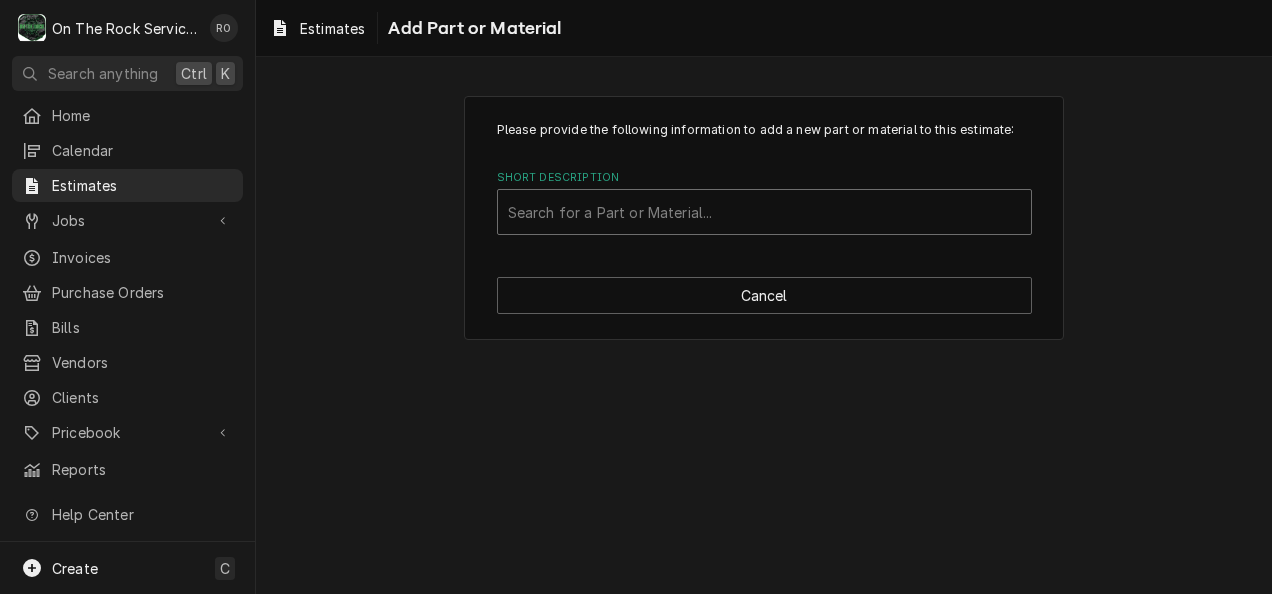 click at bounding box center (764, 212) 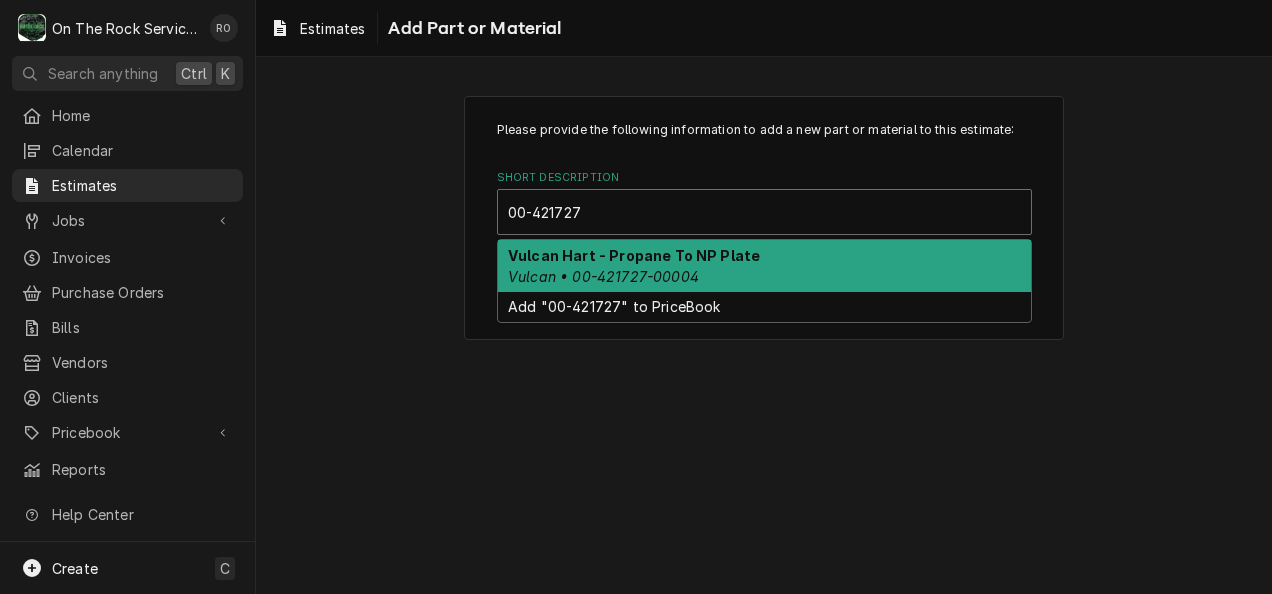 click on "Vulcan Hart - Propane To NP Plate" at bounding box center (634, 255) 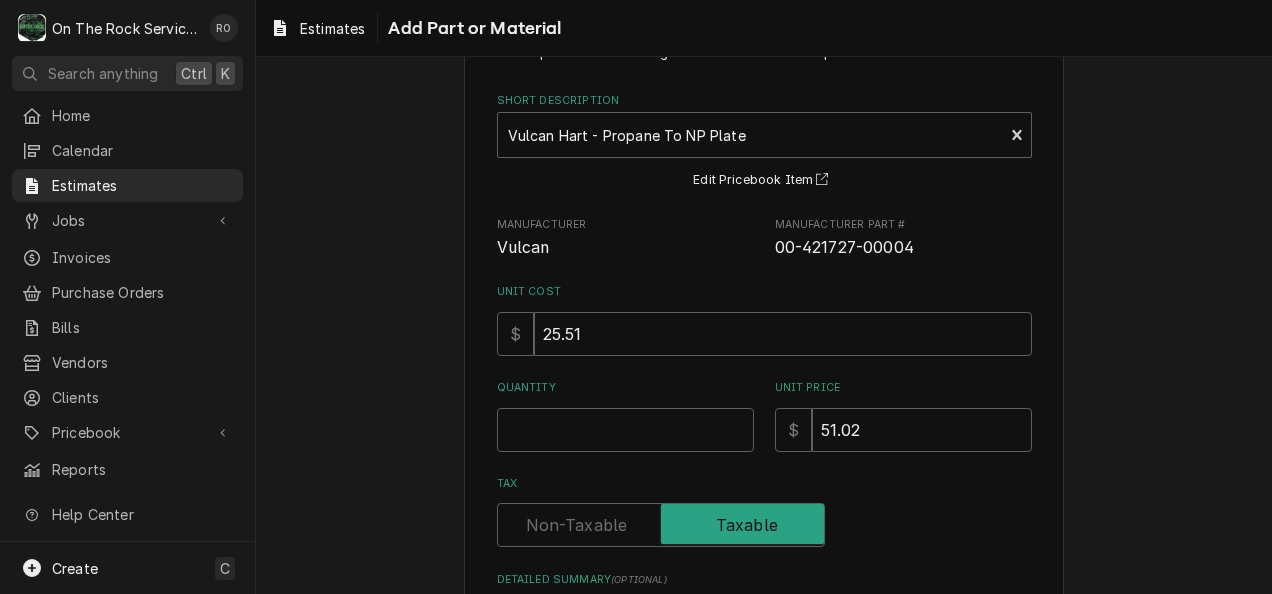 scroll, scrollTop: 94, scrollLeft: 0, axis: vertical 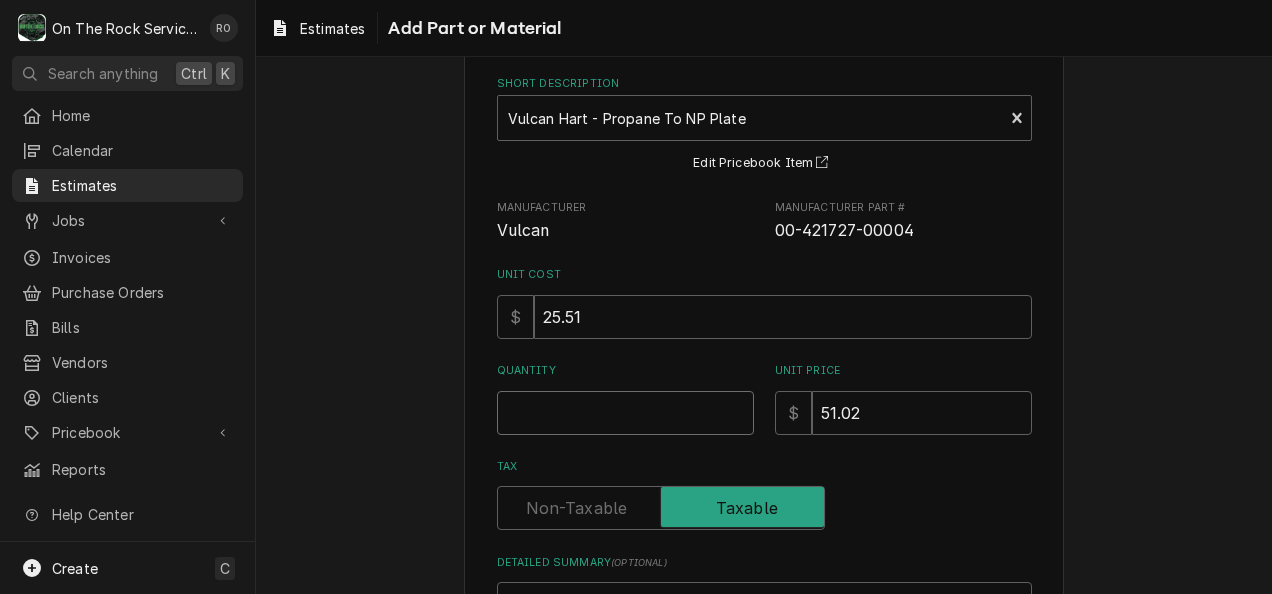 click on "Quantity" at bounding box center (625, 413) 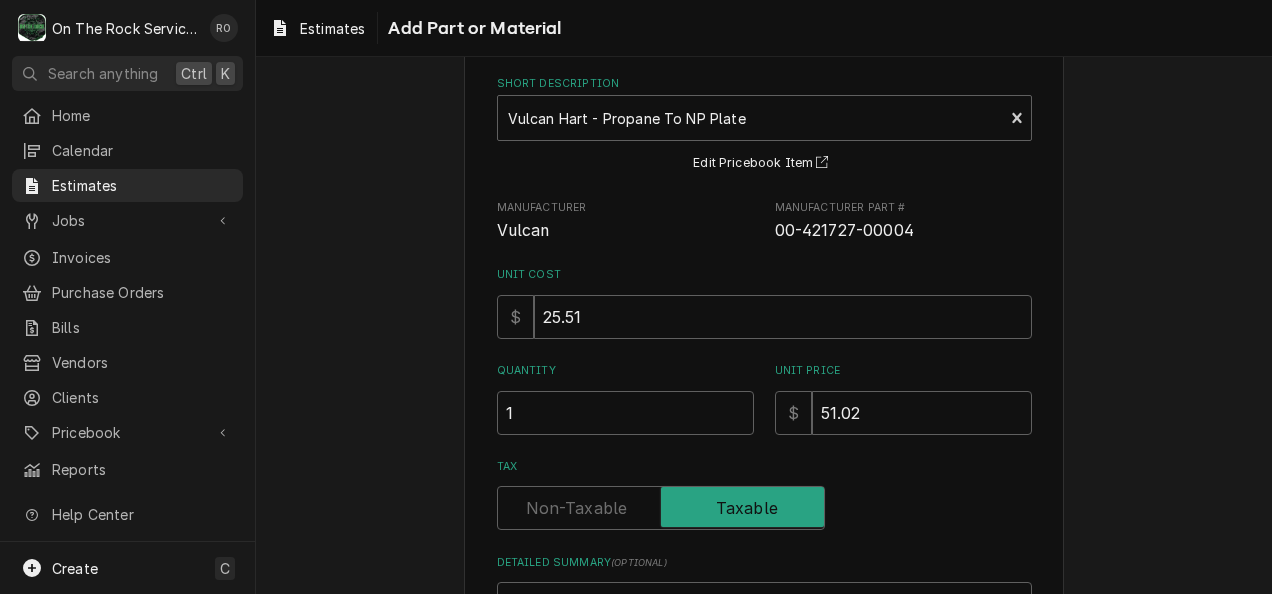 scroll, scrollTop: 295, scrollLeft: 0, axis: vertical 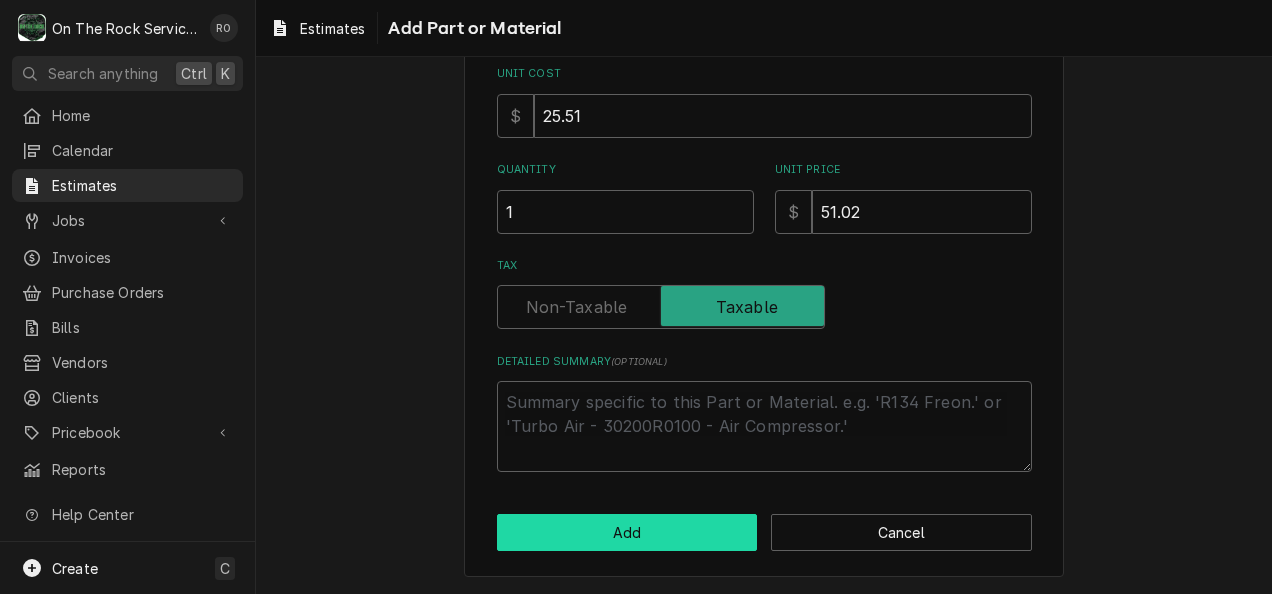 click on "Add" at bounding box center [627, 532] 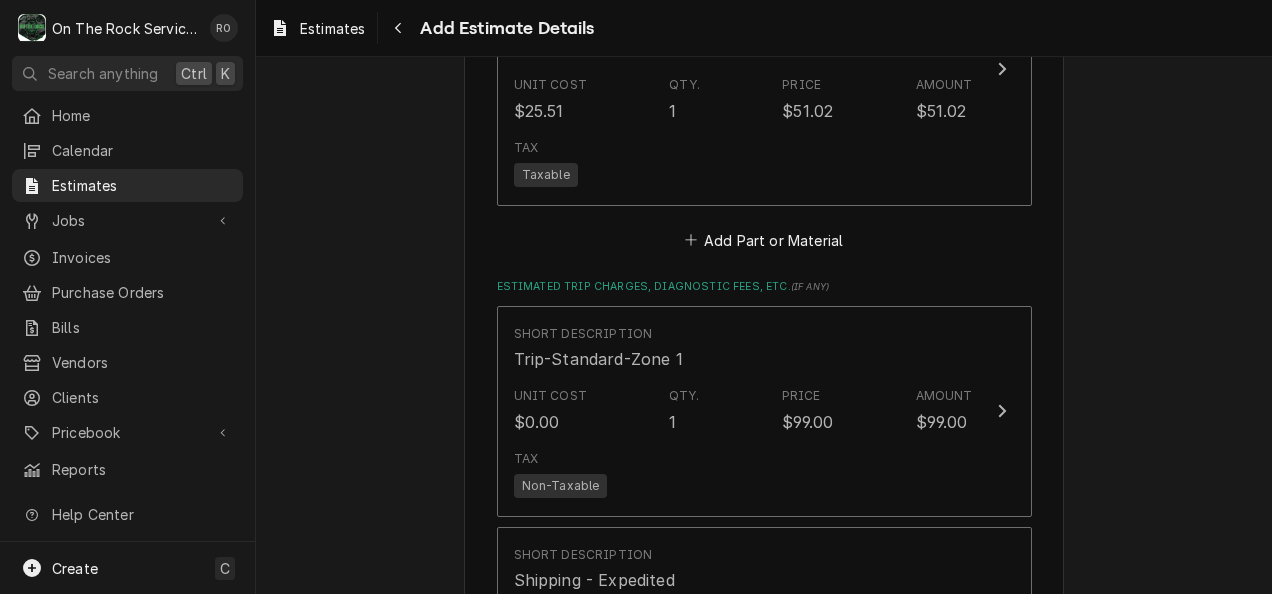 scroll, scrollTop: 2501, scrollLeft: 0, axis: vertical 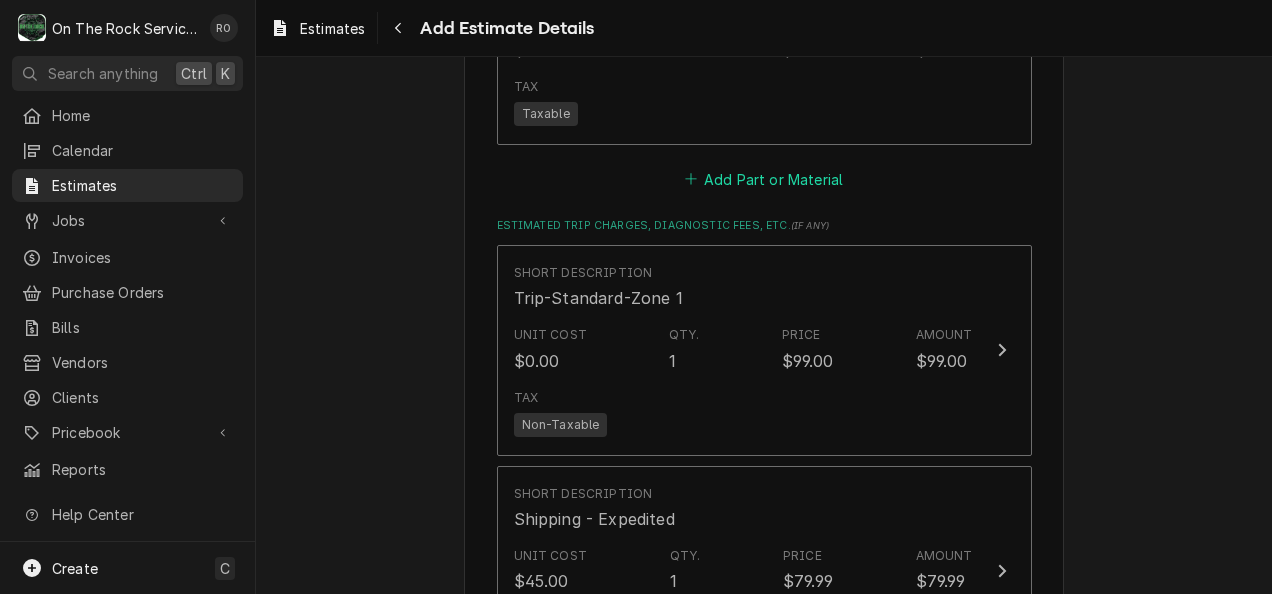 click on "Add Part or Material" at bounding box center [763, 179] 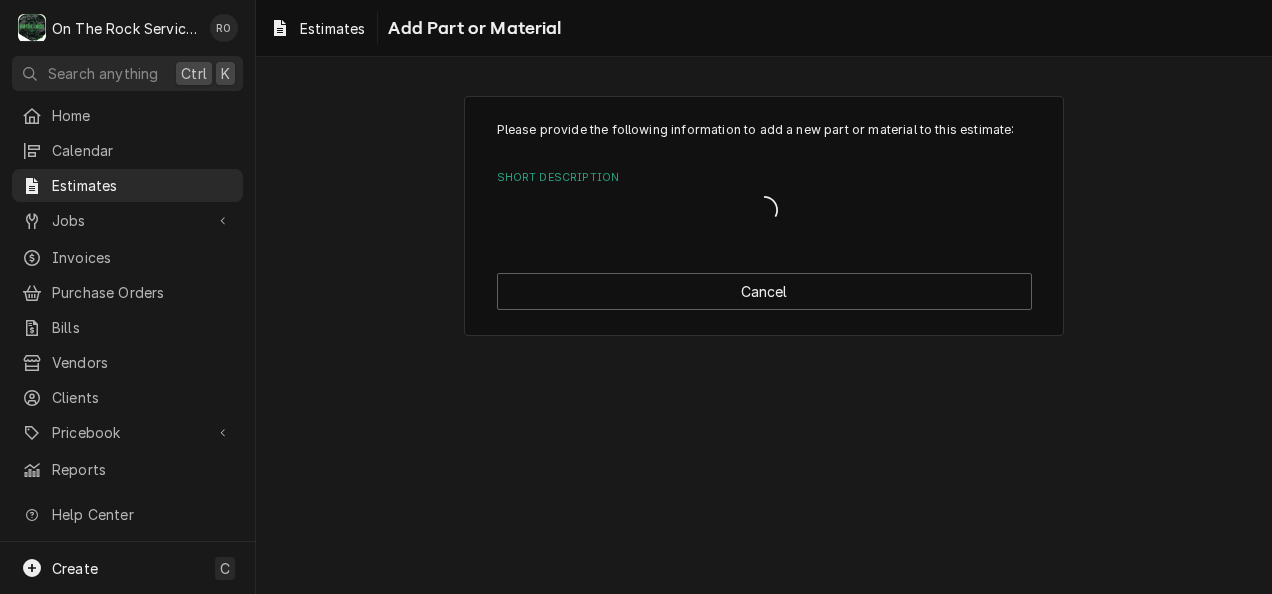 scroll, scrollTop: 0, scrollLeft: 0, axis: both 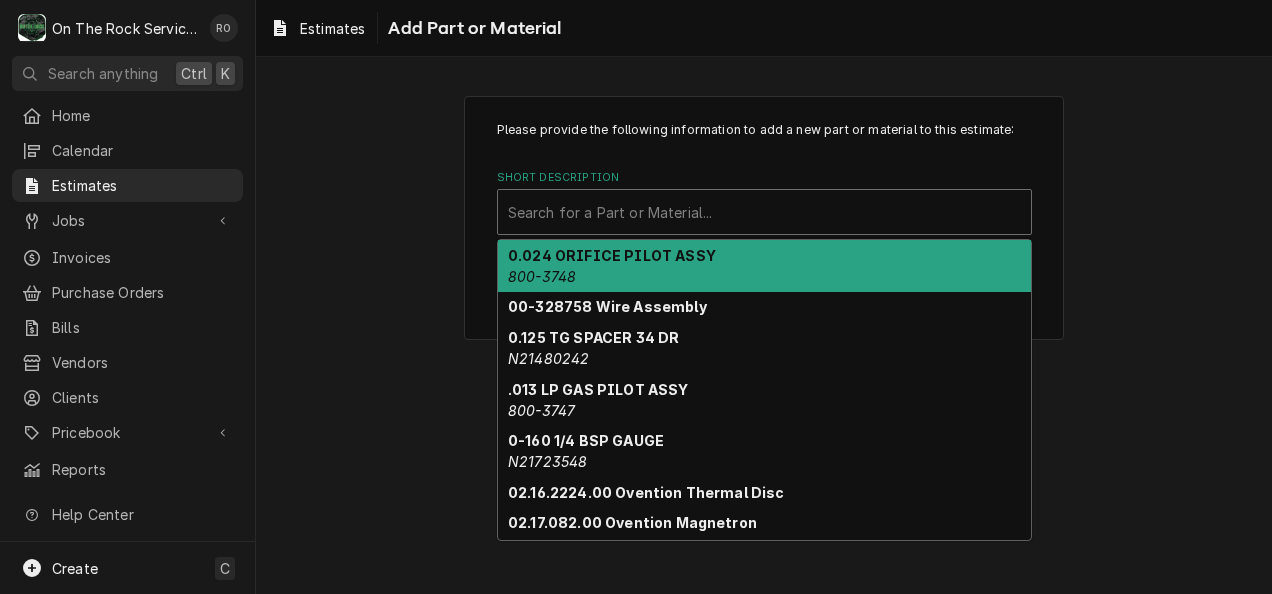 click at bounding box center (764, 212) 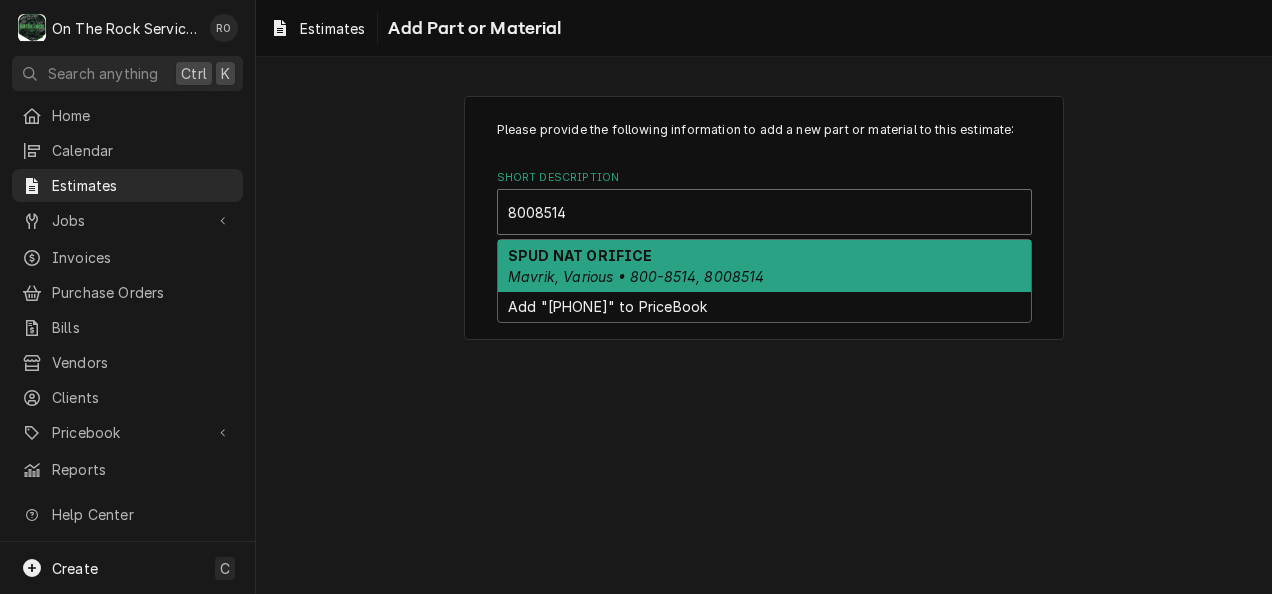 click on "SPUD NAT ORIFICE Mavrik, Various • 800-8514, 8008514" at bounding box center [764, 266] 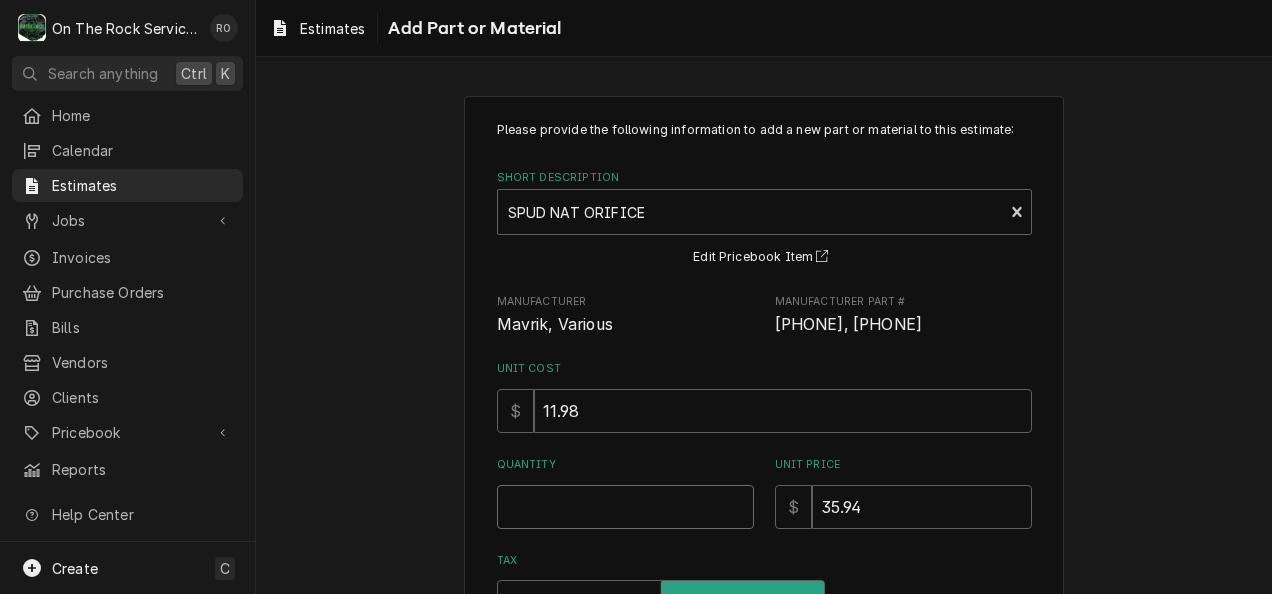 click on "Quantity" at bounding box center (625, 507) 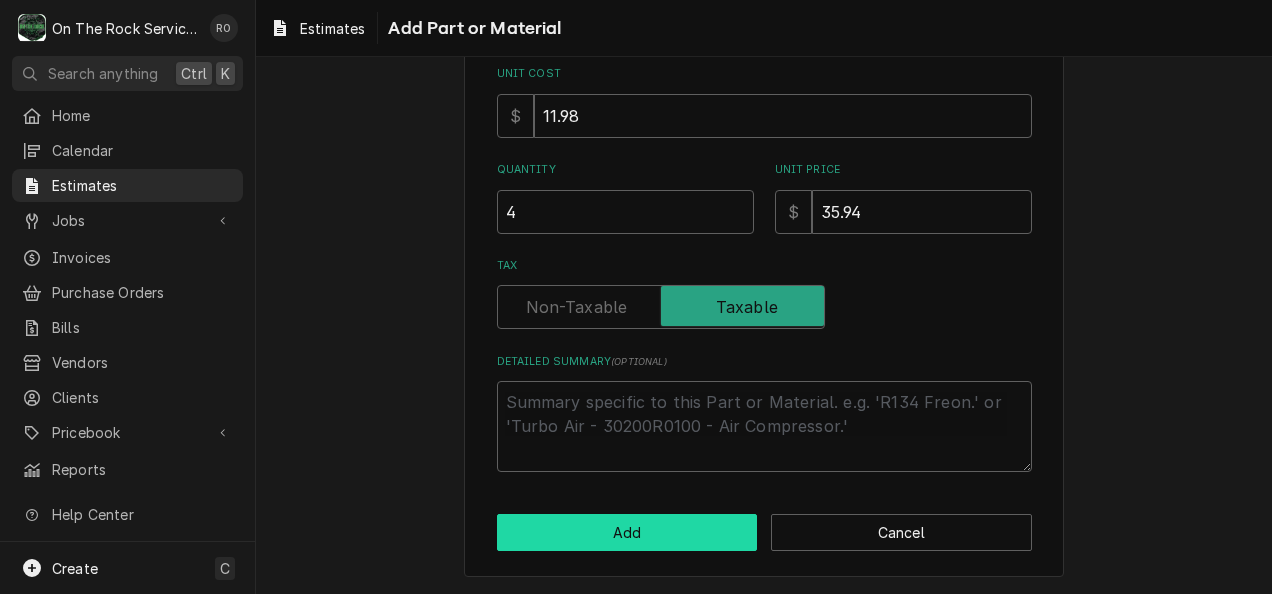 click on "Add" at bounding box center (627, 532) 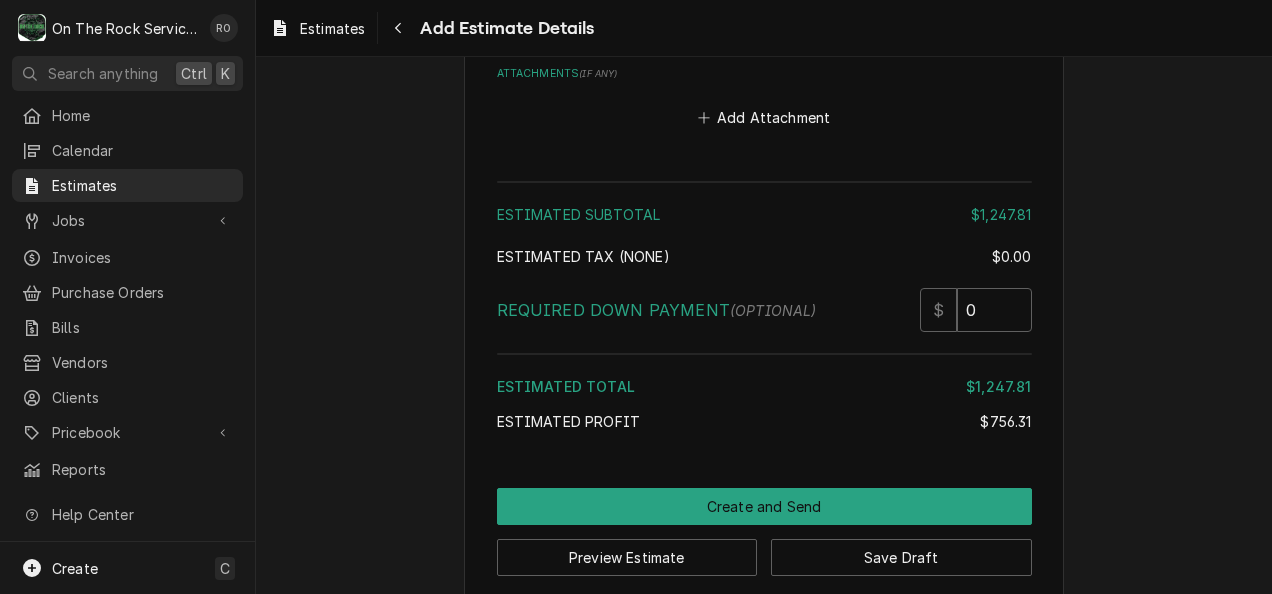 scroll, scrollTop: 3831, scrollLeft: 0, axis: vertical 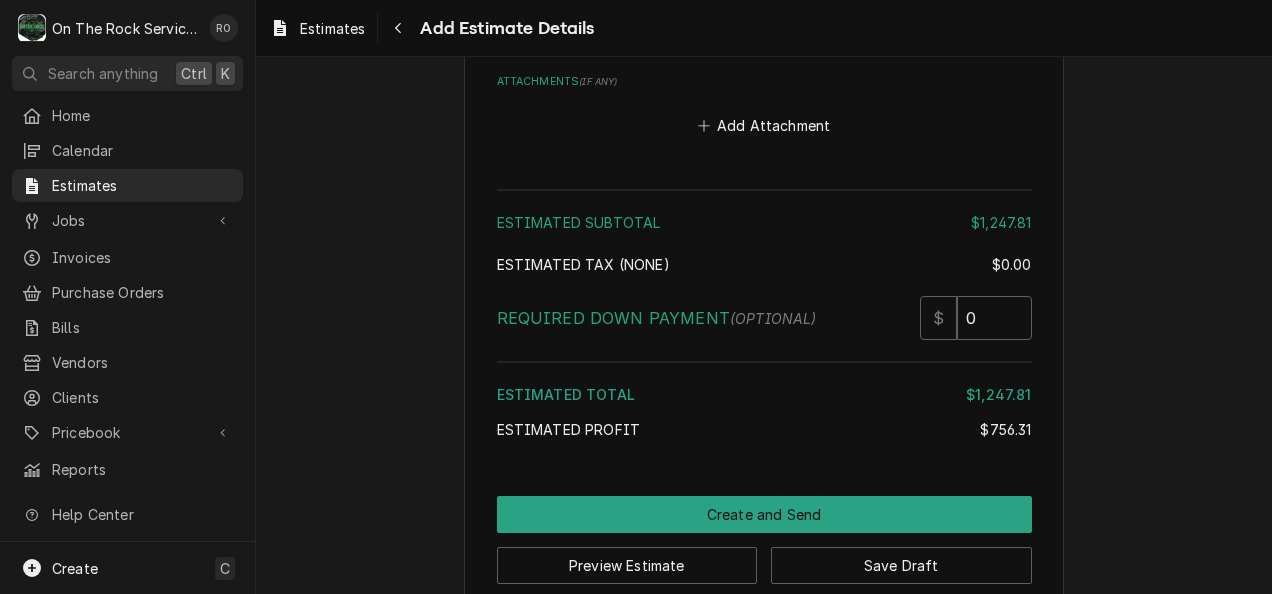 click on "Estimated Subtotal $1,247.81 Estimated Tax ( none ) $0.00 Required Down Payment  (optional) $ 0 Estimated Total $1,247.81 Estimated Profit $756.31" at bounding box center (764, 318) 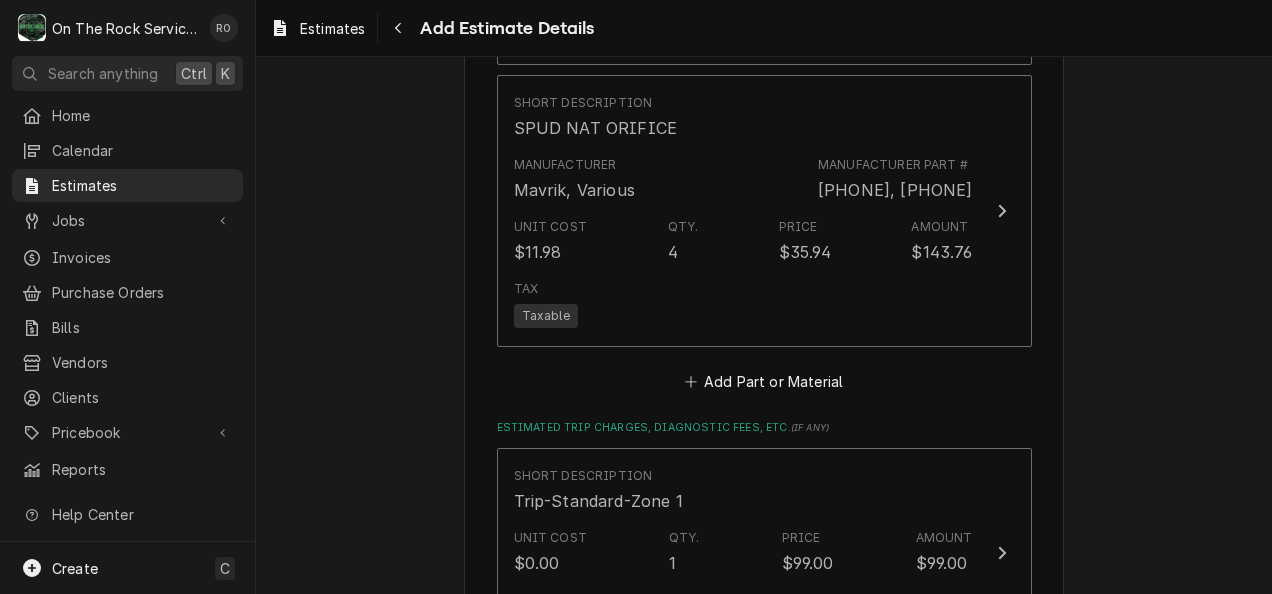 scroll, scrollTop: 2565, scrollLeft: 0, axis: vertical 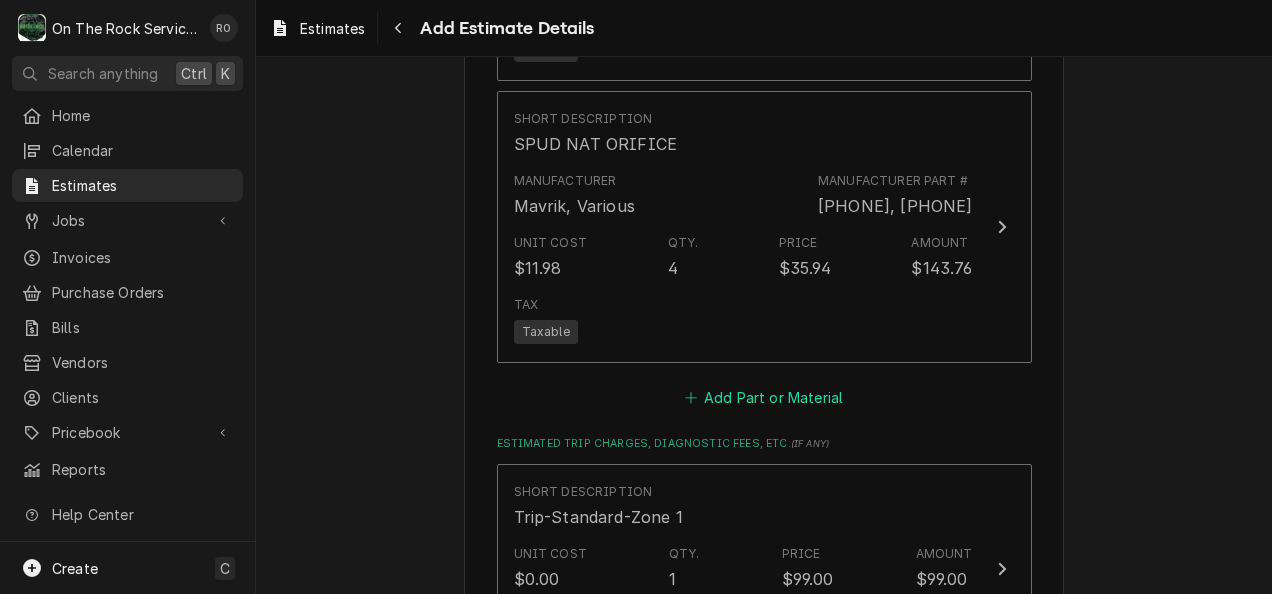 click on "Add Part or Material" at bounding box center (763, 398) 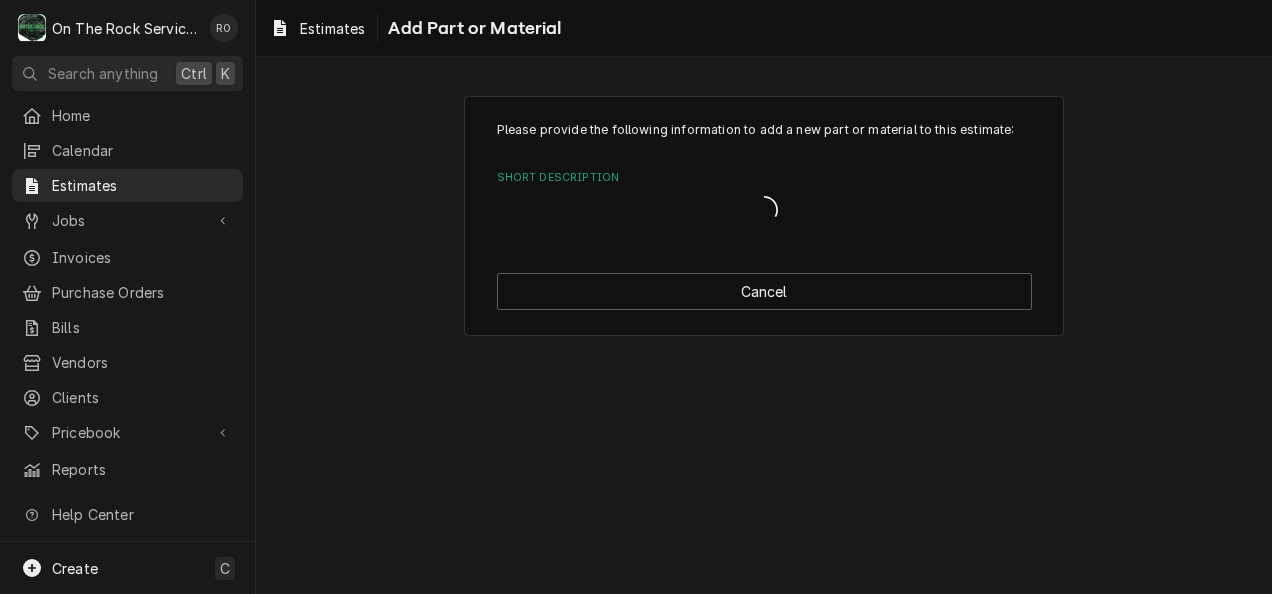 scroll, scrollTop: 0, scrollLeft: 0, axis: both 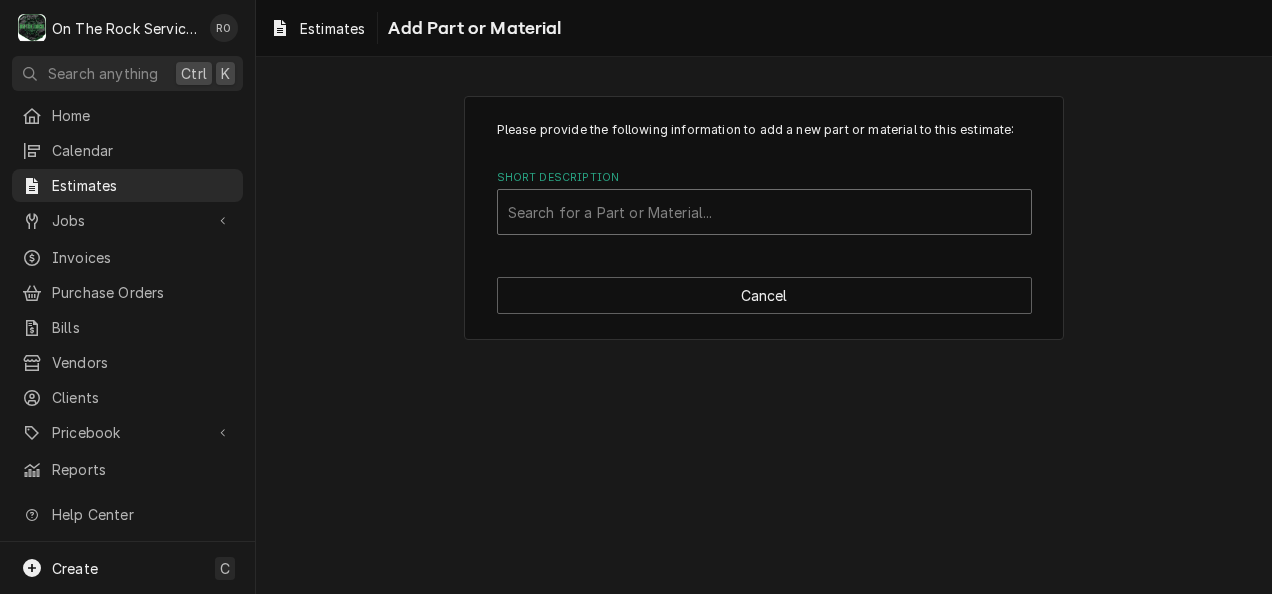 click at bounding box center [764, 212] 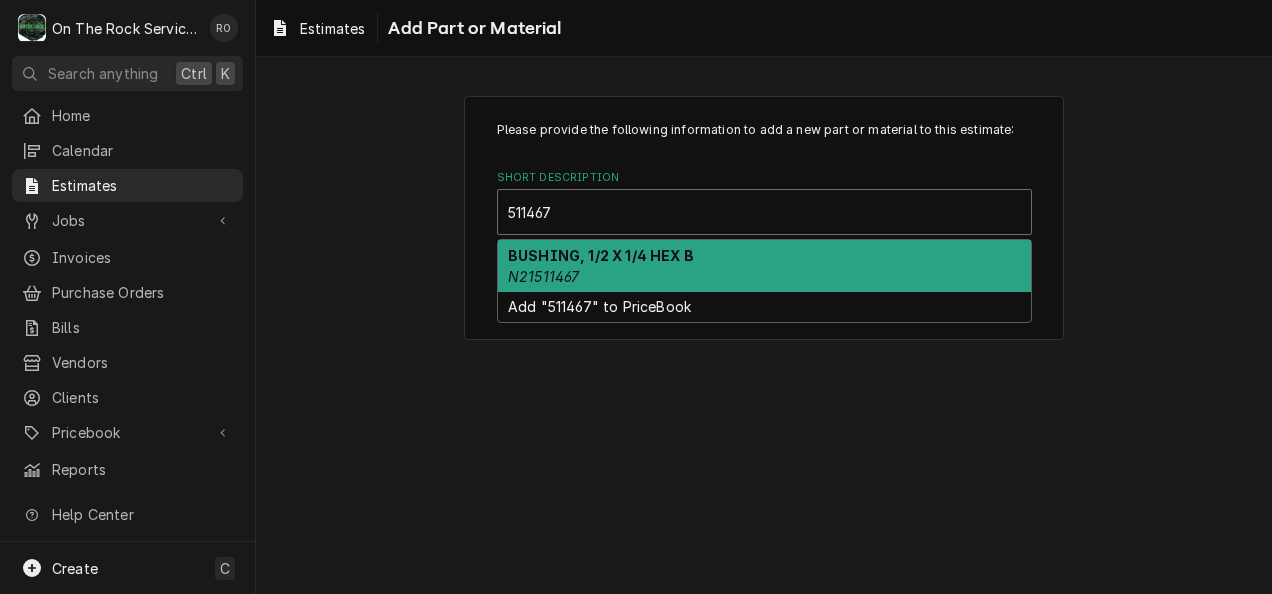click on "BUSHING, 1/2 X 1/4 HEX B" at bounding box center [601, 255] 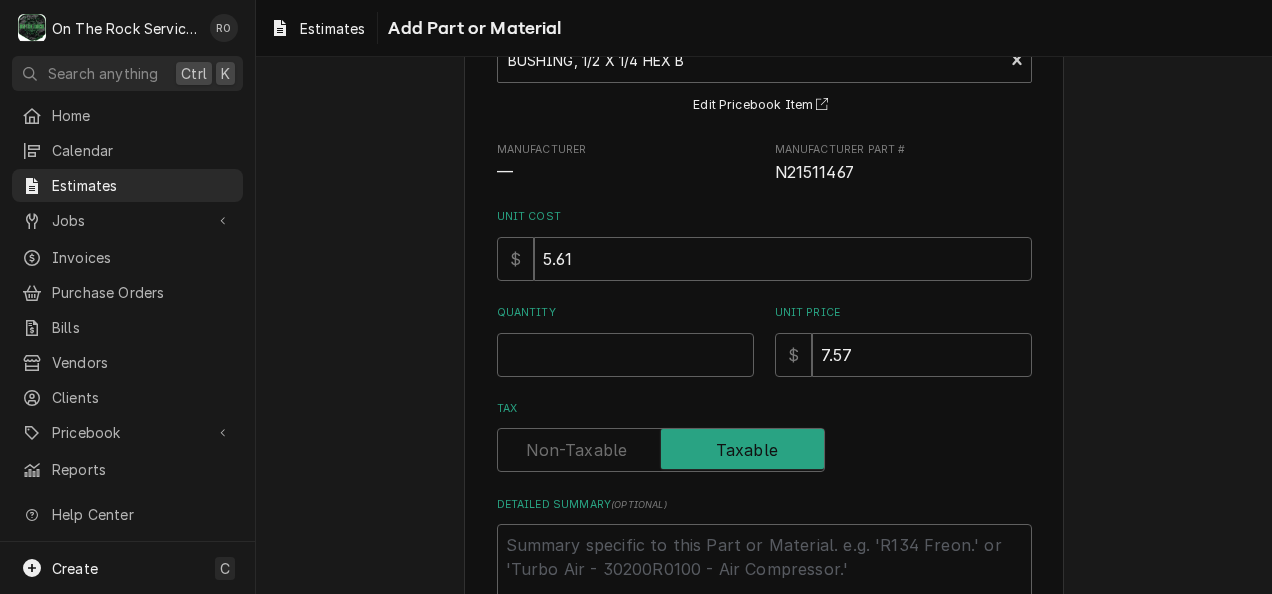scroll, scrollTop: 0, scrollLeft: 0, axis: both 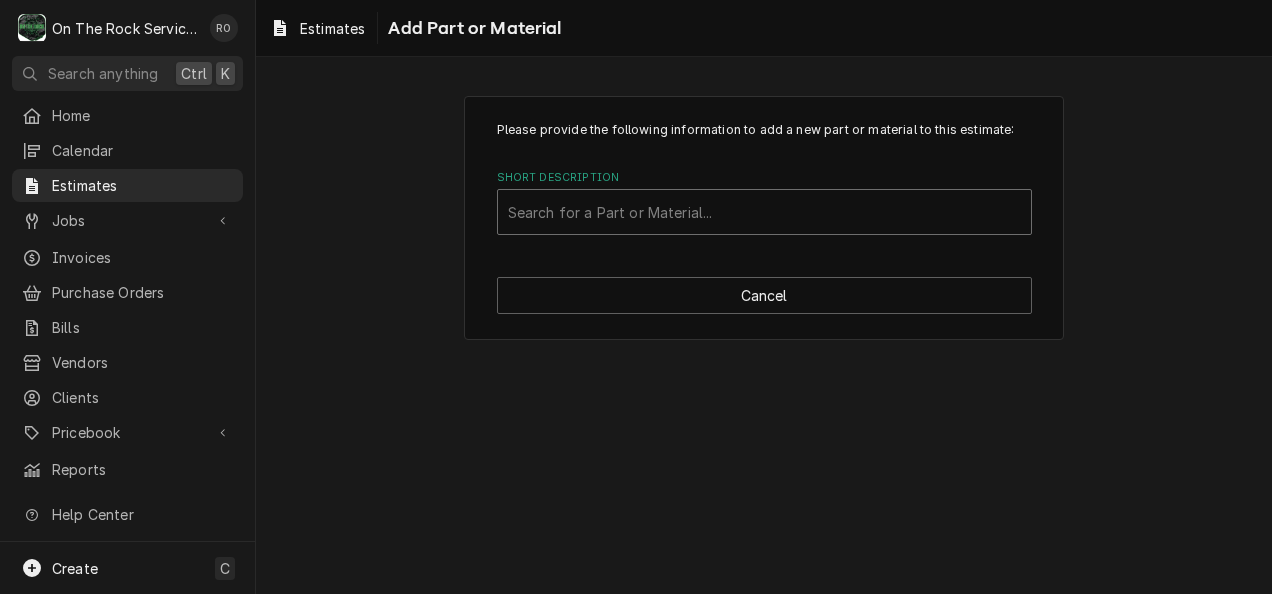 click at bounding box center (764, 212) 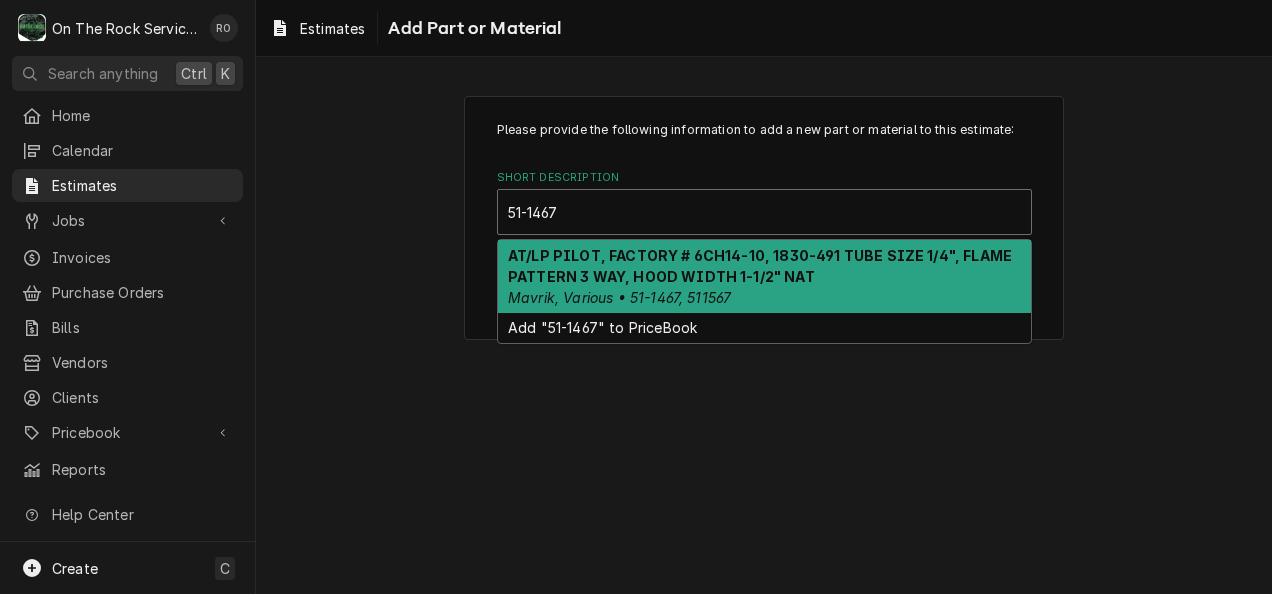 click on "AT/LP PILOT, FACTORY # 6CH14-10, 1830-491 TUBE SIZE 1/4", FLAME PATTERN 3 WAY, HOOD WIDTH 1-1/2" NAT Mavrik, Various • 51-1467, 511567" at bounding box center [764, 276] 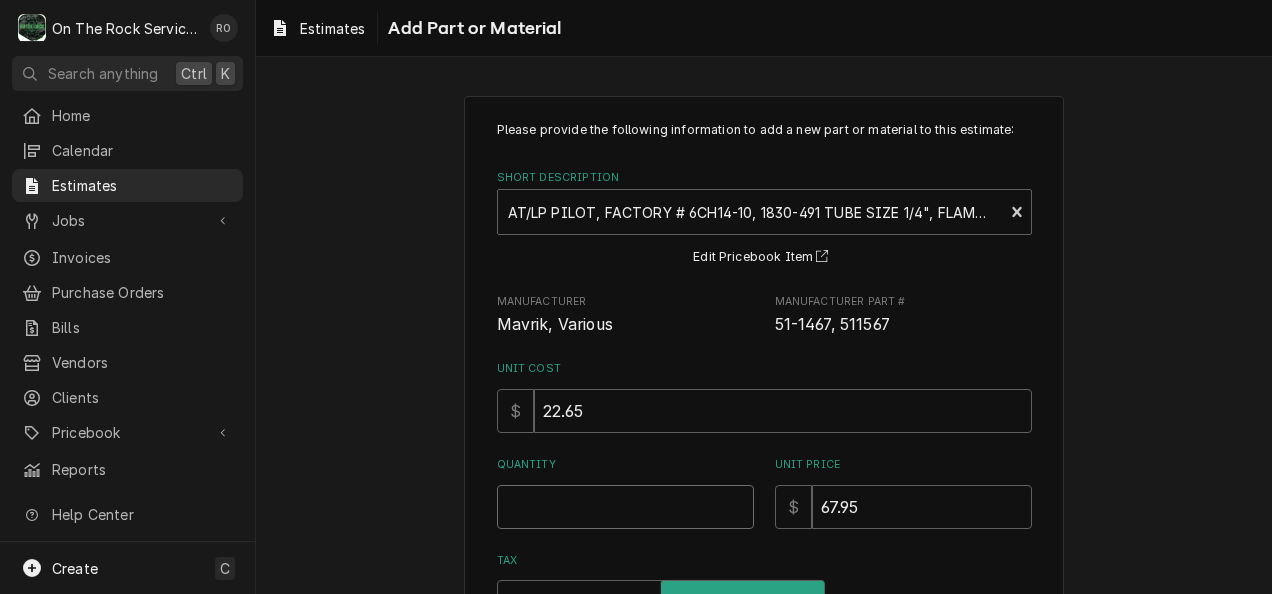 click on "Quantity" at bounding box center [625, 507] 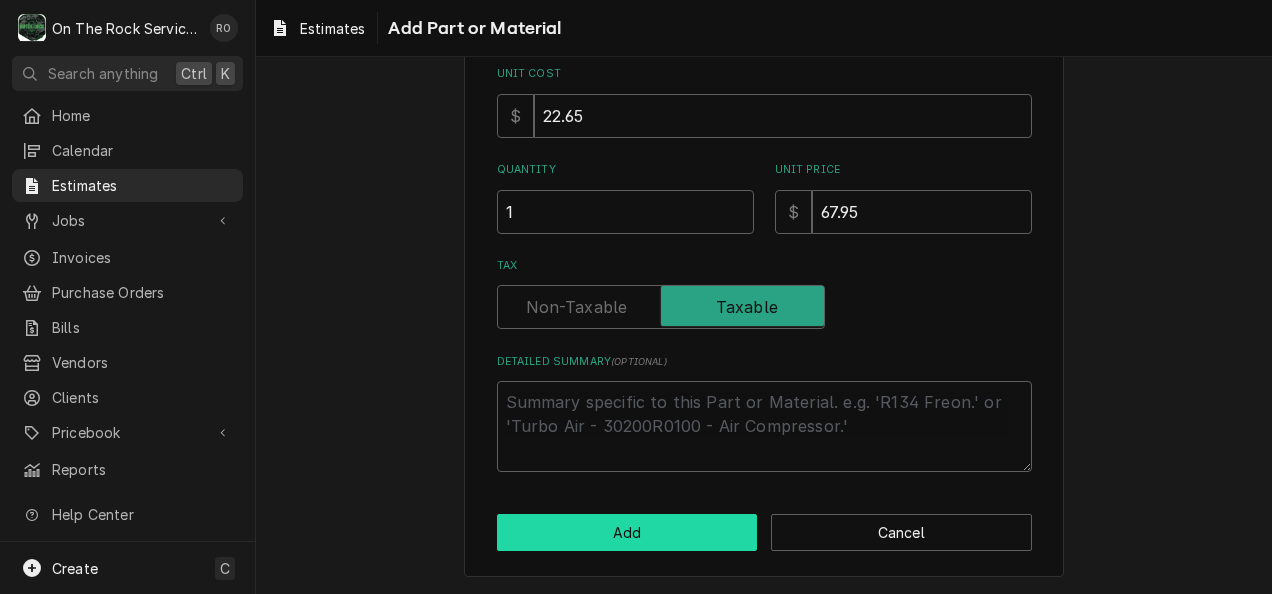 click on "Add" at bounding box center (627, 532) 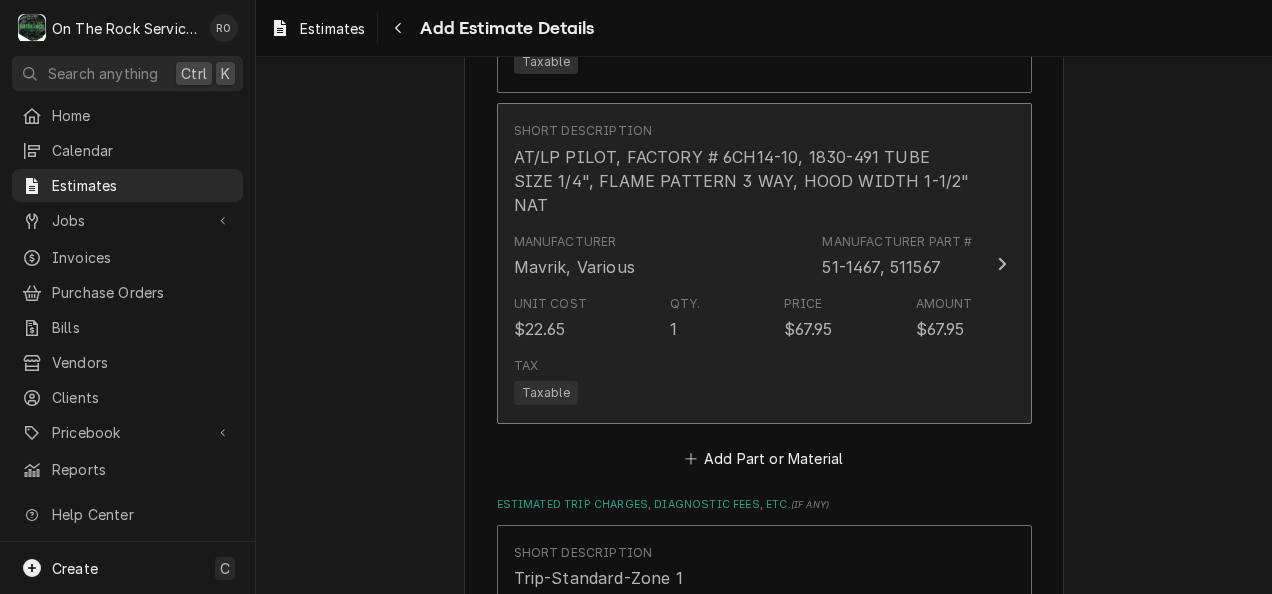 scroll, scrollTop: 2854, scrollLeft: 0, axis: vertical 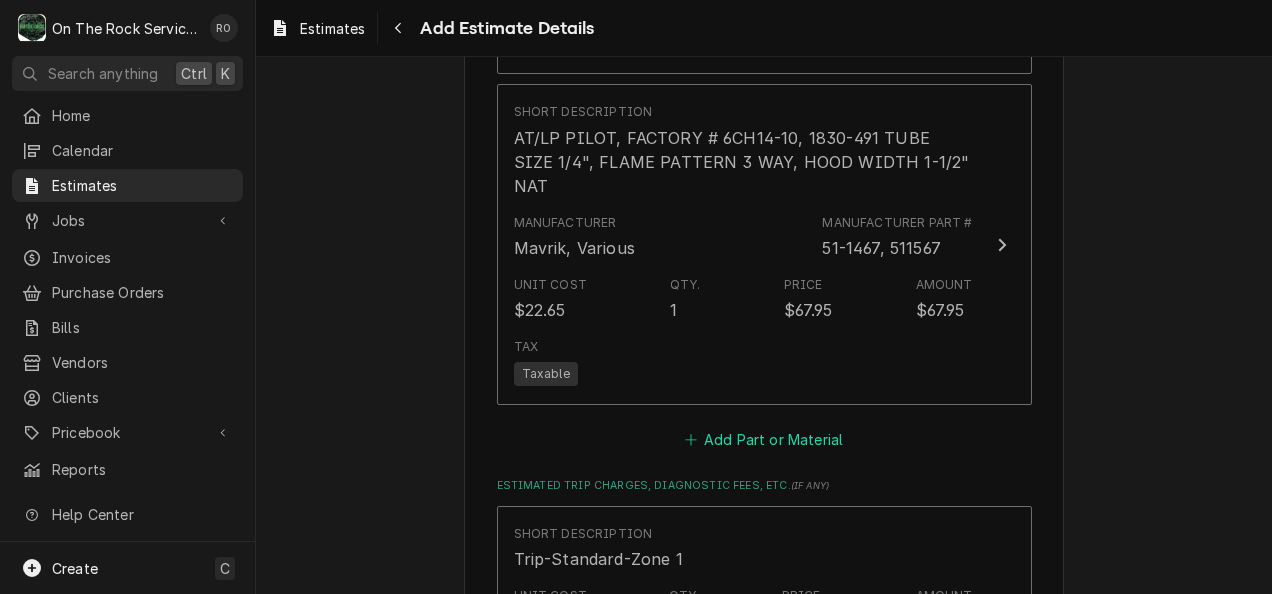 click on "Add Part or Material" at bounding box center (763, 440) 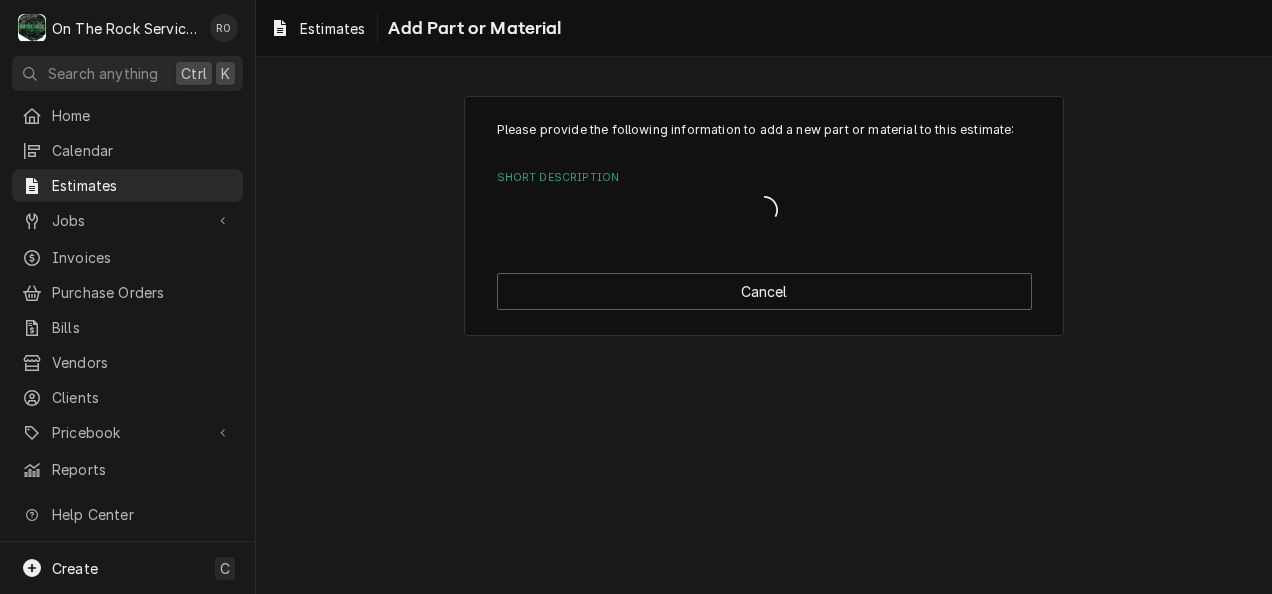 scroll, scrollTop: 0, scrollLeft: 0, axis: both 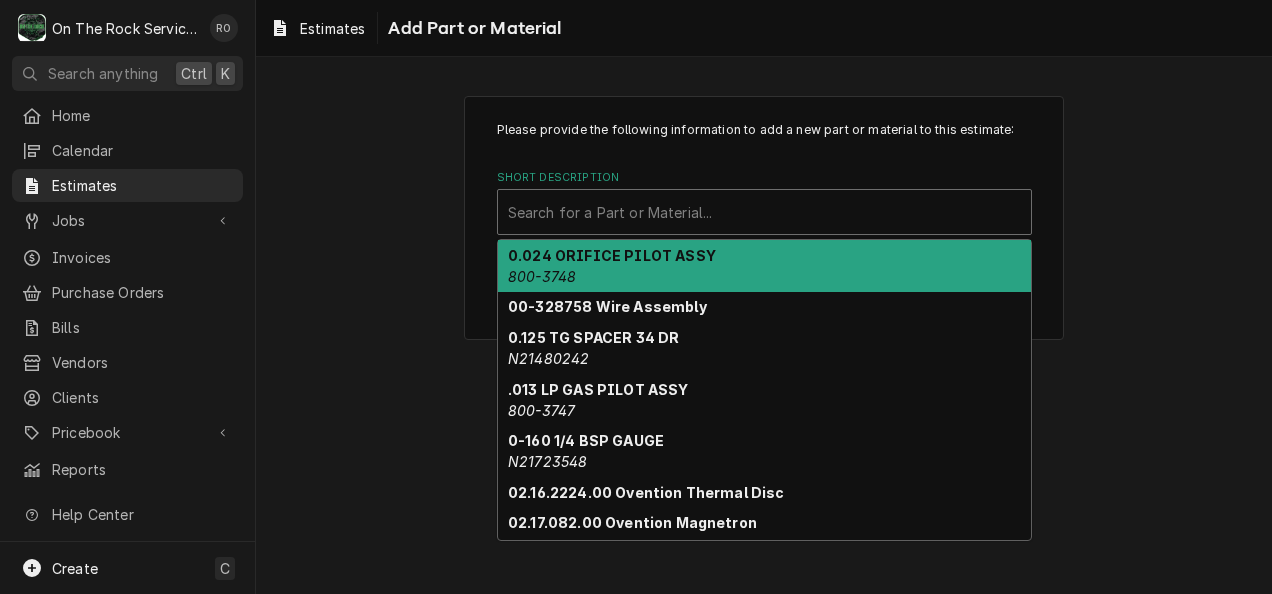 click at bounding box center [764, 212] 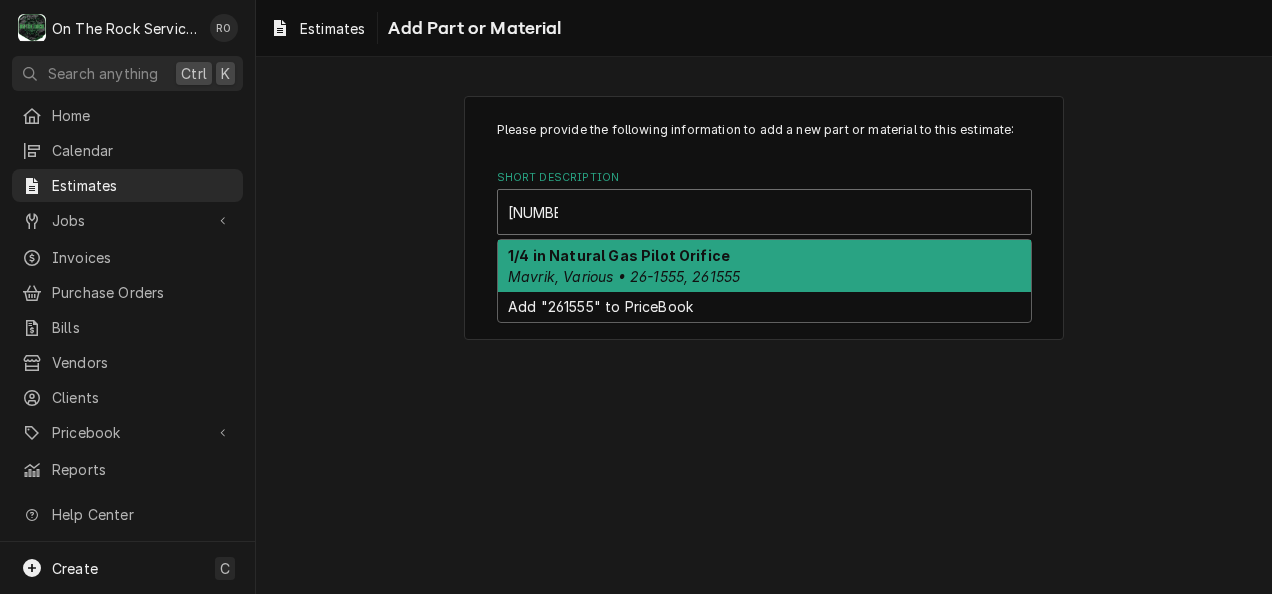 click on "1/4 in Natural Gas Pilot Orifice Mavrik, Various • 26-1555, 261555" at bounding box center (764, 266) 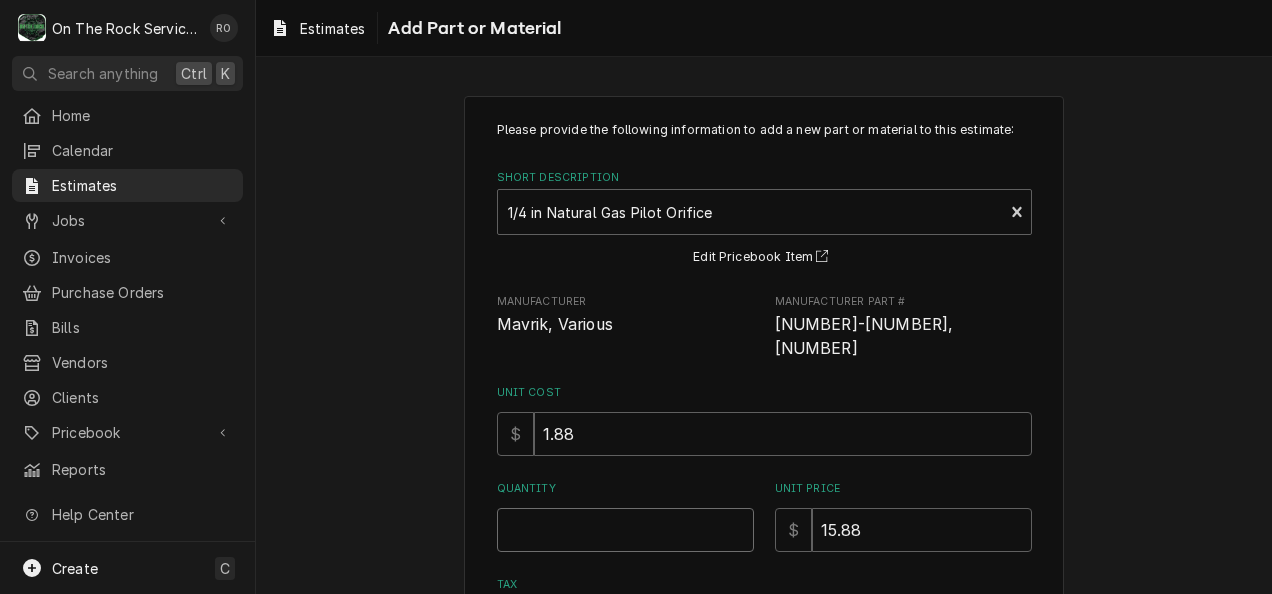 click on "Quantity" at bounding box center [625, 530] 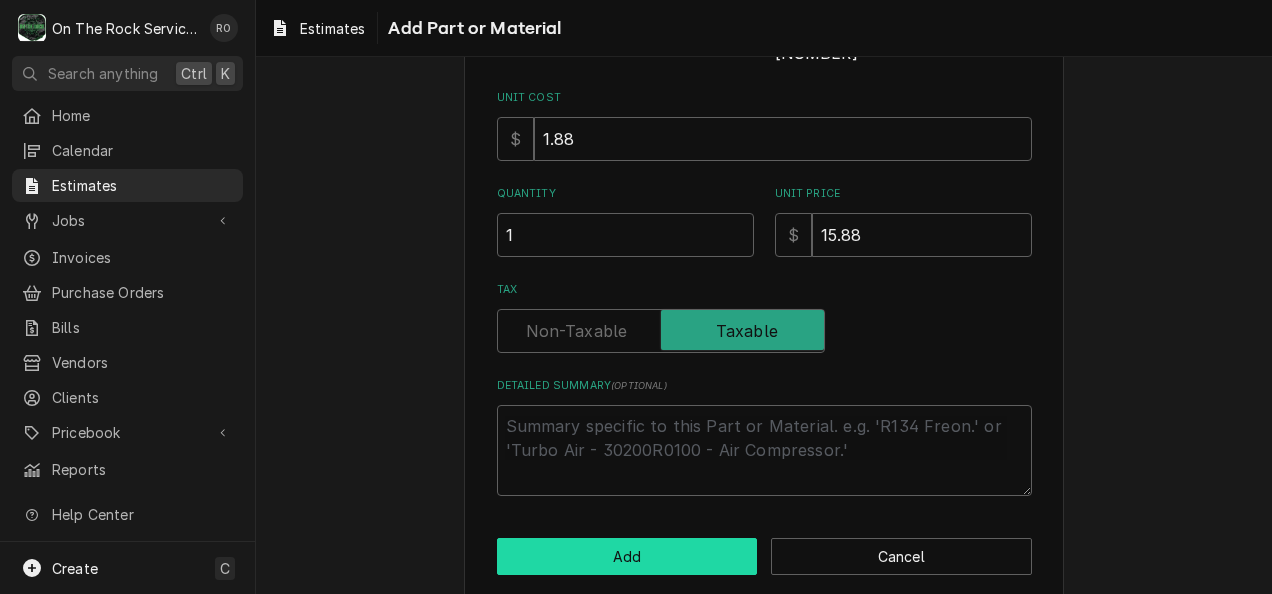click on "Add" at bounding box center [627, 556] 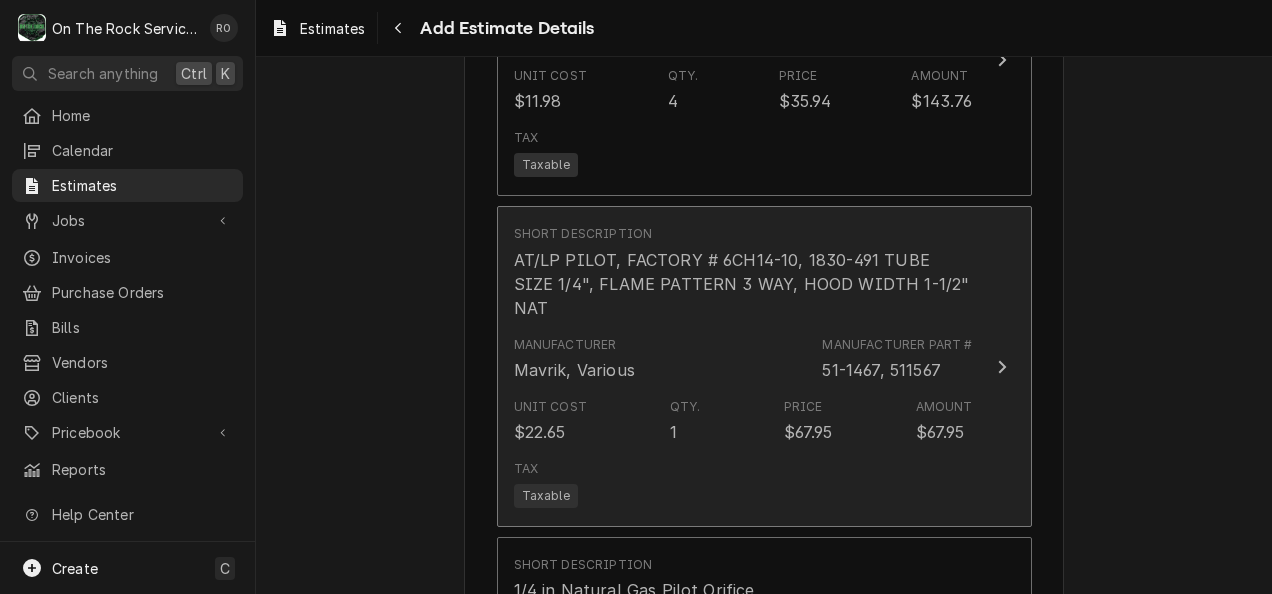 click on "Short Description AT/LP PILOT, FACTORY # 6CH14-10, 1830-491 TUBE SIZE 1/4", FLAME PATTERN 3 WAY, HOOD WIDTH 1-1/2" NAT Manufacturer Mavrik, Various Manufacturer Part # 51-1467, 511567 Unit Cost $22.65 Qty. 1 Price $67.95 Amount $67.95 Tax Taxable" at bounding box center [764, 366] 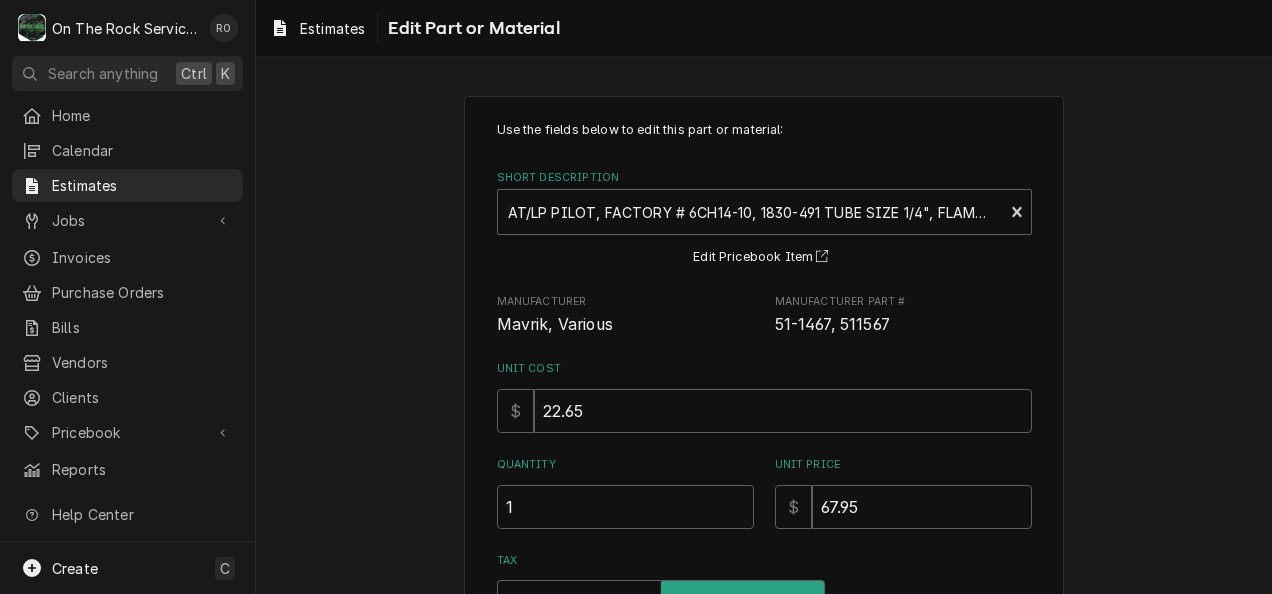 scroll, scrollTop: 346, scrollLeft: 0, axis: vertical 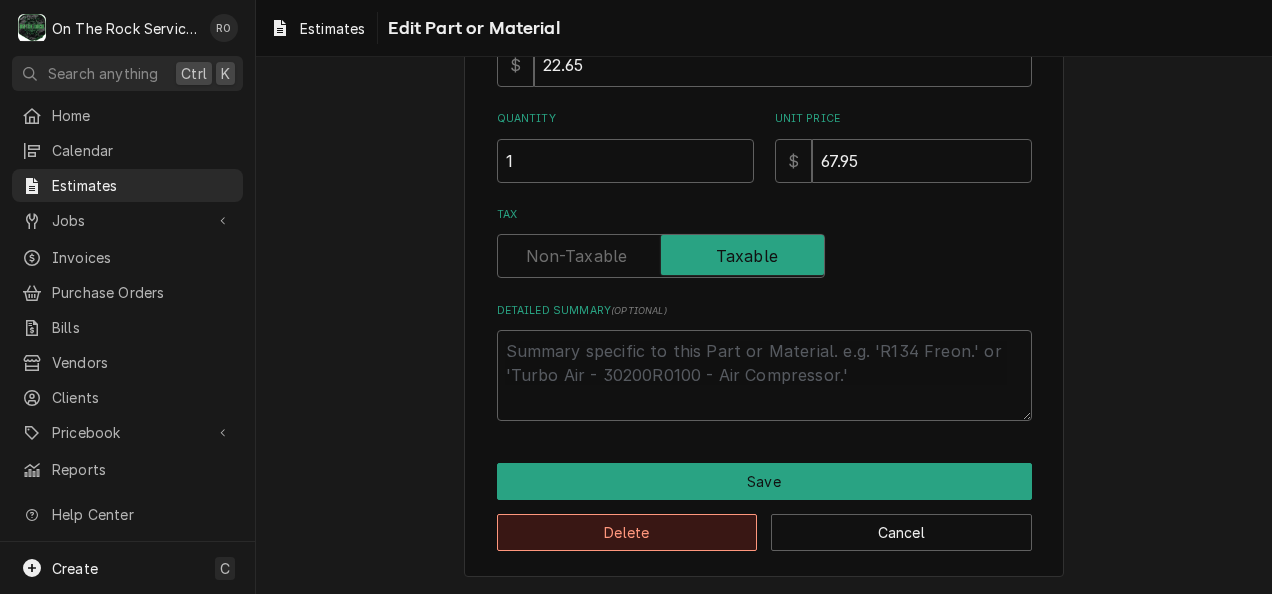 click on "Delete" at bounding box center [627, 532] 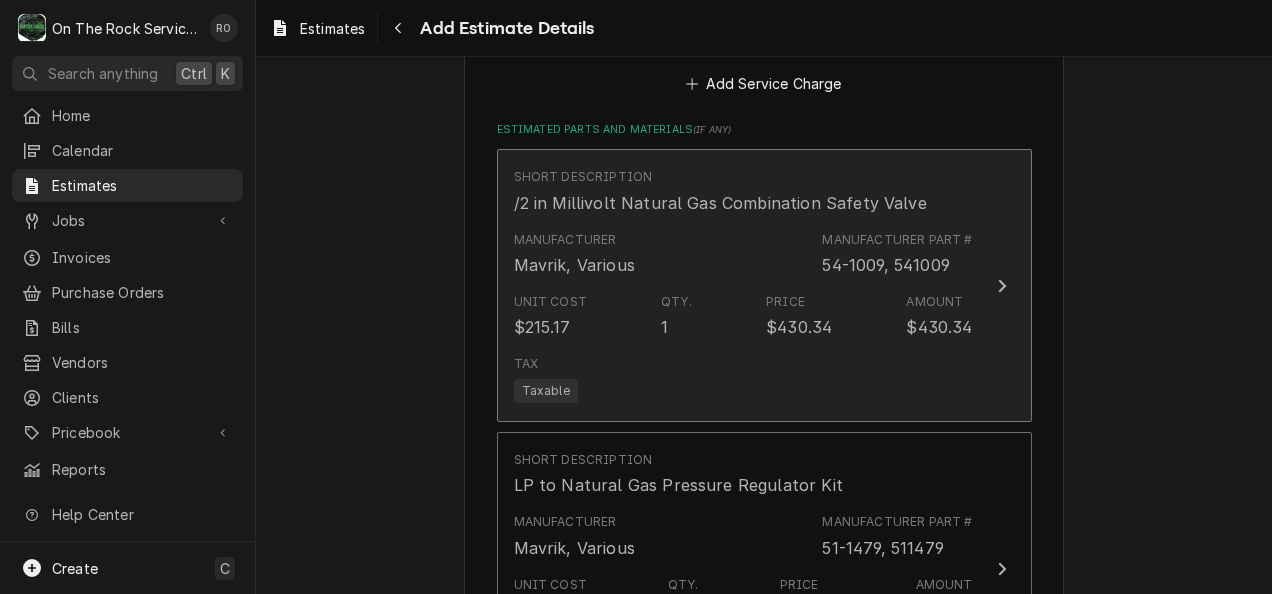click on "Unit Cost $215.17 Qty. 1 Price $430.34 Amount $430.34" at bounding box center [743, 316] 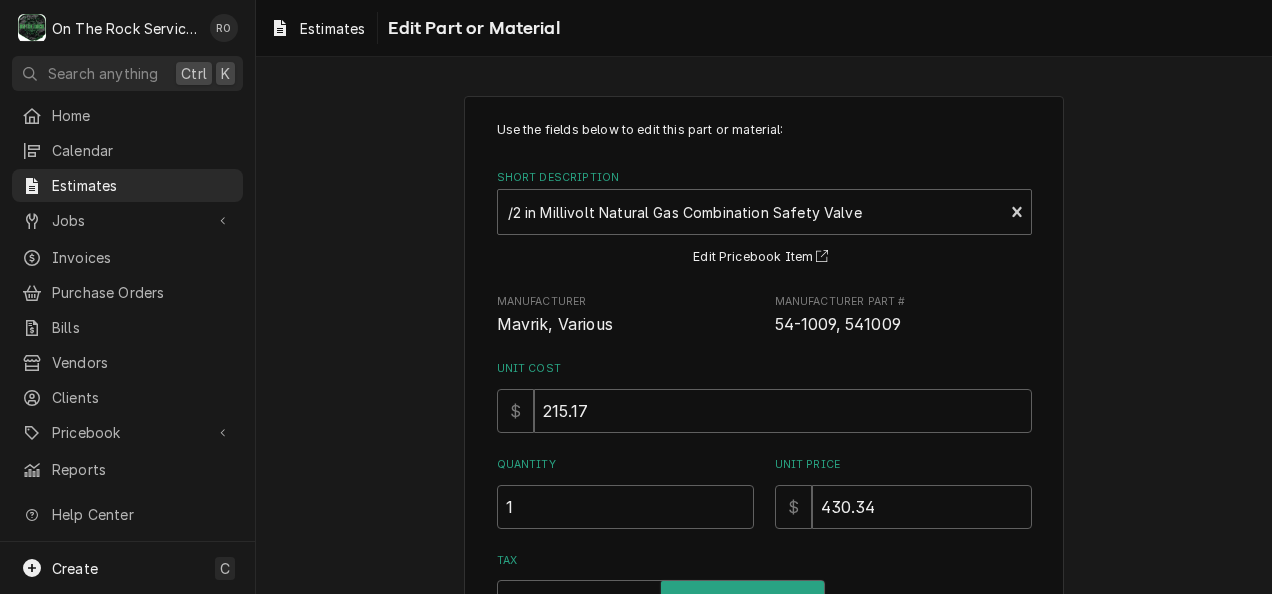 scroll, scrollTop: 346, scrollLeft: 0, axis: vertical 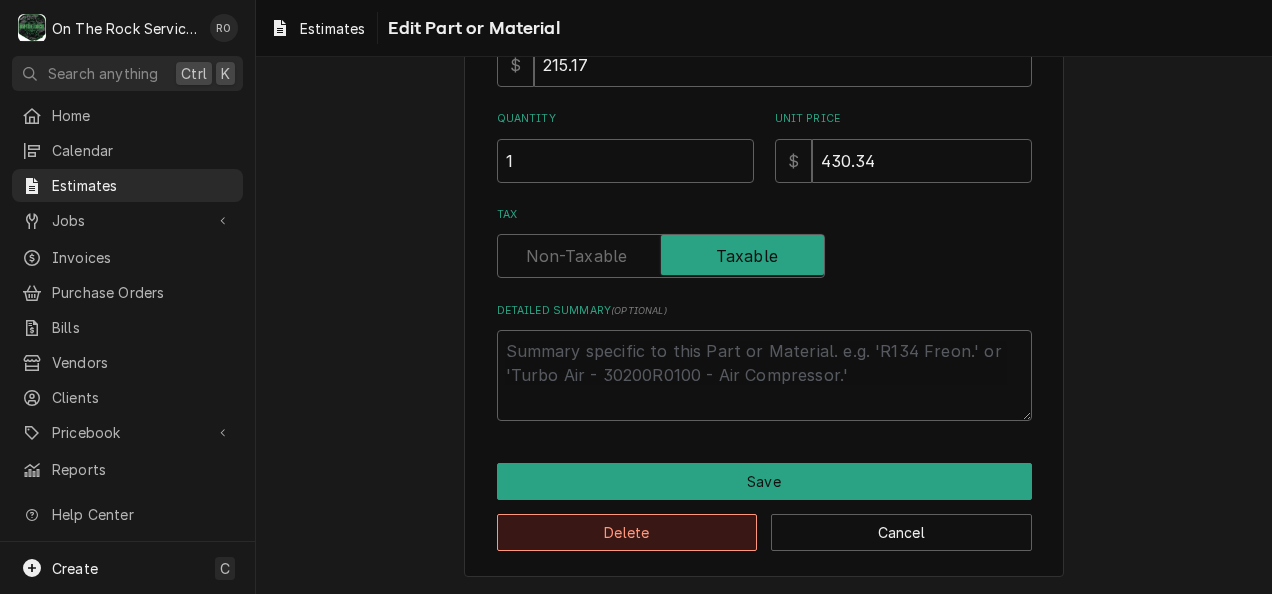 click on "Delete" at bounding box center (627, 532) 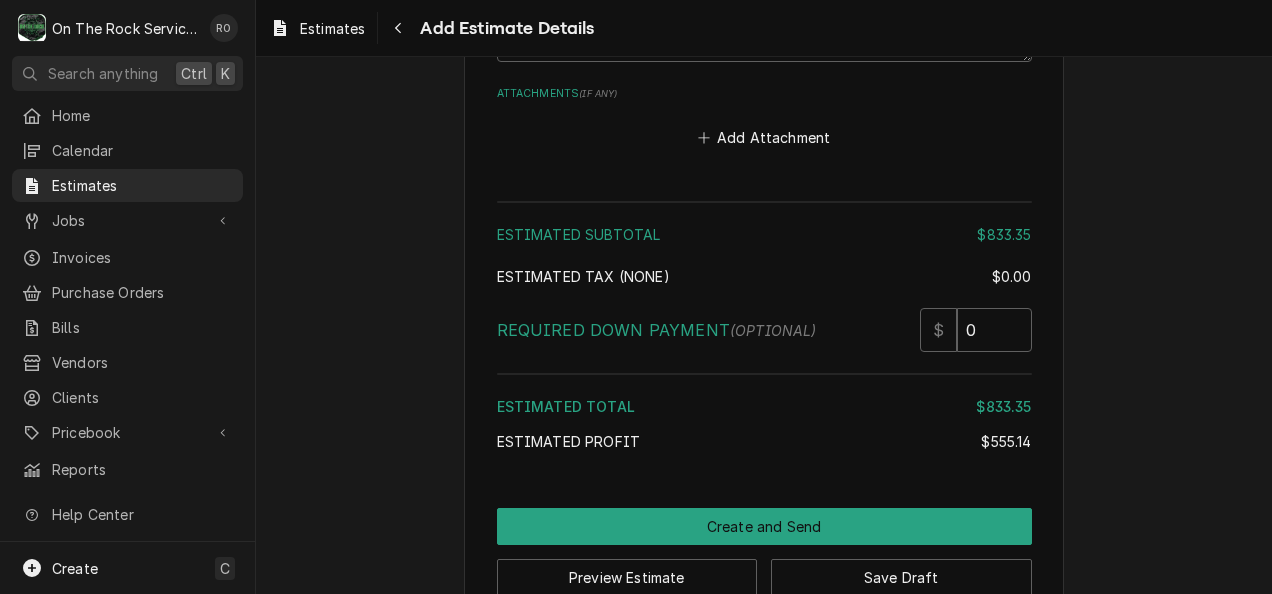 scroll, scrollTop: 3865, scrollLeft: 0, axis: vertical 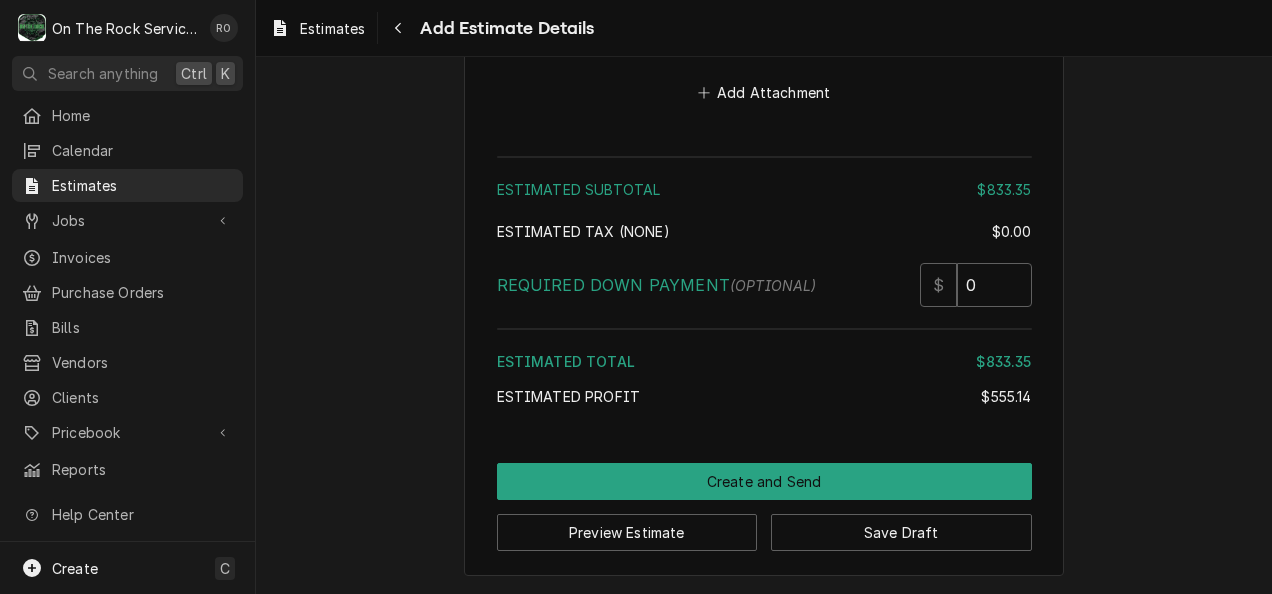 click on "Please provide the following information to create your estimate: Client Details Client La Taverna Edit Client Service Location La Taverna / 2401 Reidville Rd St 10, Spartanburg, SC 29301 Edit Service Location Basic Details Service Type Job | Service Call Service Type 🛠️ Edit Service Type Reason For Call Deep fryer gas conversion  Equipment  ( optional ) Search for Equipment... View/Edit Logged Equipment    Labels  ( optional ) Add Labels... Billing Address Same as service location Issue Date 2025-08-06 Expiration Date 2025-08-20 Payment Methods Accept Online Card Payments Charge Details Estimated Service Charges Short Description Labor - Standard - Estimated Hourly Cost $45.00/hr Qty. 3hrs Rate $125.00/hr Amount $375.00 Tax Non-Taxable Service  Summary Estimated labor to convert the fryer  Add Service Charge Estimated Parts and Materials  ( if any ) Short Description LP to Natural Gas Pressure Regulator Kit Manufacturer Mavrik, Various Manufacturer Part # 51-1479, 511479 Unit Cost $22.90 Qty. 1 Price 1" at bounding box center (764, -1596) 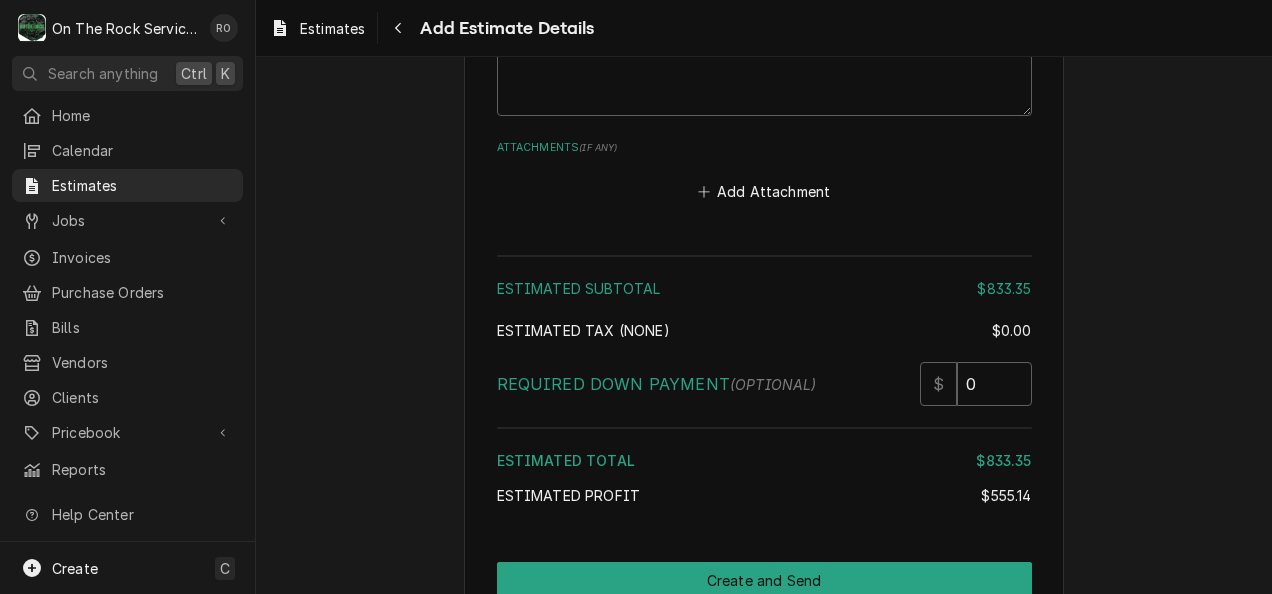 scroll, scrollTop: 3865, scrollLeft: 0, axis: vertical 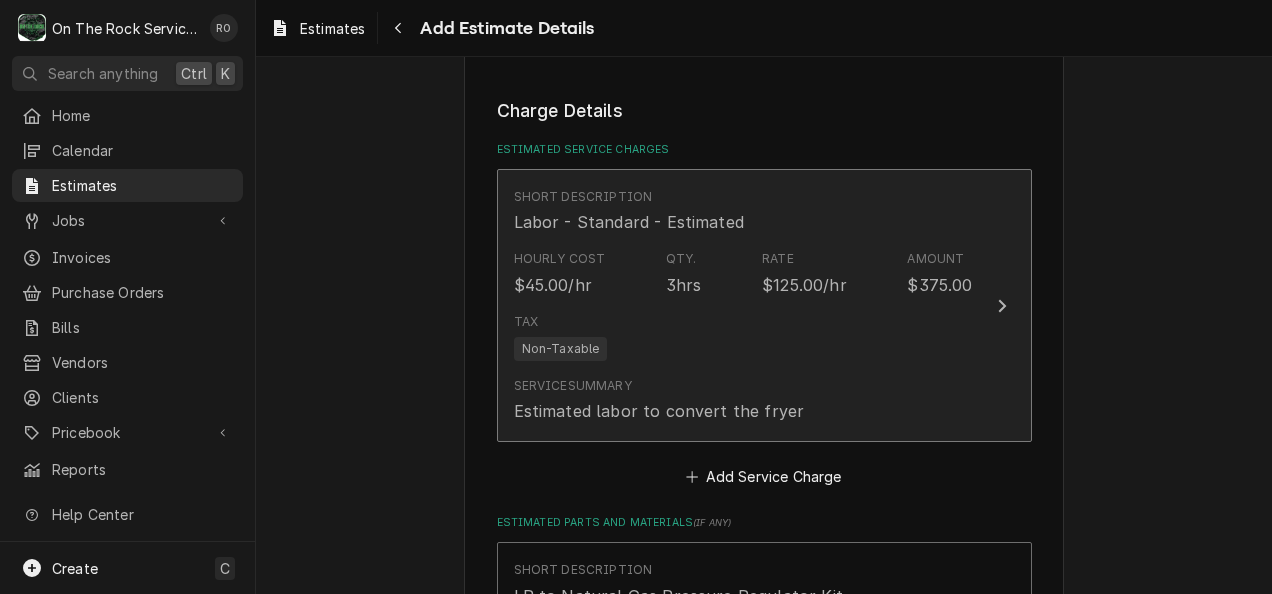 click on "Short Description Labor - Standard - Estimated Hourly Cost $45.00/hr Qty. 3hrs Rate $125.00/hr Amount $375.00 Tax Non-Taxable Service  Summary Estimated labor to convert the fryer" at bounding box center (764, 305) 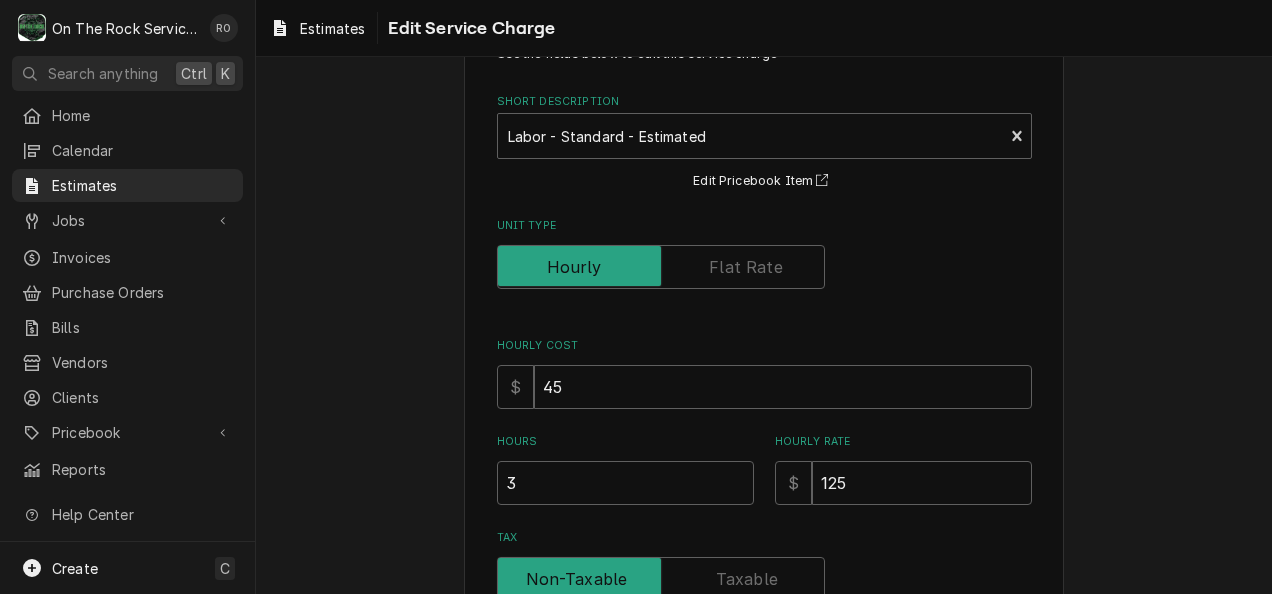 scroll, scrollTop: 400, scrollLeft: 0, axis: vertical 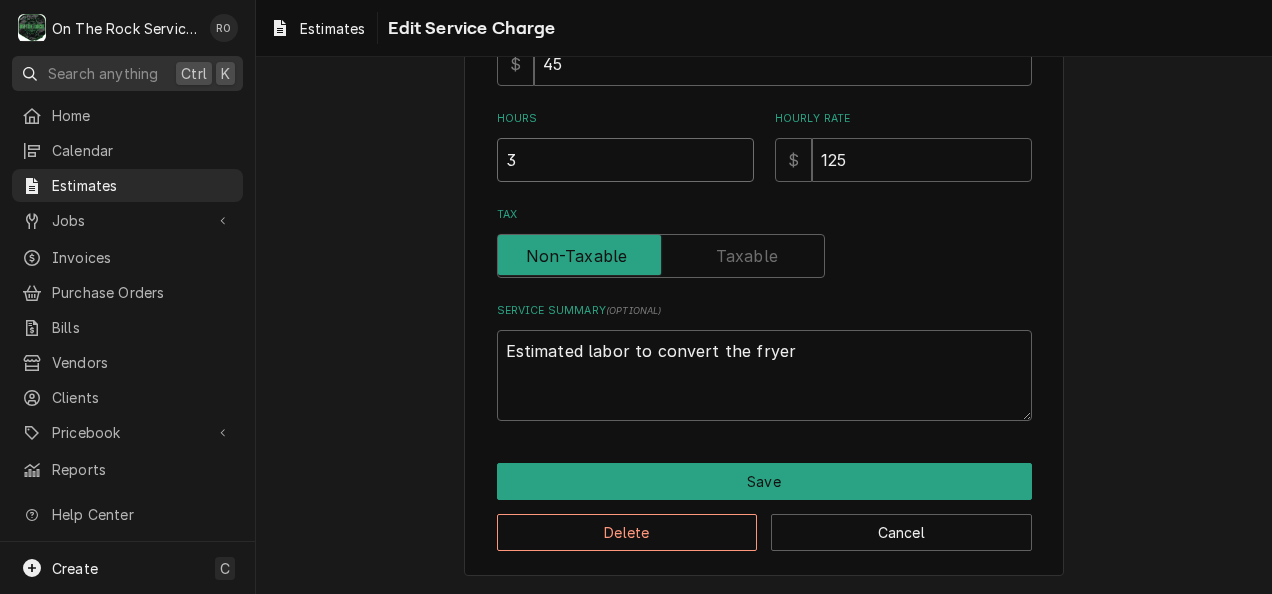 drag, startPoint x: 629, startPoint y: 156, endPoint x: 240, endPoint y: 58, distance: 401.15457 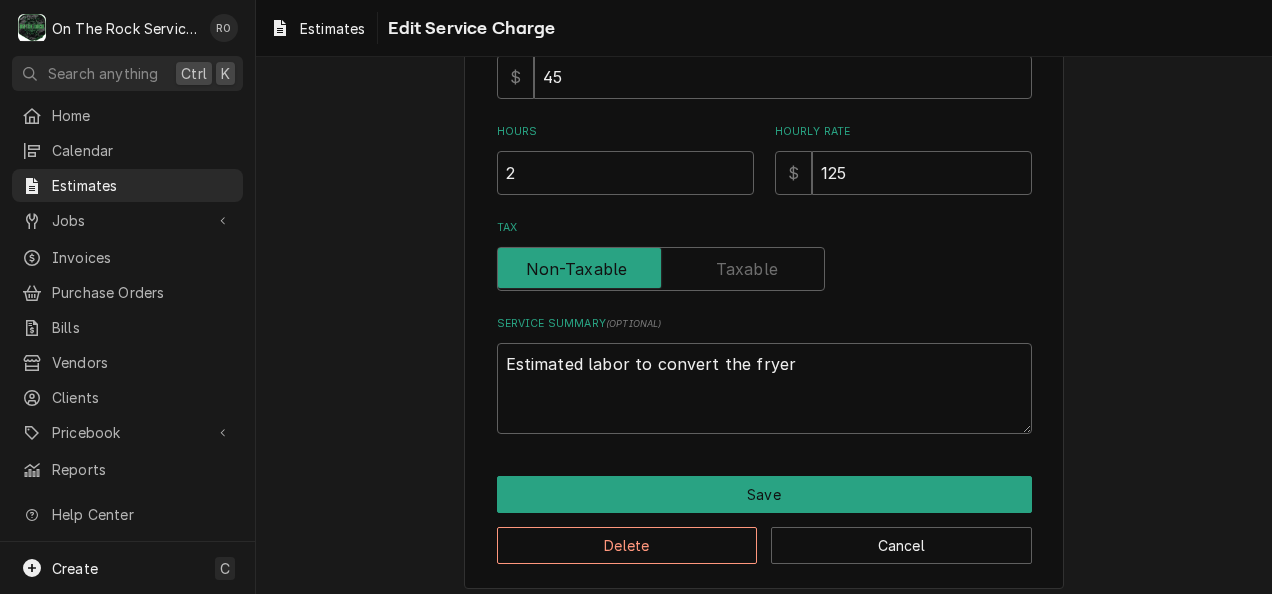 scroll, scrollTop: 400, scrollLeft: 0, axis: vertical 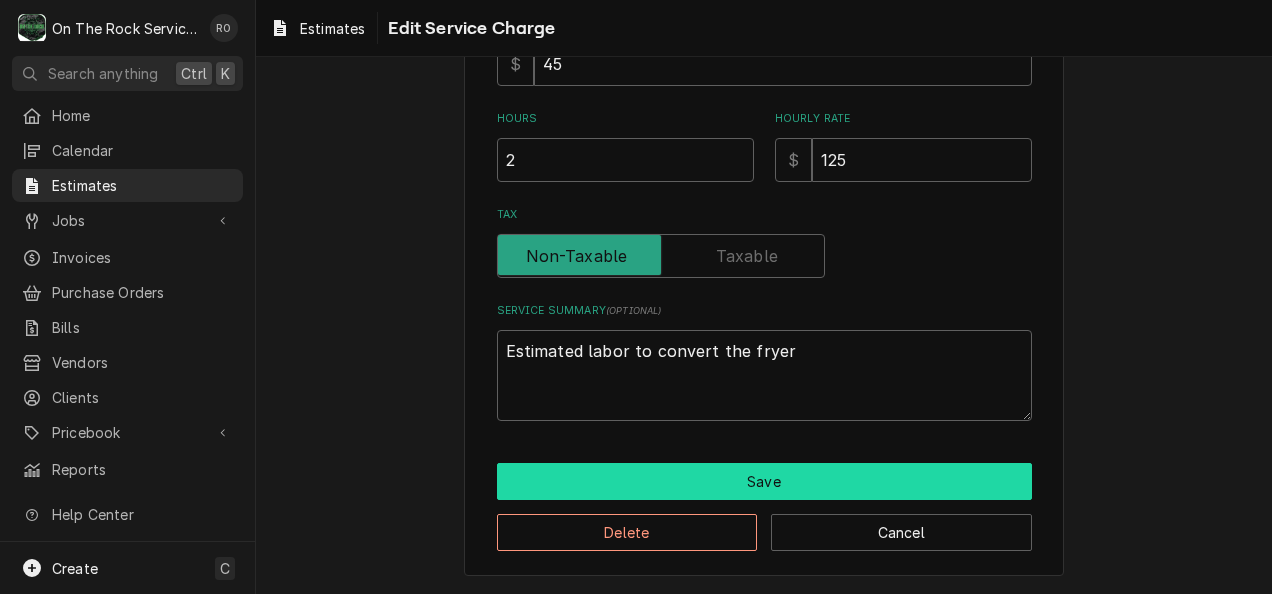 click on "Save" at bounding box center [764, 481] 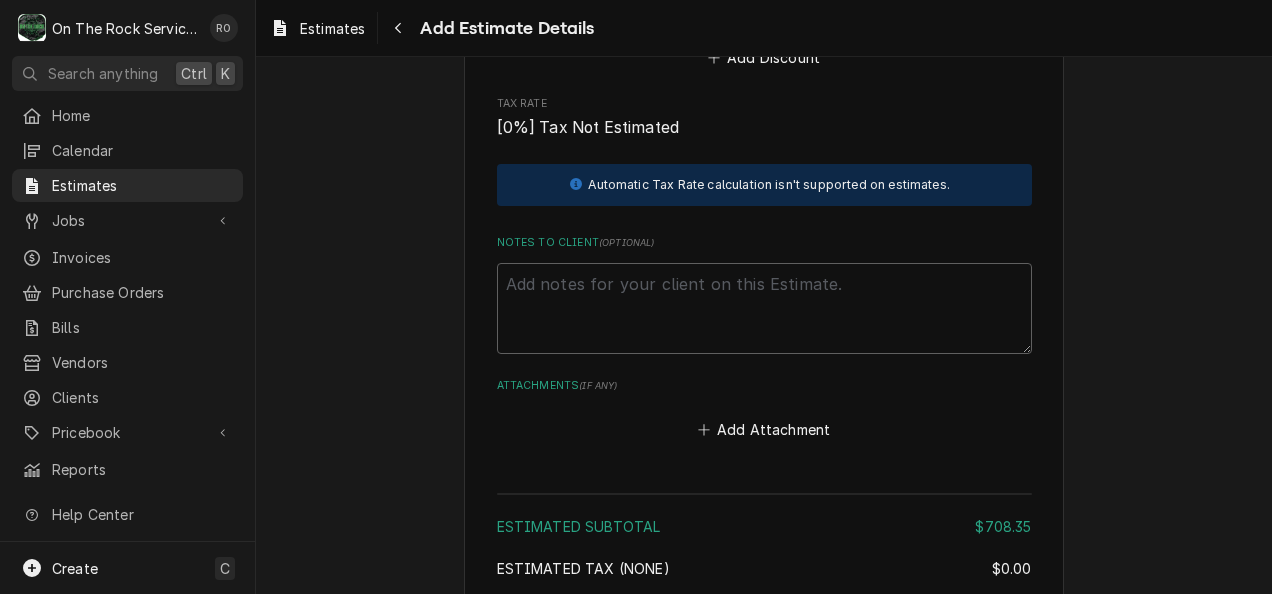 scroll, scrollTop: 3865, scrollLeft: 0, axis: vertical 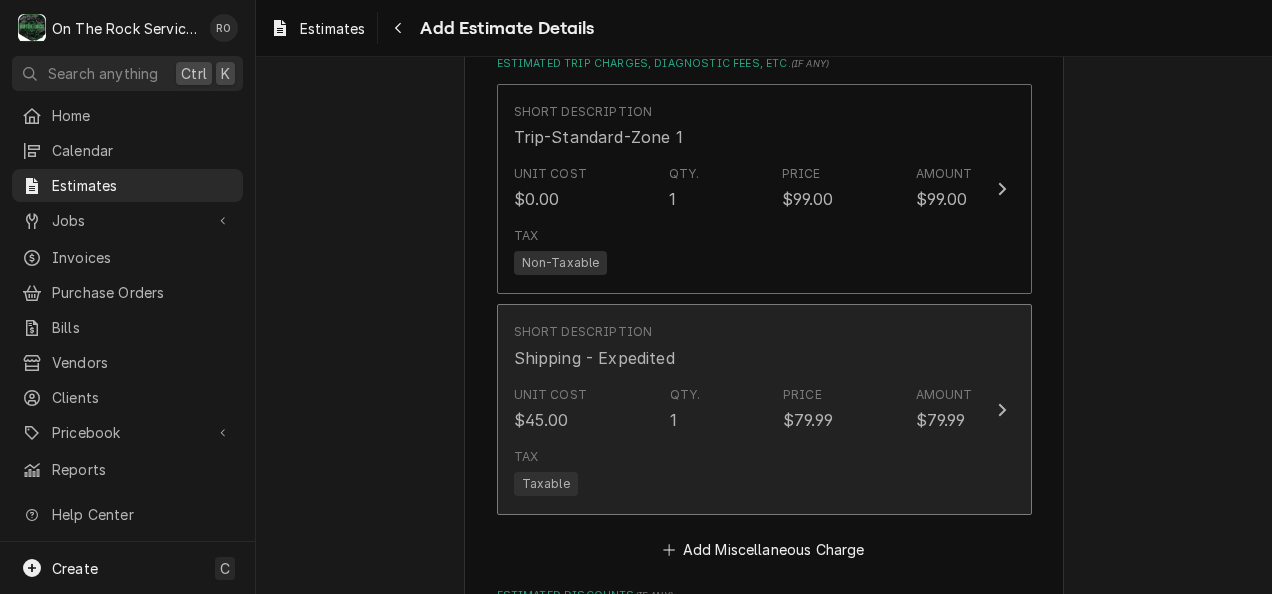 click on "Amount $79.99" at bounding box center [944, 409] 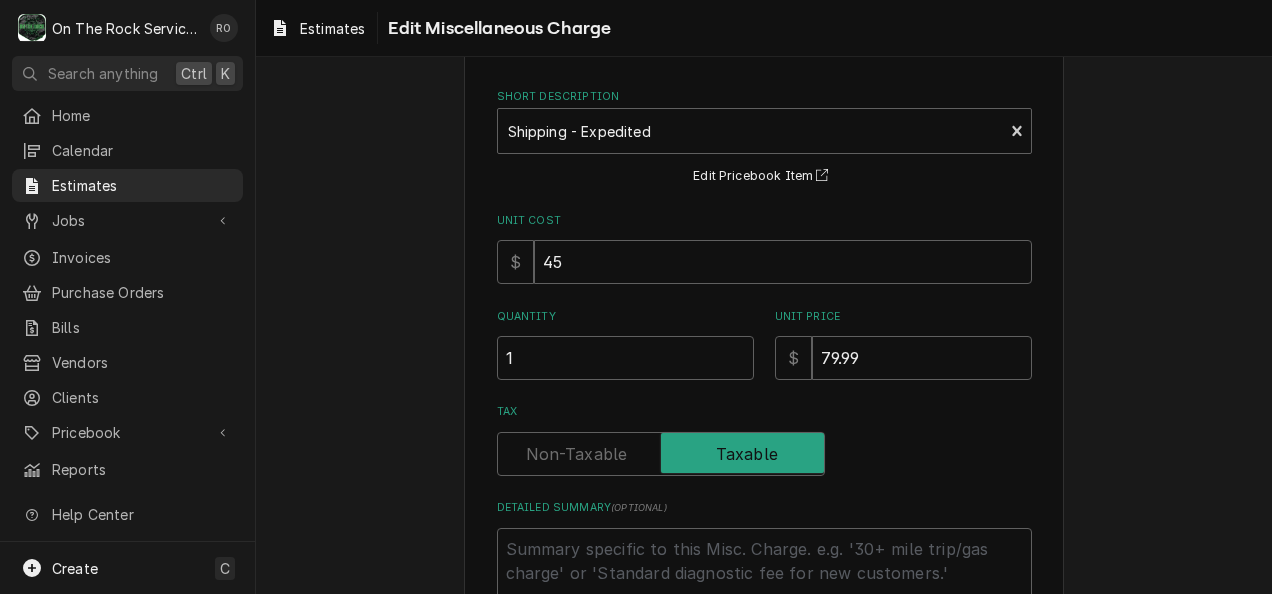 scroll, scrollTop: 82, scrollLeft: 0, axis: vertical 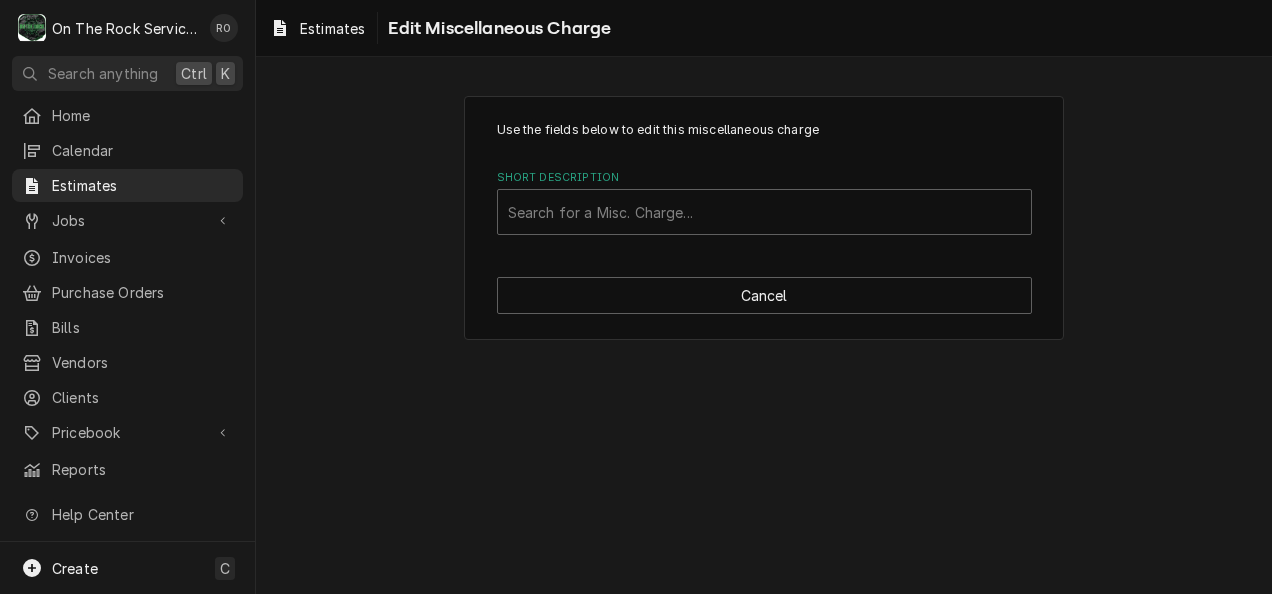 click on "Use the fields below to edit this miscellaneous charge Short Description Search for a Misc. Charge... Cancel" at bounding box center (764, 218) 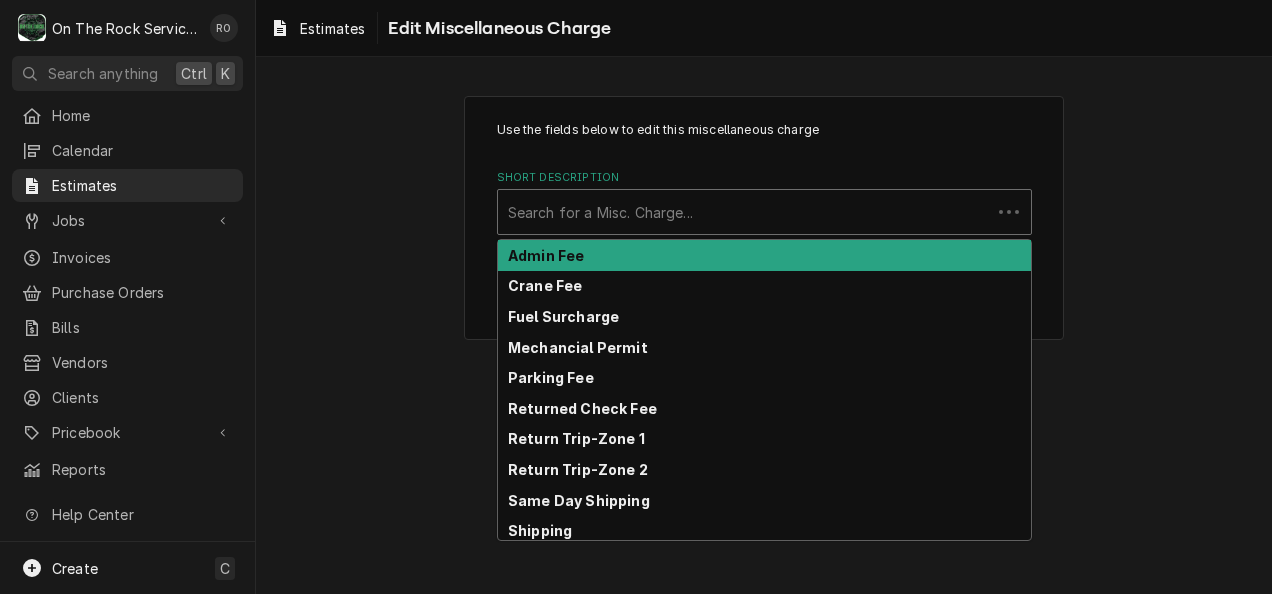 click at bounding box center (744, 212) 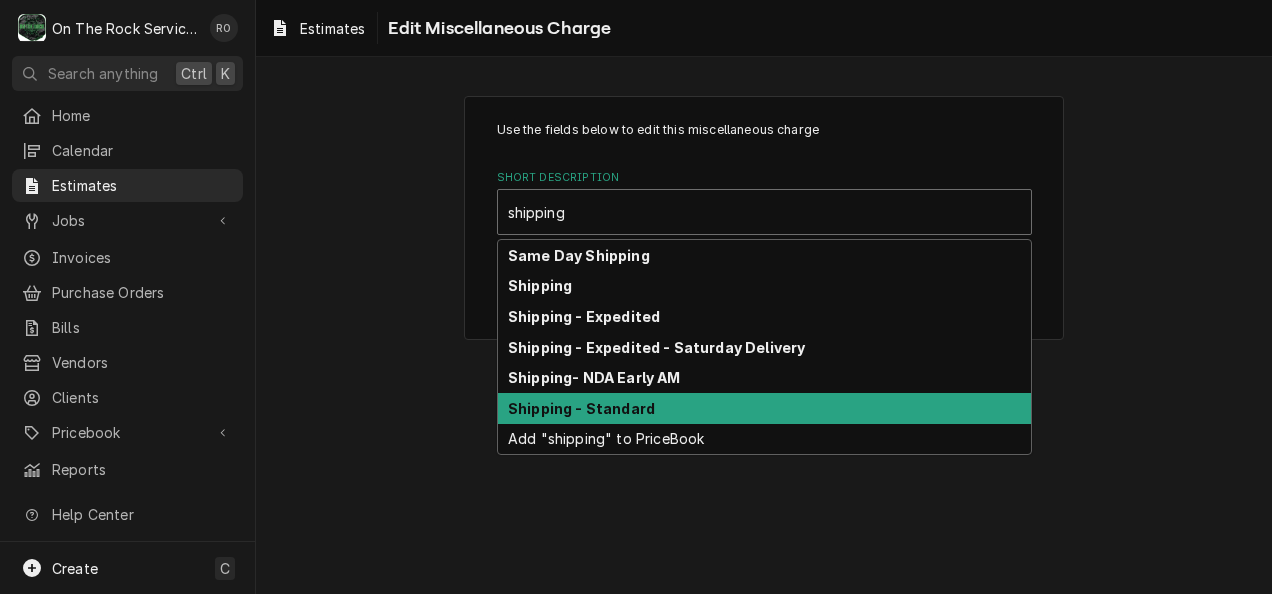 click on "Shipping - Standard" at bounding box center [764, 408] 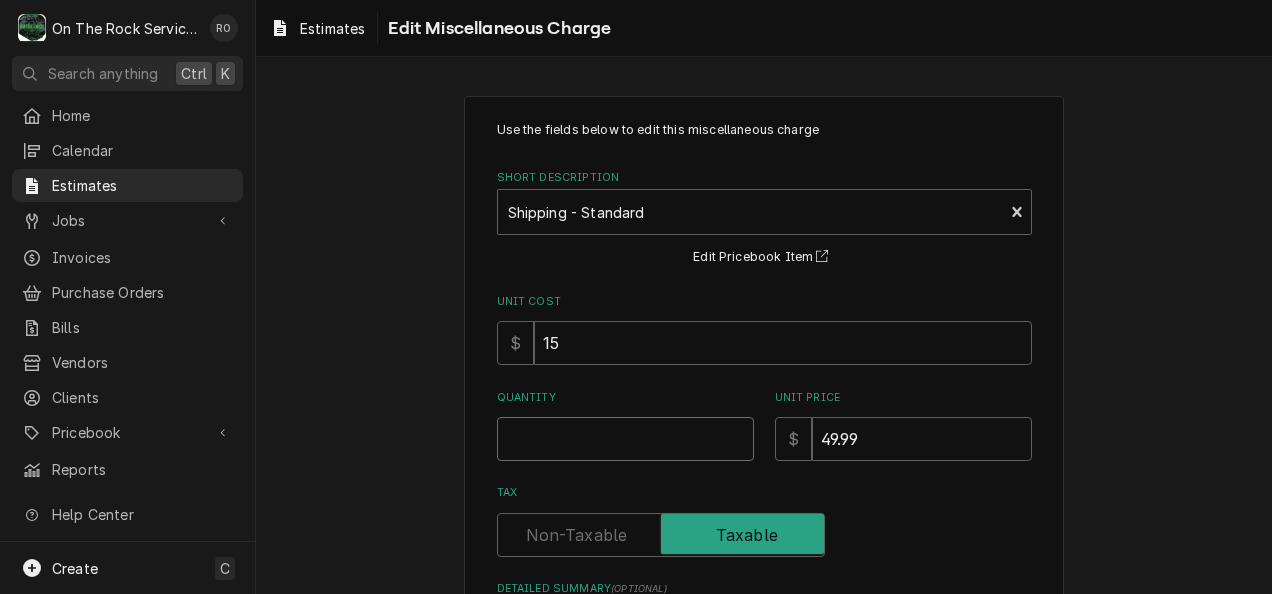 click on "Quantity" at bounding box center [625, 439] 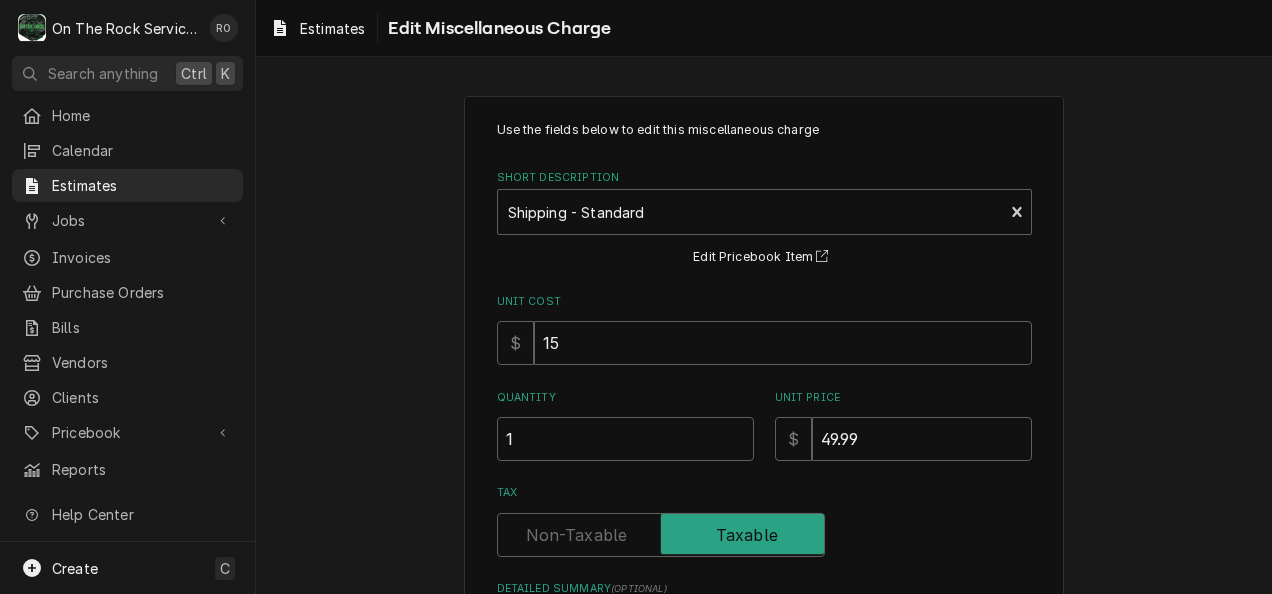 scroll, scrollTop: 279, scrollLeft: 0, axis: vertical 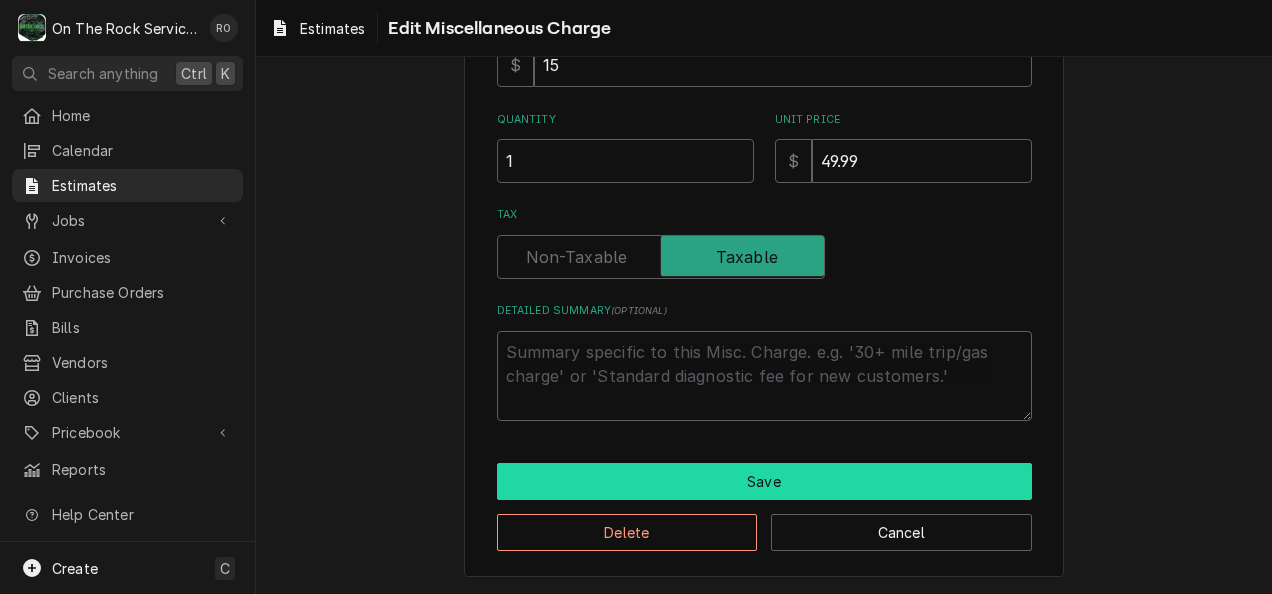 click on "Save" at bounding box center [764, 481] 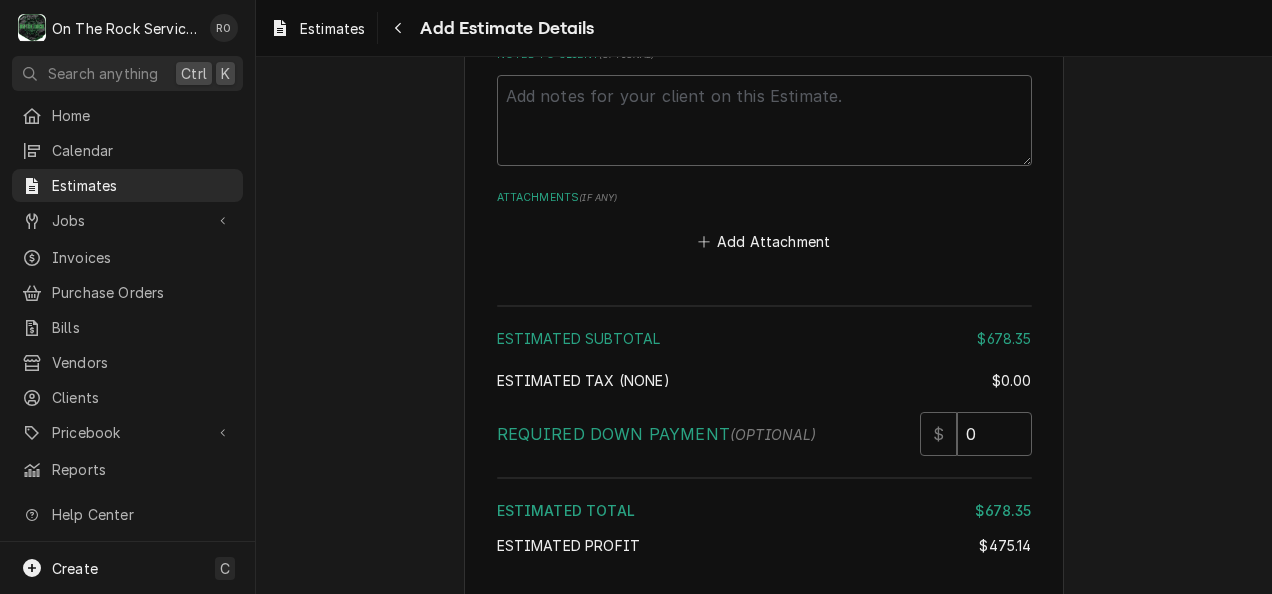 scroll, scrollTop: 3865, scrollLeft: 0, axis: vertical 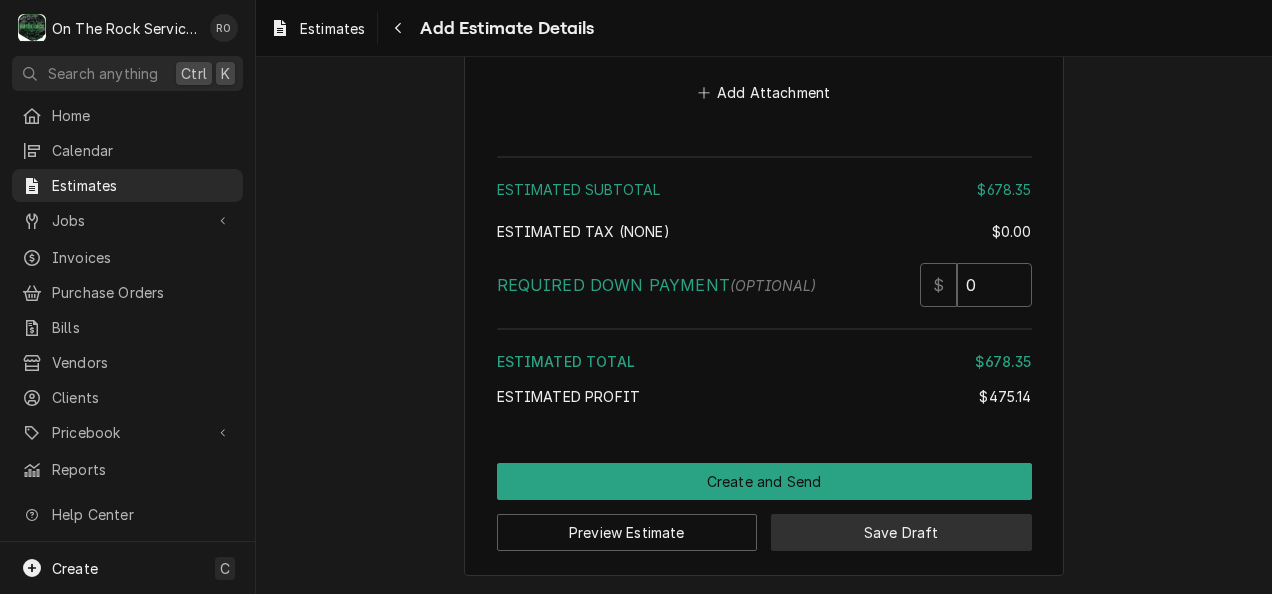 click on "Save Draft" at bounding box center (901, 532) 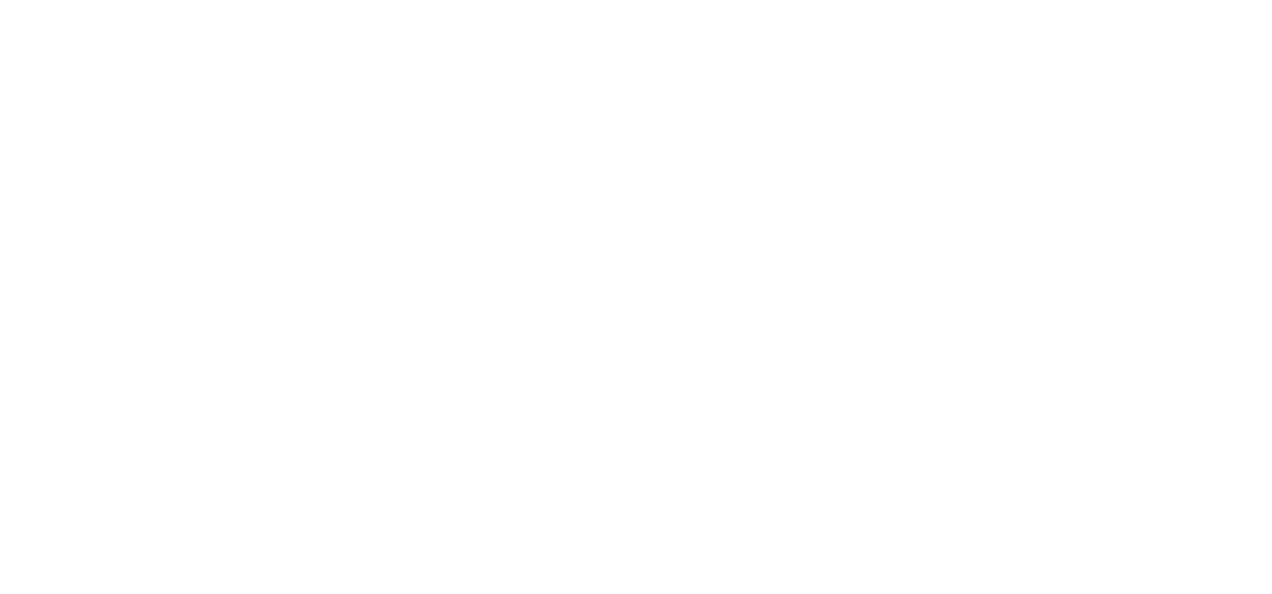scroll, scrollTop: 0, scrollLeft: 0, axis: both 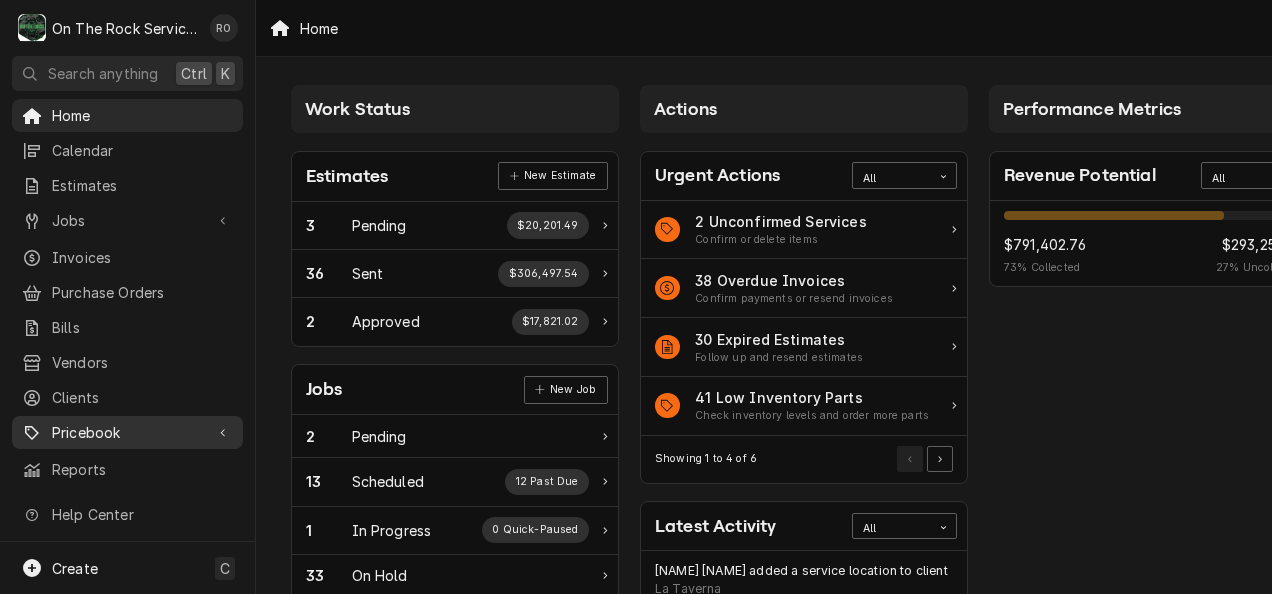 click on "Pricebook" at bounding box center [127, 432] 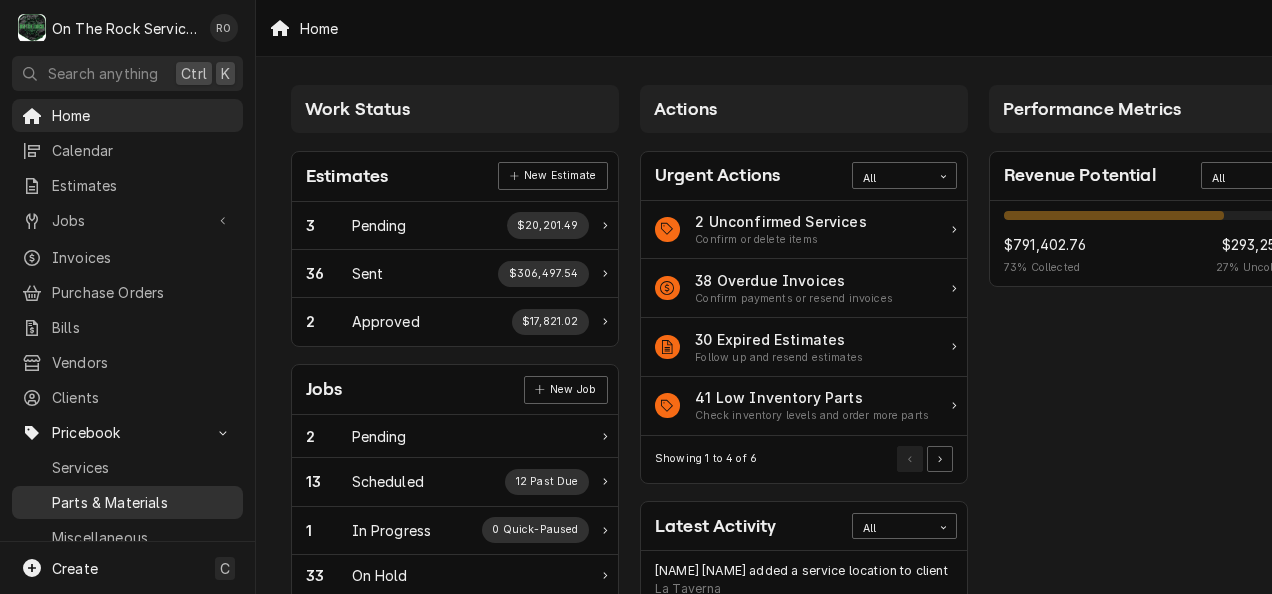 click on "Parts & Materials" at bounding box center [142, 502] 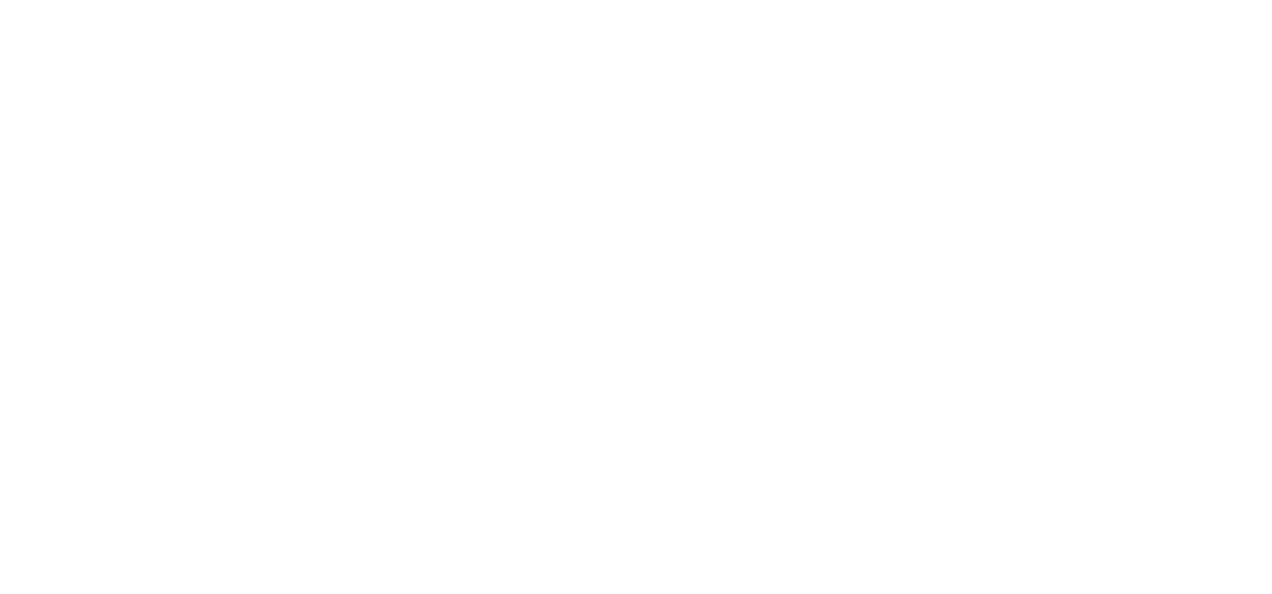 scroll, scrollTop: 0, scrollLeft: 0, axis: both 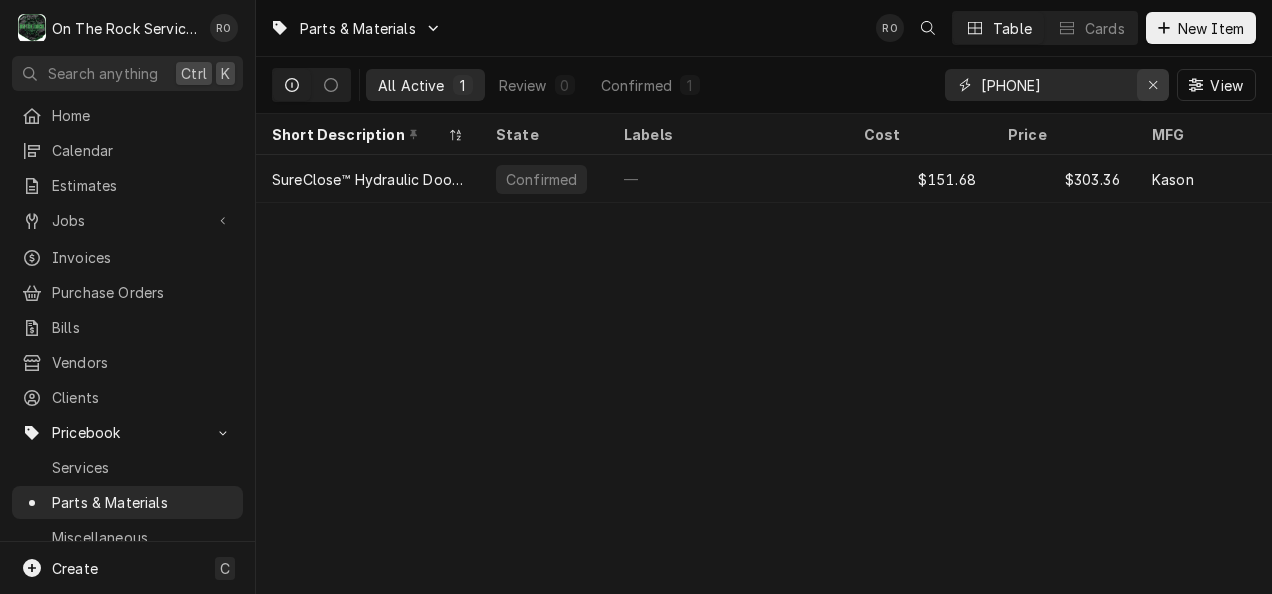 click at bounding box center [1153, 85] 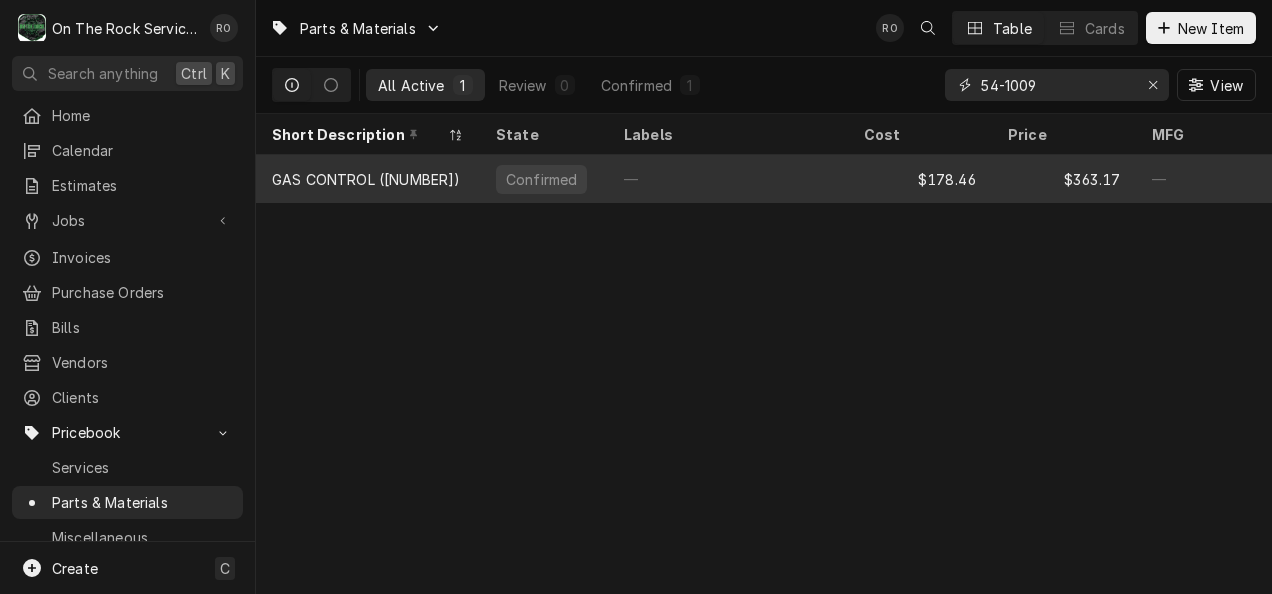 type on "54-1009" 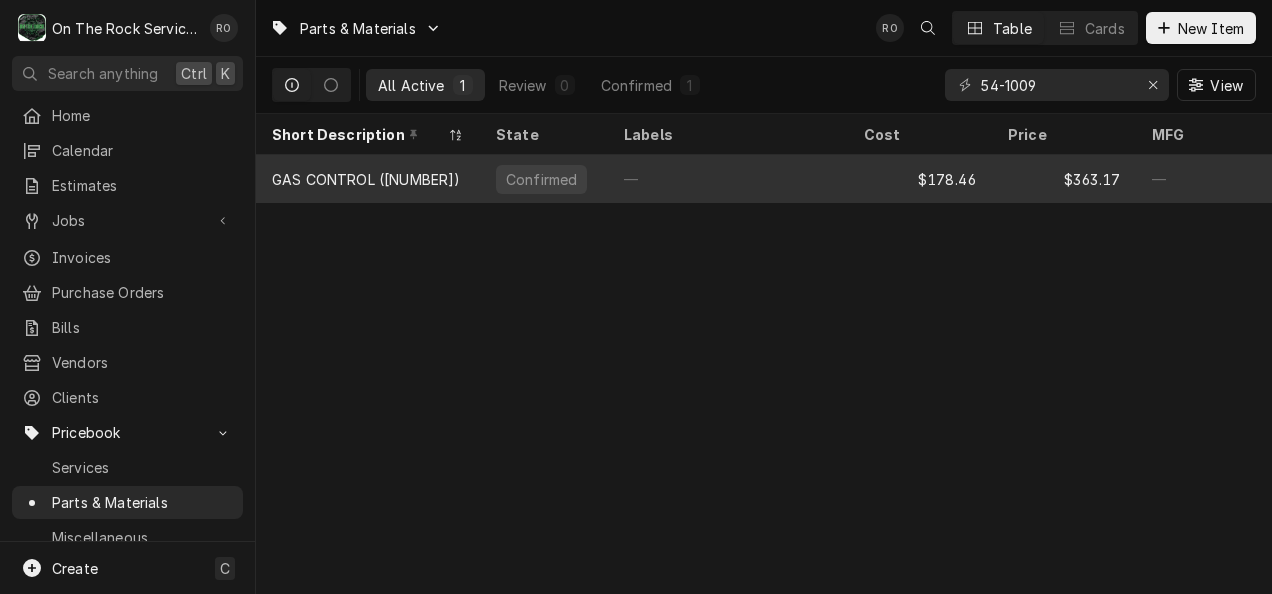 click on "—" at bounding box center (728, 179) 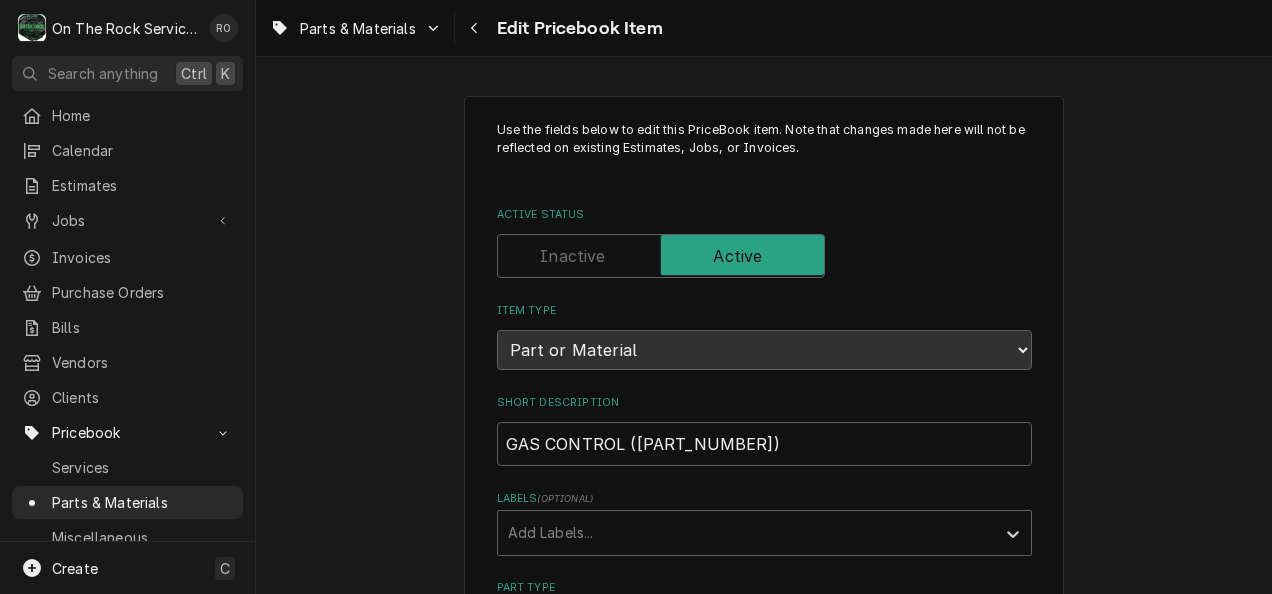 scroll, scrollTop: 0, scrollLeft: 0, axis: both 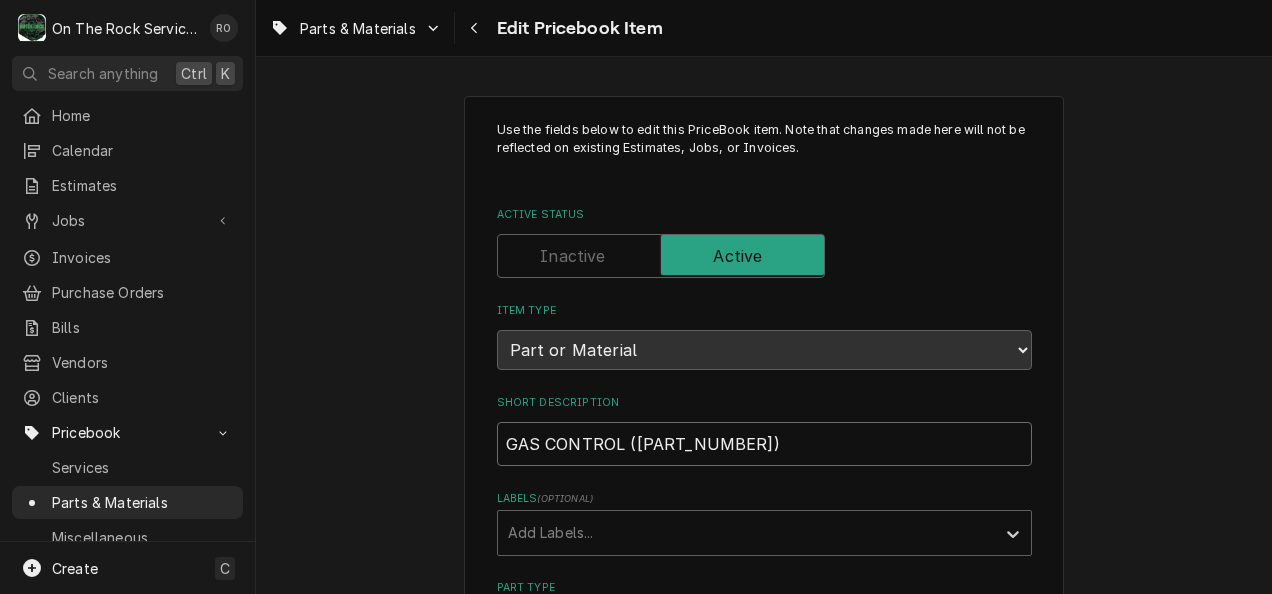 click on "GAS CONTROL ([PART_NUMBER])" at bounding box center (764, 444) 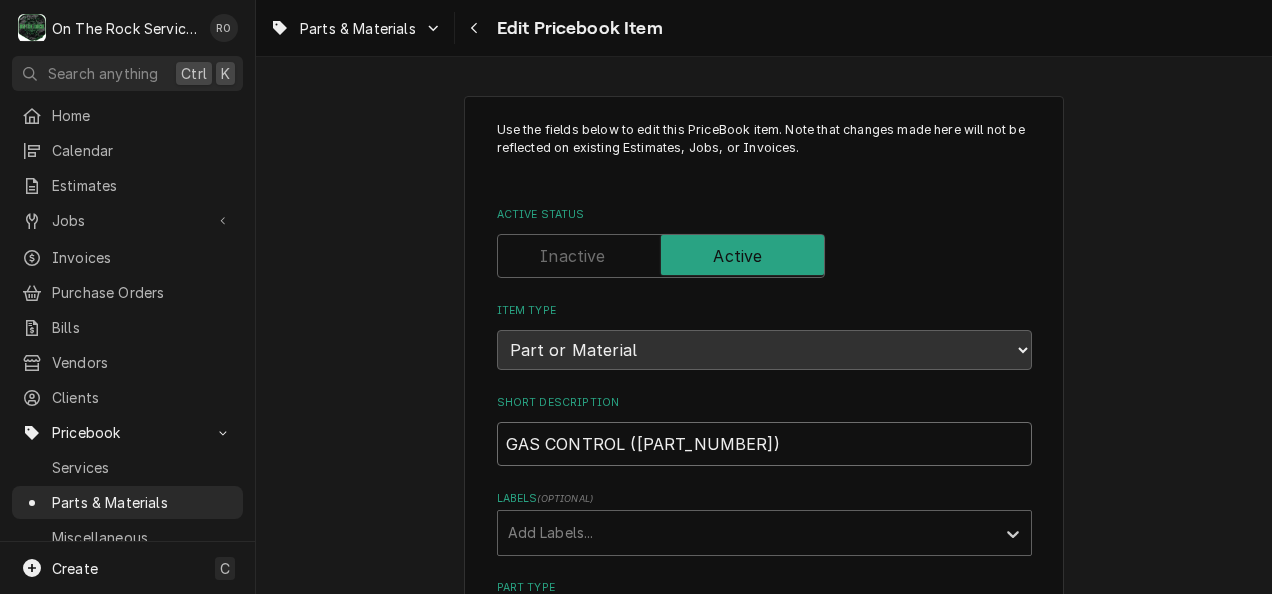 paste on "/2 in Millivolt Natural Gas Combination Safety Valve" 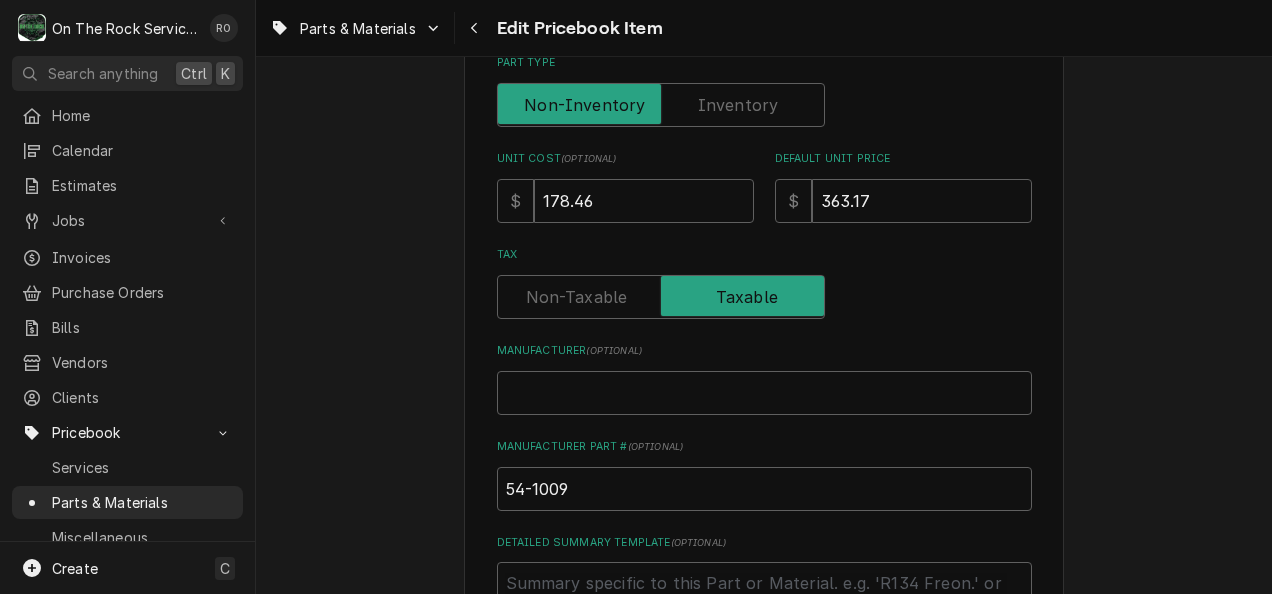 scroll, scrollTop: 527, scrollLeft: 0, axis: vertical 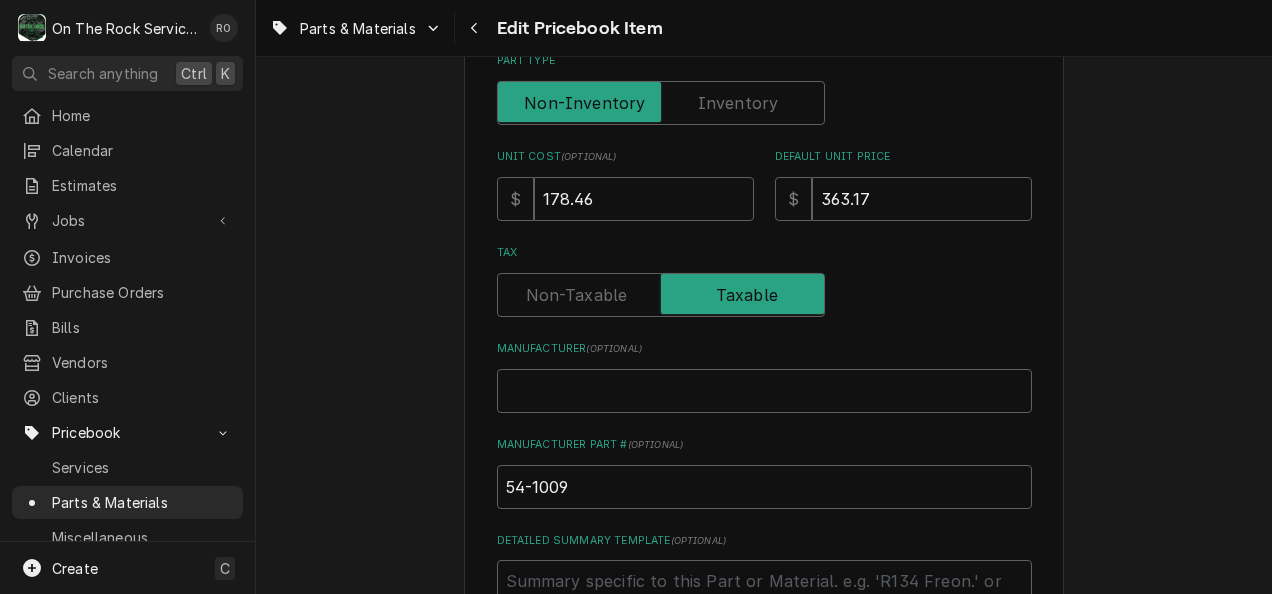 type on "/2 in Millivolt Natural Gas Combination Safety Valve" 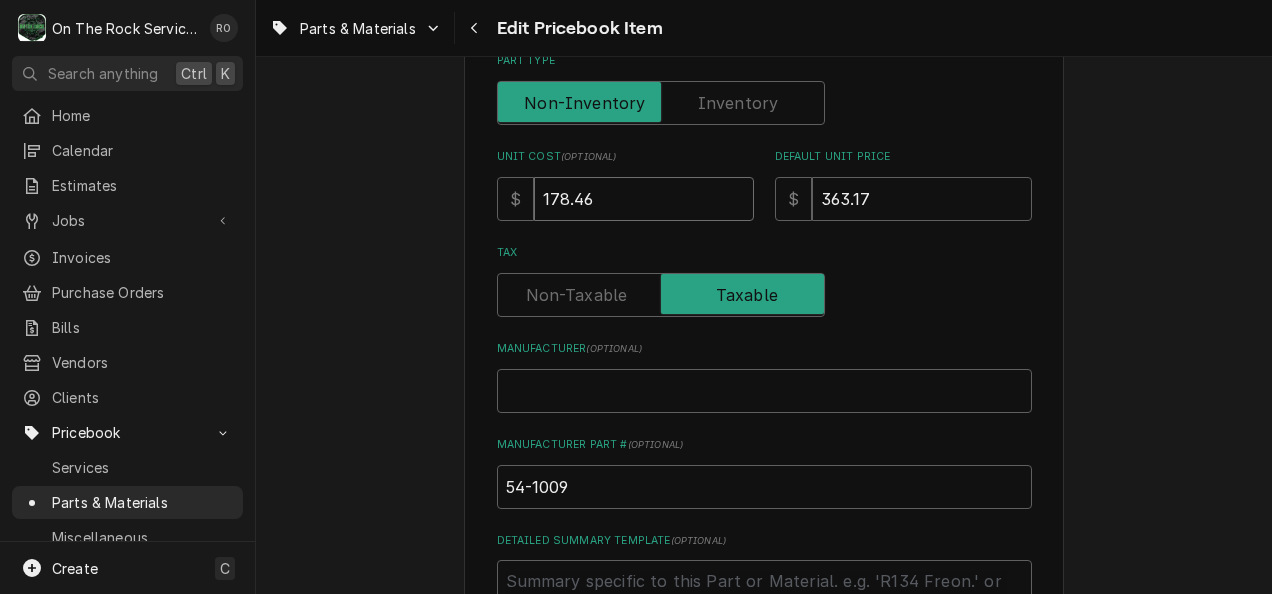 drag, startPoint x: 691, startPoint y: 200, endPoint x: 320, endPoint y: 186, distance: 371.26407 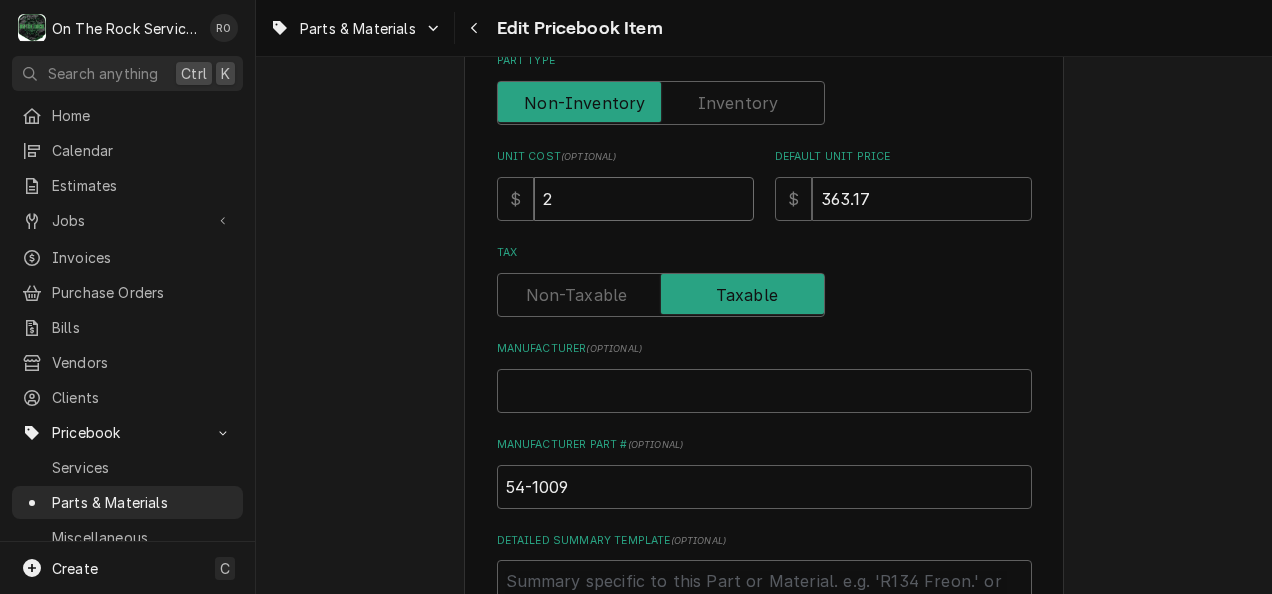 type on "x" 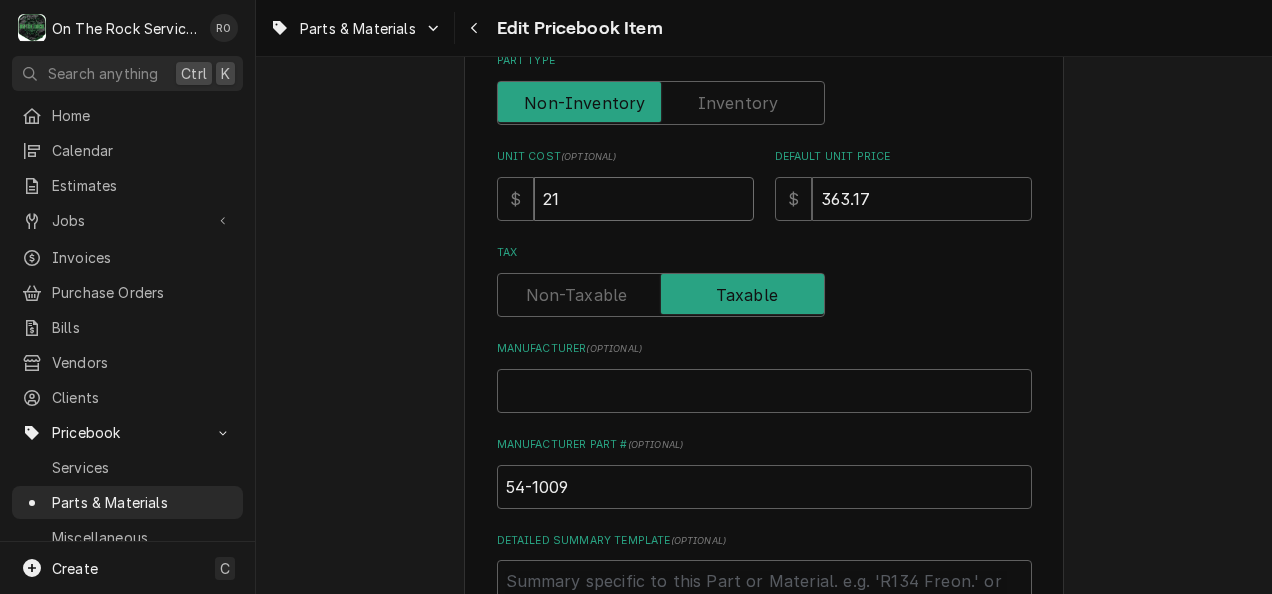 type on "x" 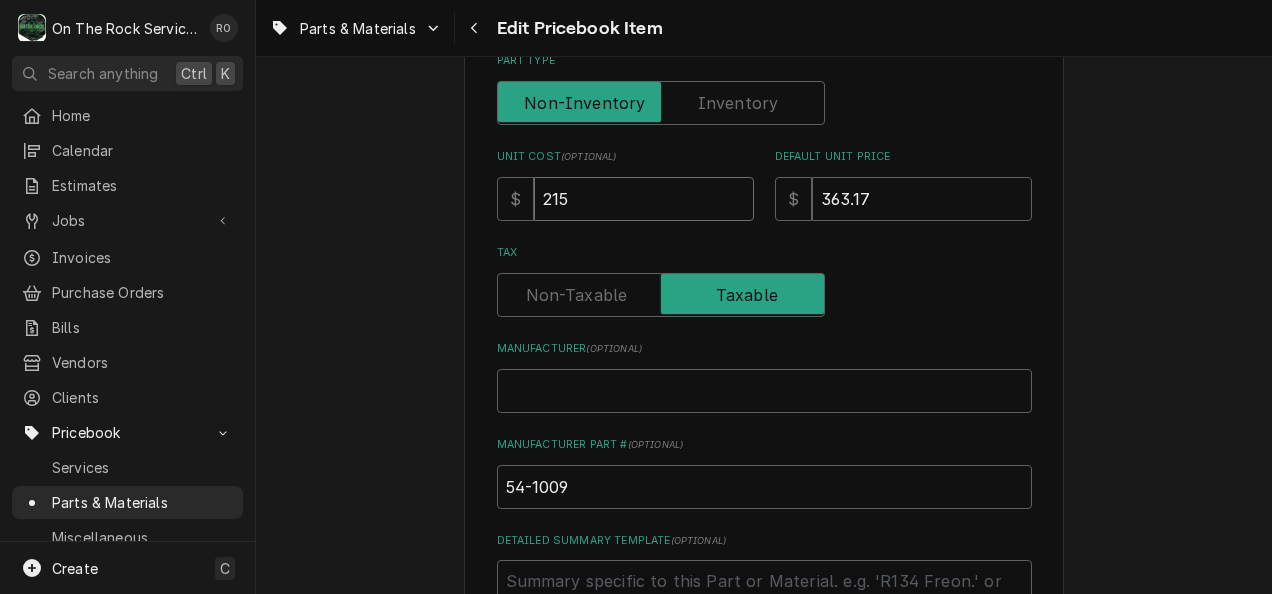 type on "x" 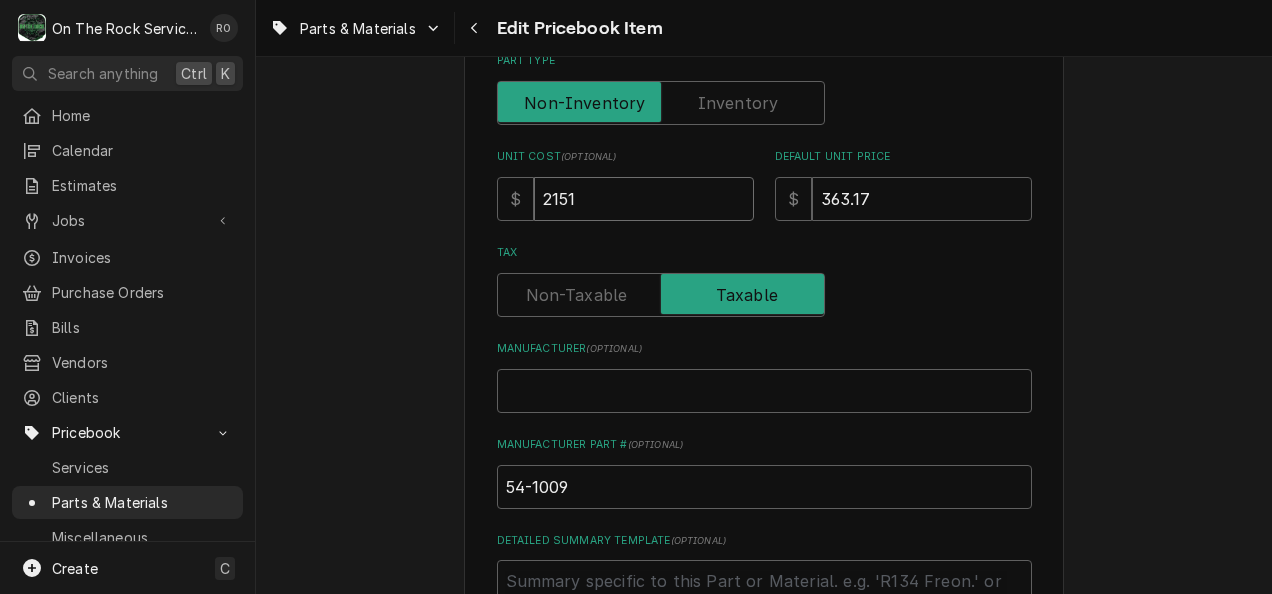 type on "x" 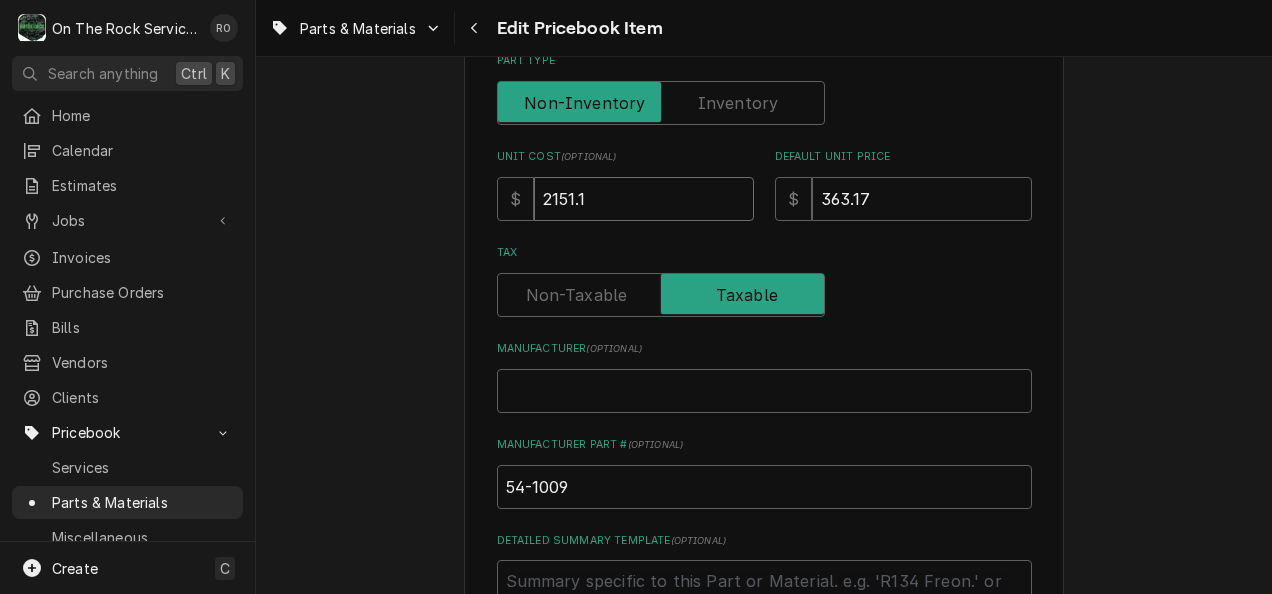 type on "x" 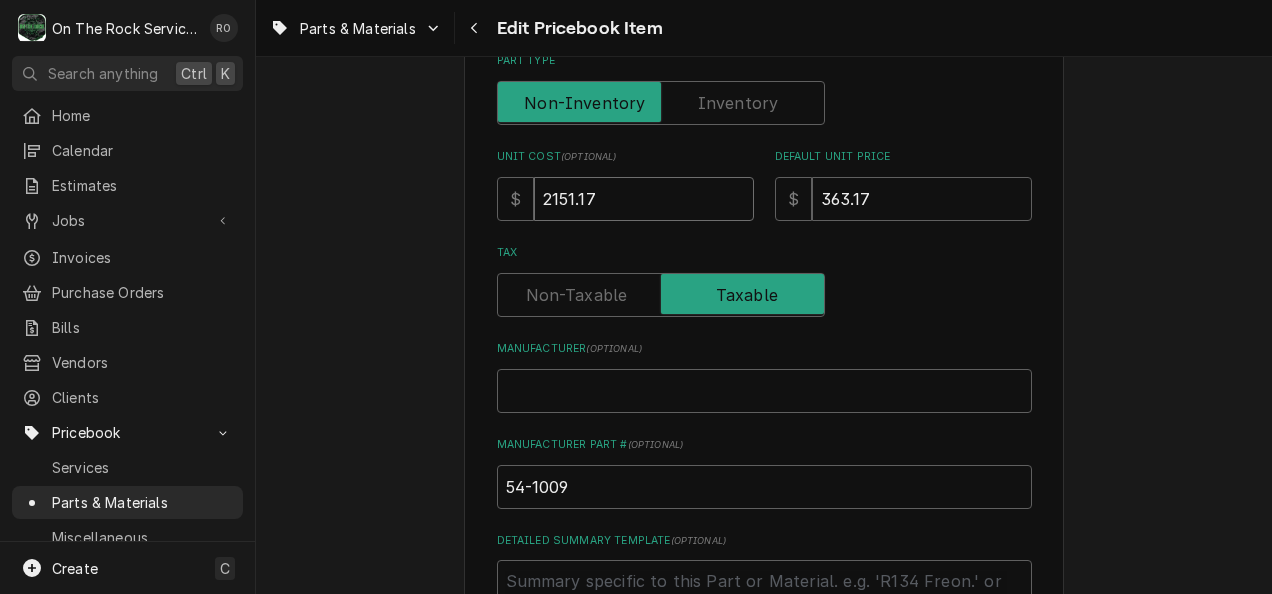 type on "2151.17" 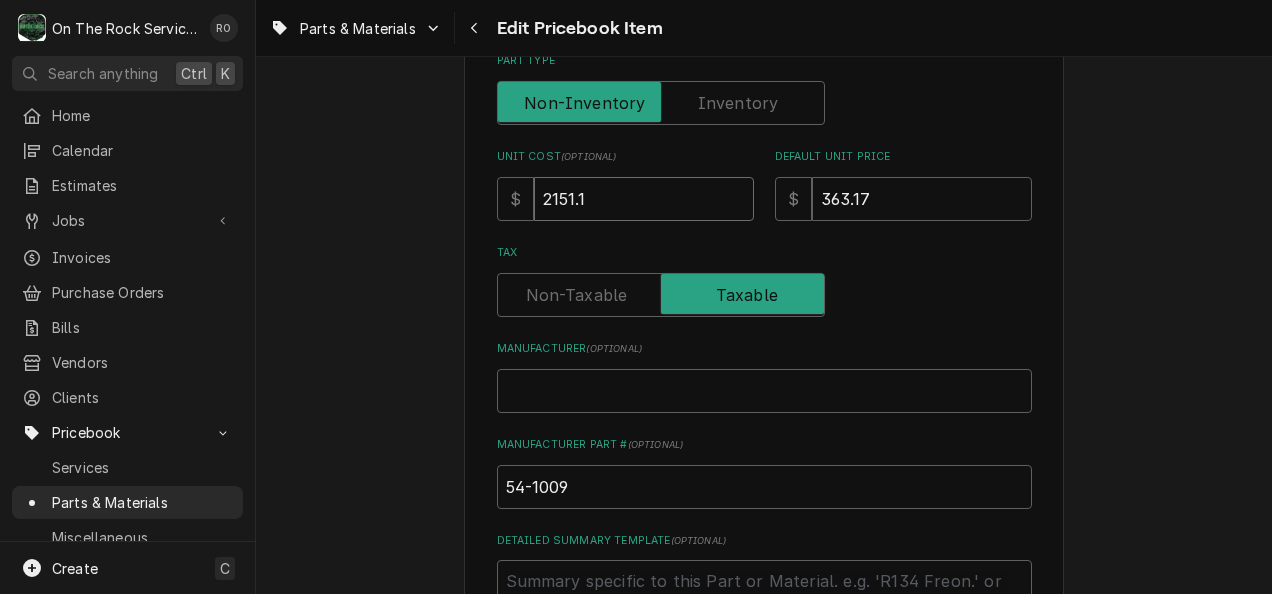 type on "x" 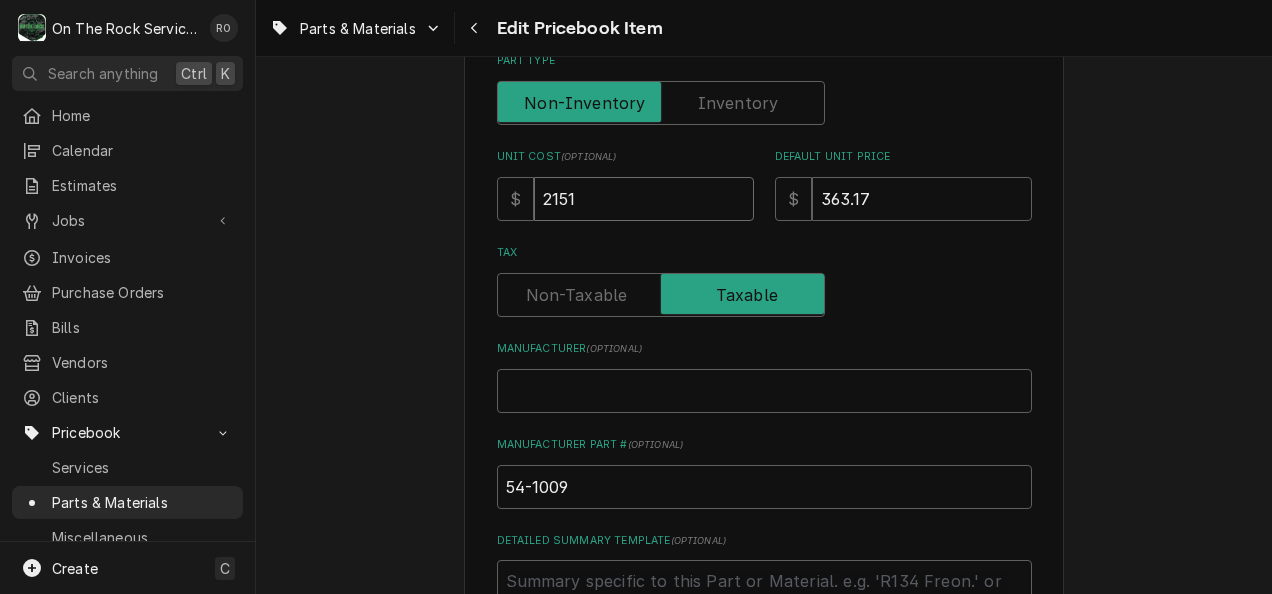type on "x" 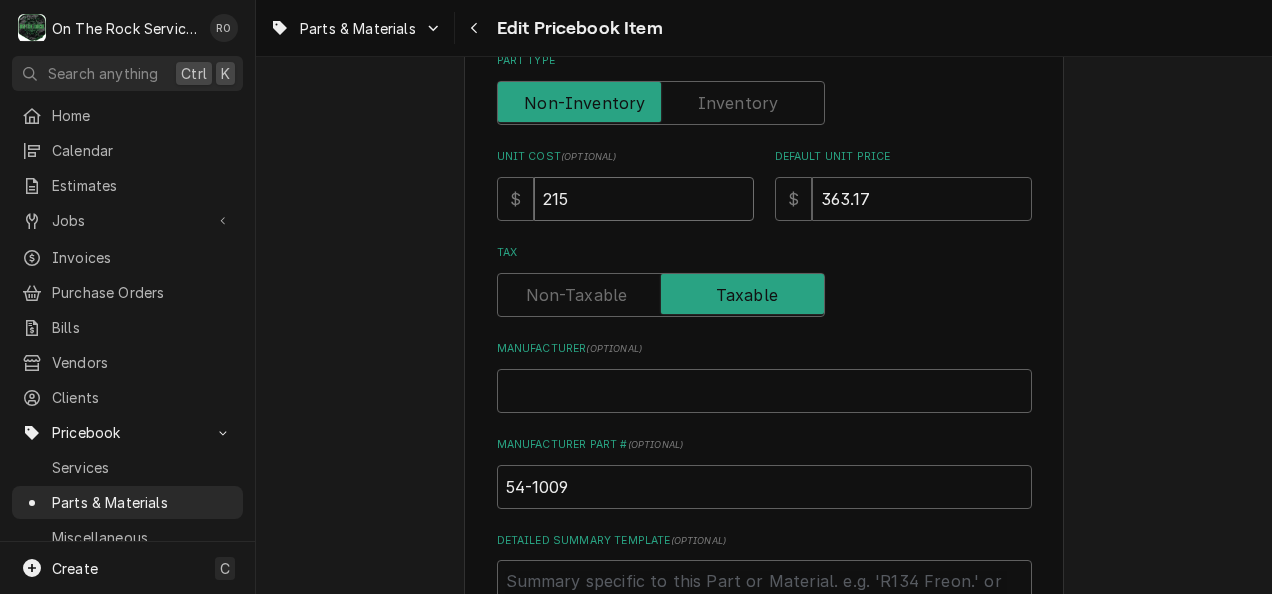 type on "x" 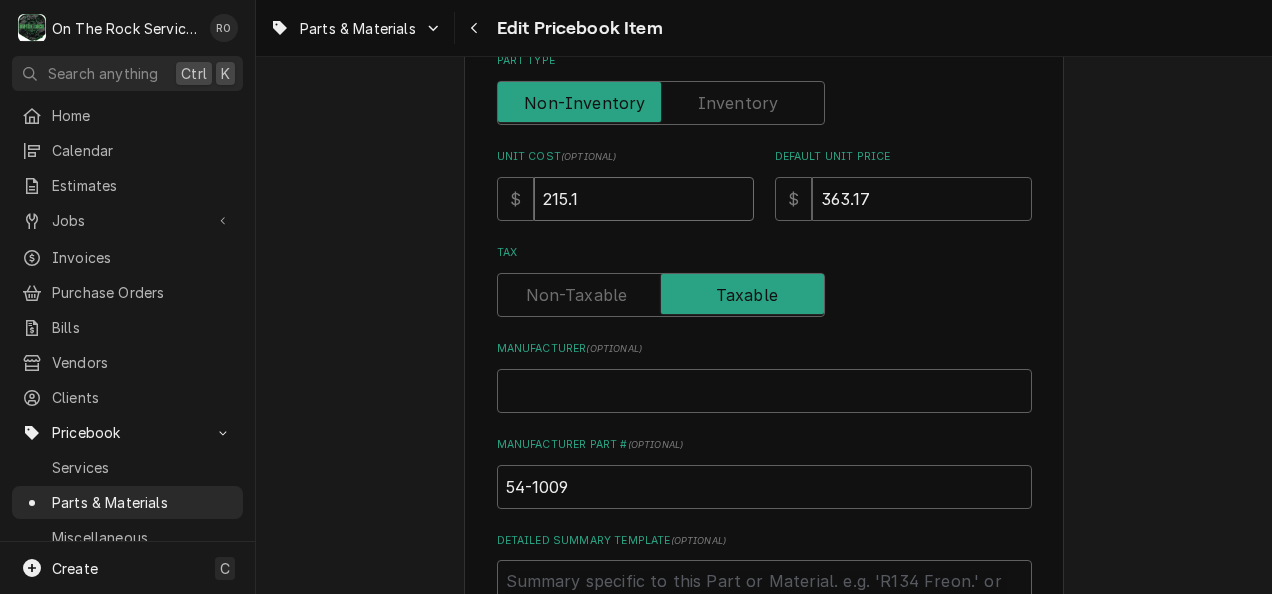 type on "x" 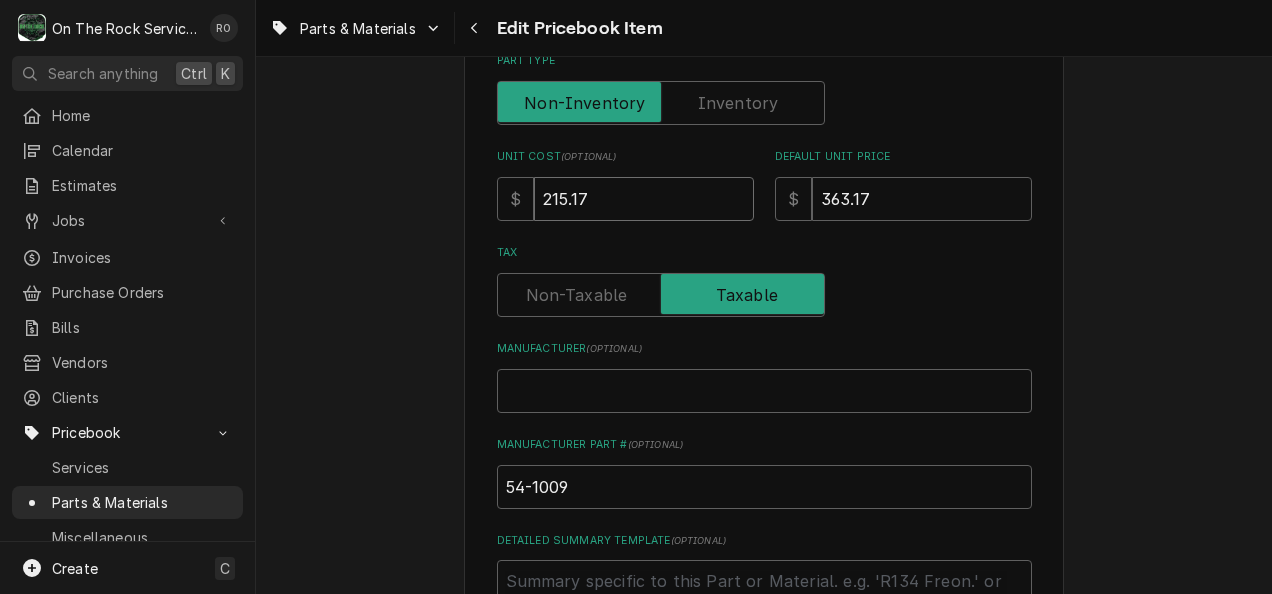 type on "215.17" 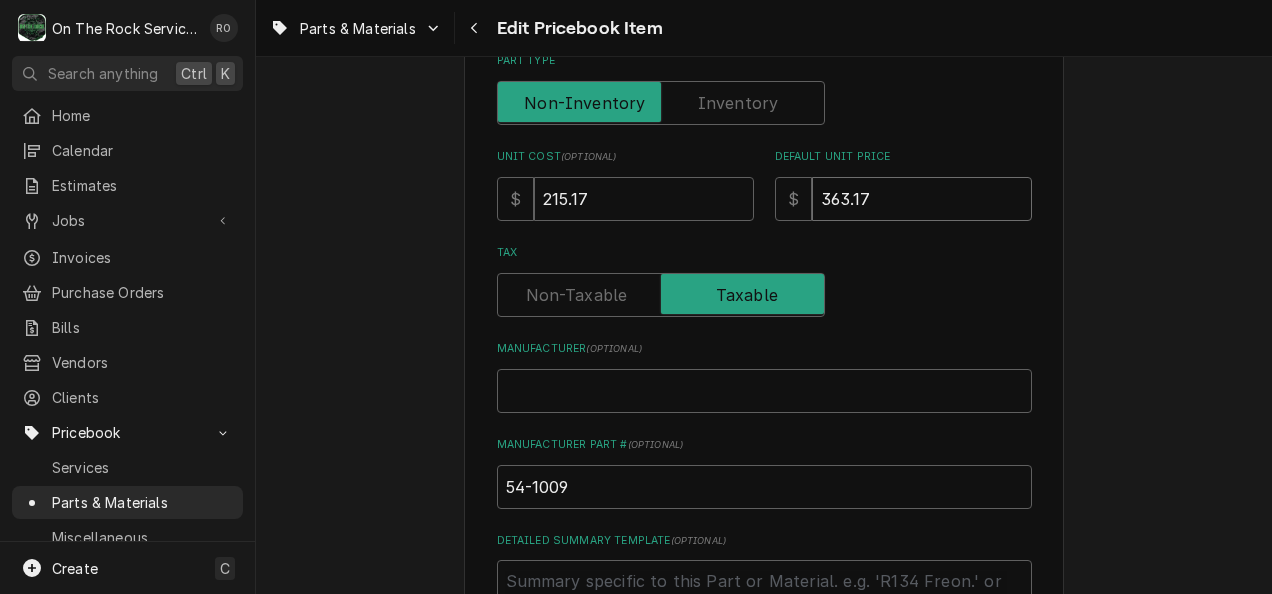 type on "x" 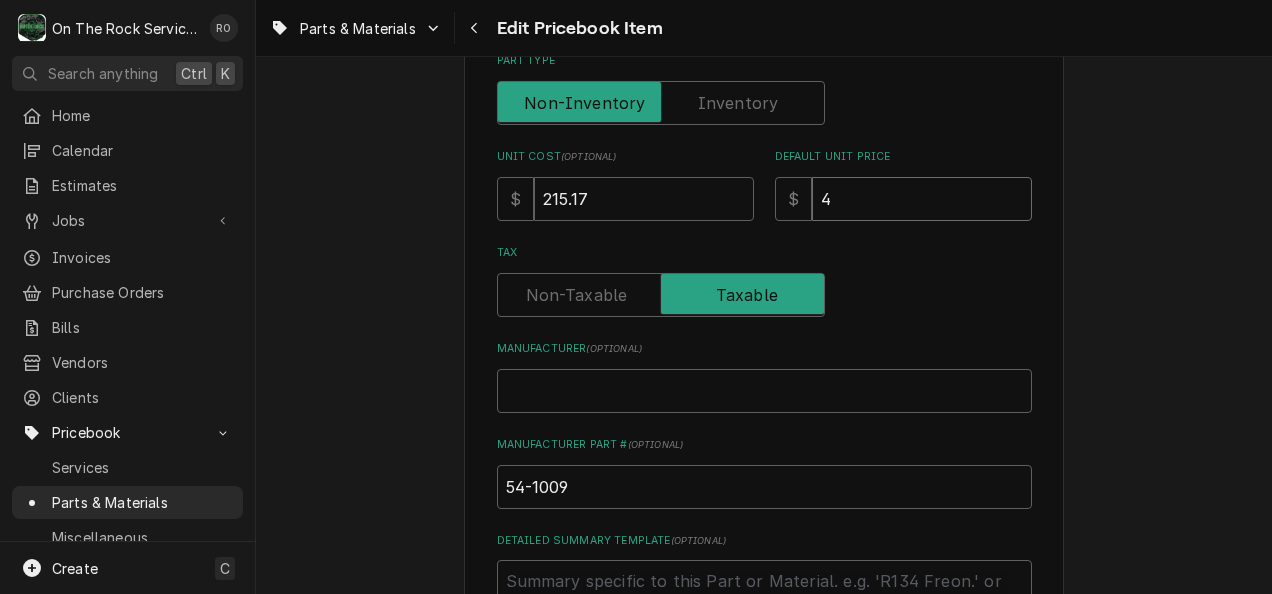 type on "x" 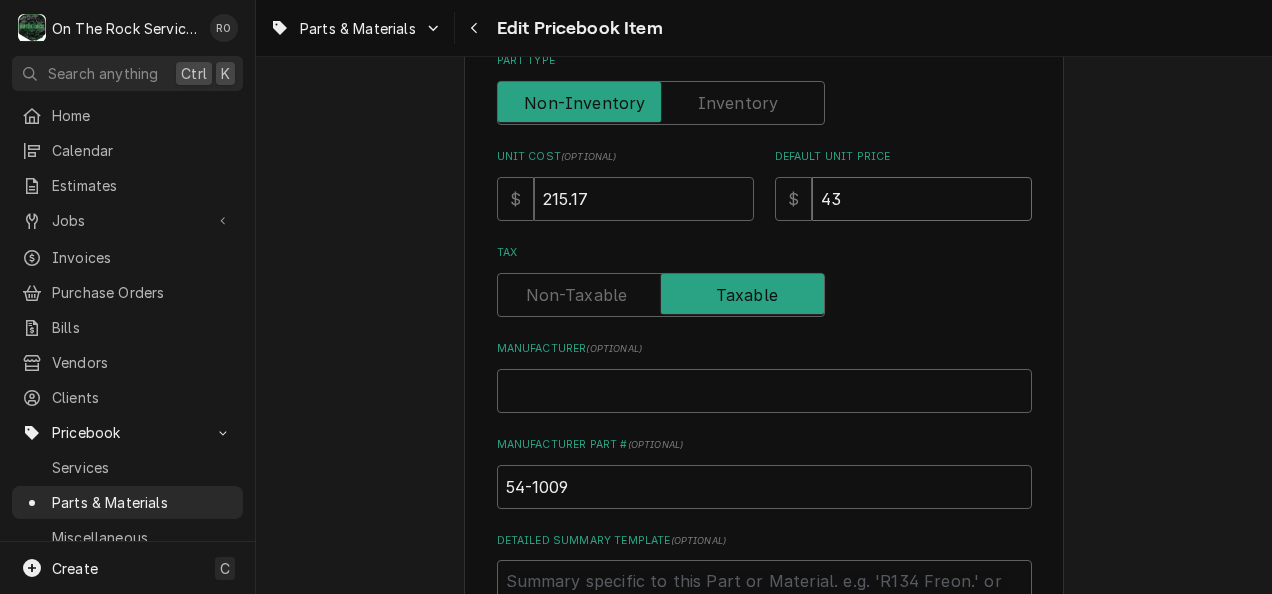 type on "x" 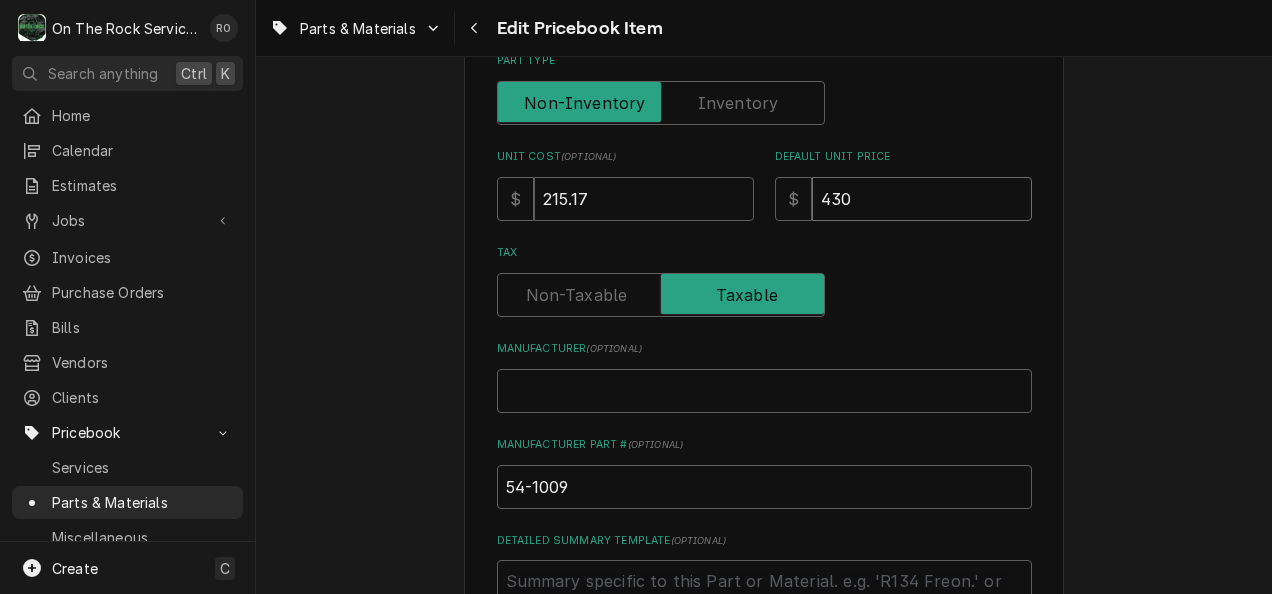 type on "x" 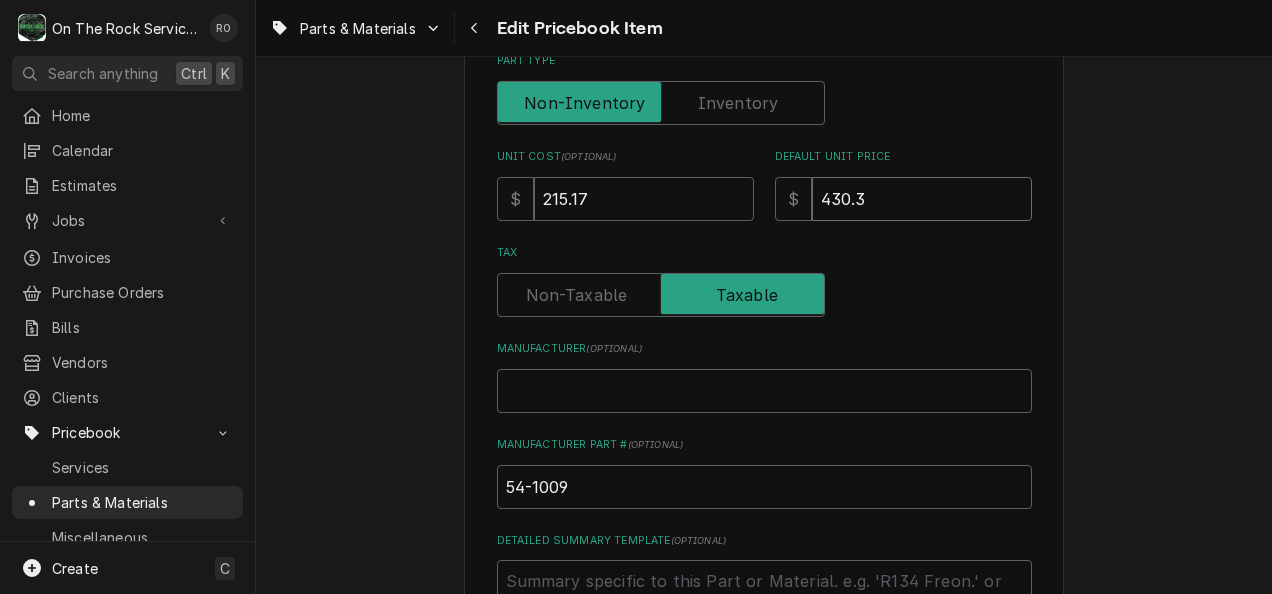 type on "x" 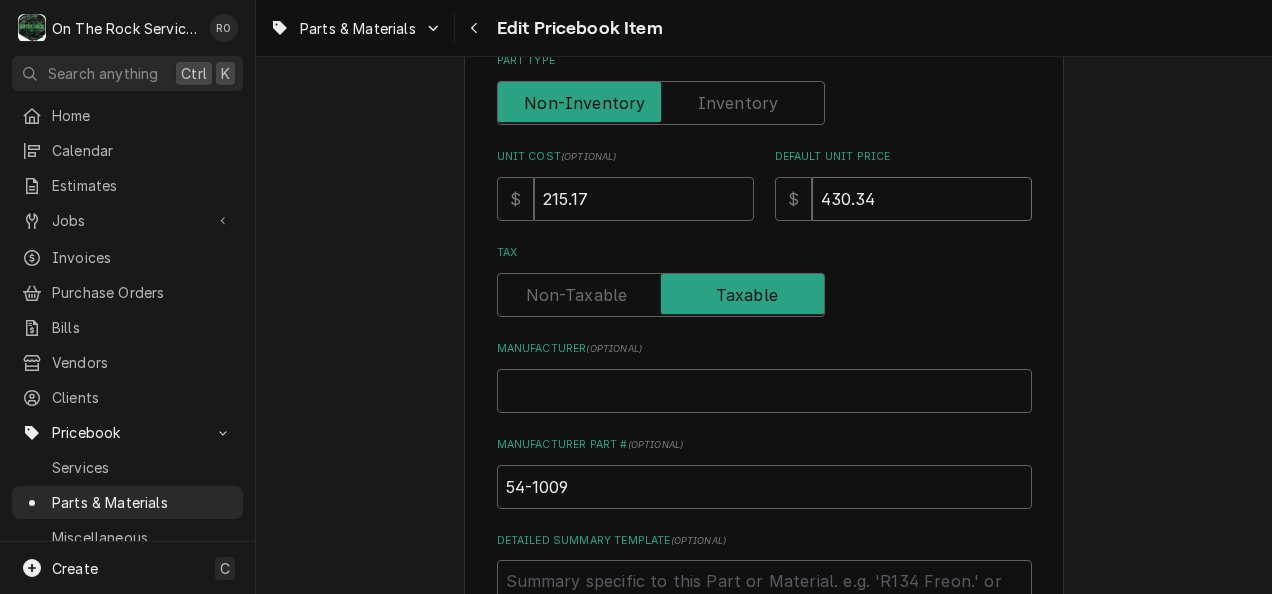 type on "430.34" 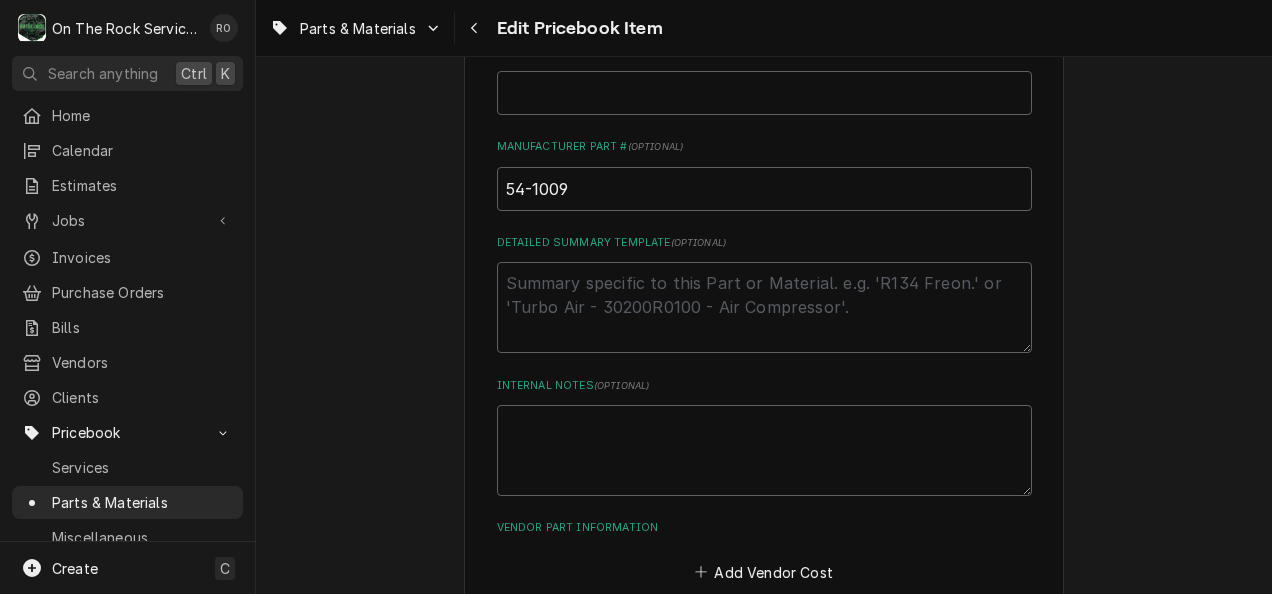 scroll, scrollTop: 824, scrollLeft: 0, axis: vertical 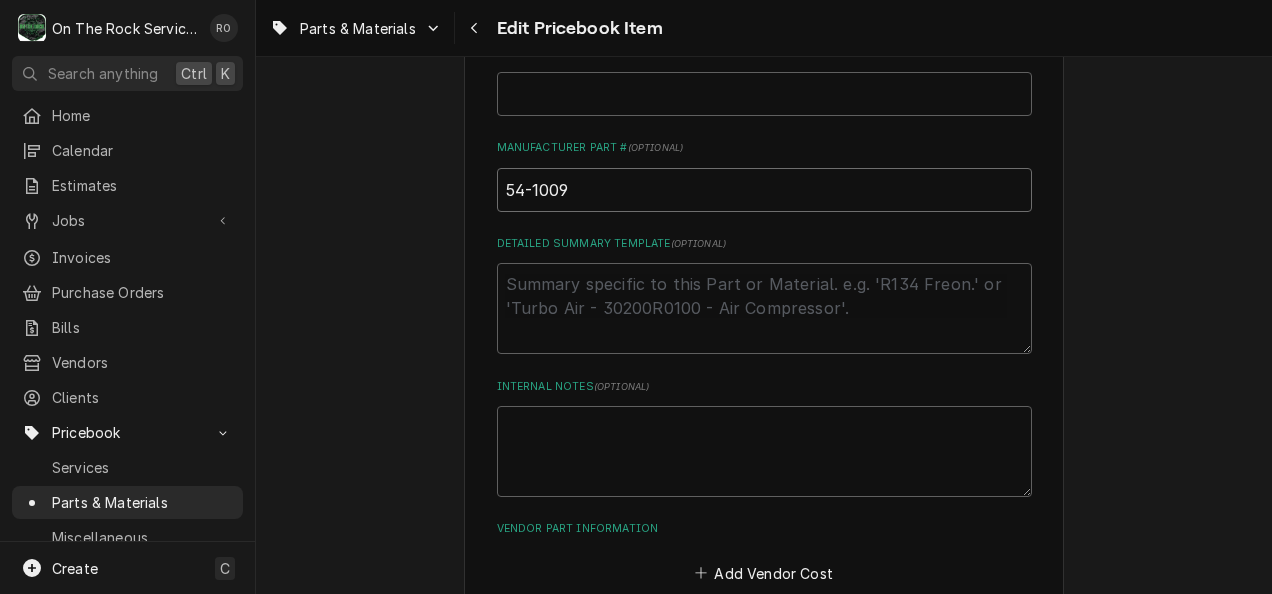 click on "54-1009" at bounding box center [764, 190] 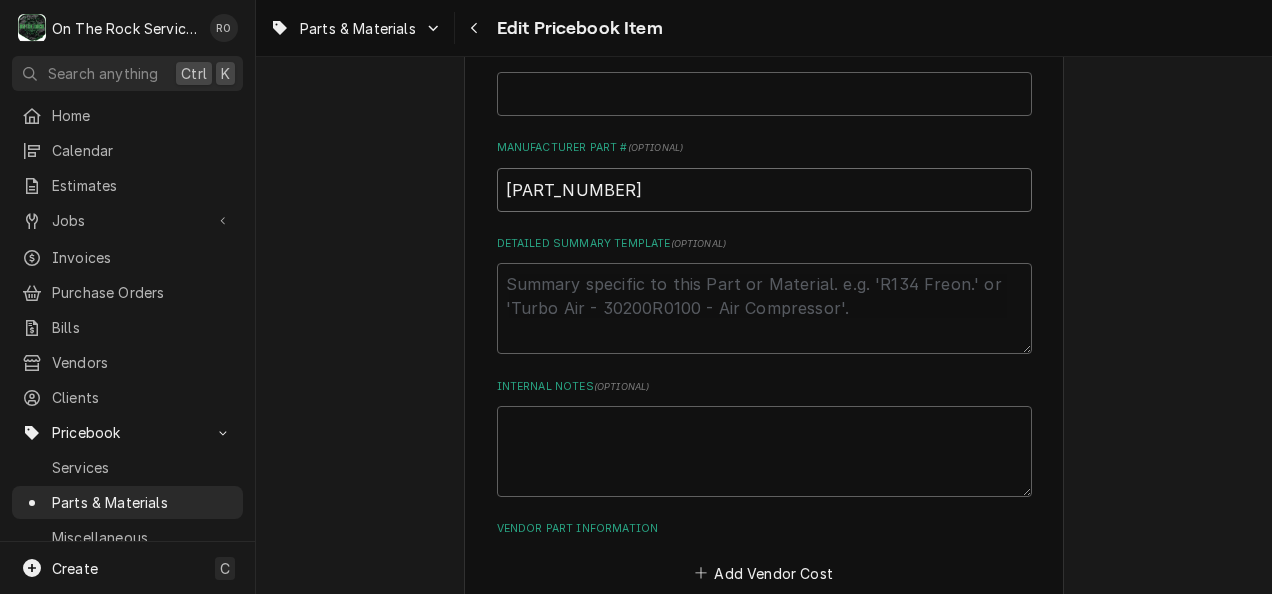 type on "x" 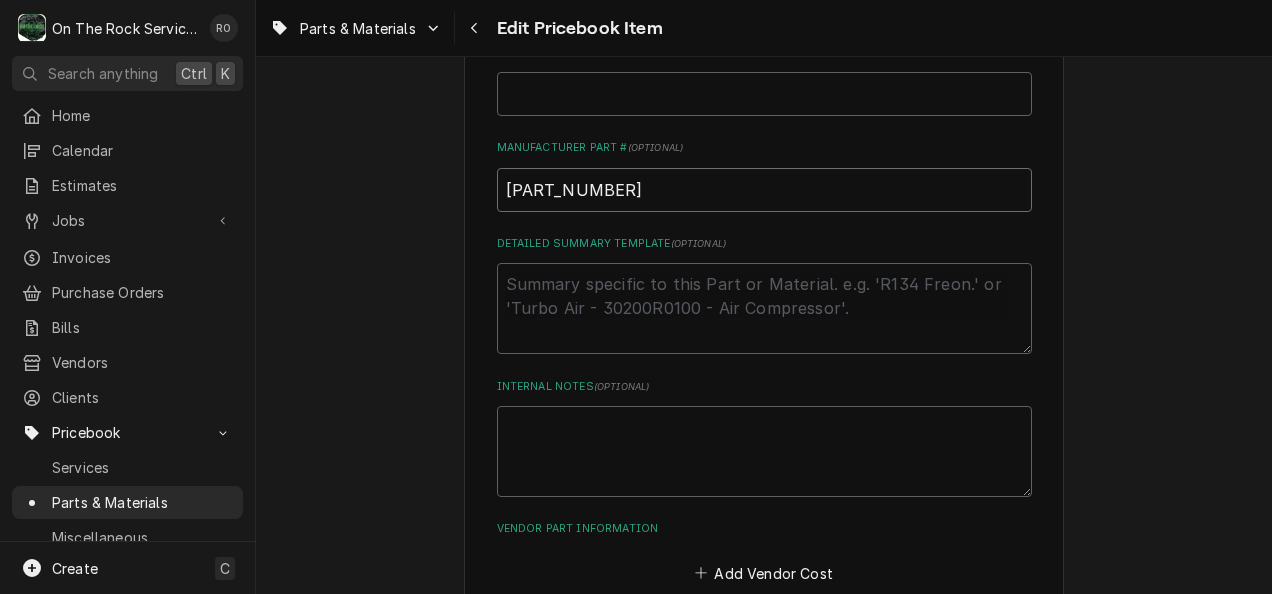 type on "54-1009," 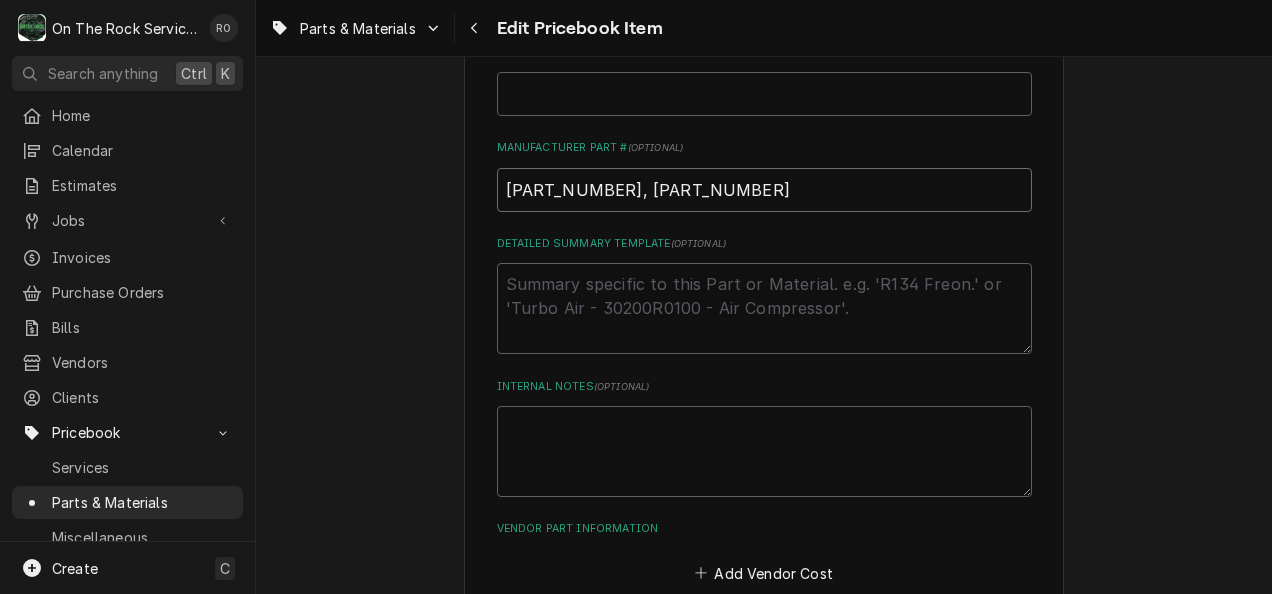 type on "x" 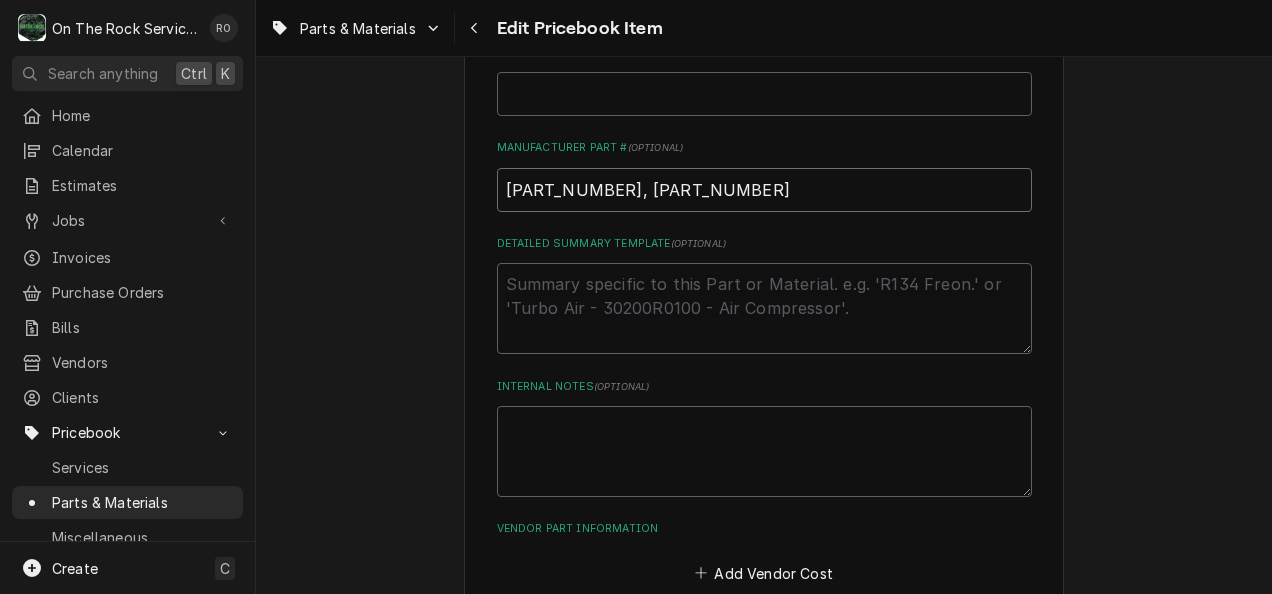 type on "54-1009, 54" 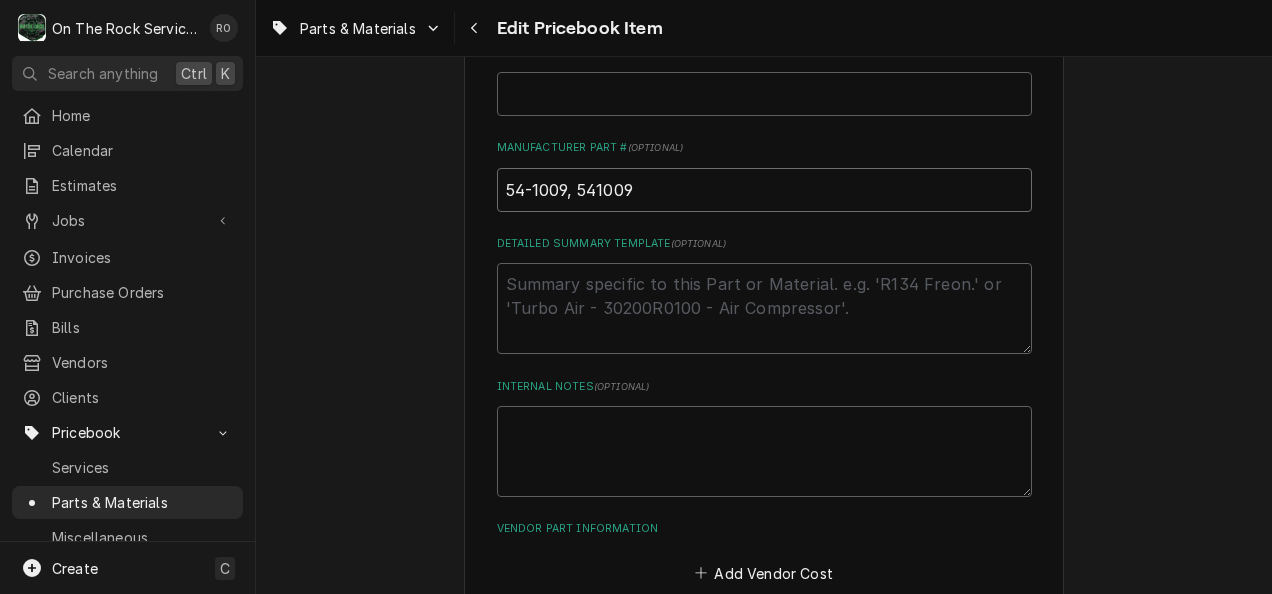 type on "x" 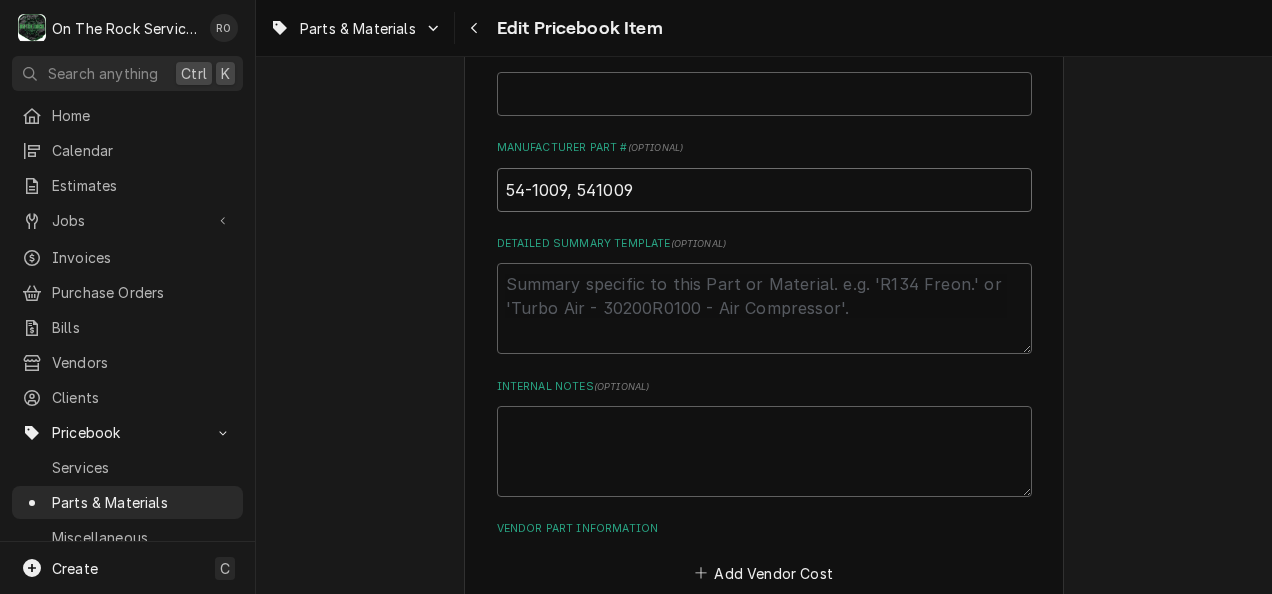 type on "54-1009, 541009," 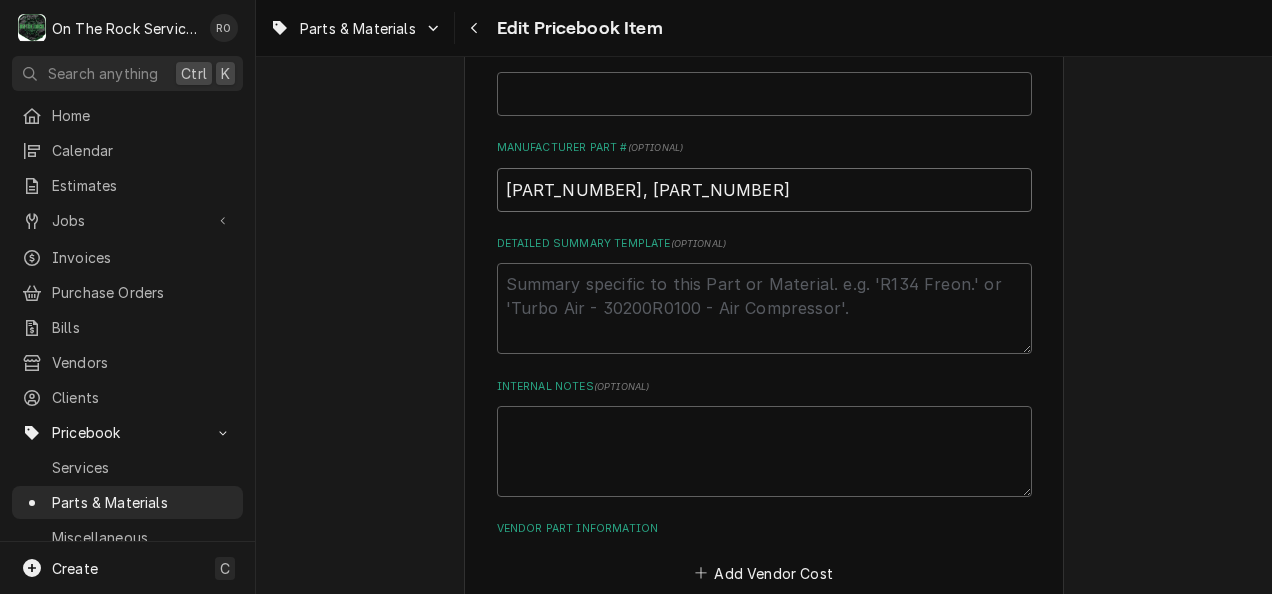 type on "x" 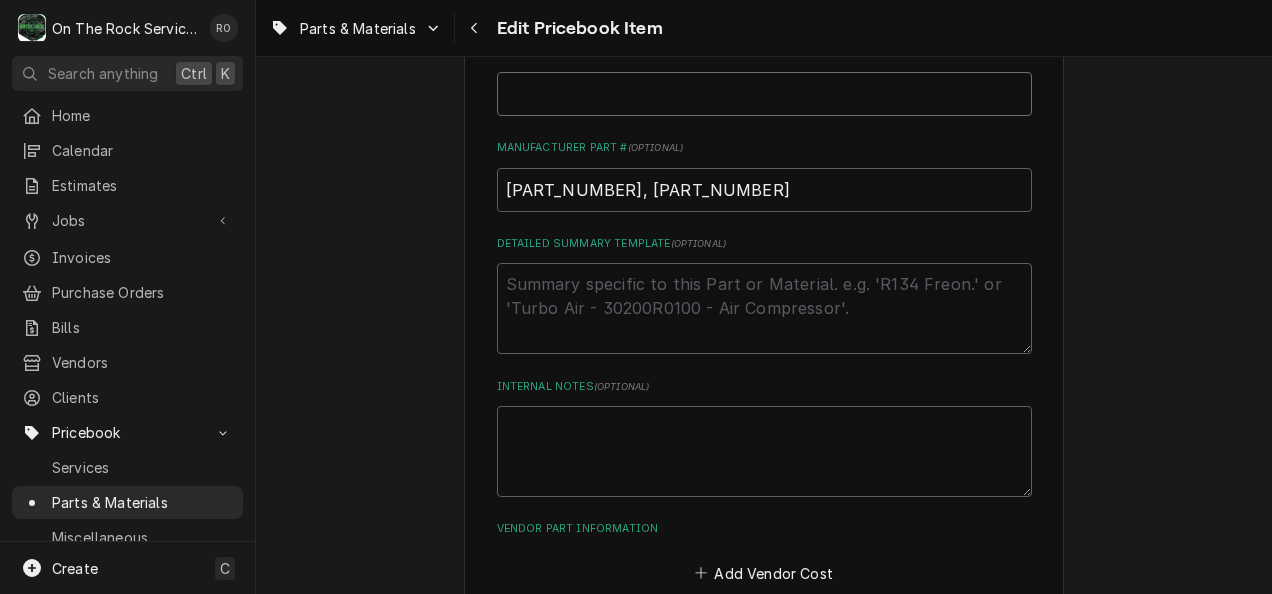 click on "Manufacturer  ( optional )" at bounding box center [764, 94] 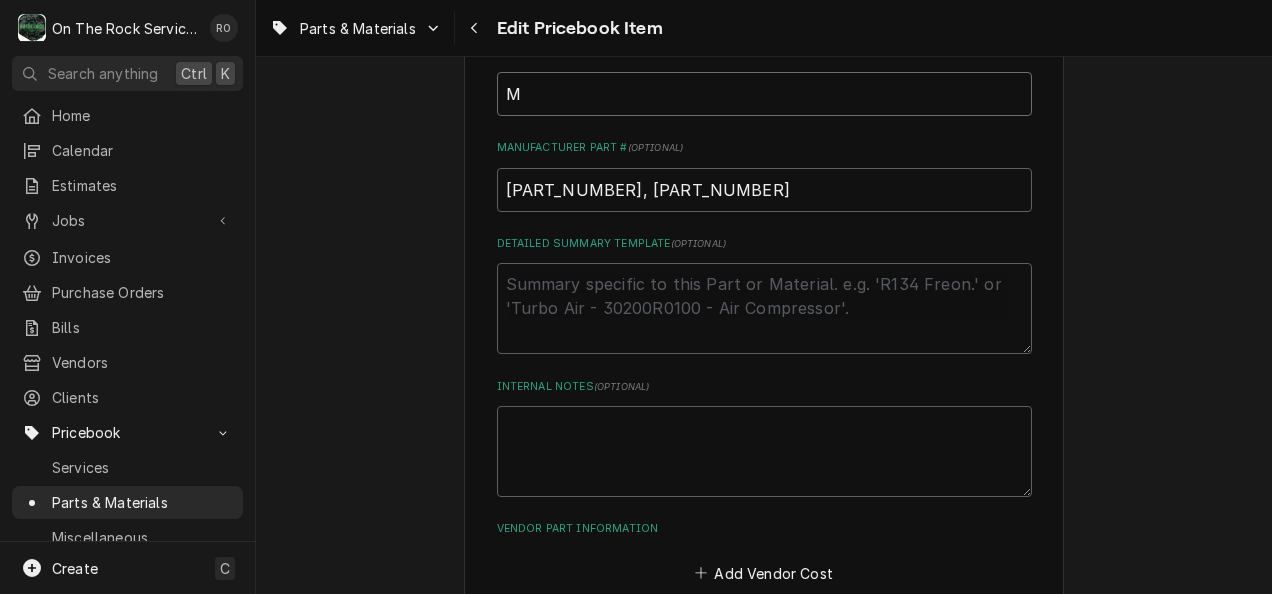 type on "x" 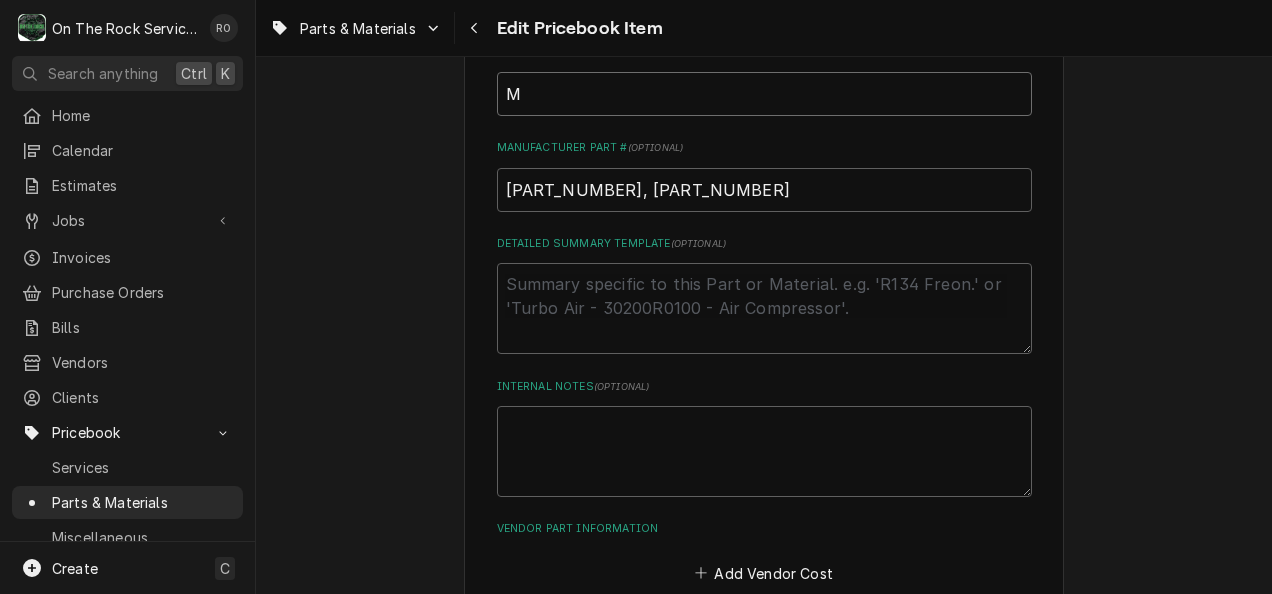 type on "Ma" 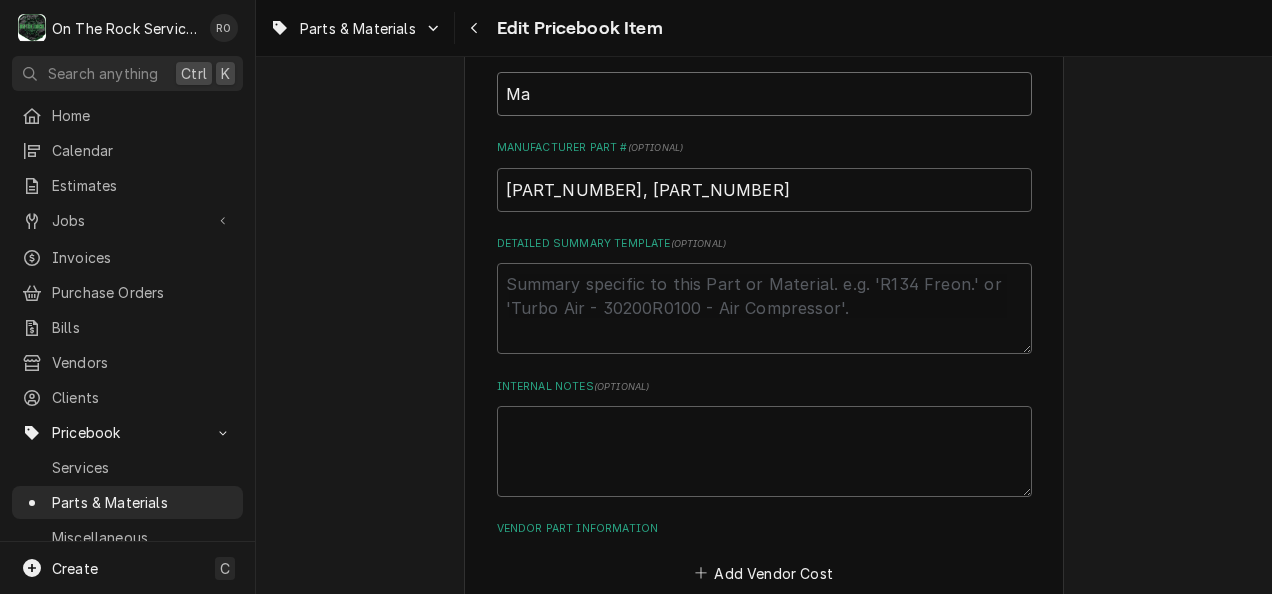 type on "x" 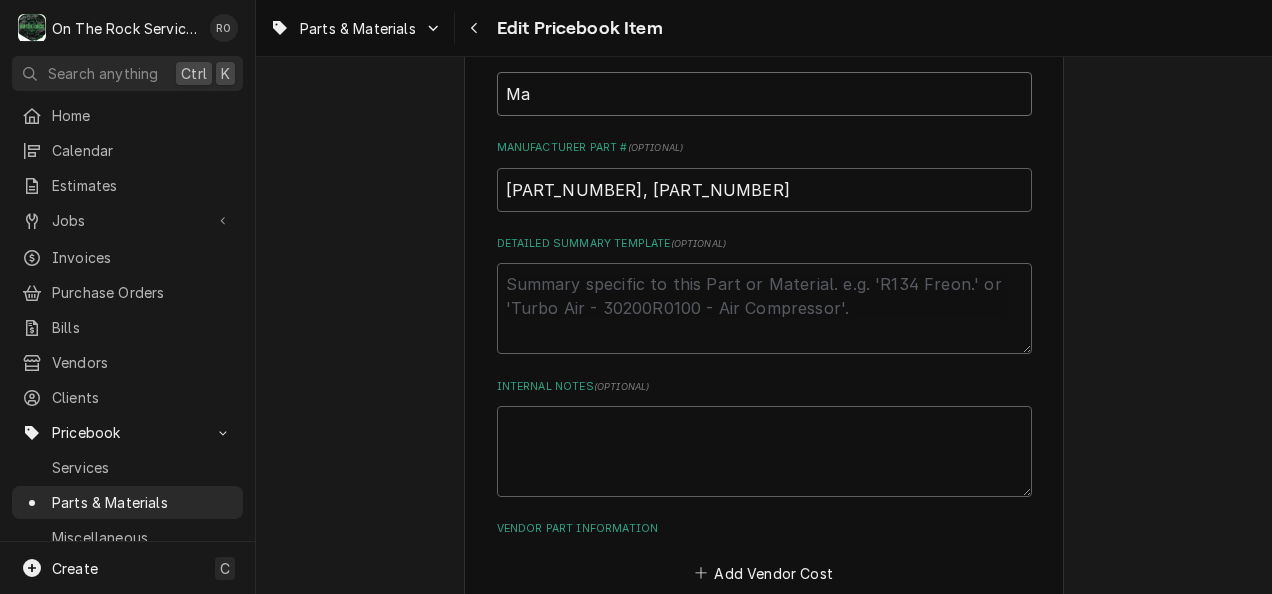 type on "Mav" 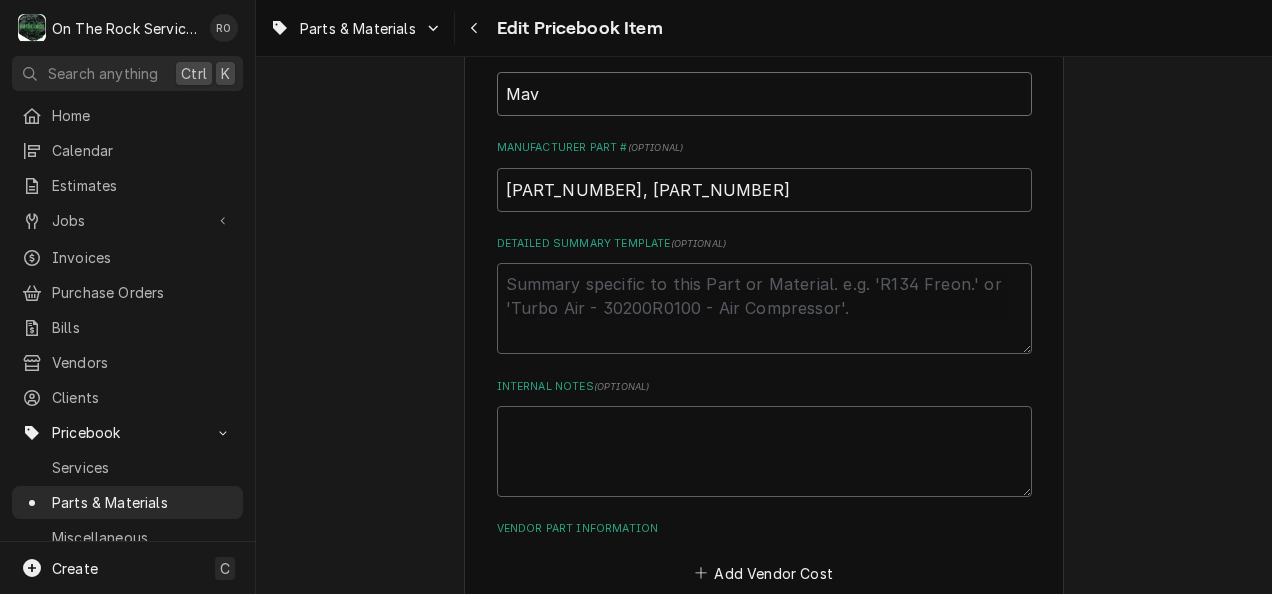 type on "x" 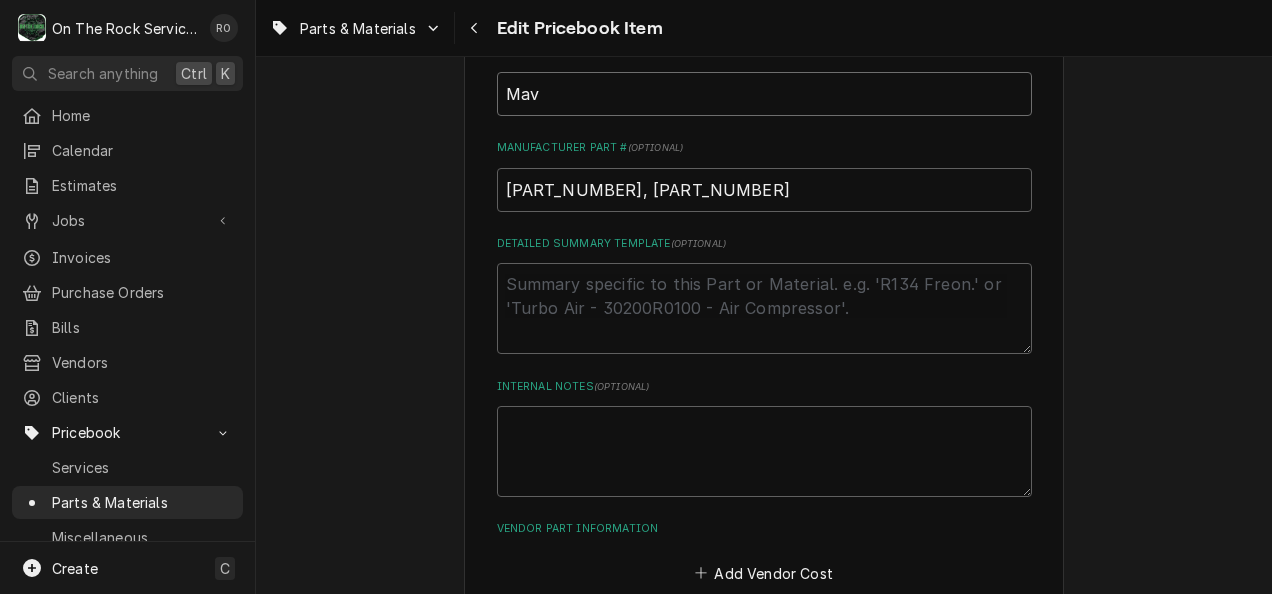 type on "Mavr" 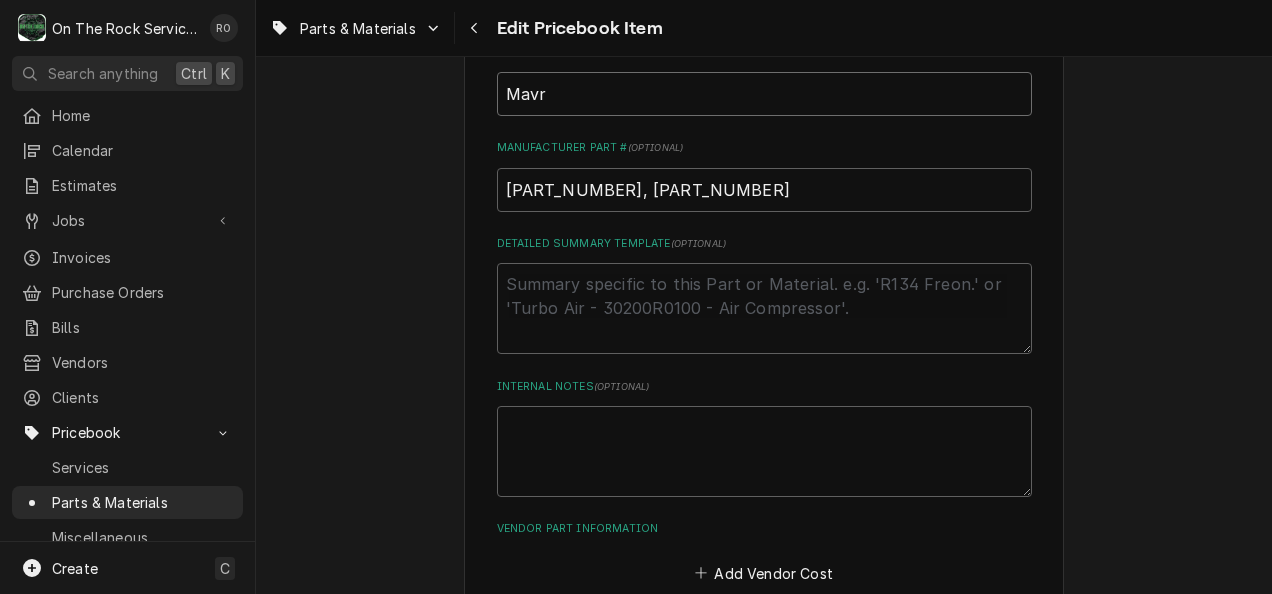 type on "x" 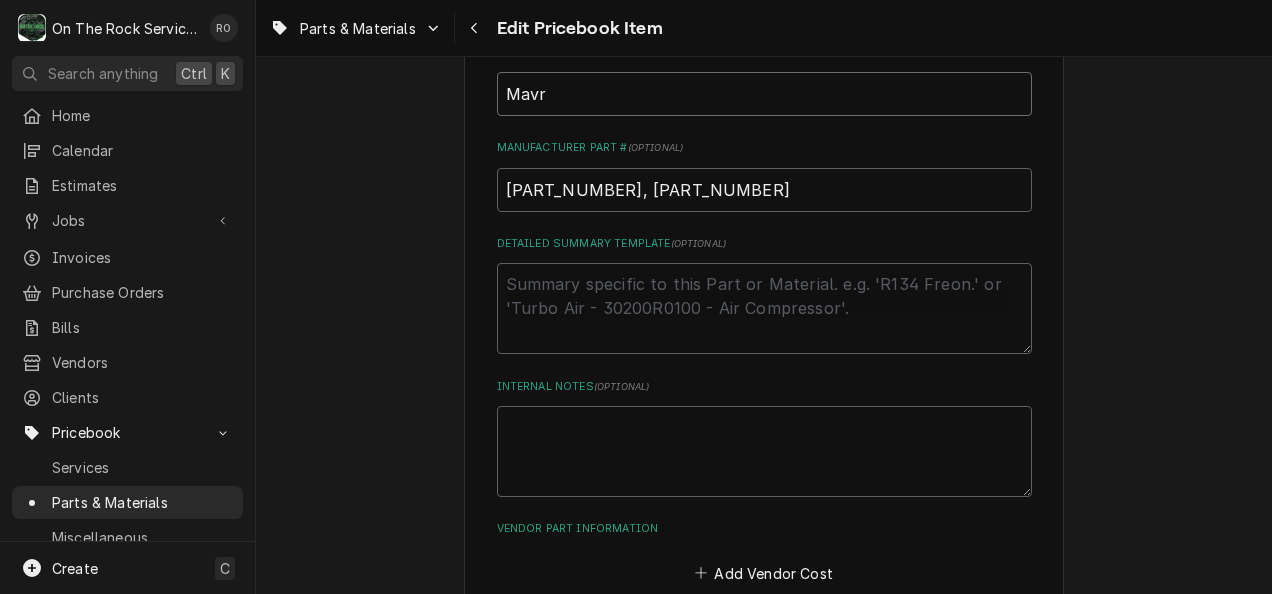 type on "Mavri" 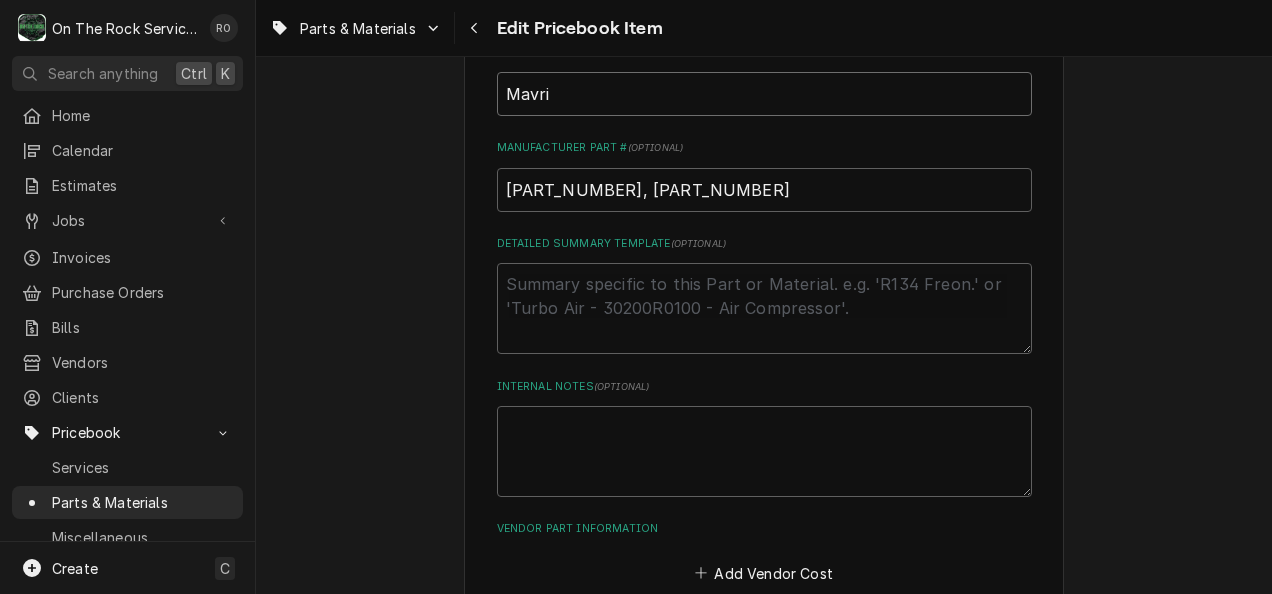type on "x" 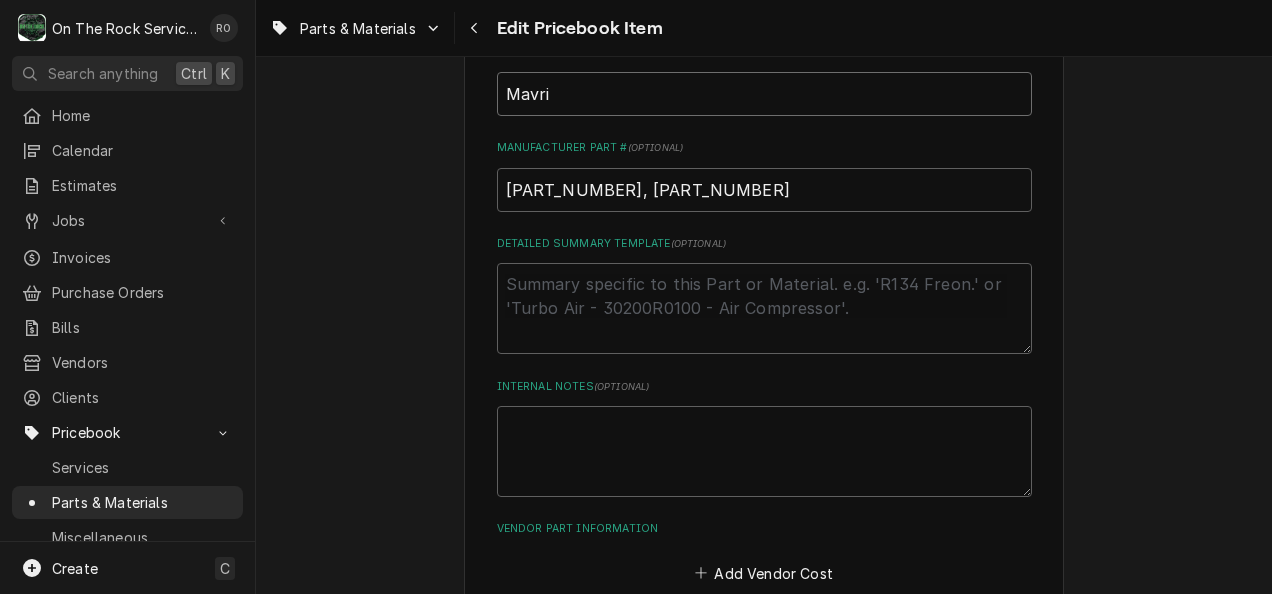 type on "Mavrik" 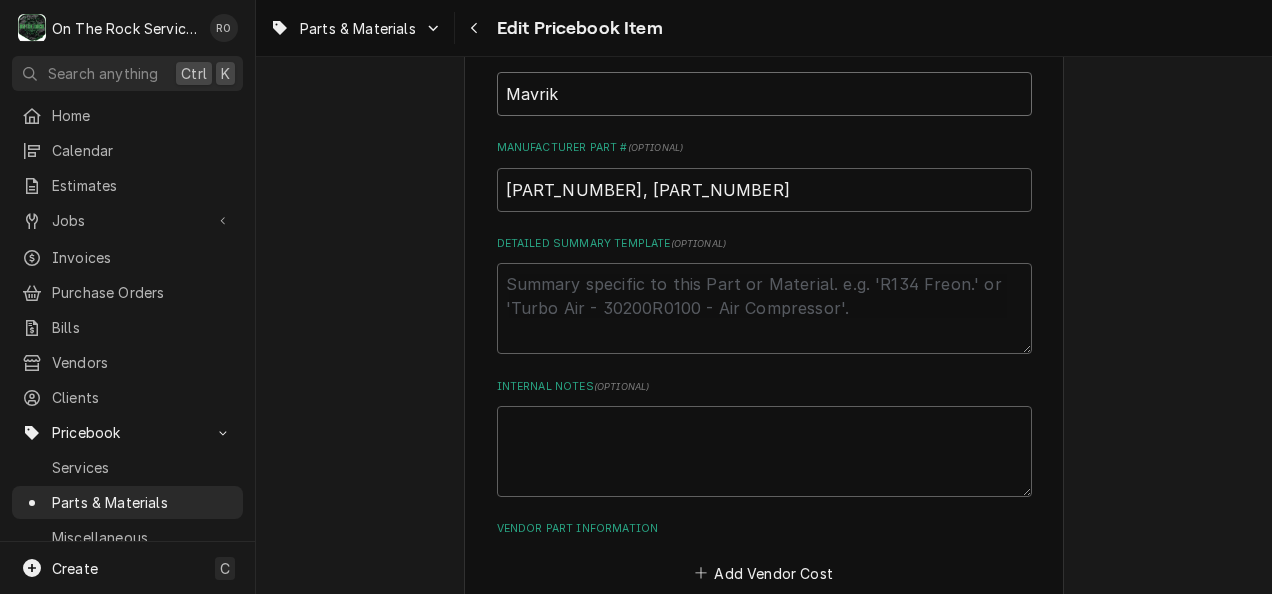 type on "x" 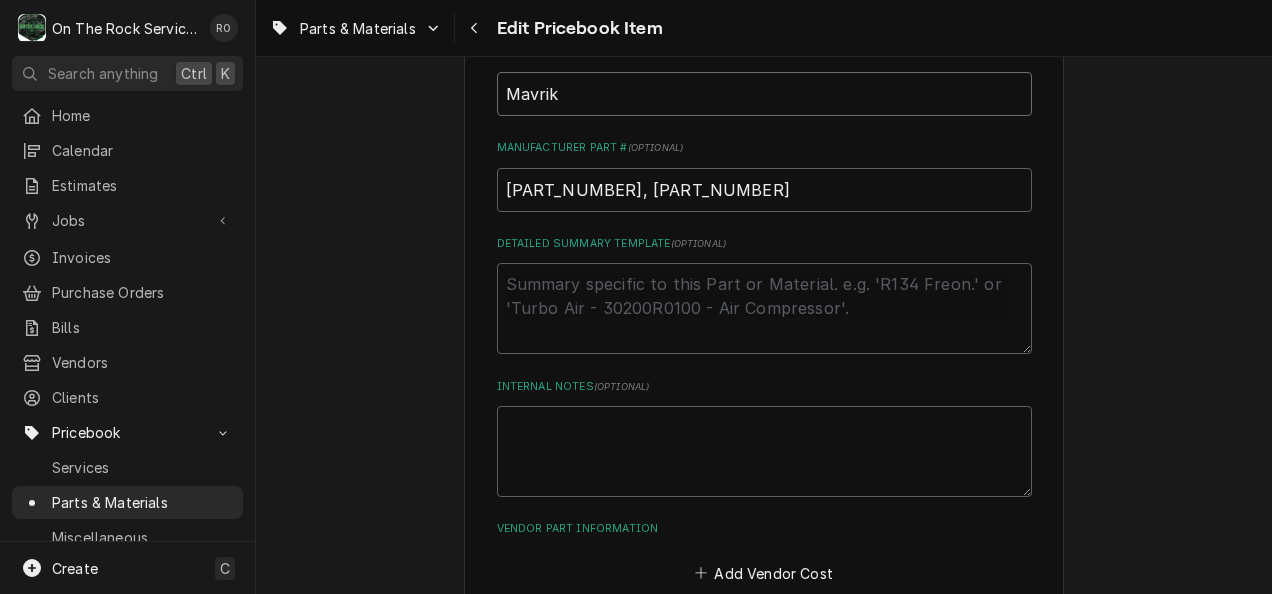 type on "Mavrik," 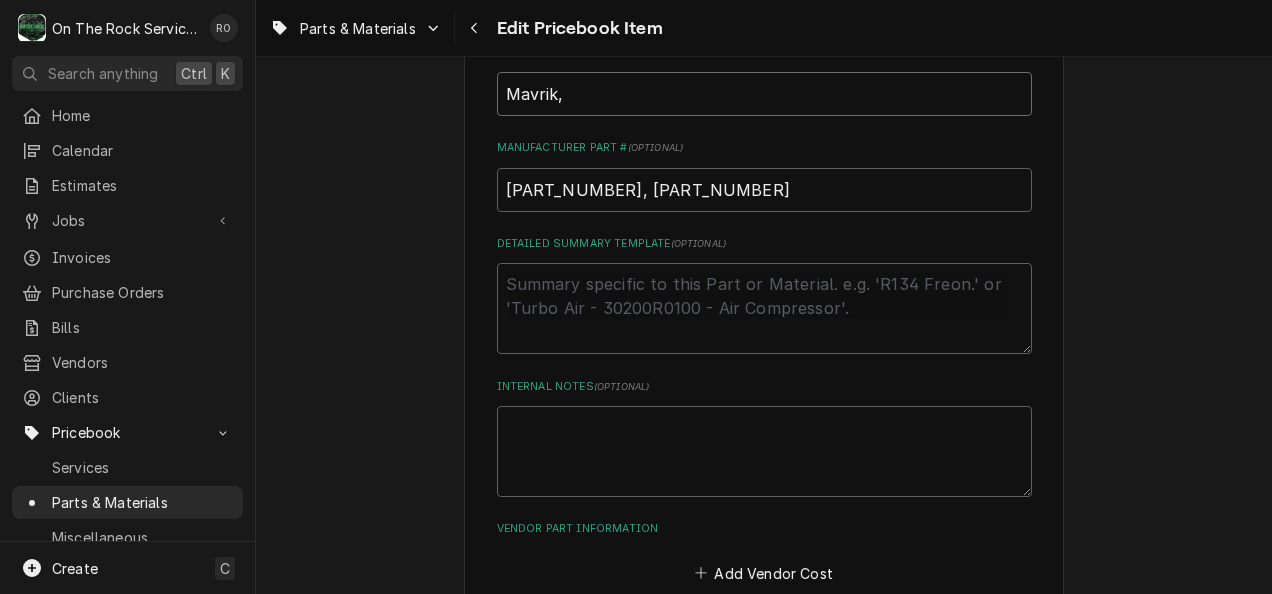 type on "x" 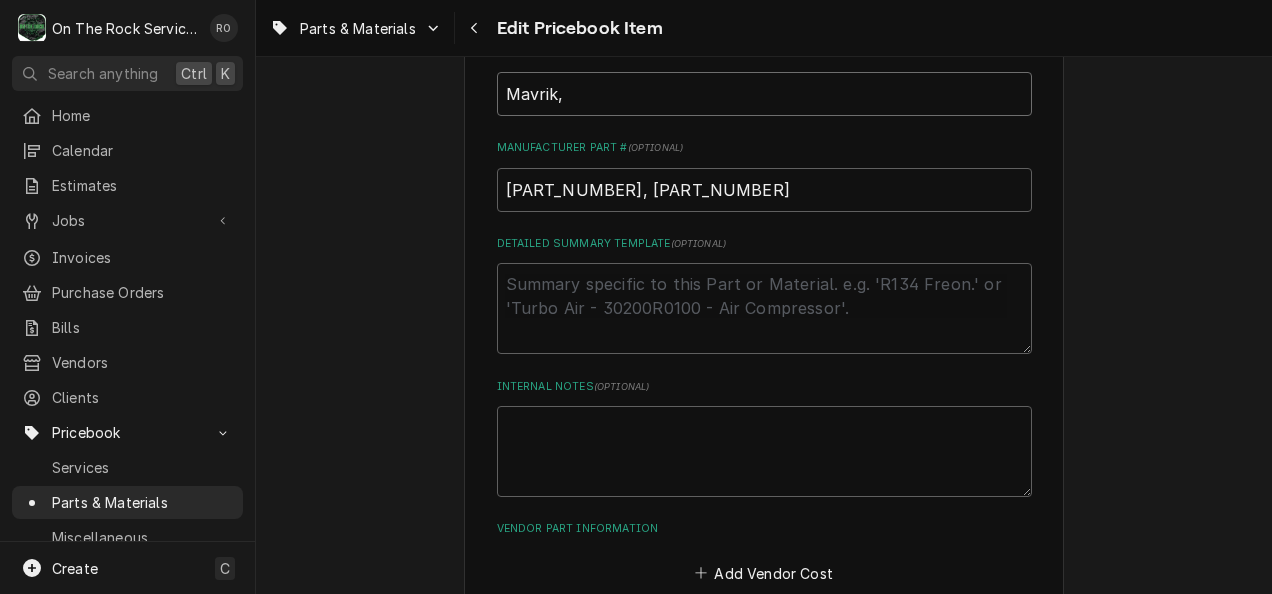 type on "Mavrik," 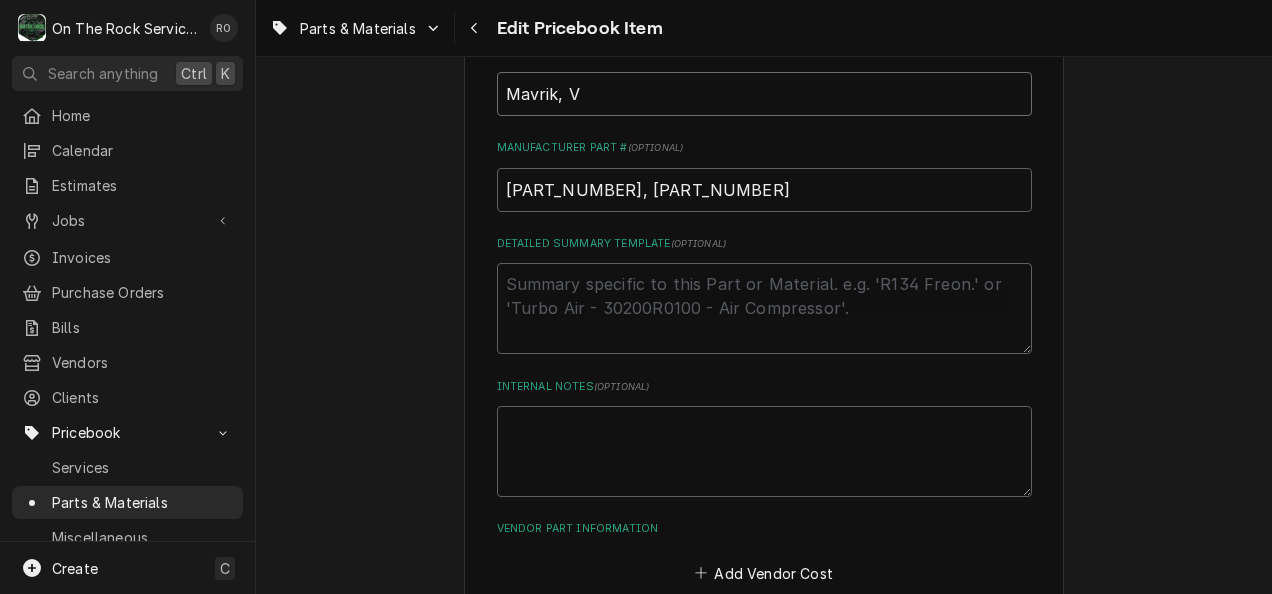 type on "x" 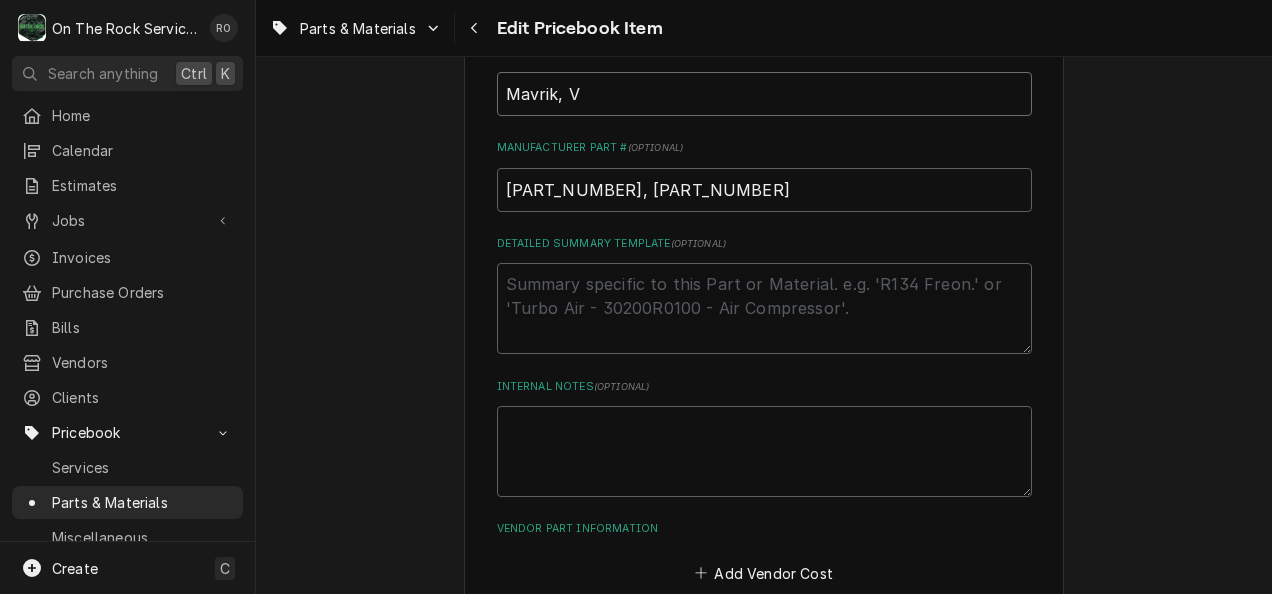 type on "Mavrik, Va" 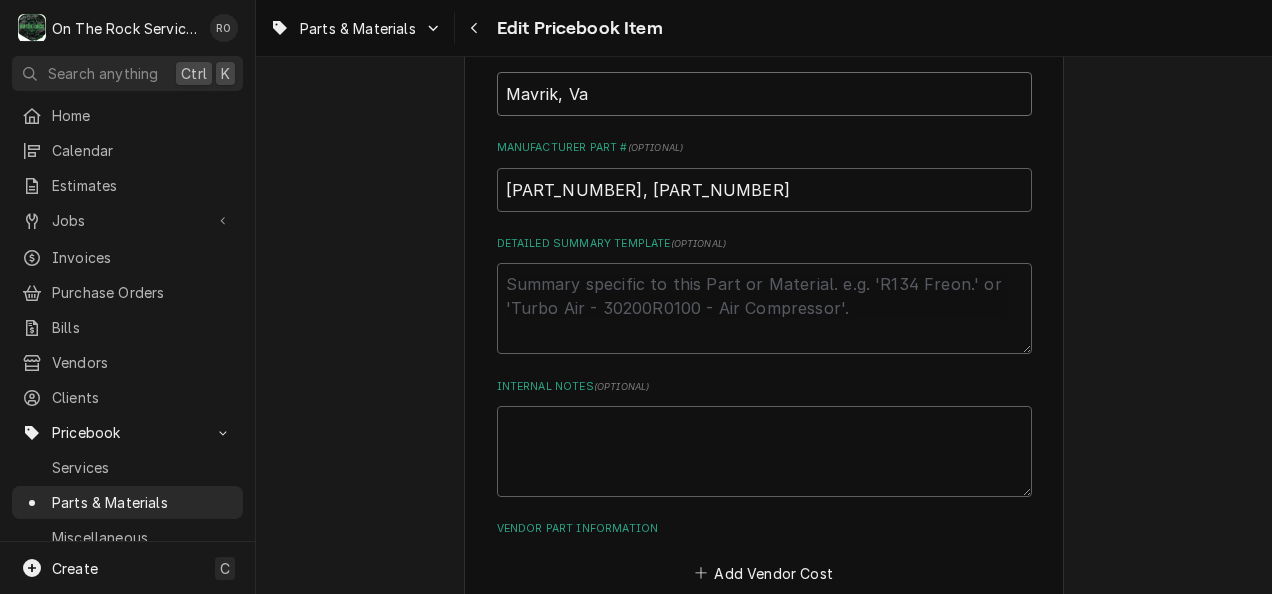 type on "x" 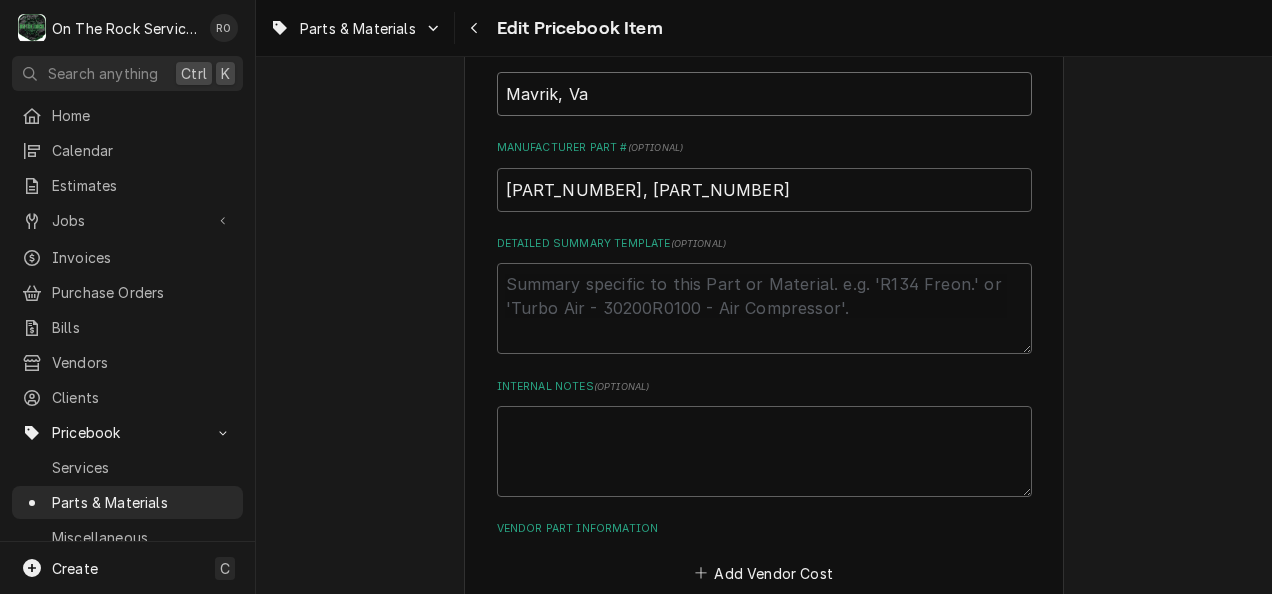 type on "Mavrik, Var" 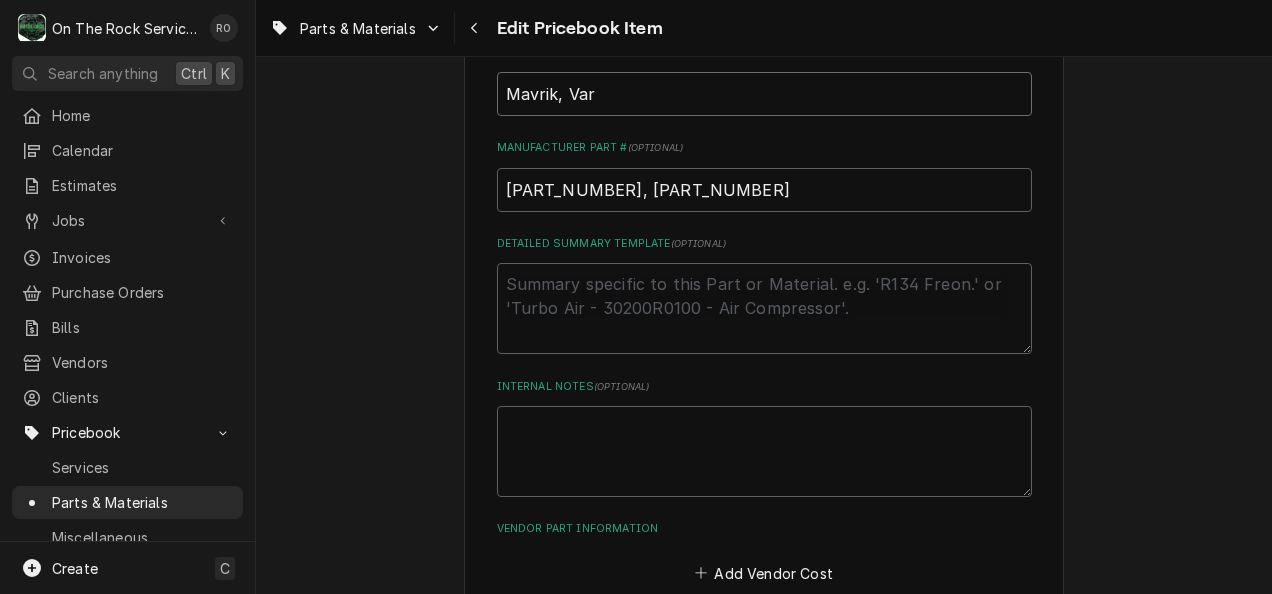 type on "x" 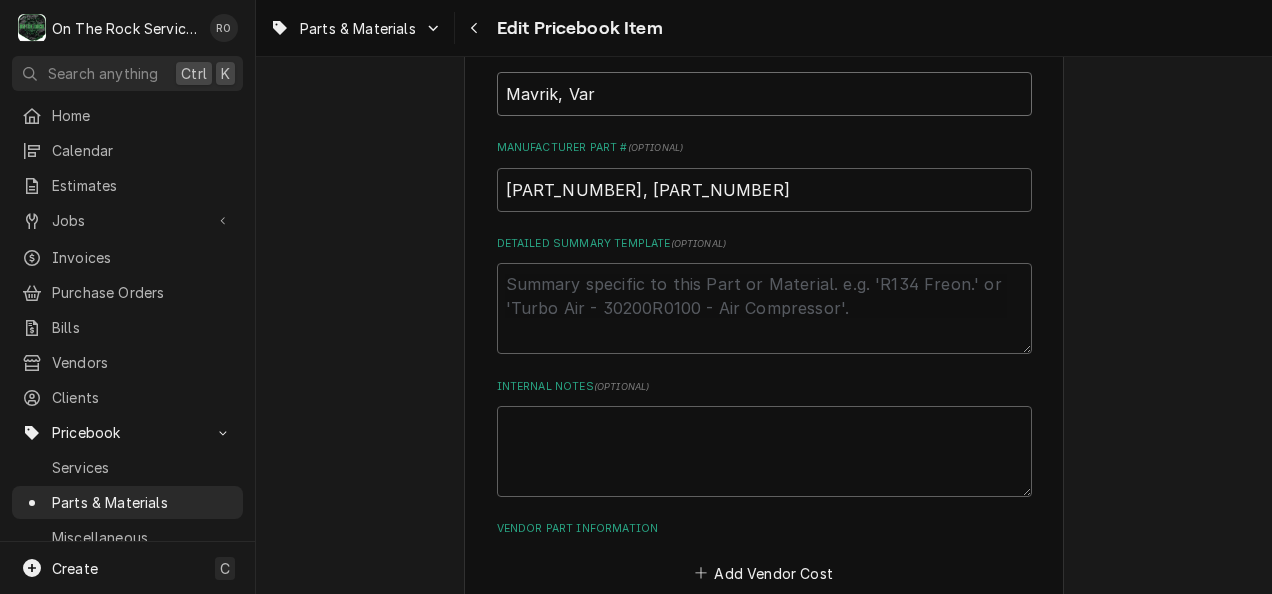 type on "Mavrik, Vari" 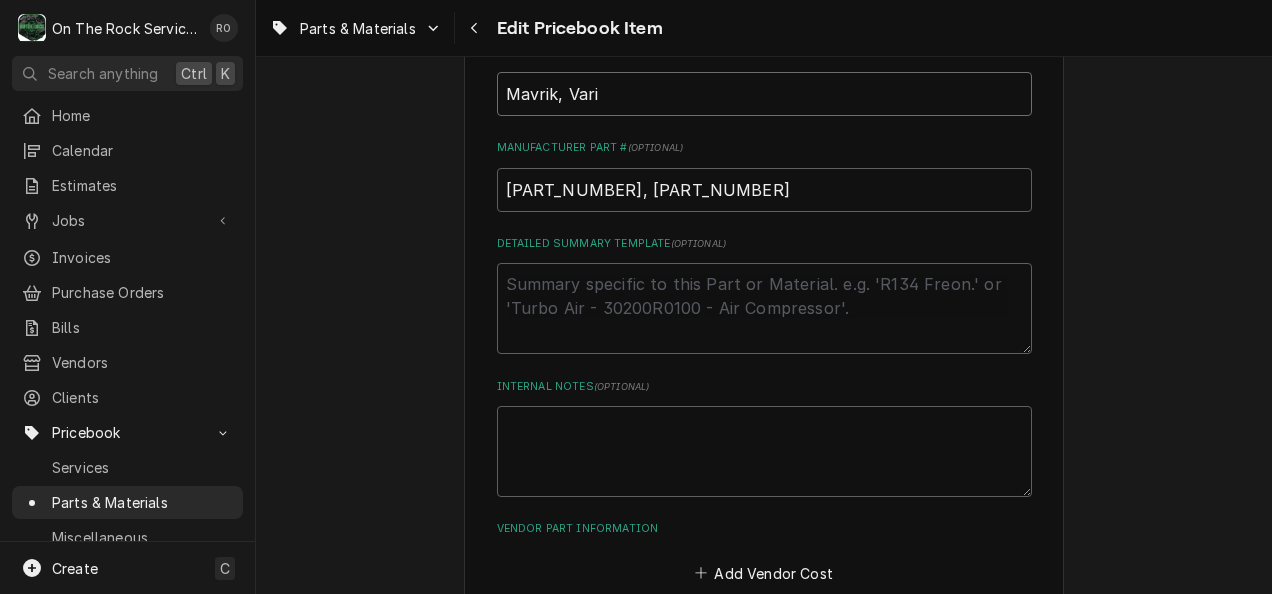 type on "x" 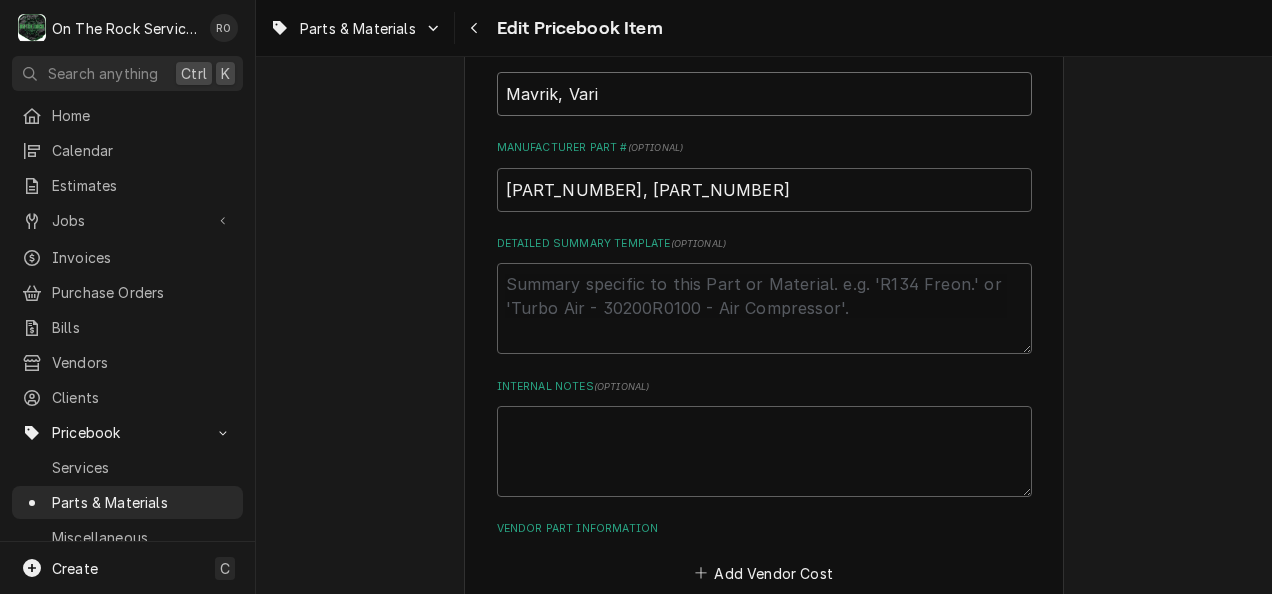 type on "Mavrik, Vario" 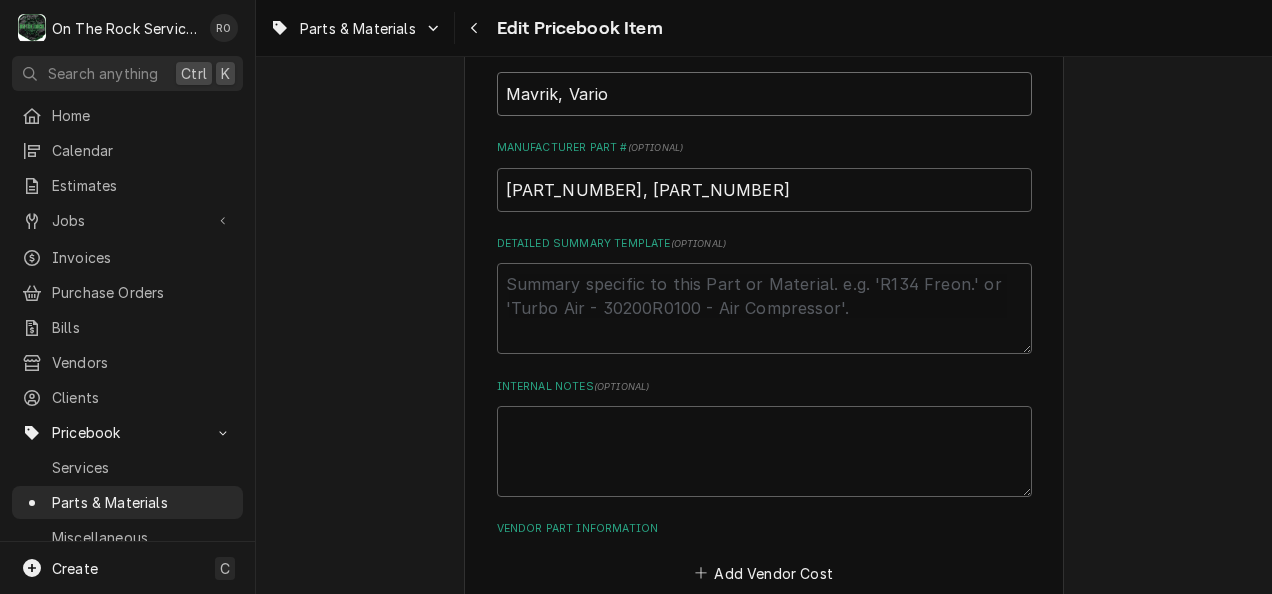 type on "x" 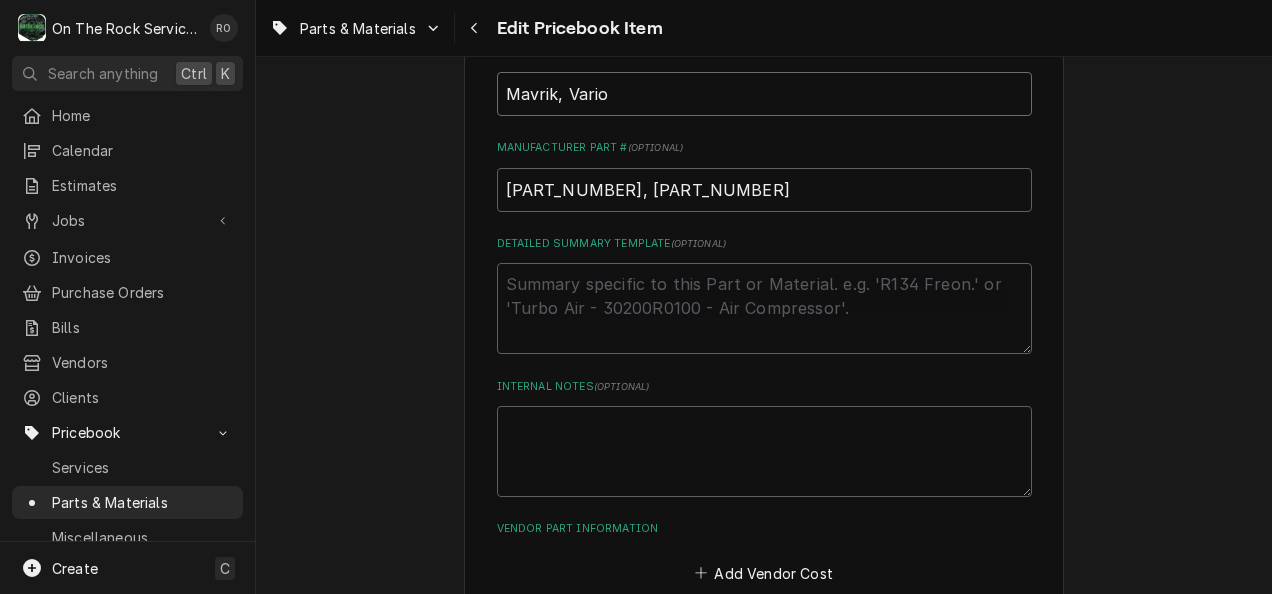 type on "Mavrik, Variou" 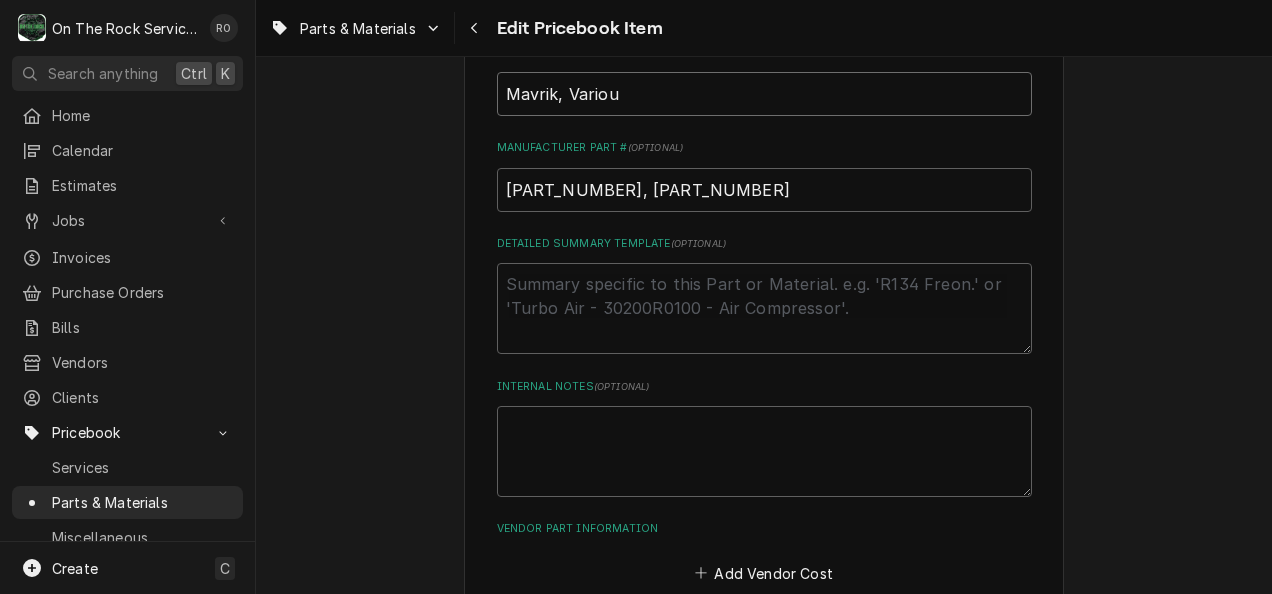 type on "x" 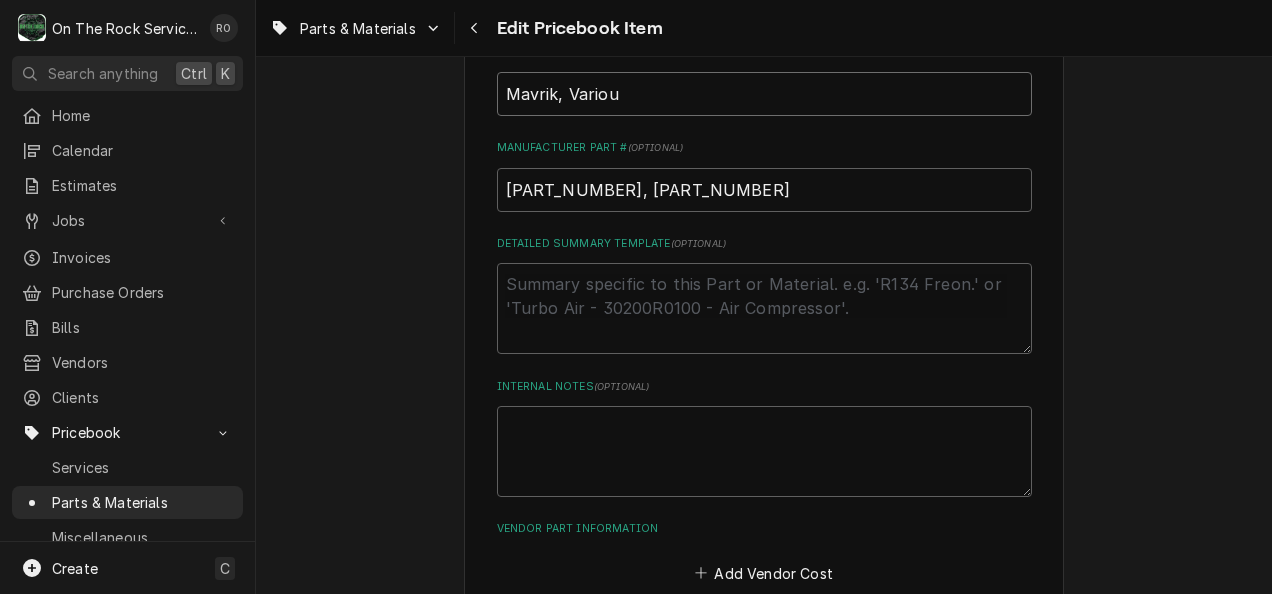 type on "Mavrik, Various" 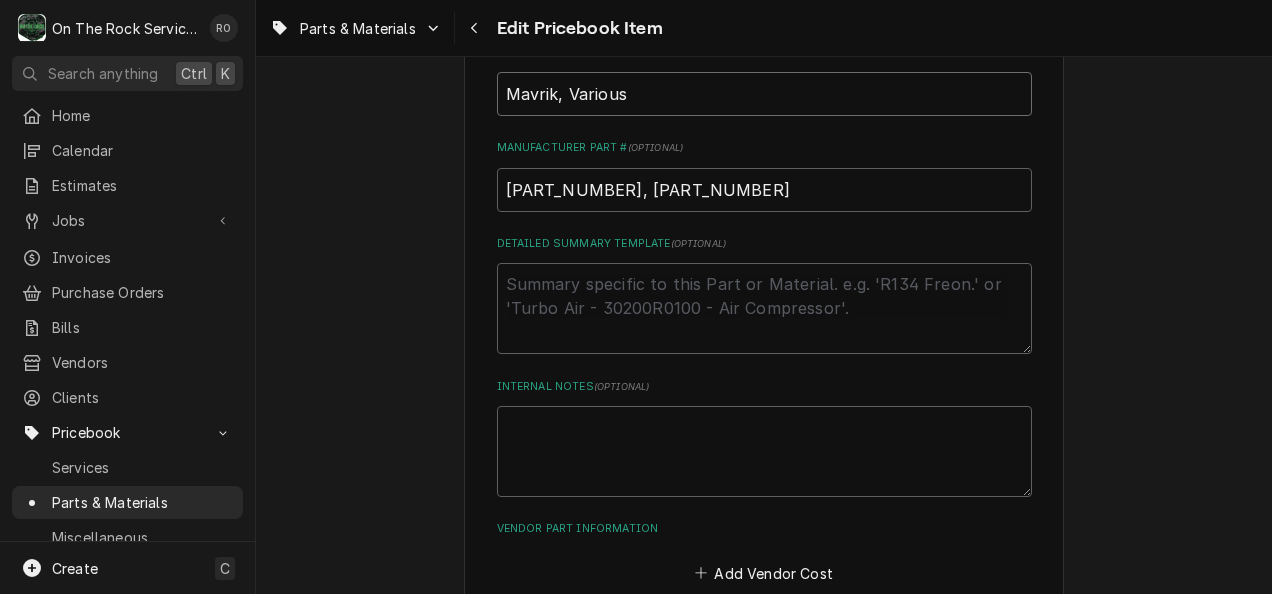 type on "x" 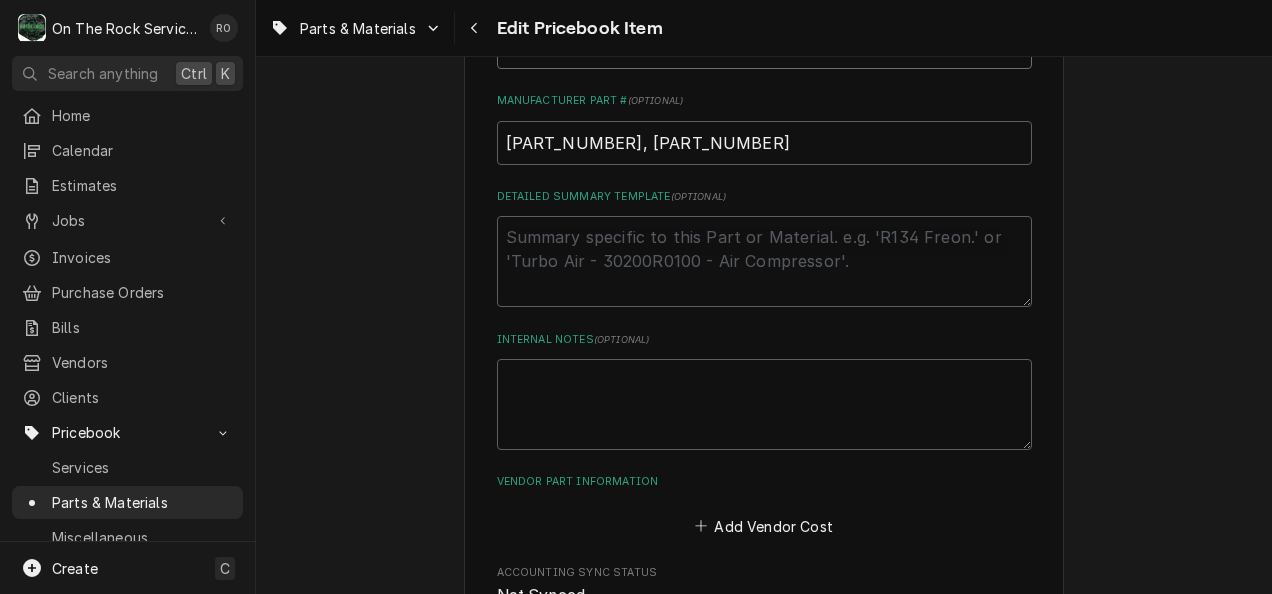 scroll, scrollTop: 859, scrollLeft: 0, axis: vertical 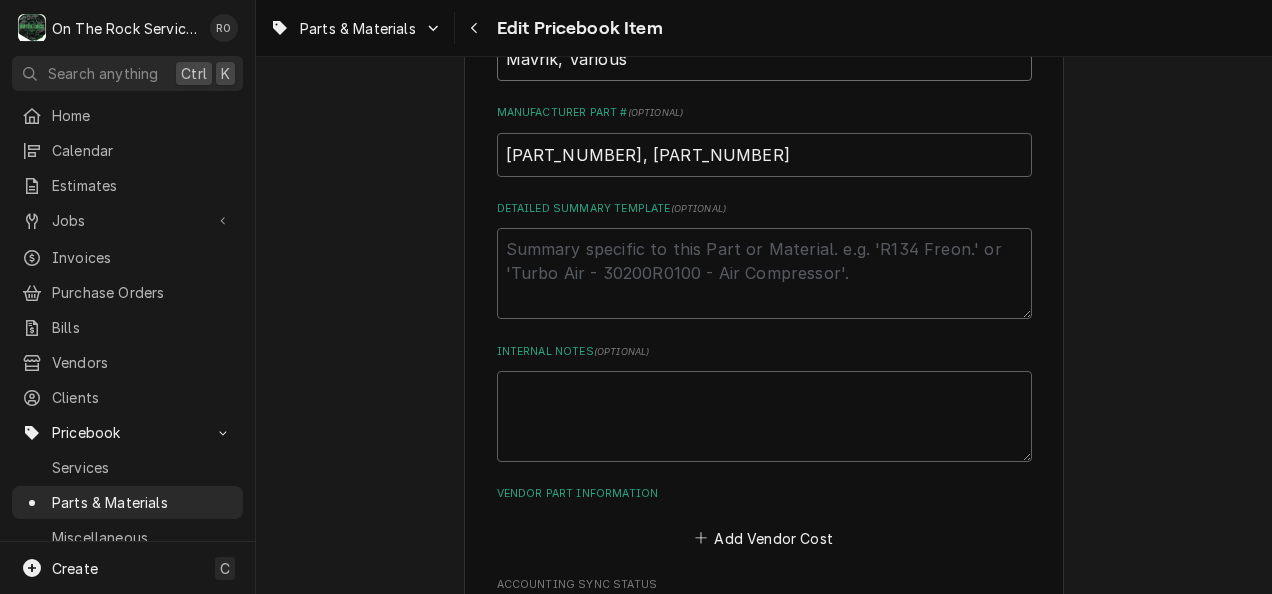 type on "Mavrik, Various" 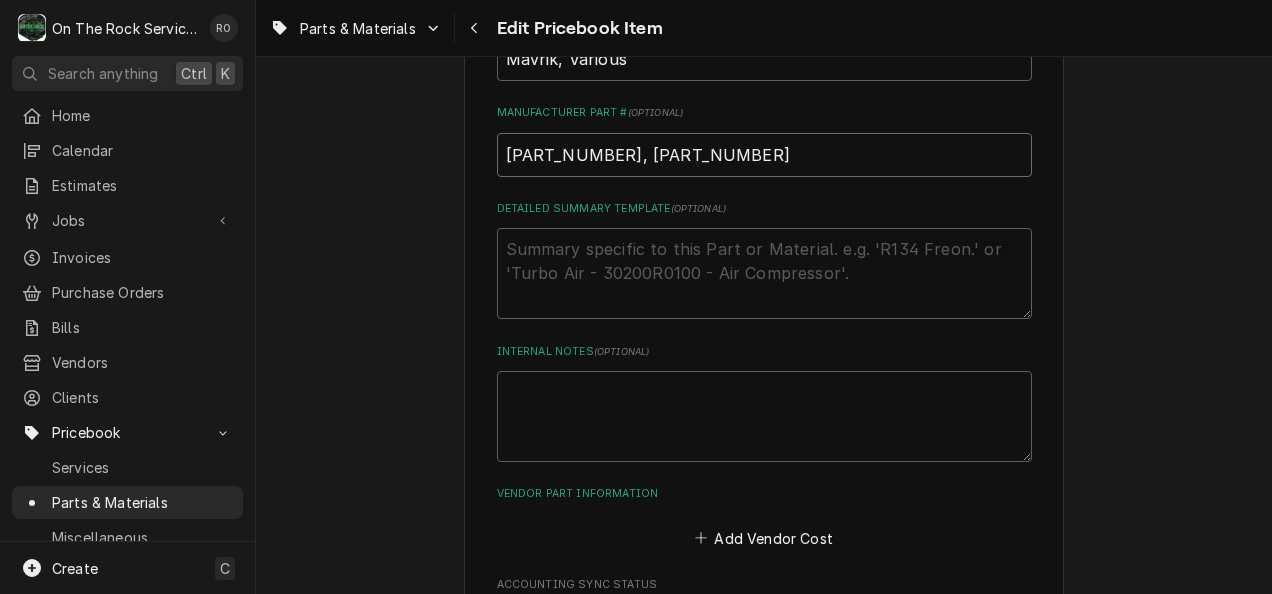 click on "54-1009, 541009," at bounding box center (764, 155) 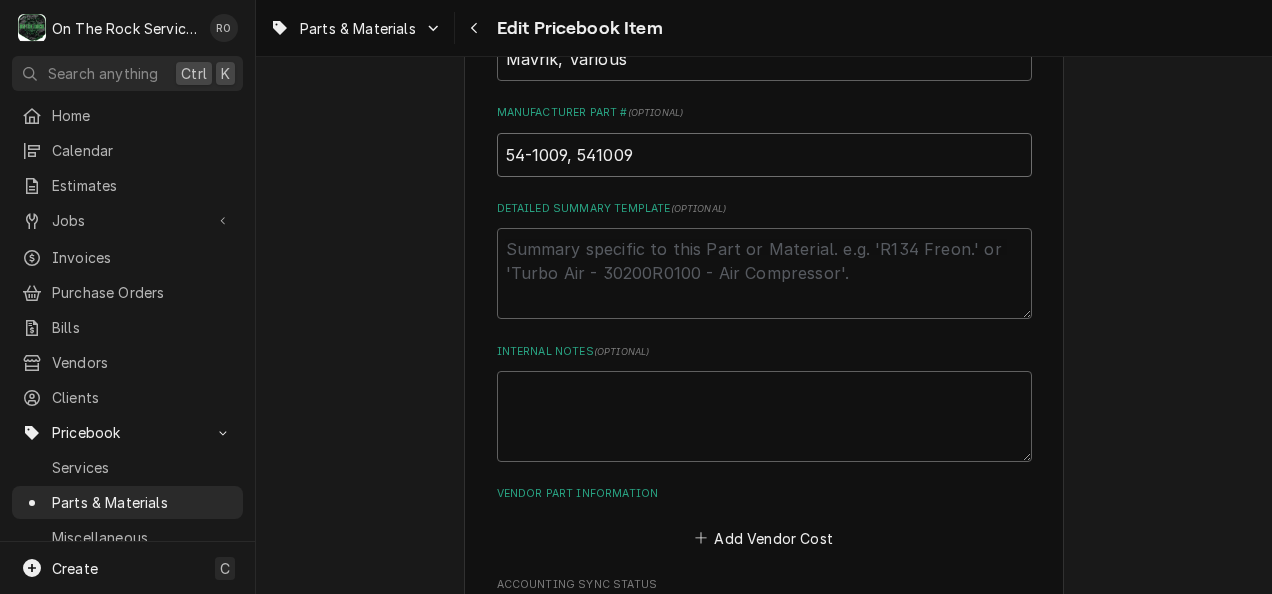 scroll, scrollTop: 1151, scrollLeft: 0, axis: vertical 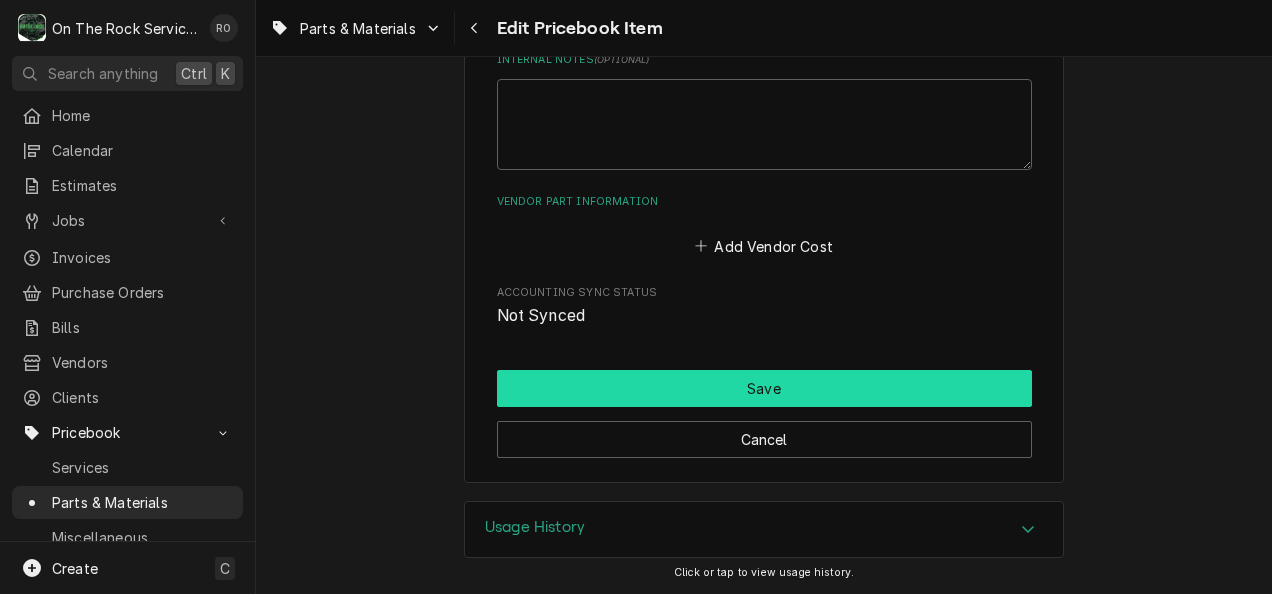 type on "54-1009, 541009" 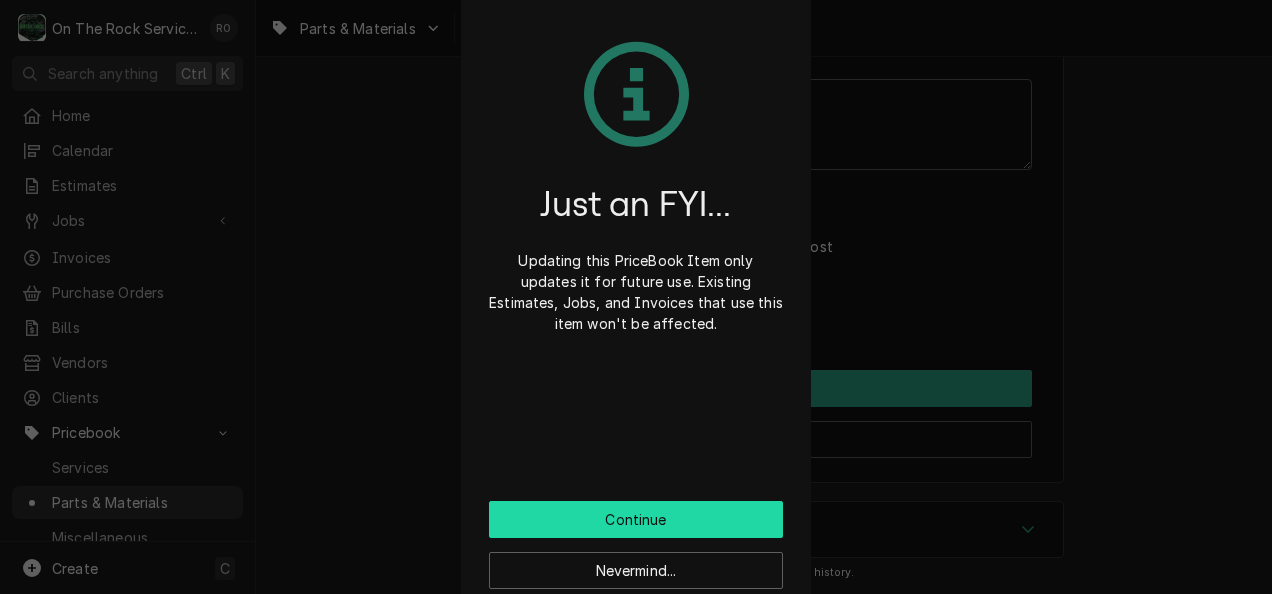 click on "Continue" at bounding box center (636, 519) 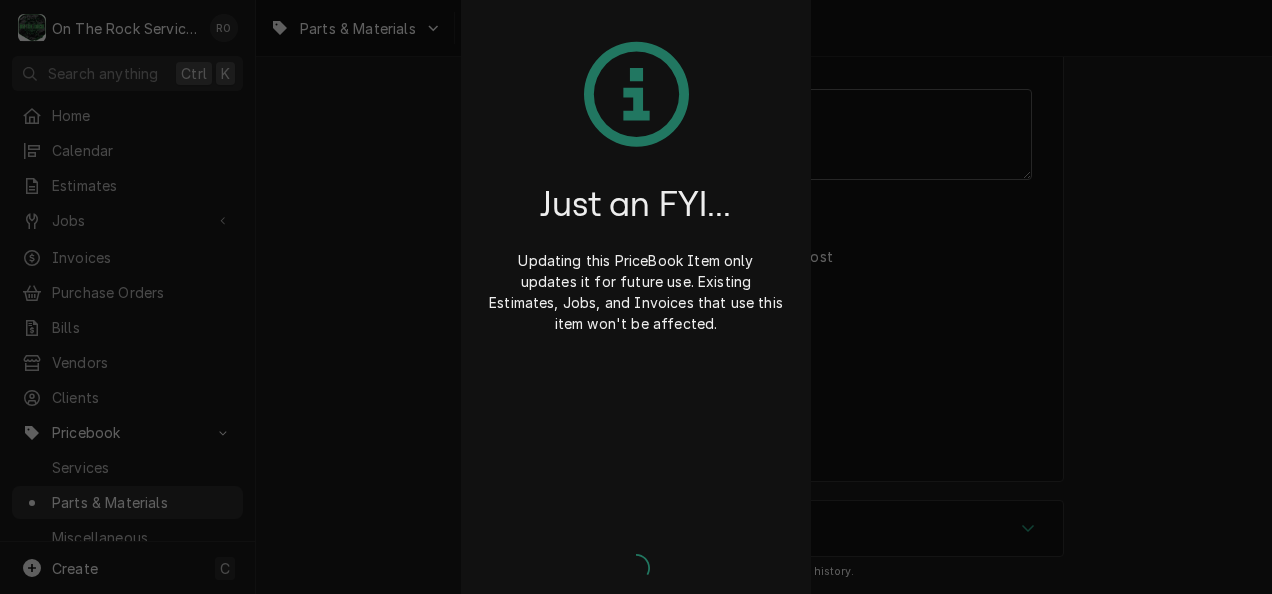 scroll, scrollTop: 1139, scrollLeft: 0, axis: vertical 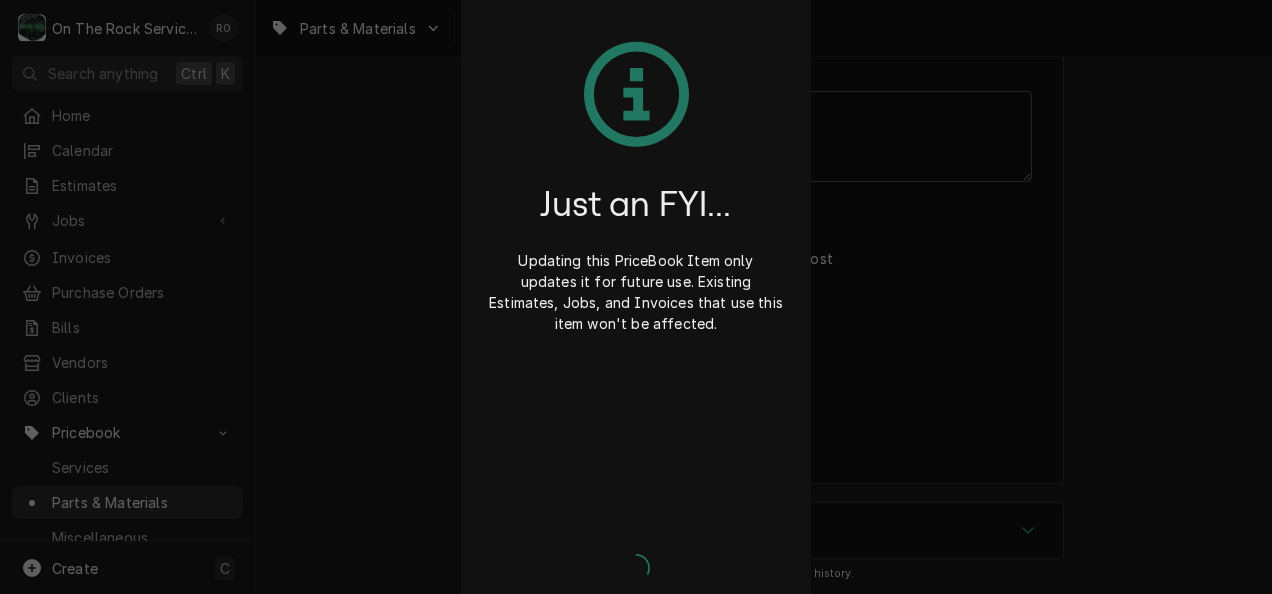 type on "x" 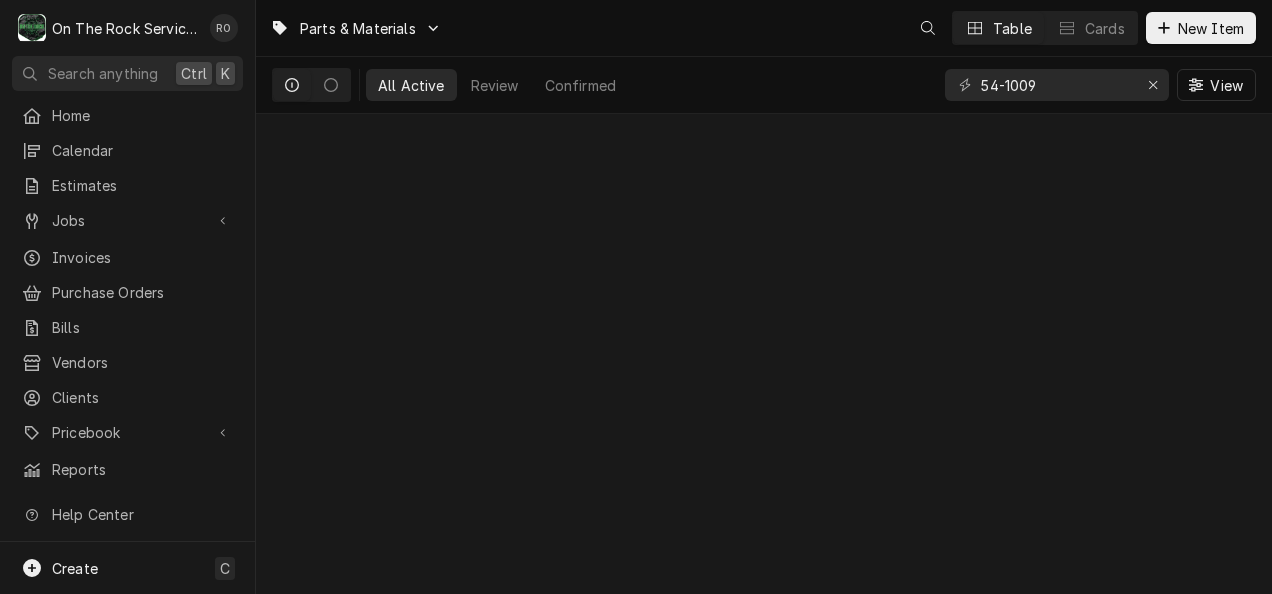 scroll, scrollTop: 0, scrollLeft: 0, axis: both 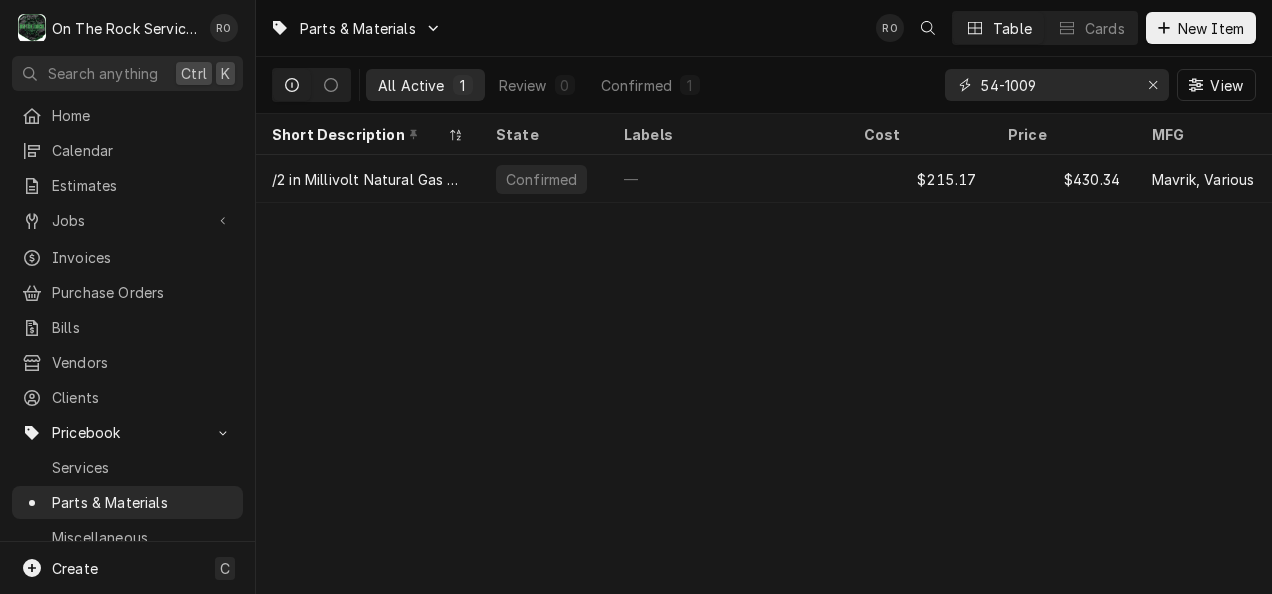 click on "54-1009" at bounding box center (1056, 85) 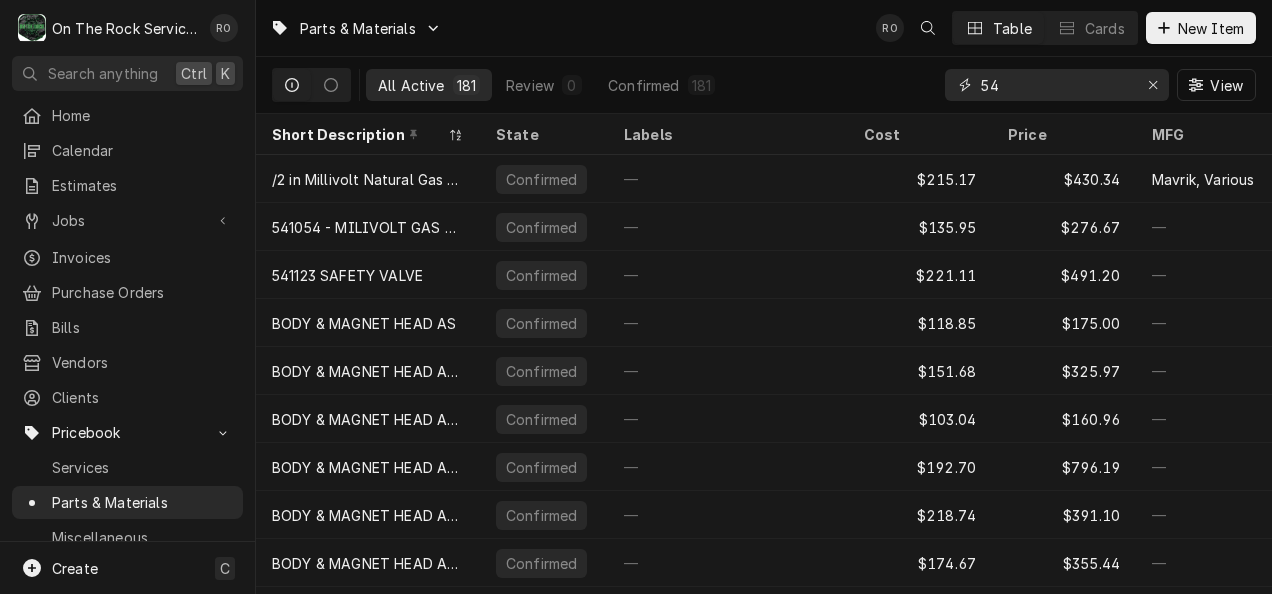 type on "5" 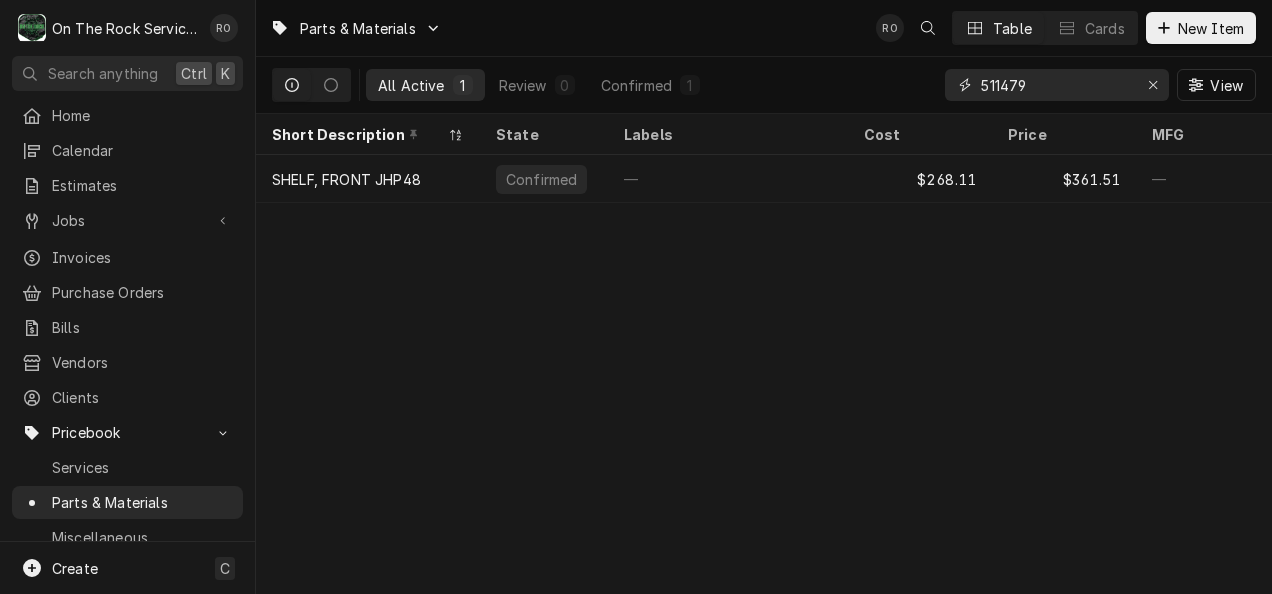 click on "511479" at bounding box center (1056, 85) 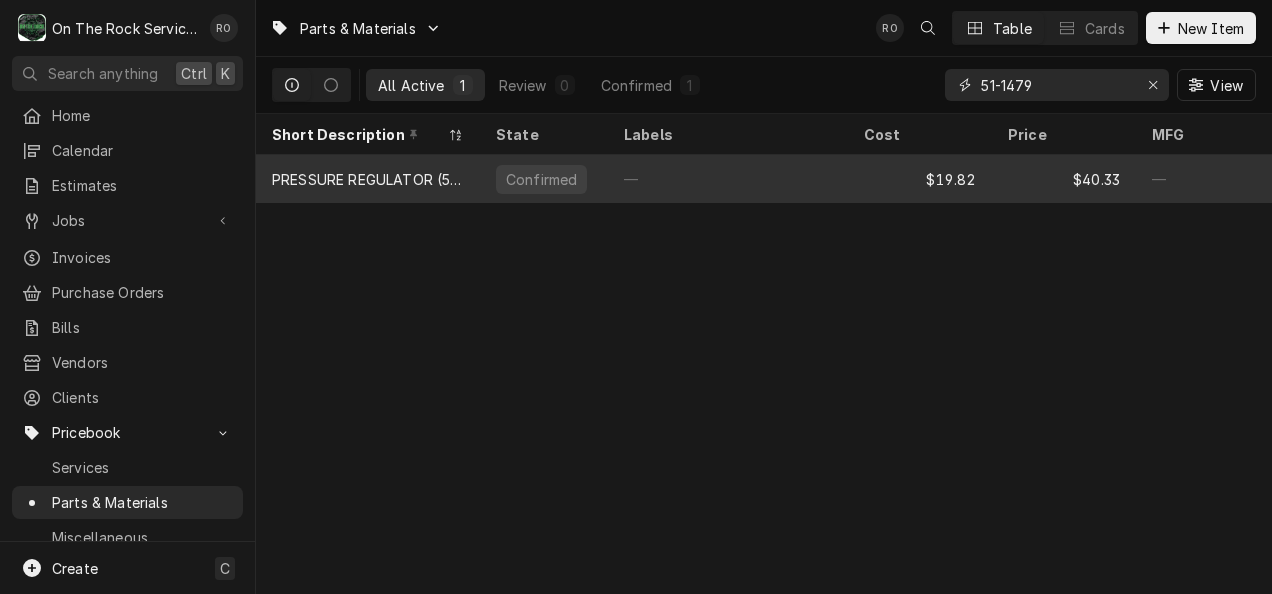 type on "51-1479" 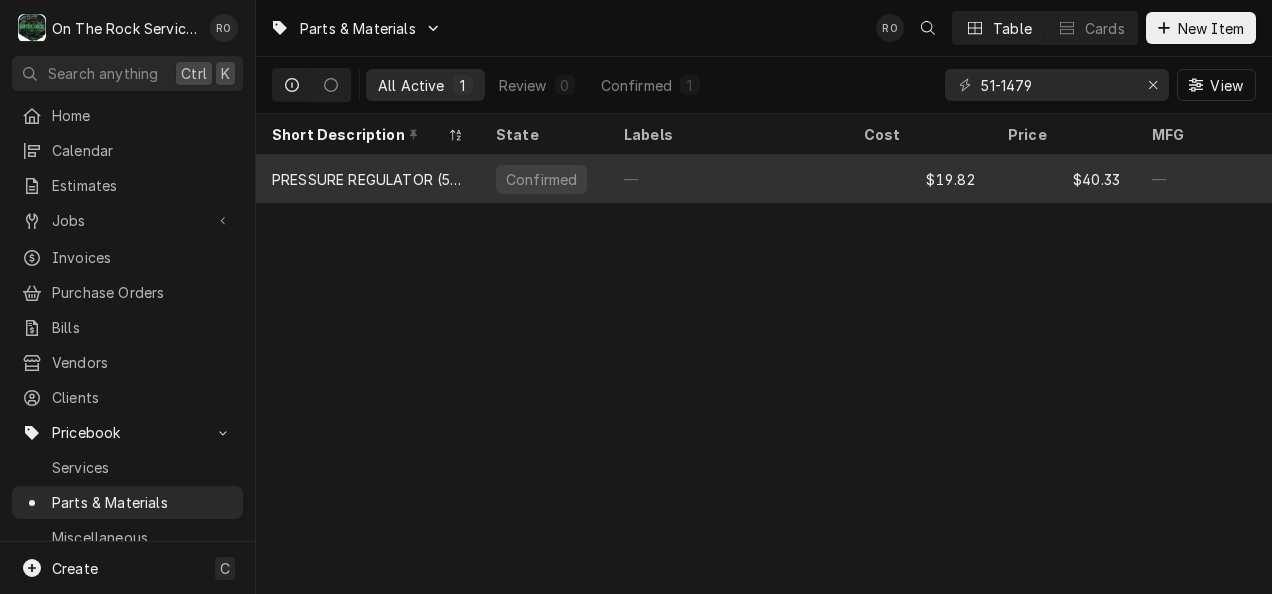 click on "$19.82" at bounding box center (920, 179) 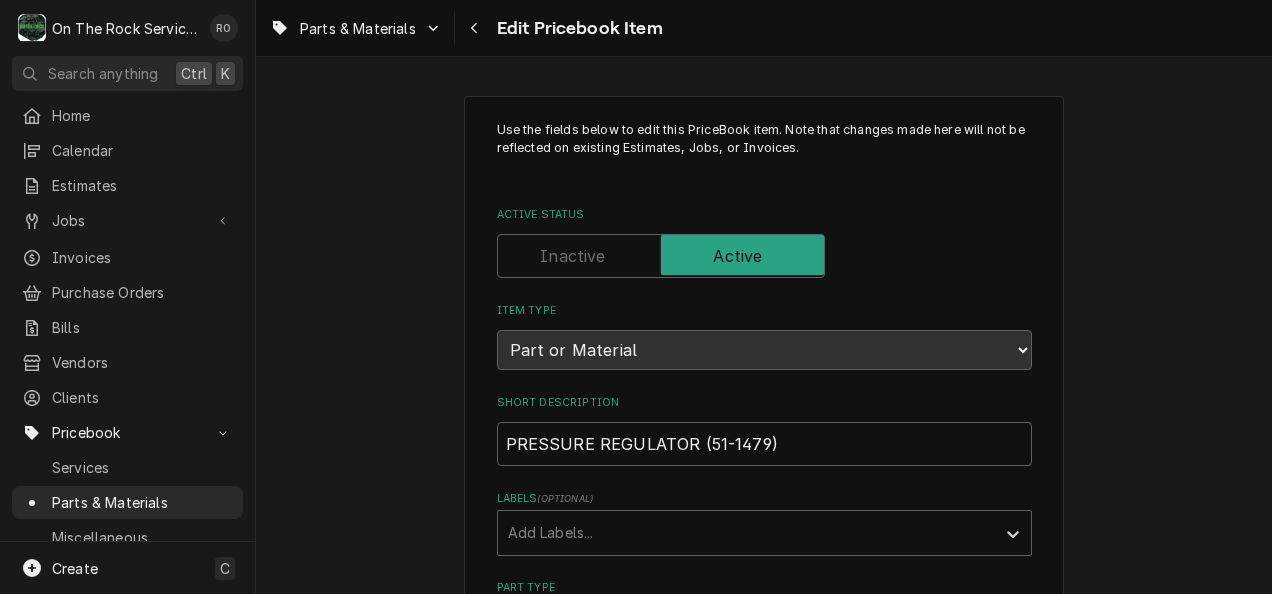 scroll, scrollTop: 0, scrollLeft: 0, axis: both 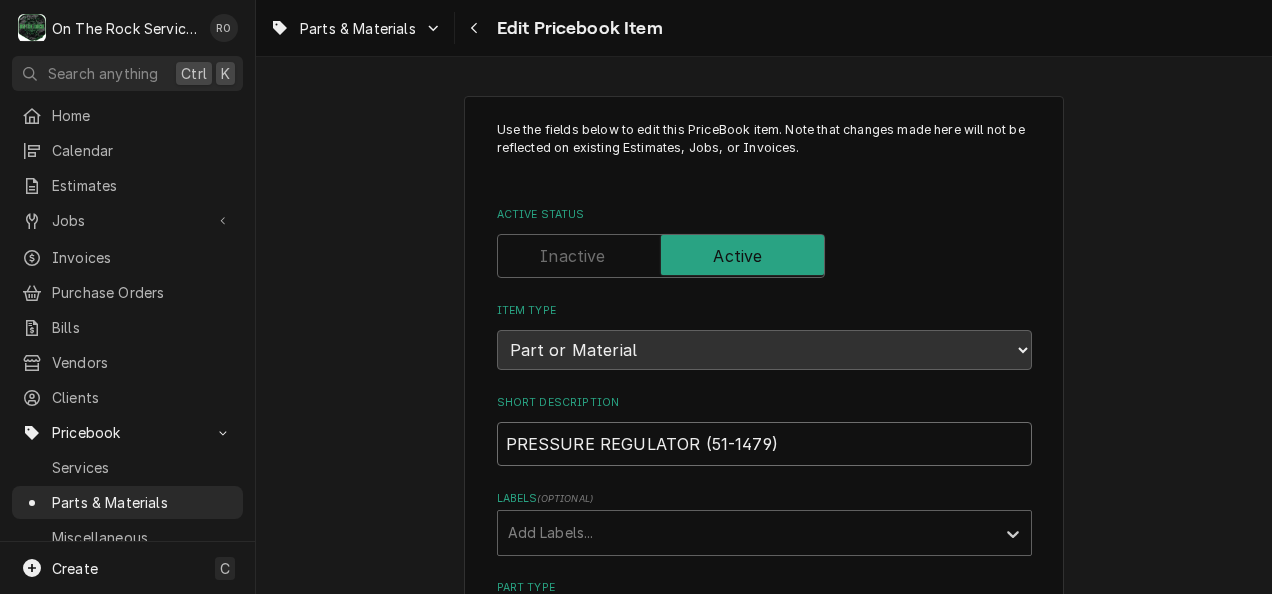 click on "PRESSURE REGULATOR (51-1479)" at bounding box center (764, 444) 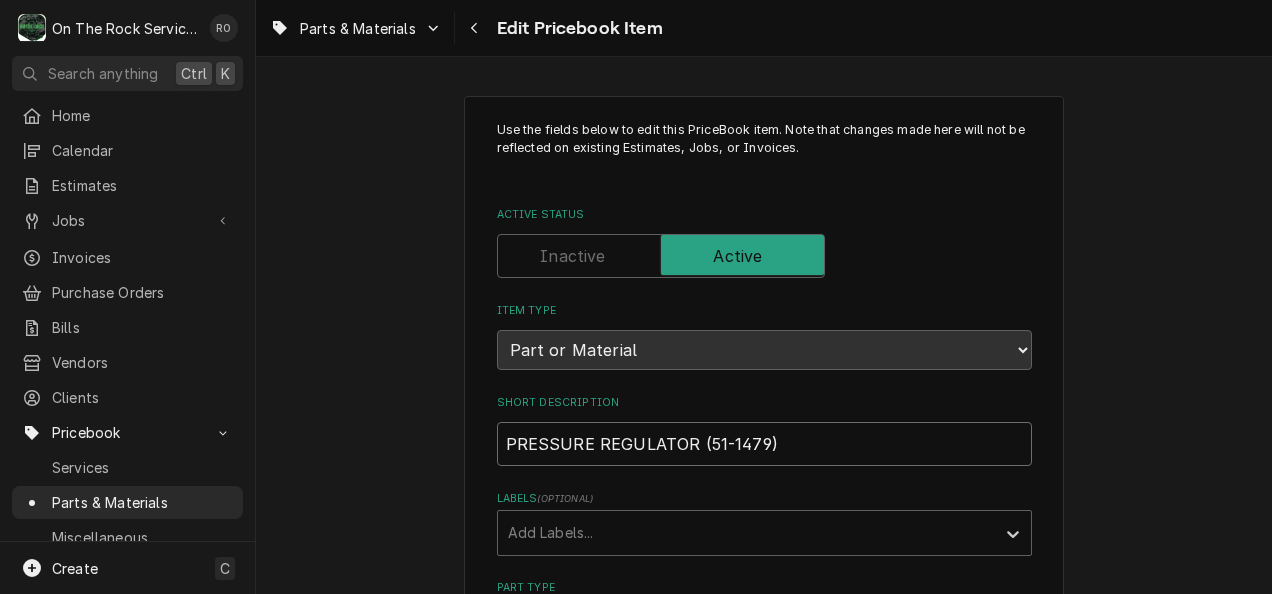 paste on "LP to Natural Gas Pressure Regulator Kit Brand:" 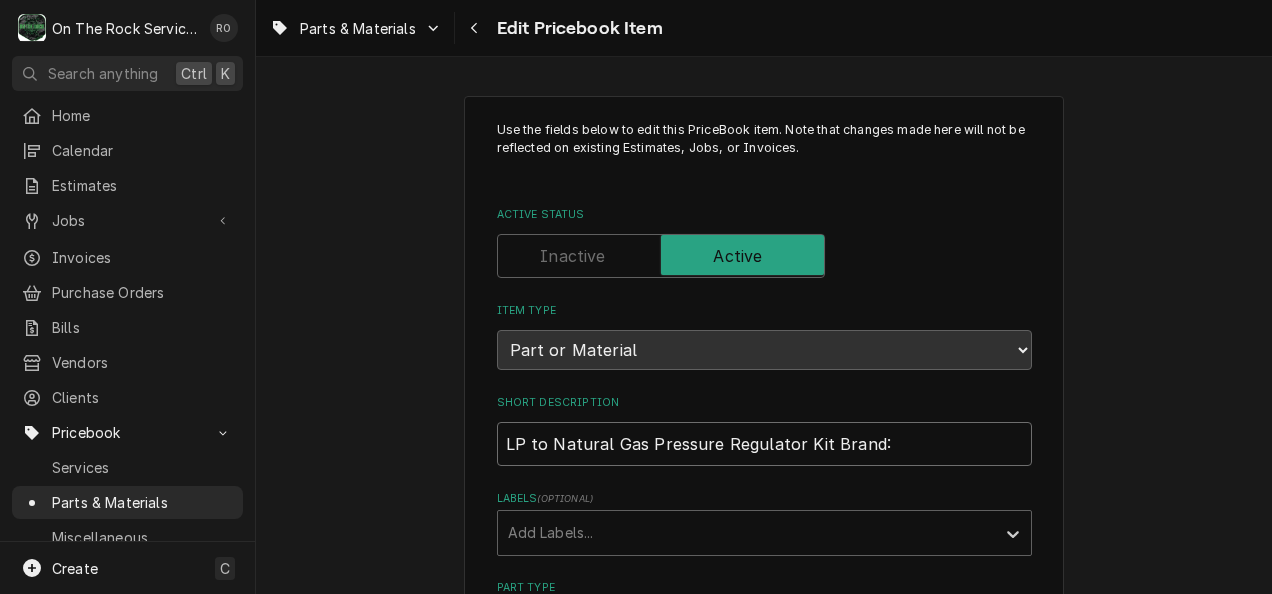 type on "x" 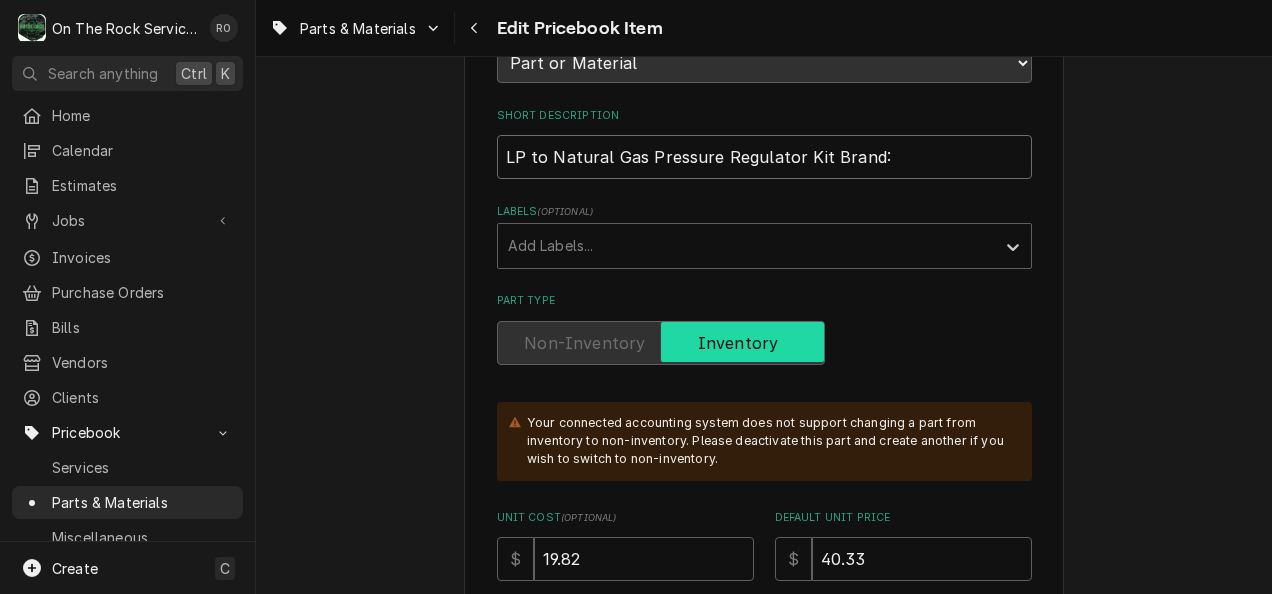 scroll, scrollTop: 288, scrollLeft: 0, axis: vertical 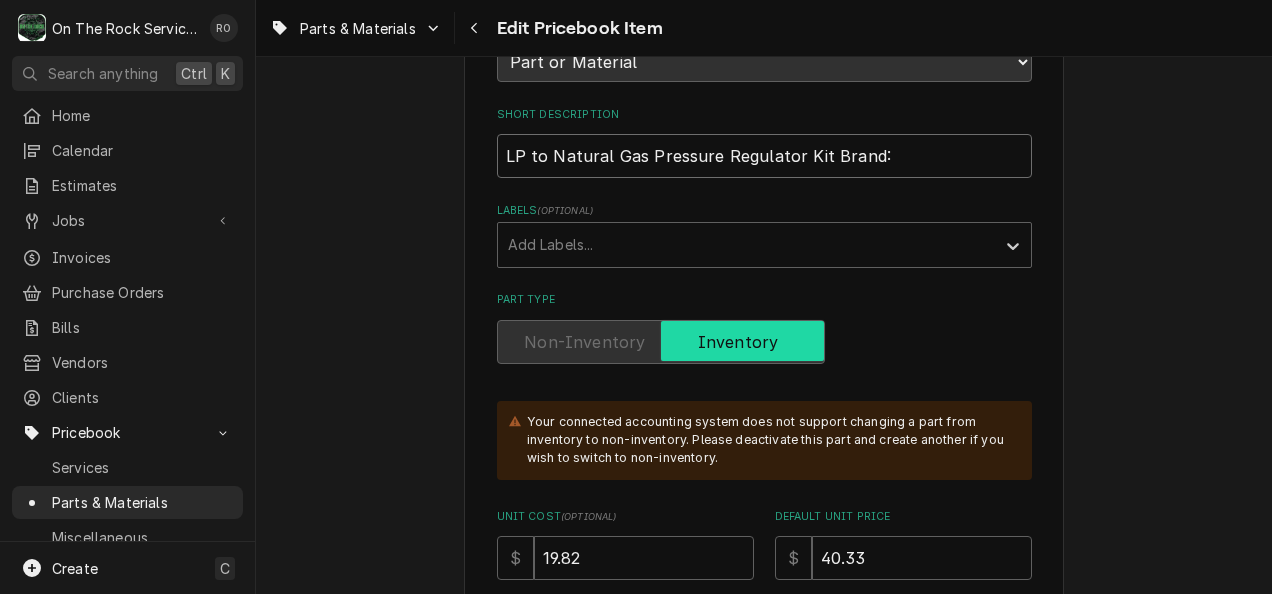 type on "x" 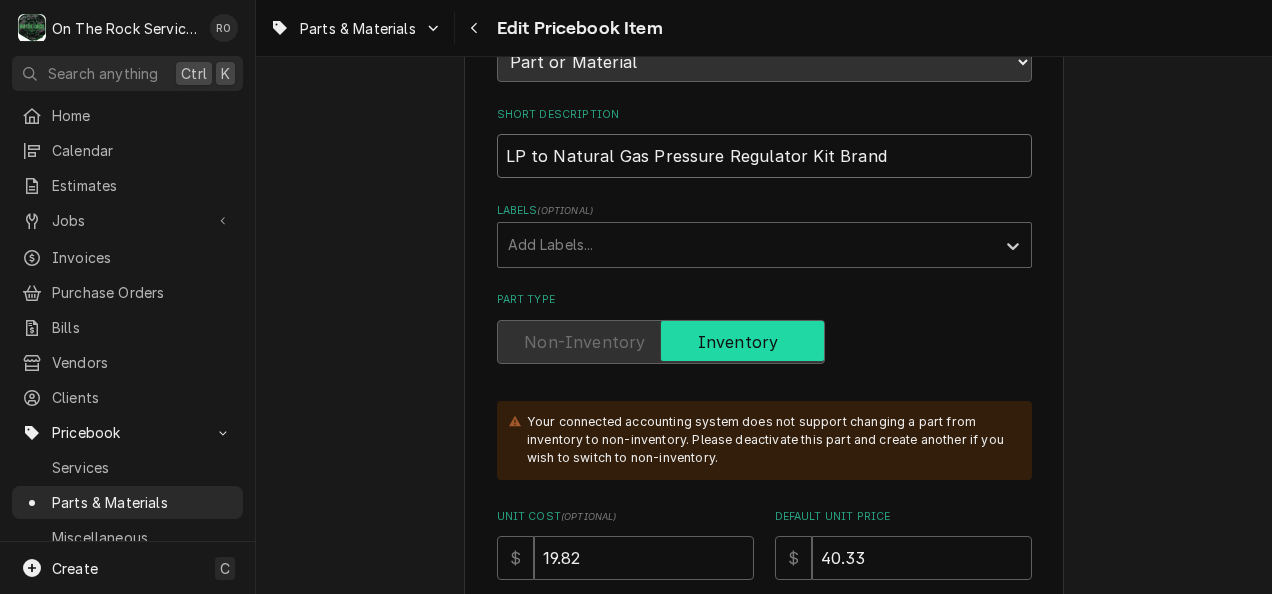 type on "LP to Natural Gas Pressure Regulator Kit Brand" 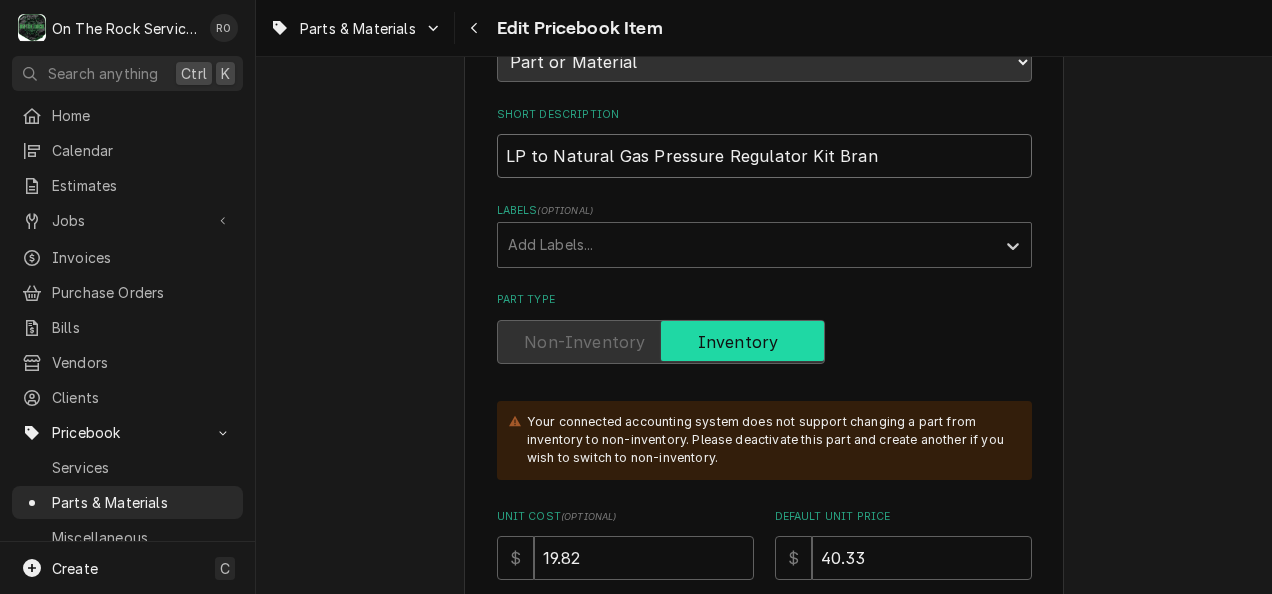 type on "x" 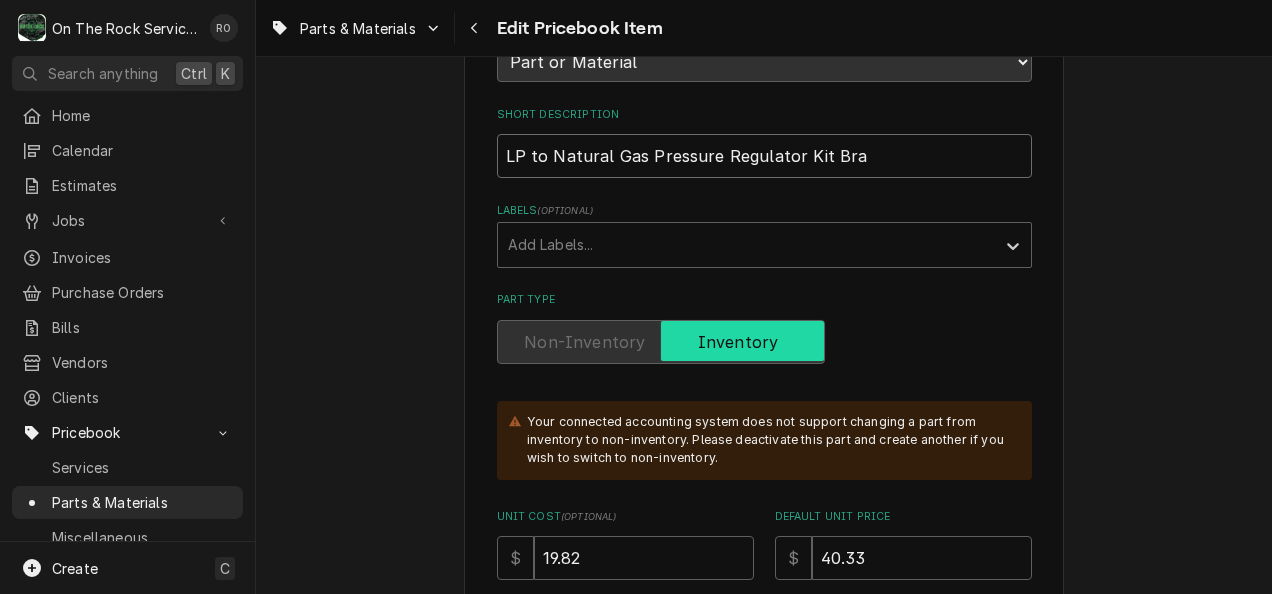 type on "x" 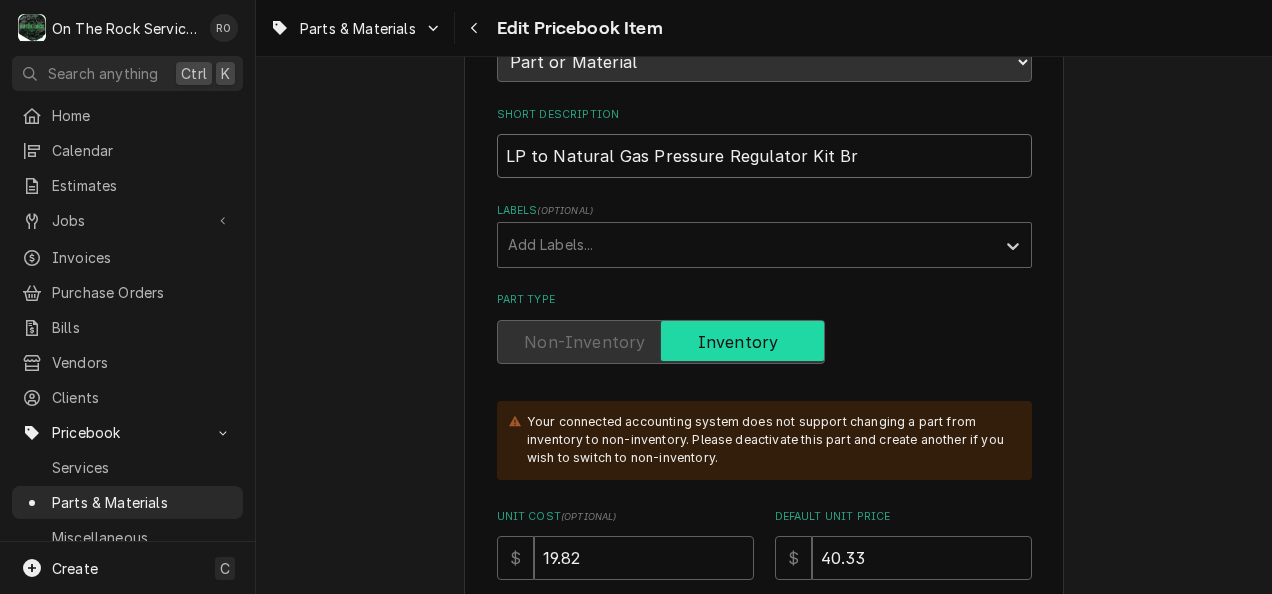 type on "x" 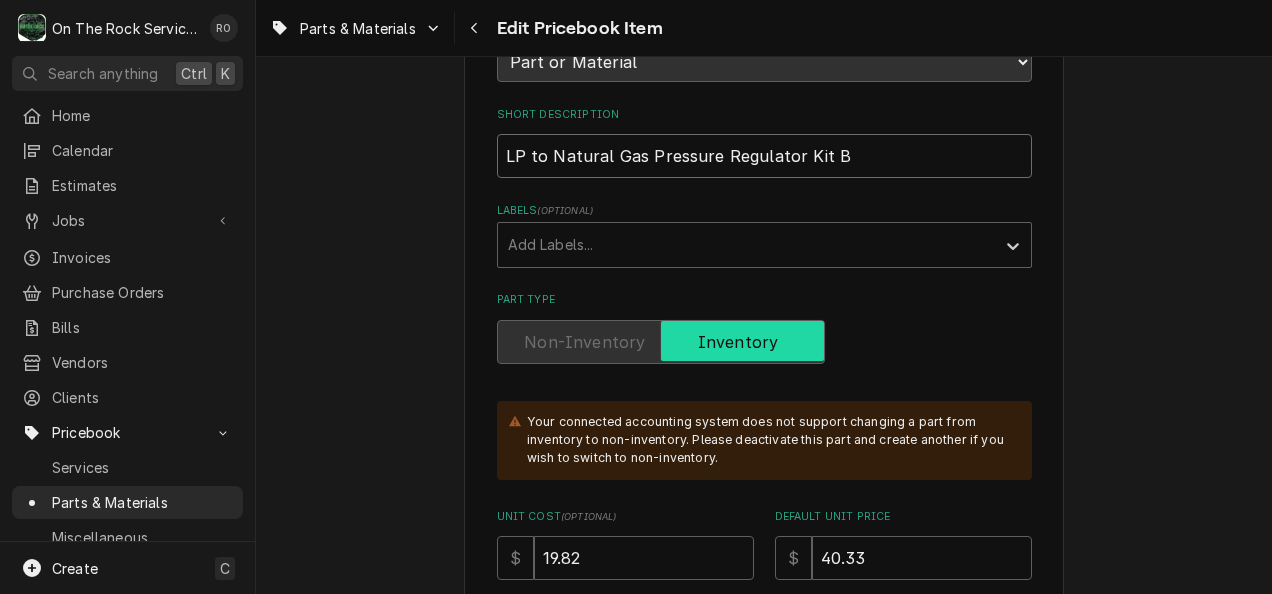 type on "x" 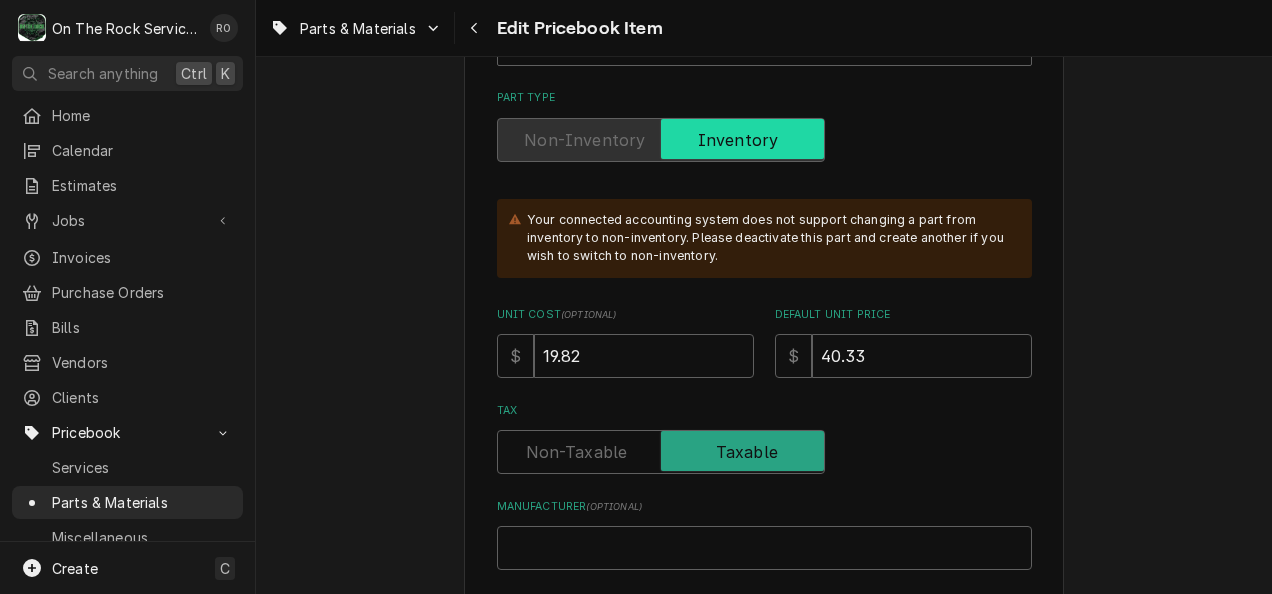 scroll, scrollTop: 491, scrollLeft: 0, axis: vertical 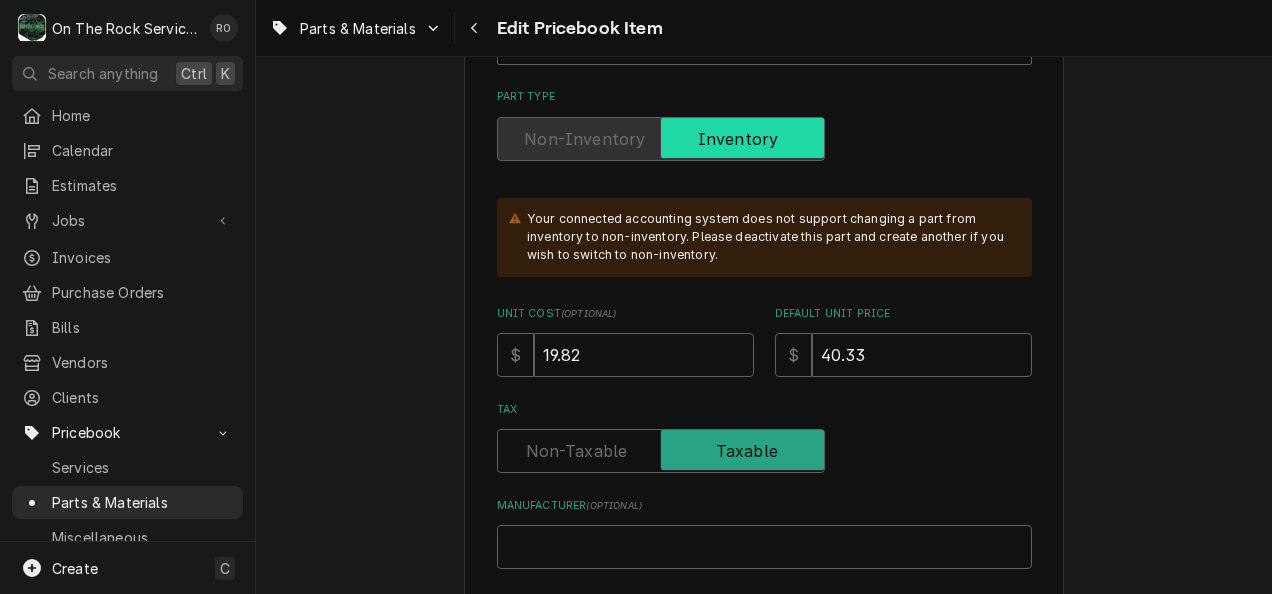 type on "LP to Natural Gas Pressure Regulator Kit" 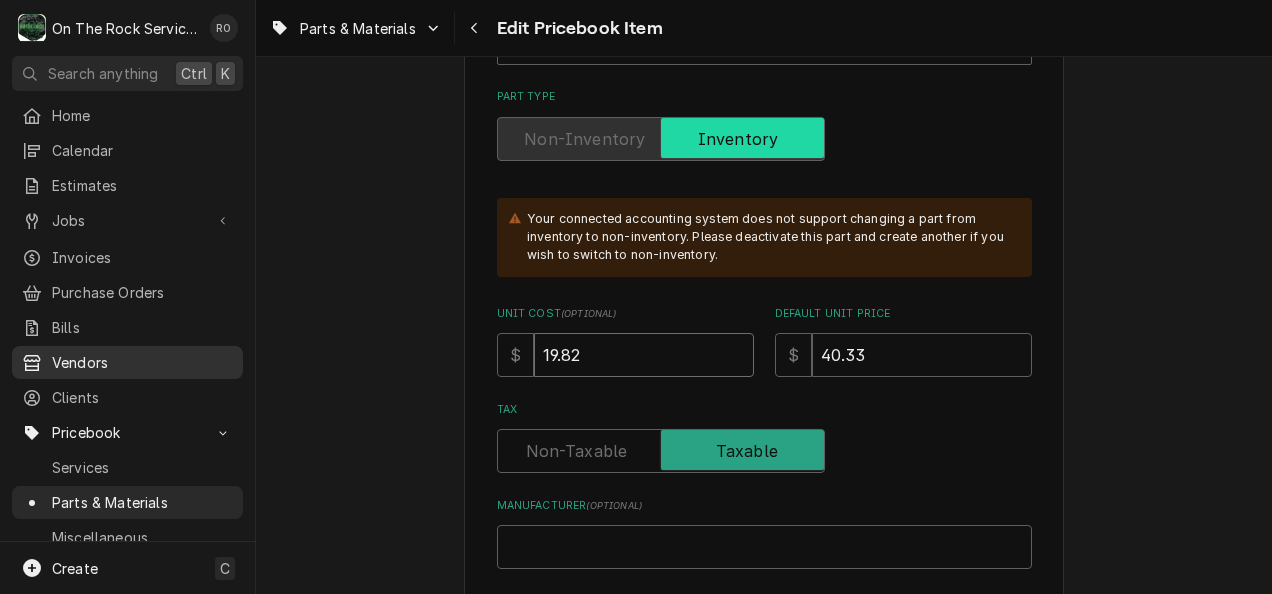 drag, startPoint x: 668, startPoint y: 360, endPoint x: 202, endPoint y: 344, distance: 466.2746 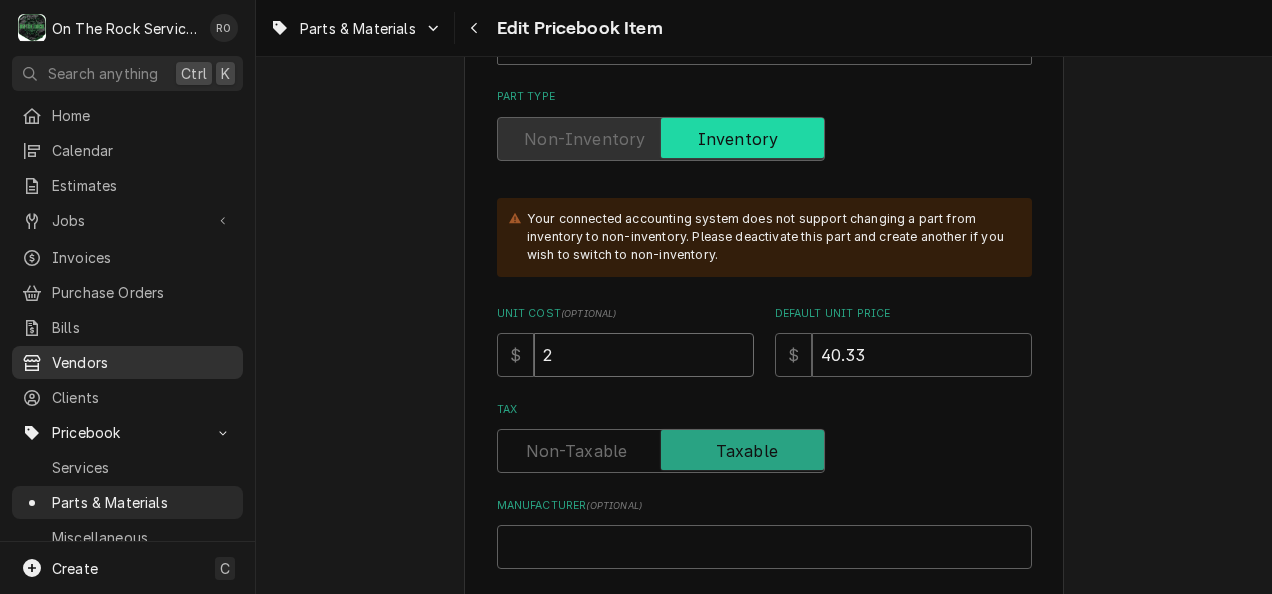 type on "x" 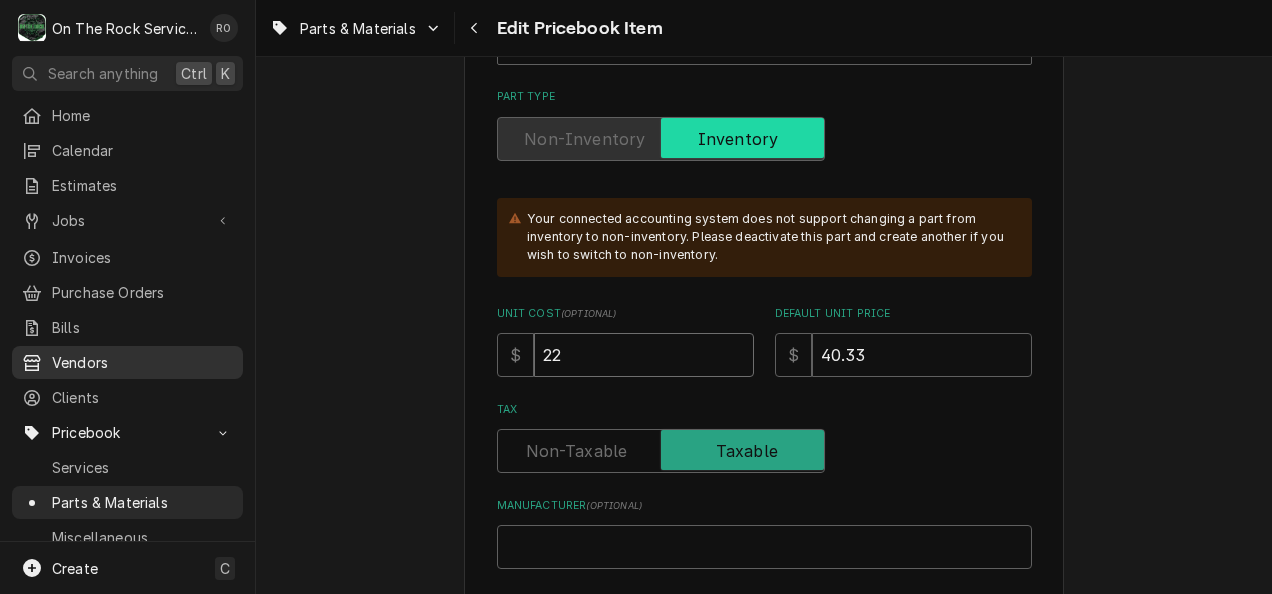 type on "x" 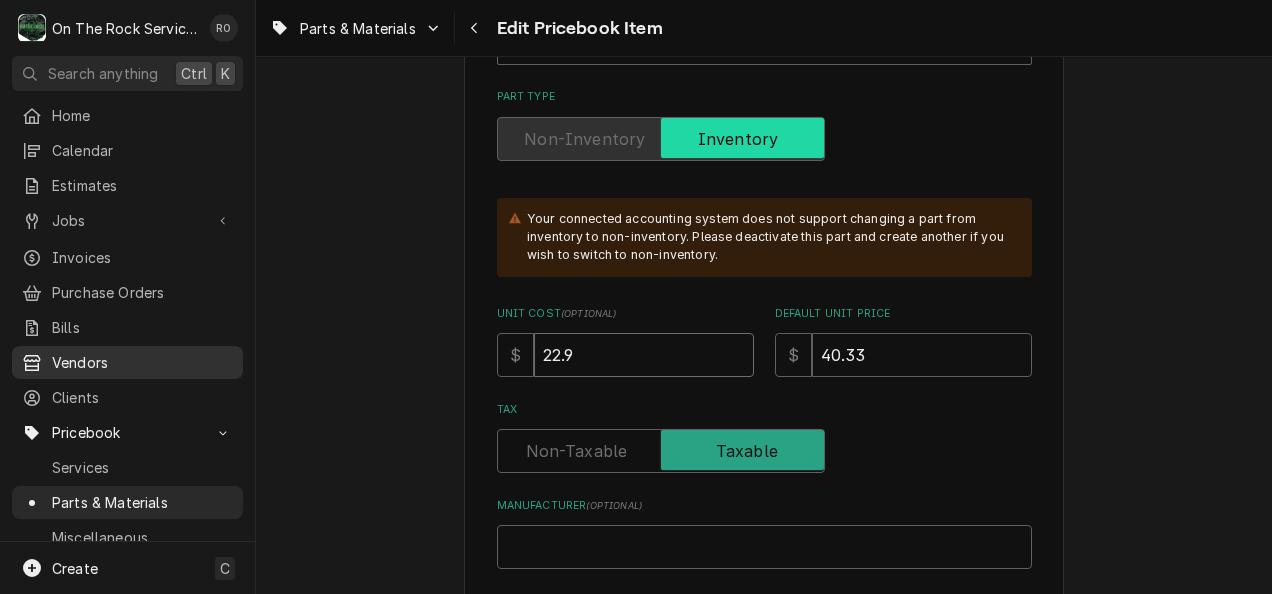 type on "x" 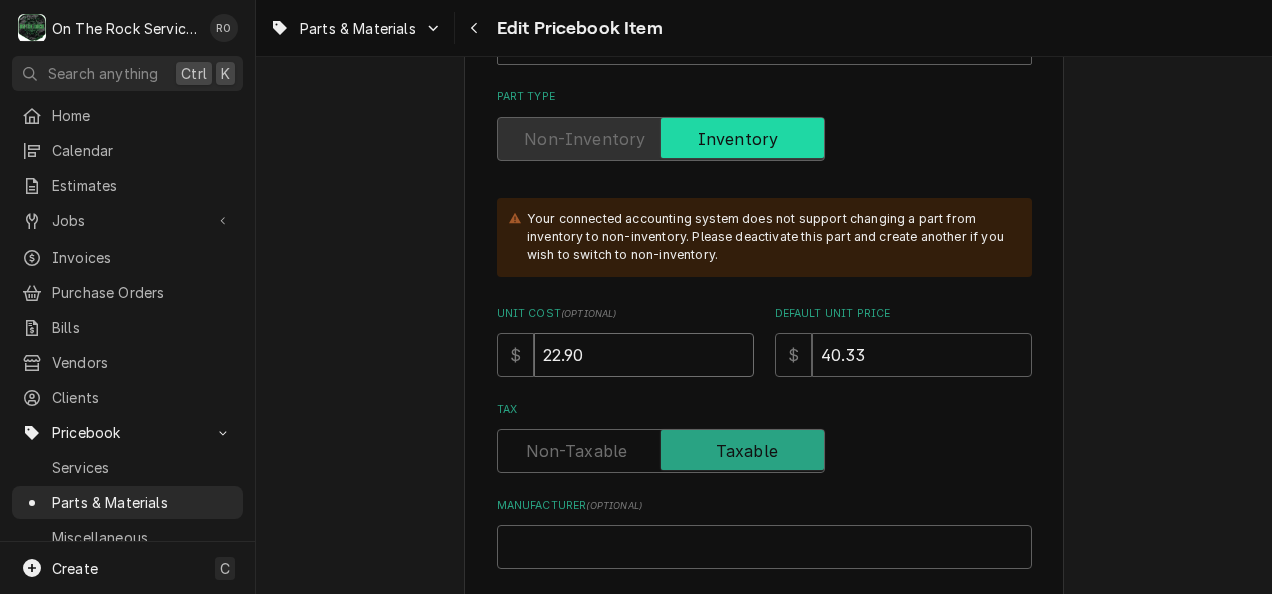 type on "22.90" 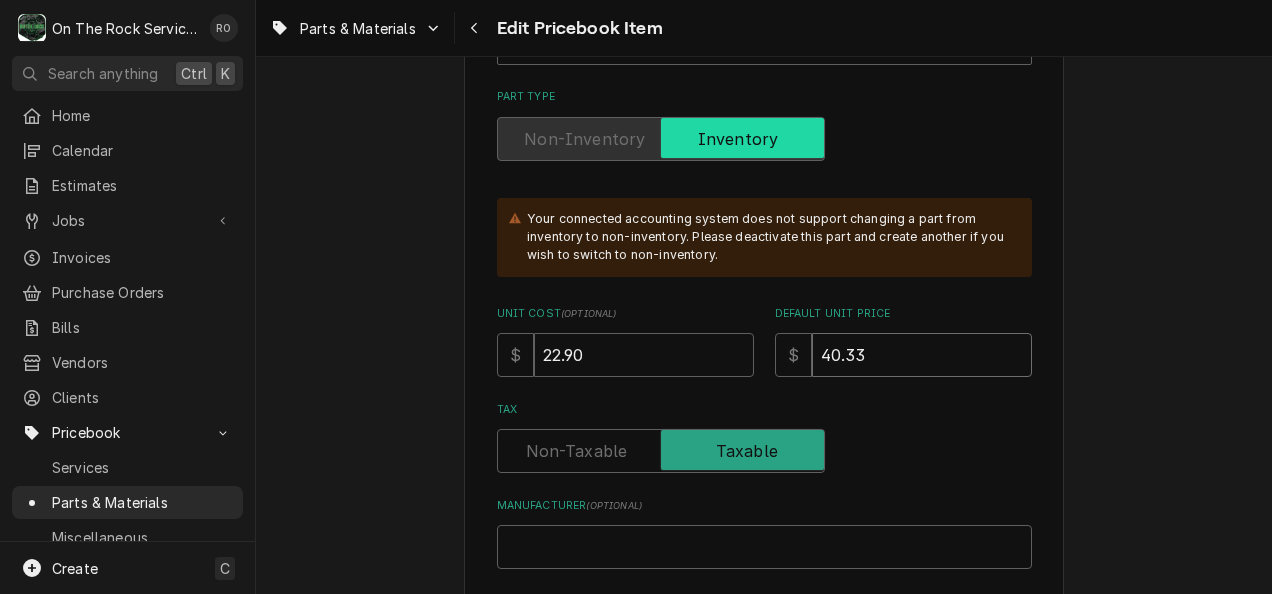 drag, startPoint x: 948, startPoint y: 358, endPoint x: 434, endPoint y: 286, distance: 519.0183 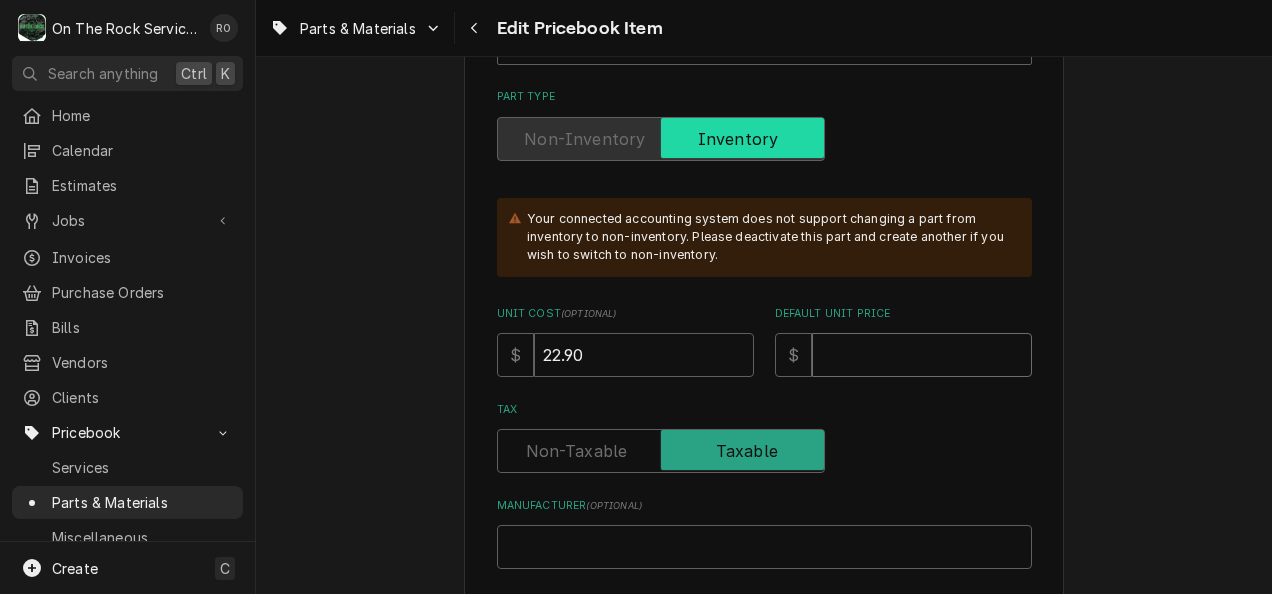 type 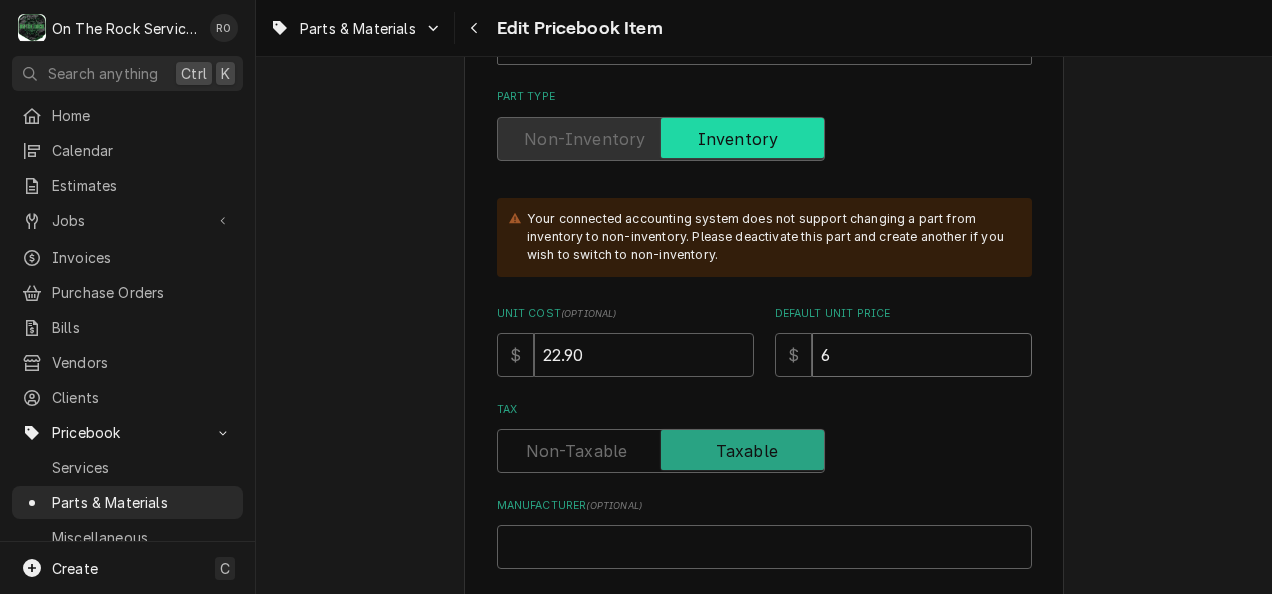 type on "x" 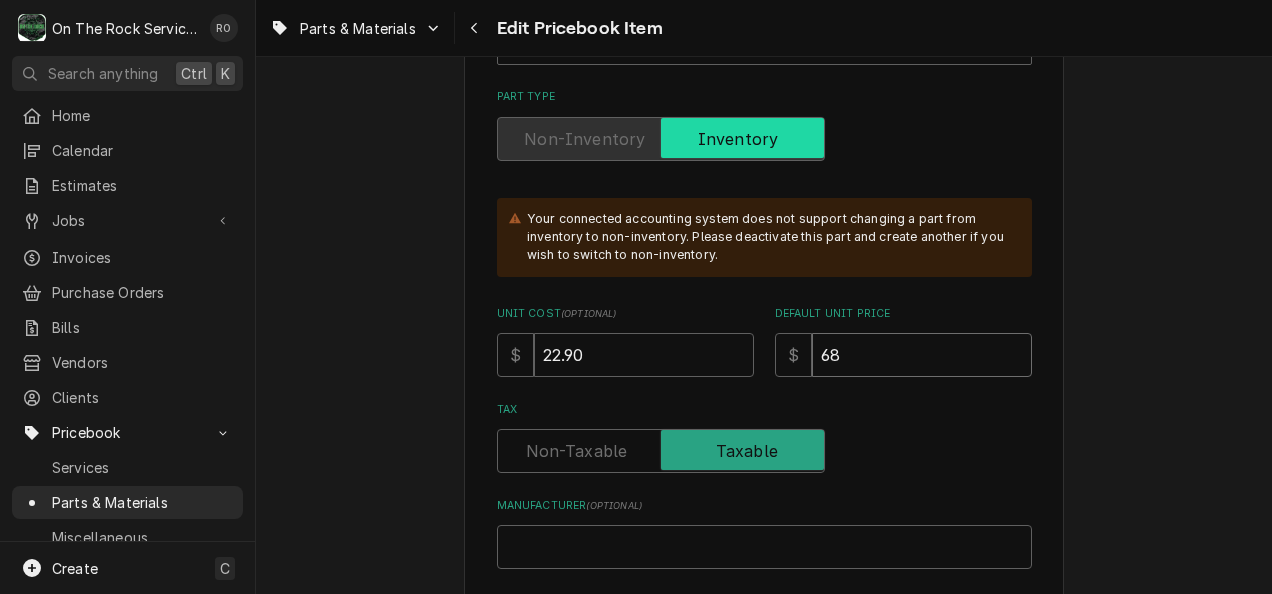 type on "x" 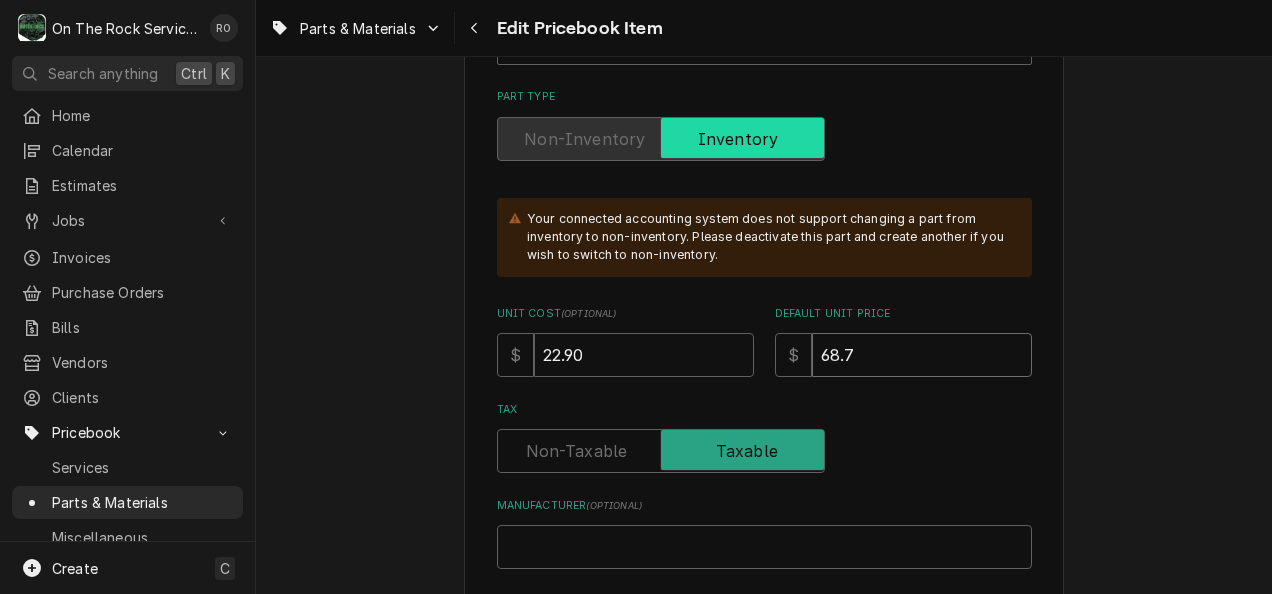 type on "x" 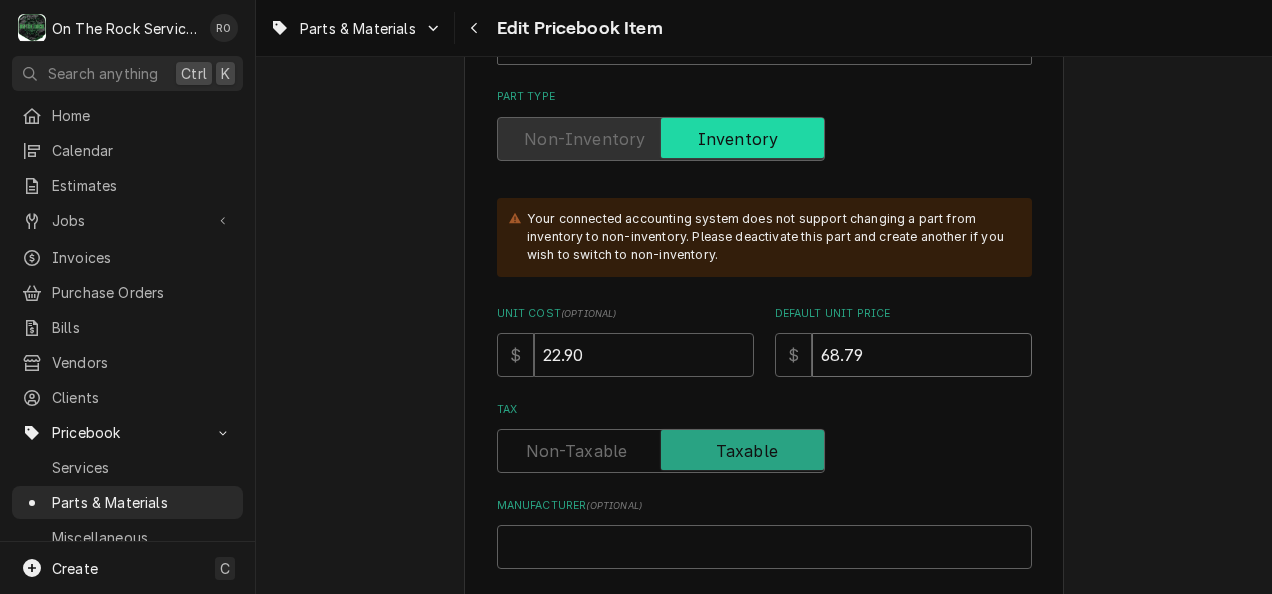type on "x" 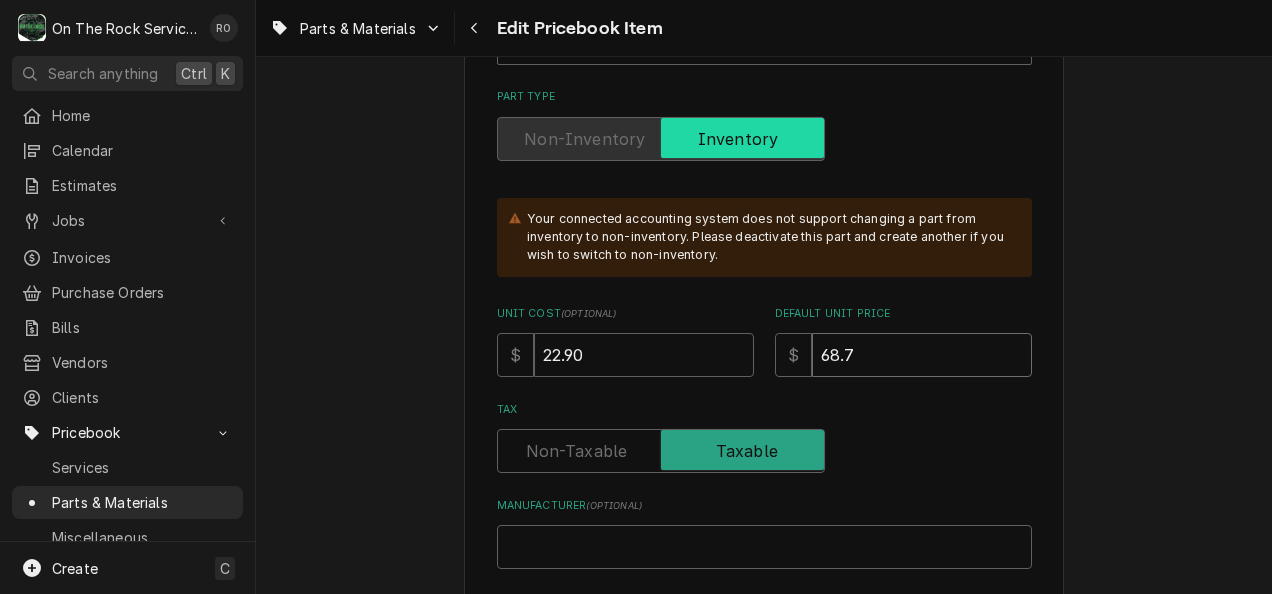 type on "x" 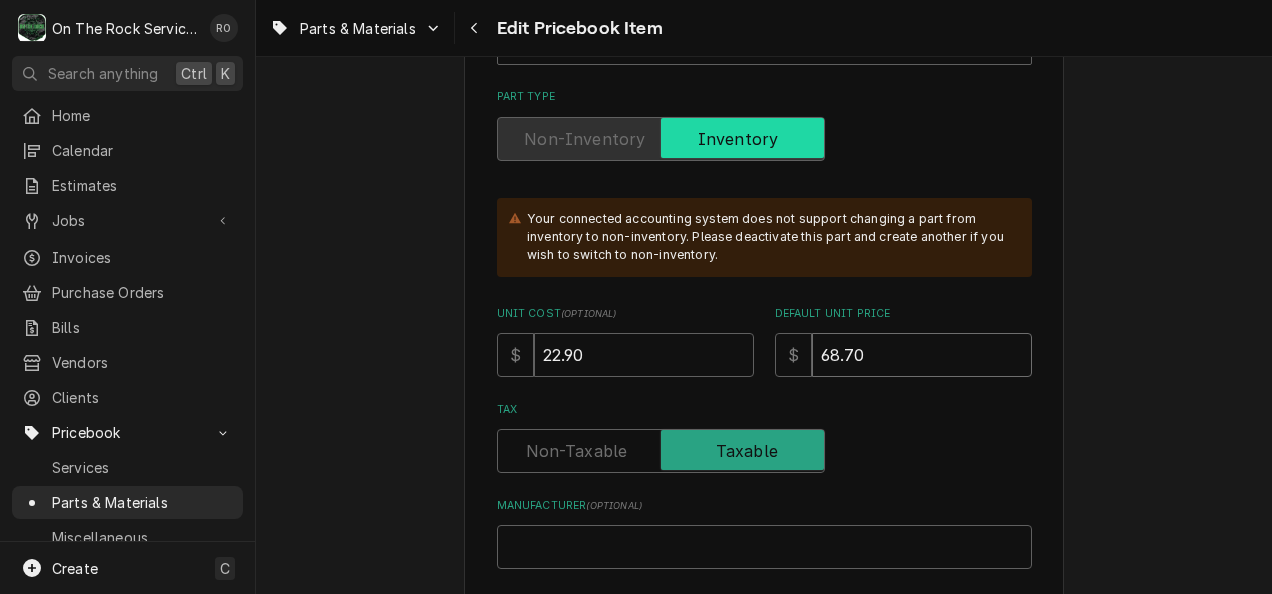 type on "68.70" 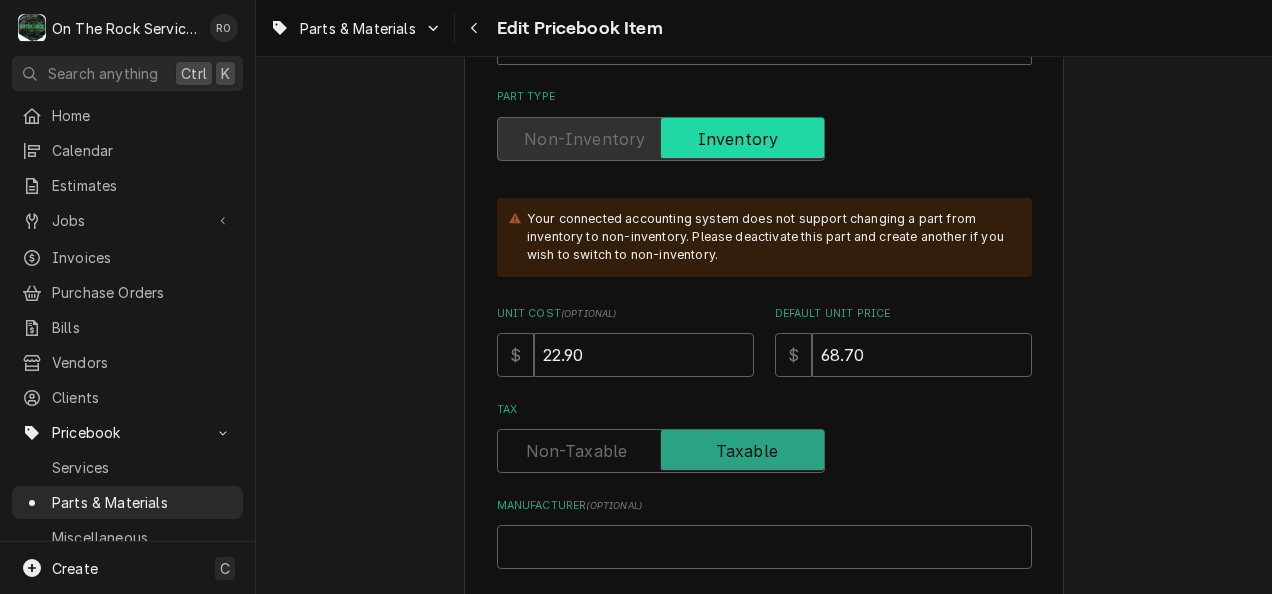 click on "Use the fields below to edit this PriceBook item. Note that changes made here will not be reflected on existing Estimates, Jobs, or Invoices. Active Status Item Type Choose PriceBook item type... Service Charge Part or Material Miscellaneous Charge Discount Tax Short Description LP to Natural Gas Pressure Regulator Kit Labels  ( optional ) Add Labels... Part Type Your connected accounting system does not support changing a part from inventory to non-inventory. Please deactivate this part and create another if you wish to switch to non-inventory. Unit Cost  ( optional ) $ 22.90 Default Unit Price $ 68.70 Tax Manufacturer  ( optional ) Manufacturer Part #  ( optional ) 51-1479 Detailed Summary Template  ( optional ) Internal Notes  ( optional ) Vendor Part Information Add Vendor Cost Inventory Levels Full Inventory Location Ray's Truck Quantity on Hand 0 Quantity on Order 0 Quantity Desired 0 Quantity Low Alert Threshold 0 Bin -- Full Inventory Location Rich's Truck Quantity on Hand 0 Quantity on Order 0 0 0 --" at bounding box center (764, 1121) 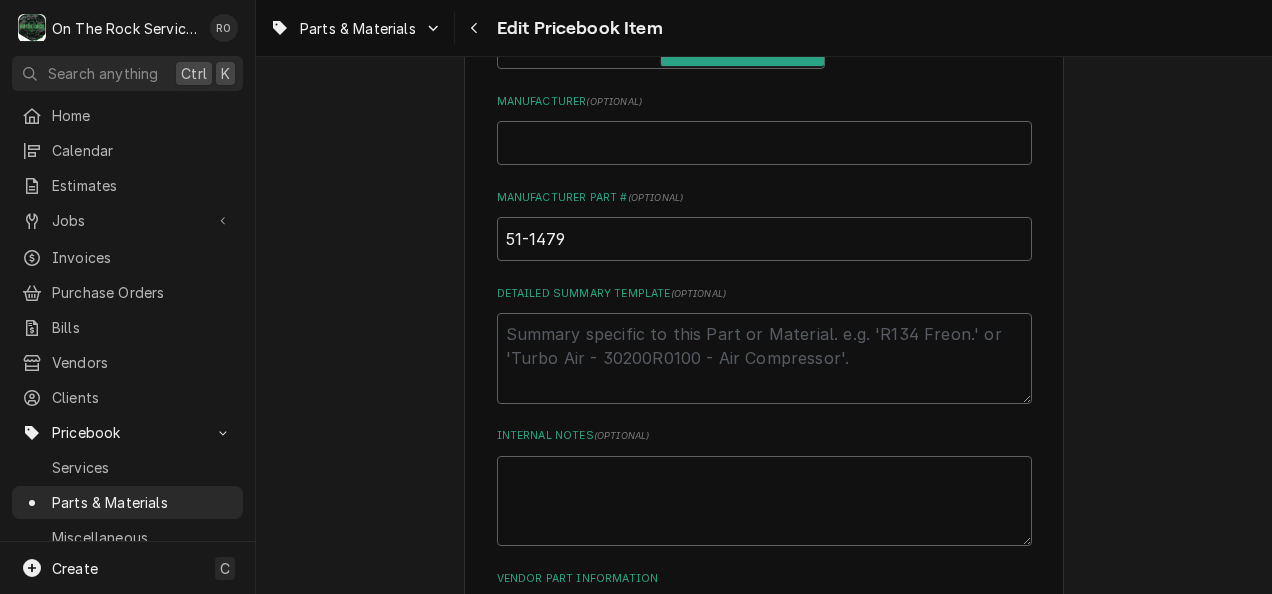 scroll, scrollTop: 897, scrollLeft: 0, axis: vertical 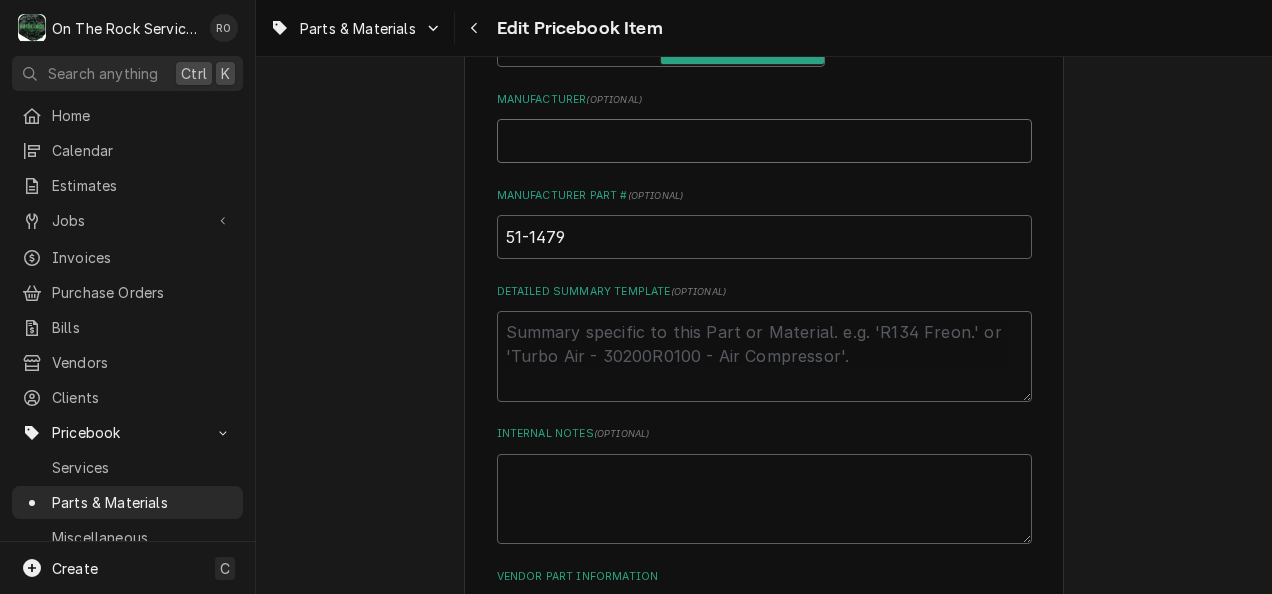click on "Manufacturer  ( optional )" at bounding box center (764, 141) 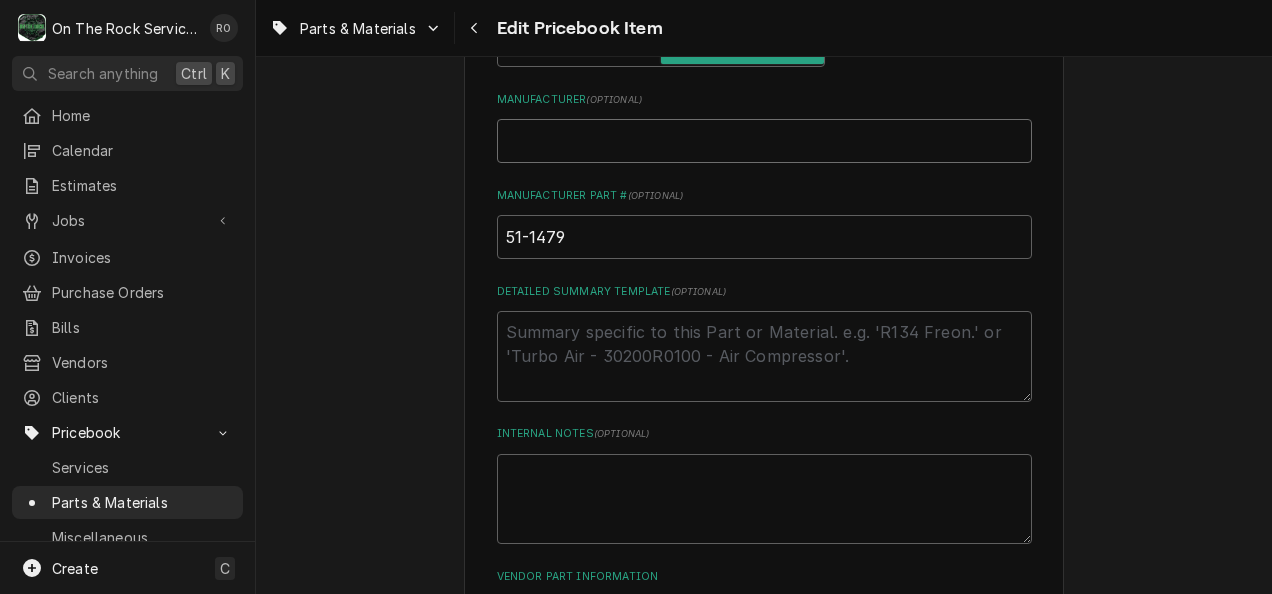 type on "x" 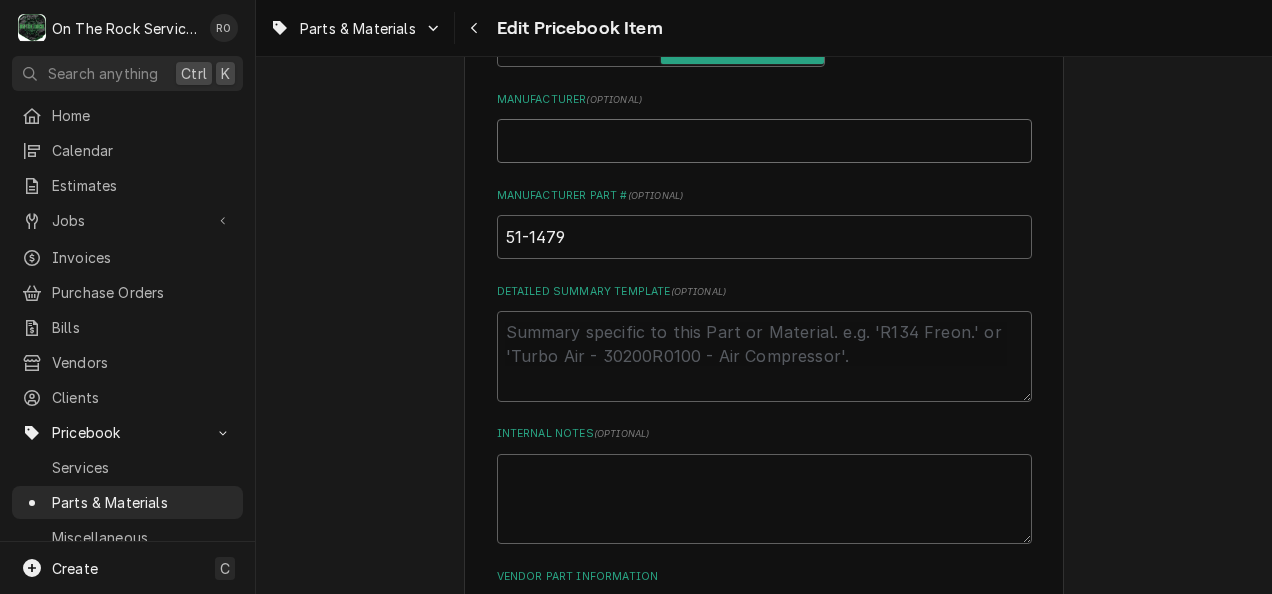 type on "M" 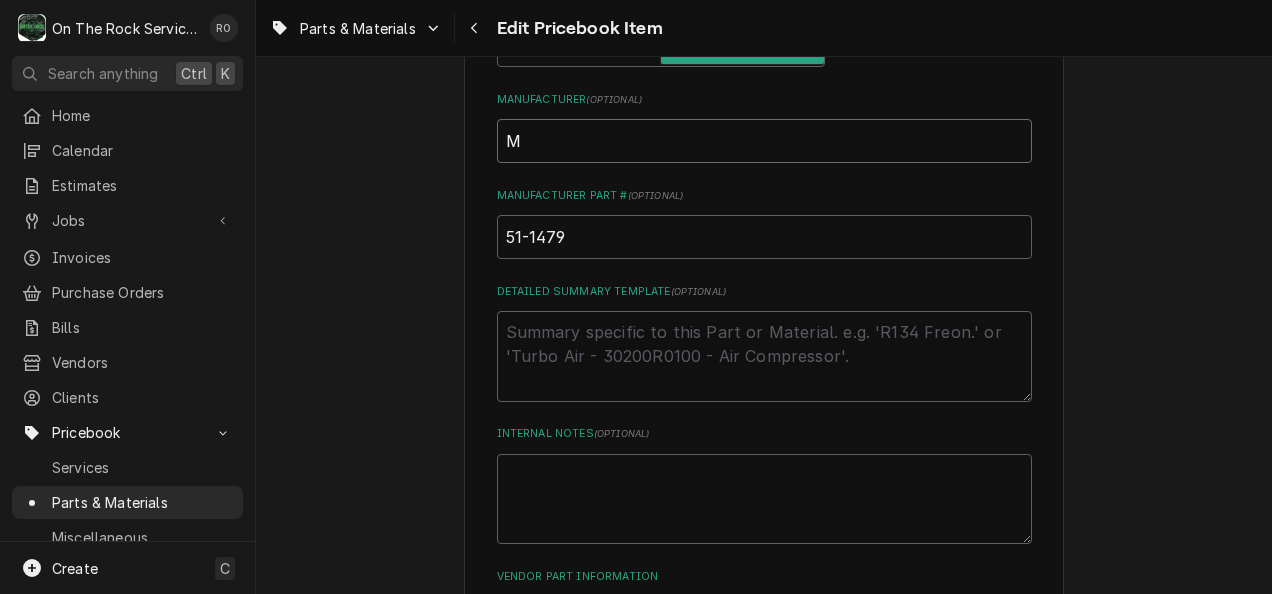 type on "x" 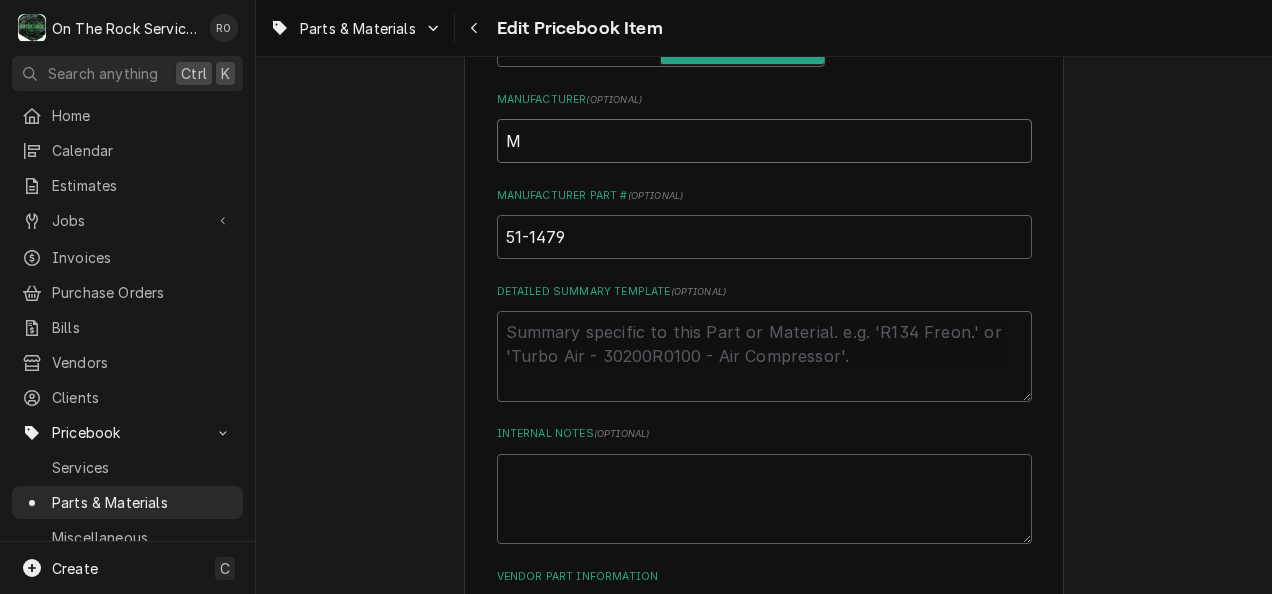 type on "Ma" 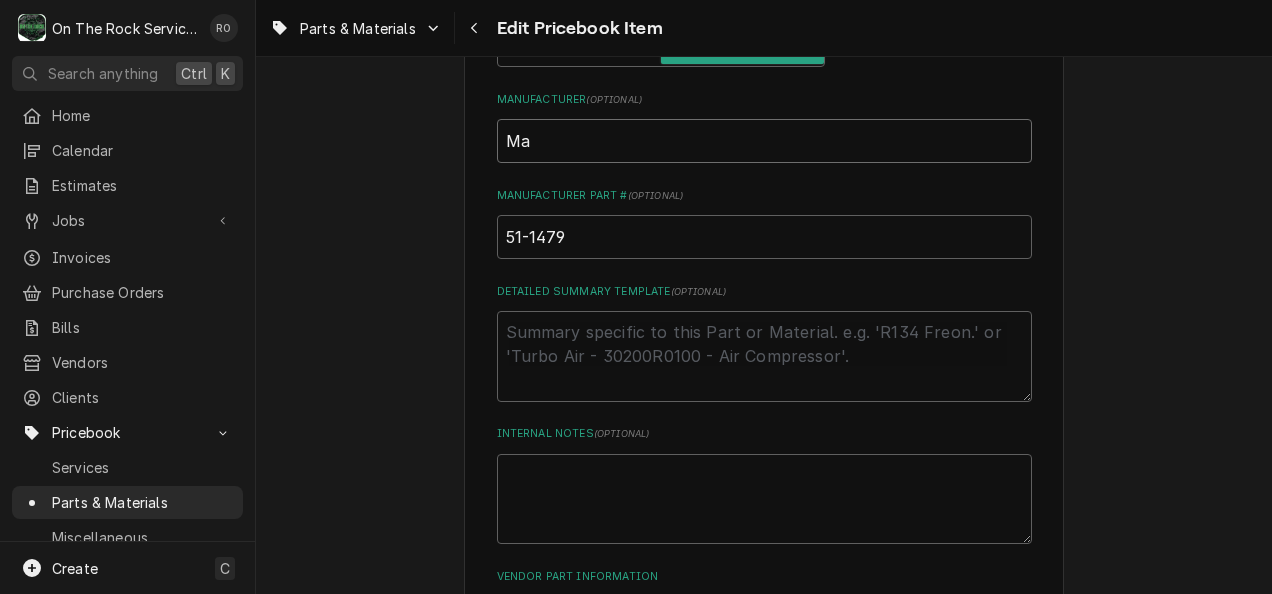 type on "x" 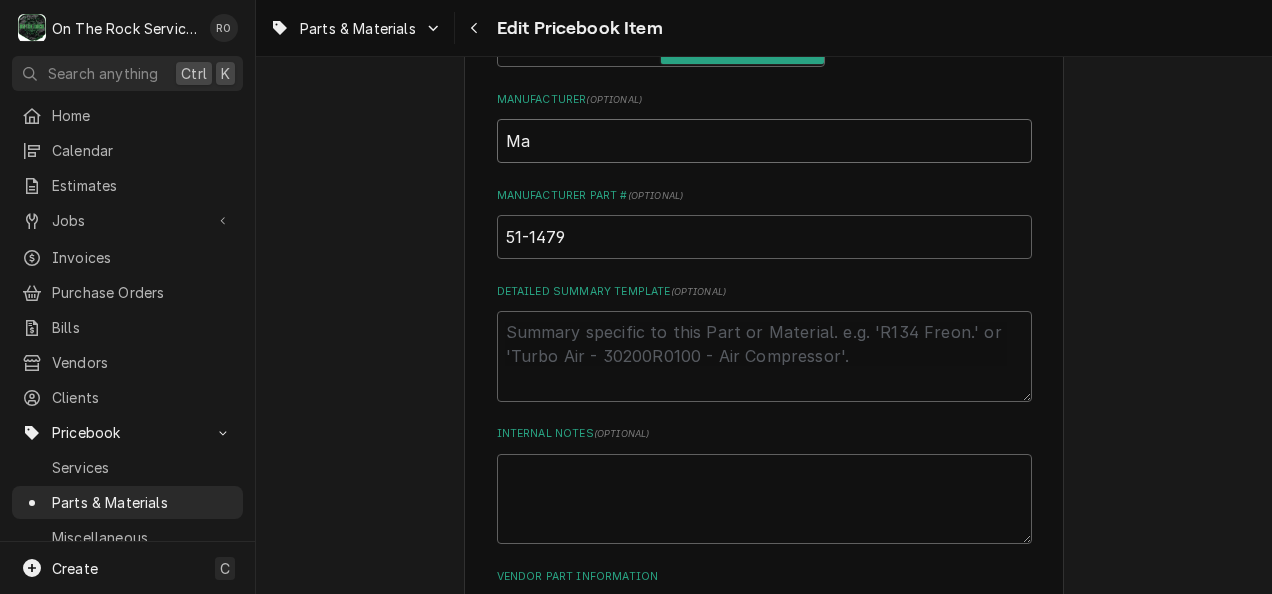 type on "Mav" 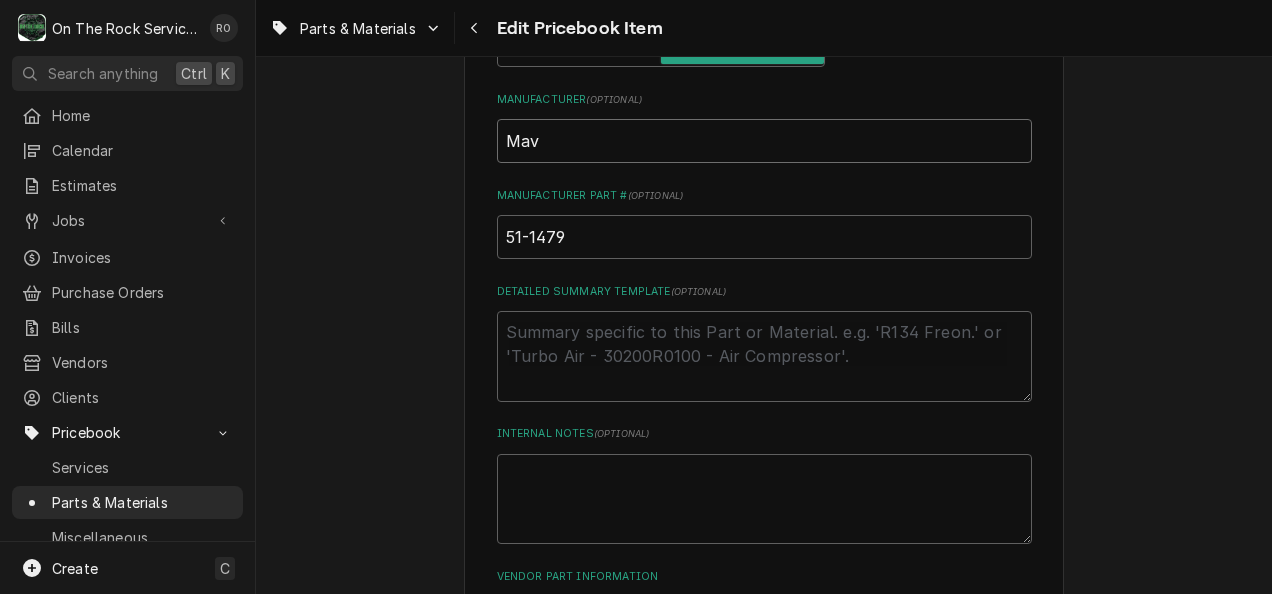 type on "x" 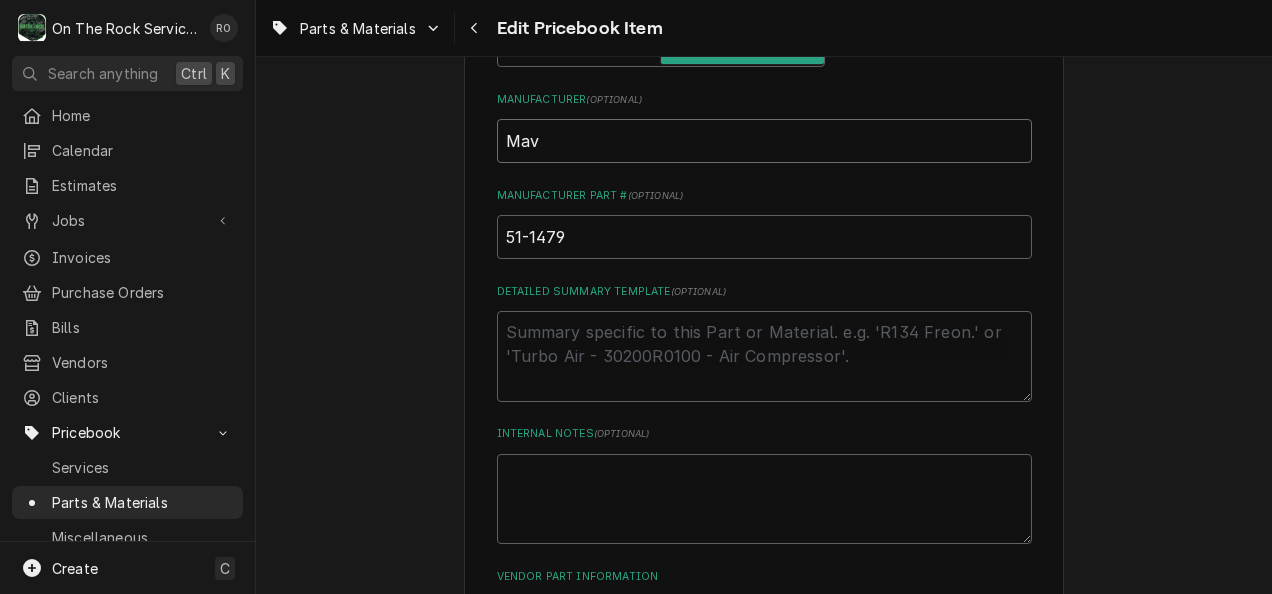 type on "Mavr" 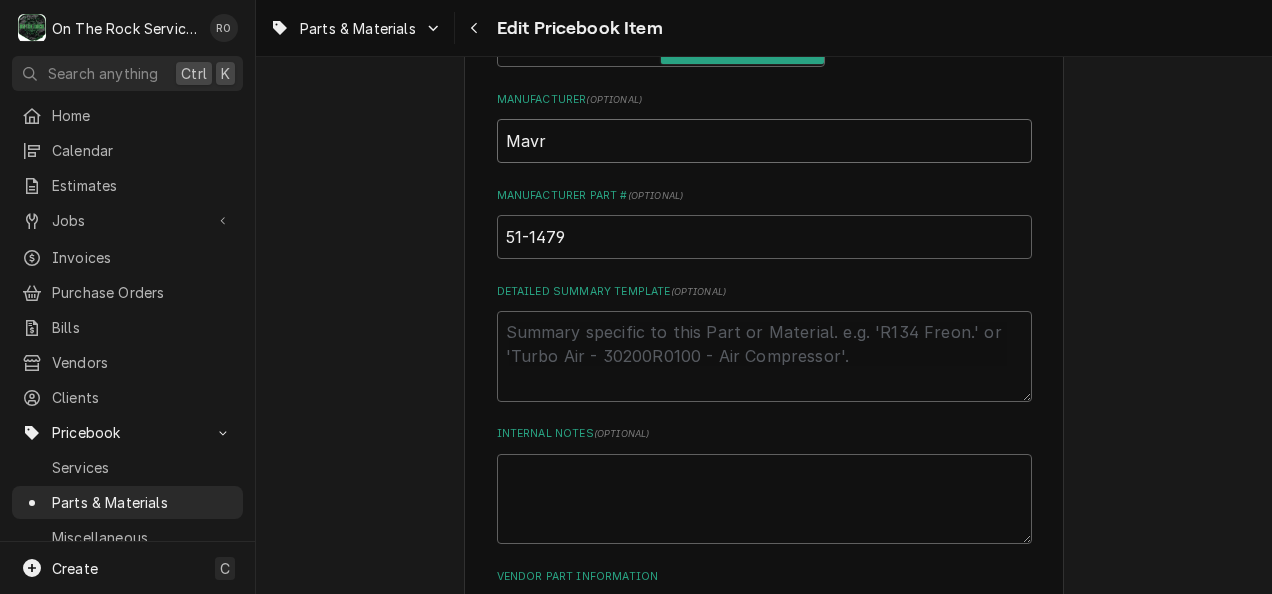 type on "x" 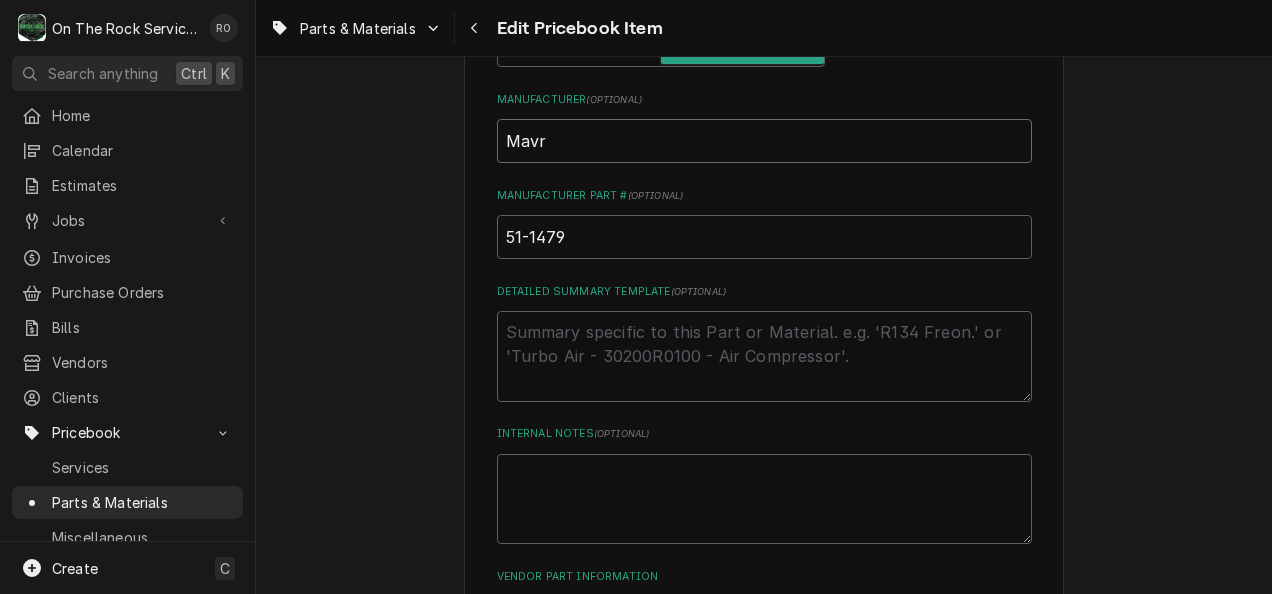 type on "Mavri" 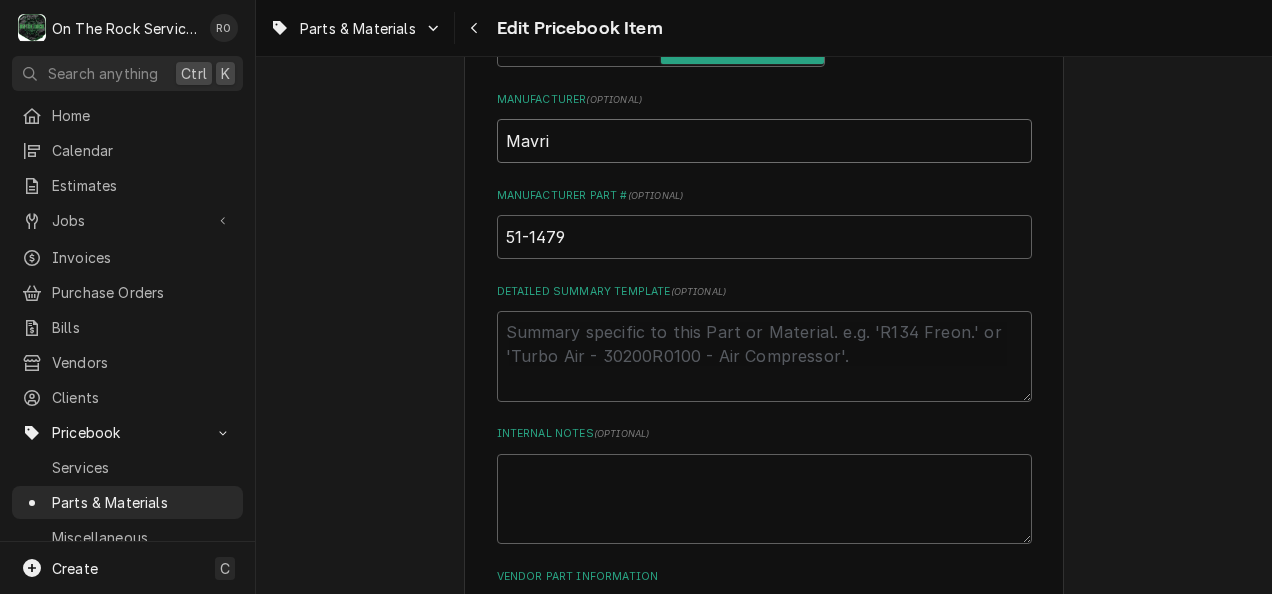 type on "x" 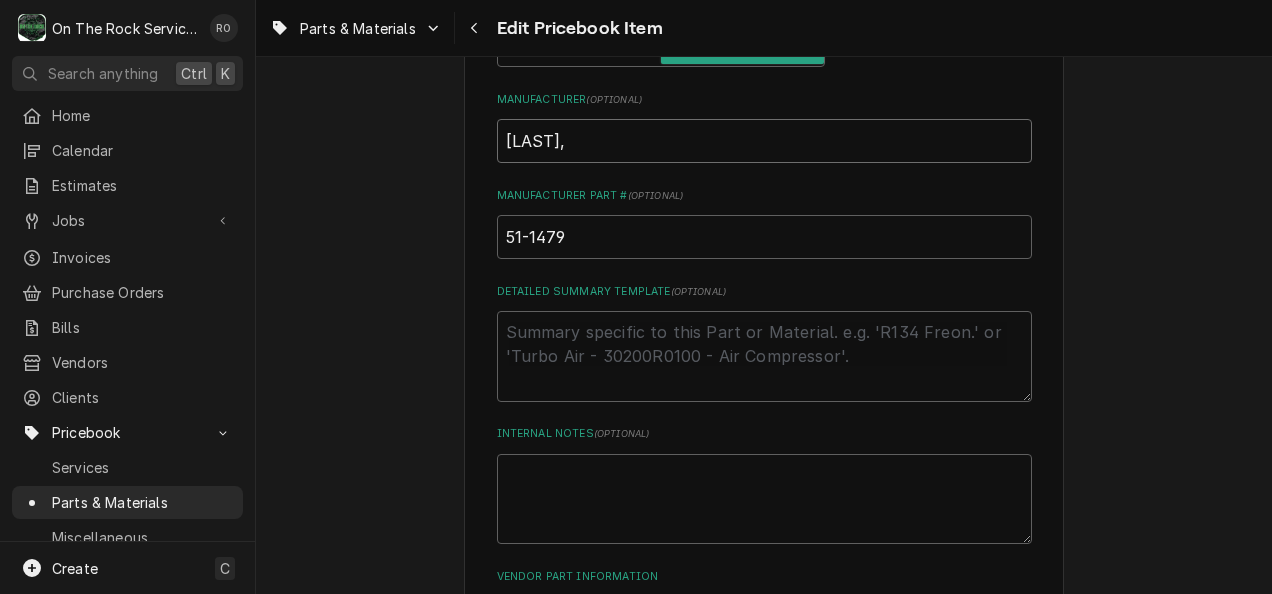 type on "Mavri," 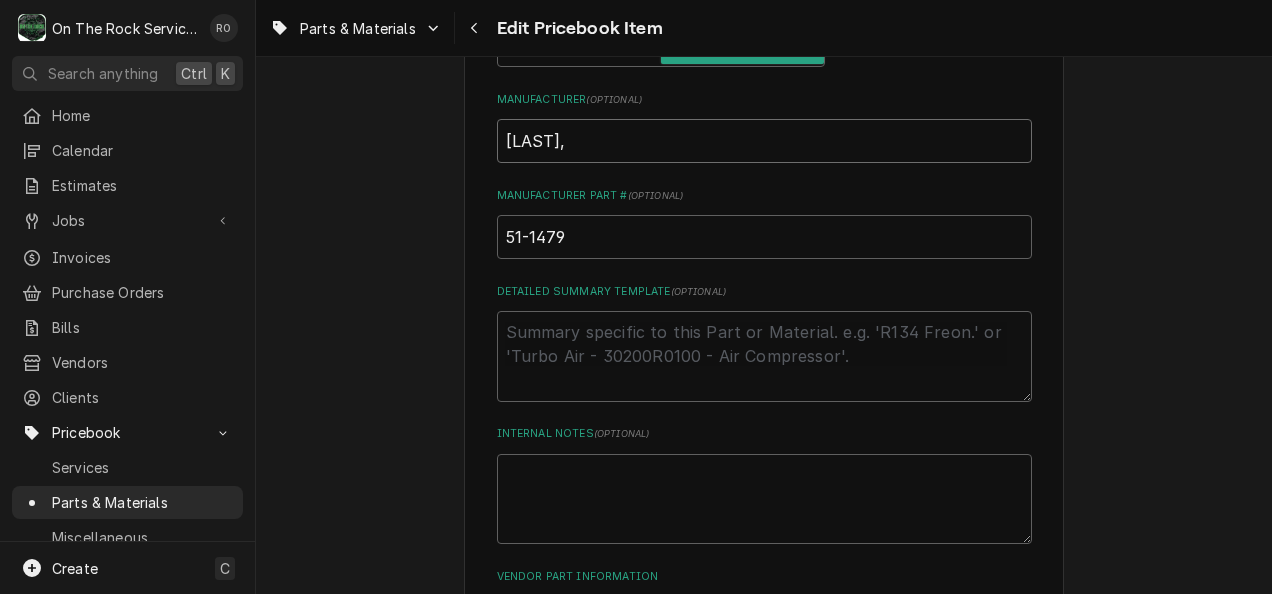 type on "x" 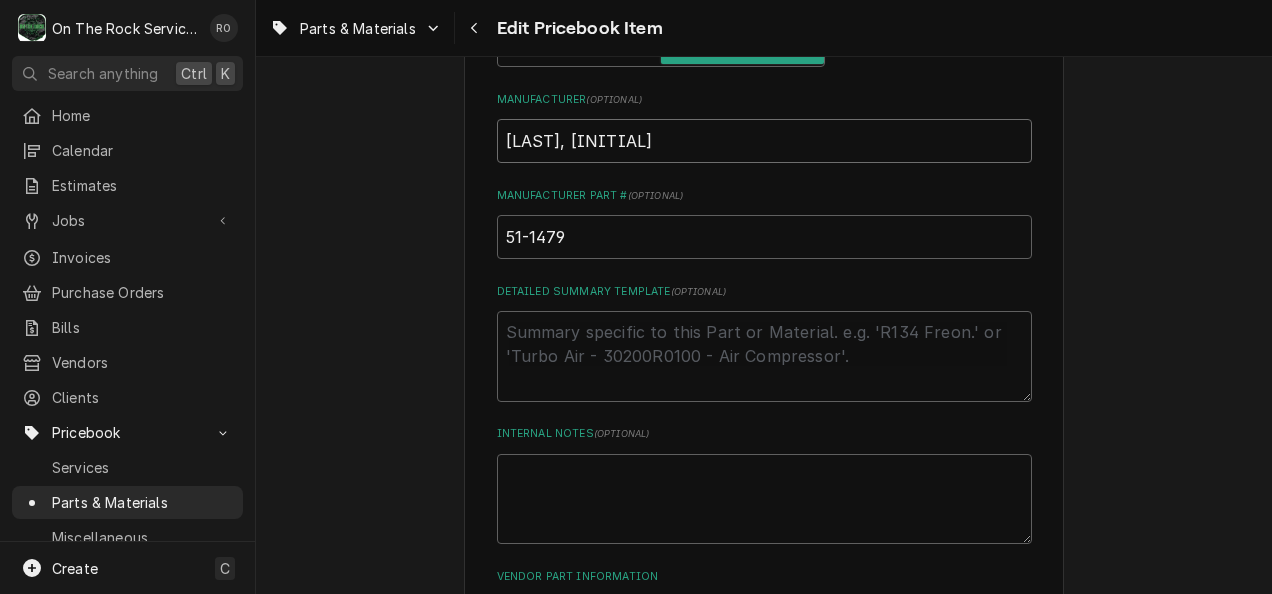 type on "x" 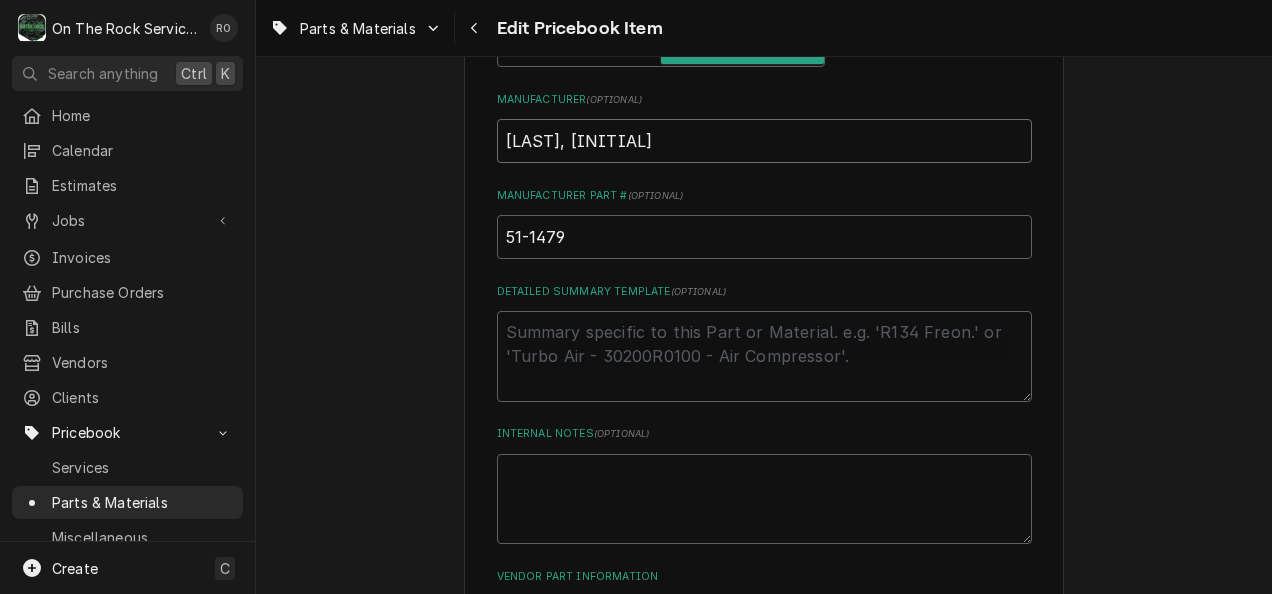 type on "Mavri," 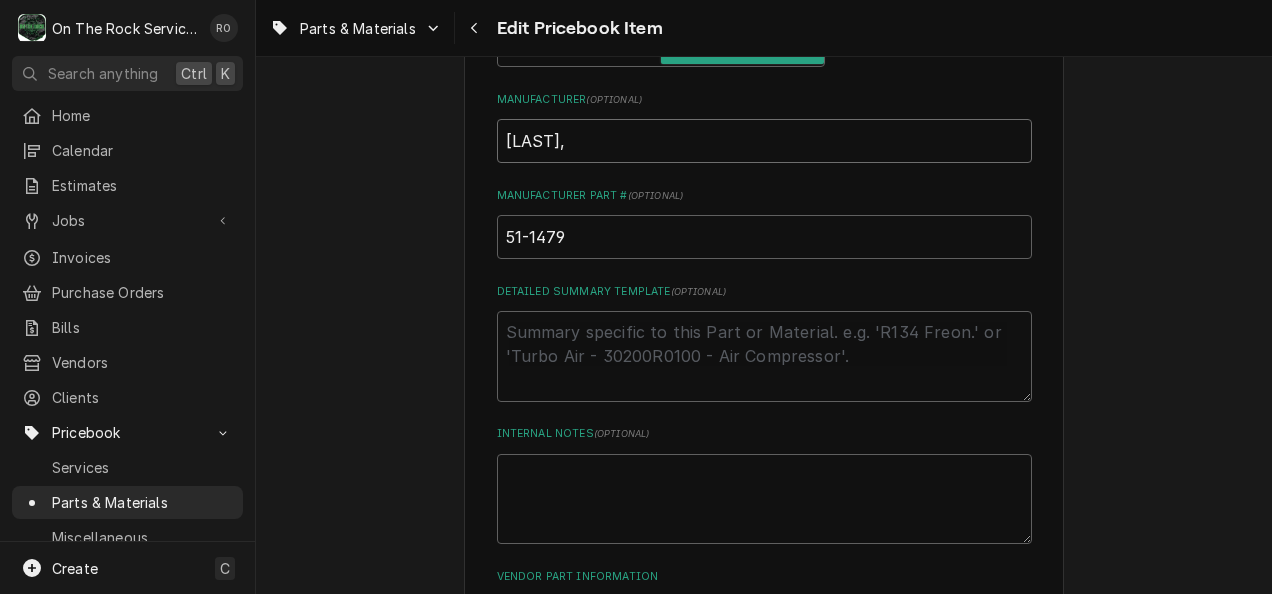 type on "x" 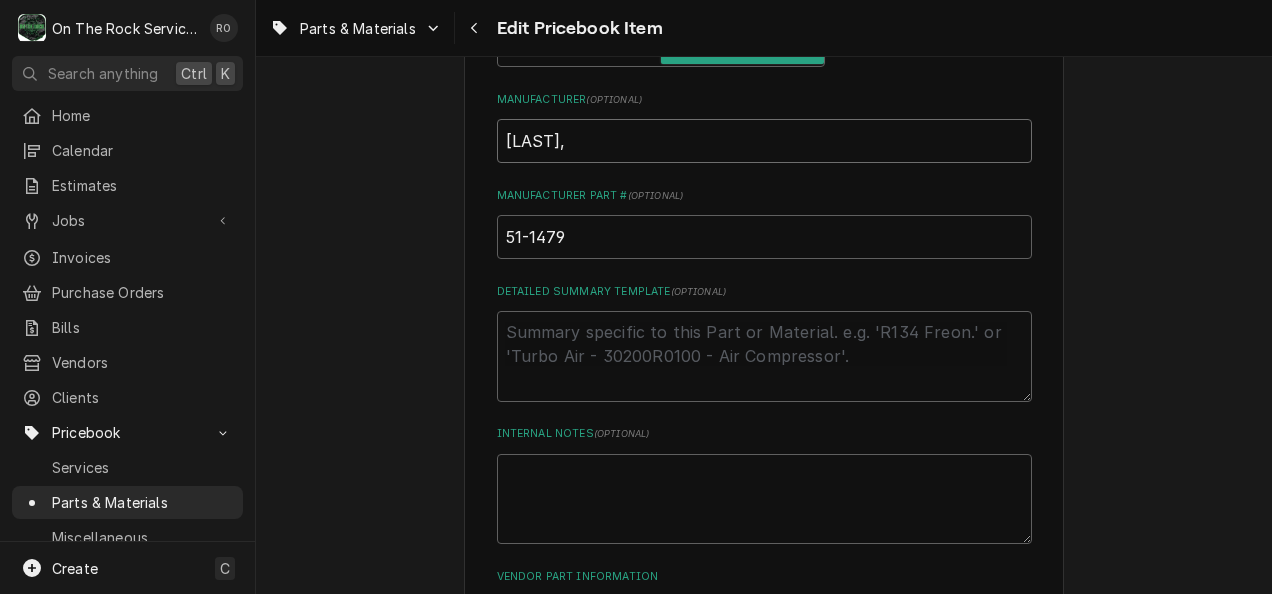 type on "Mavri," 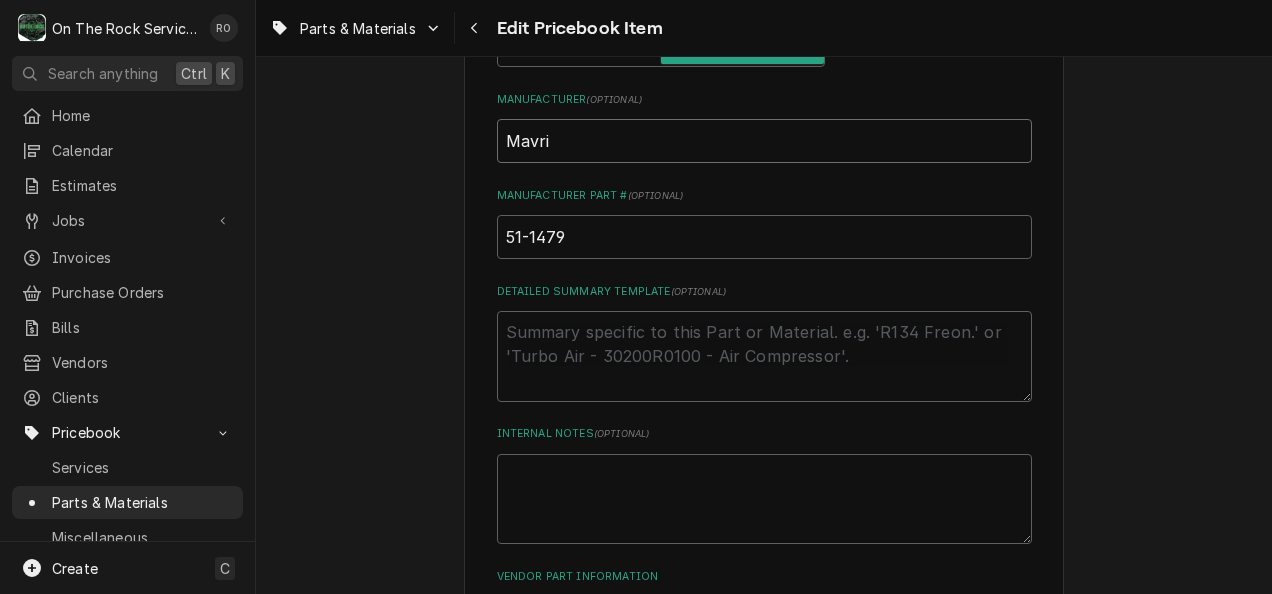 type on "x" 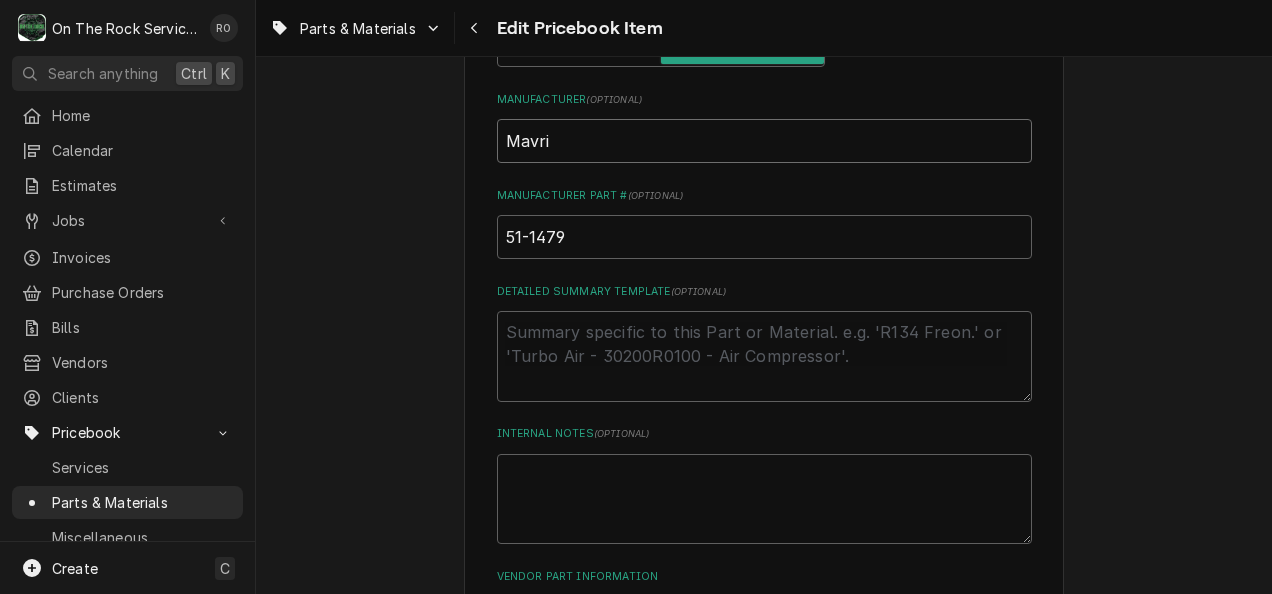 type on "Mavrik" 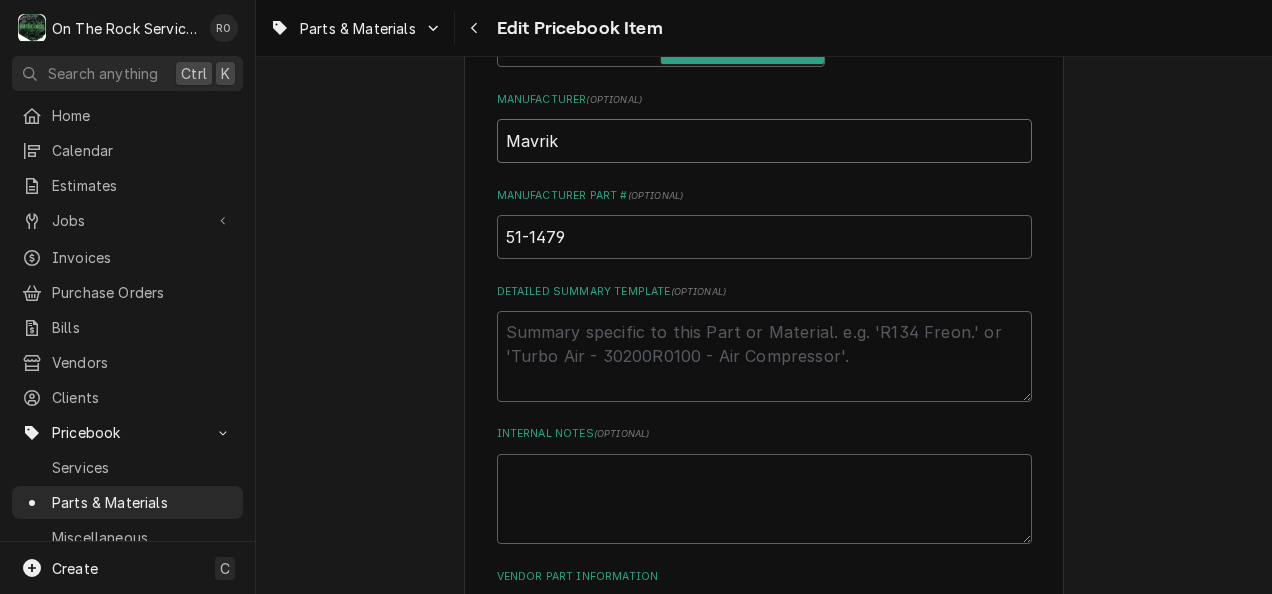 type on "x" 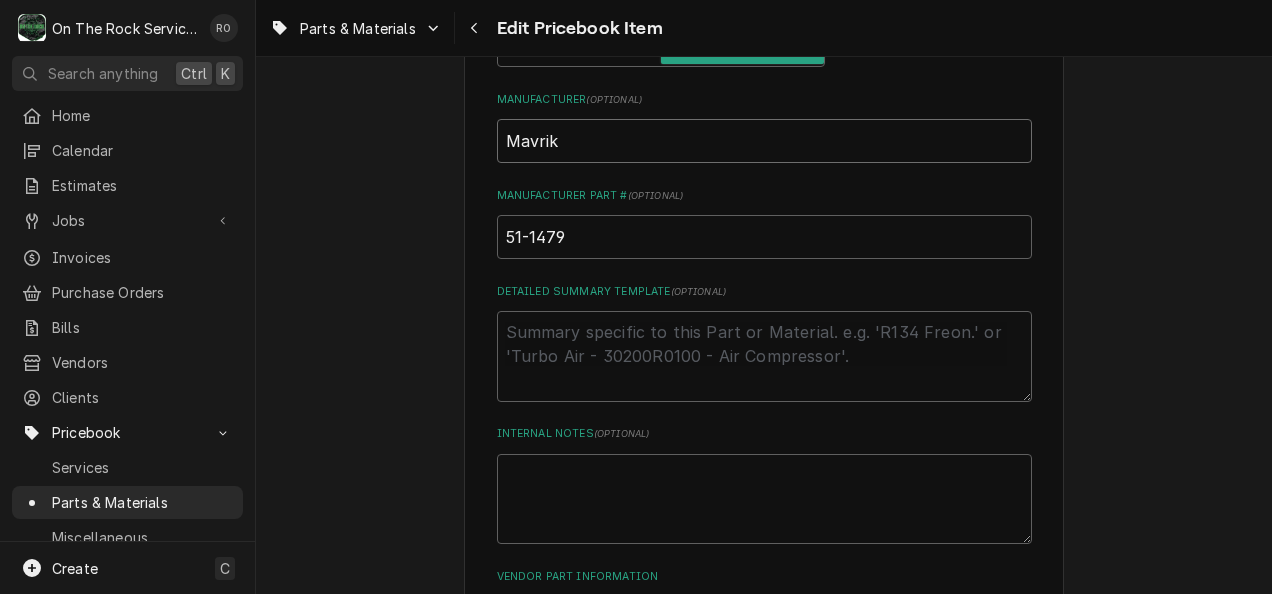 type on "Mavrik" 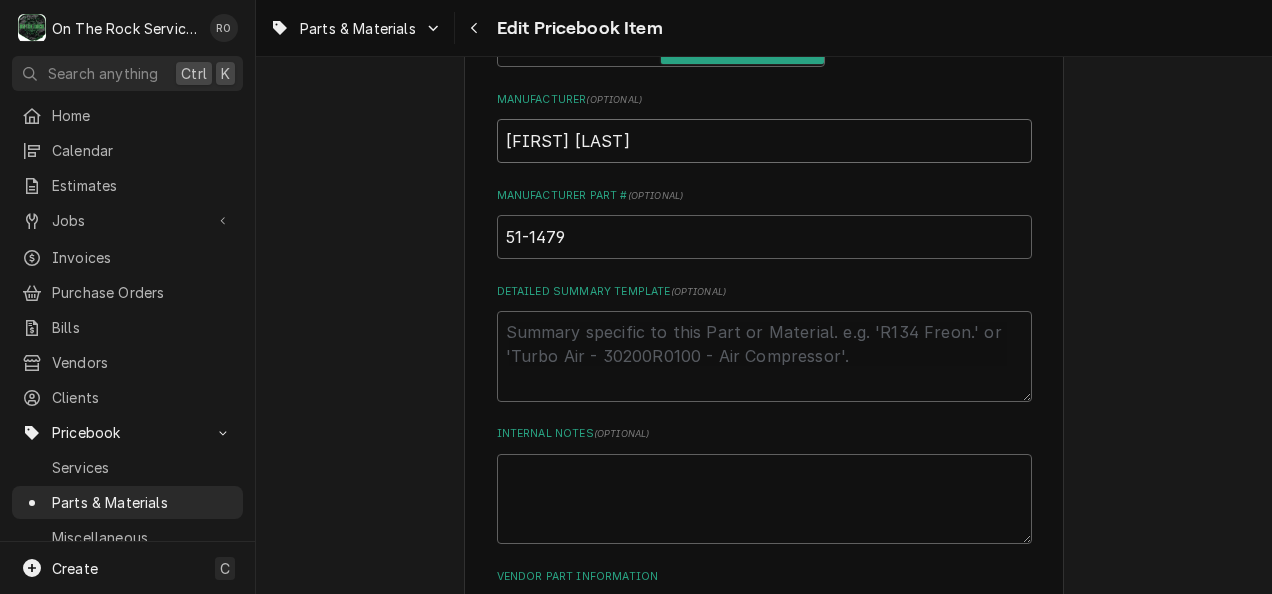type on "x" 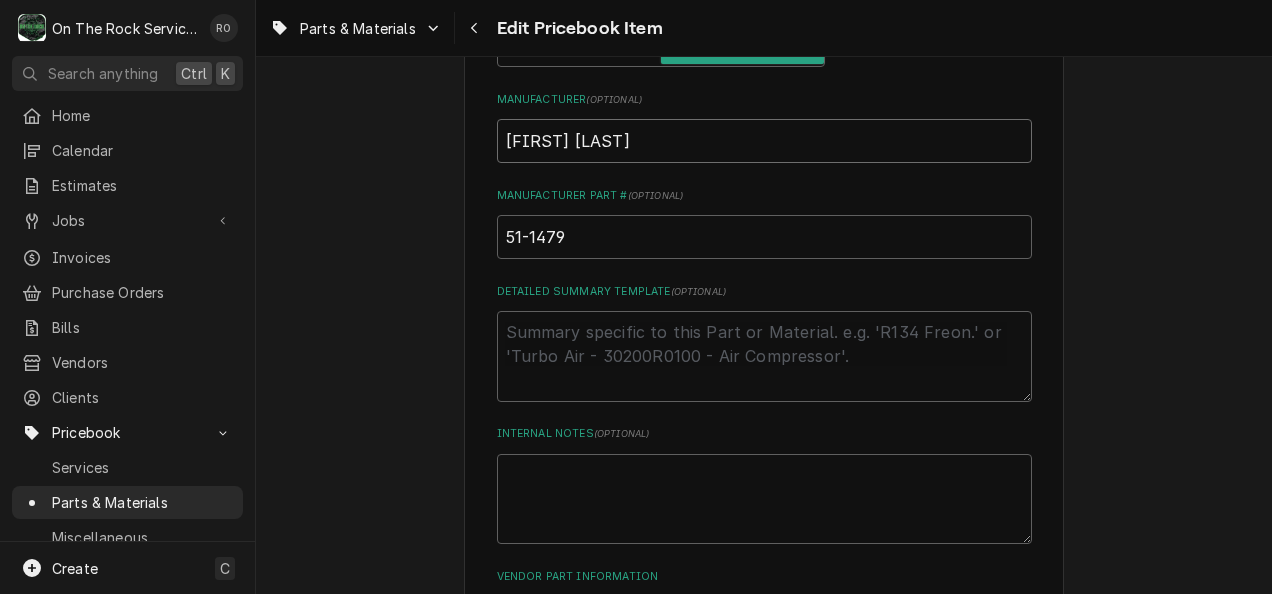 type on "Mavrik" 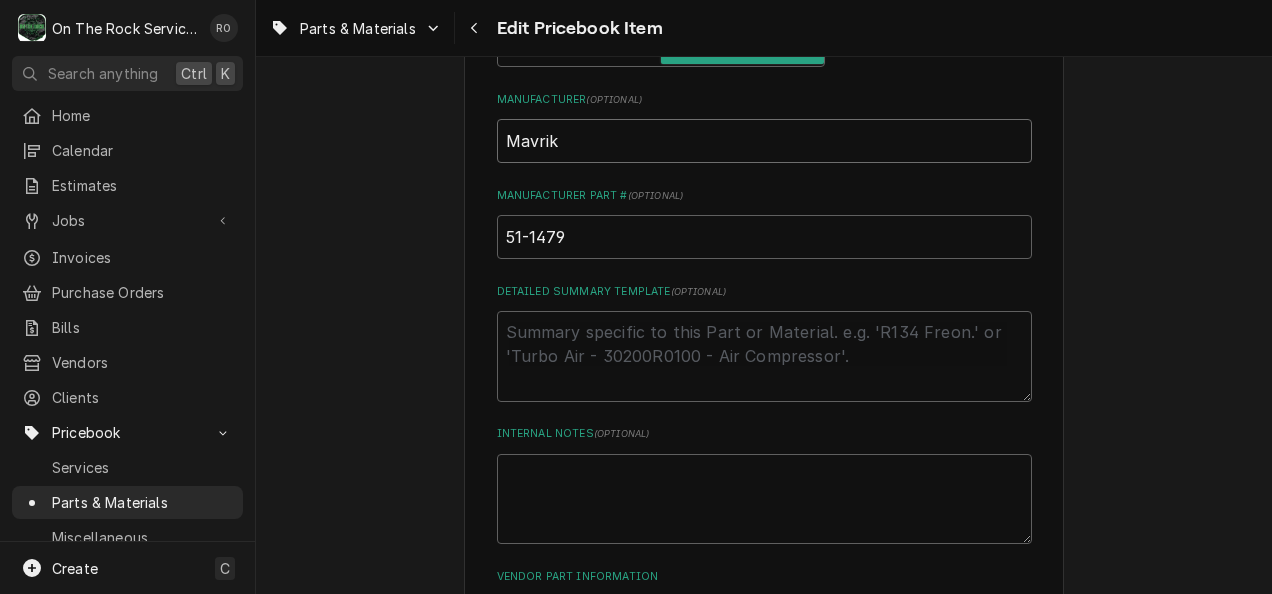 type on "x" 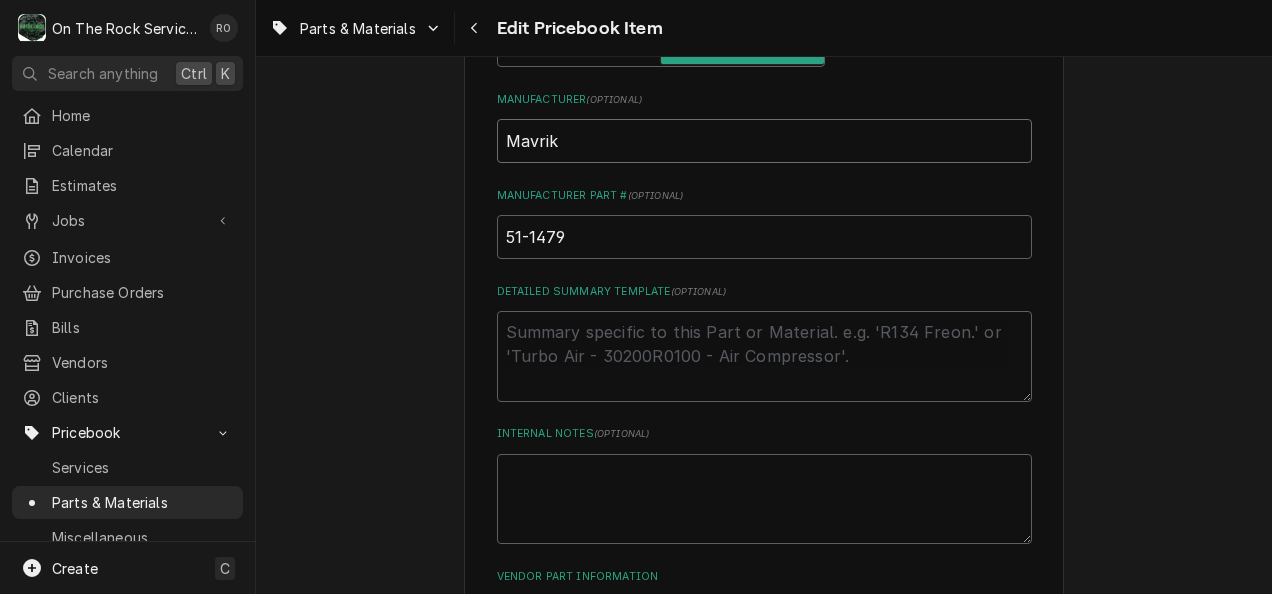 type on "Mavrik" 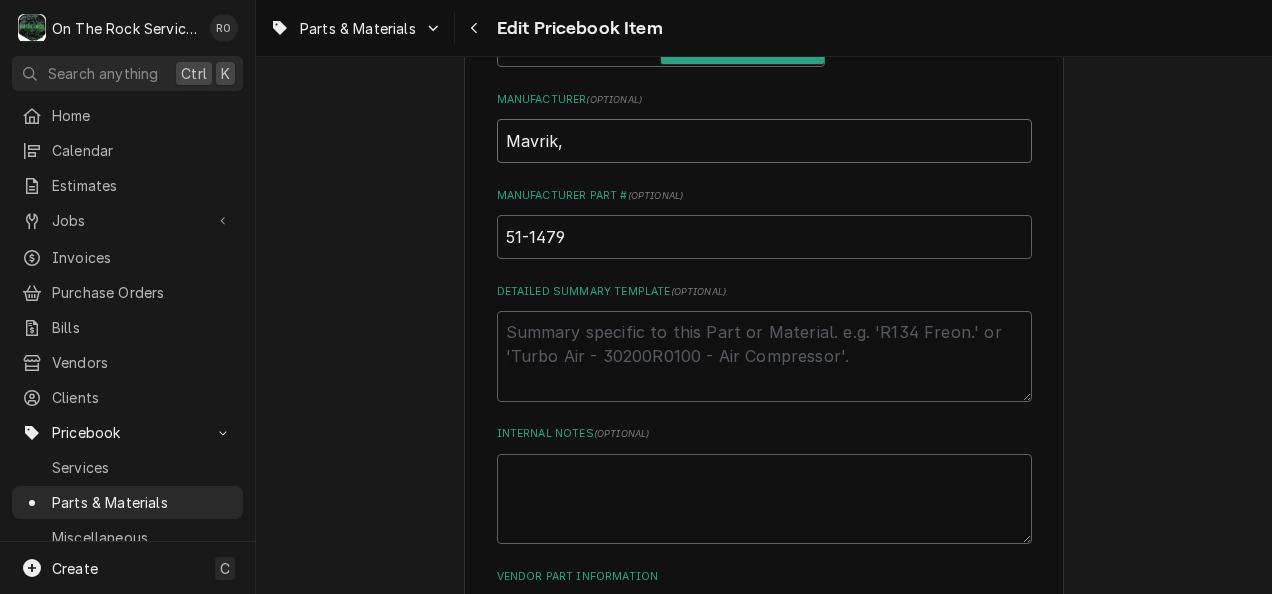 type on "x" 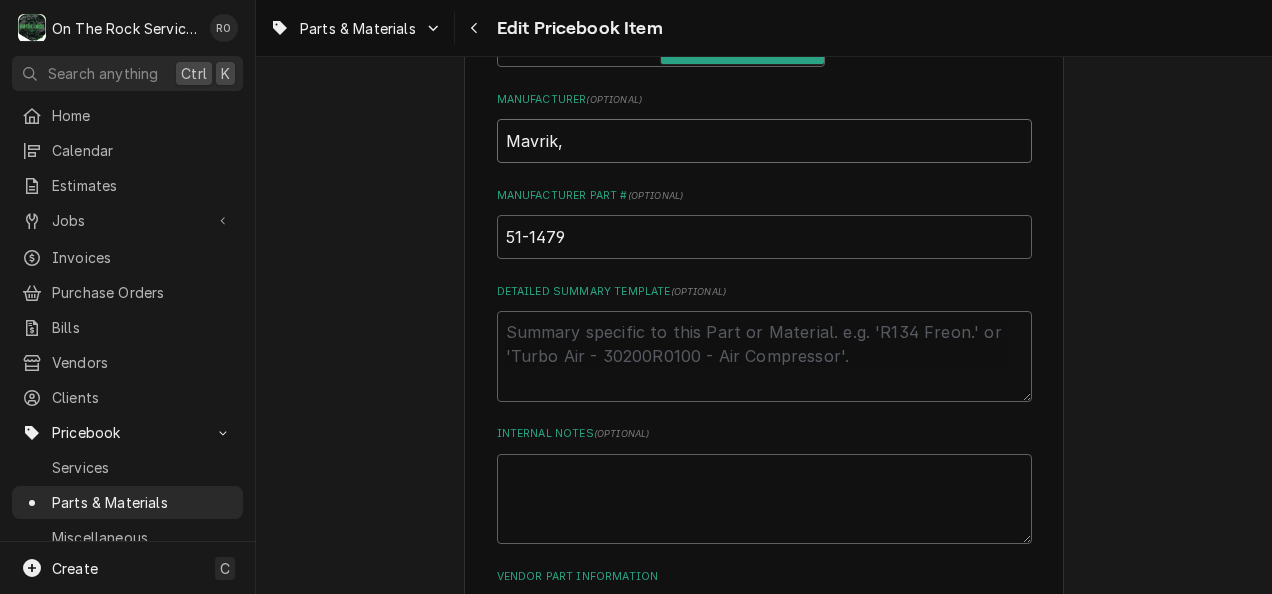 type on "Mavrik," 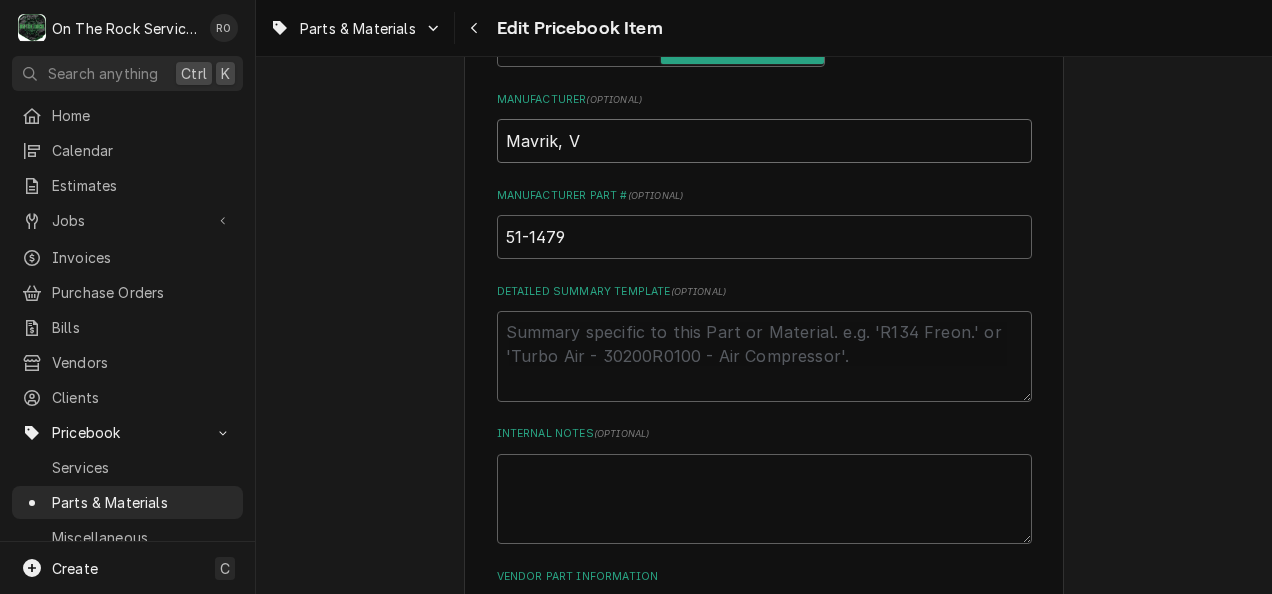 type on "x" 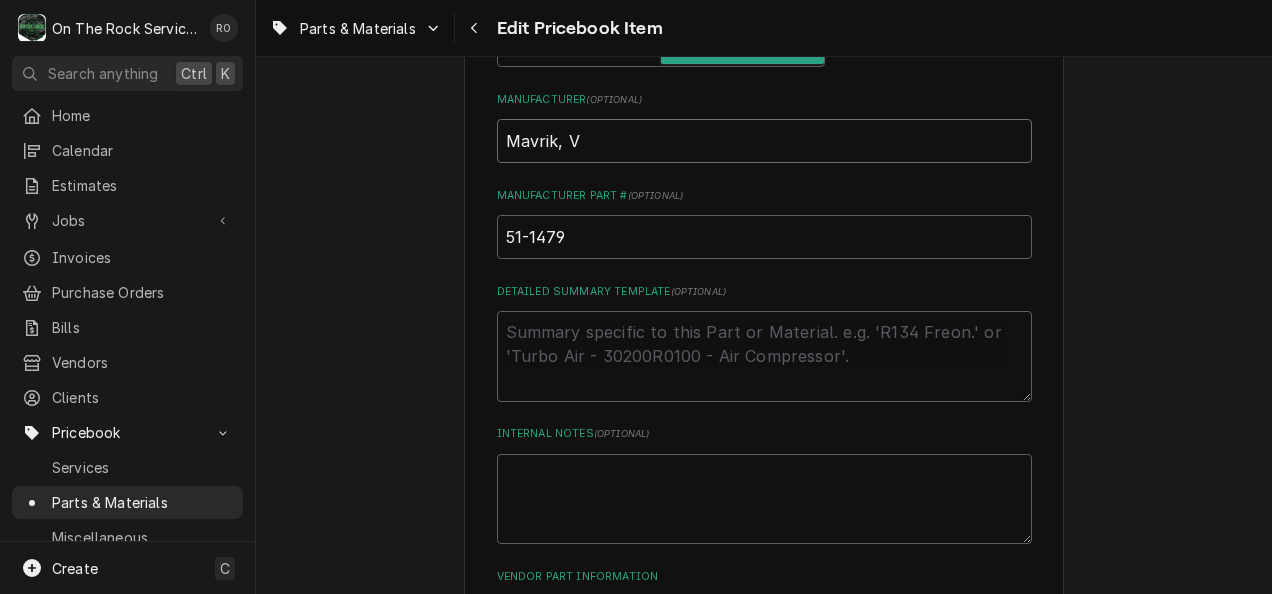 type on "Mavrik, Va" 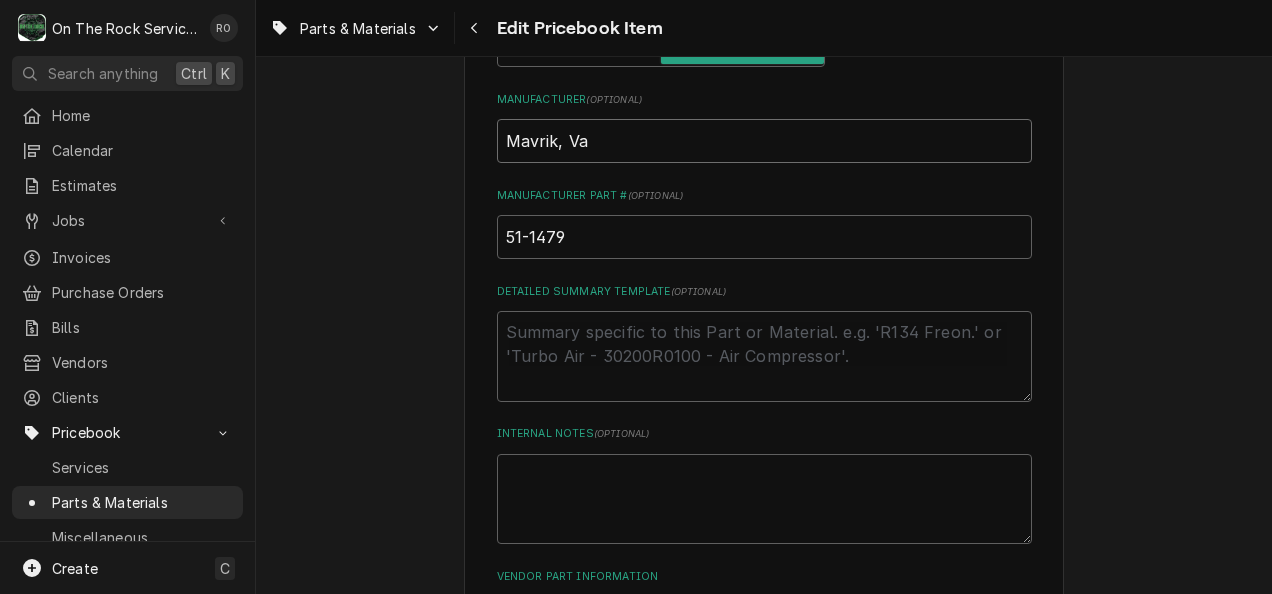 type on "x" 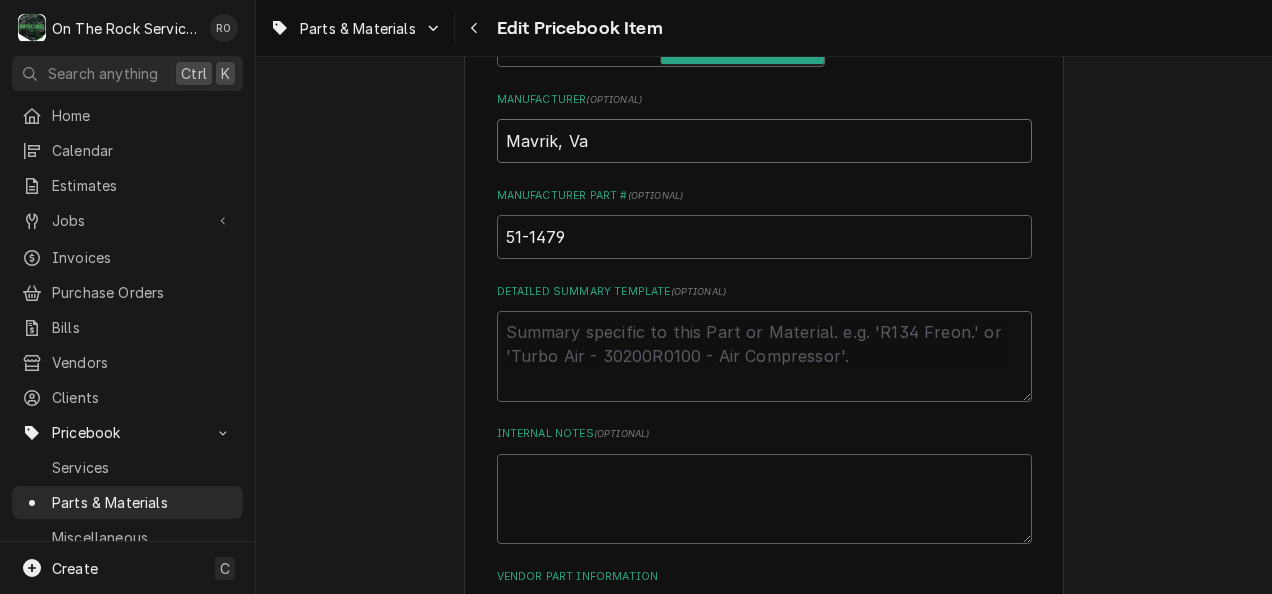 type on "Mavrik, Var" 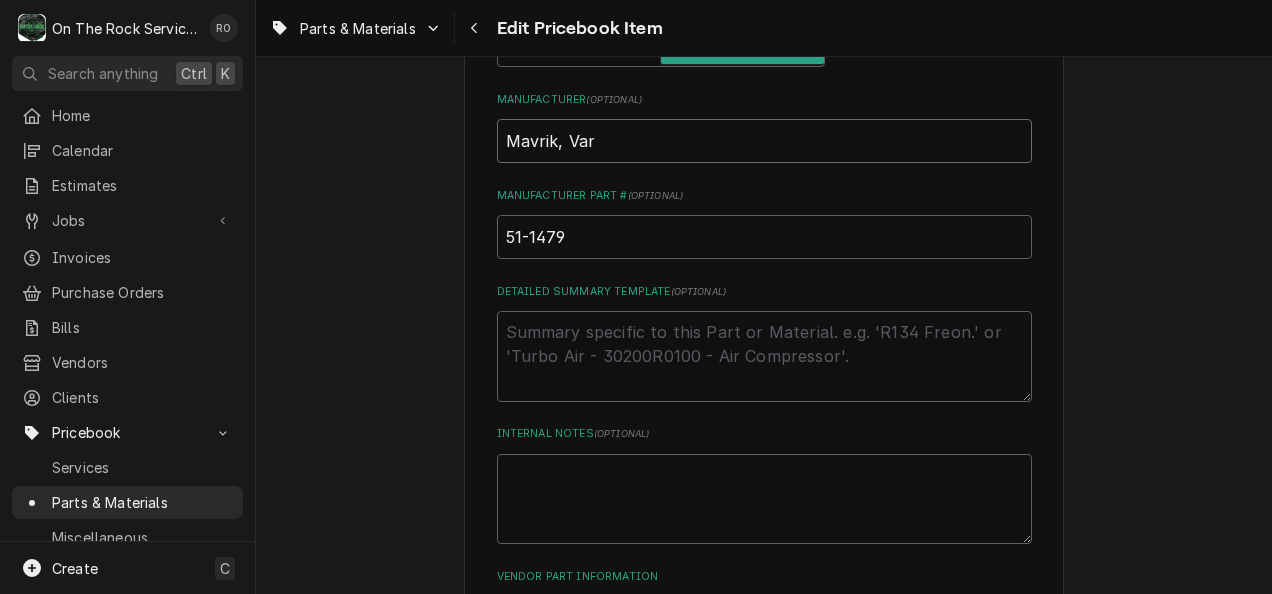 type on "x" 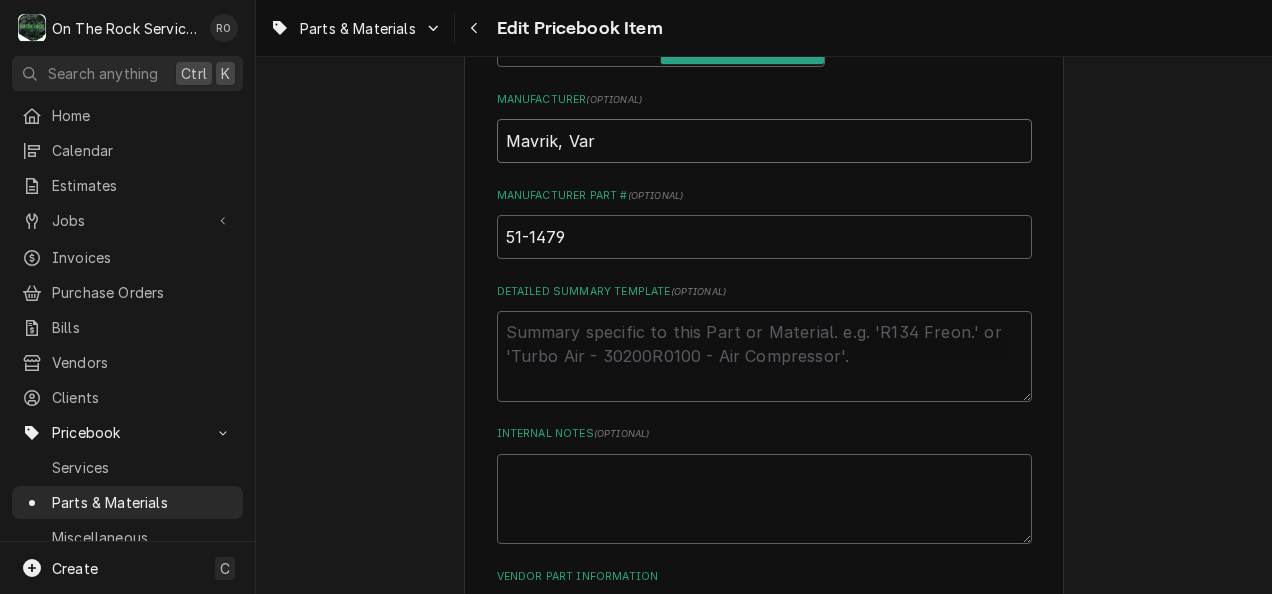 type on "Mavrik, Vari" 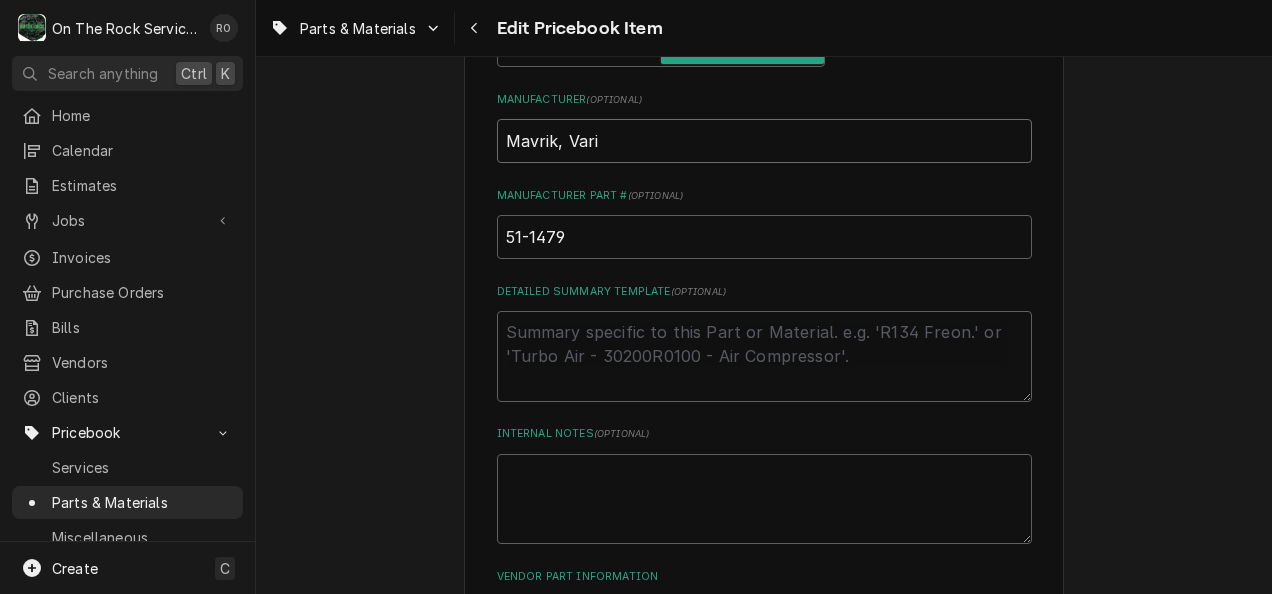 type on "x" 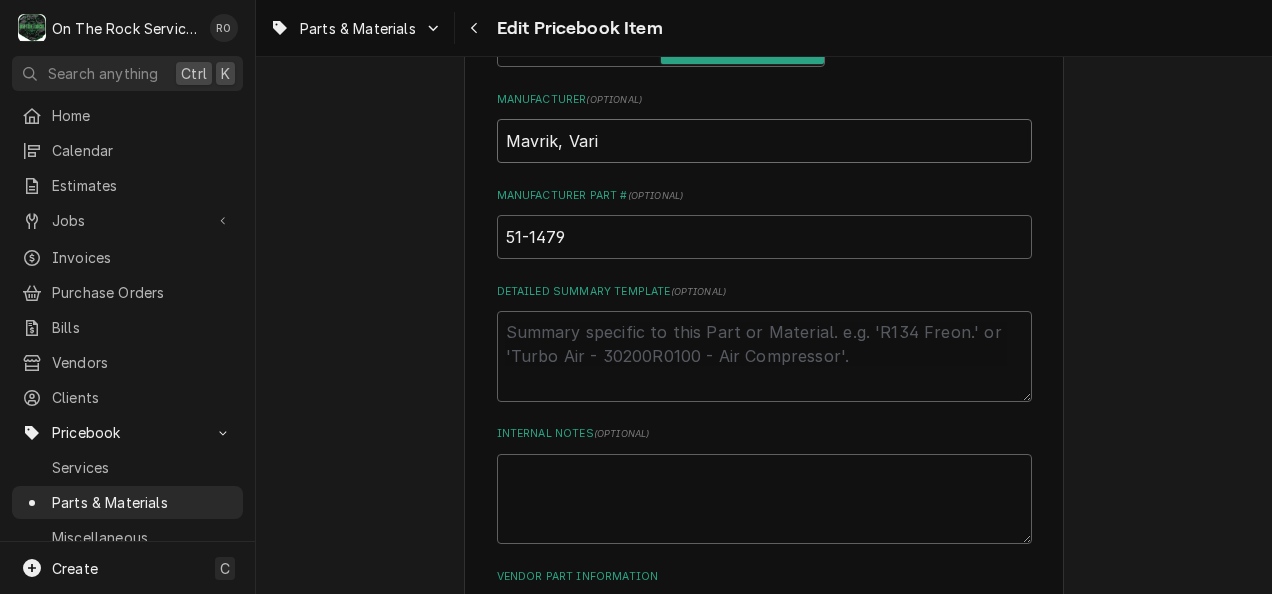 type on "Mavrik, Vario" 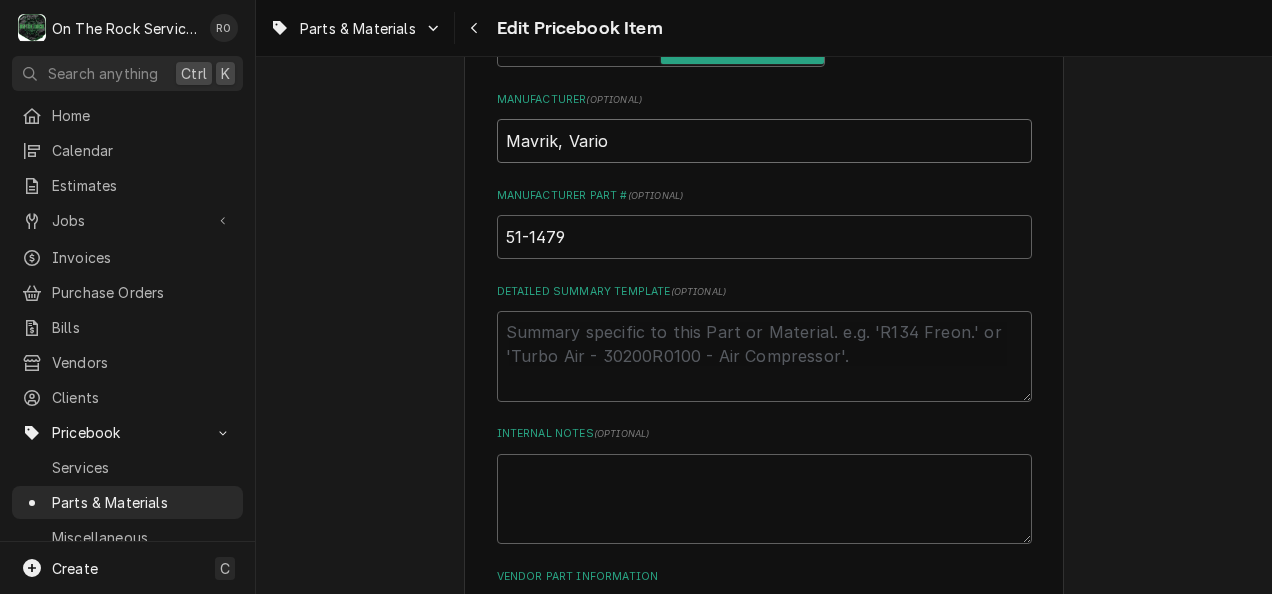 type on "x" 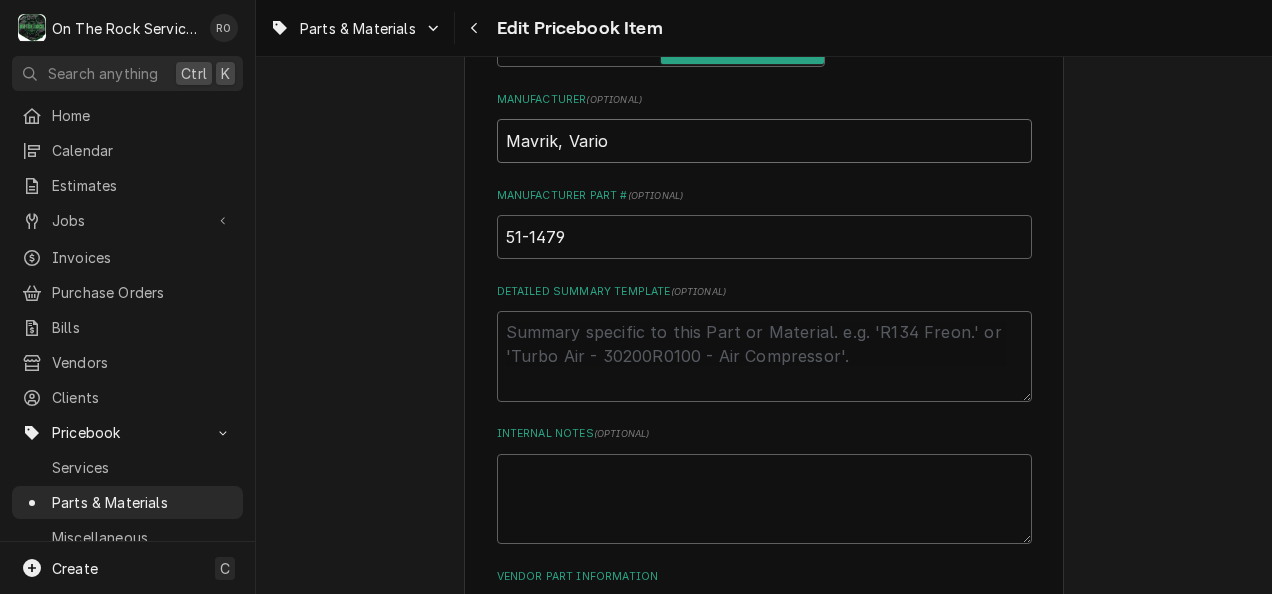 type on "Mavrik, Variou" 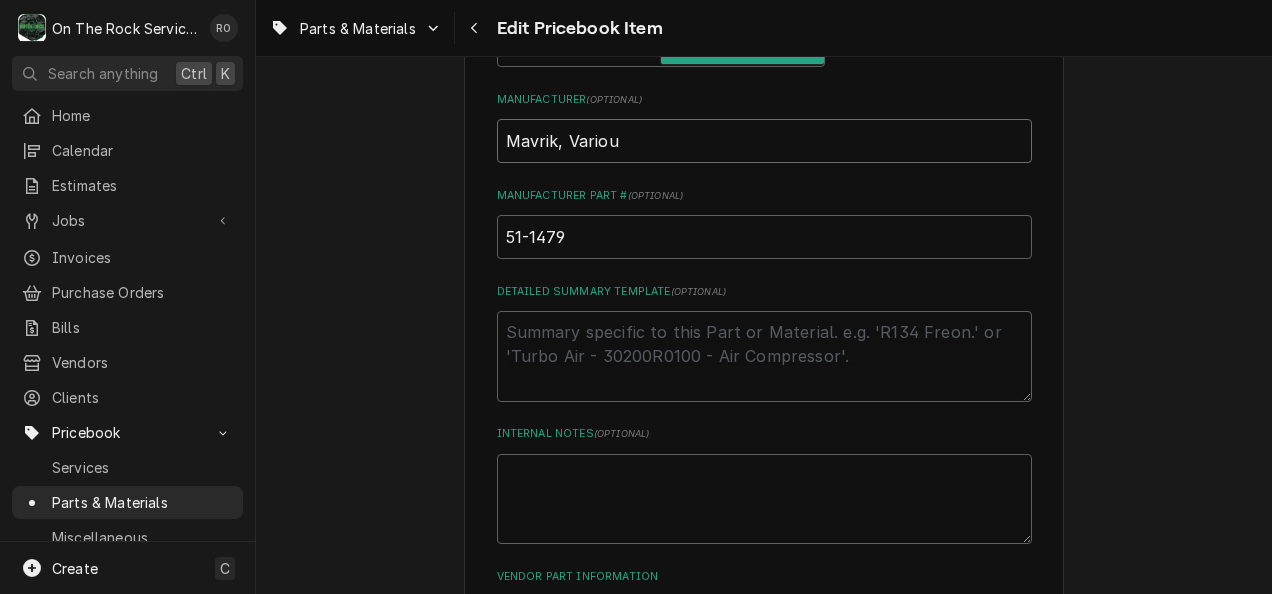 type on "x" 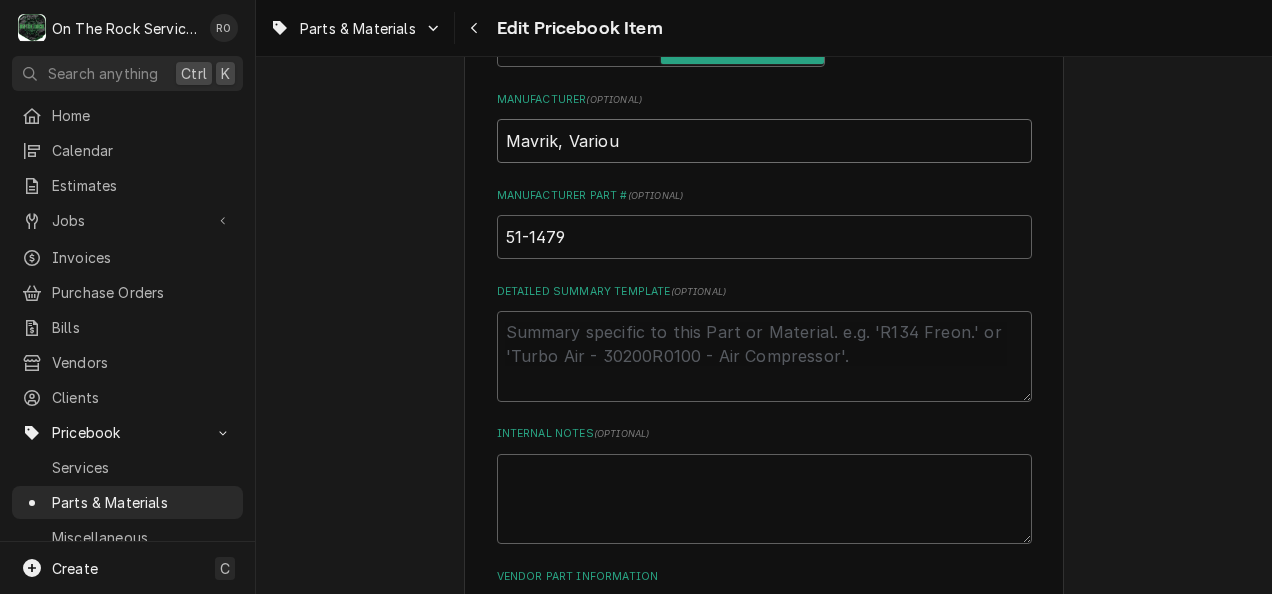 type on "Mavrik, Various" 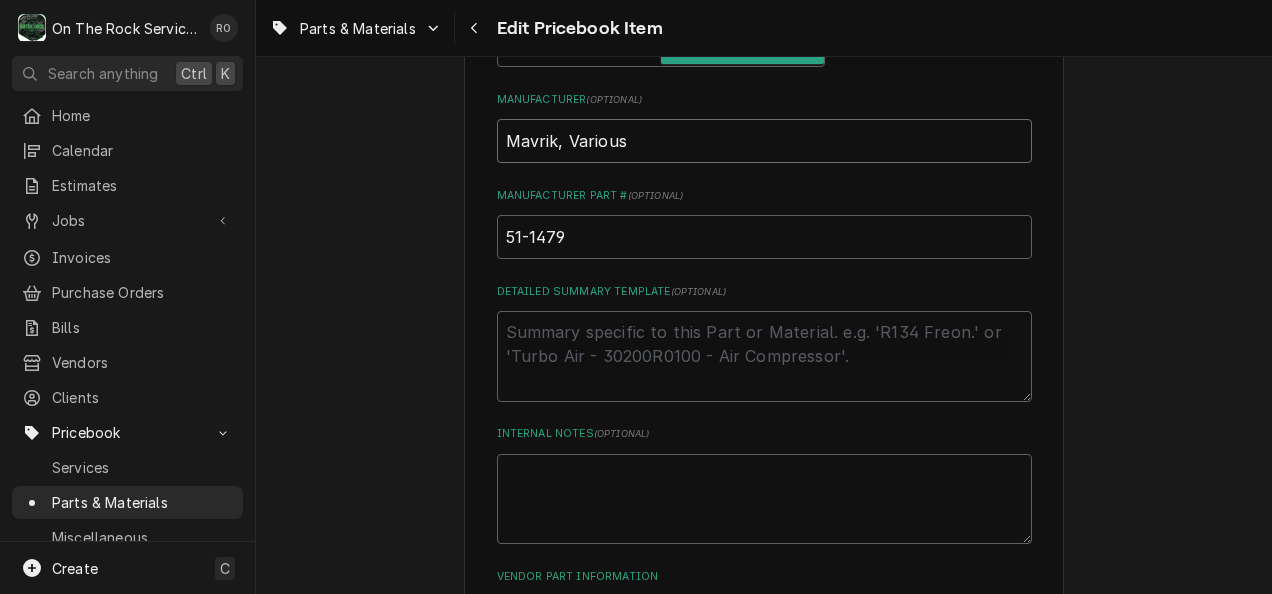 type on "x" 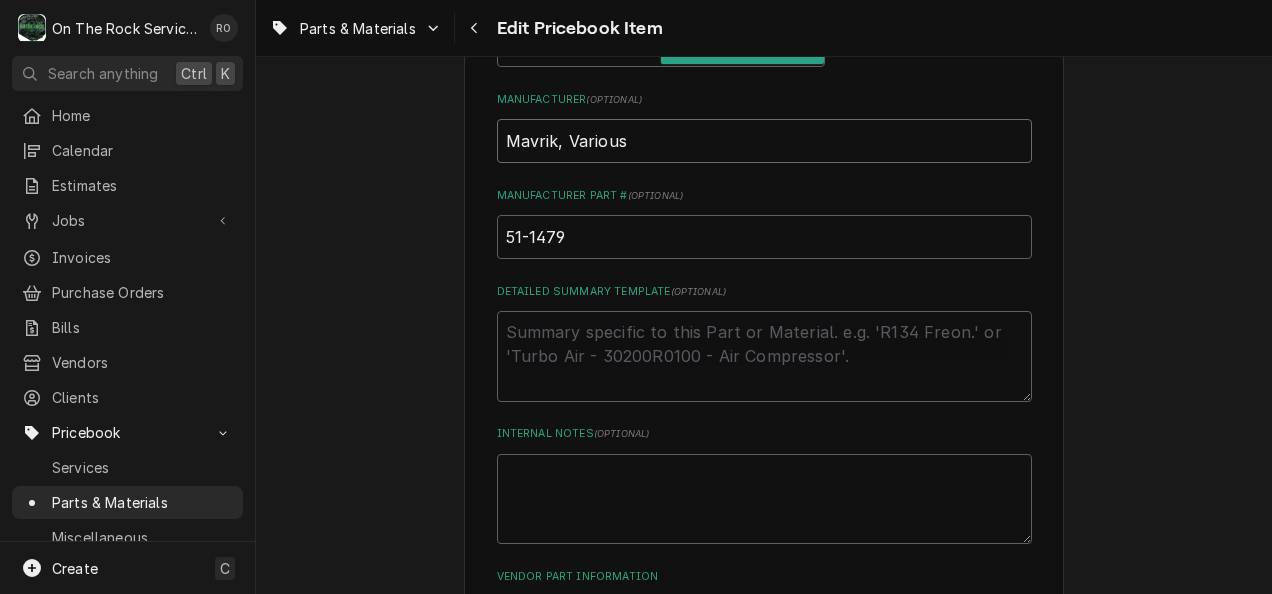 type on "Mavrik, Various" 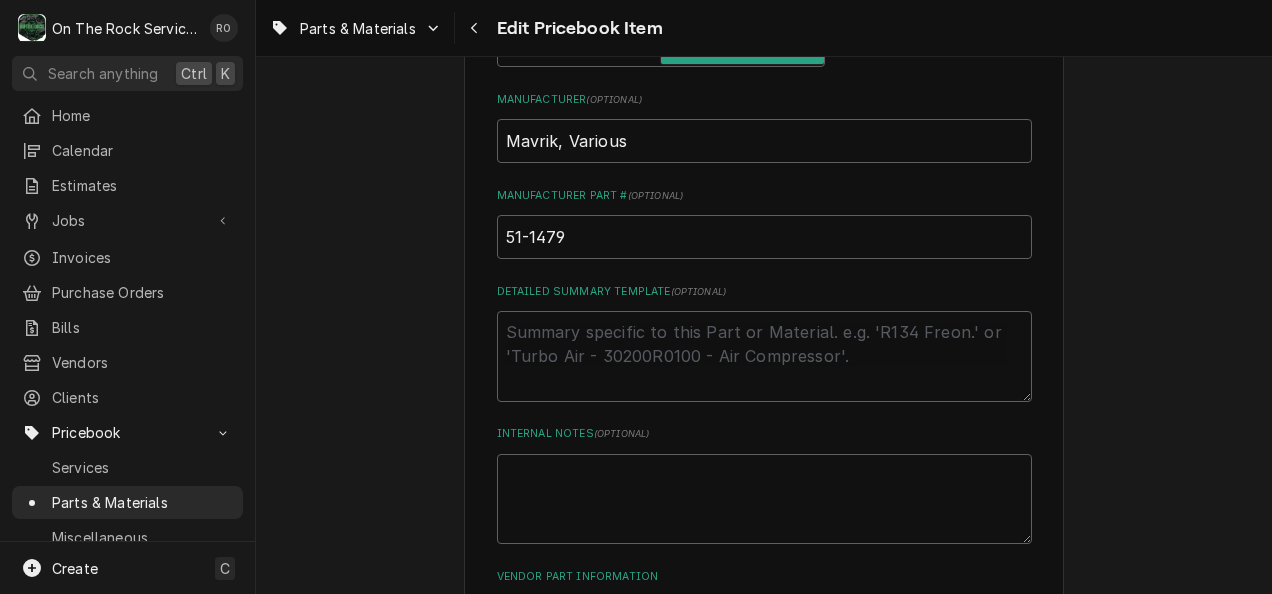 click on "Use the fields below to edit this PriceBook item. Note that changes made here will not be reflected on existing Estimates, Jobs, or Invoices. Active Status Item Type Choose PriceBook item type... Service Charge Part or Material Miscellaneous Charge Discount Tax Short Description LP to Natural Gas Pressure Regulator Kit Labels  ( optional ) Add Labels... Part Type Your connected accounting system does not support changing a part from inventory to non-inventory. Please deactivate this part and create another if you wish to switch to non-inventory. Unit Cost  ( optional ) $ 22.90 Default Unit Price $ 68.70 Tax Manufacturer  ( optional ) Mavrik, Various Manufacturer Part #  ( optional ) 51-1479 Detailed Summary Template  ( optional ) Internal Notes  ( optional ) Vendor Part Information Add Vendor Cost Inventory Levels Full Inventory Location Ray's Truck Quantity on Hand 0 Quantity on Order 0 Quantity Desired 0 Quantity Low Alert Threshold 0 Bin -- Full Inventory Location Rich's Truck Quantity on Hand 0 0 0 0 Bin" at bounding box center (764, 650) 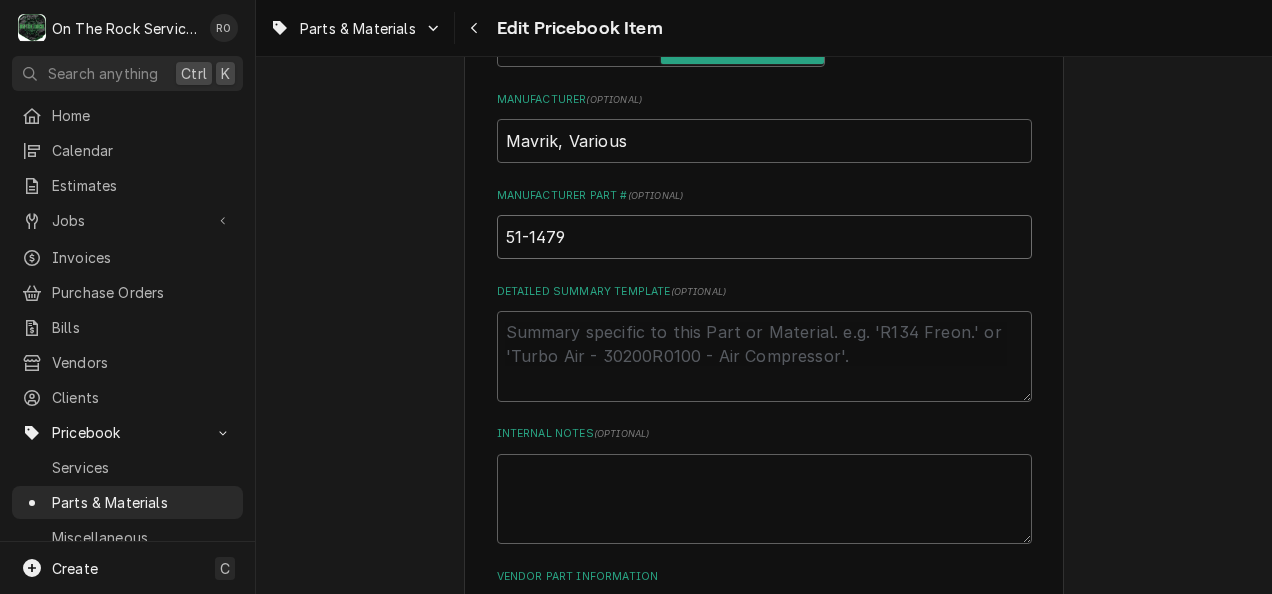 click on "51-1479" at bounding box center [764, 237] 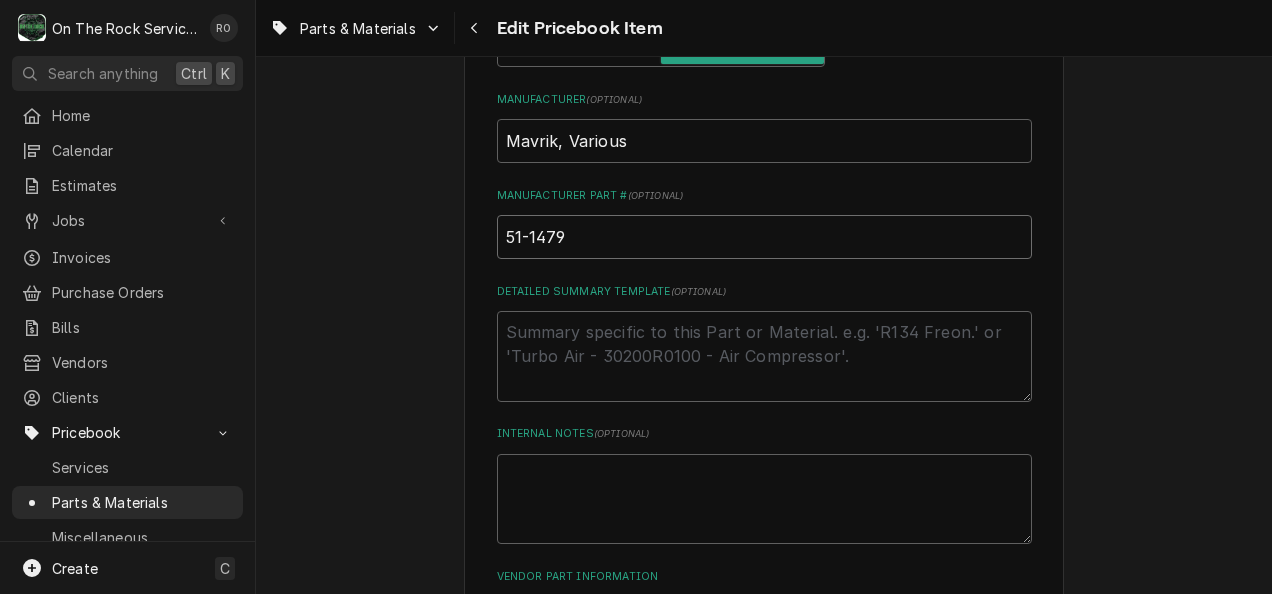 type on "x" 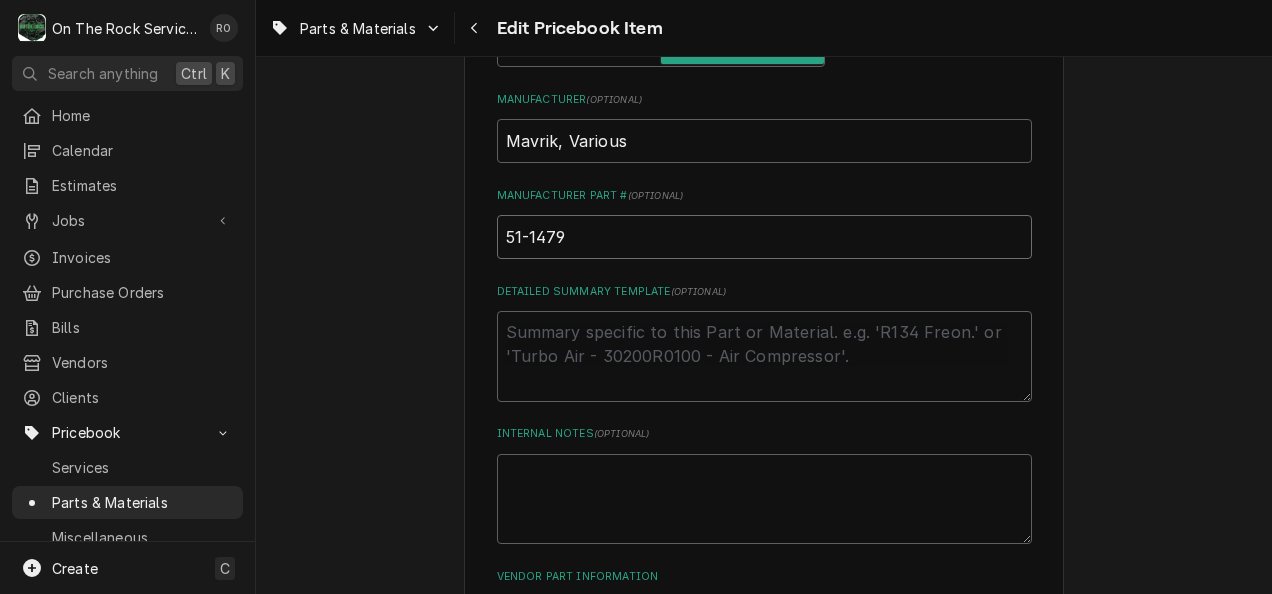 type on "51-1479," 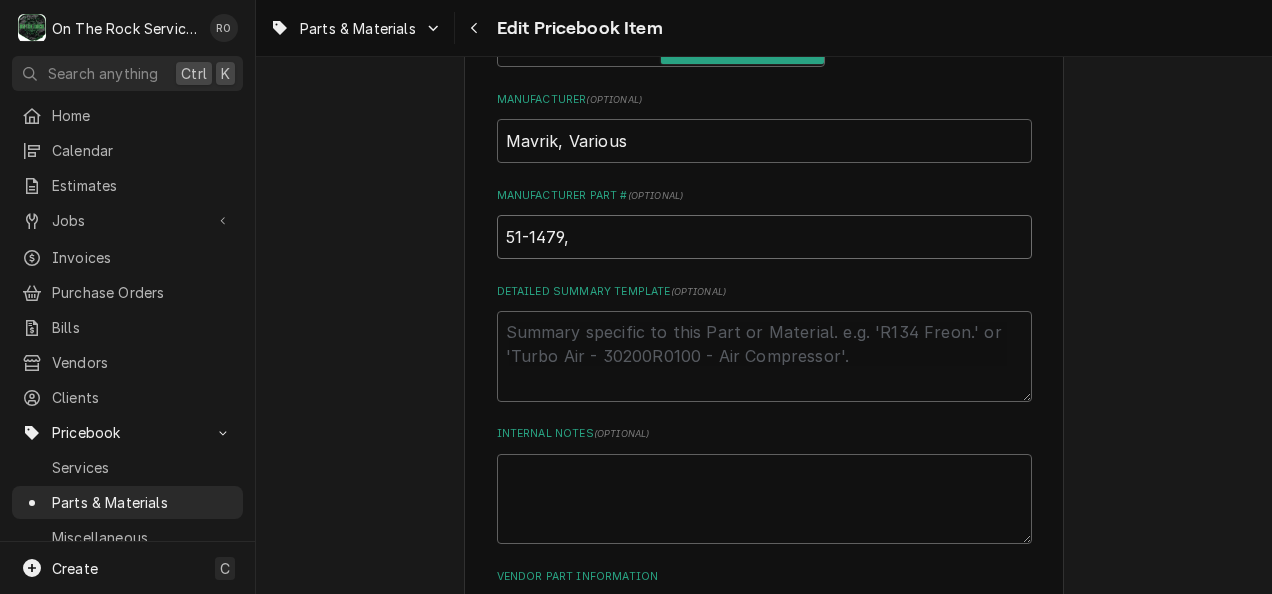 type on "x" 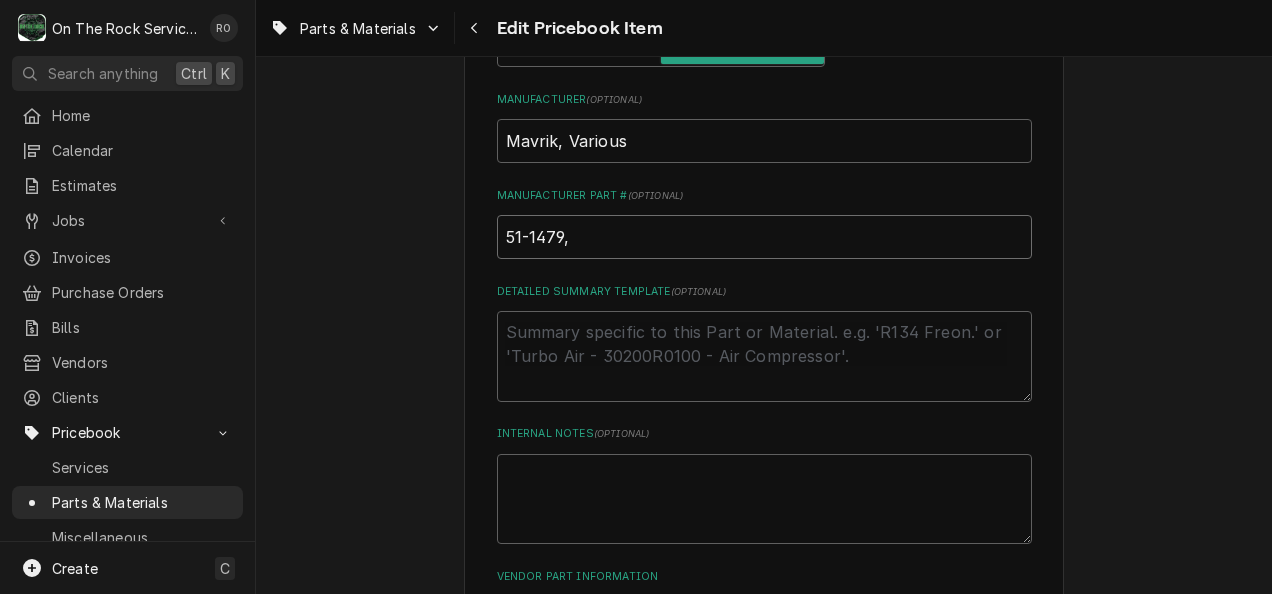 type on "51-1479," 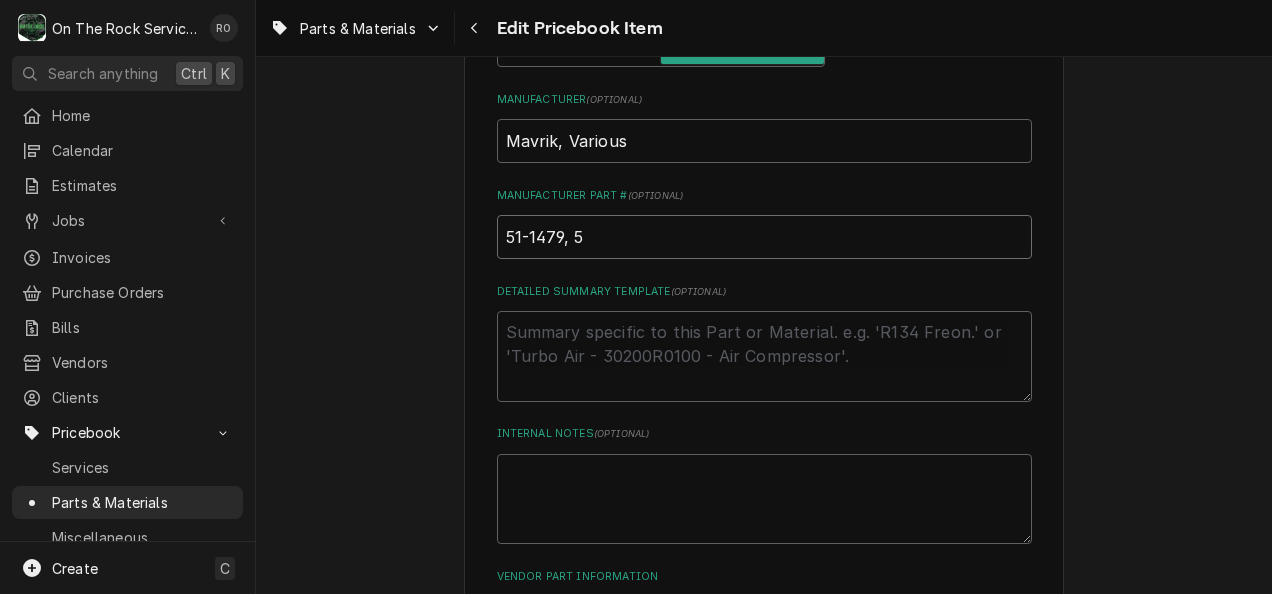 type on "x" 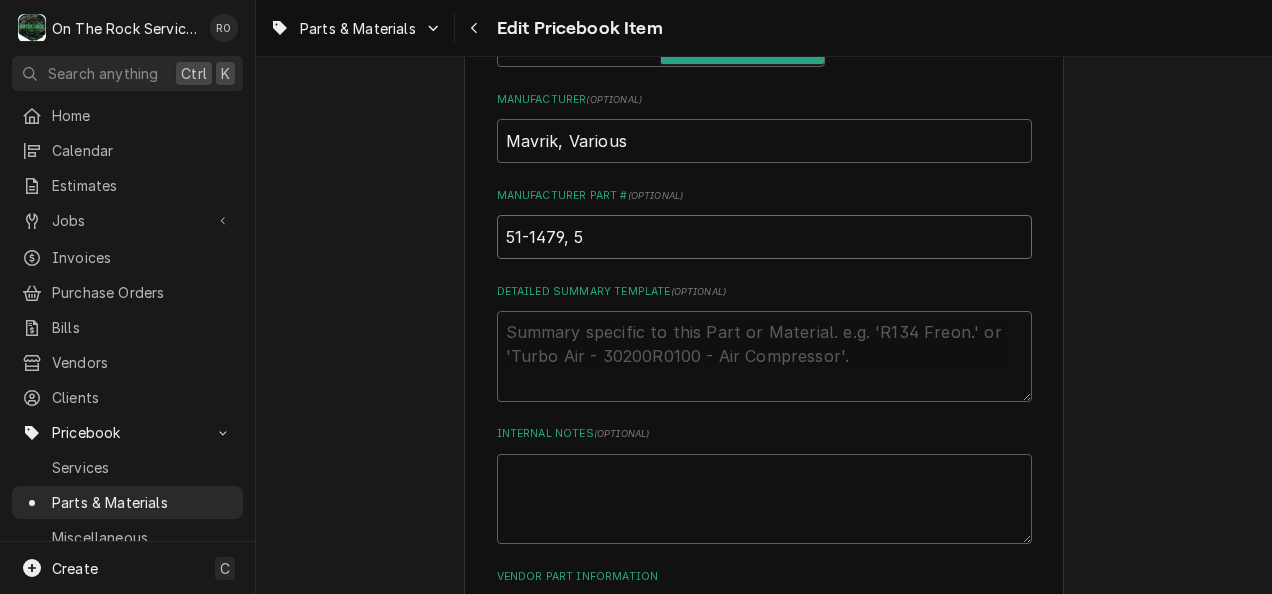 type on "51-1479, 51" 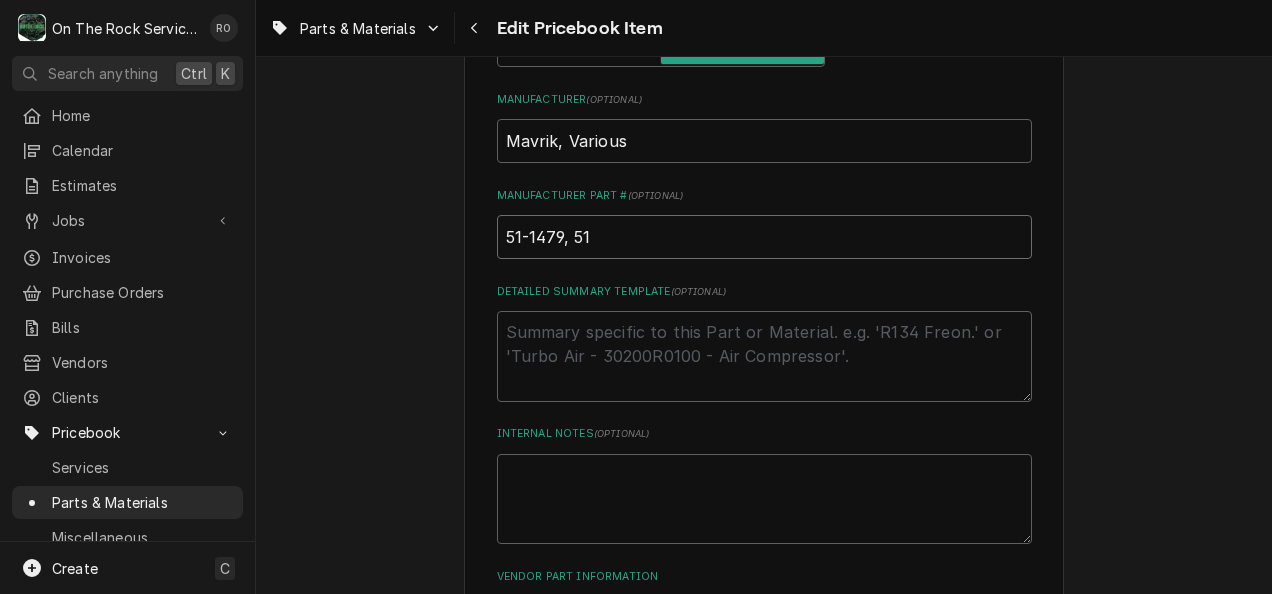 type on "x" 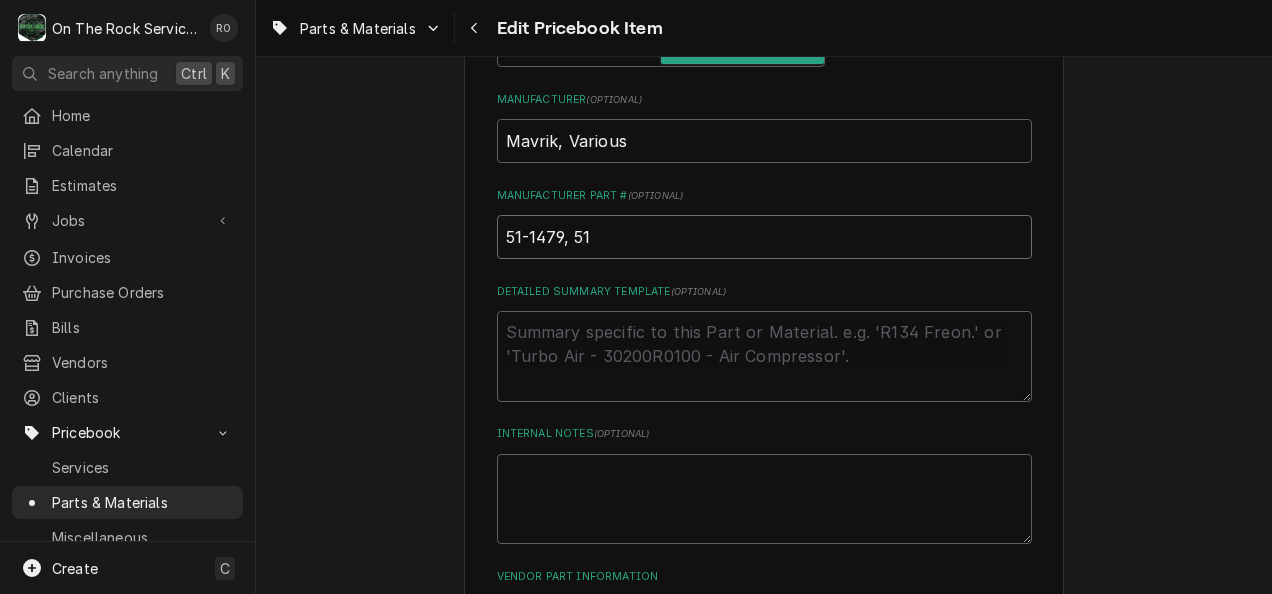 type on "51-1479, 511" 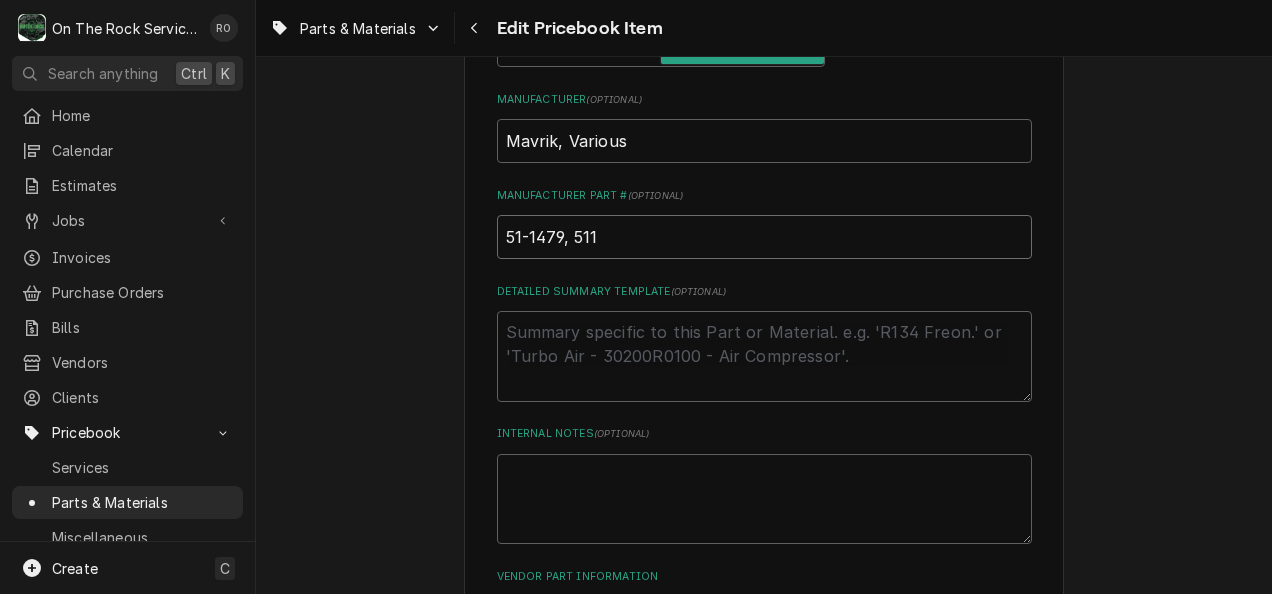 type on "x" 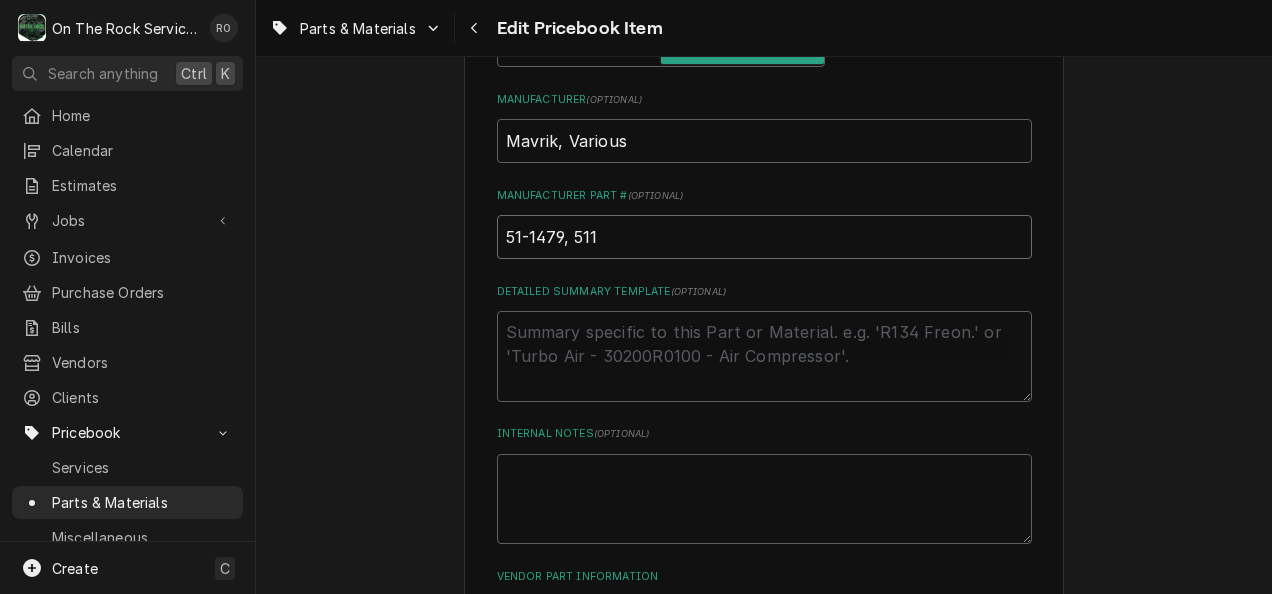 type on "51-1479, 5114" 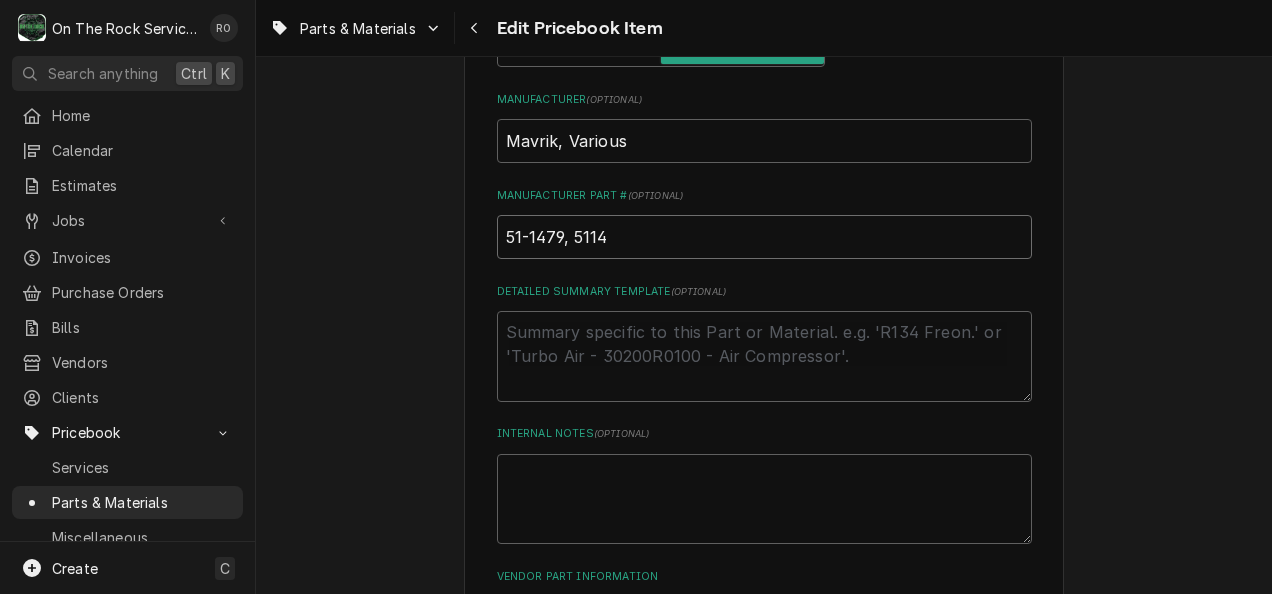 type on "x" 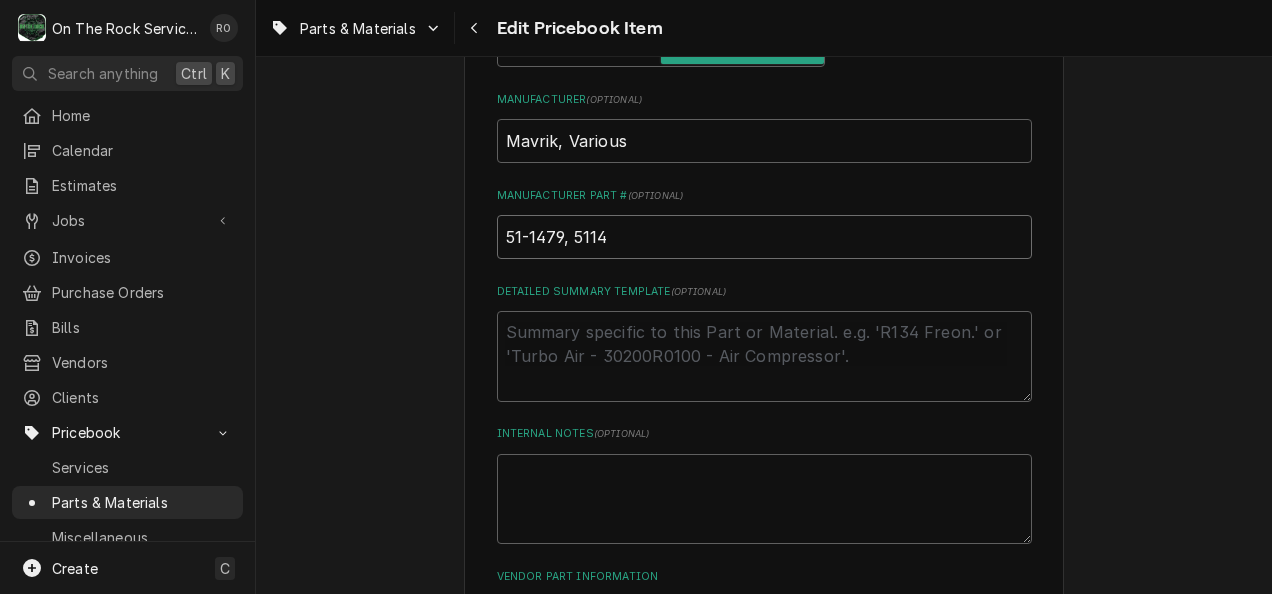 type on "51-1479, 51147" 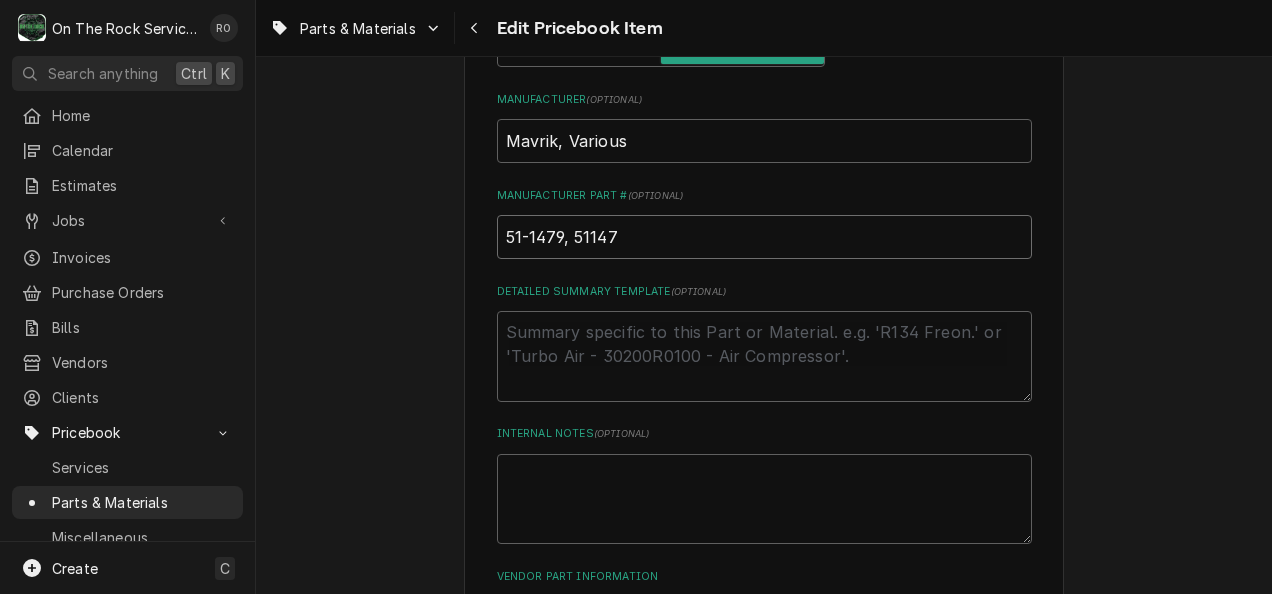type on "x" 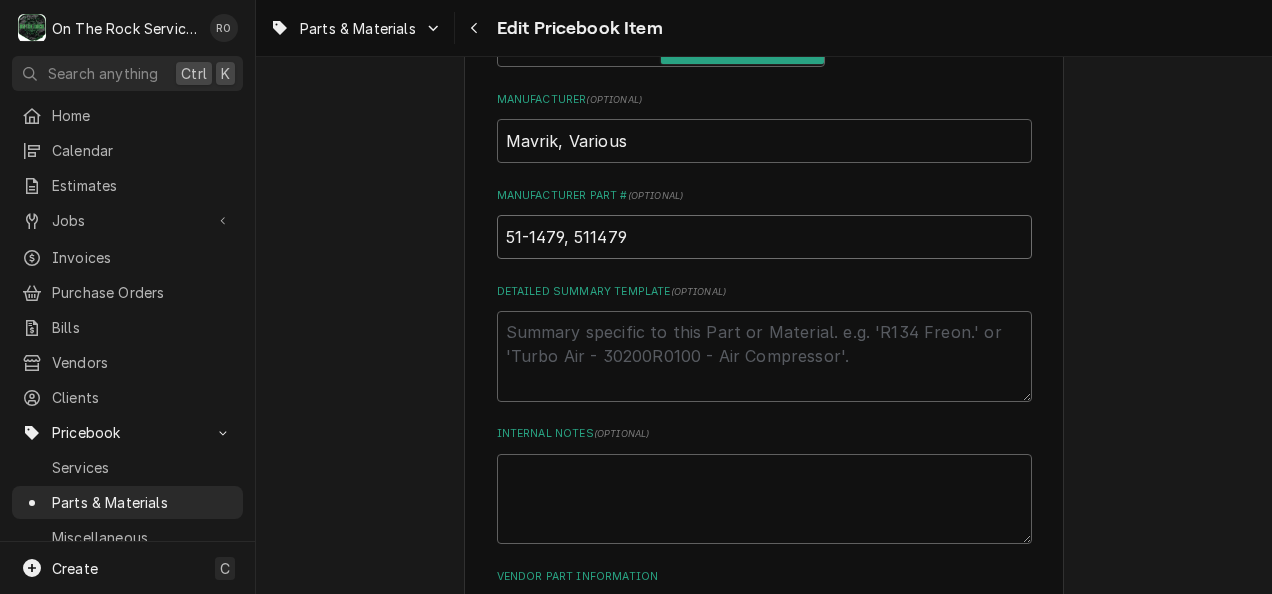 type on "51-1479, 511479" 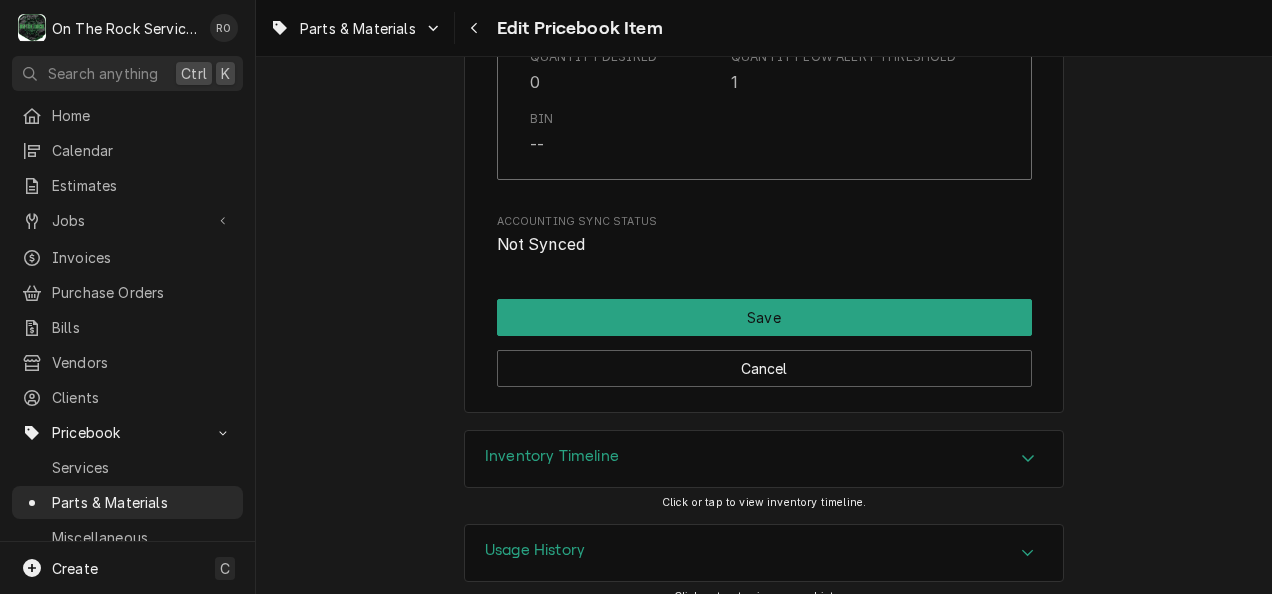 scroll, scrollTop: 2739, scrollLeft: 0, axis: vertical 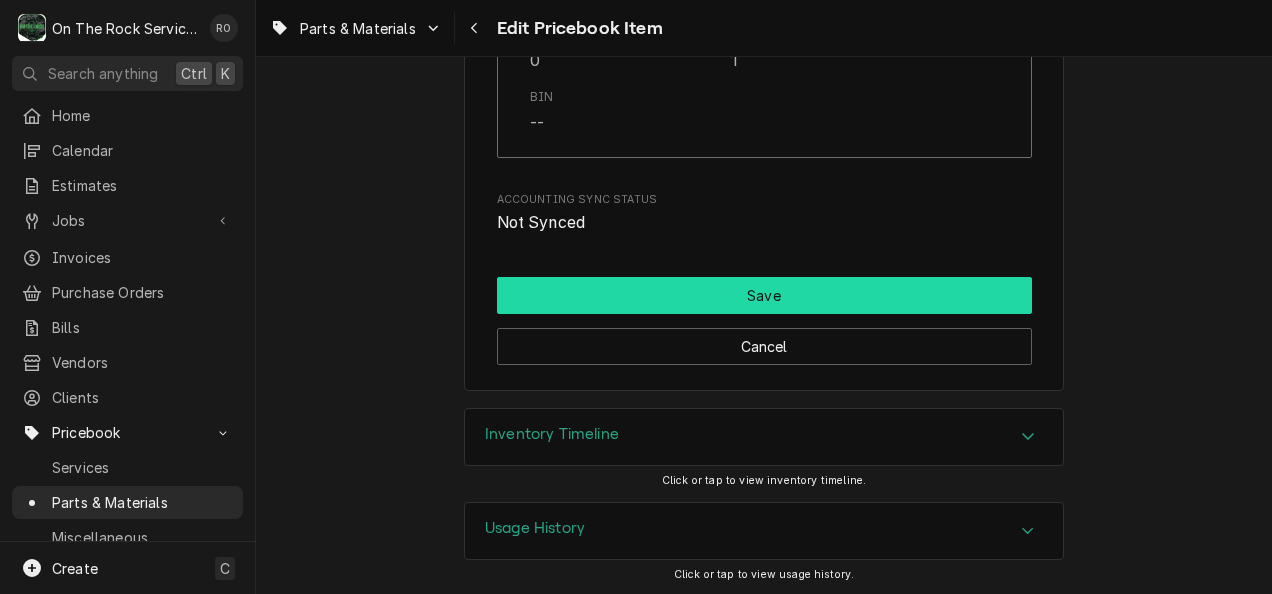 click on "Save" at bounding box center [764, 295] 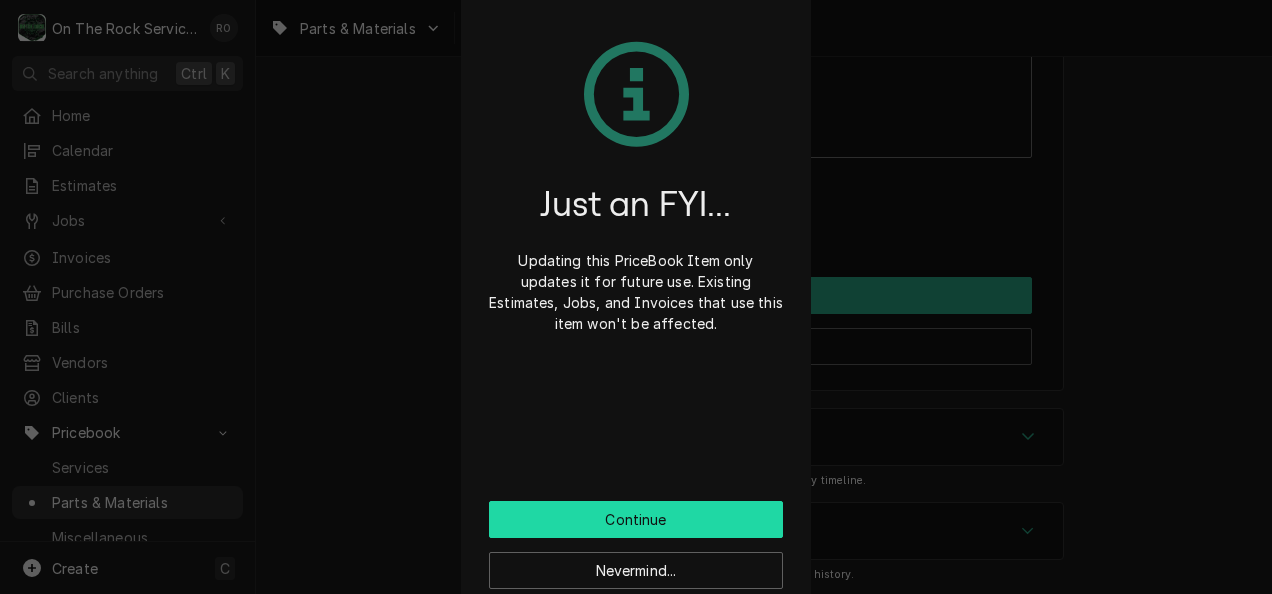 click on "Continue" at bounding box center [636, 519] 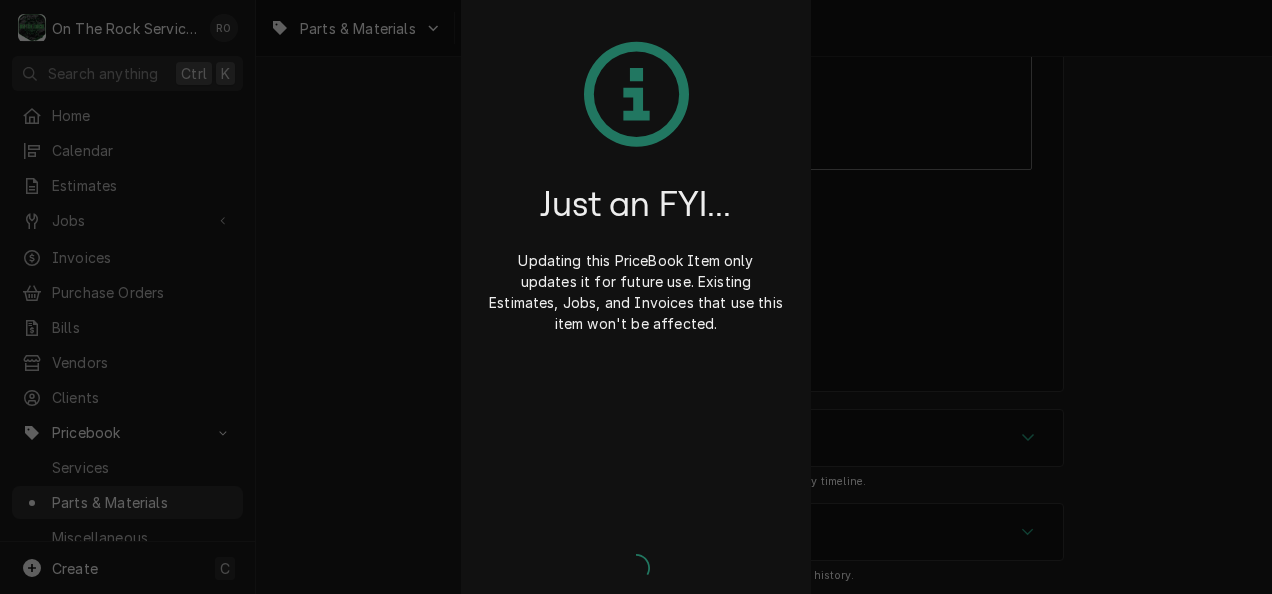 type on "x" 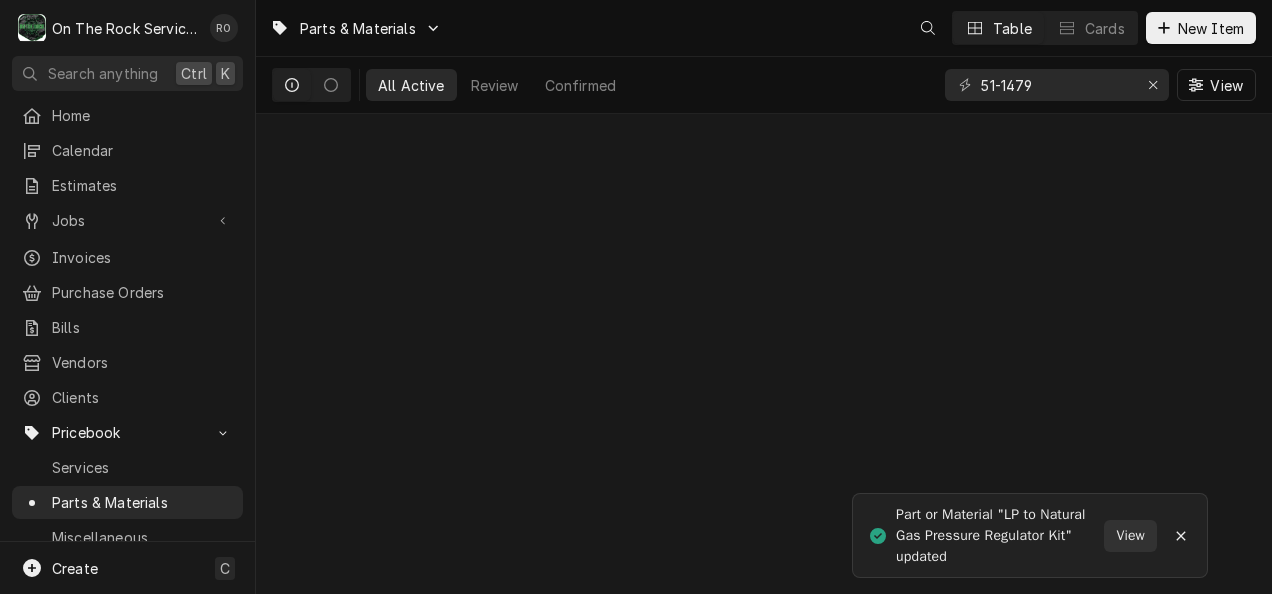 scroll, scrollTop: 0, scrollLeft: 0, axis: both 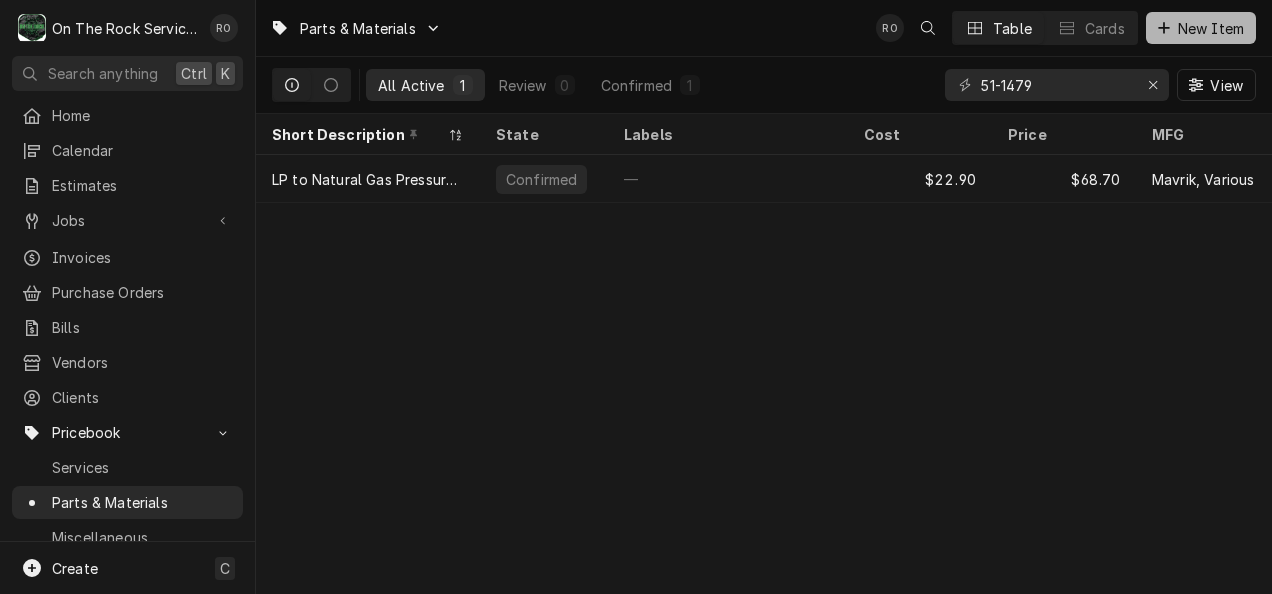click on "New Item" at bounding box center [1211, 28] 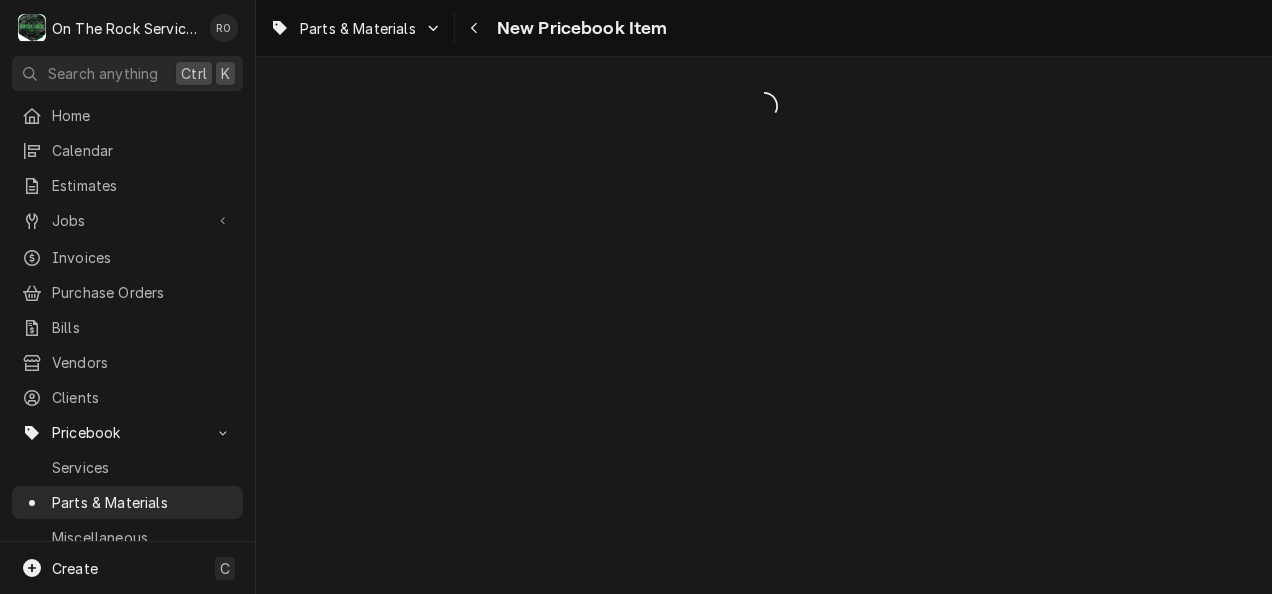 scroll, scrollTop: 0, scrollLeft: 0, axis: both 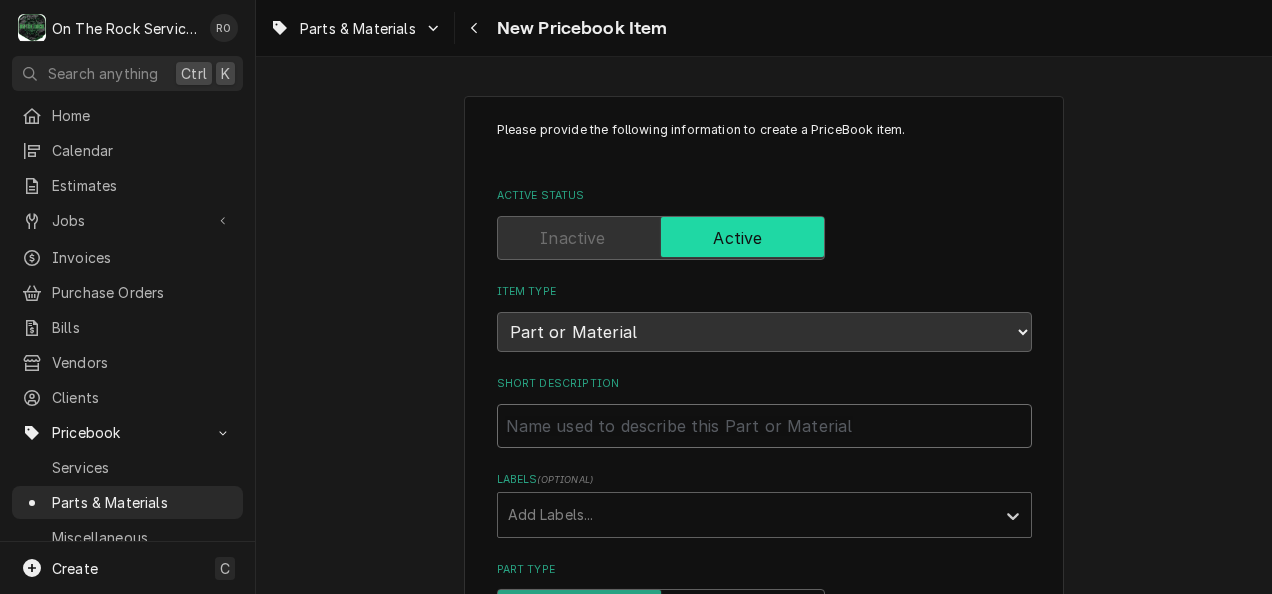 click on "Short Description" at bounding box center [764, 426] 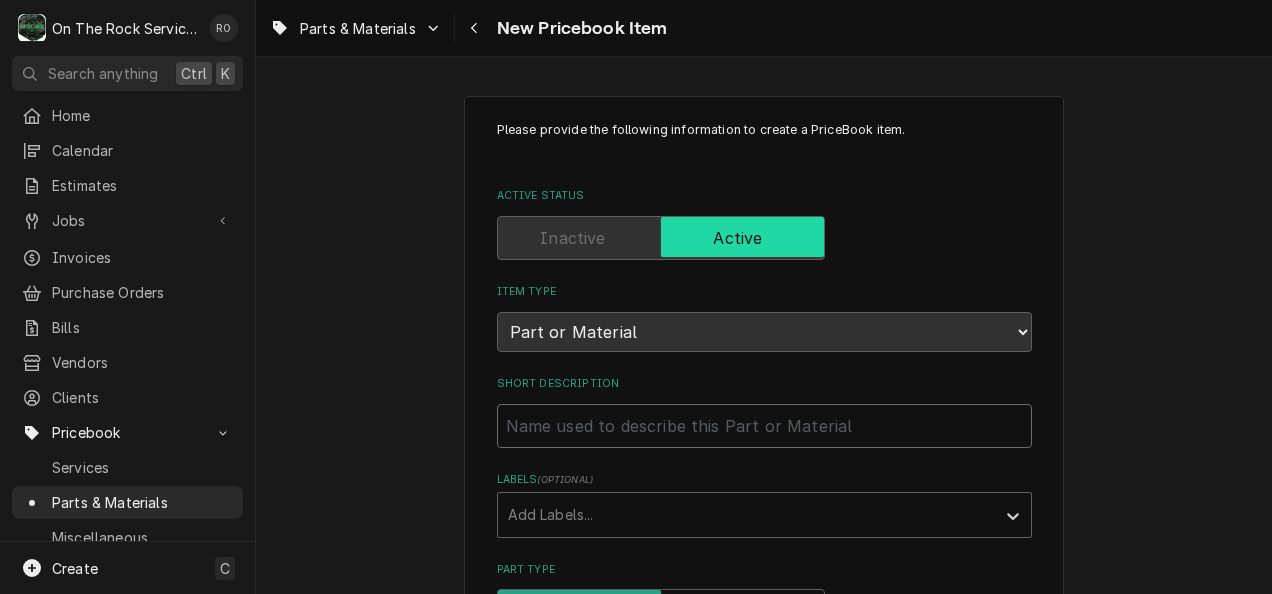 paste on "[ACCOUNT_NUMBER] - Vulcan Hart - Propane To NP Plate" 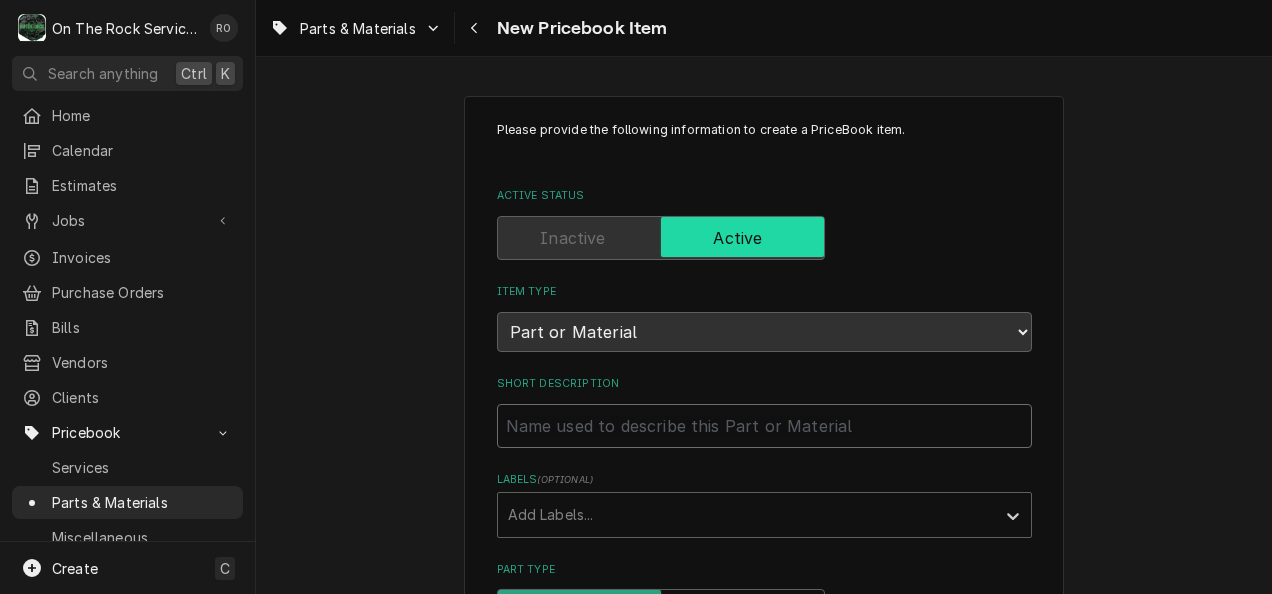 type on "x" 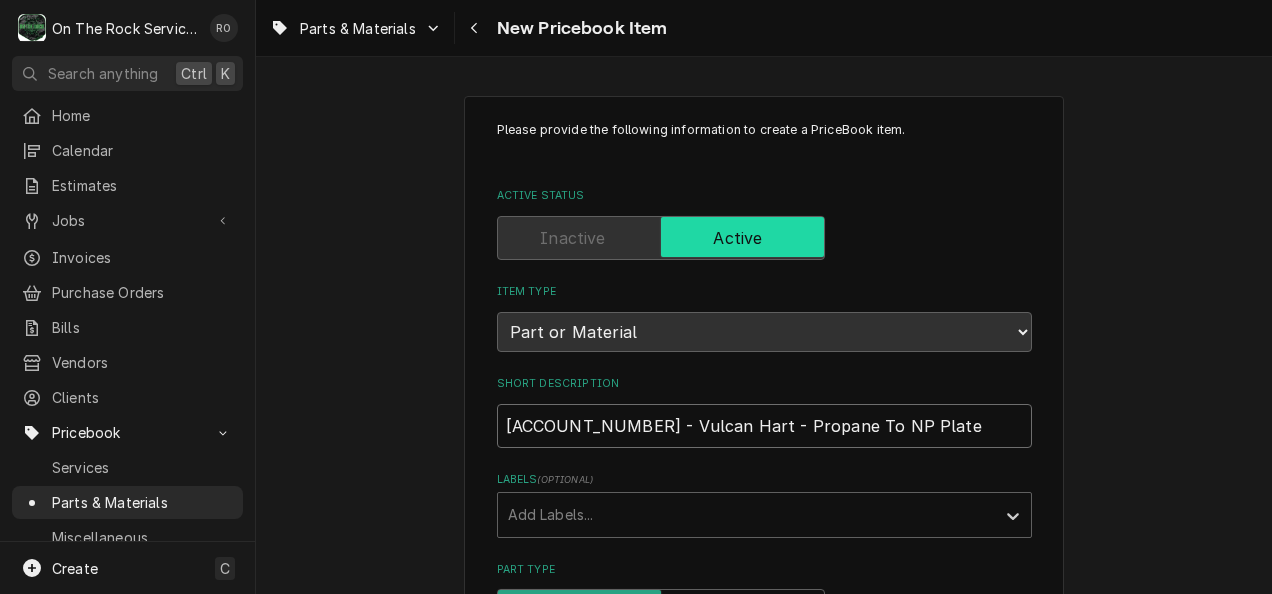 drag, startPoint x: 648, startPoint y: 421, endPoint x: 406, endPoint y: 390, distance: 243.97746 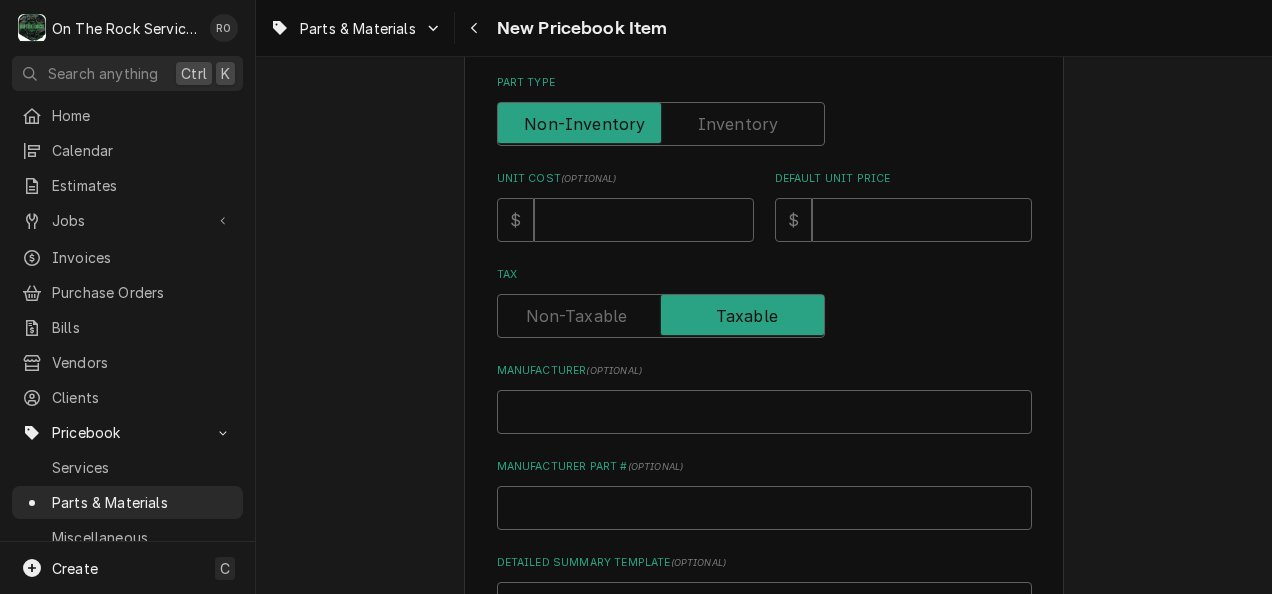 scroll, scrollTop: 495, scrollLeft: 0, axis: vertical 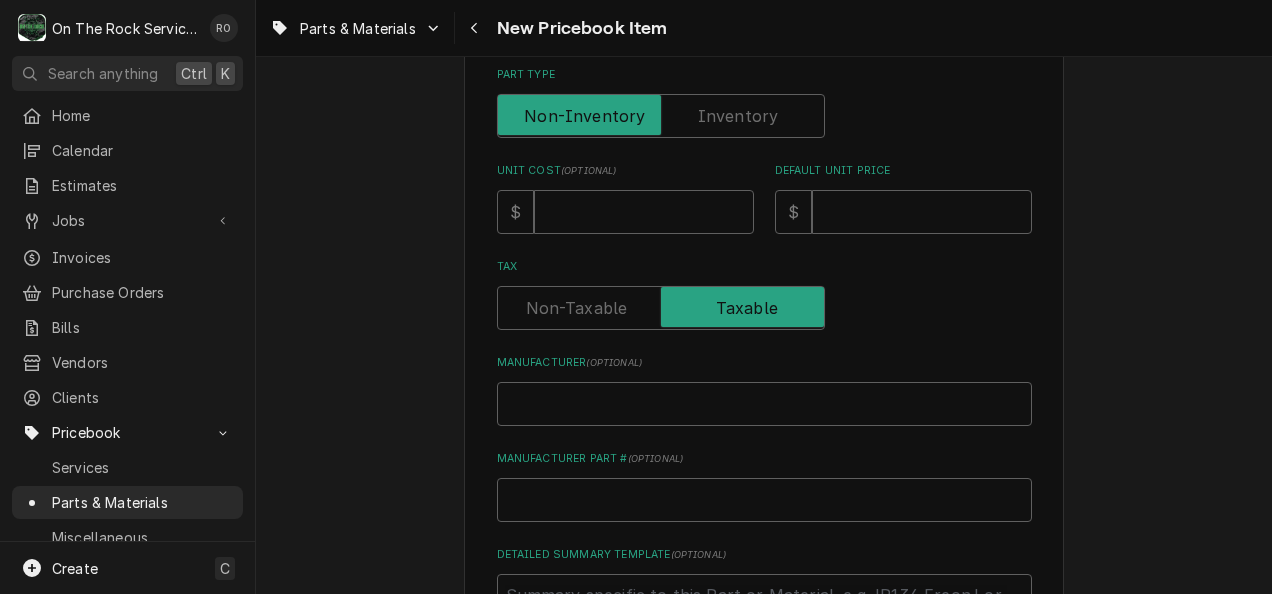 type on "Vulcan Hart - Propane To NP Plate" 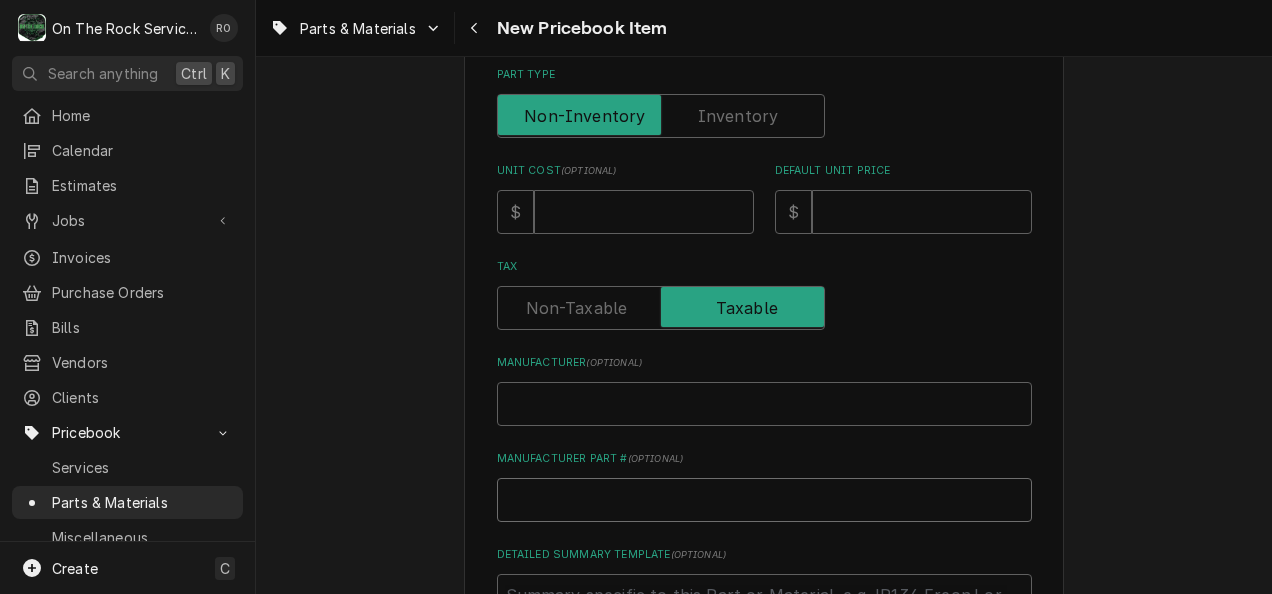 click on "Manufacturer Part #  ( optional )" at bounding box center [764, 500] 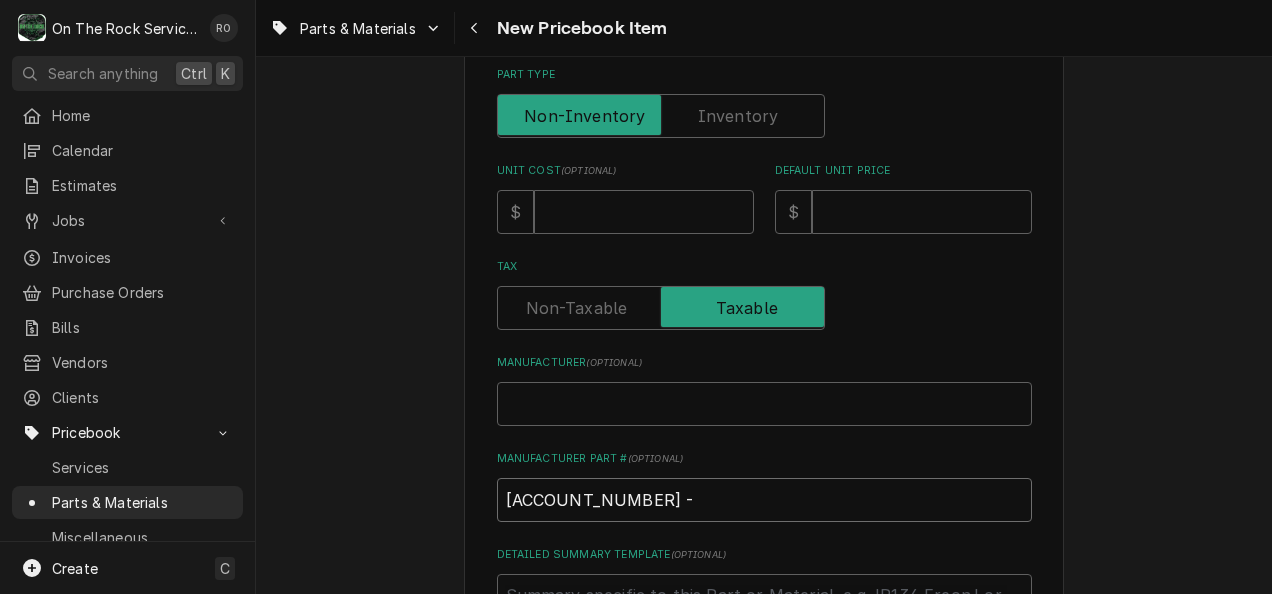 type on "x" 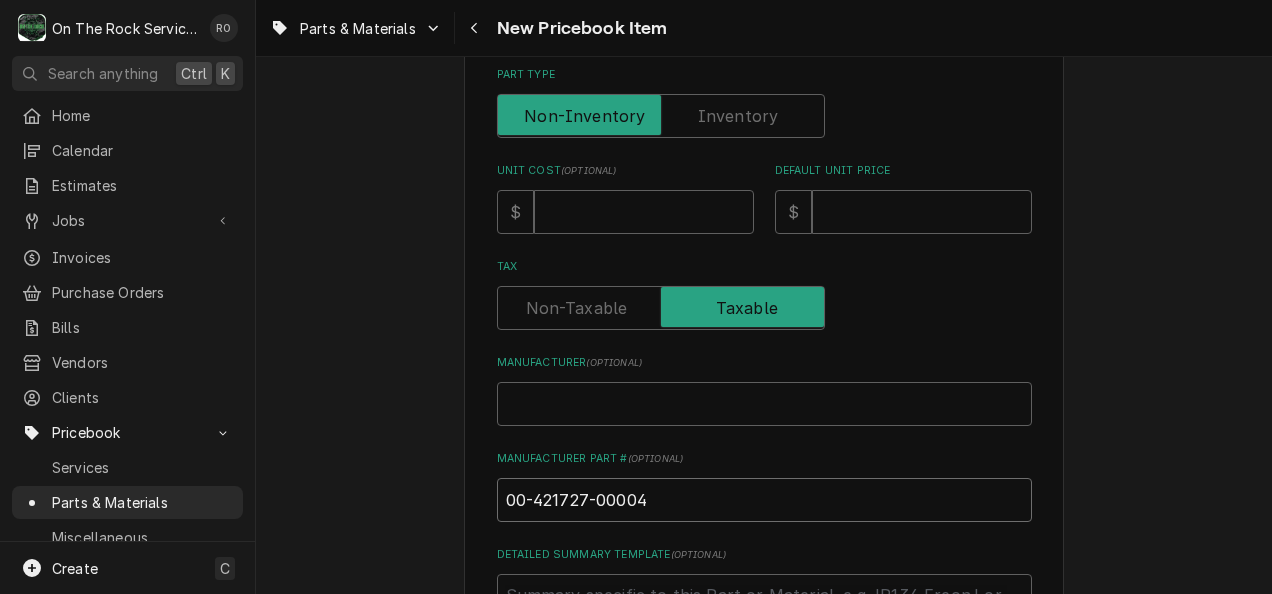 type on "00-421727-00004" 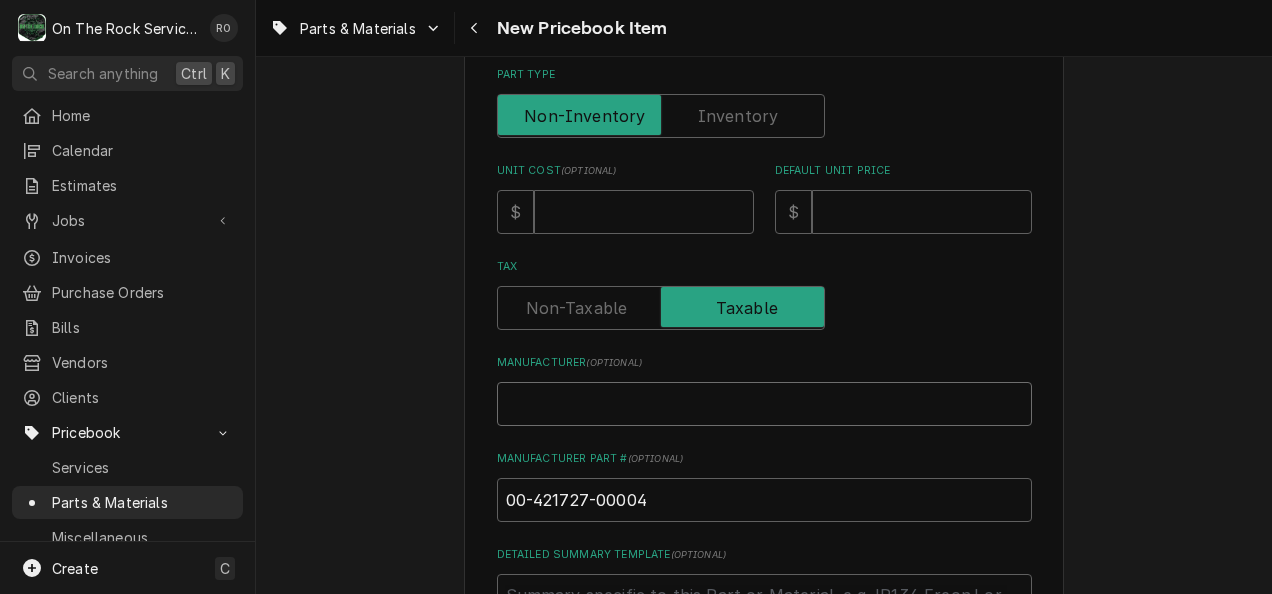 click on "Manufacturer  ( optional )" at bounding box center (764, 404) 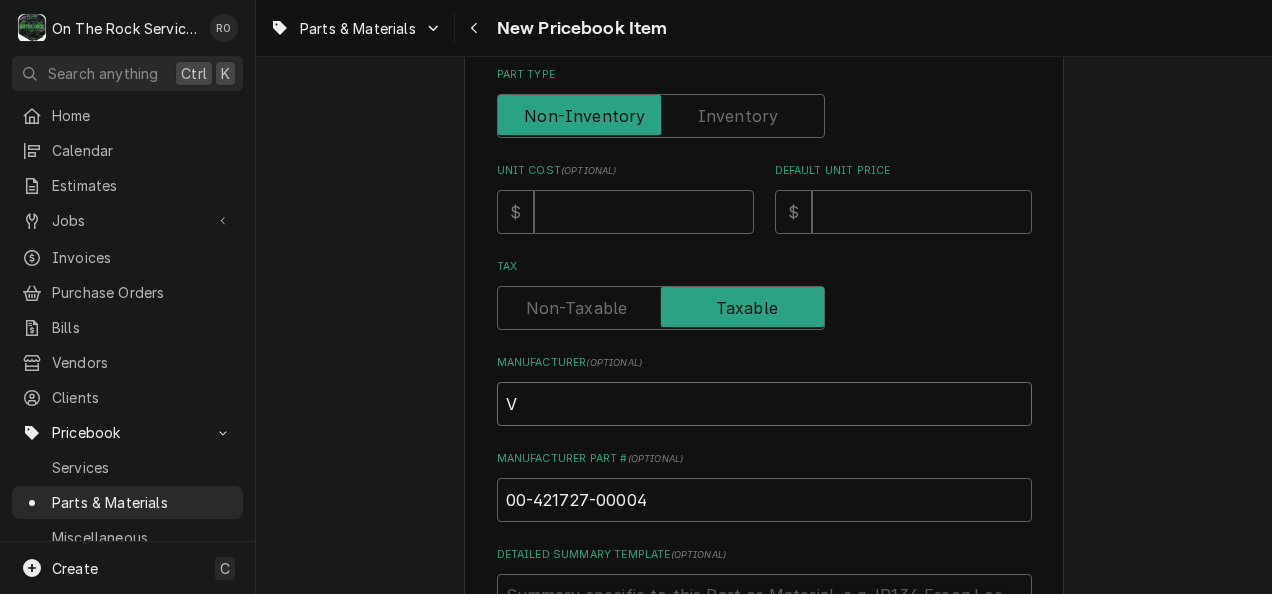 type on "x" 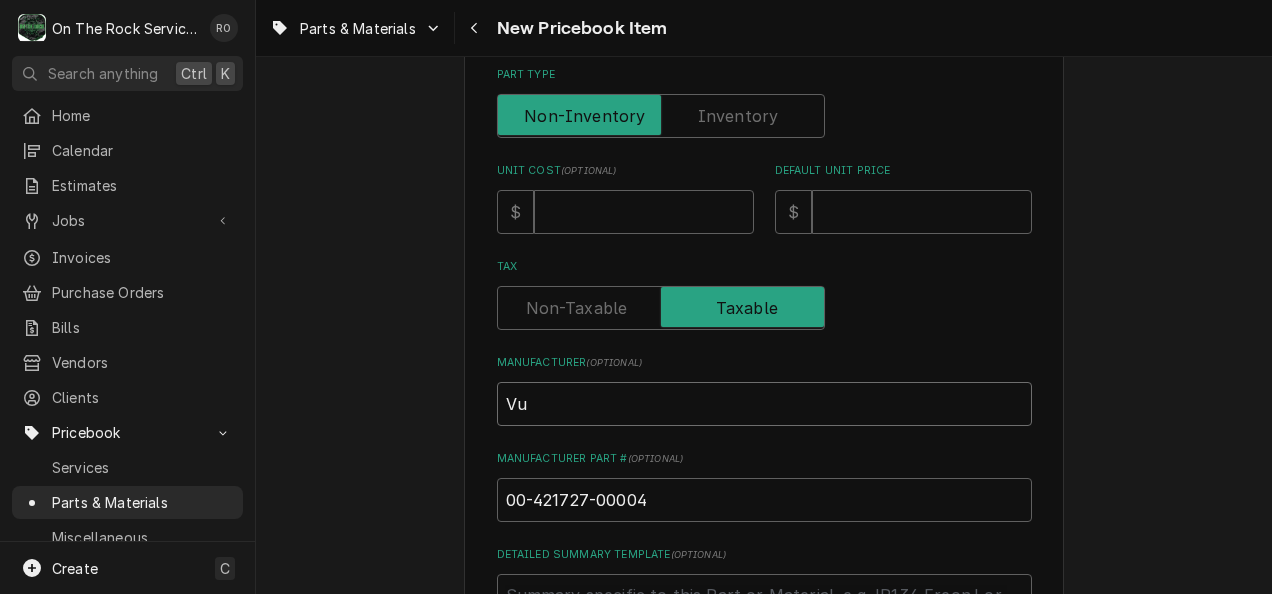 type on "x" 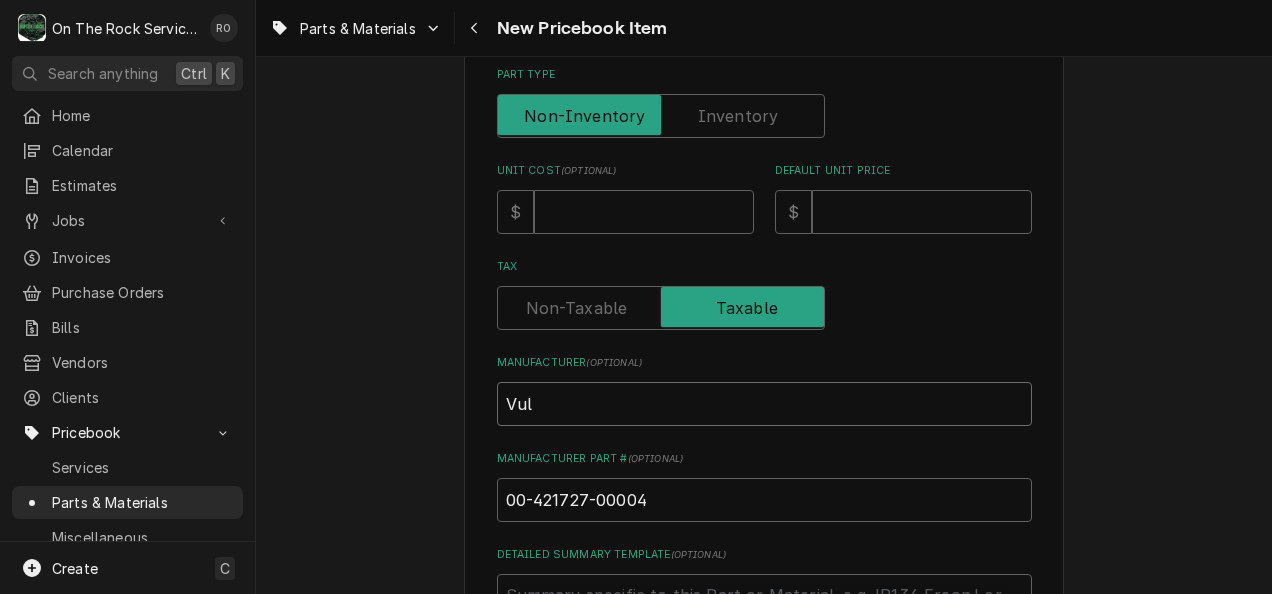 type on "x" 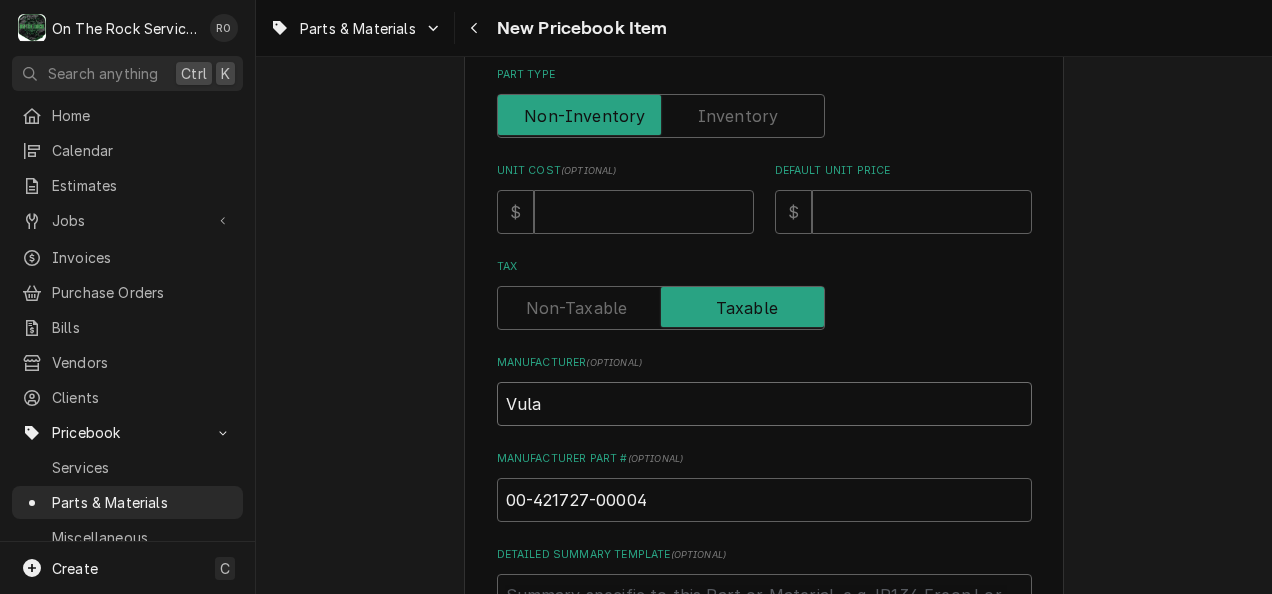 type on "x" 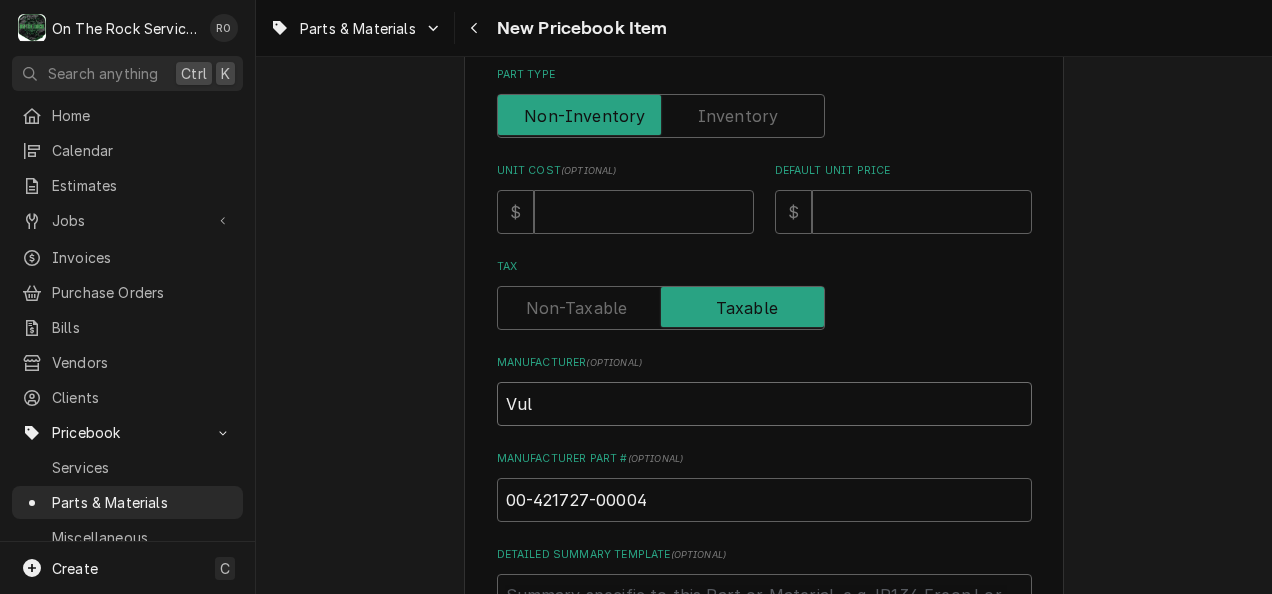 type on "x" 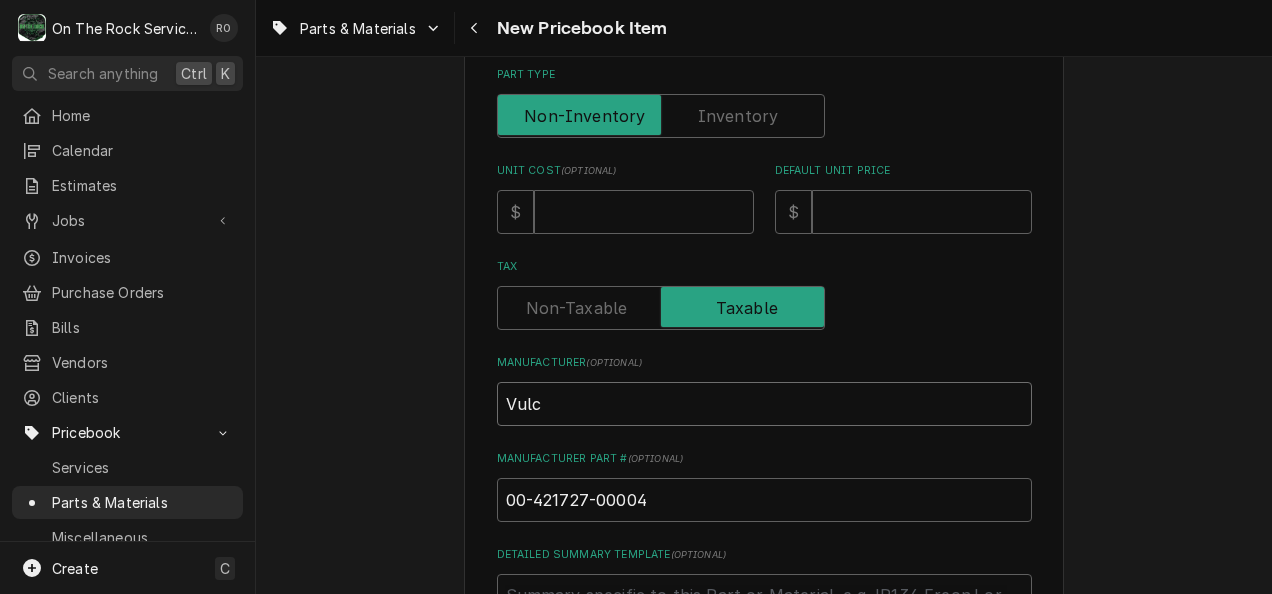 type on "x" 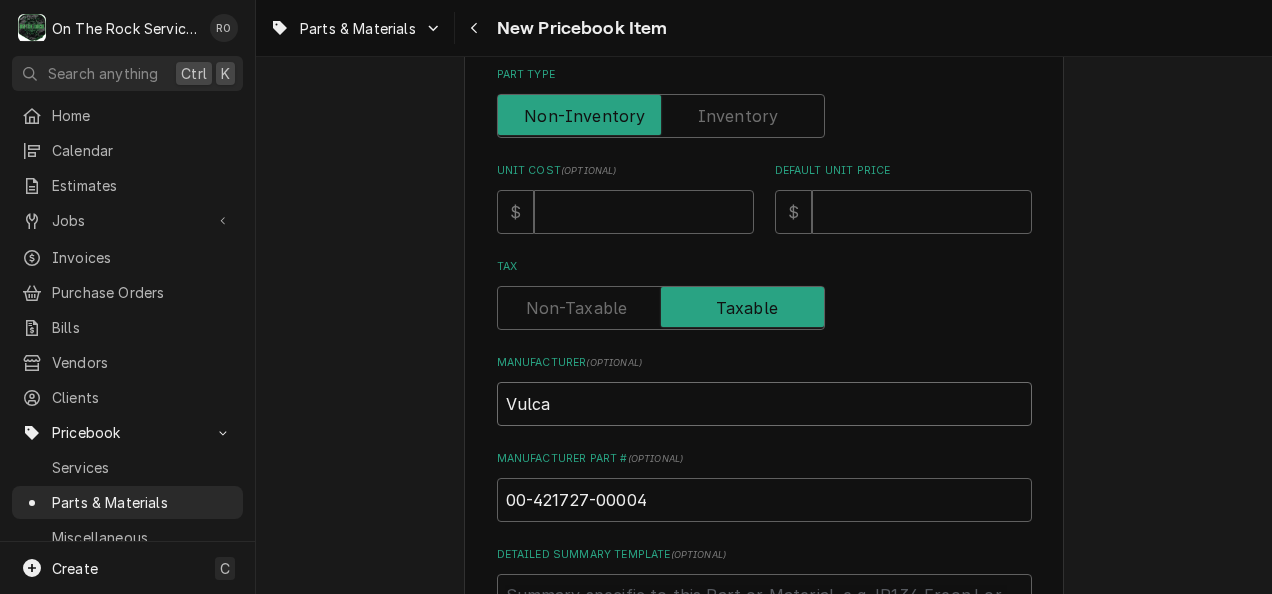 type on "x" 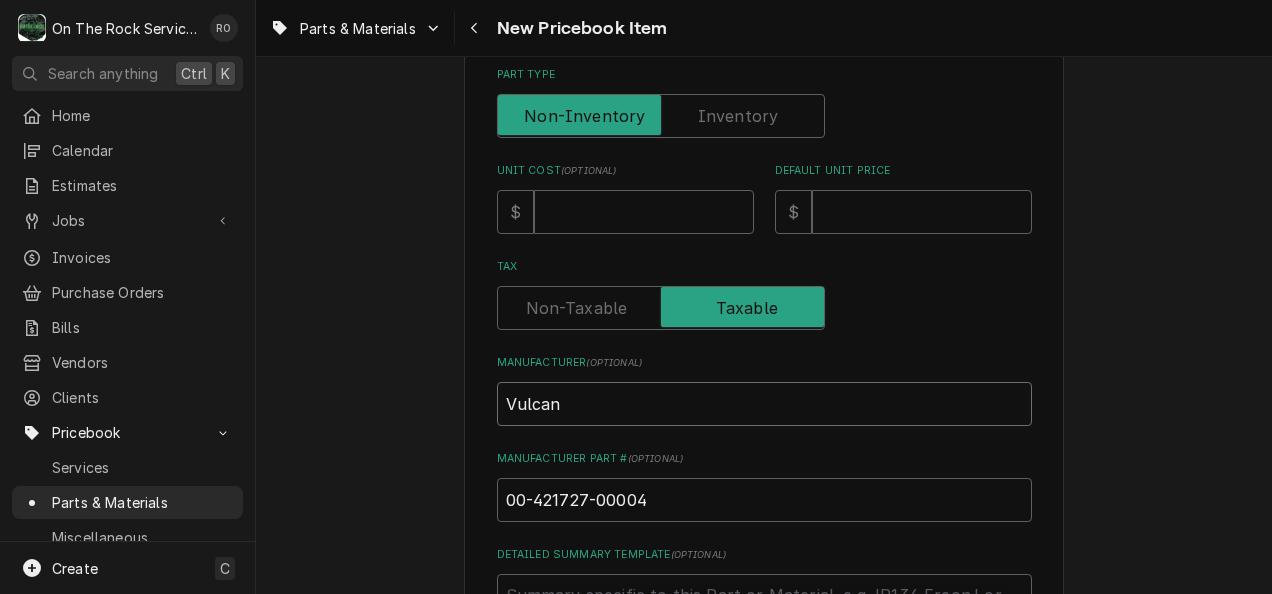 type on "Vulcan" 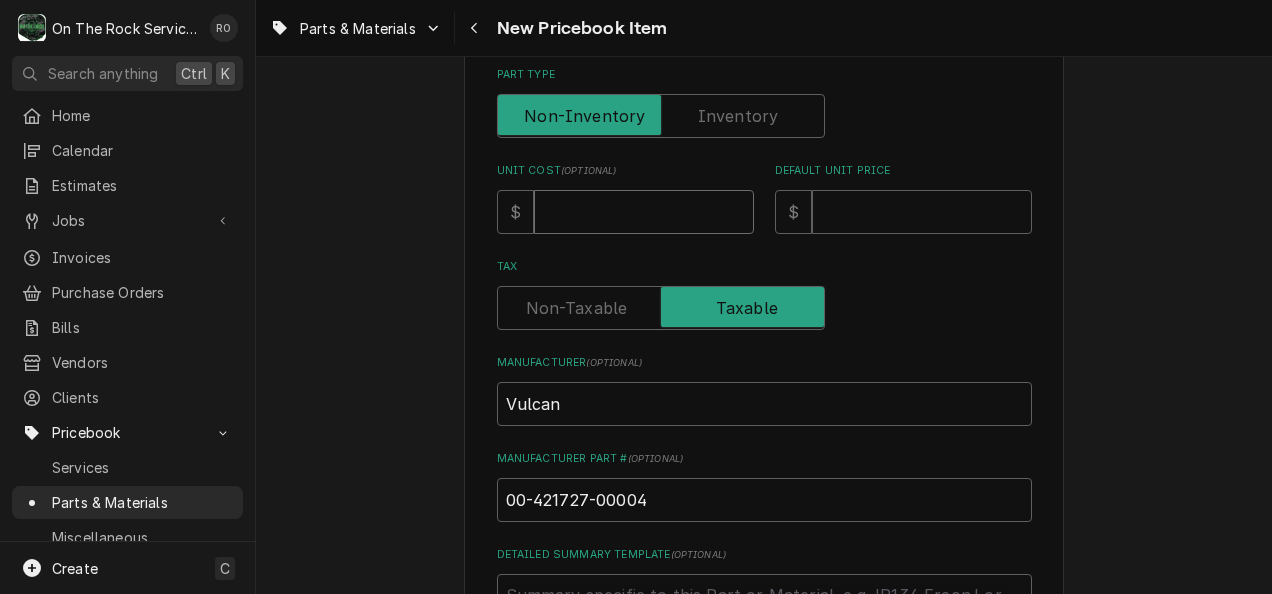 click on "Unit Cost  ( optional )" at bounding box center [644, 212] 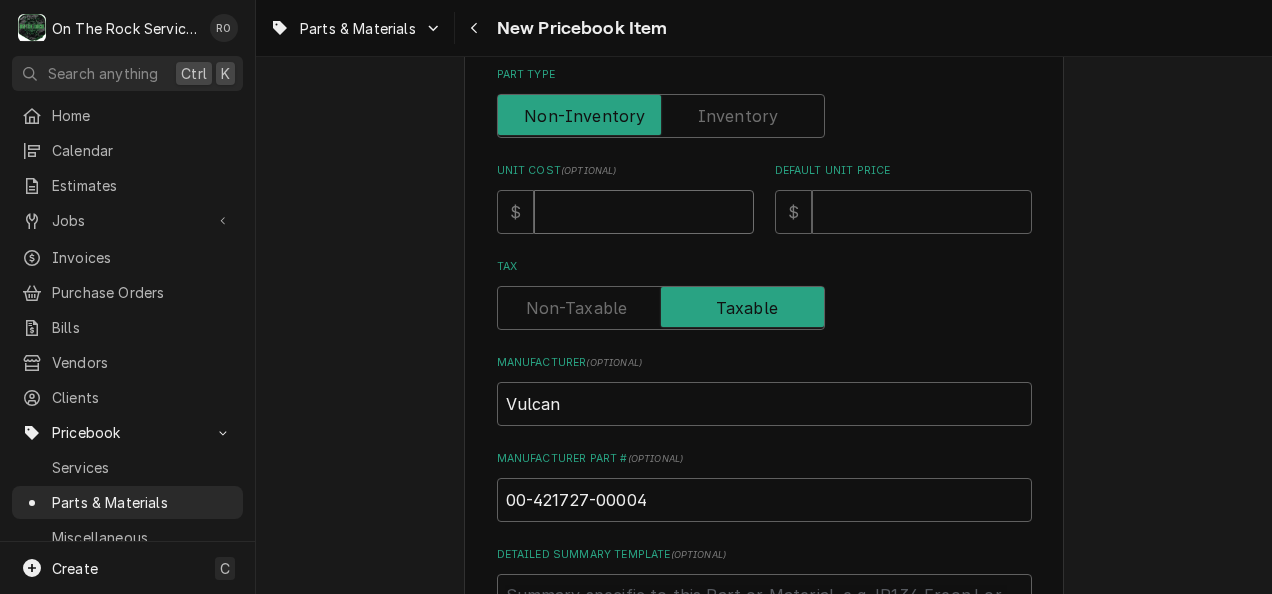 type on "x" 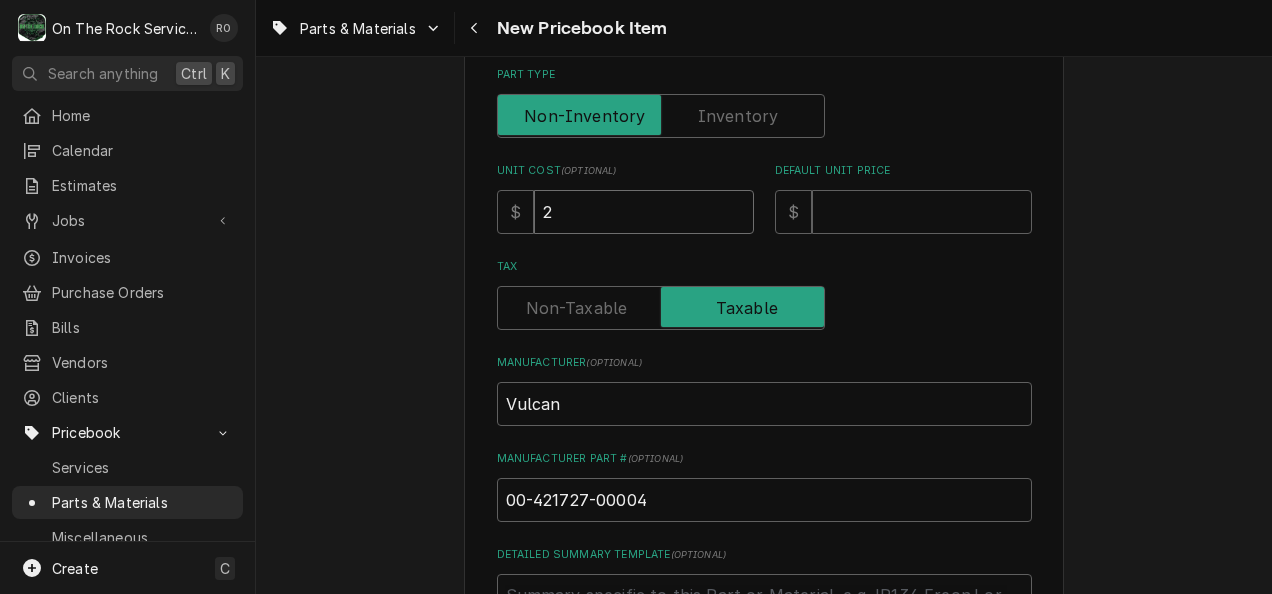 type on "x" 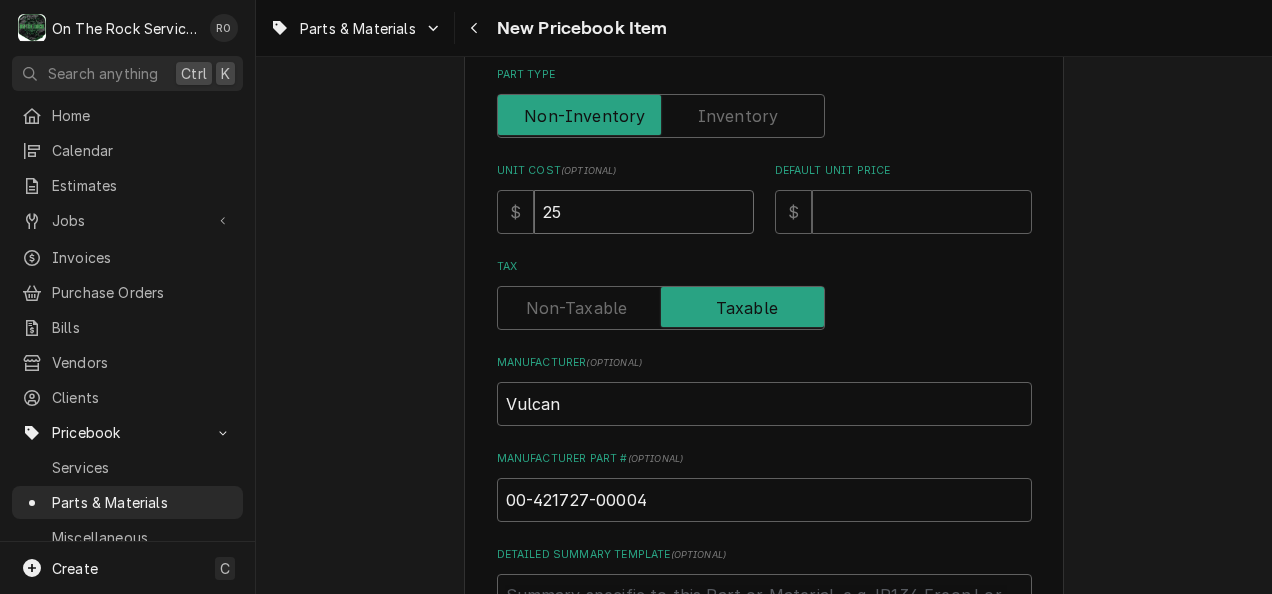type on "x" 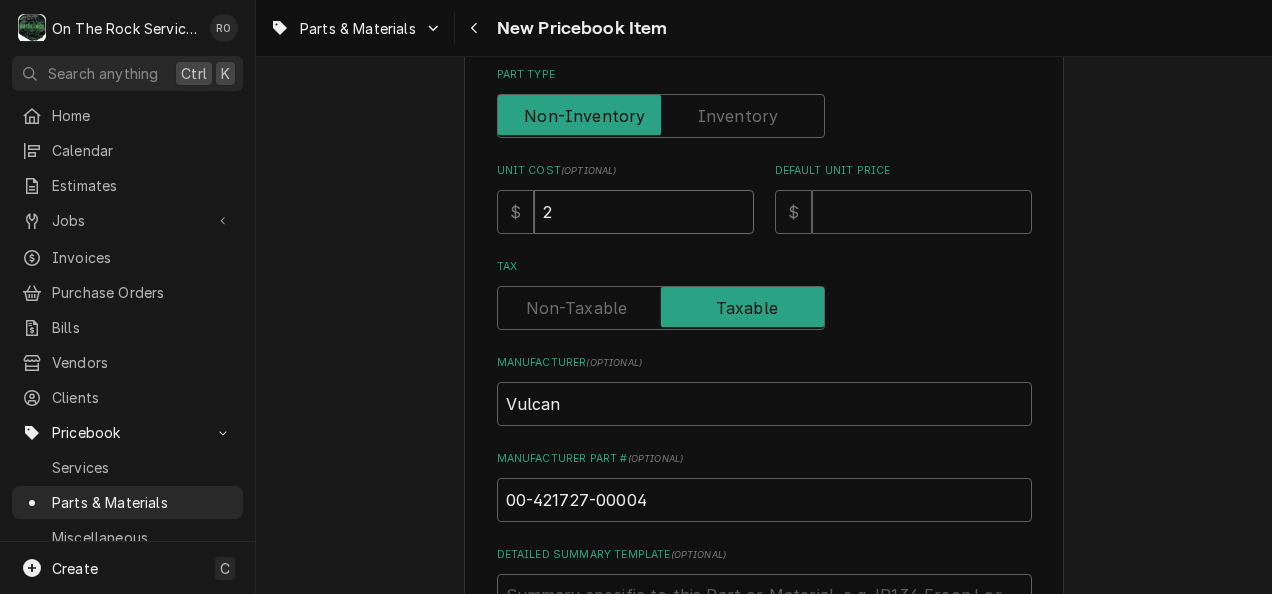 type on "x" 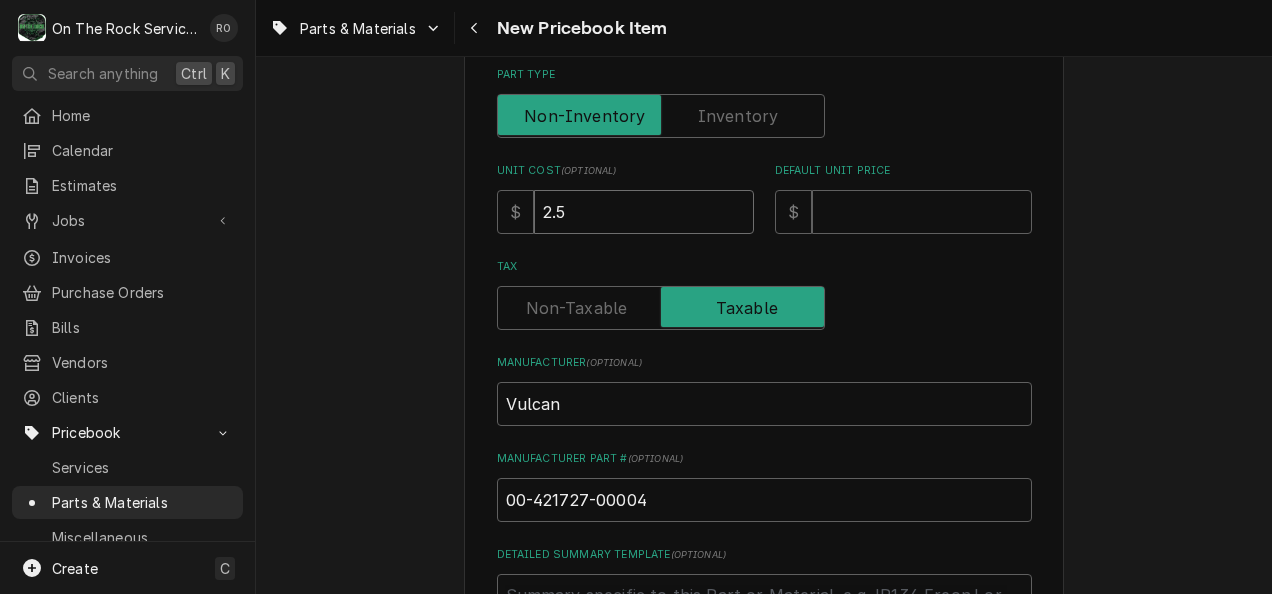 type on "x" 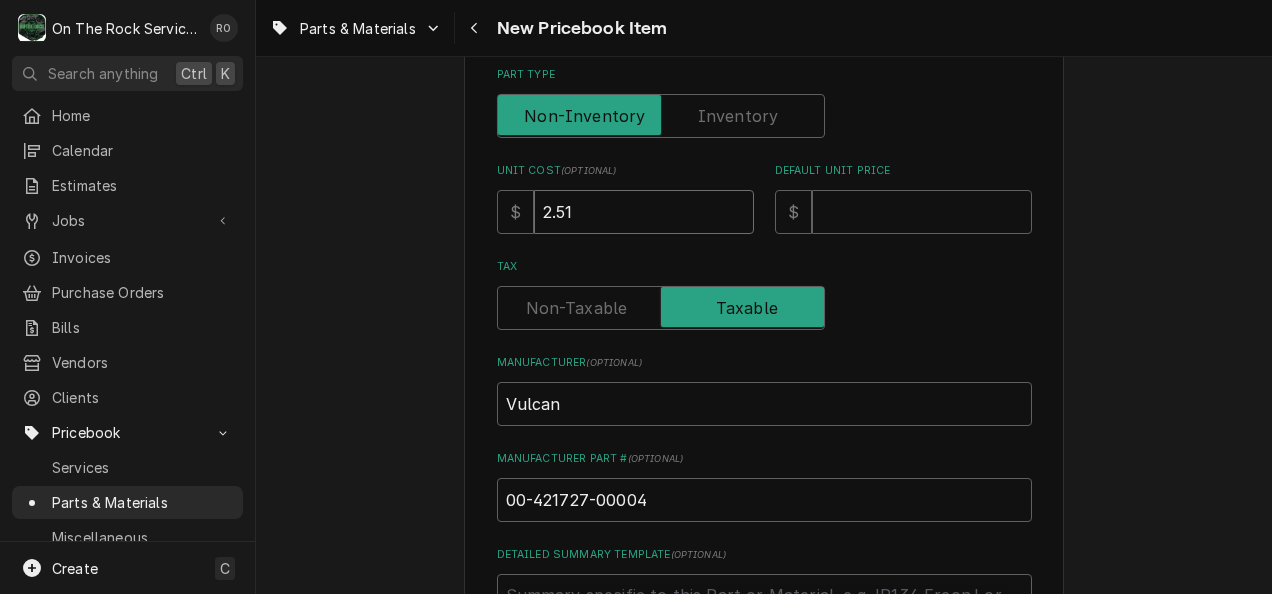 type on "2.5" 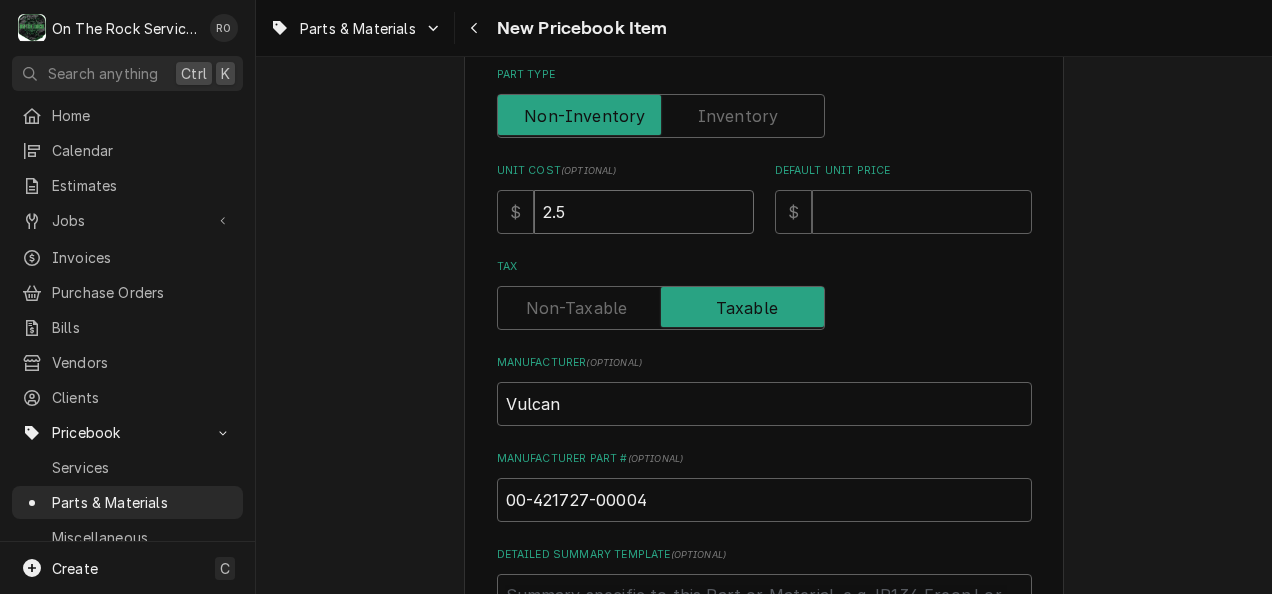 type on "x" 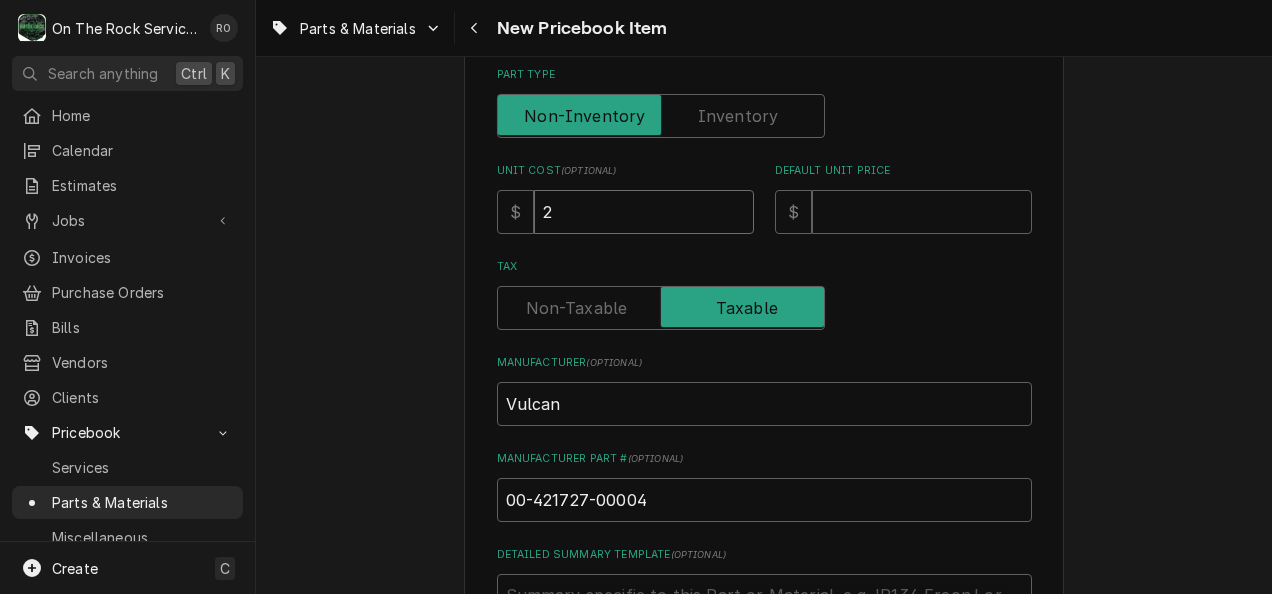 type on "x" 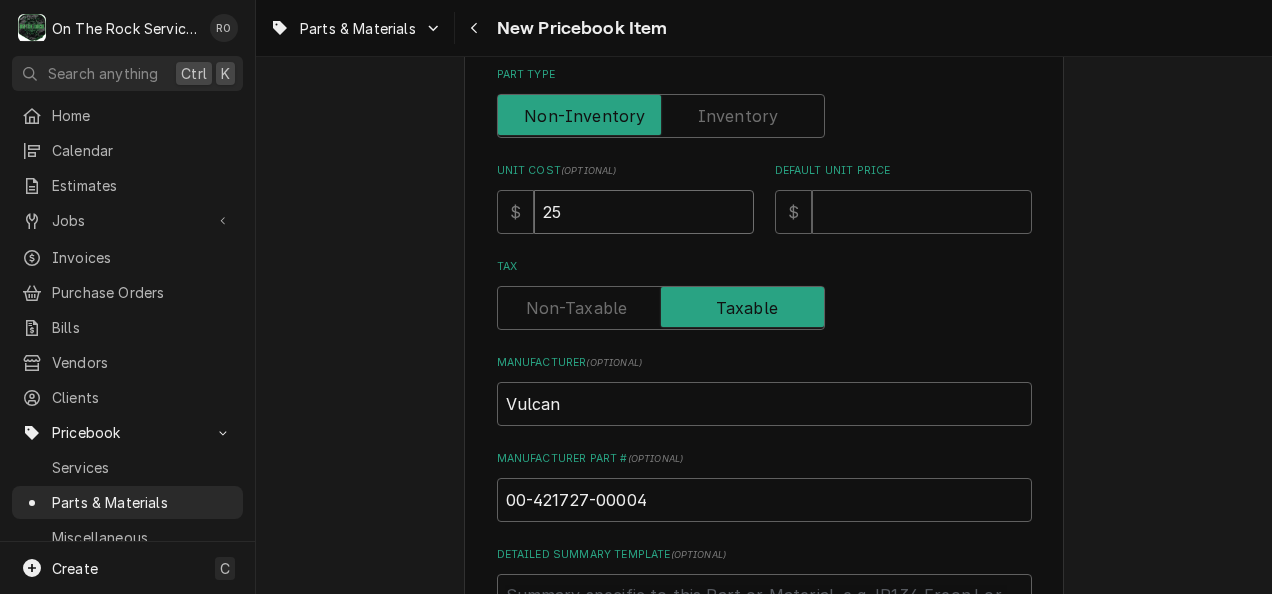 type on "x" 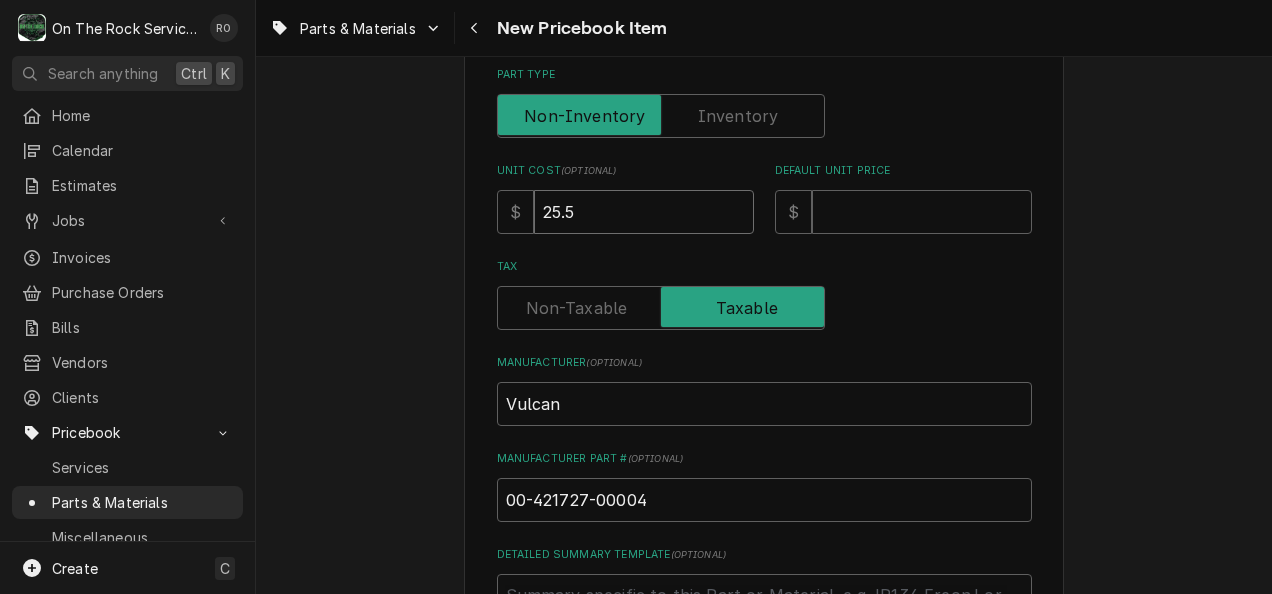 type on "x" 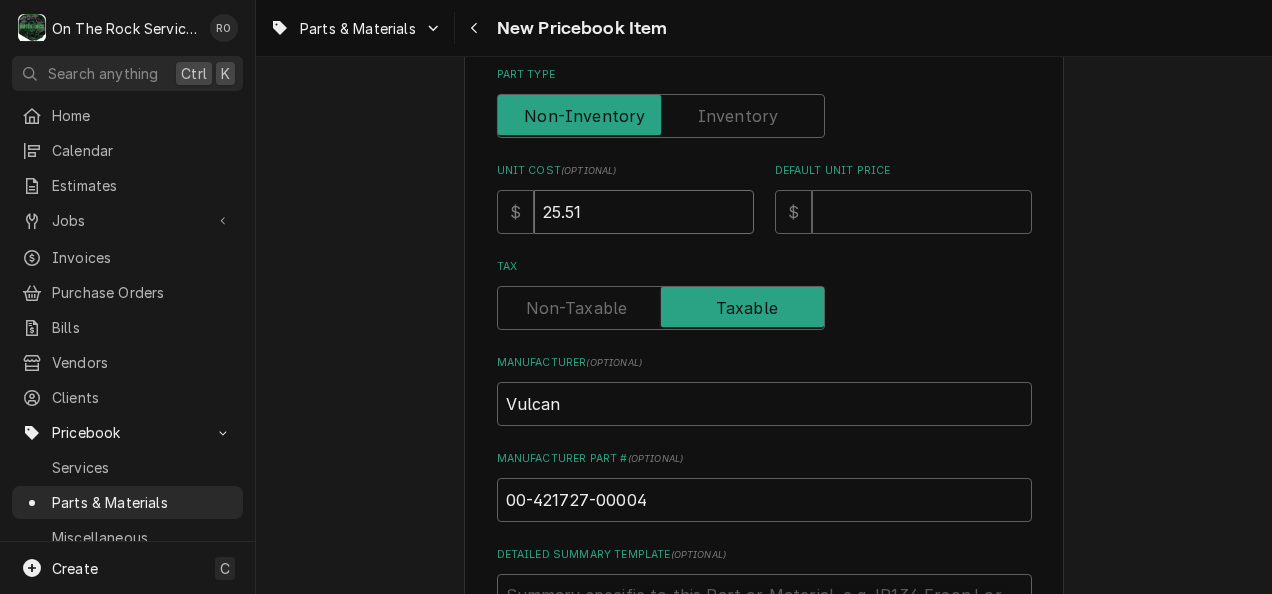 type on "25.51" 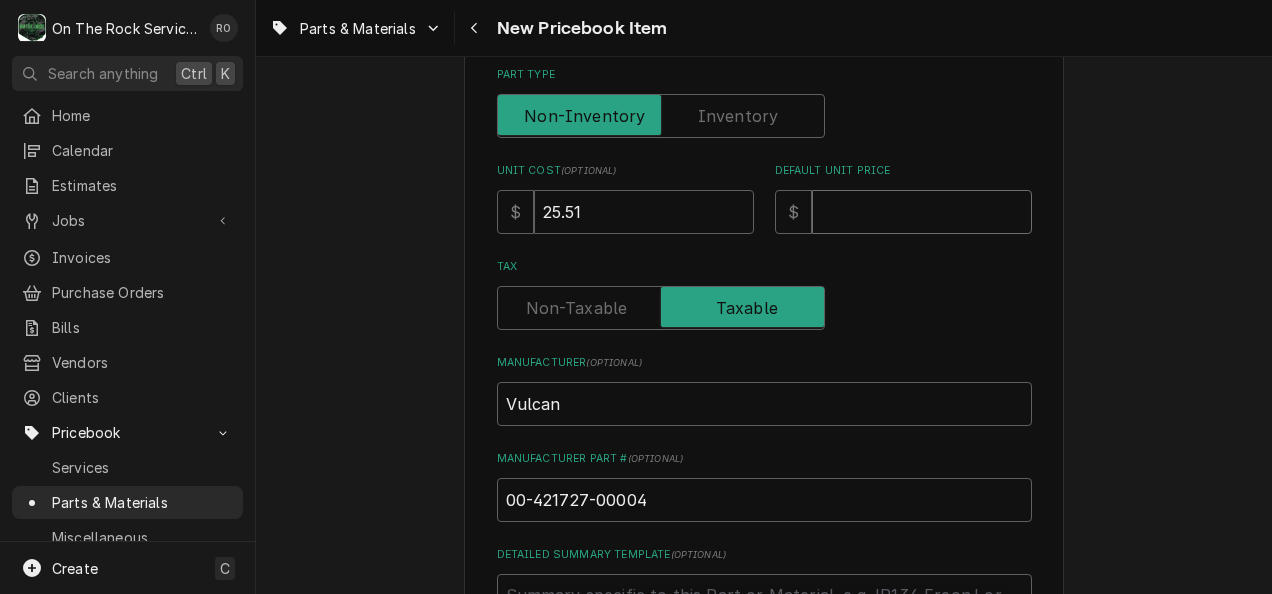 type on "x" 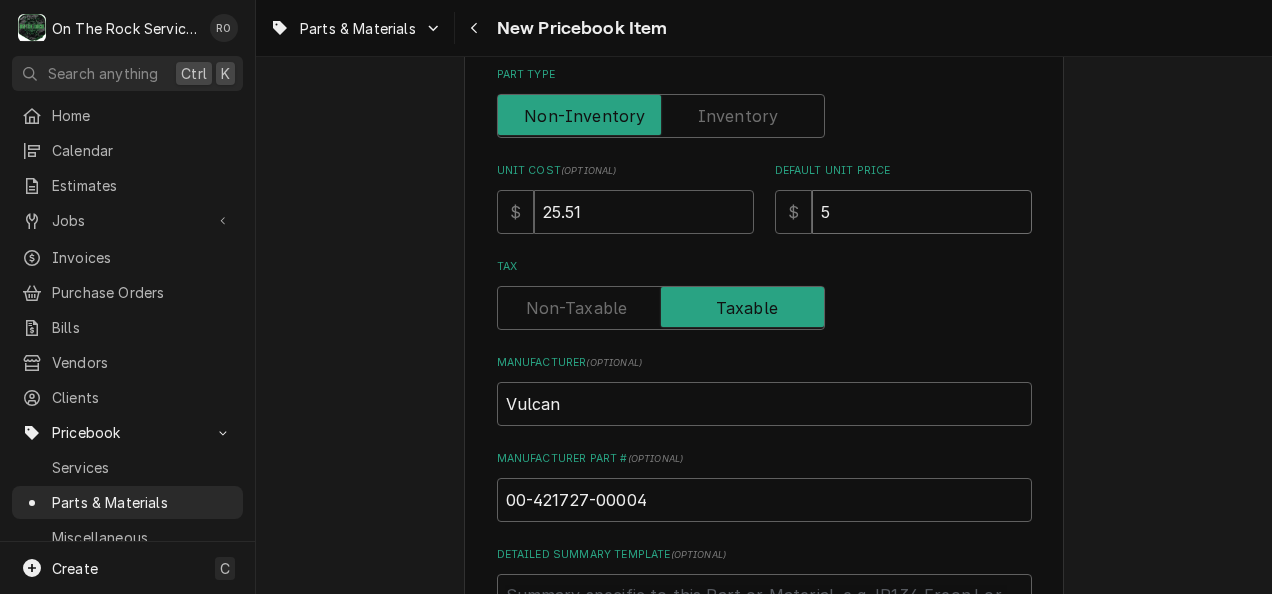 type on "x" 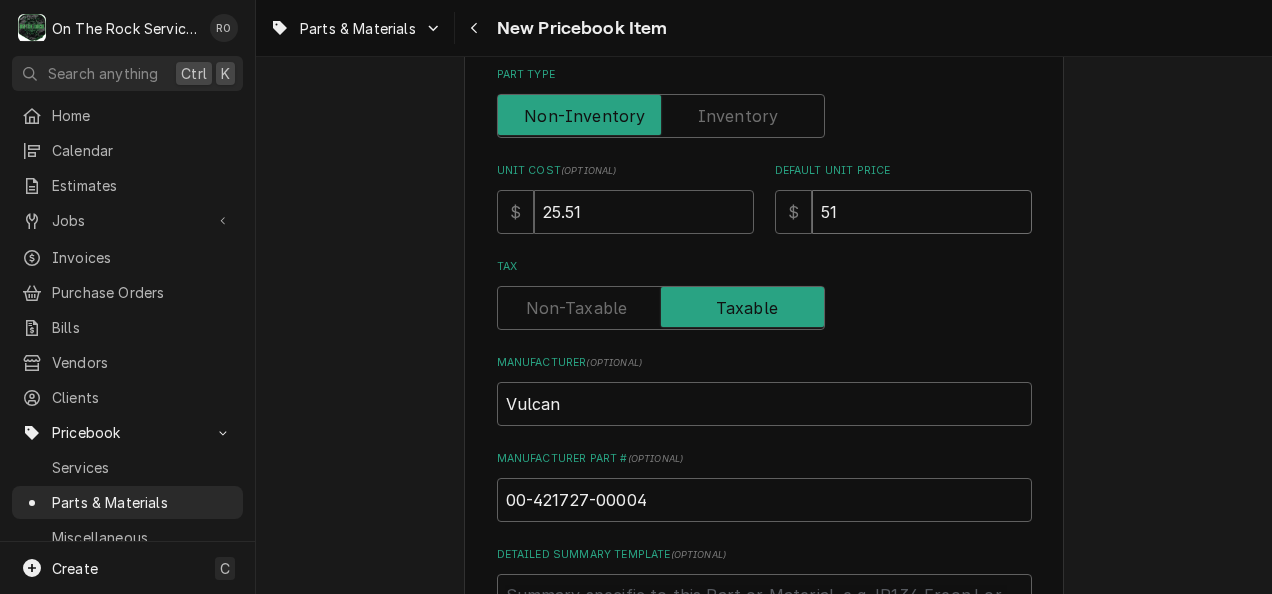 type on "x" 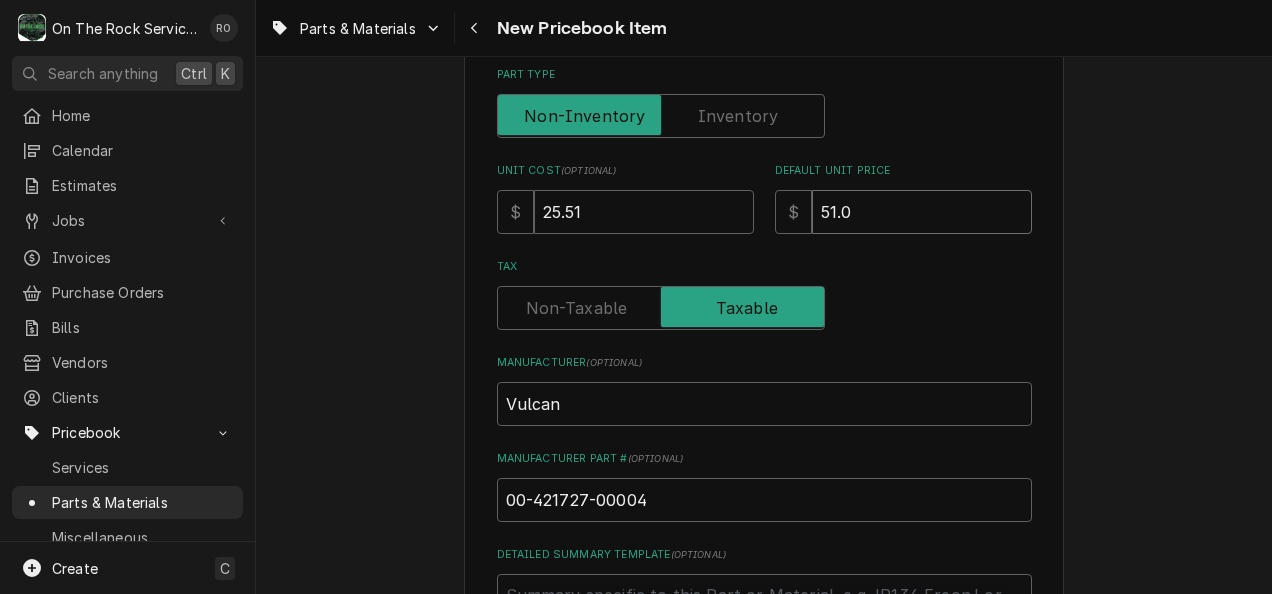 type on "x" 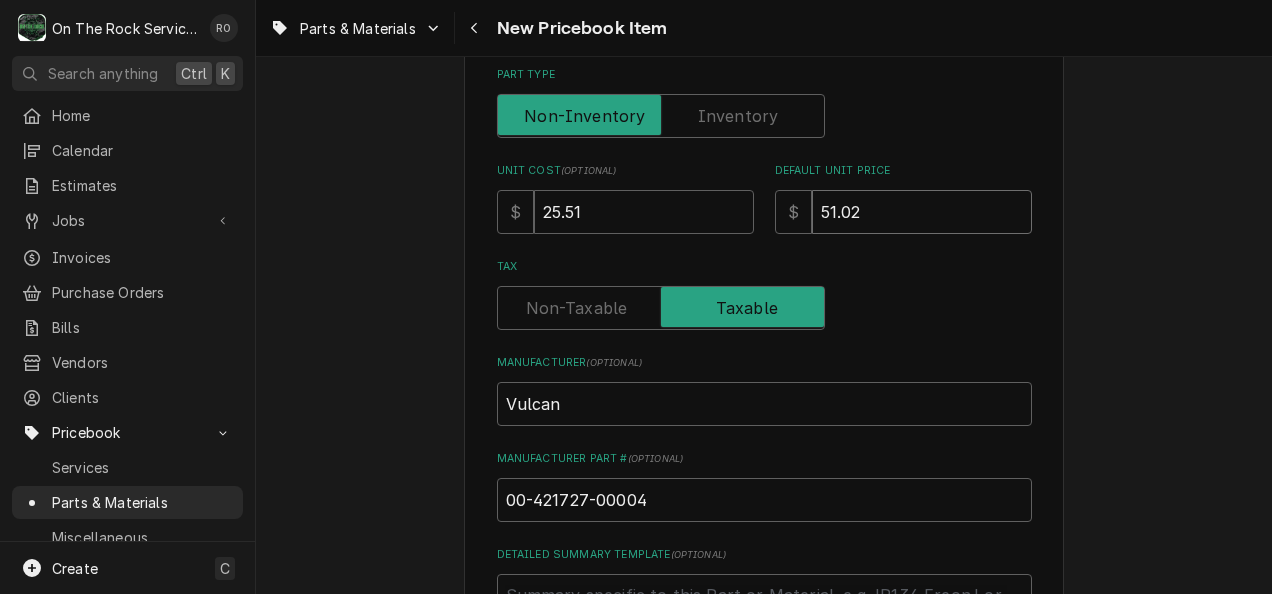type on "51.02" 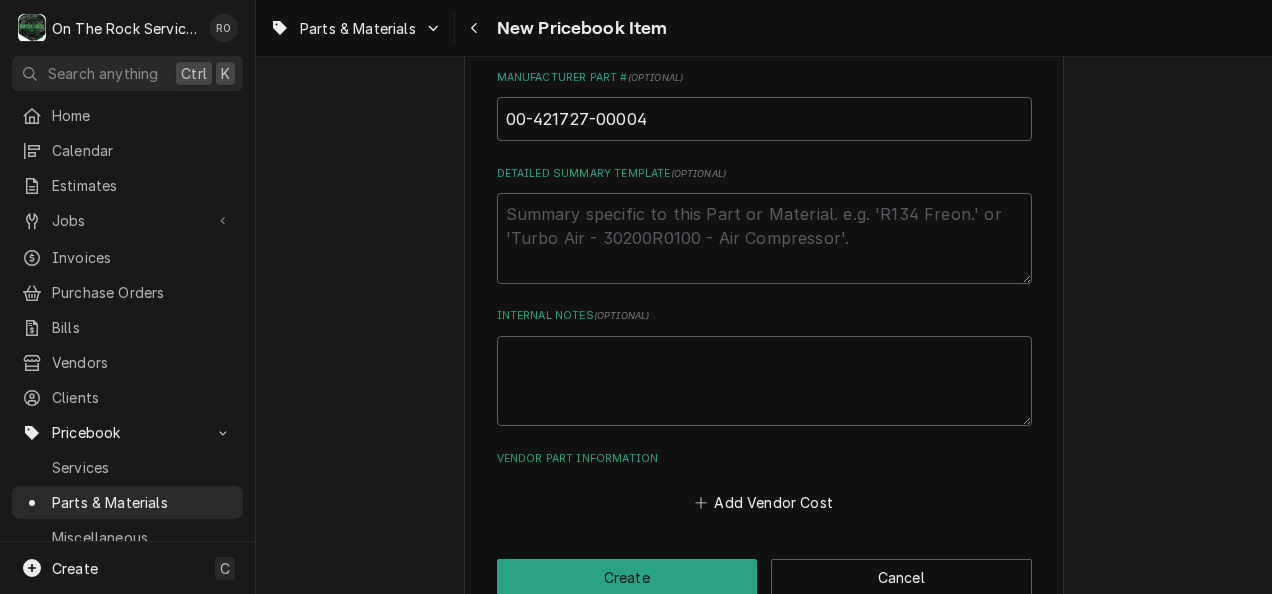 scroll, scrollTop: 920, scrollLeft: 0, axis: vertical 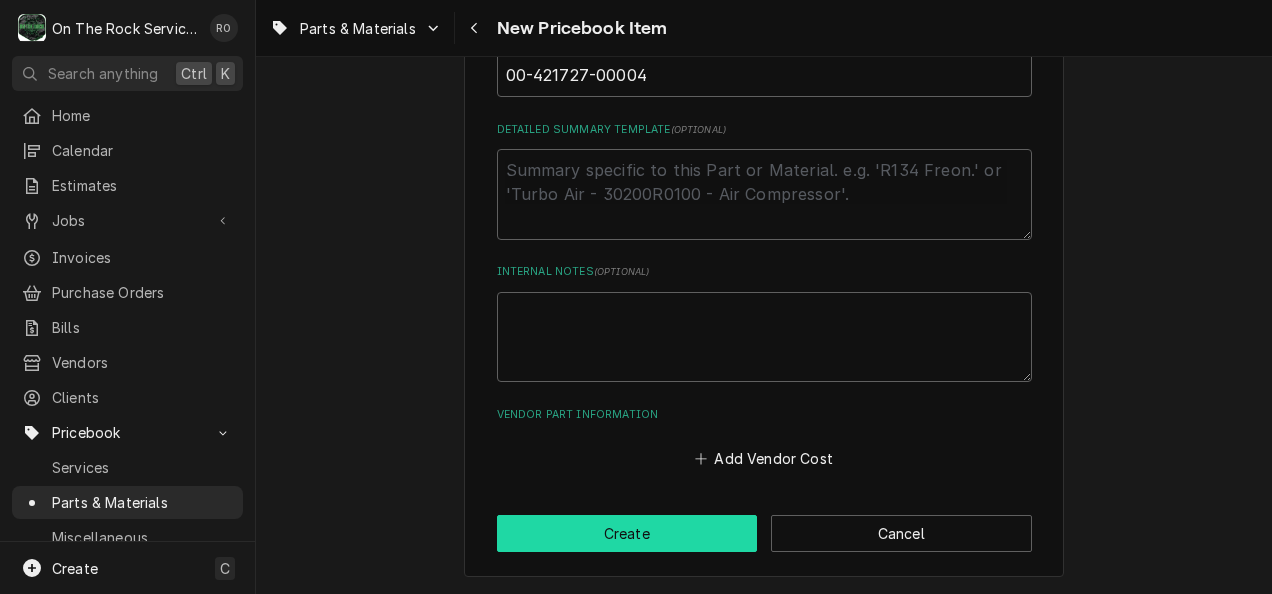 click on "Create" at bounding box center (627, 533) 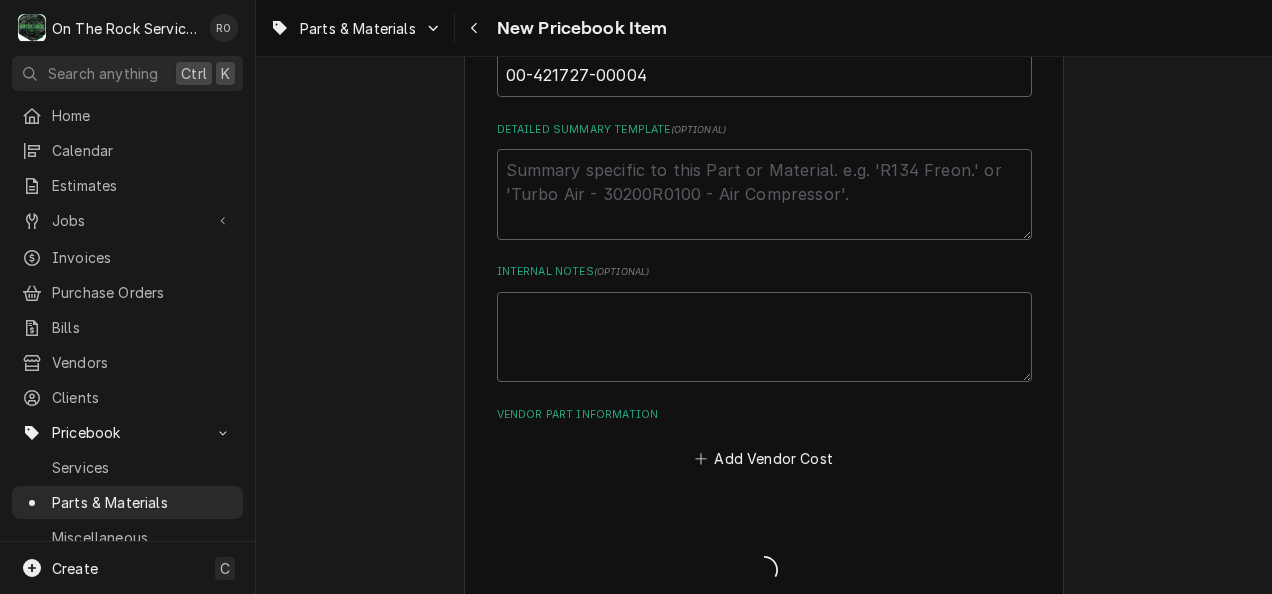 type on "x" 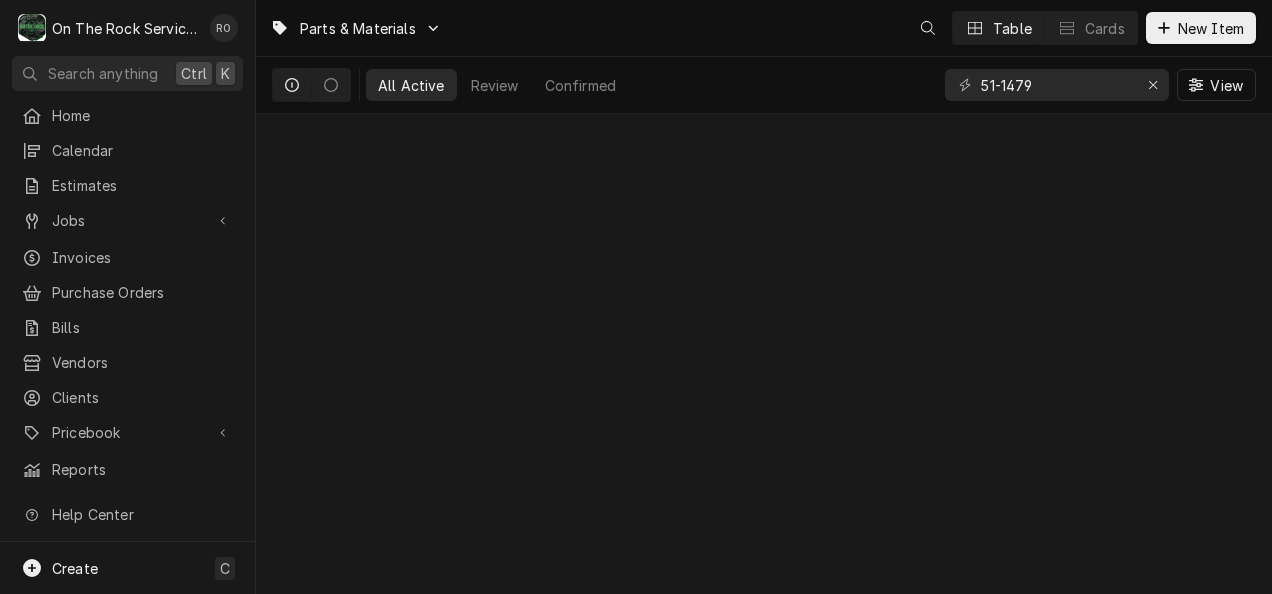 scroll, scrollTop: 0, scrollLeft: 0, axis: both 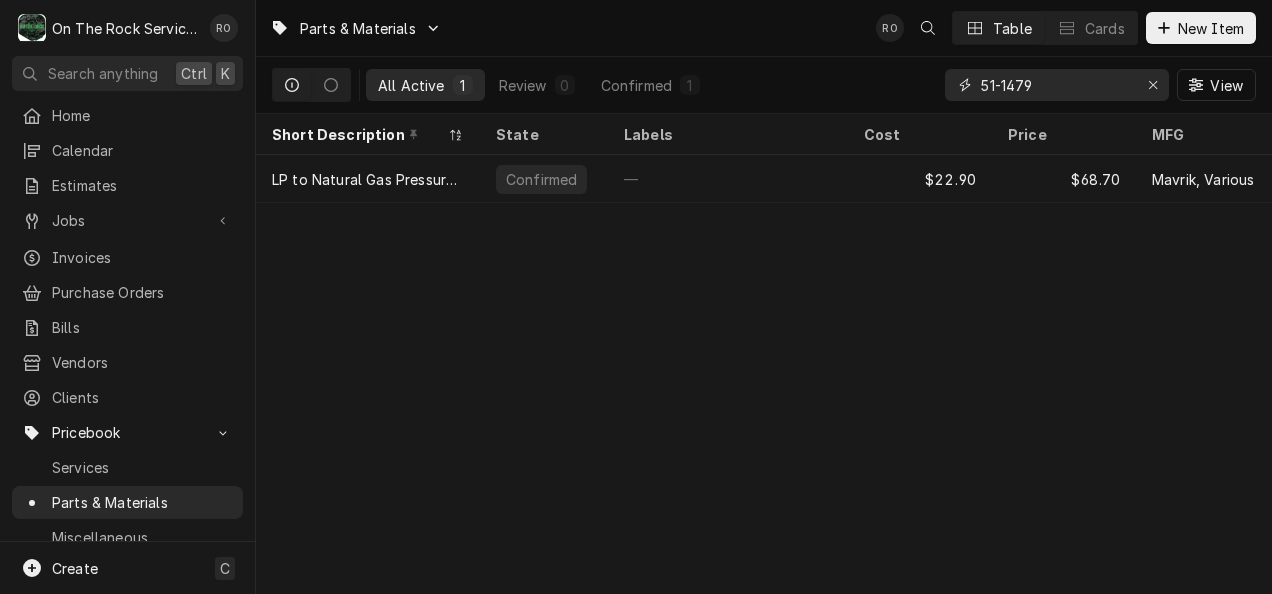 drag, startPoint x: 1058, startPoint y: 92, endPoint x: 764, endPoint y: 63, distance: 295.42682 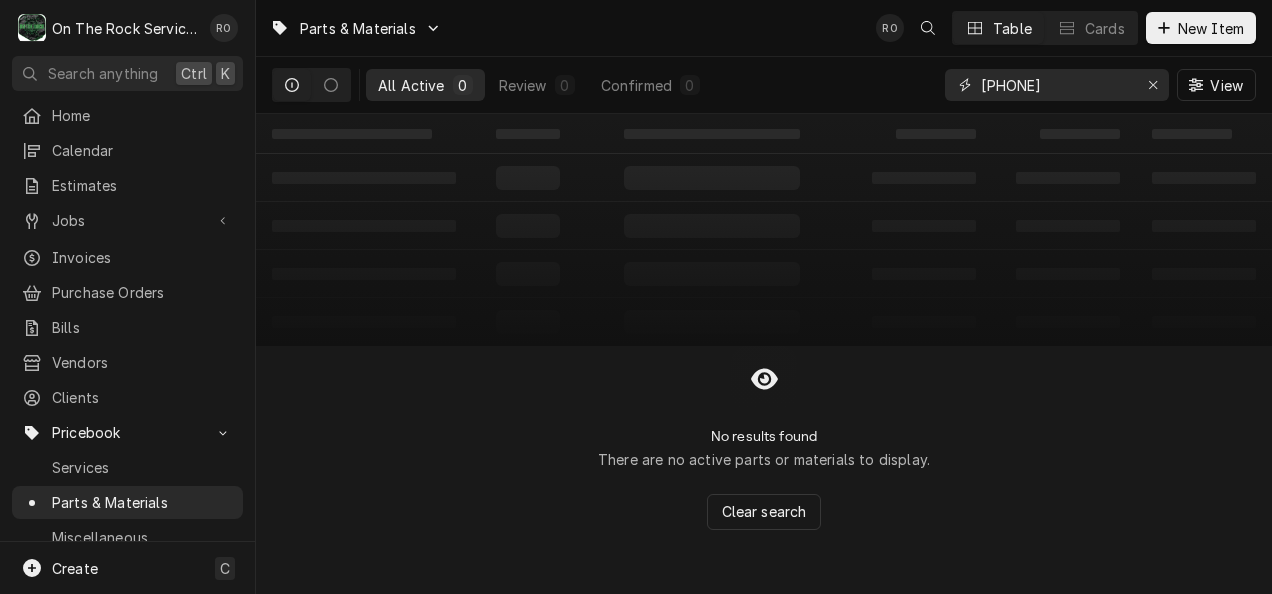 type on "[PHONE]" 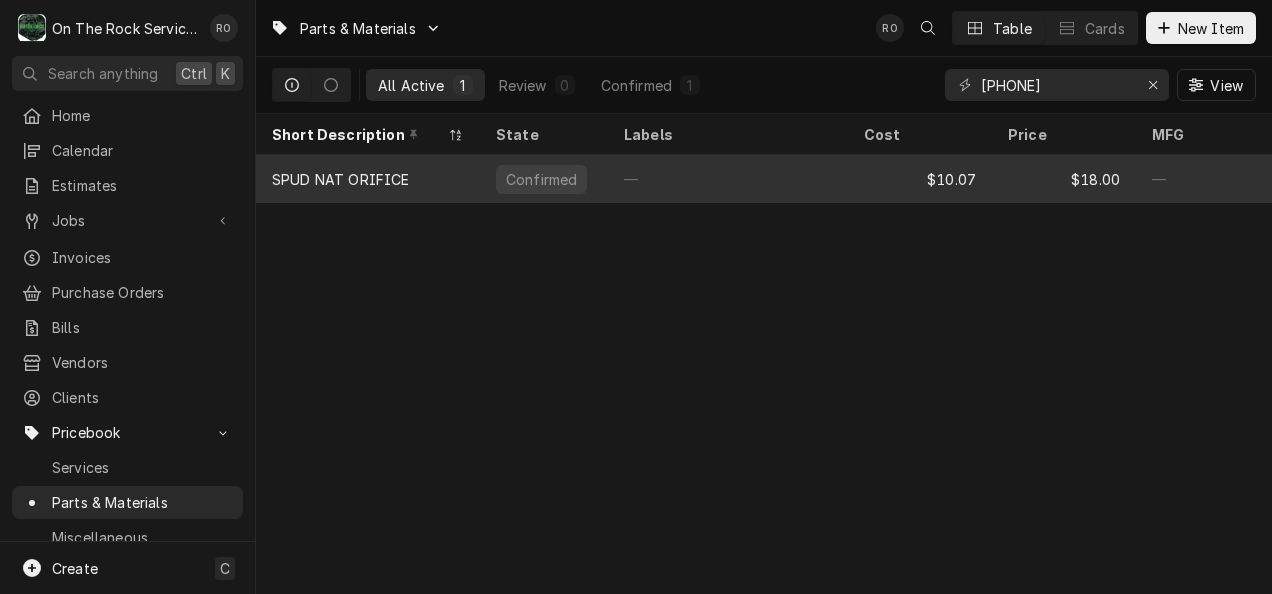 click on "—" at bounding box center (728, 179) 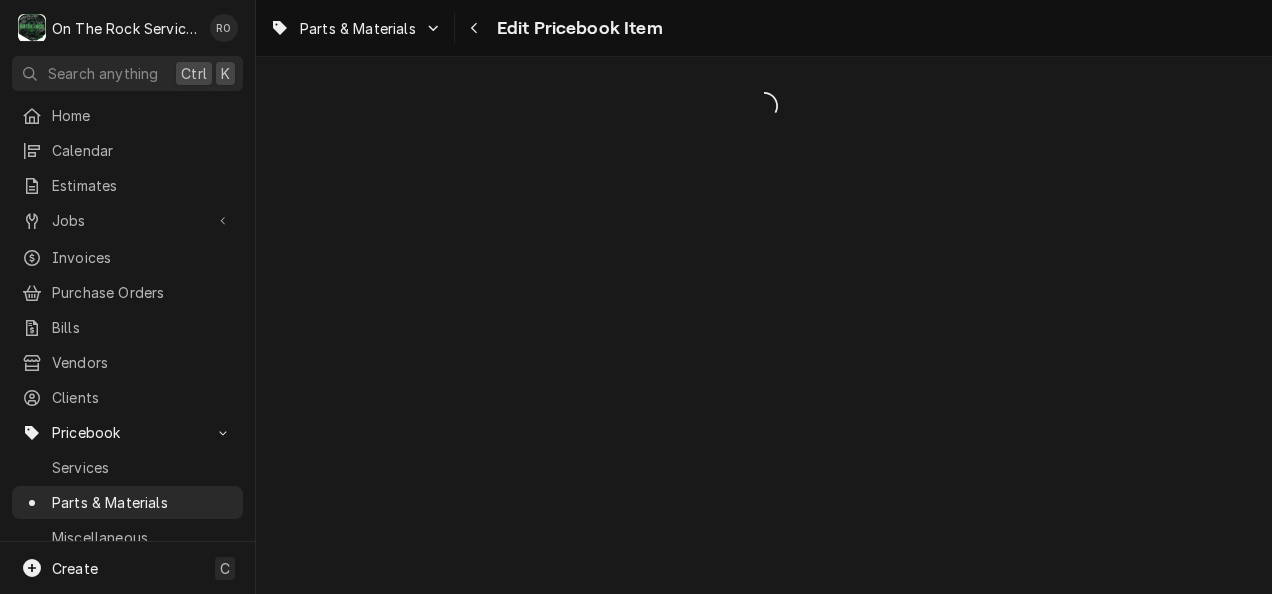 scroll, scrollTop: 0, scrollLeft: 0, axis: both 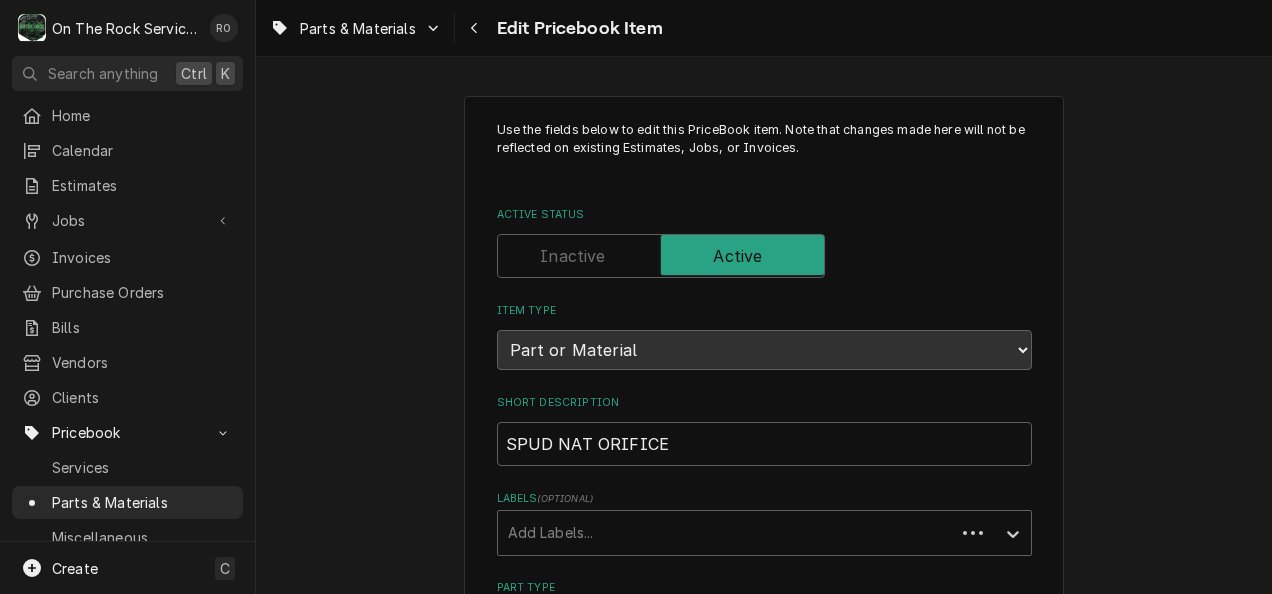 type on "x" 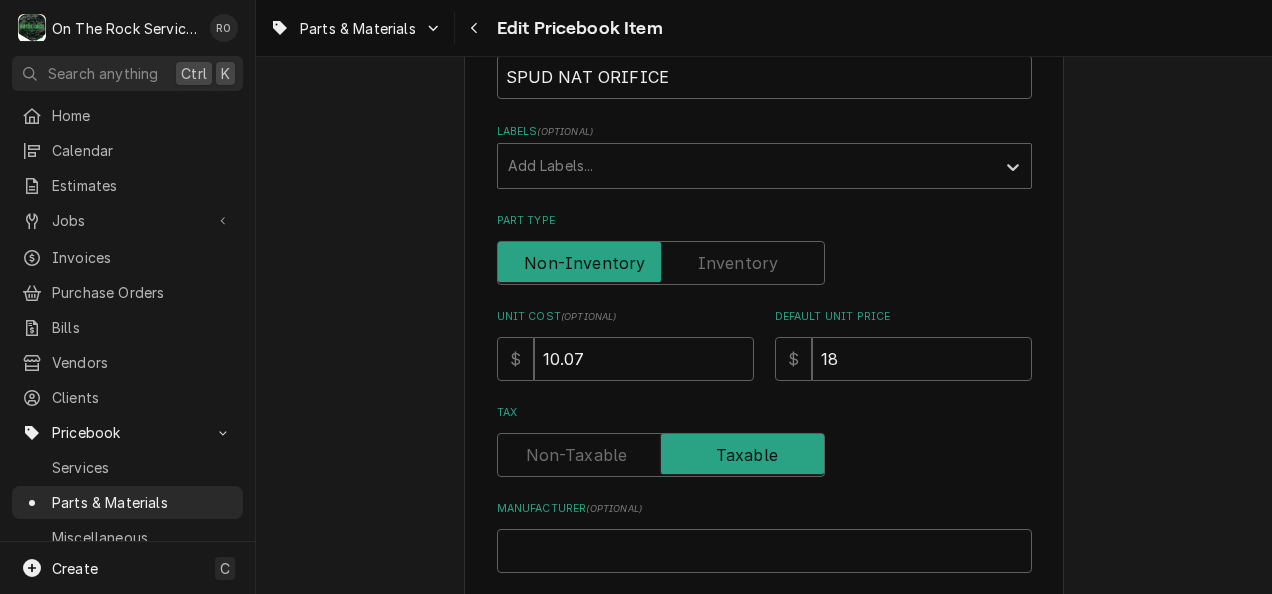 scroll, scrollTop: 418, scrollLeft: 0, axis: vertical 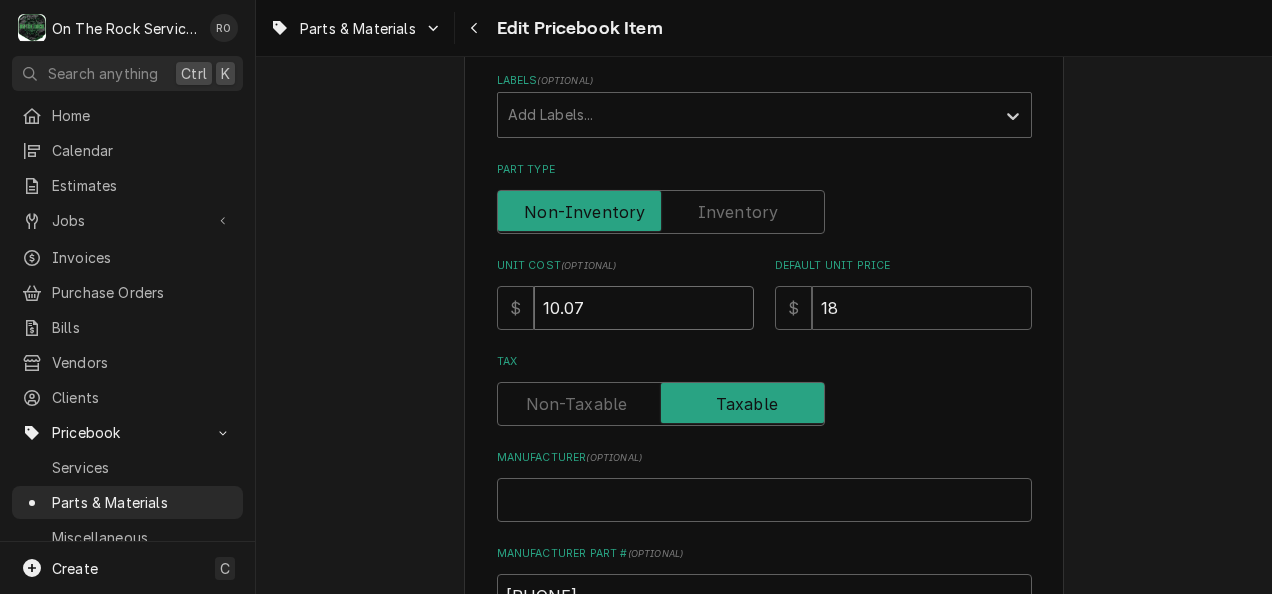 click on "10.07" at bounding box center [644, 308] 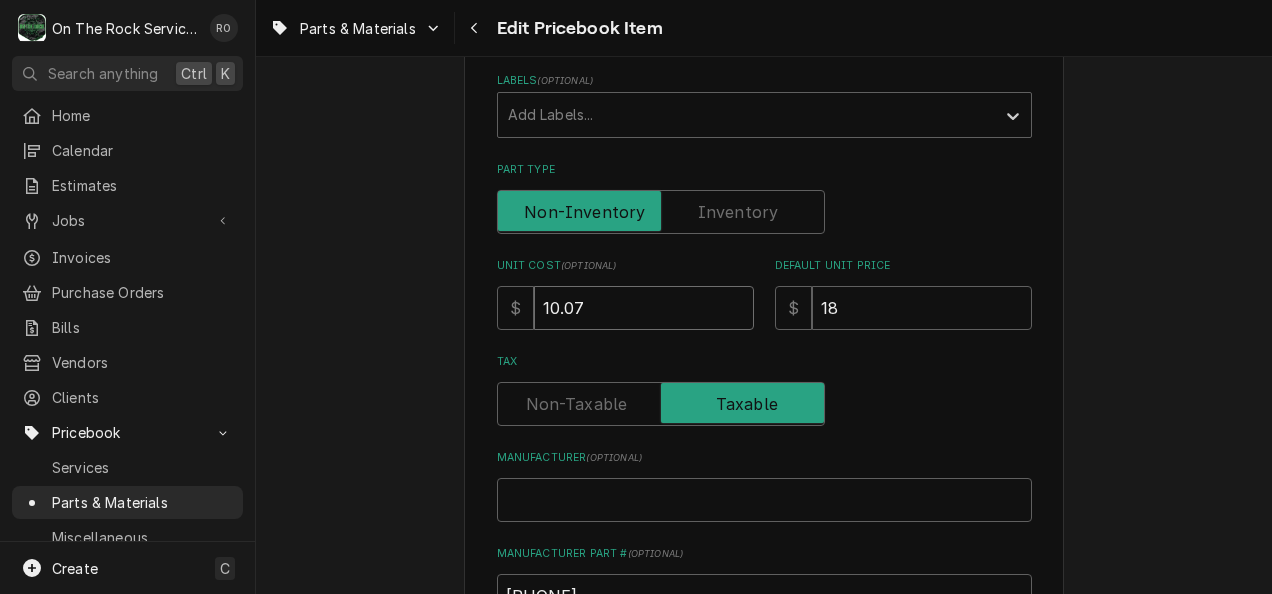 type on "10.0" 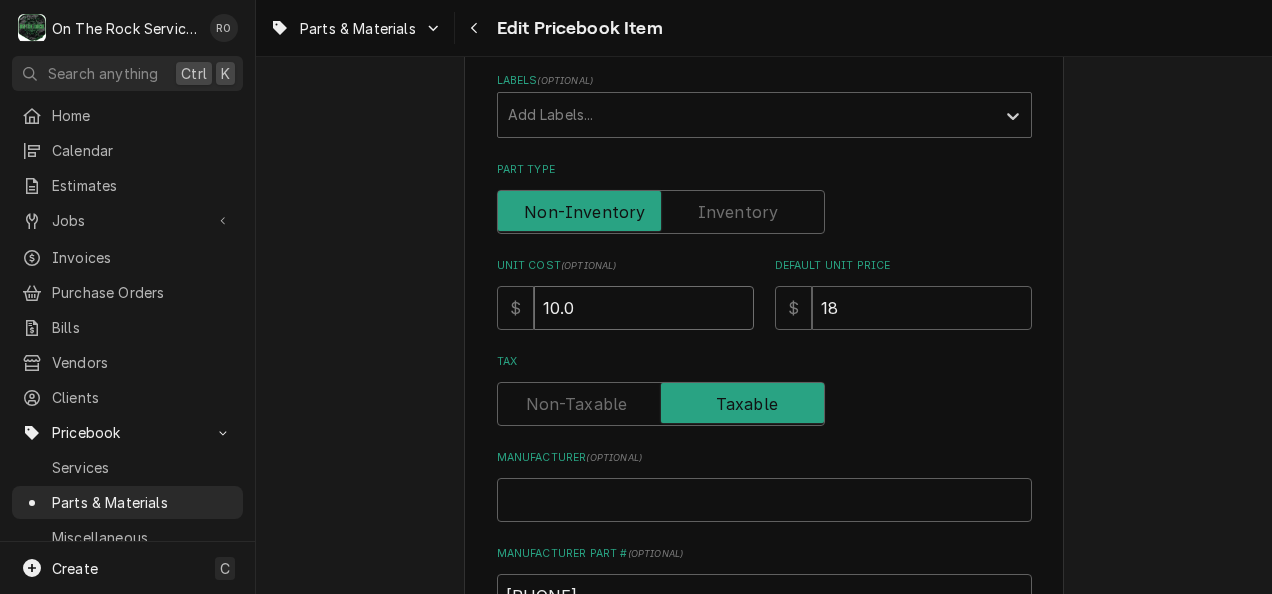 type on "x" 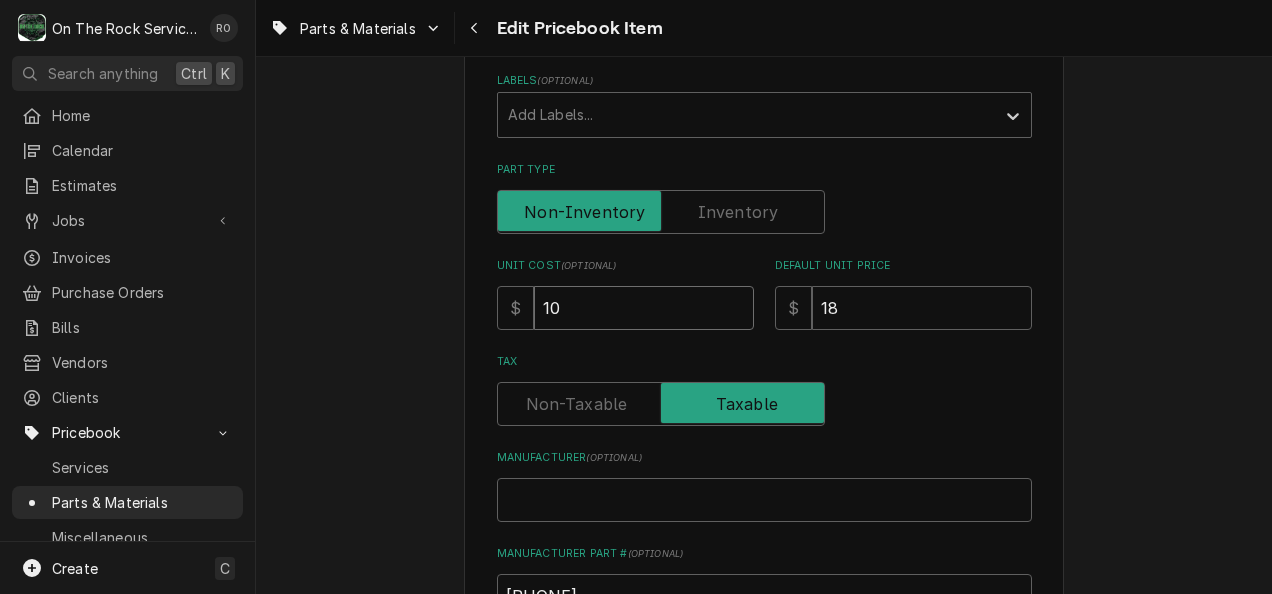 type on "x" 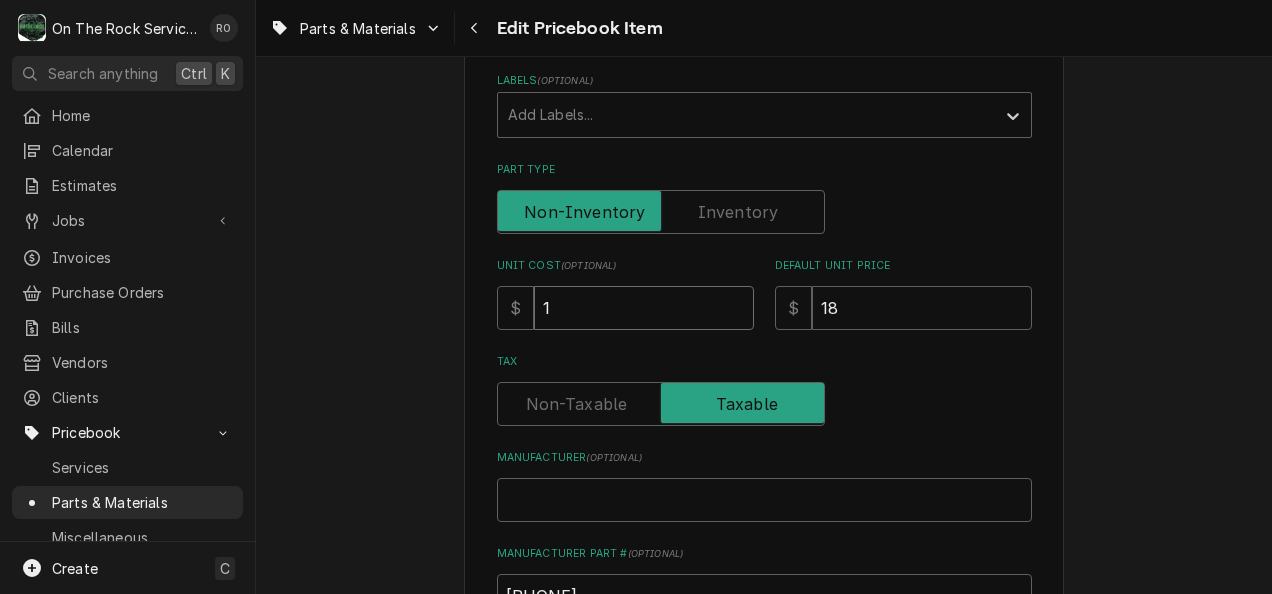 type on "x" 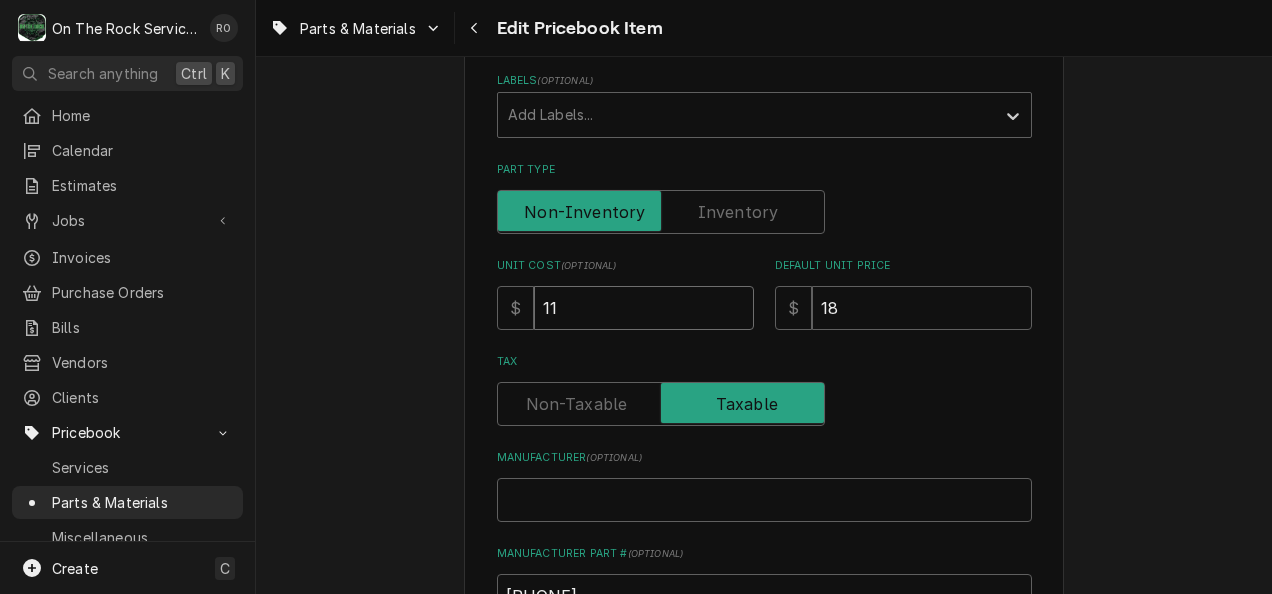 type on "x" 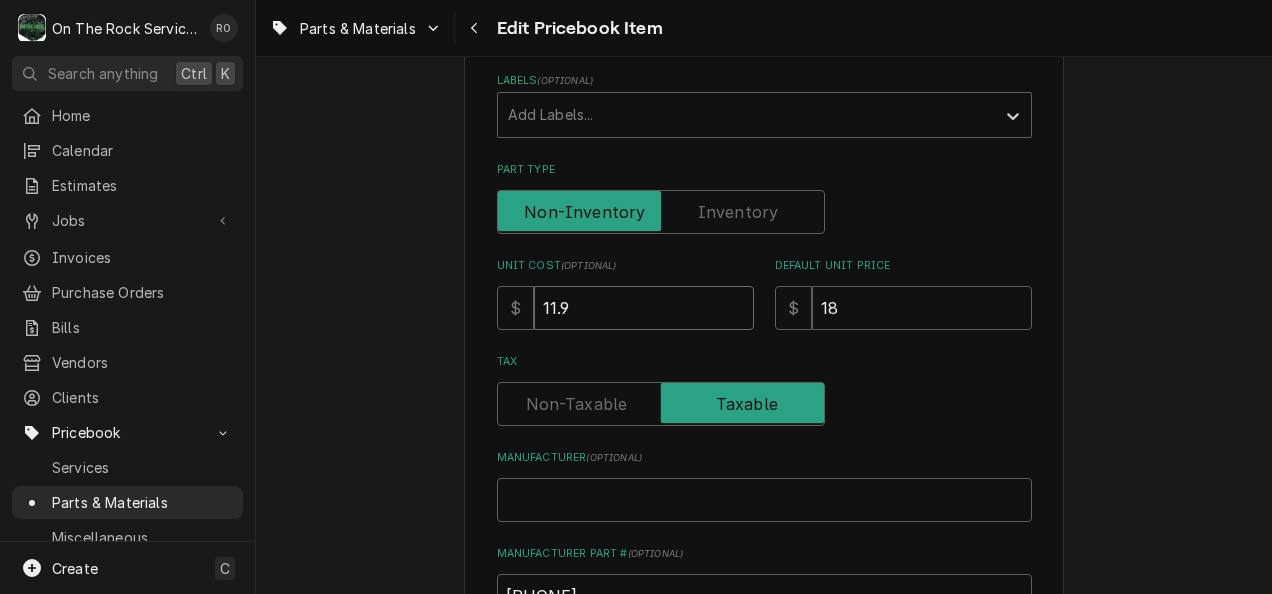 type on "x" 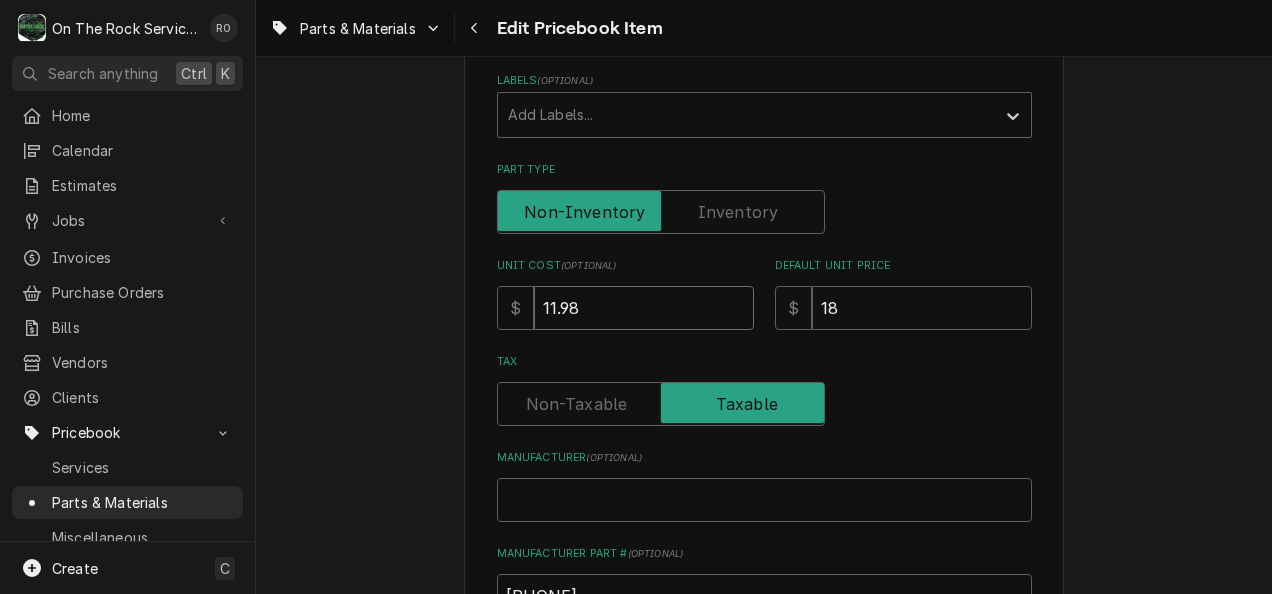 type on "11.98" 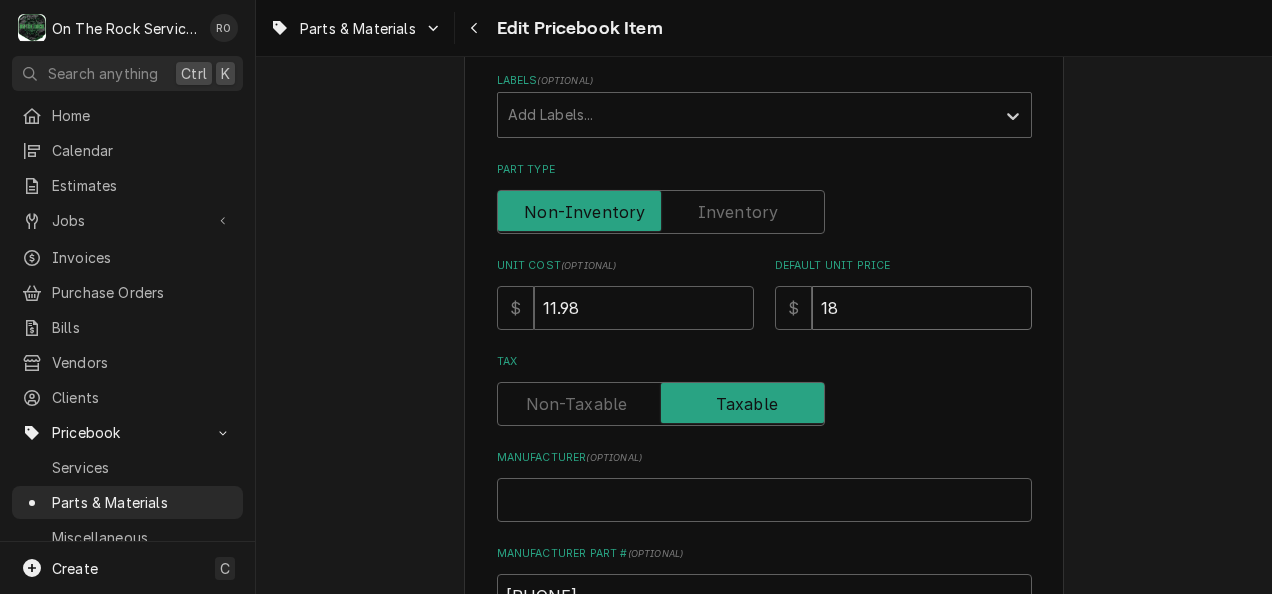 type on "x" 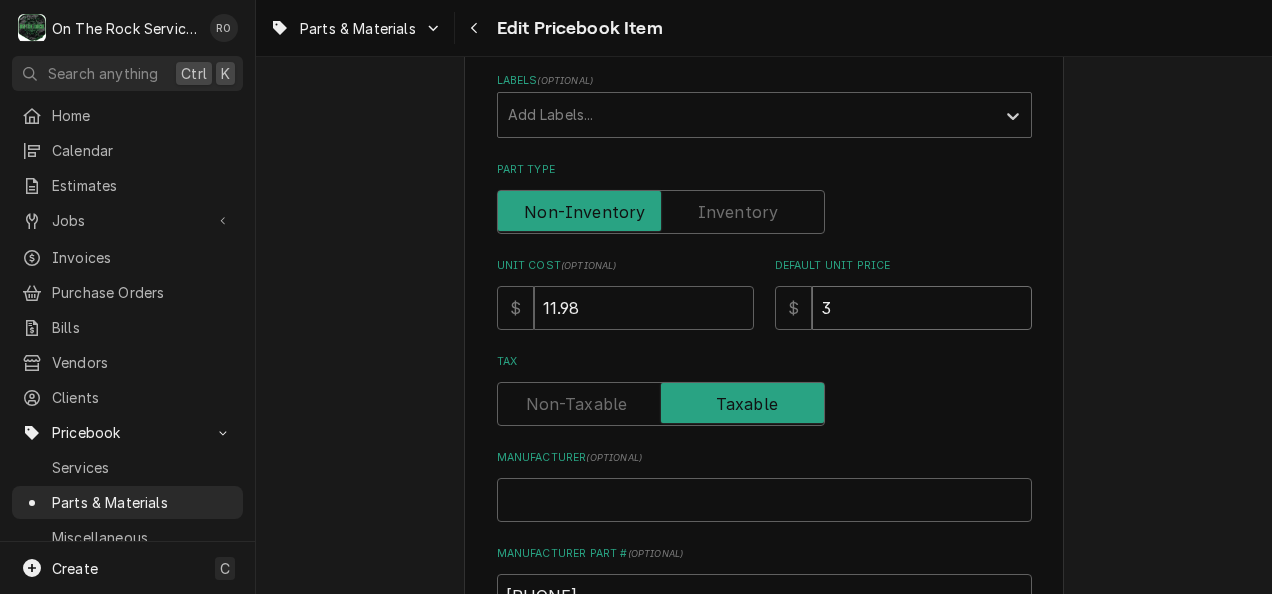 type on "x" 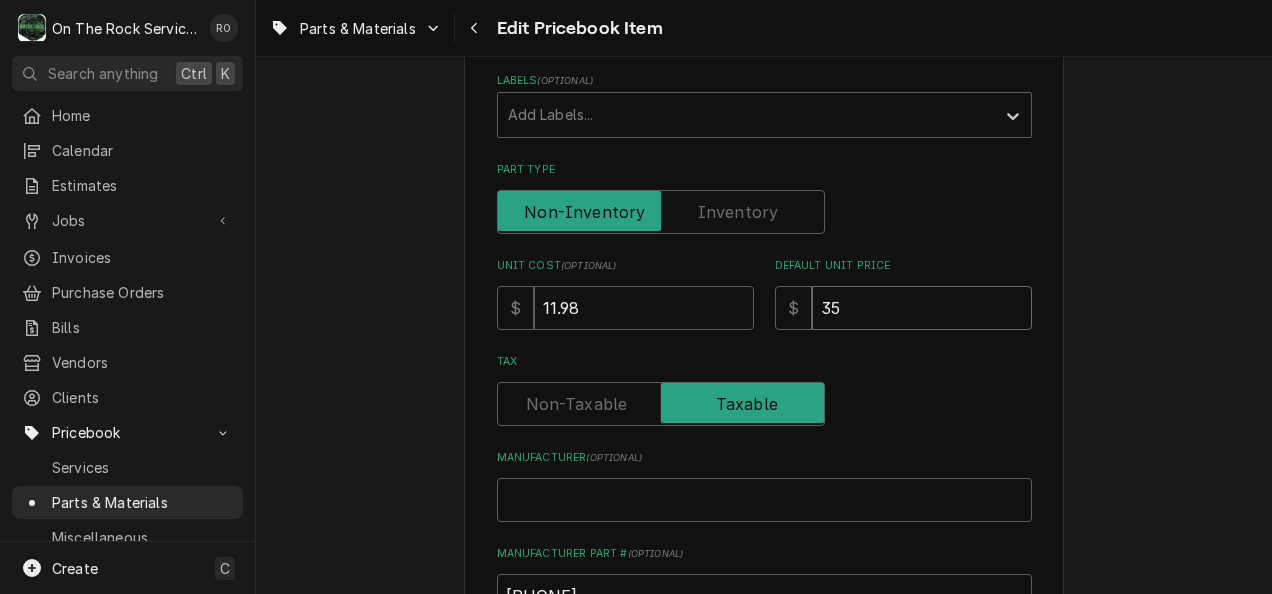 type on "x" 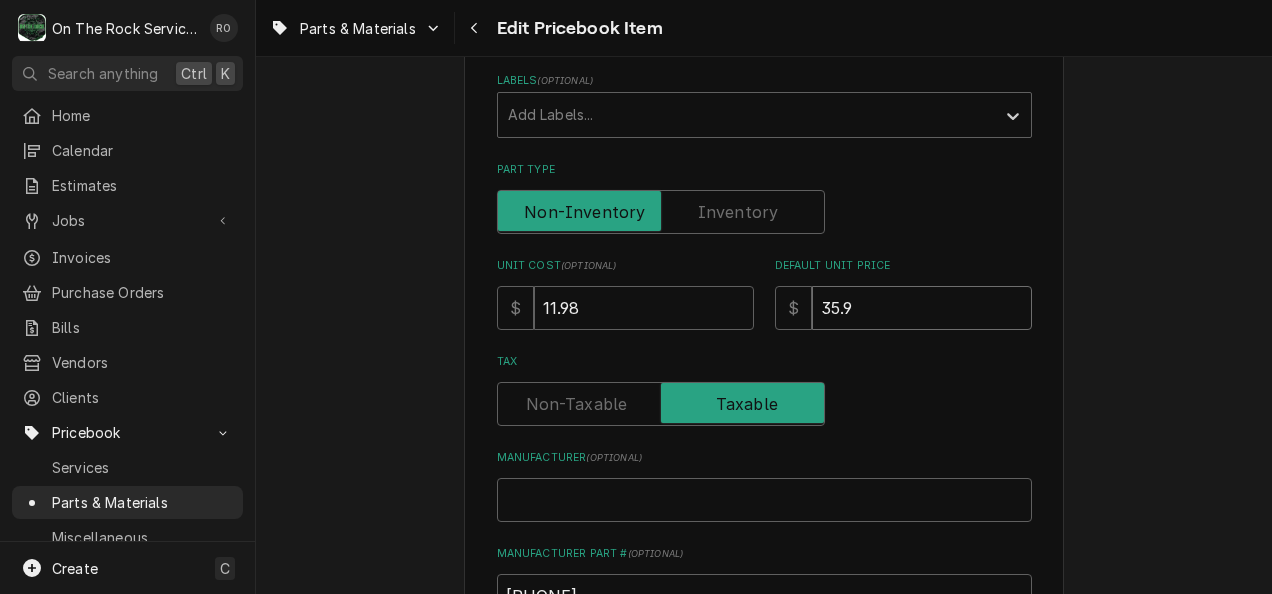 type on "x" 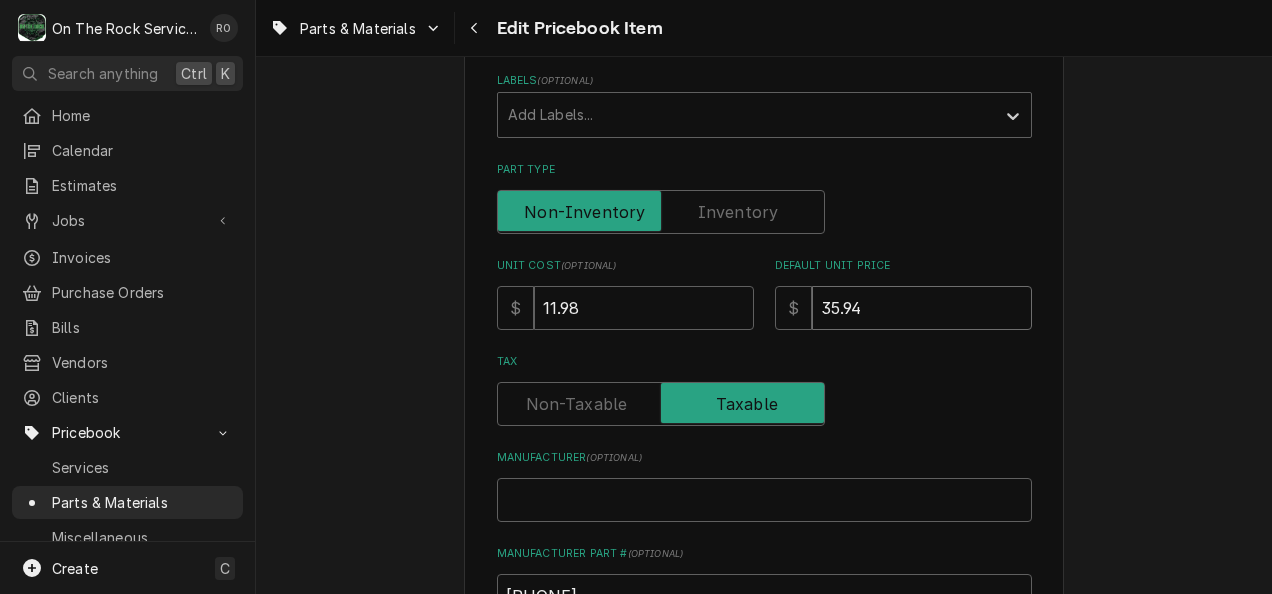 type on "35.94" 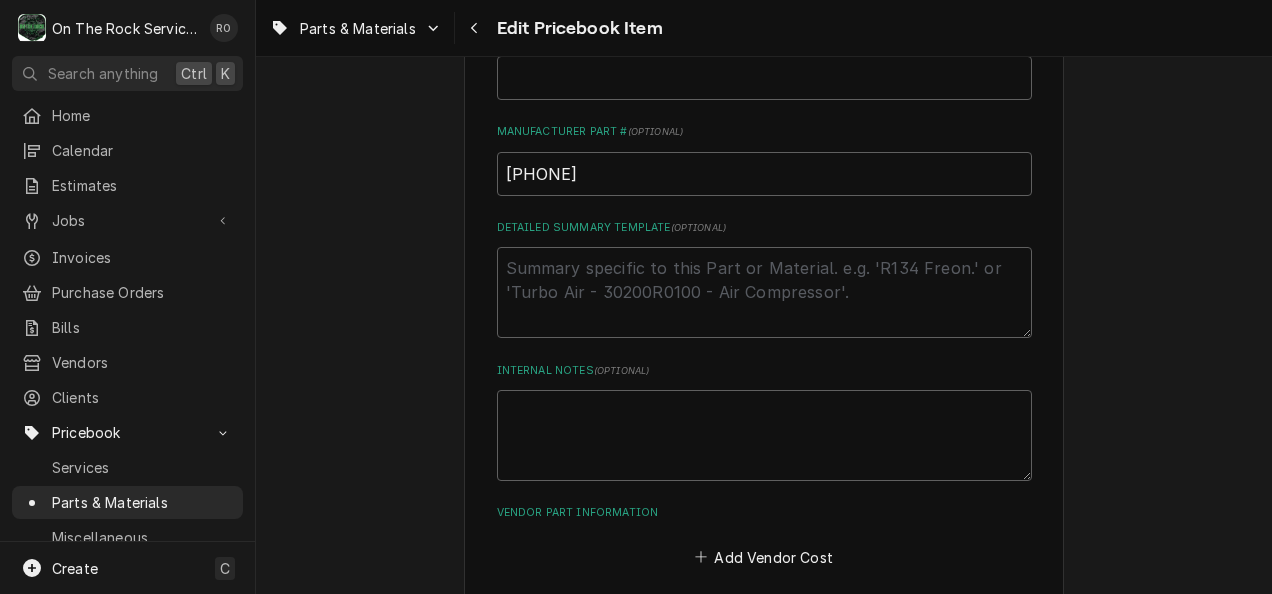 scroll, scrollTop: 1151, scrollLeft: 0, axis: vertical 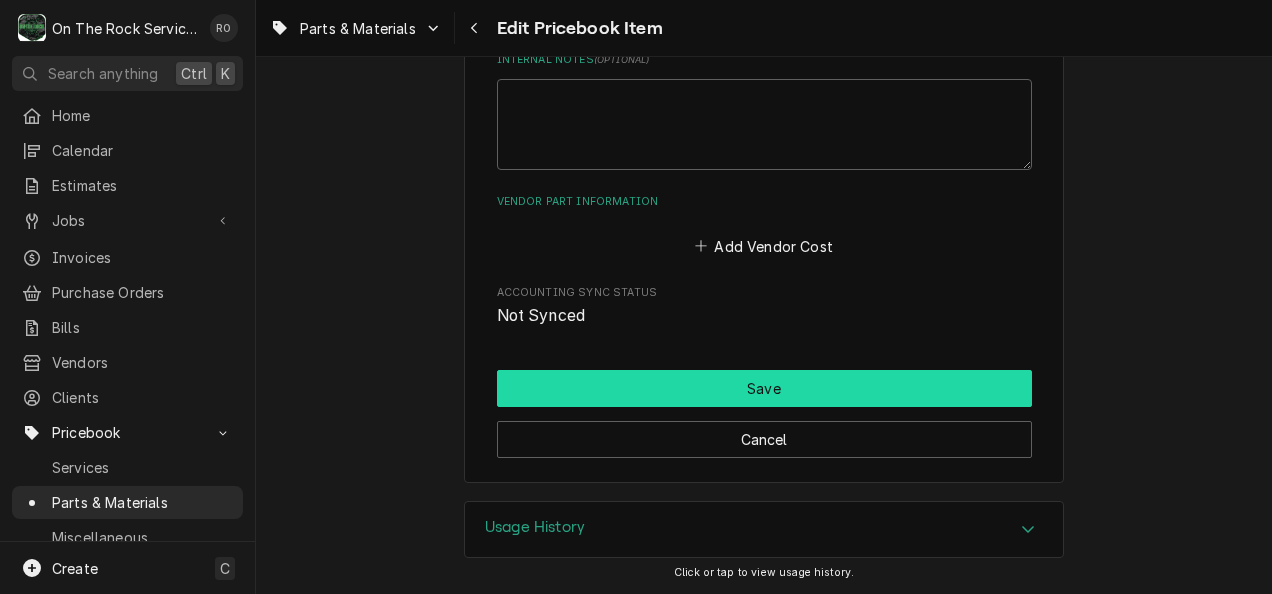 click on "Save" at bounding box center (764, 388) 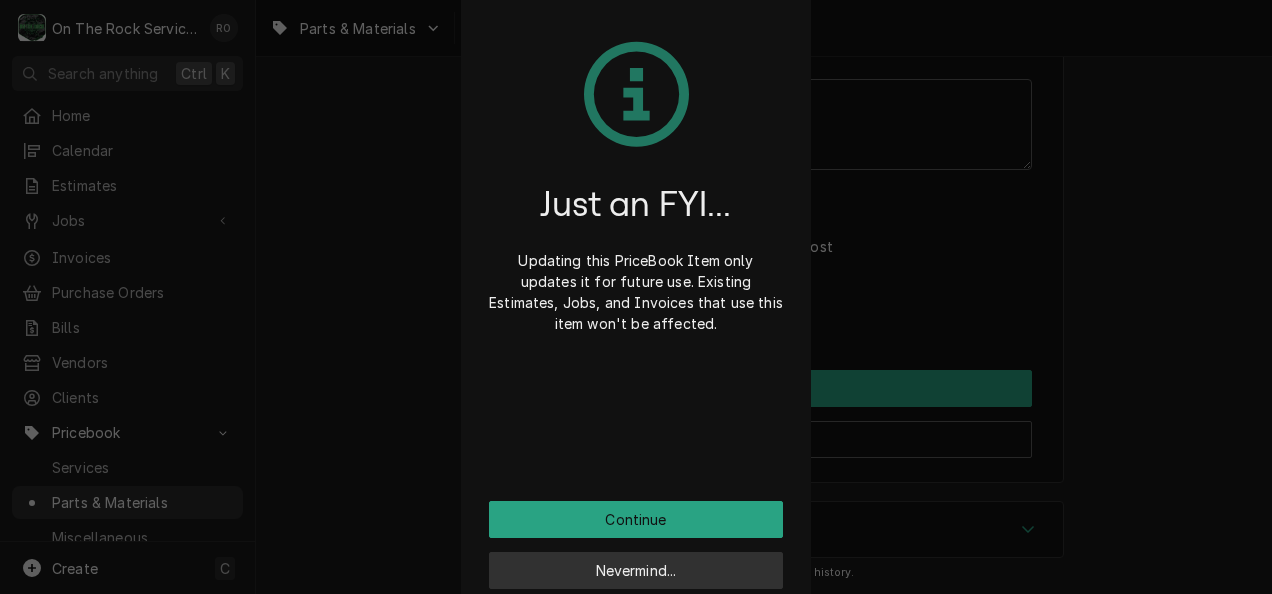 click on "Nevermind..." at bounding box center [636, 570] 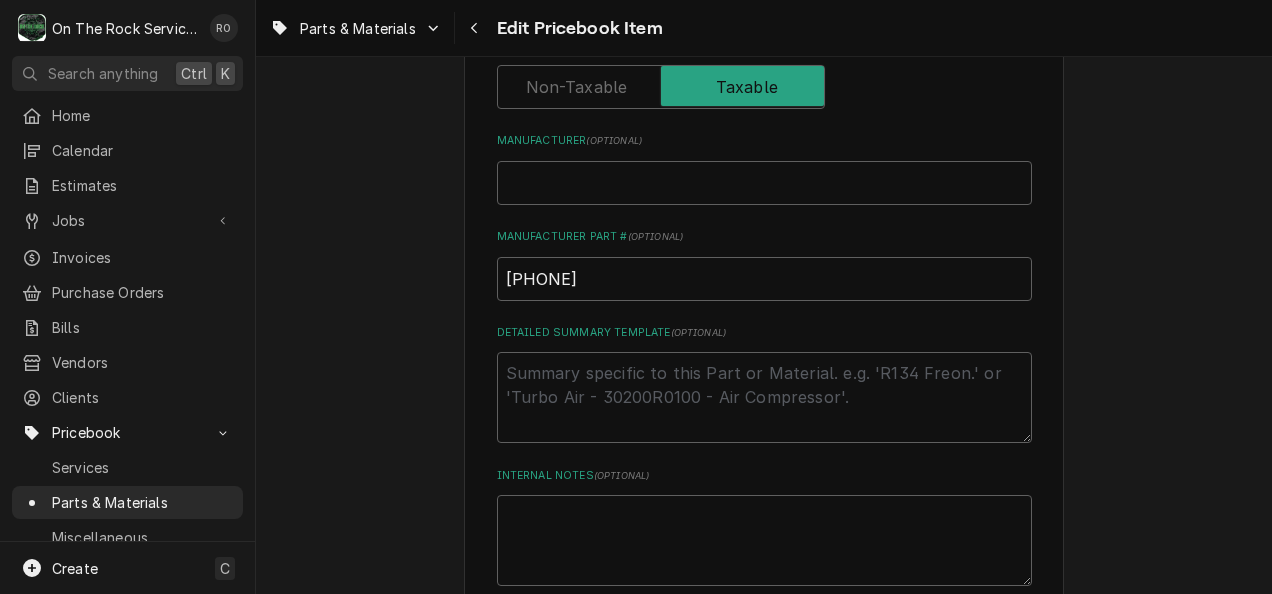 scroll, scrollTop: 717, scrollLeft: 0, axis: vertical 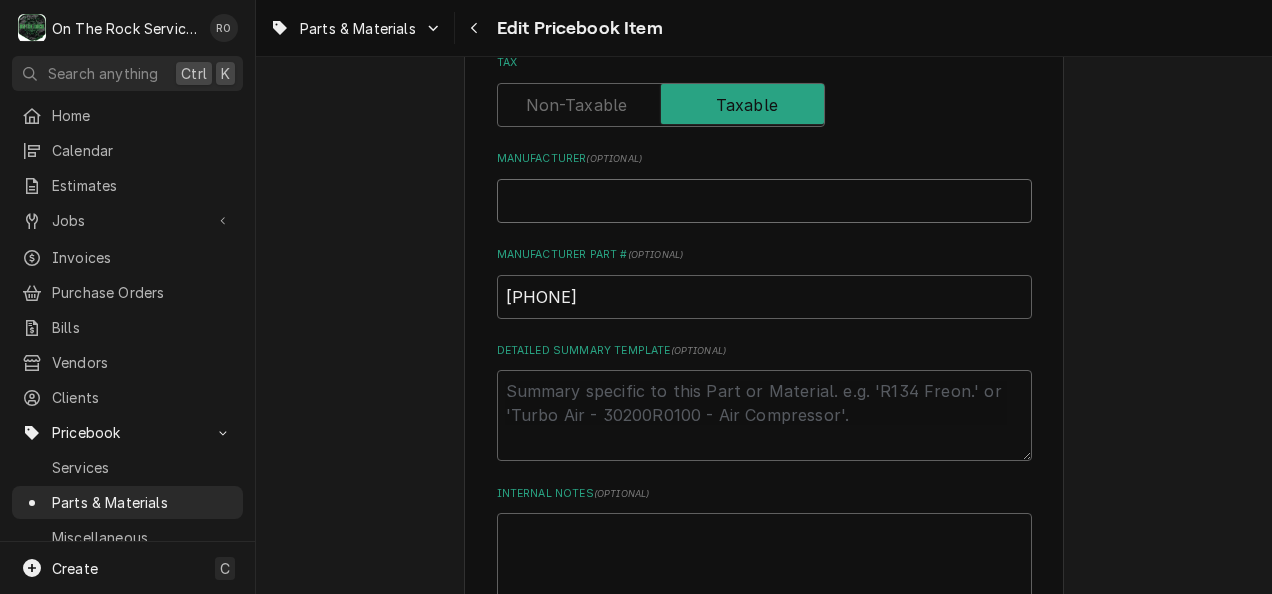 click on "Manufacturer  ( optional )" at bounding box center [764, 201] 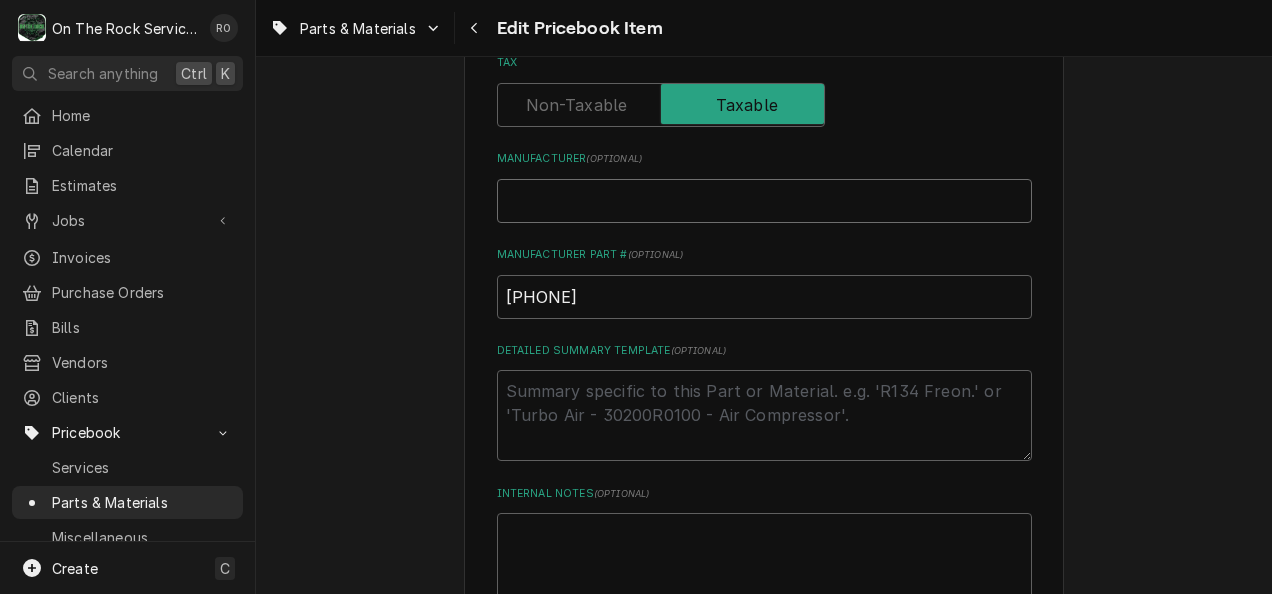 type on "M" 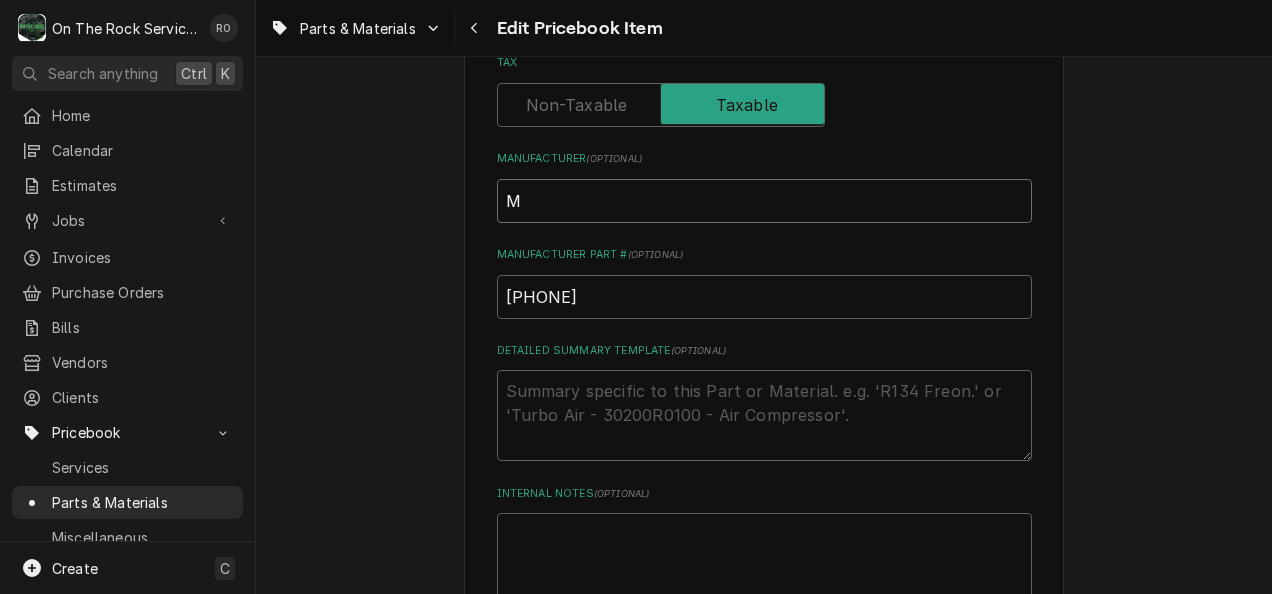 type on "x" 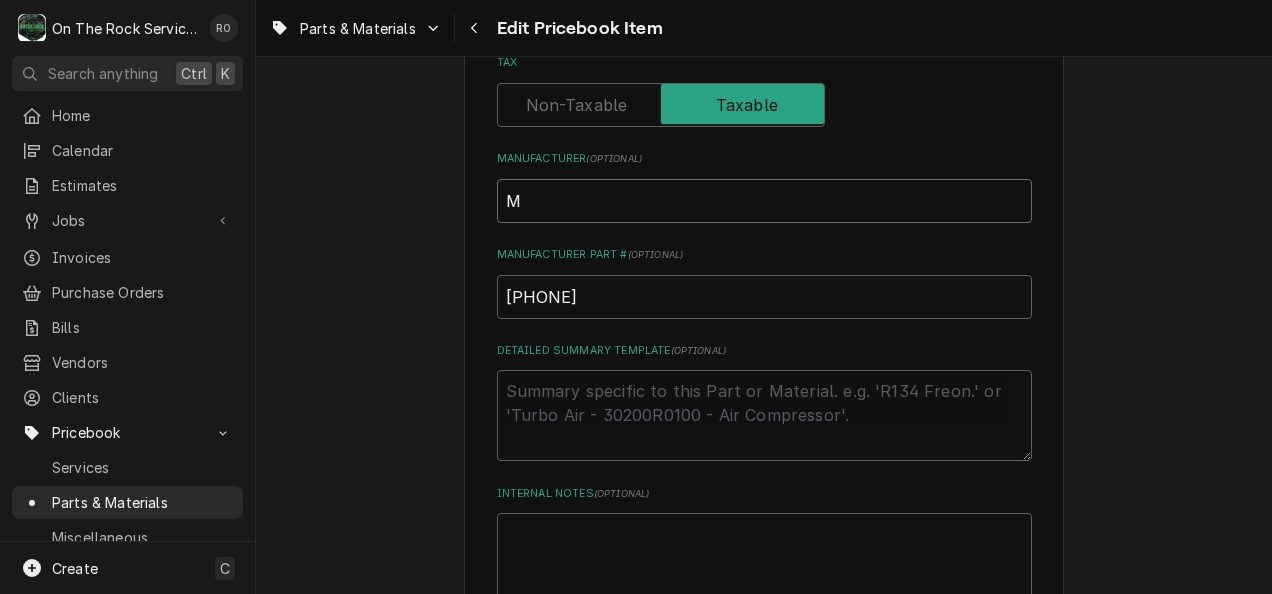 type on "Ma" 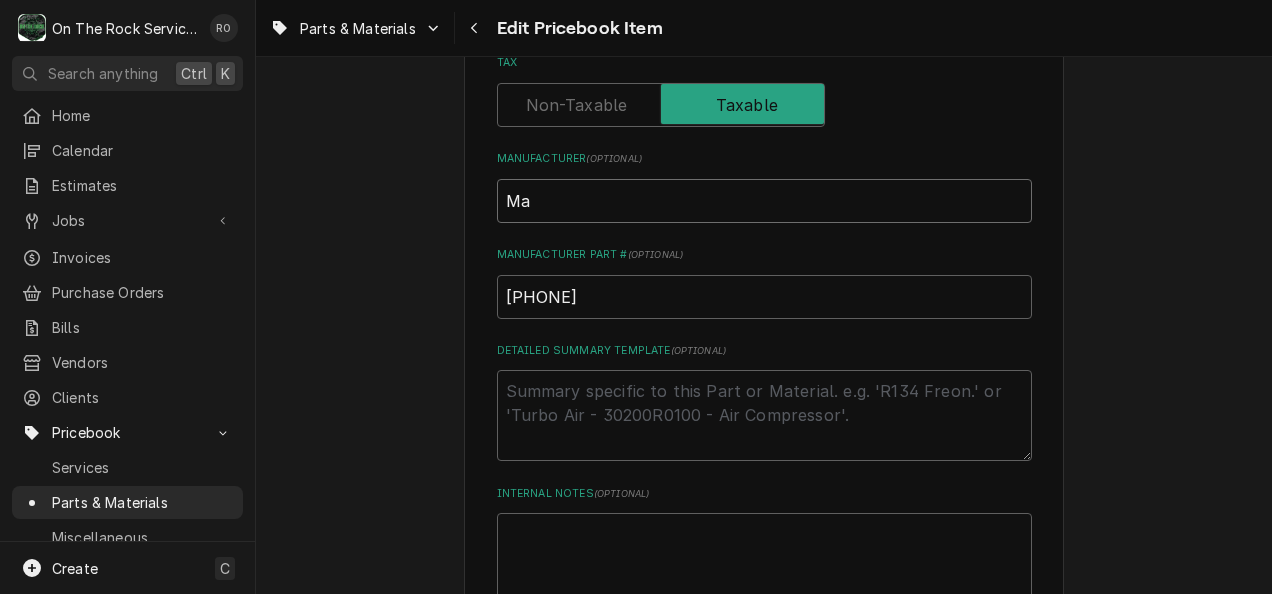type on "x" 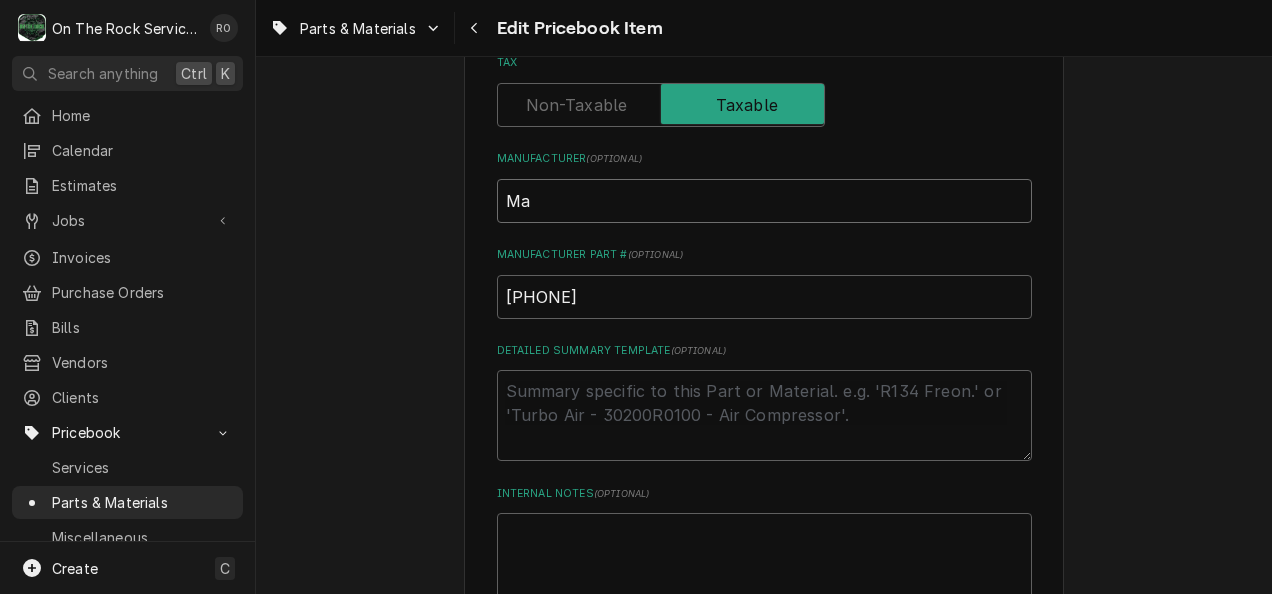 type on "Mav" 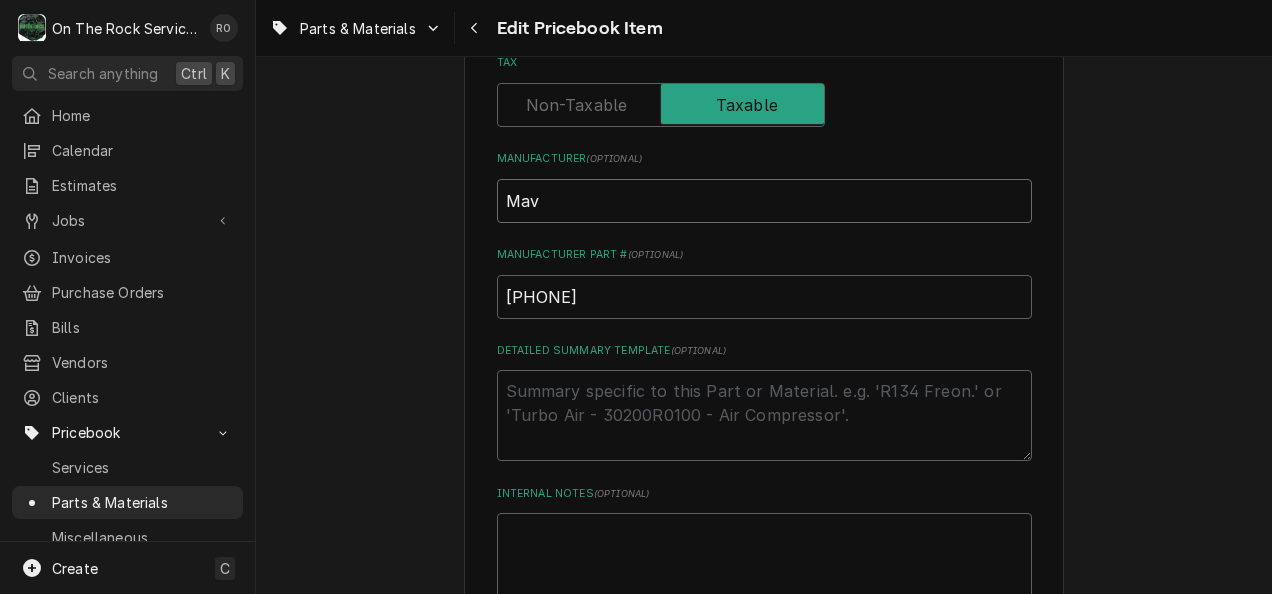 type on "x" 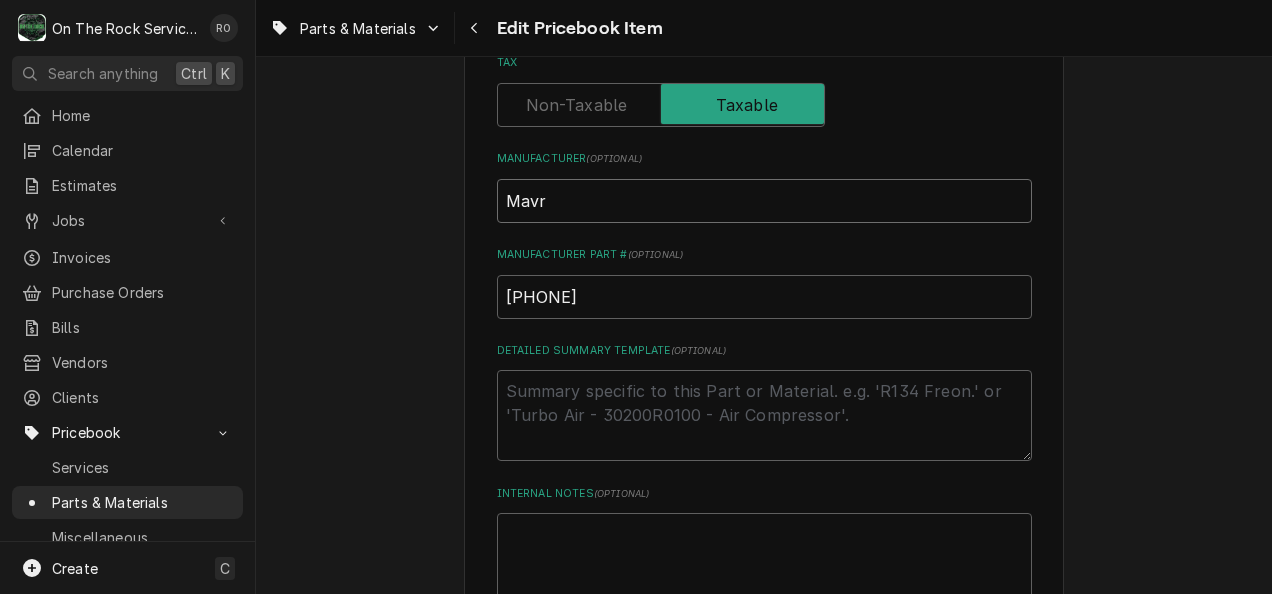 type on "x" 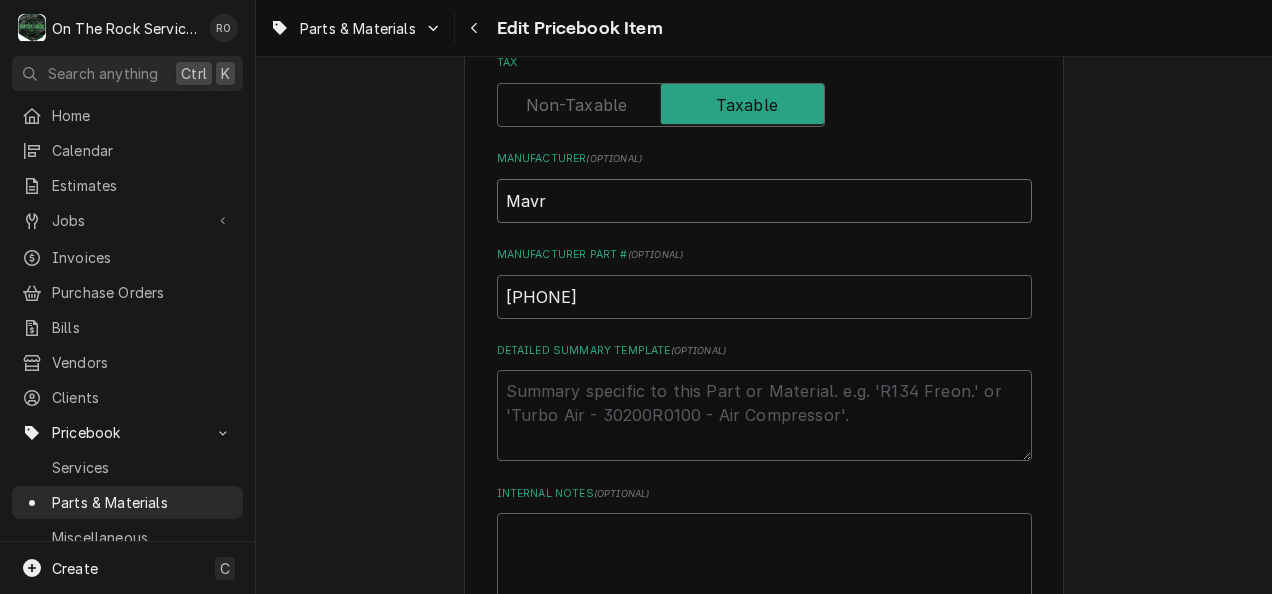 type on "Mavri" 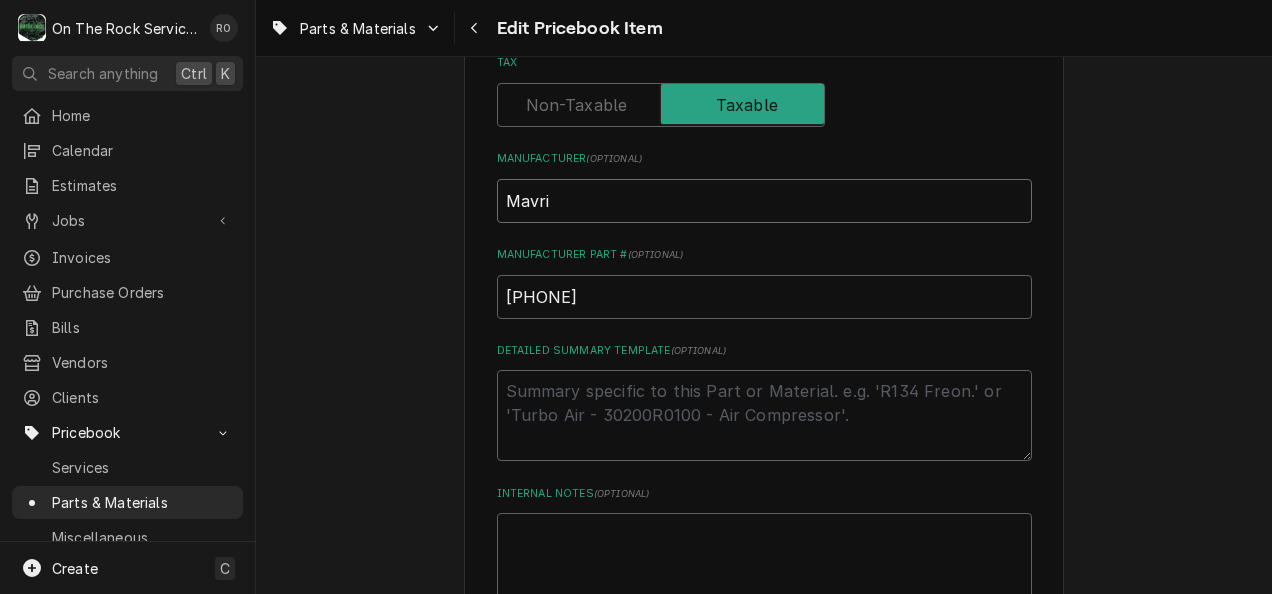 type on "x" 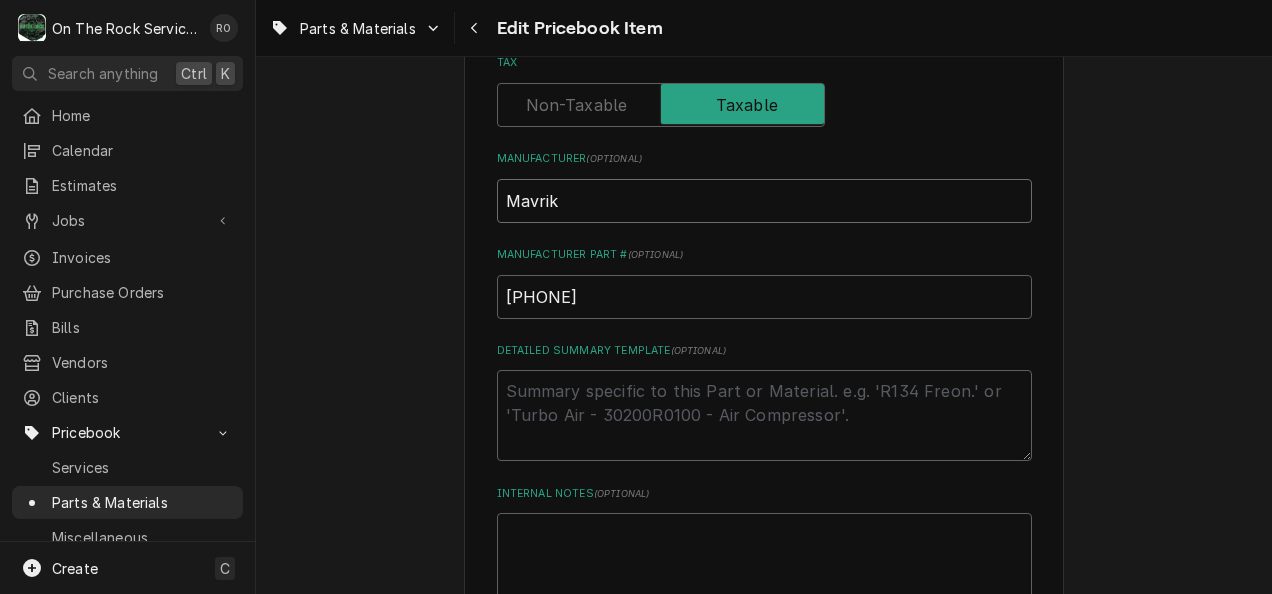type on "x" 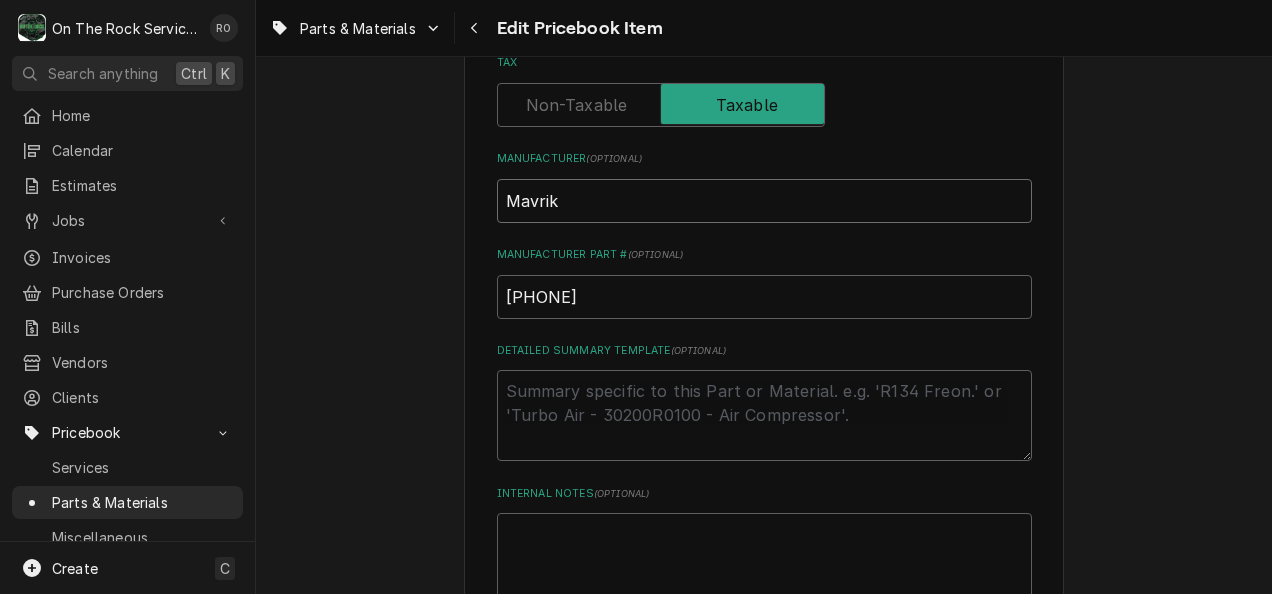type on "Mavrik," 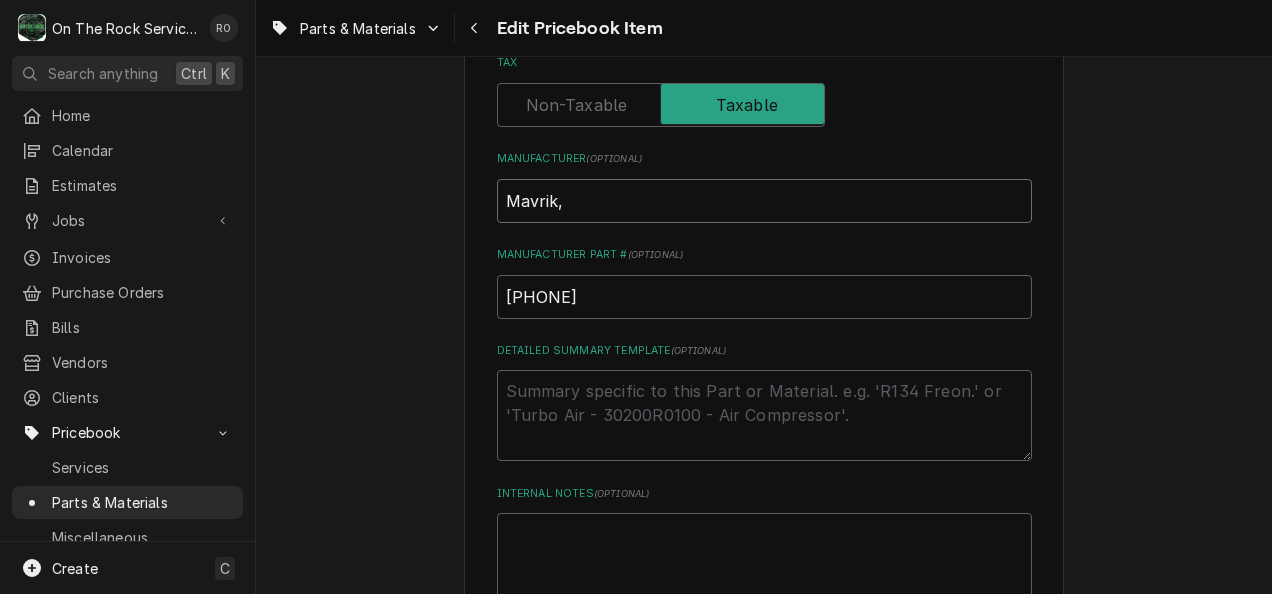 type on "x" 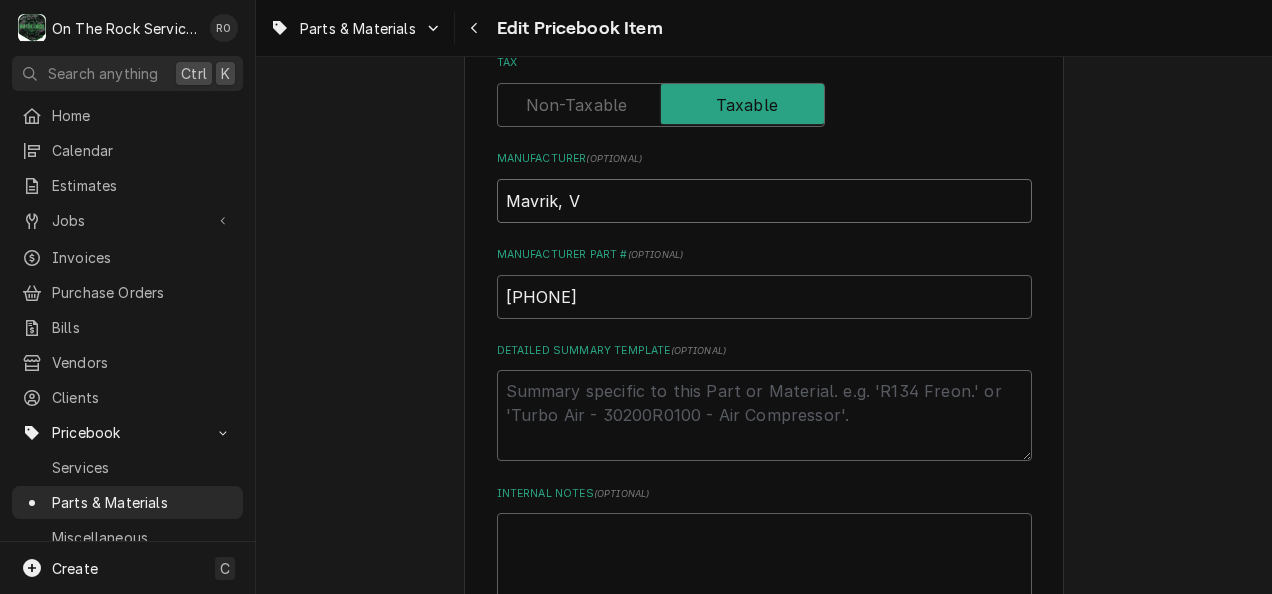 type on "x" 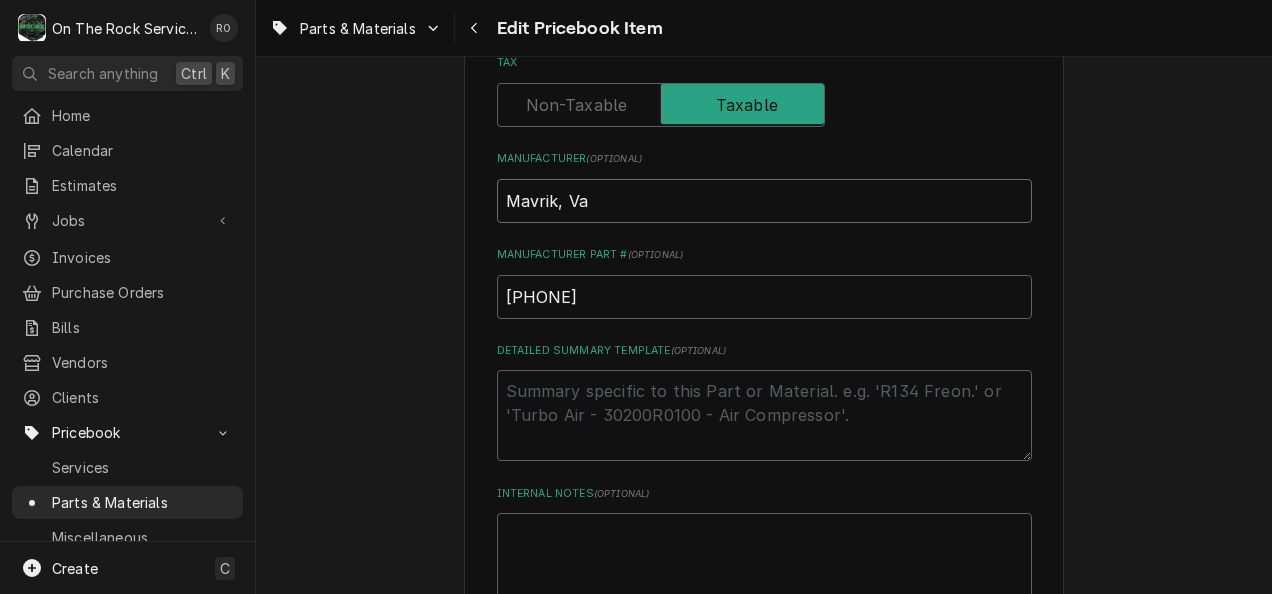 type on "Mavrik, Vai" 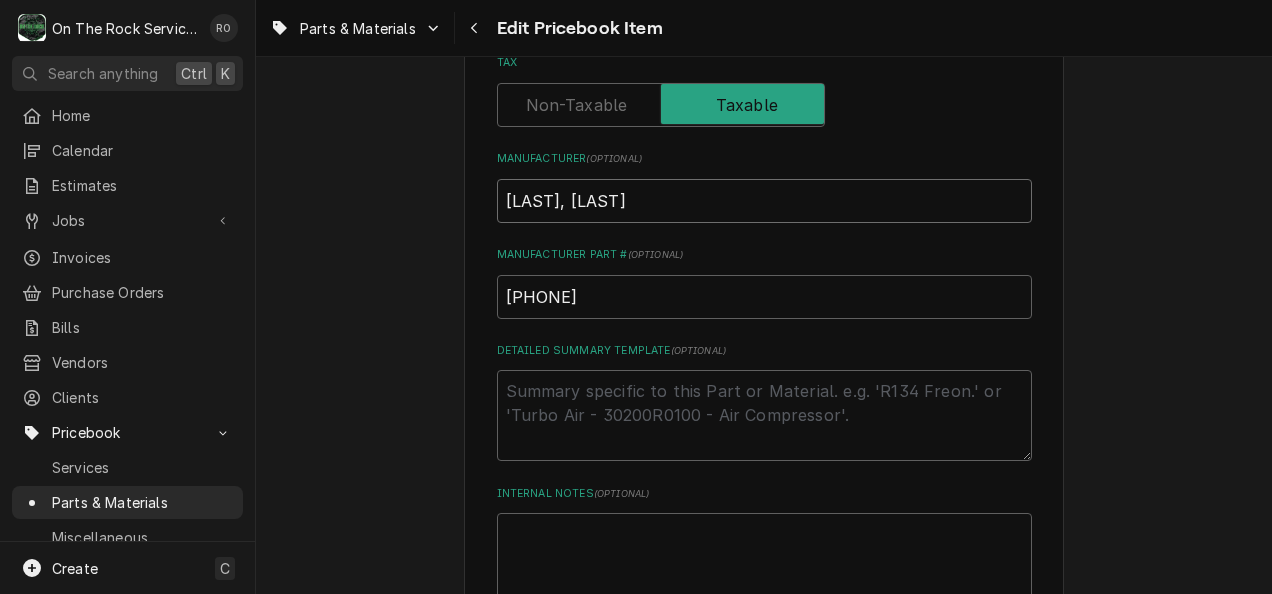 type on "x" 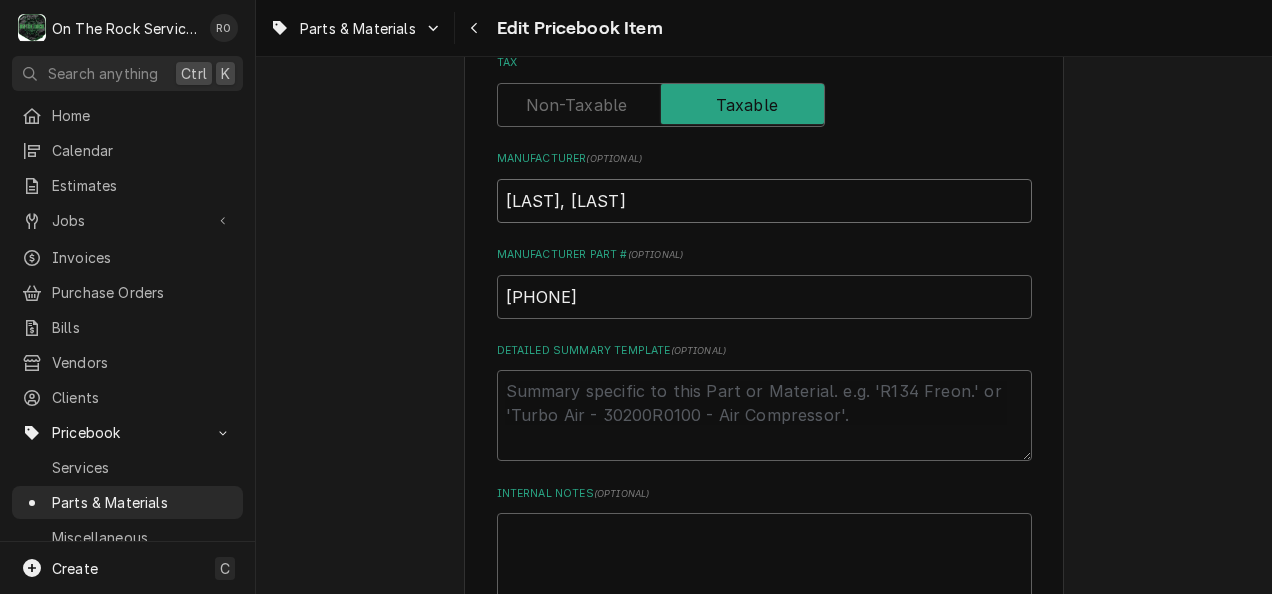 type on "Mavrik, Vaio" 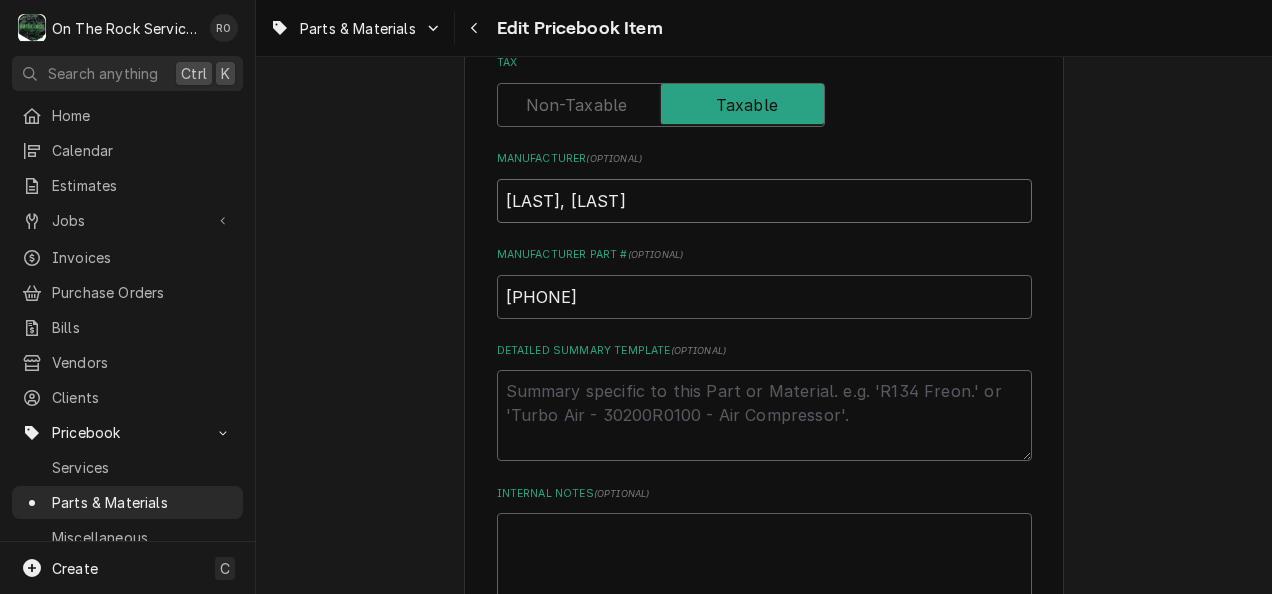 type on "x" 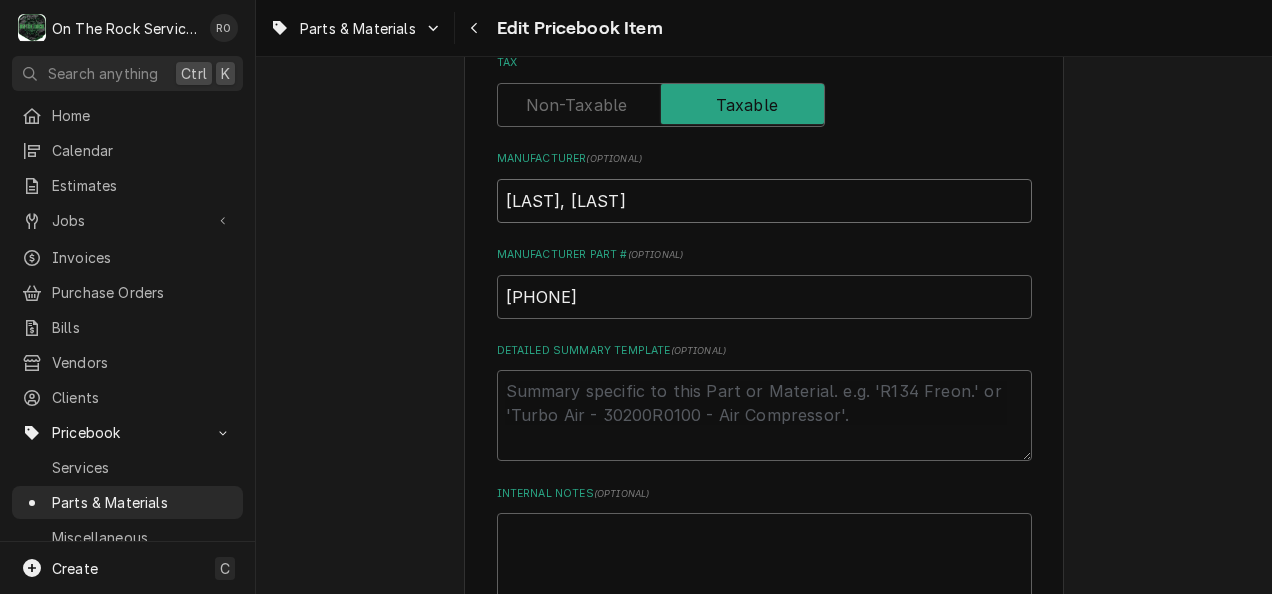type on "Mavrik, Vaiou" 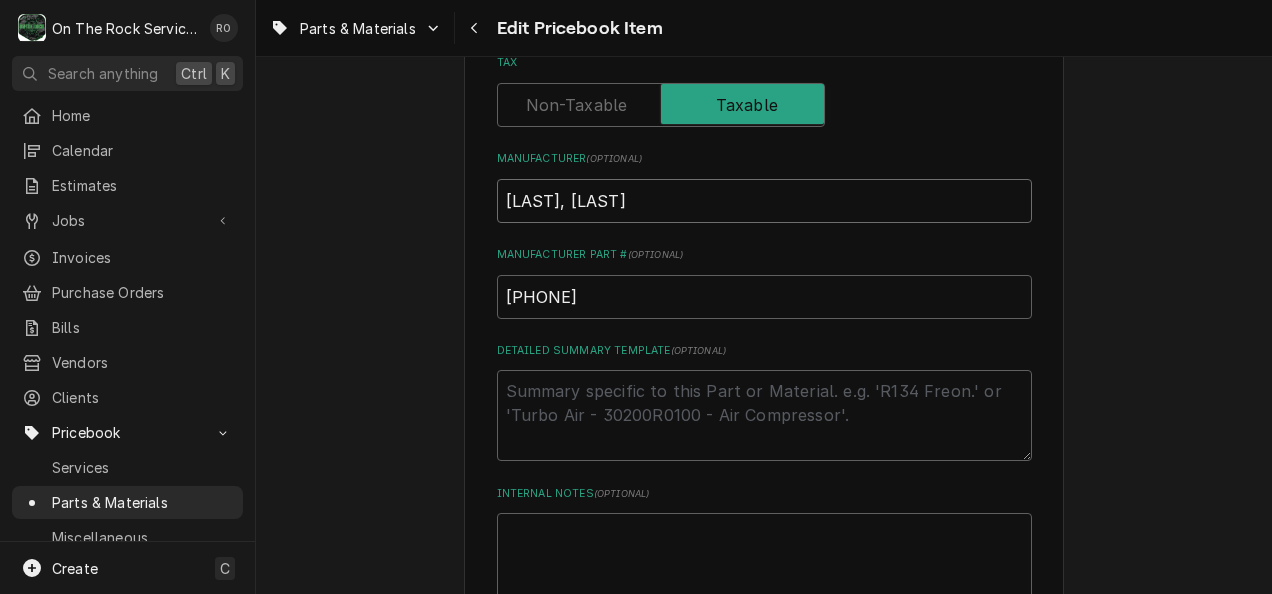 type on "x" 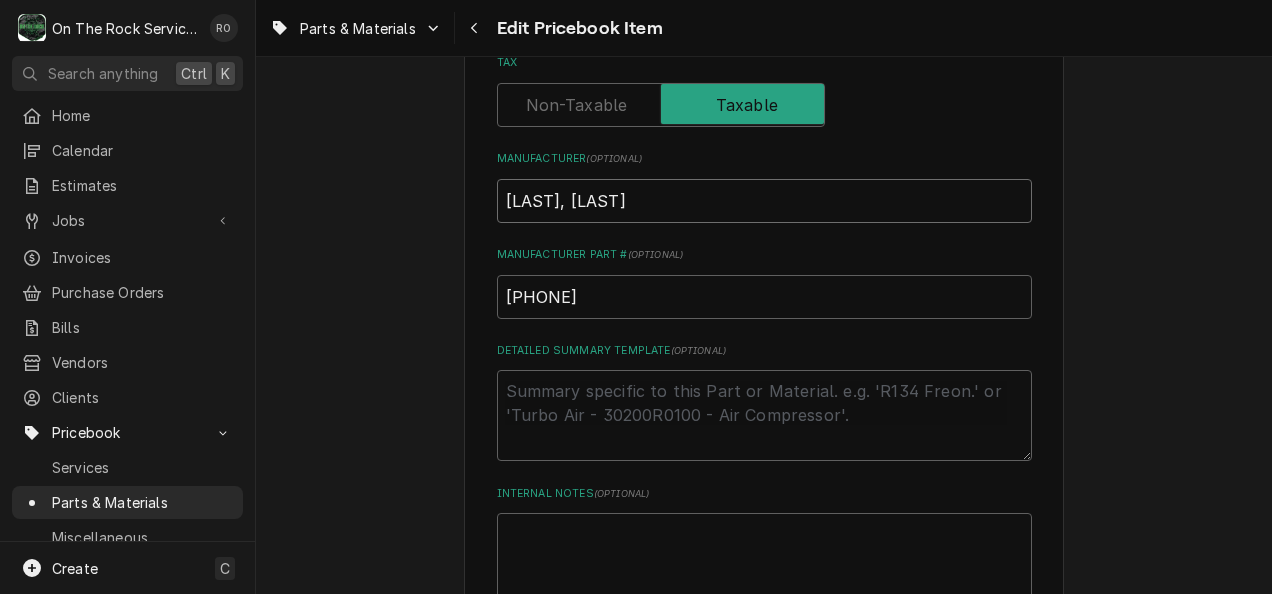 type on "Mavrik, Vaiours" 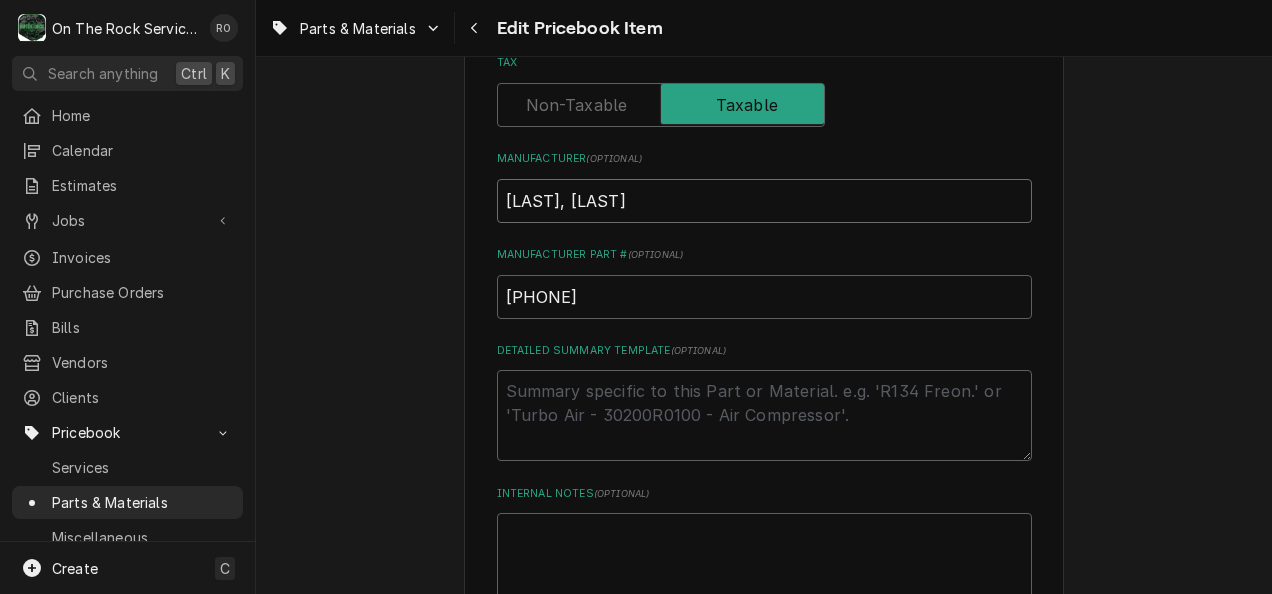 type on "x" 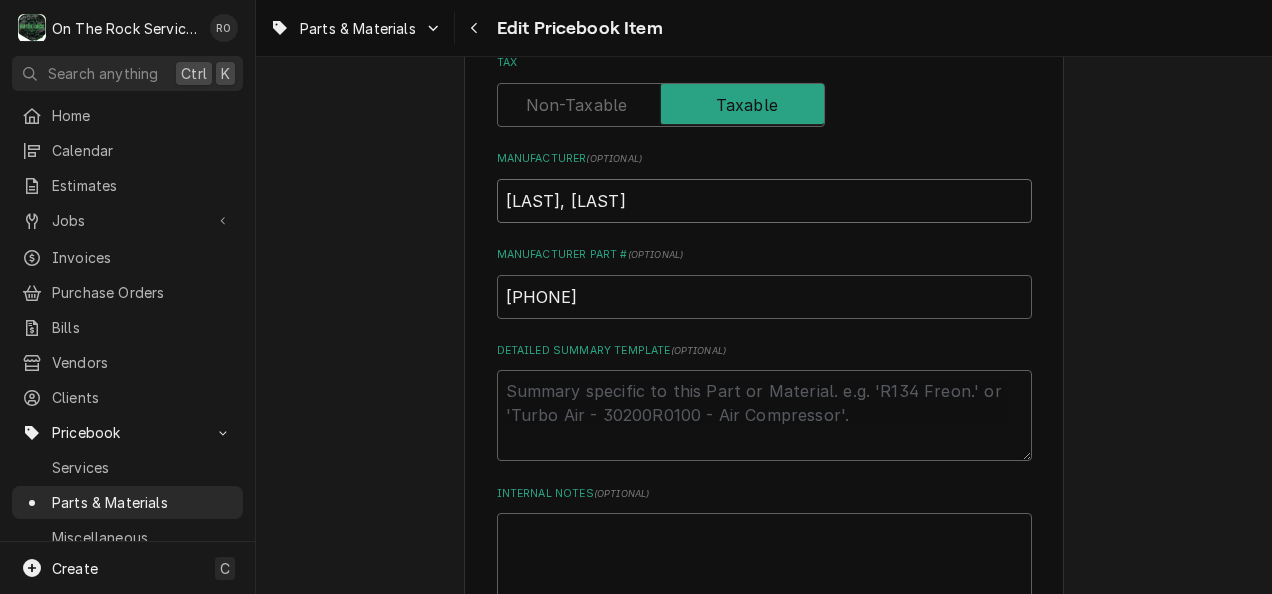 type on "Mavrik, Vaiou" 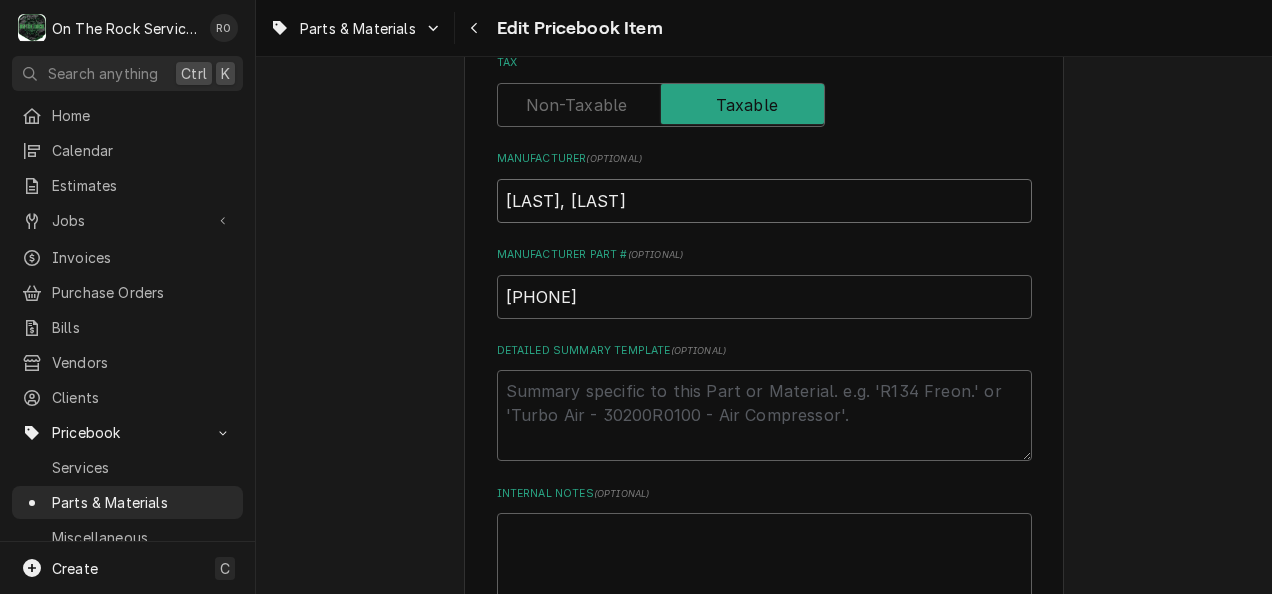 type on "x" 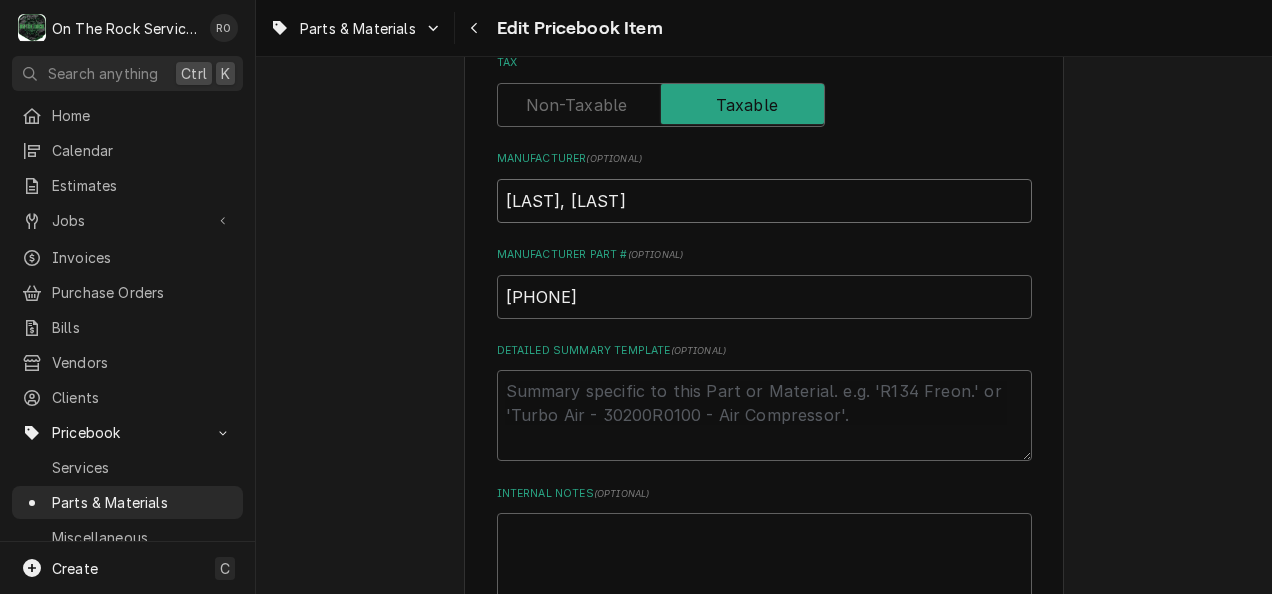 type on "Mavrik, Vai" 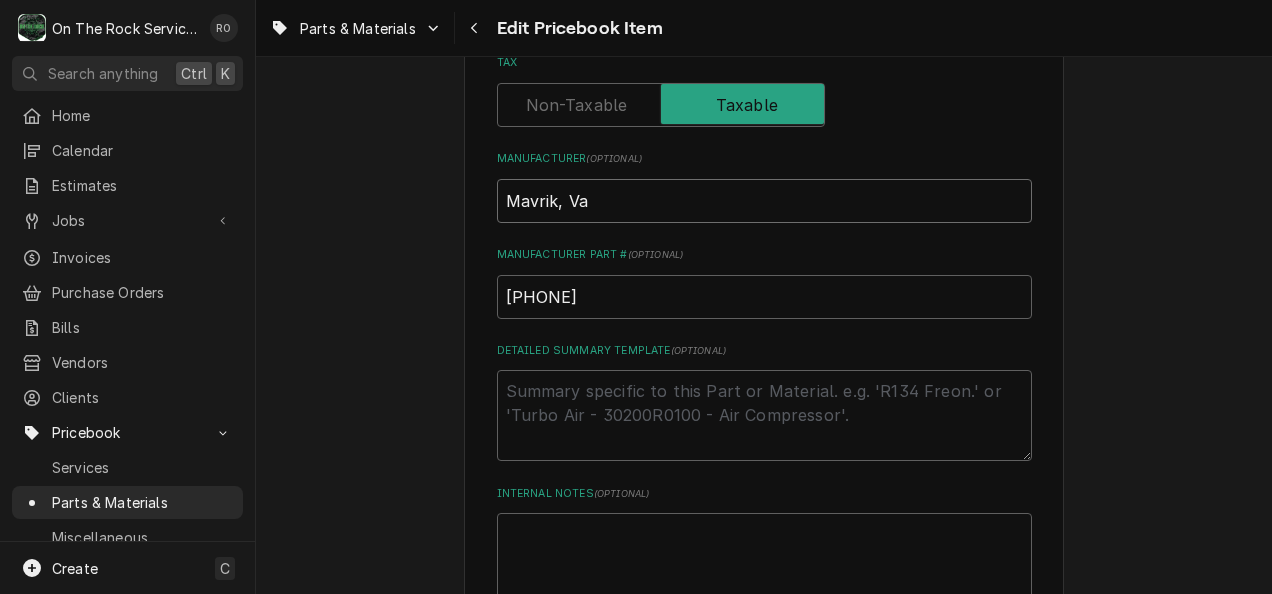 type on "x" 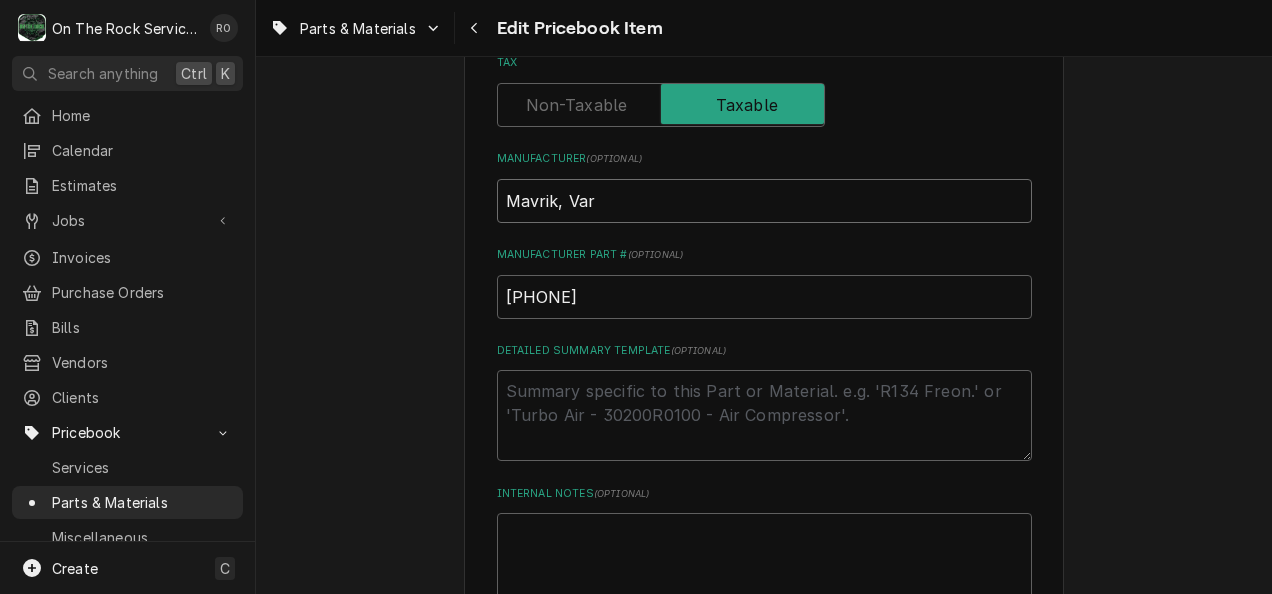 type on "x" 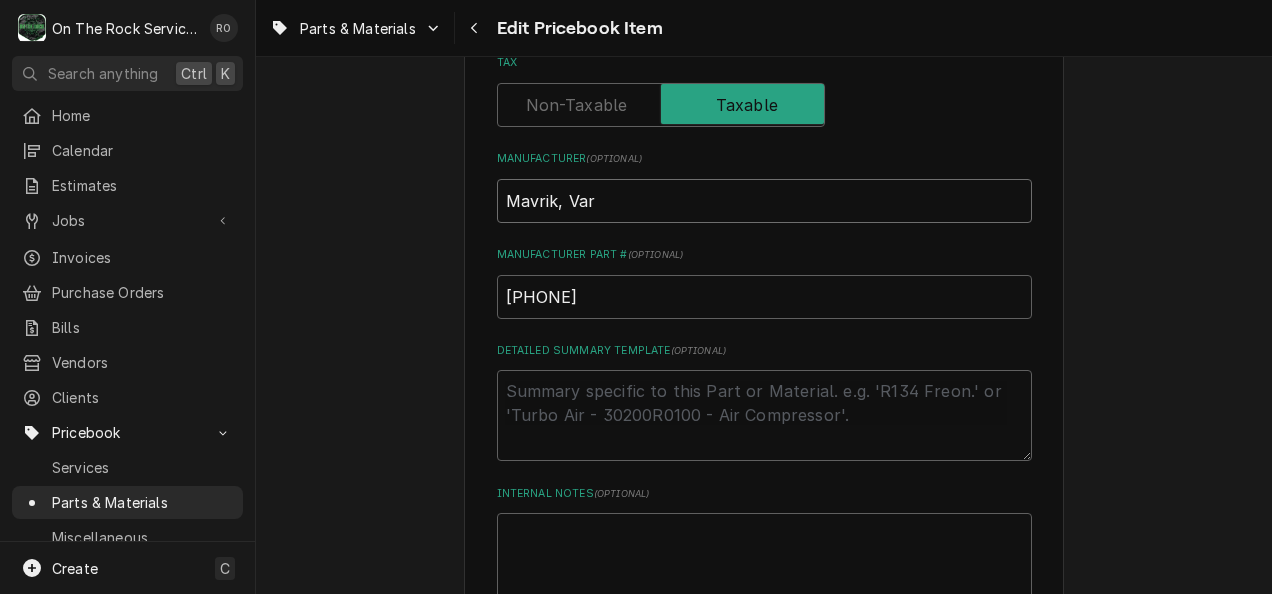 type on "Mavrik, Vari" 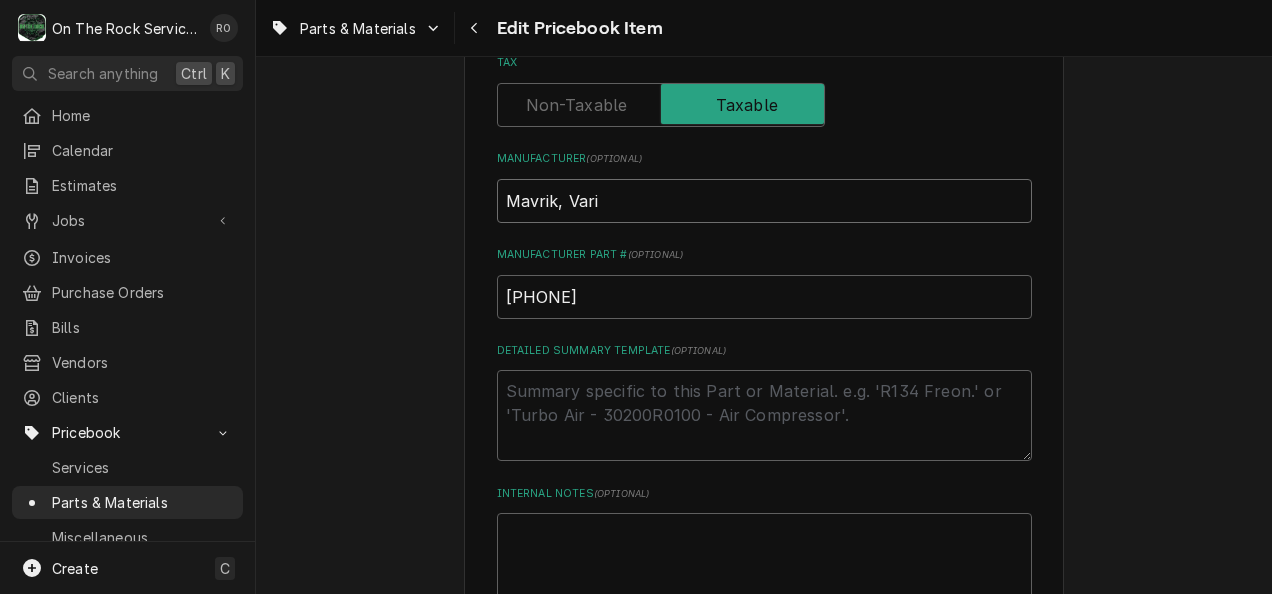 type on "x" 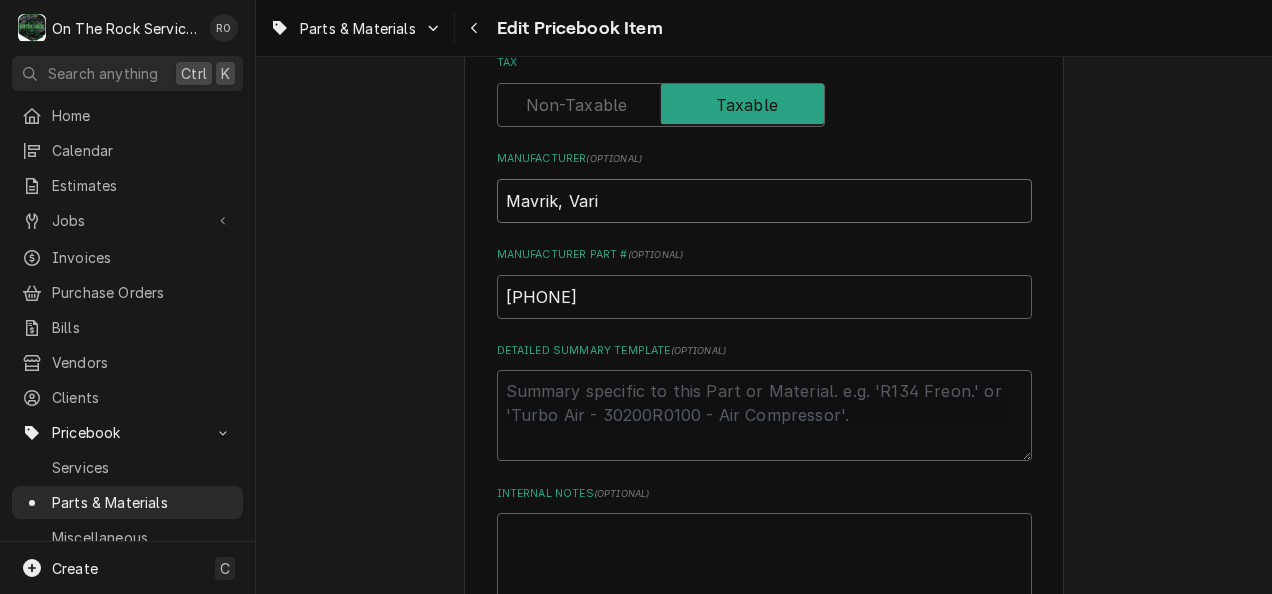 type on "Mavrik, Vario" 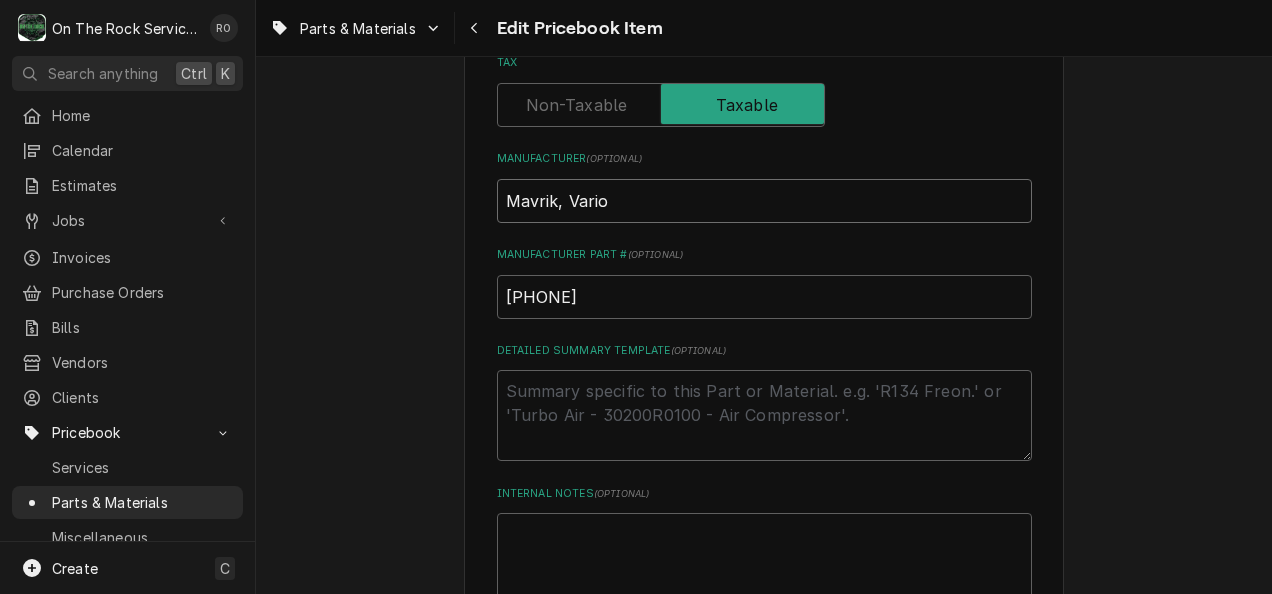 type on "x" 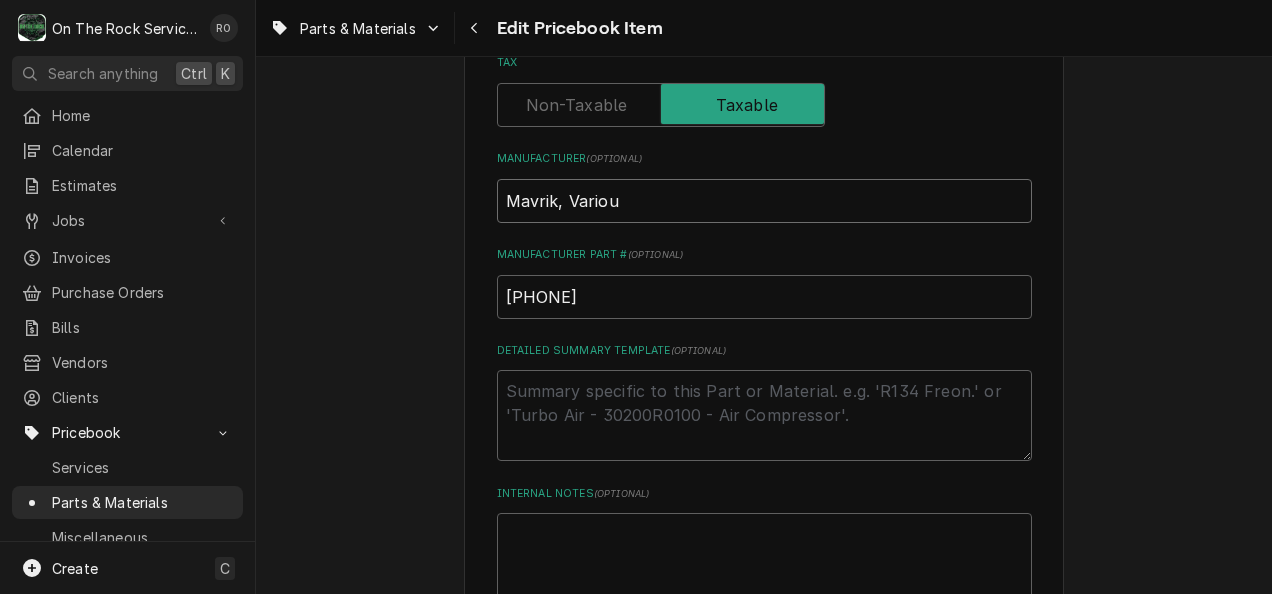type on "Mavrik, Various" 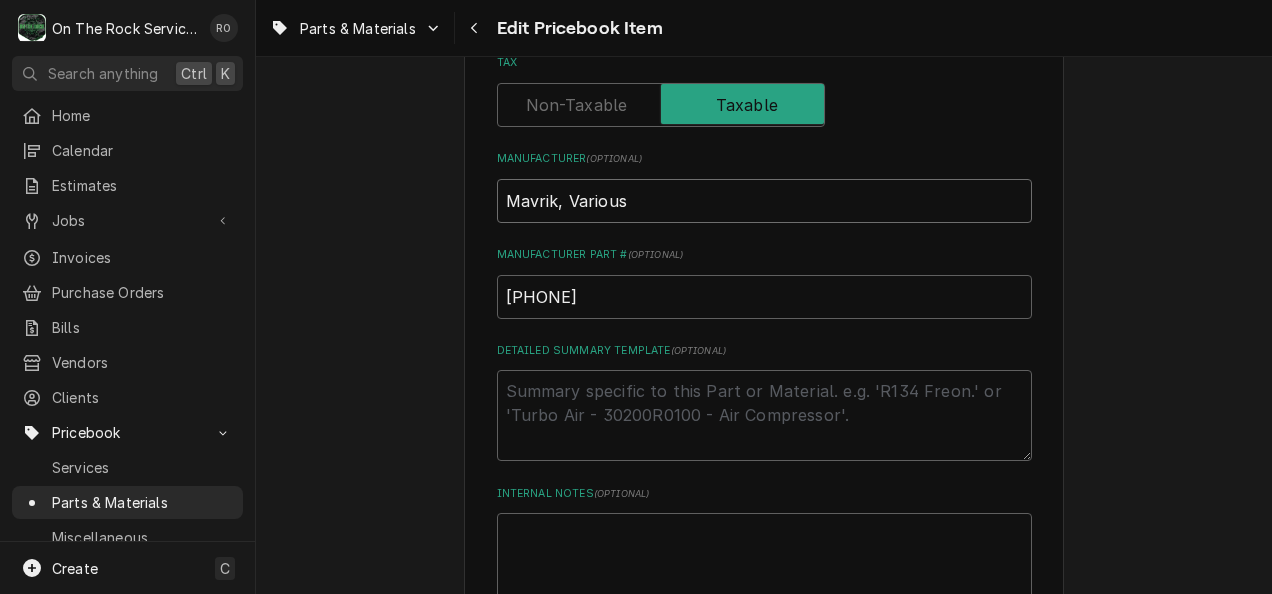 type on "x" 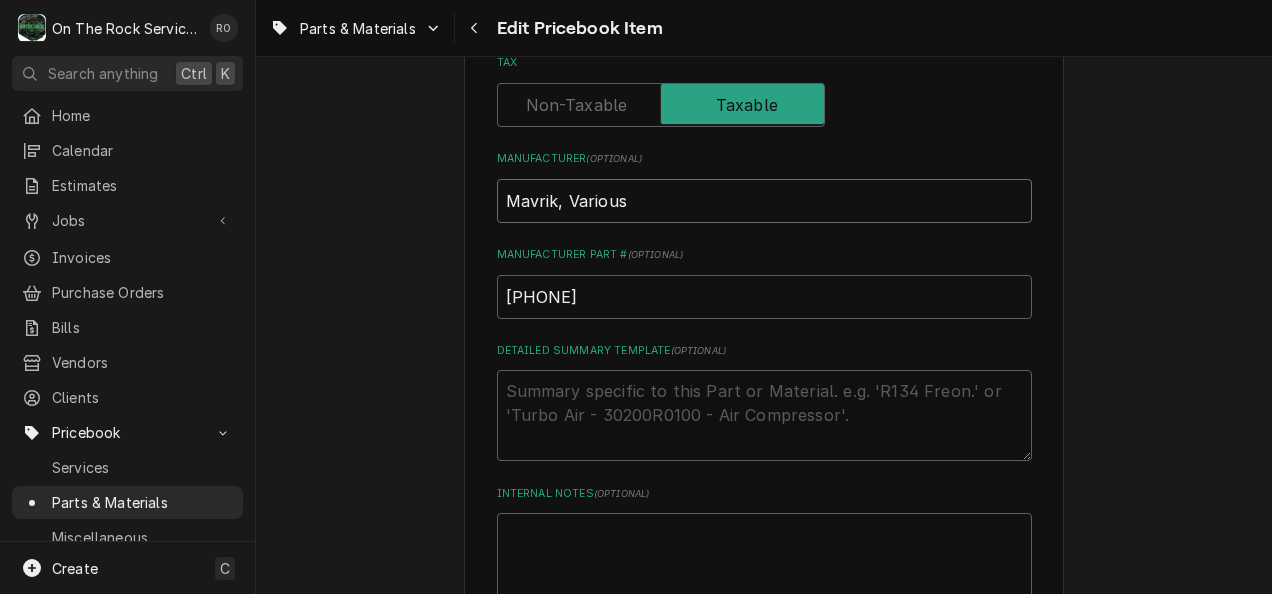 type on "Mavrik, Various" 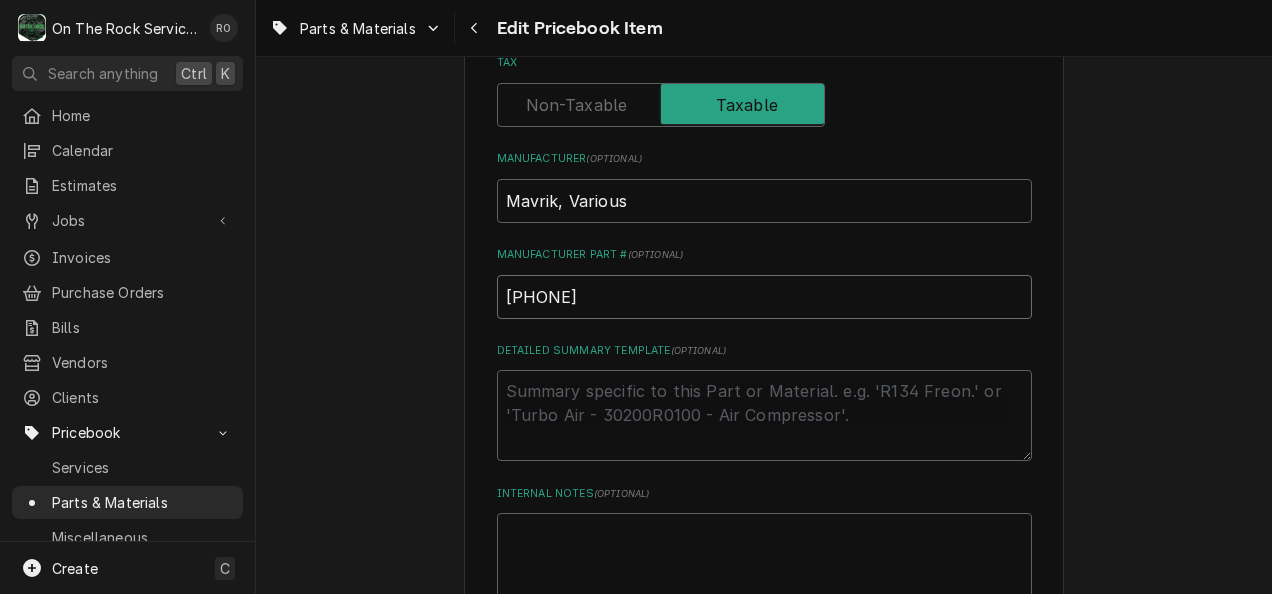 click on "800-8514" at bounding box center (764, 297) 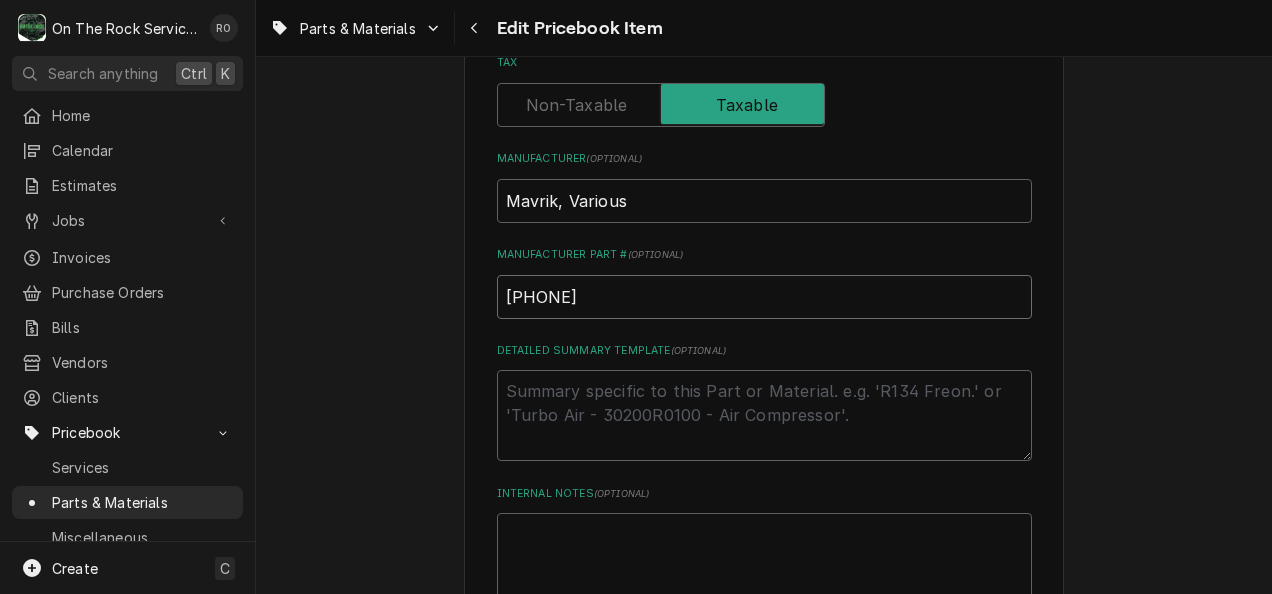 type on "x" 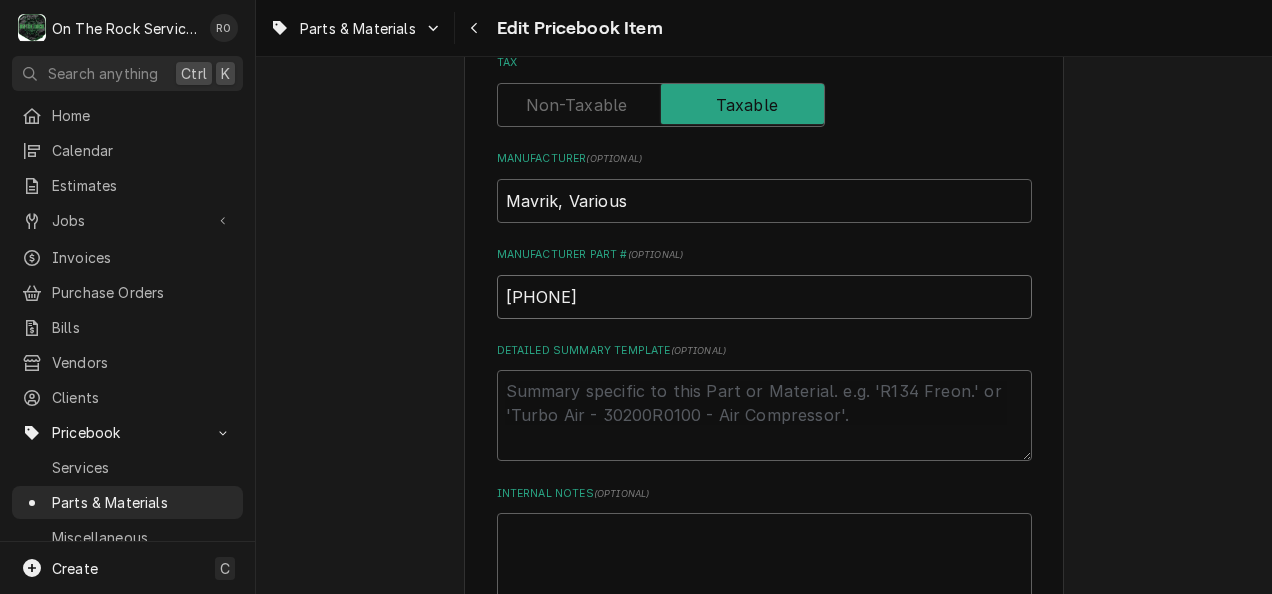 type on "800-8514," 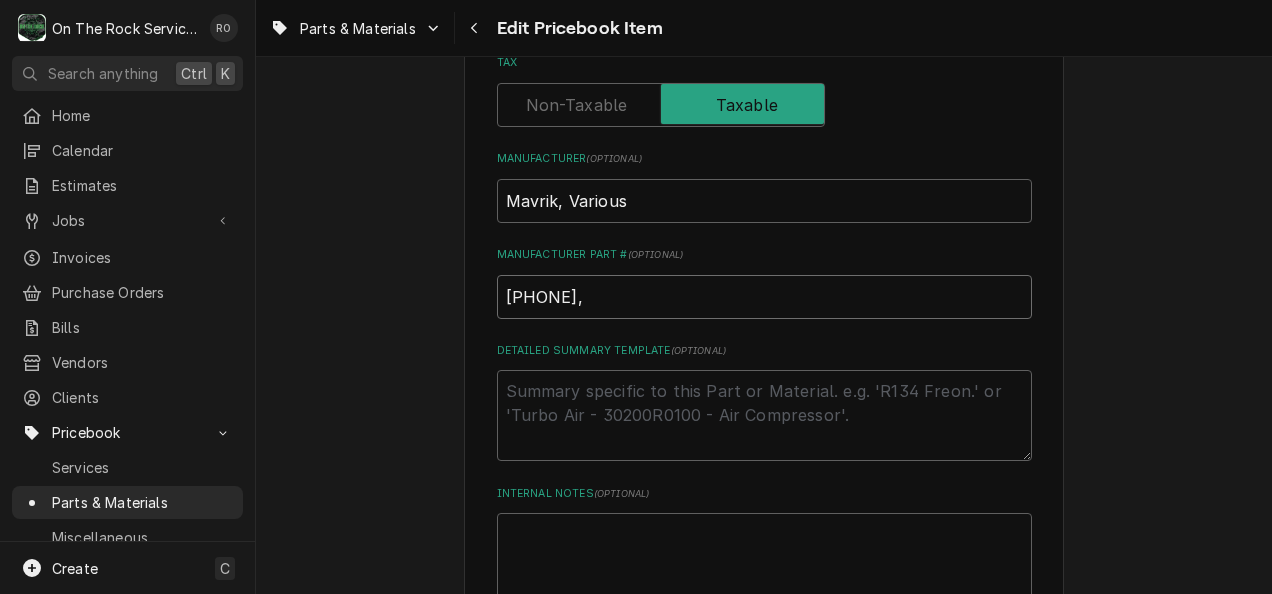 type on "x" 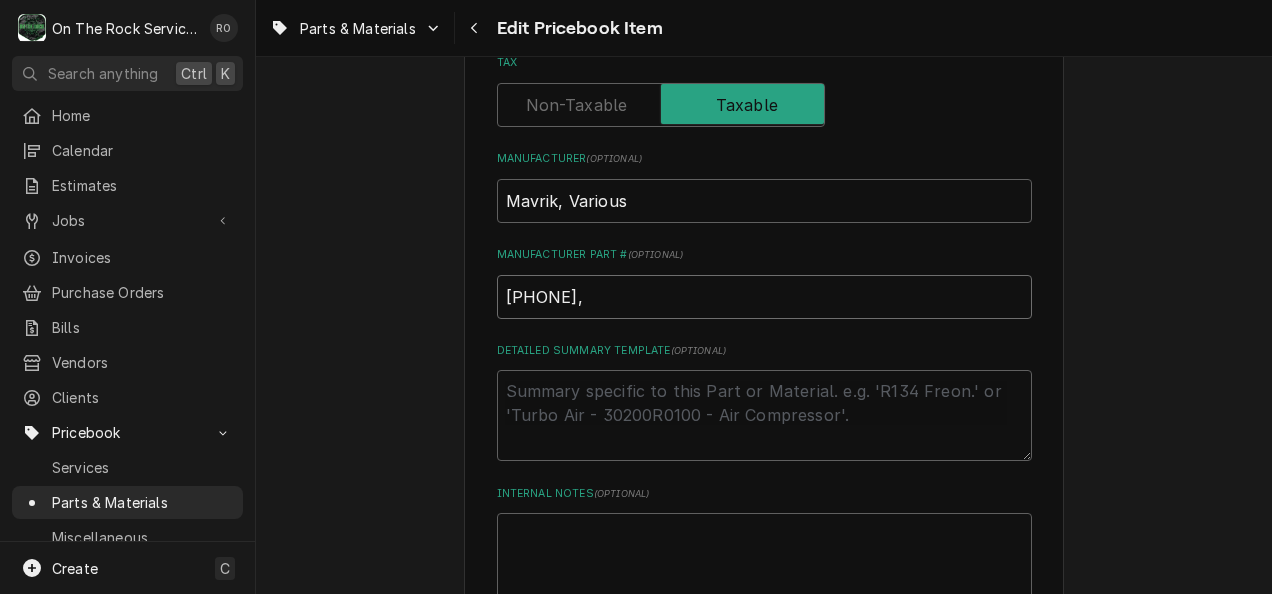 type on "800-8514," 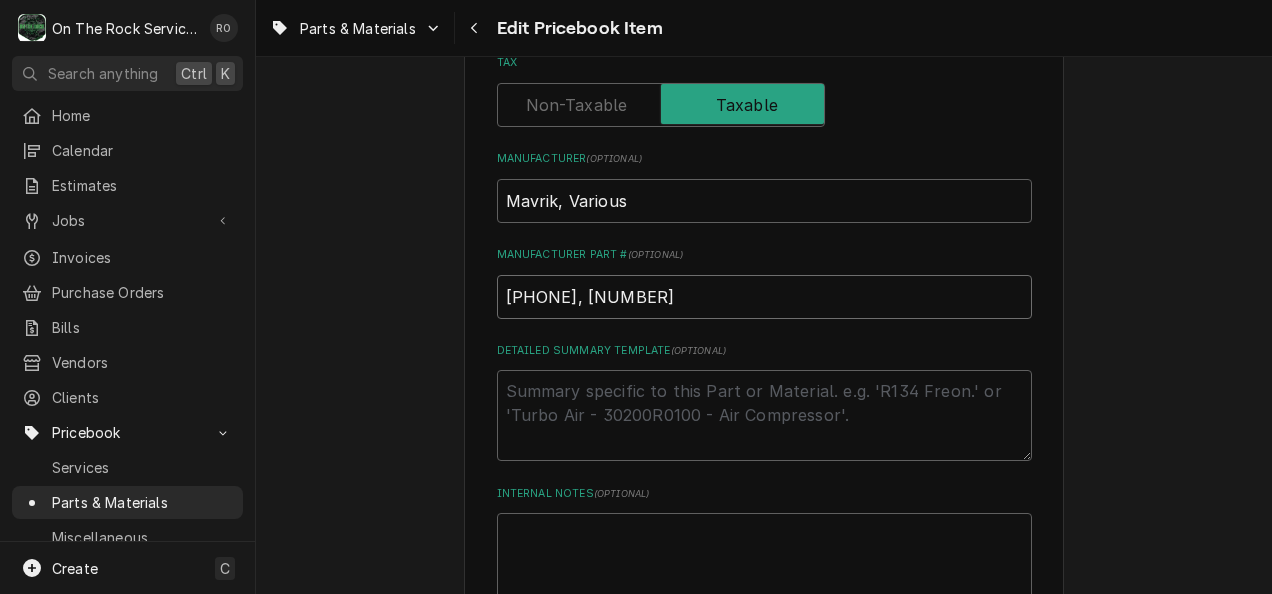 type on "x" 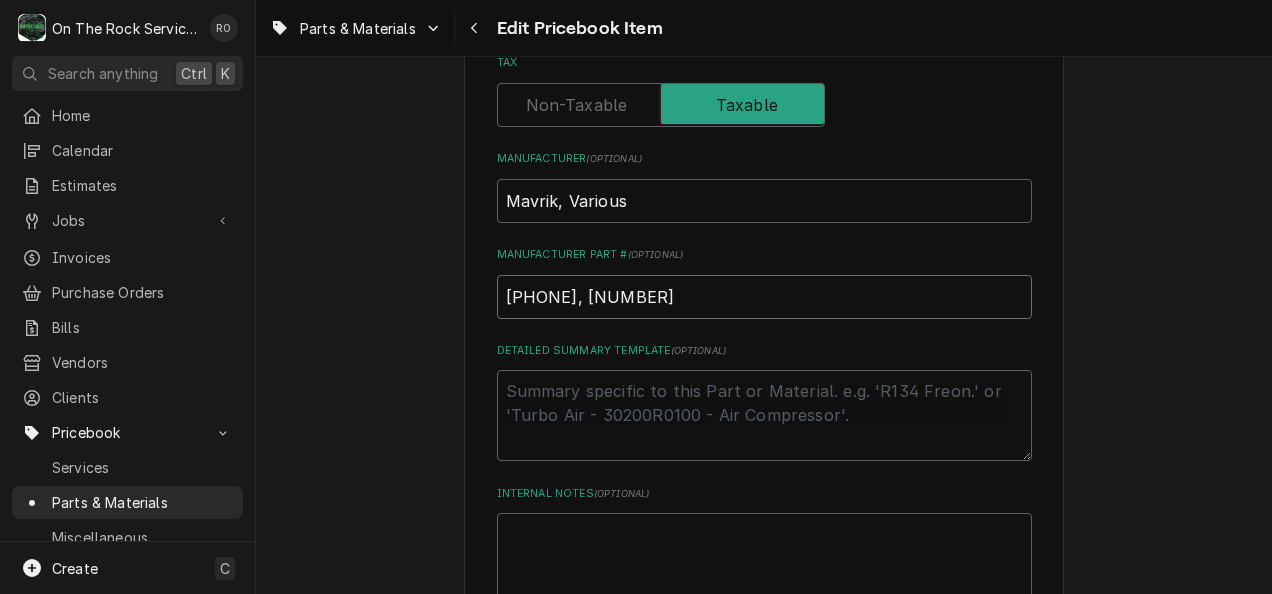 type on "800-8514, 80" 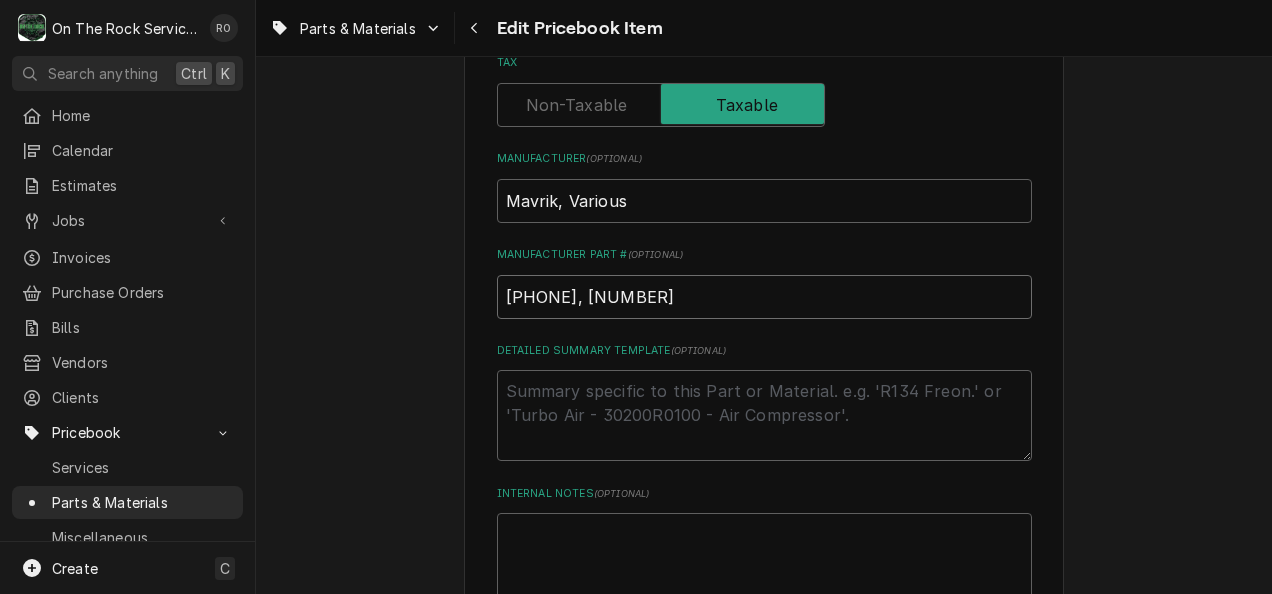 type on "800-8514, 800" 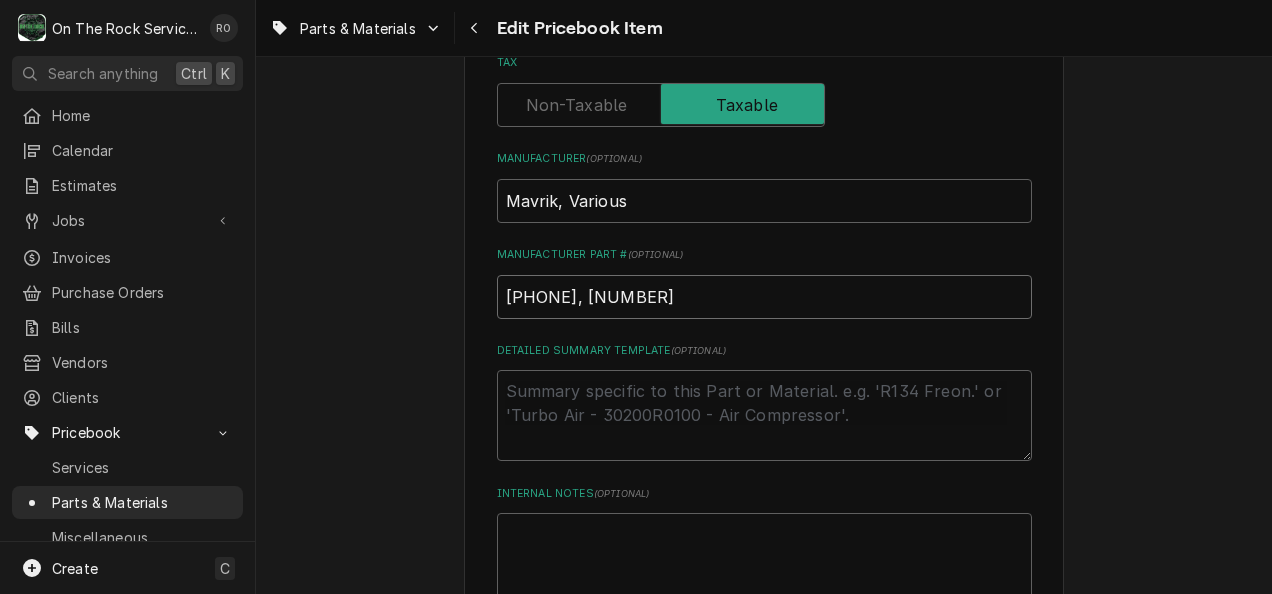 type on "800-8514, 8008" 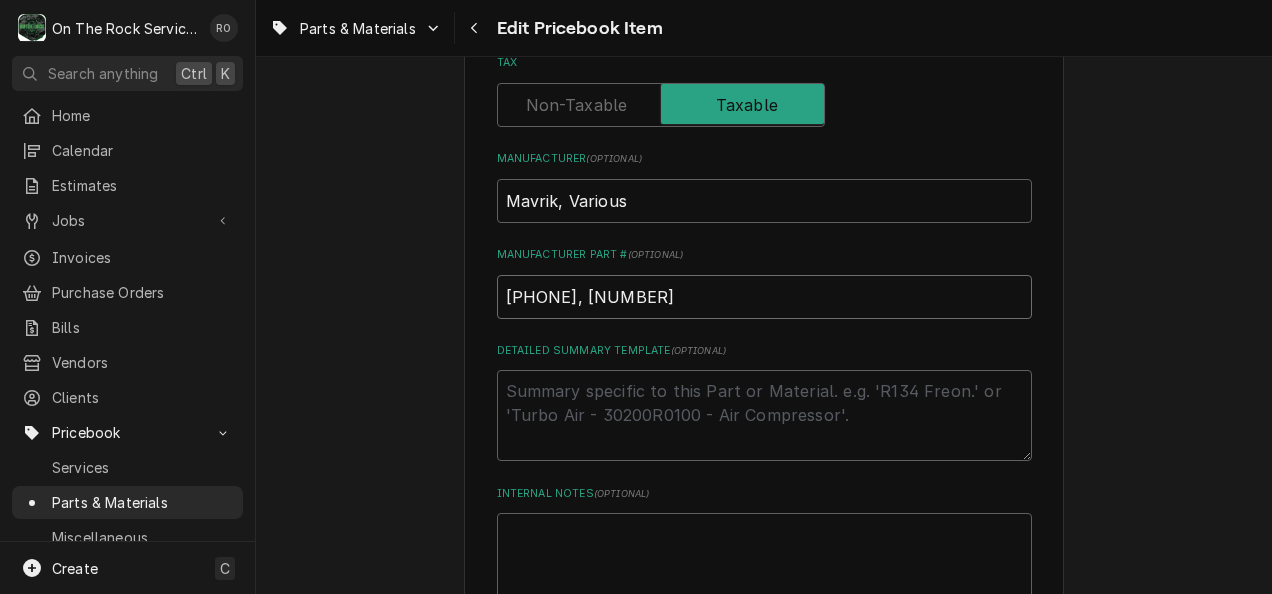 type on "x" 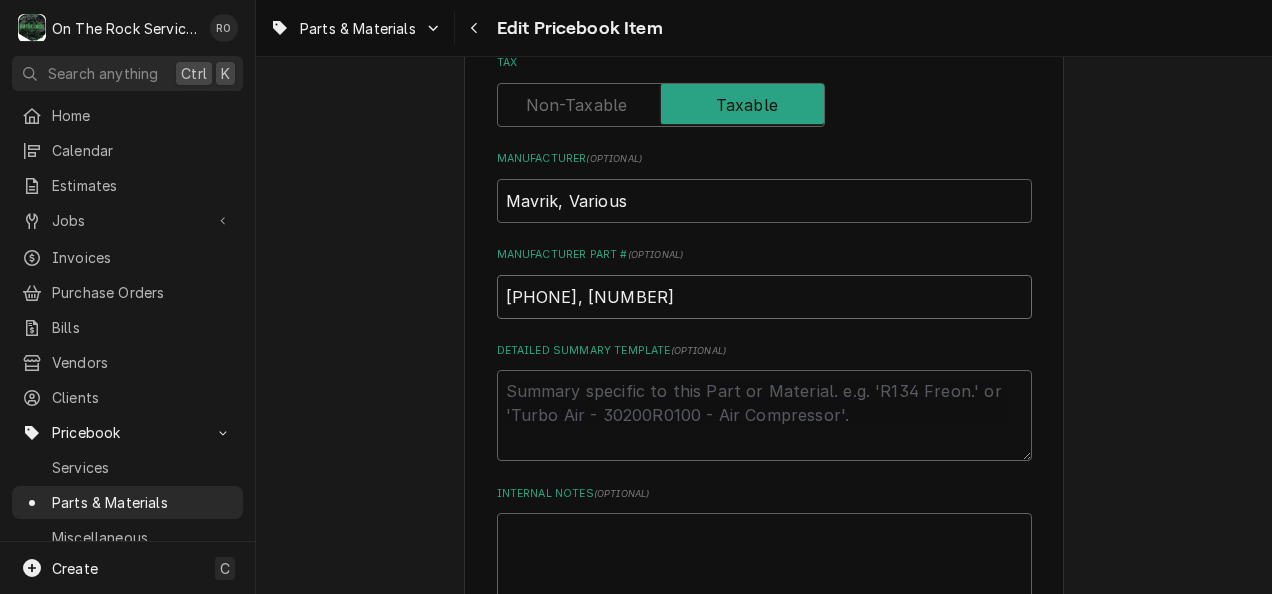type on "x" 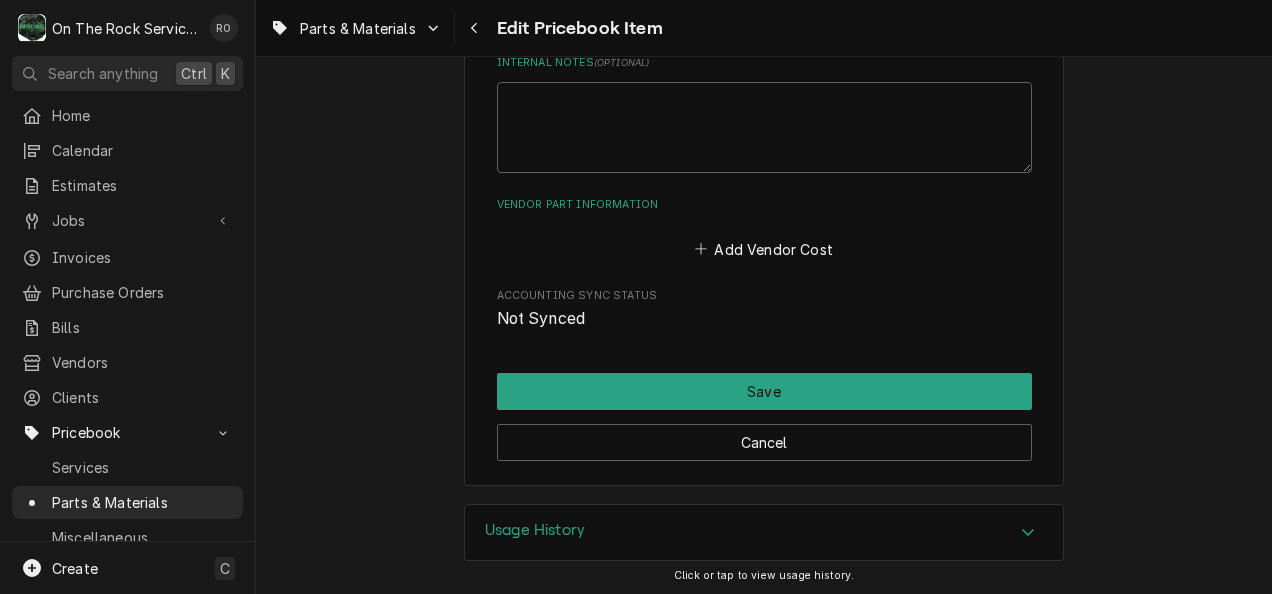 scroll, scrollTop: 1151, scrollLeft: 0, axis: vertical 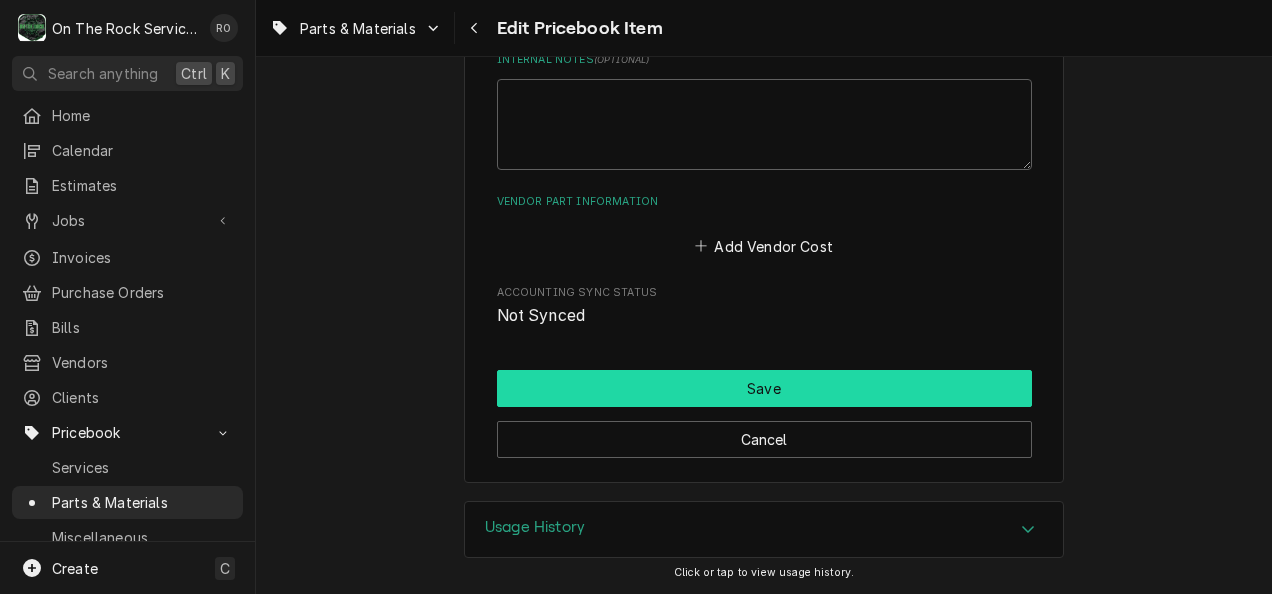 type on "800-8514, 8008514" 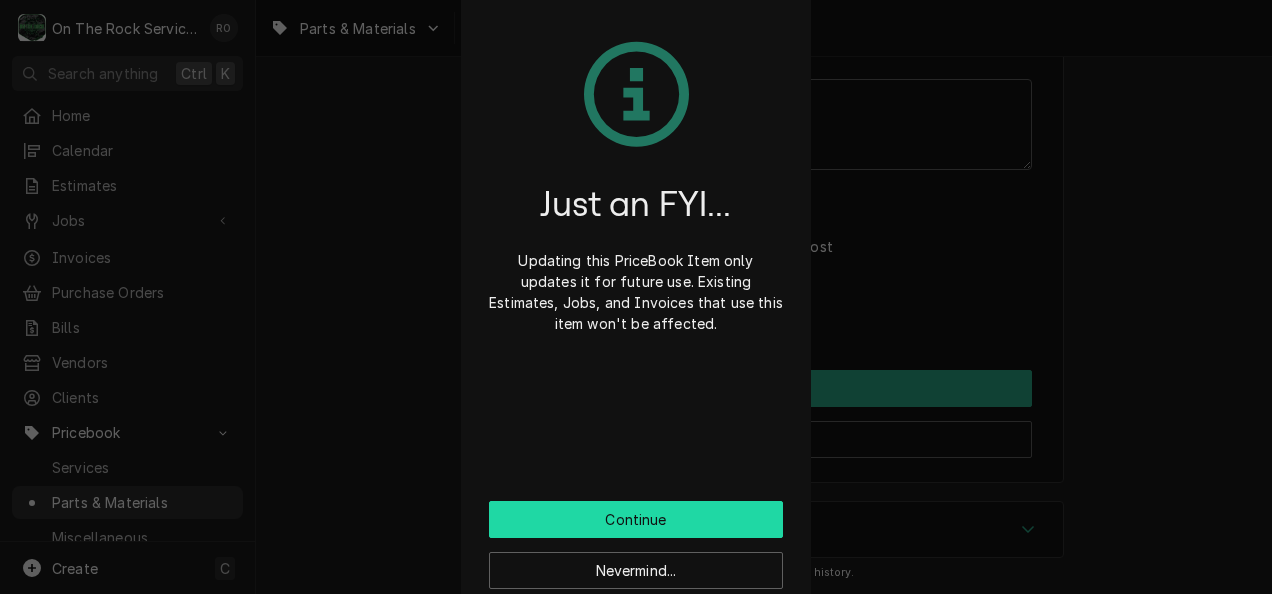 click on "Continue" at bounding box center [636, 519] 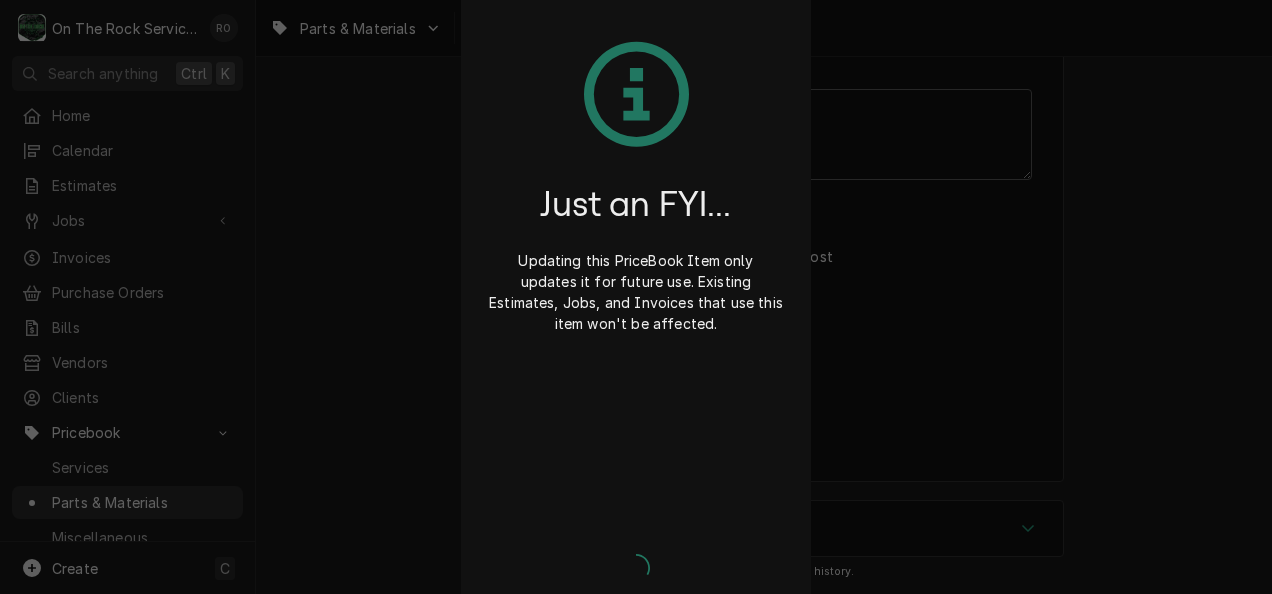 scroll, scrollTop: 1139, scrollLeft: 0, axis: vertical 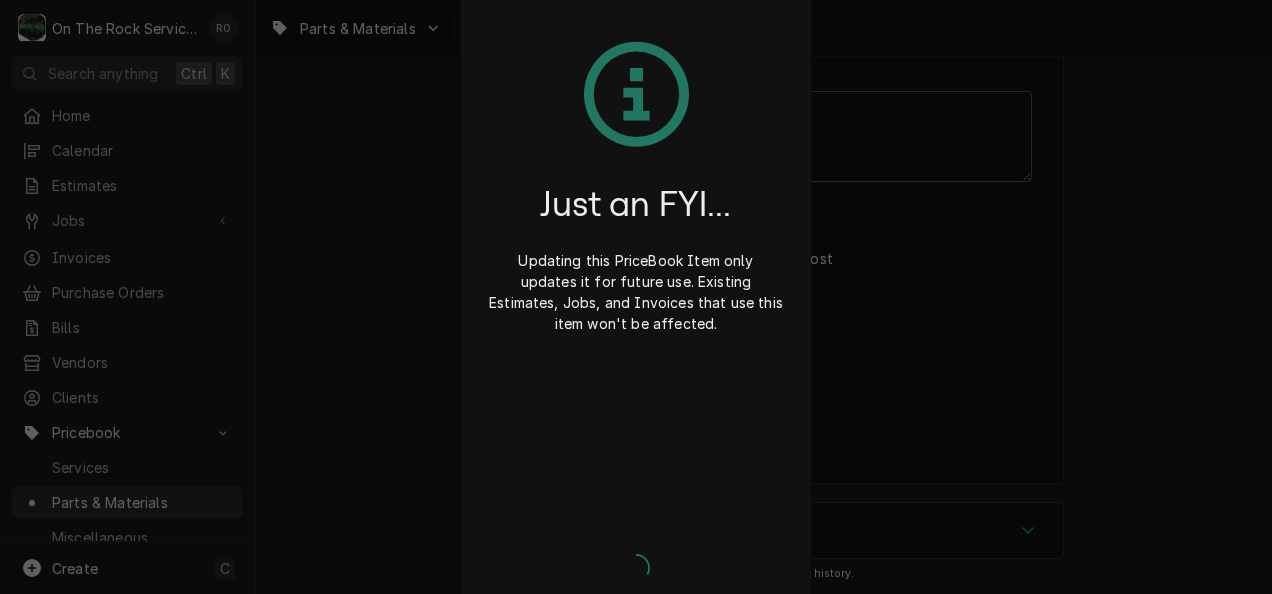 type on "x" 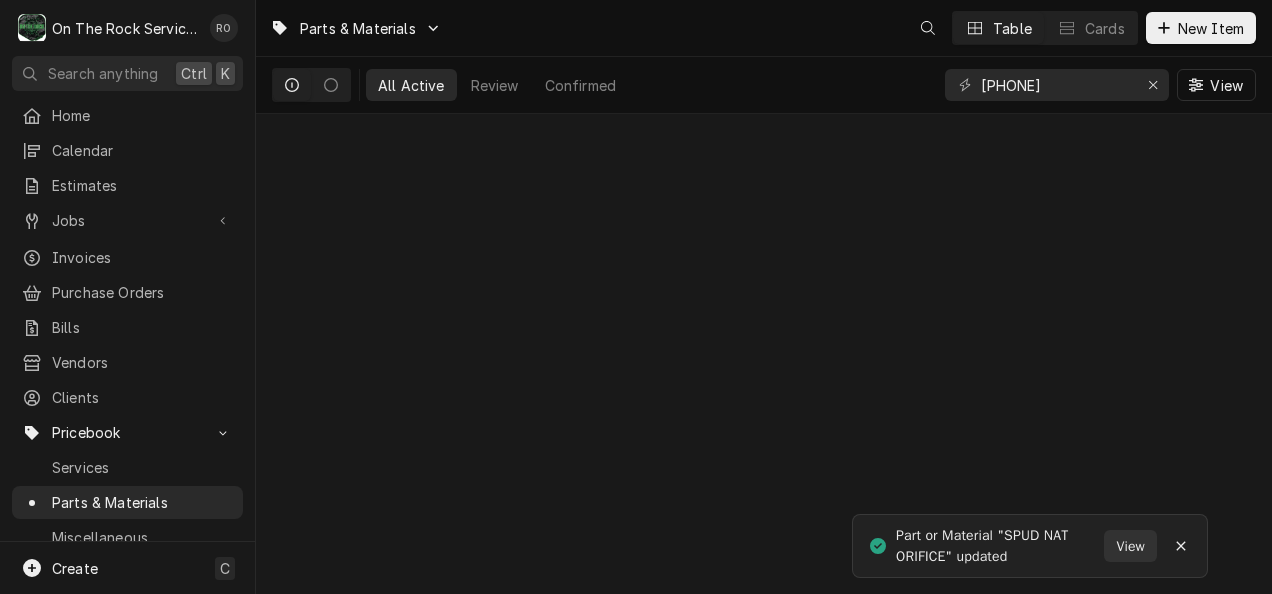 scroll, scrollTop: 0, scrollLeft: 0, axis: both 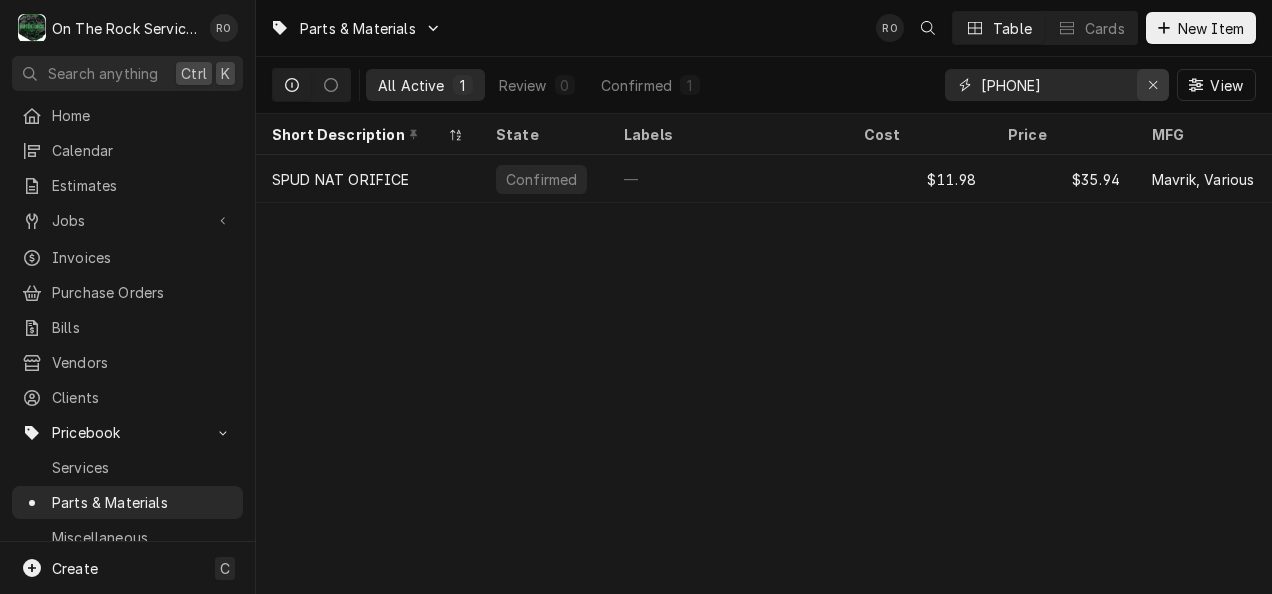 click at bounding box center (1153, 85) 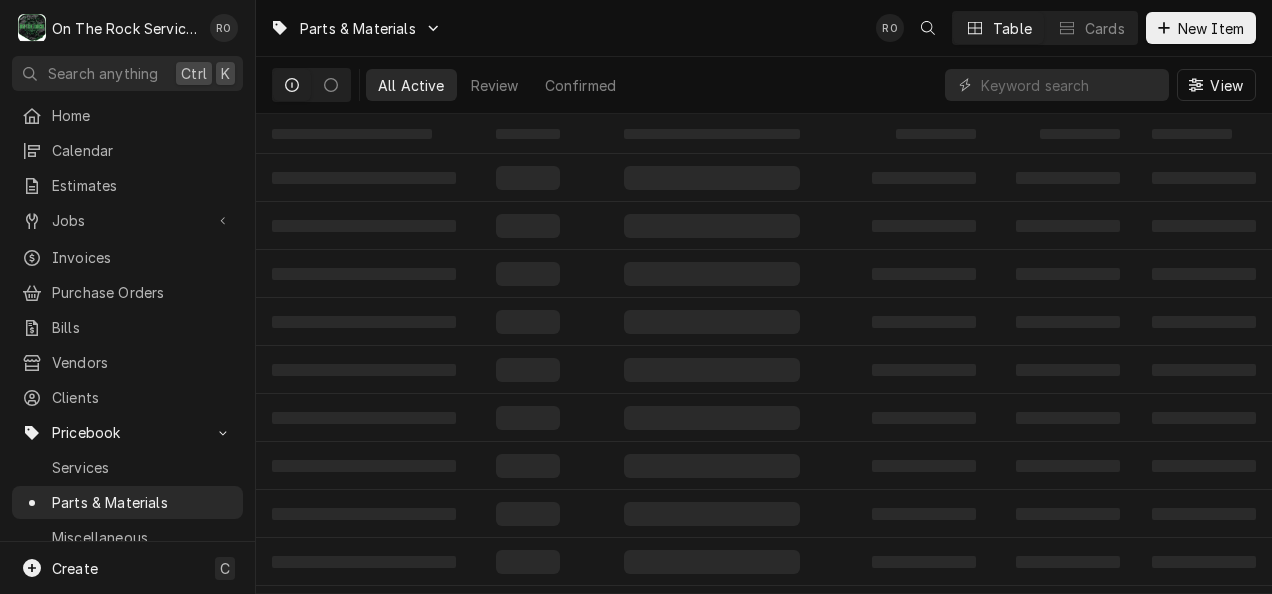 click on "Parts & Materials   RO Table Cards New Item" at bounding box center (764, 28) 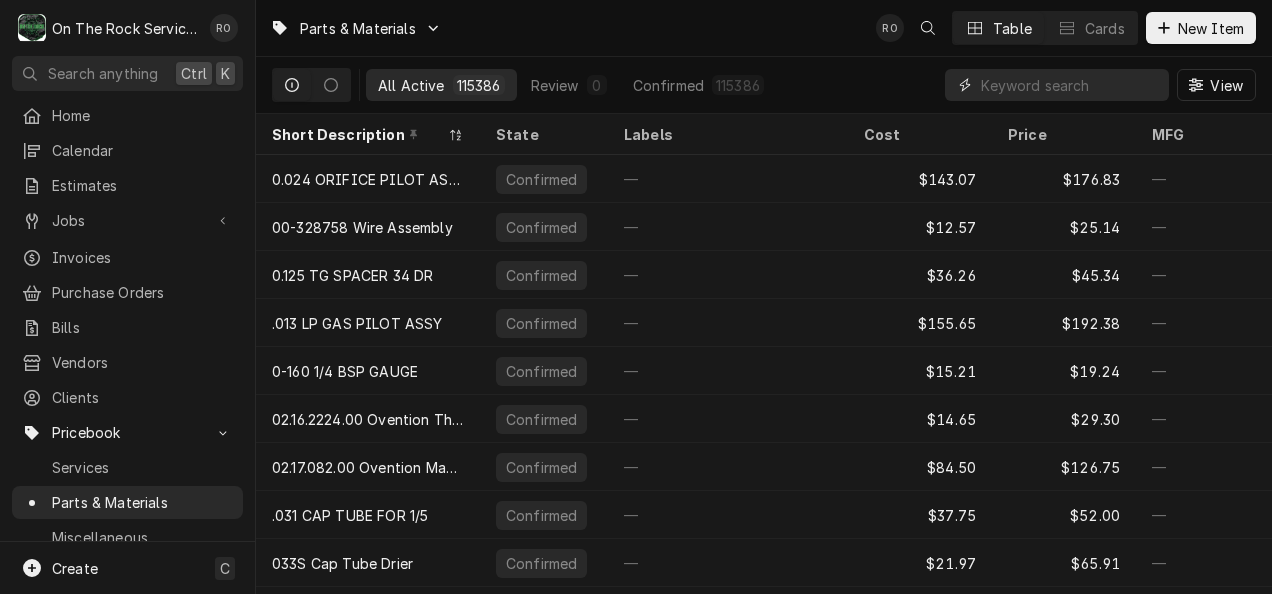 click at bounding box center [1070, 85] 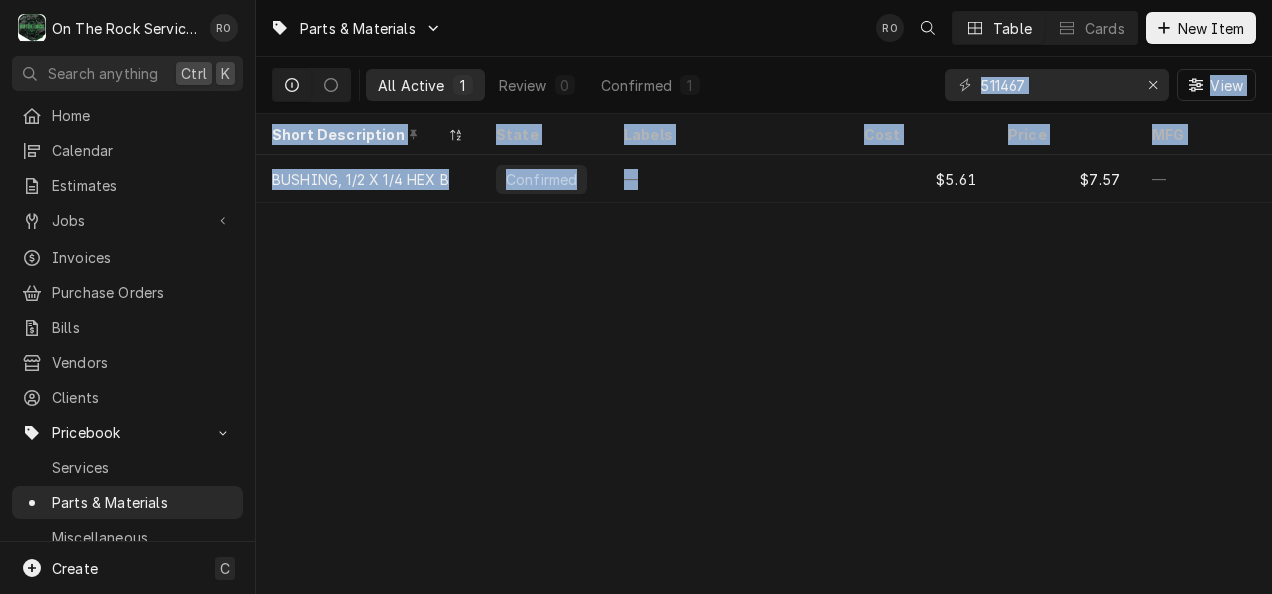 drag, startPoint x: 807, startPoint y: 162, endPoint x: 818, endPoint y: 108, distance: 55.108982 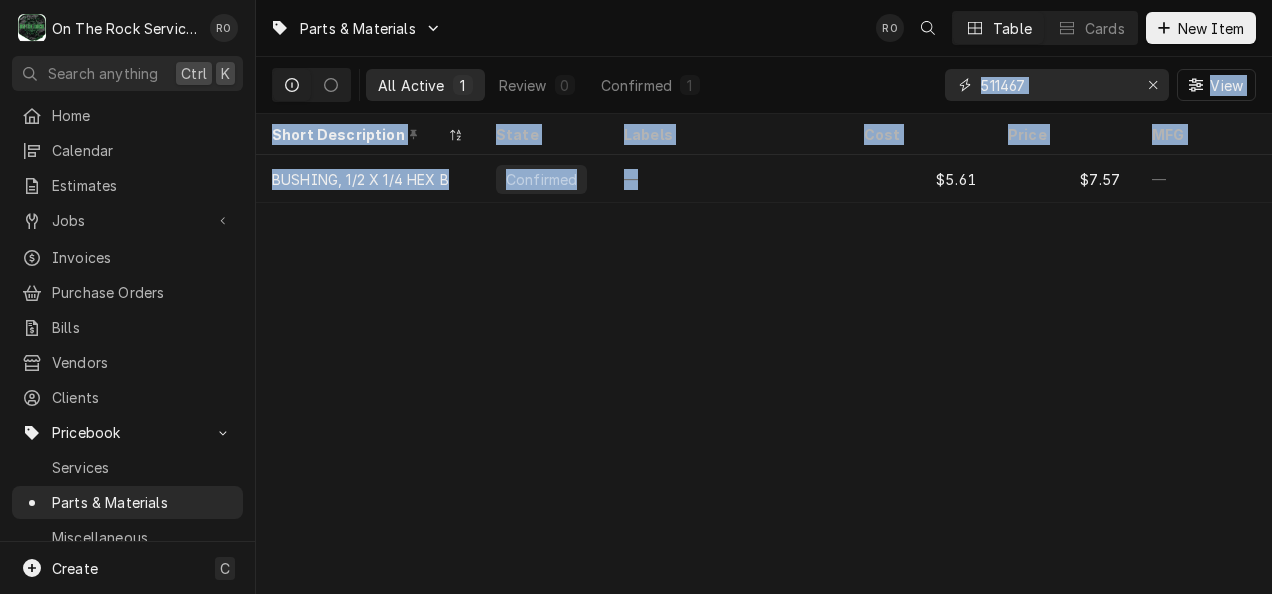 click on "511467" at bounding box center (1056, 85) 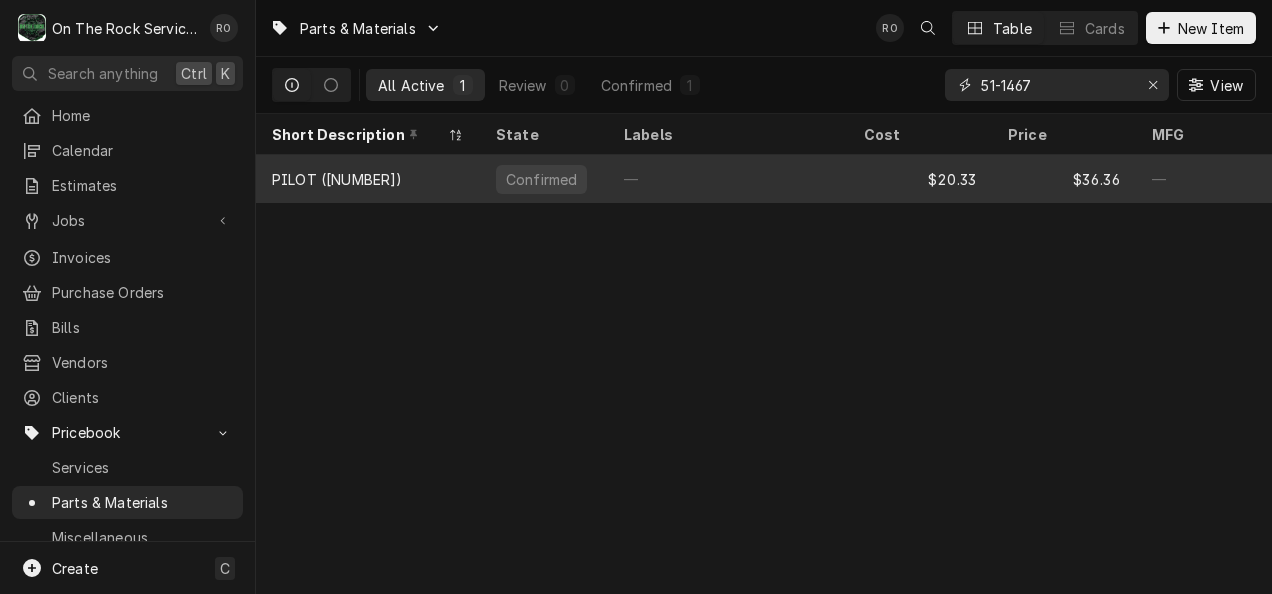 type on "51-1467" 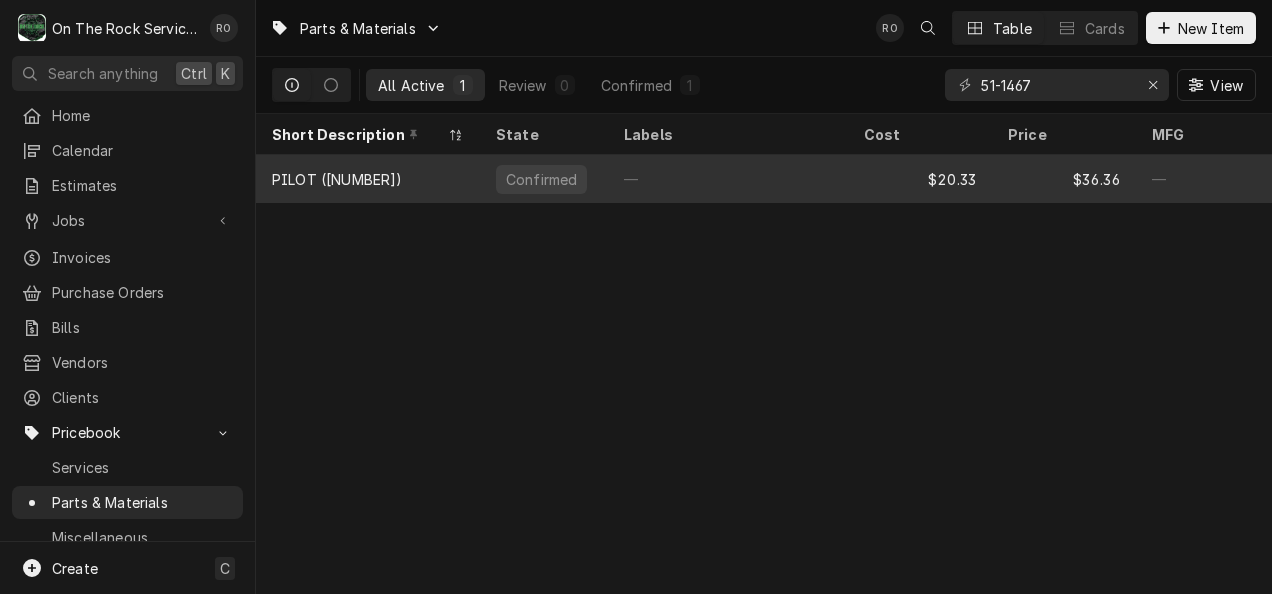 click on "—" at bounding box center (728, 179) 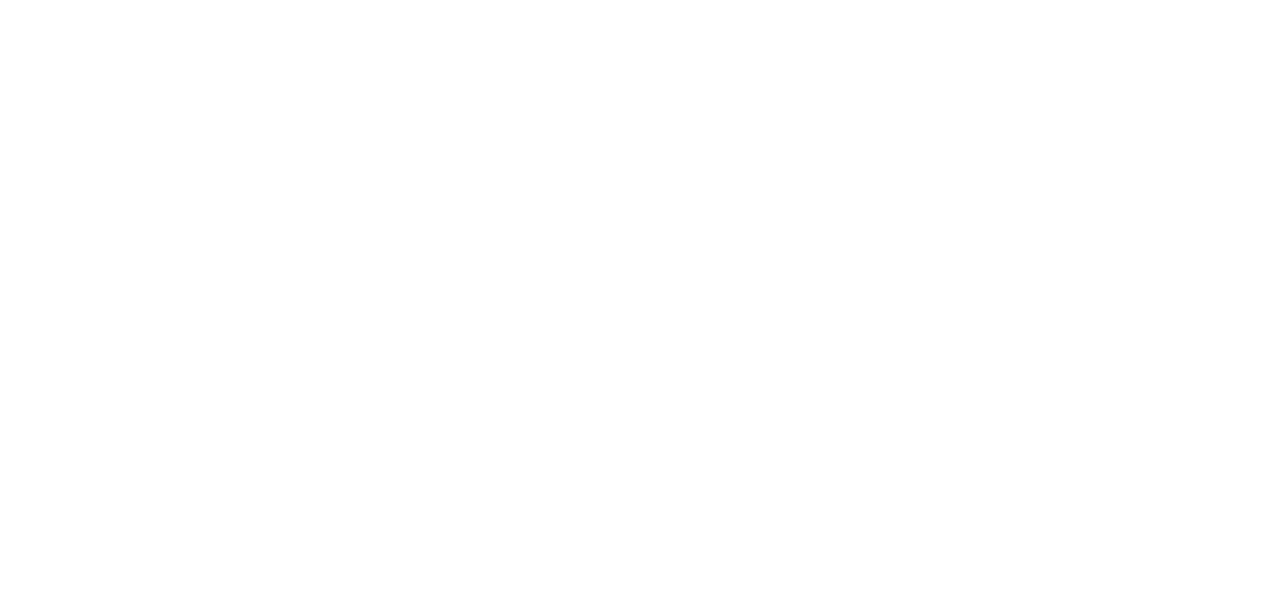scroll, scrollTop: 0, scrollLeft: 0, axis: both 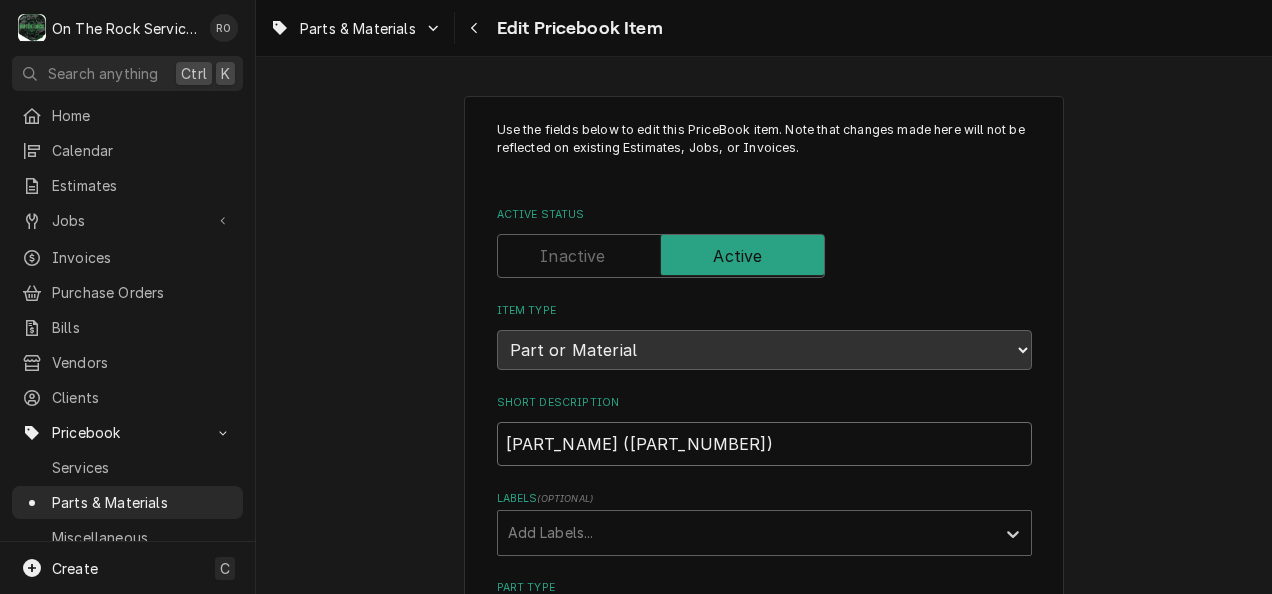 drag, startPoint x: 756, startPoint y: 439, endPoint x: 416, endPoint y: 402, distance: 342.00732 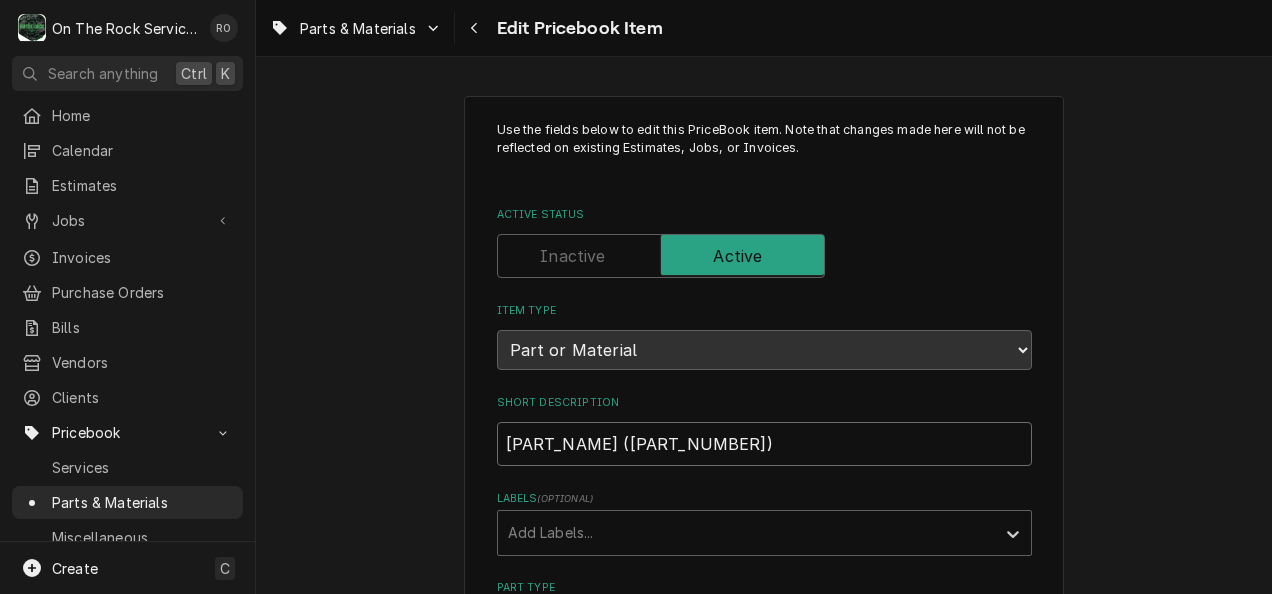 paste on "AT/LP PILOT, FACTORY # 6CH14-10, 1830-491 TUBE SIZE 1/4", FLAME PATTERN 3 WAY, HOOD WIDTH 1-1/2" NAT" 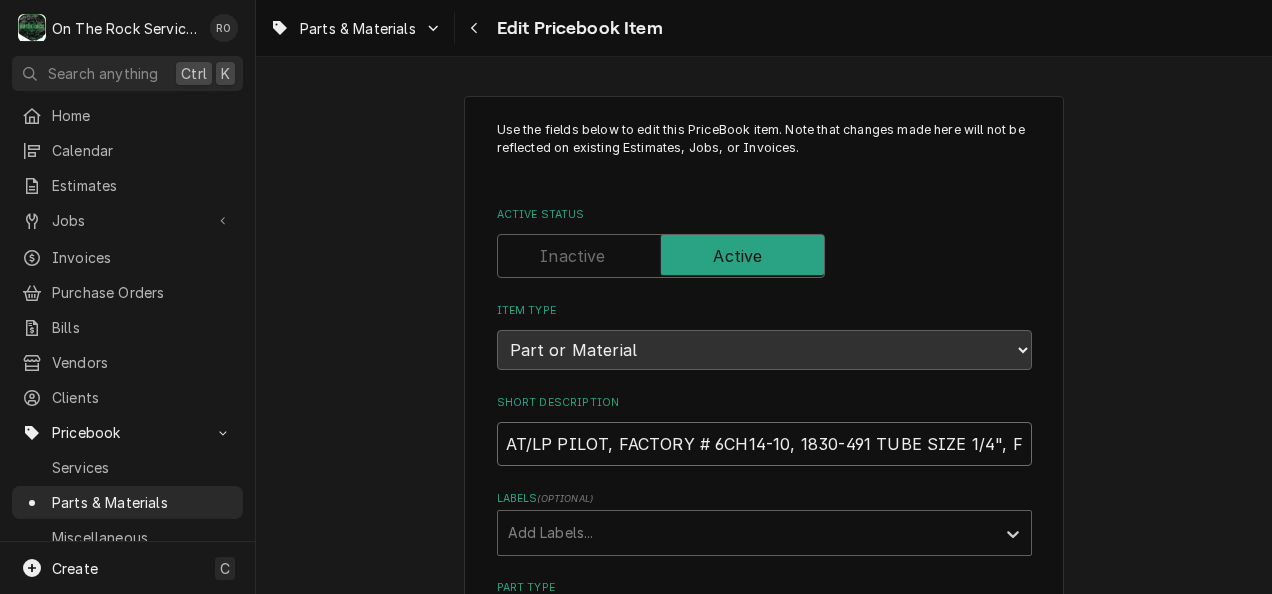 type on "x" 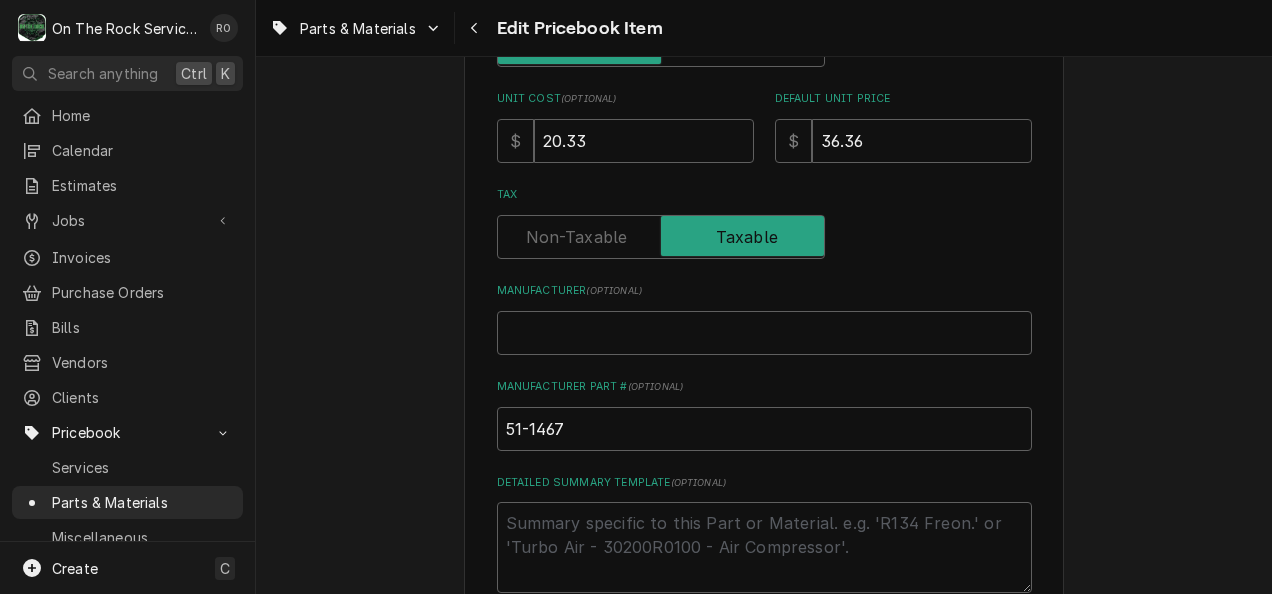 scroll, scrollTop: 579, scrollLeft: 0, axis: vertical 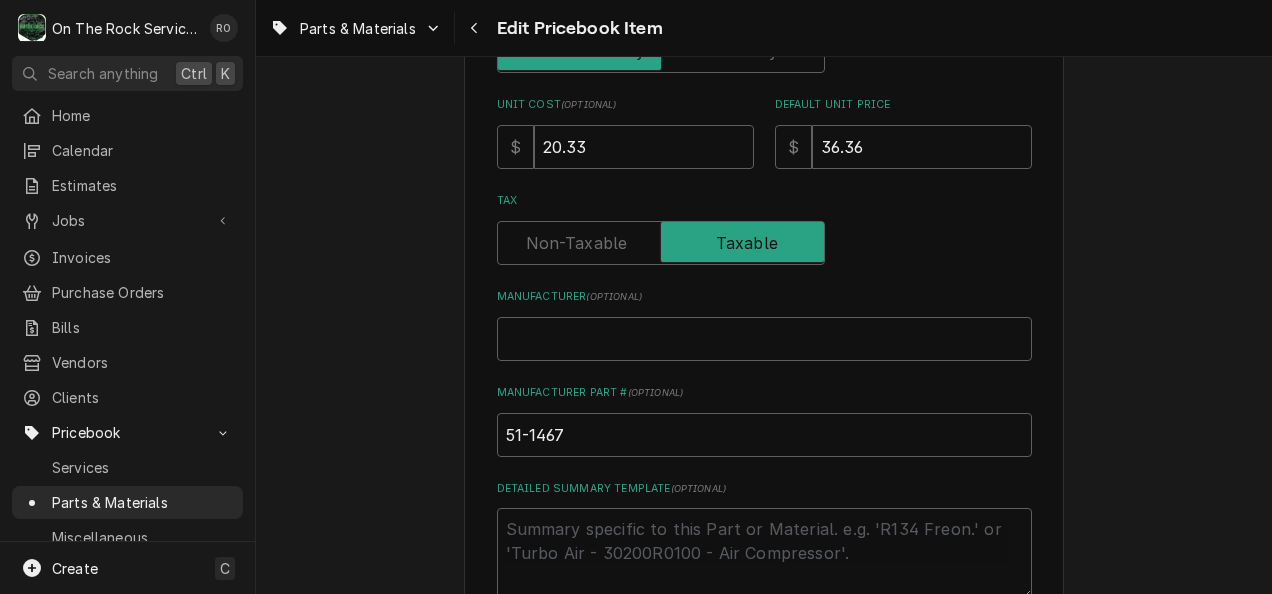 type on "AT/LP PILOT, FACTORY # 6CH14-10, 1830-491 TUBE SIZE 1/4", FLAME PATTERN 3 WAY, HOOD WIDTH 1-1/2" NAT" 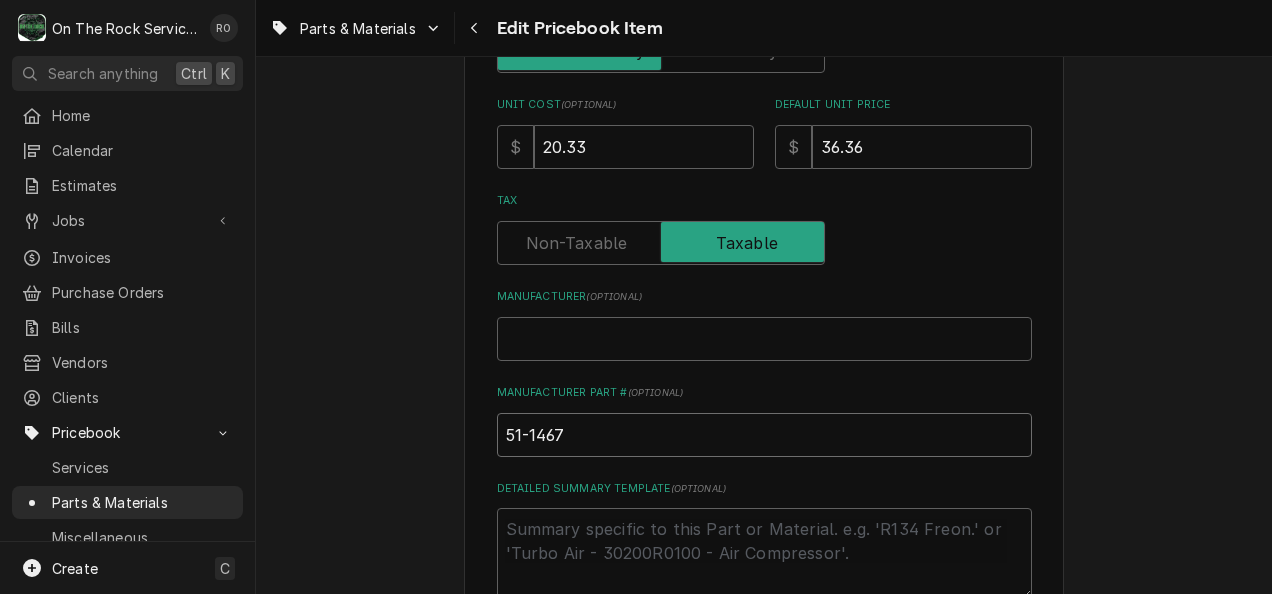 click on "51-1467" at bounding box center [764, 435] 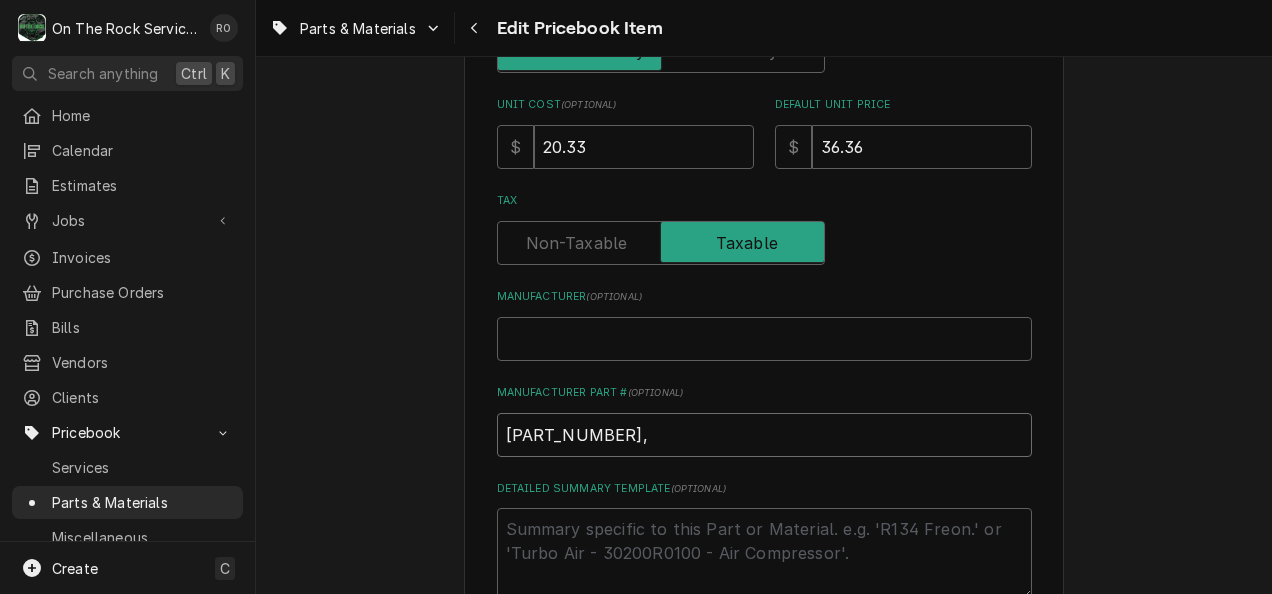 type on "x" 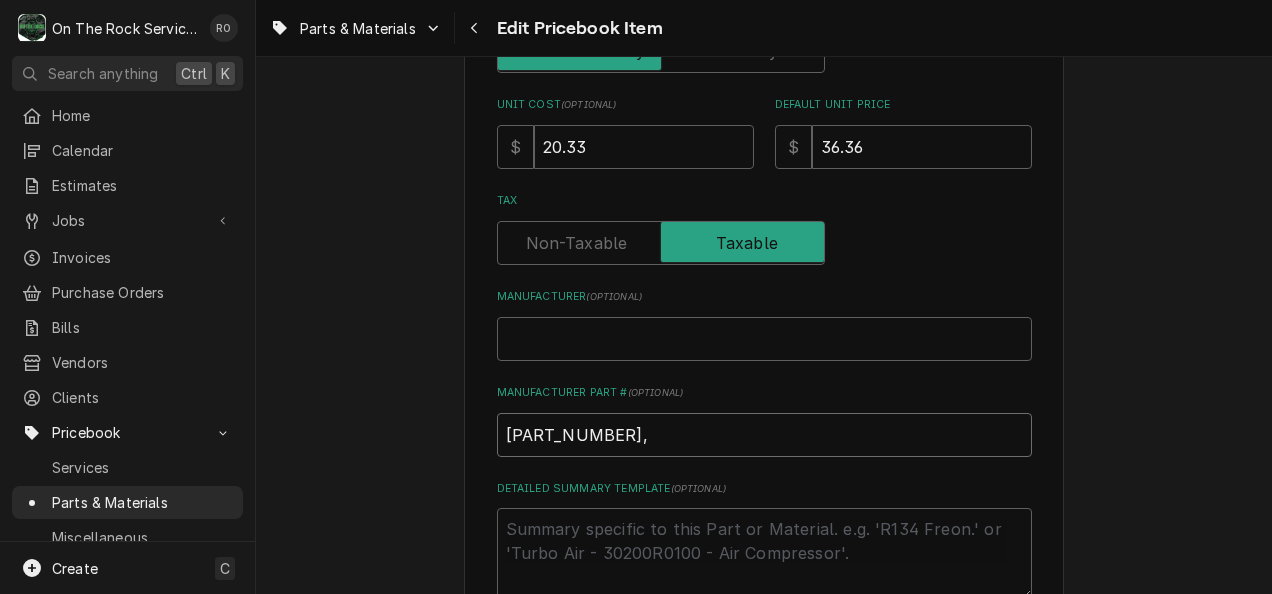 type on "51-1467," 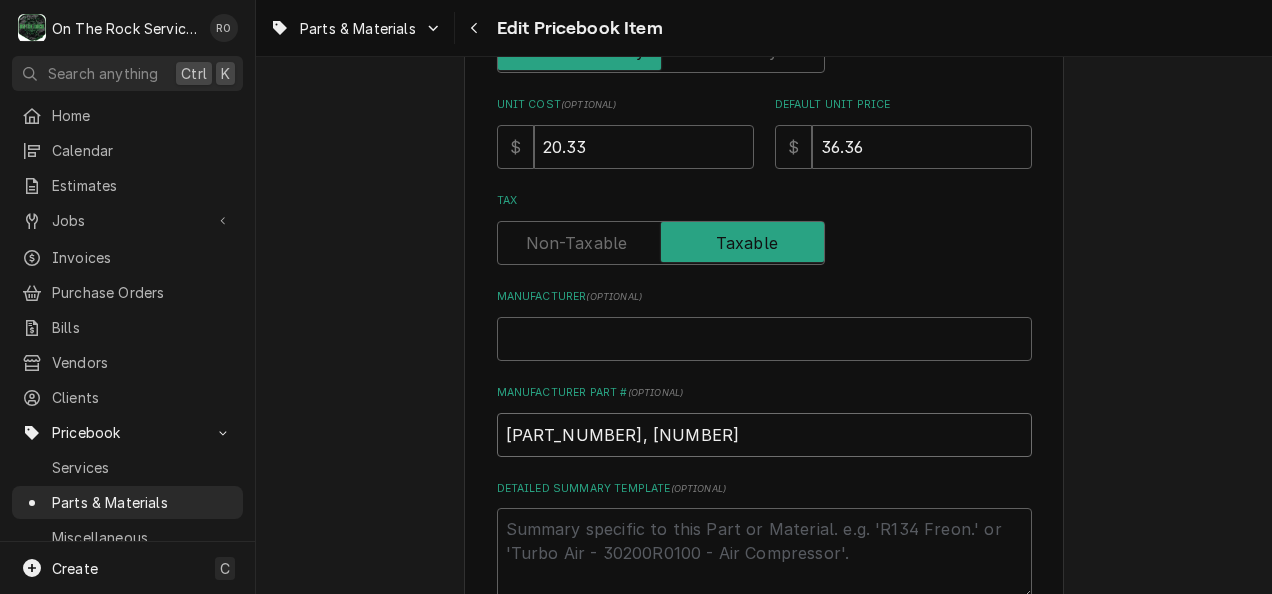 type on "x" 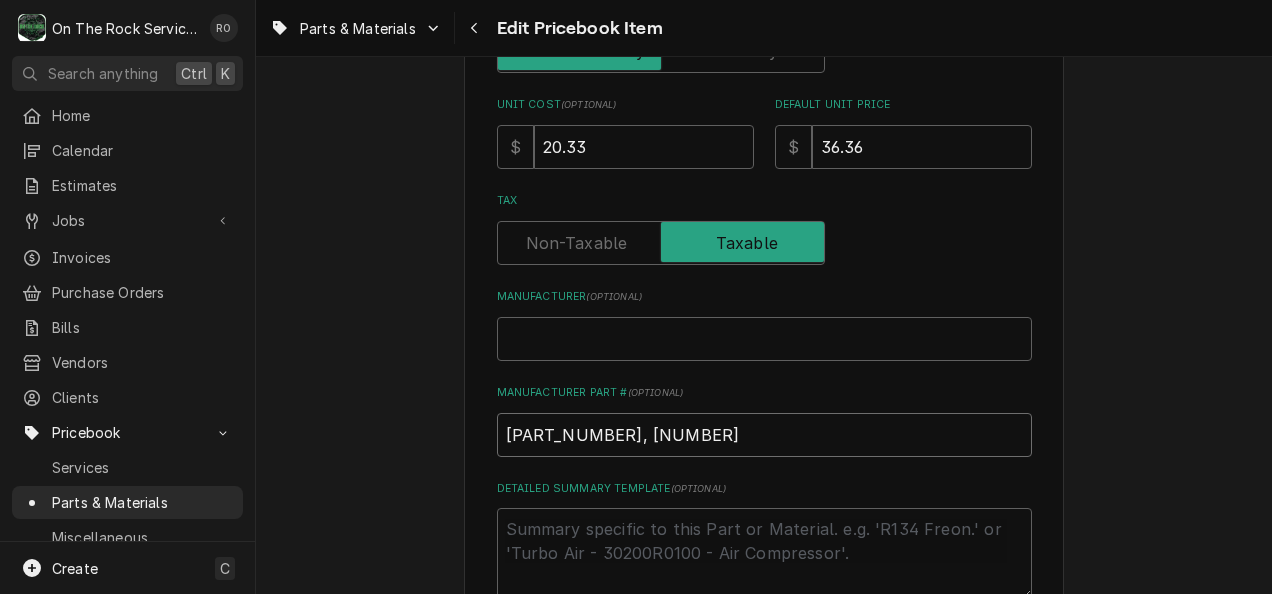 type on "51-1467, 51" 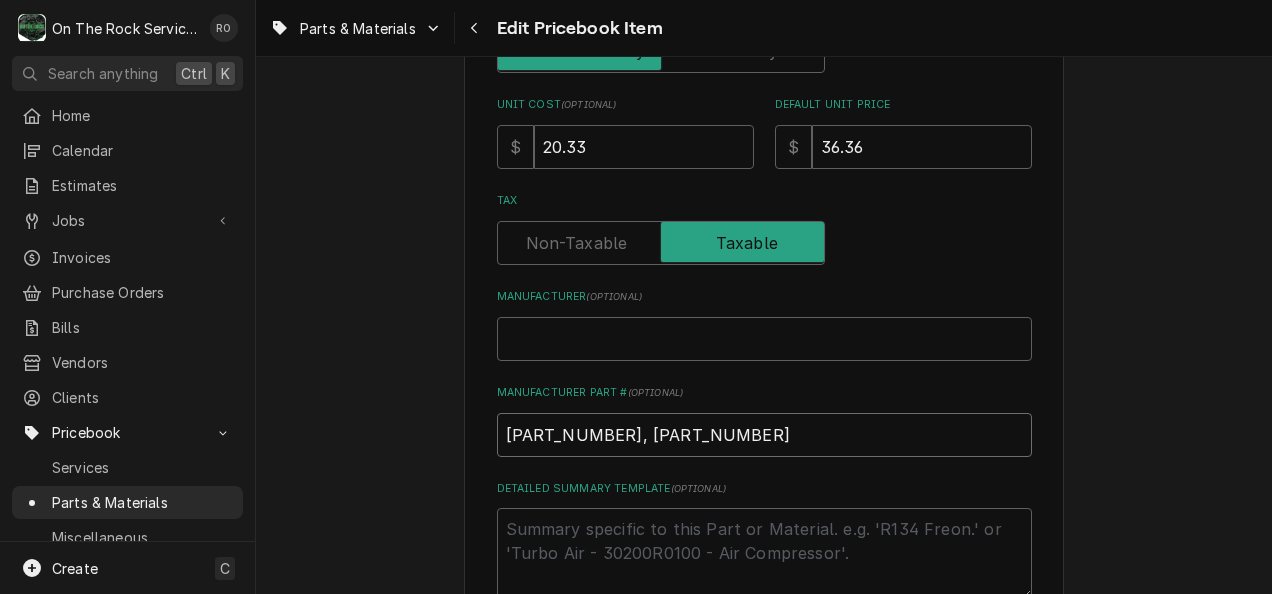 type on "x" 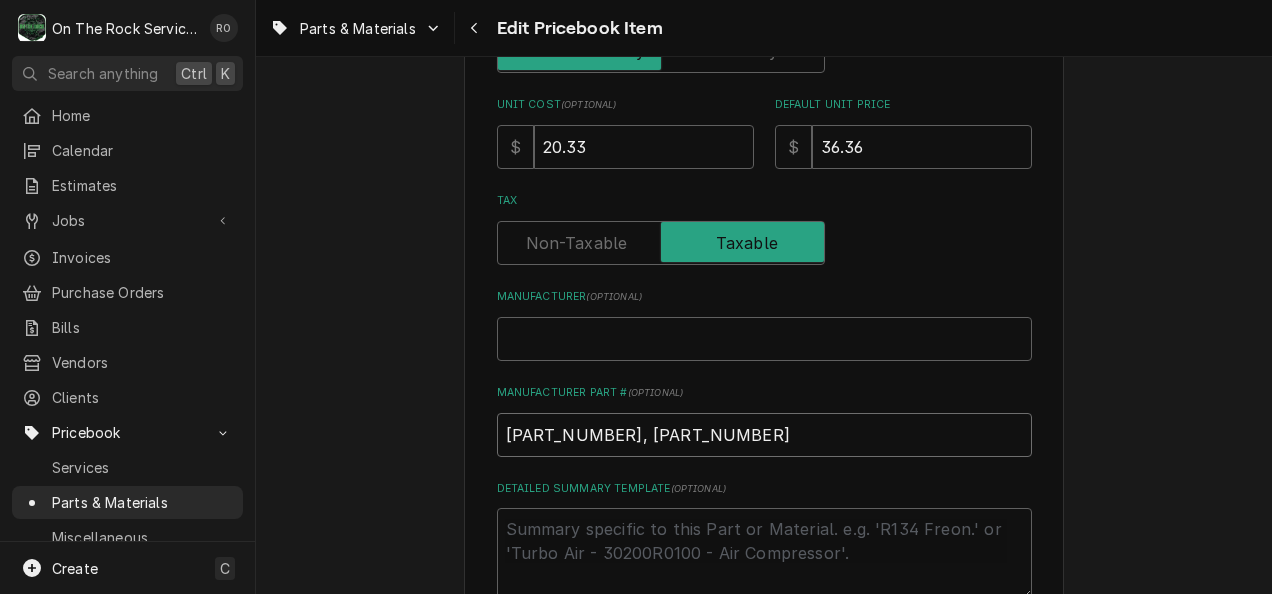 type on "51-1467, 511" 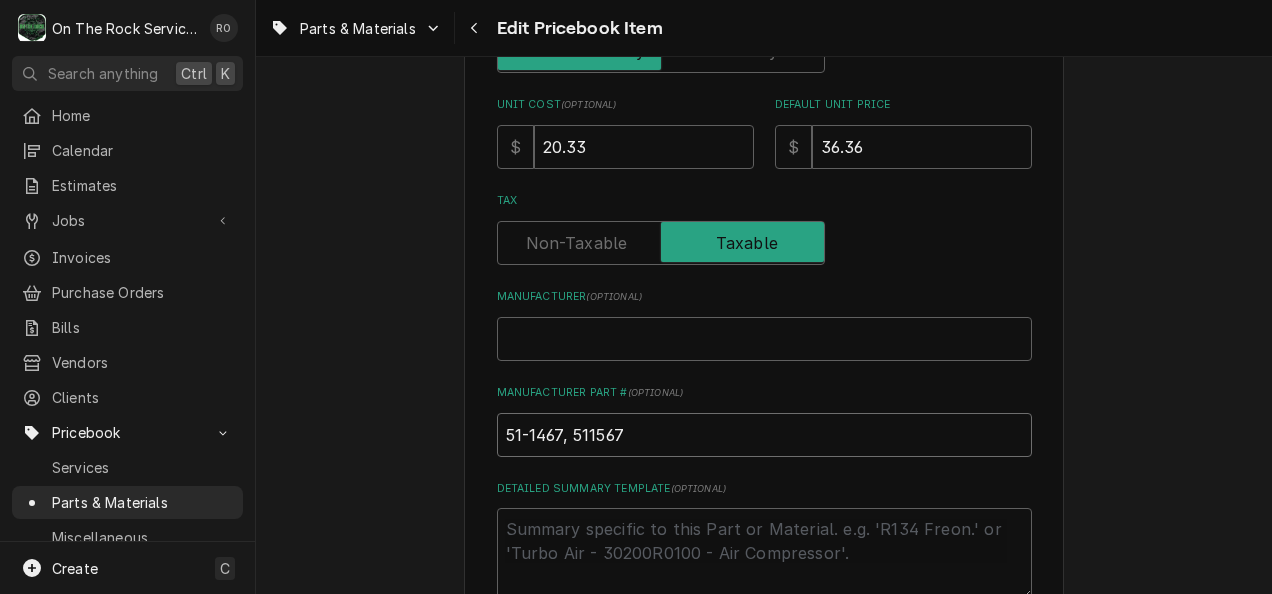 type on "51-1467, 511567" 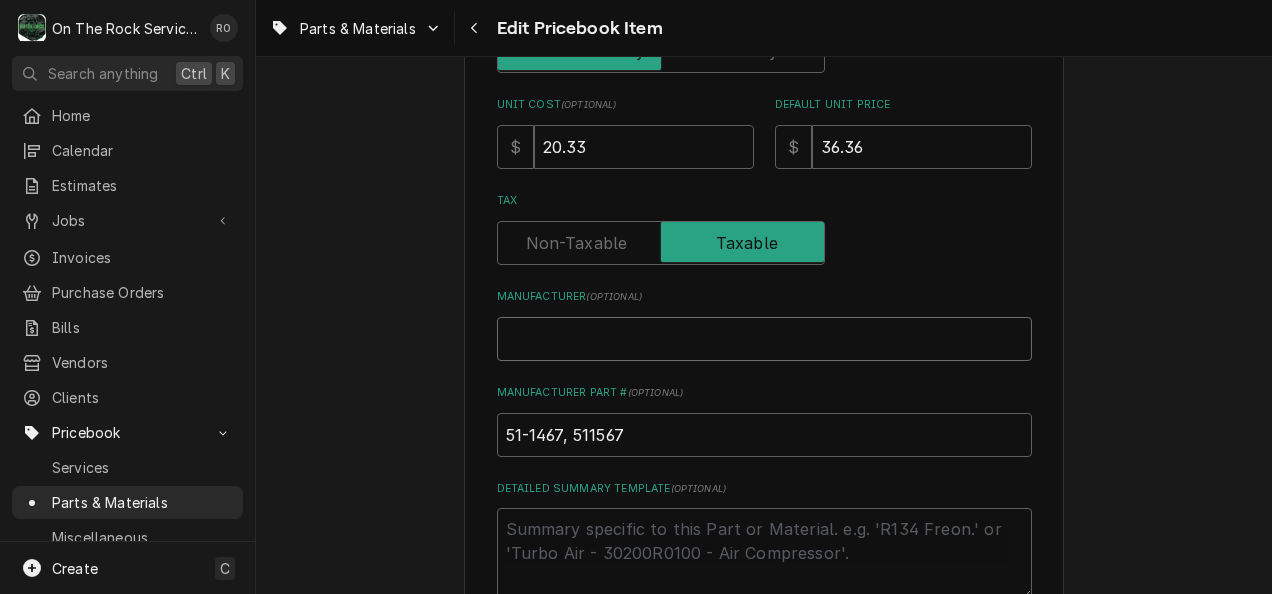 click on "Manufacturer  ( optional )" at bounding box center [764, 339] 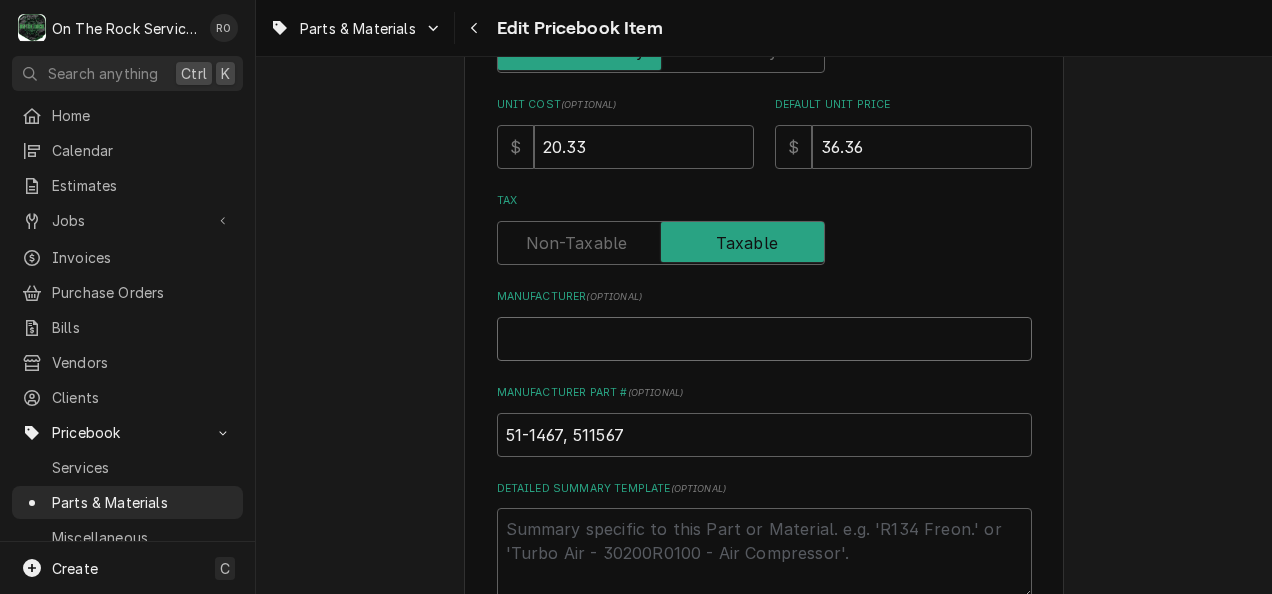 type on "x" 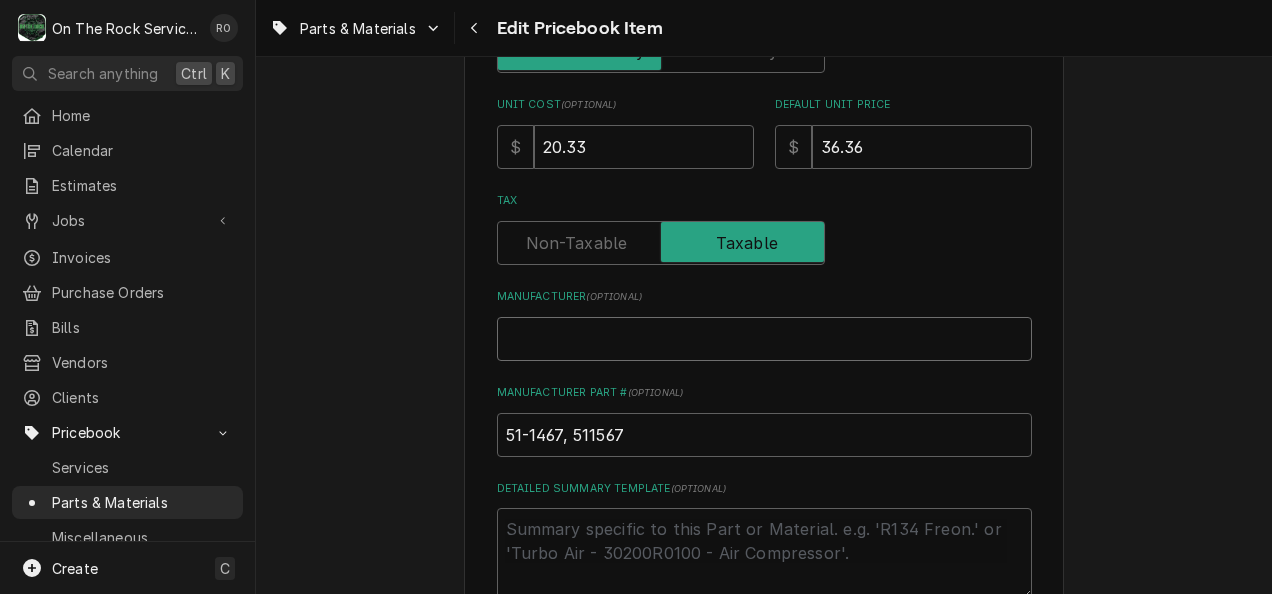 type on "M" 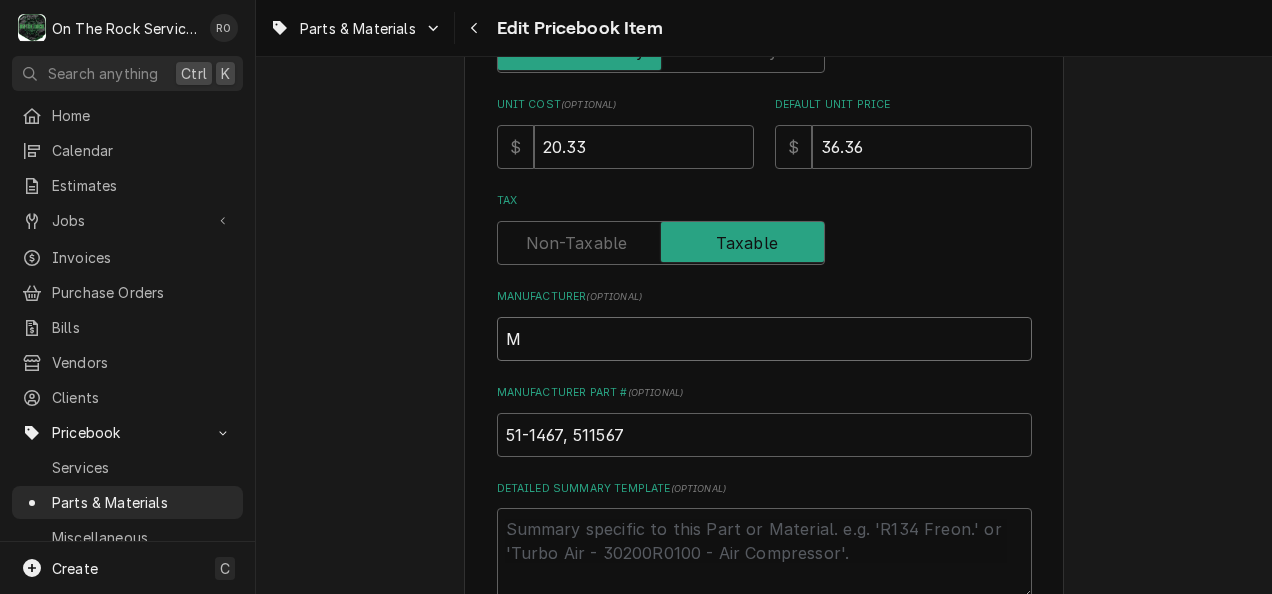 type on "x" 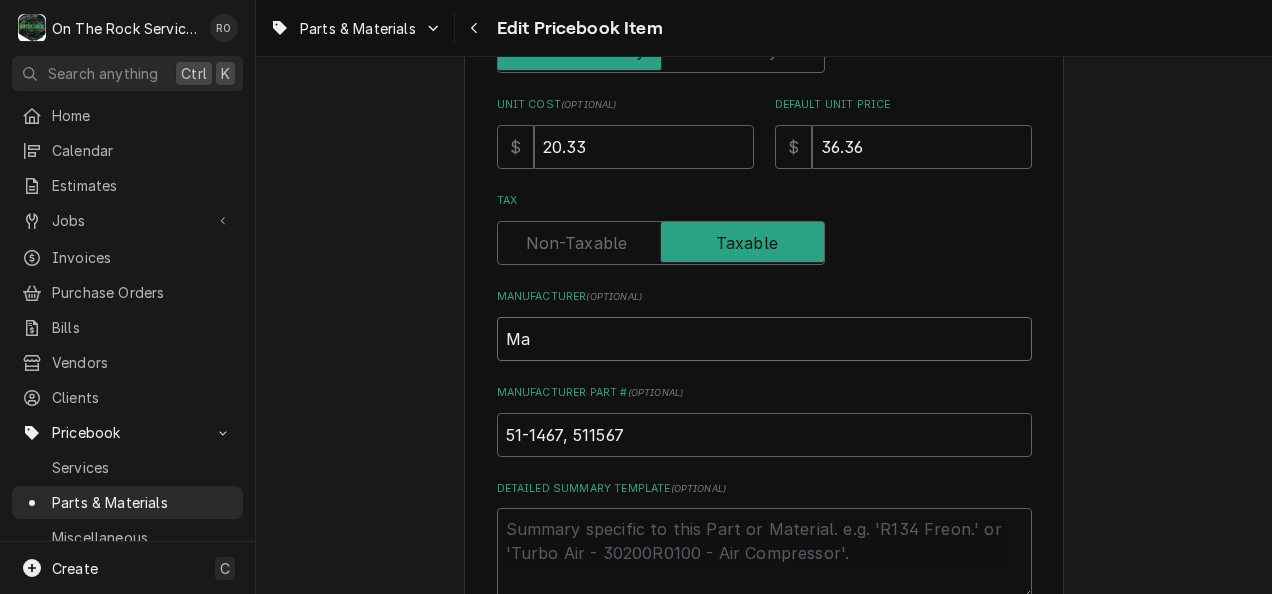 type on "x" 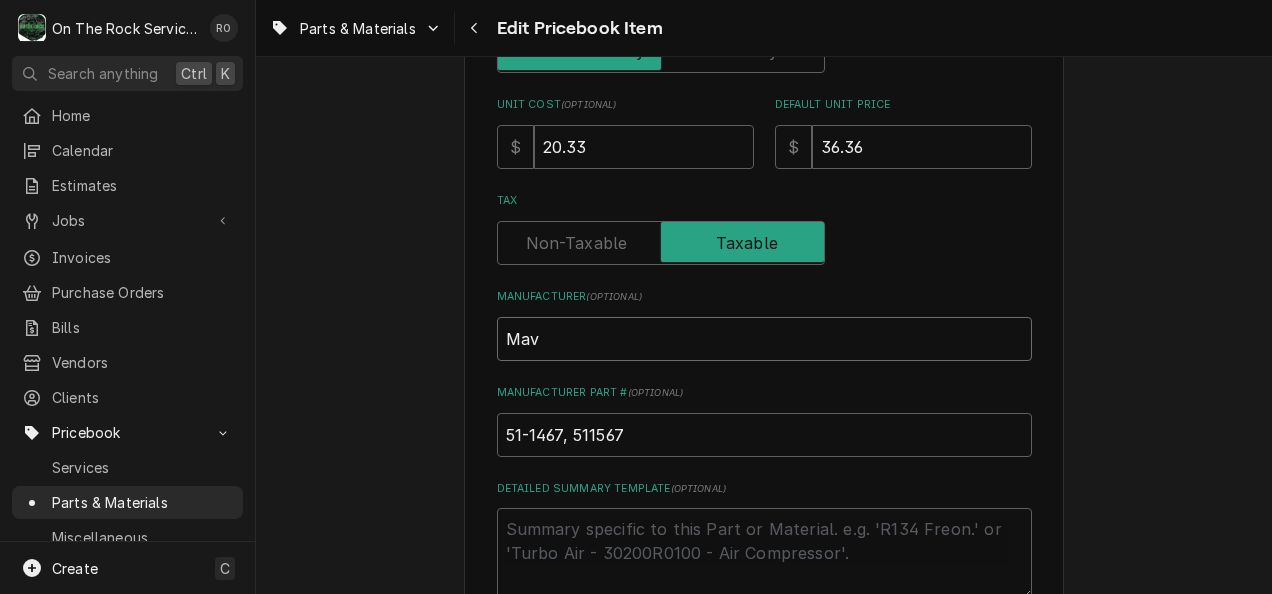 type on "x" 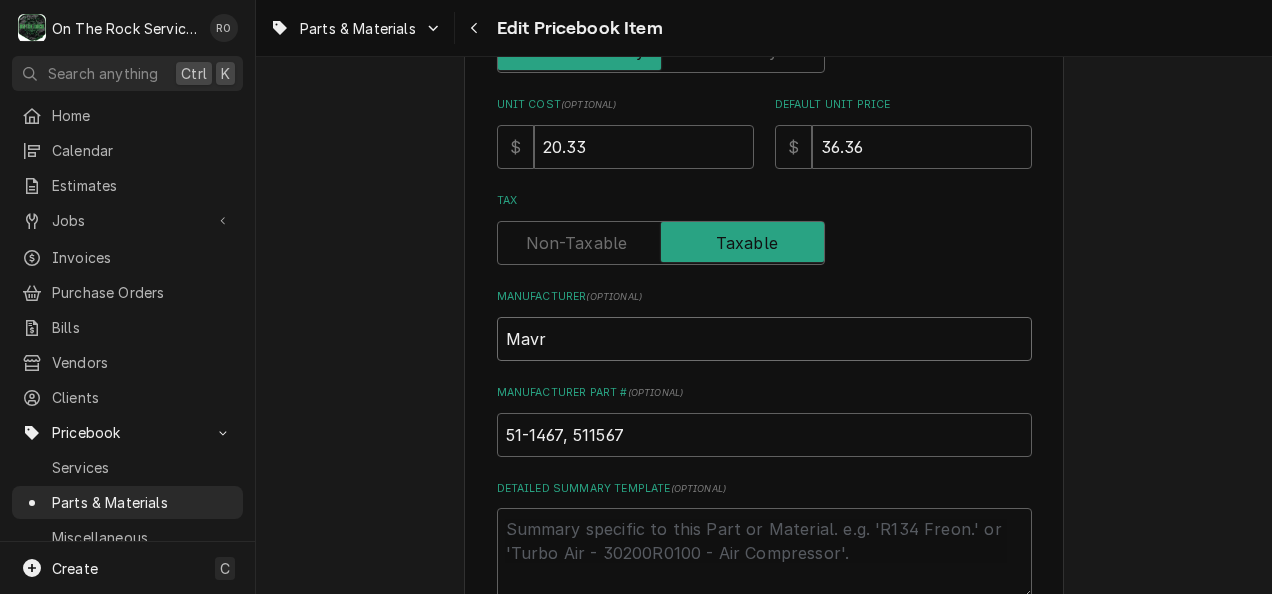 type on "Mavri" 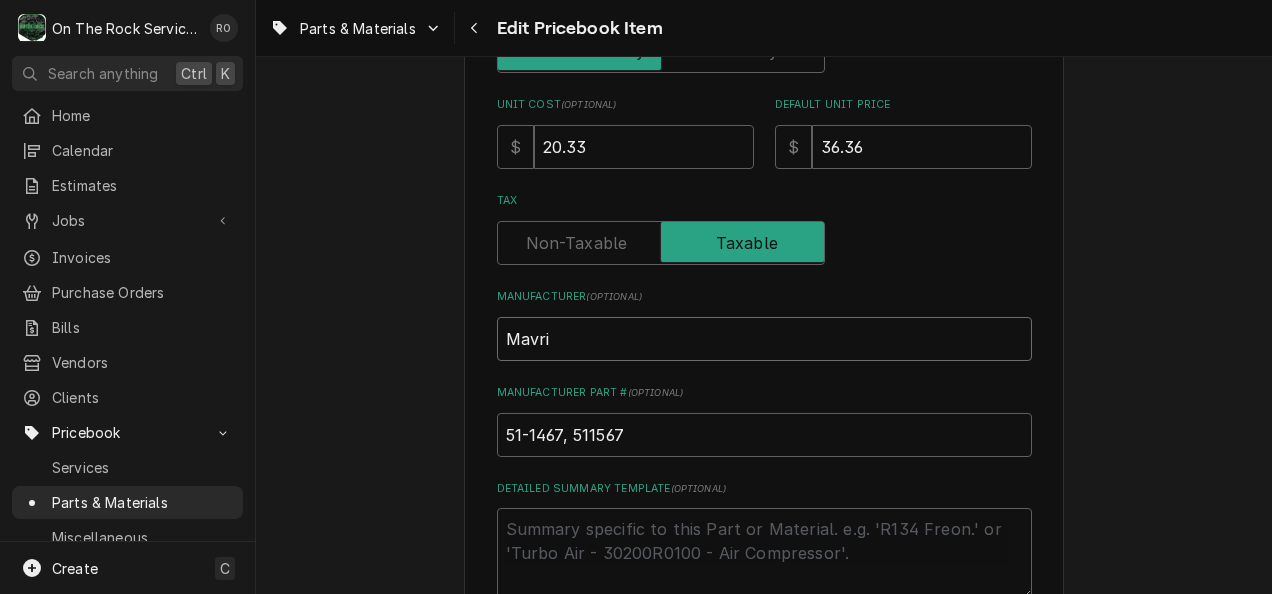 type on "x" 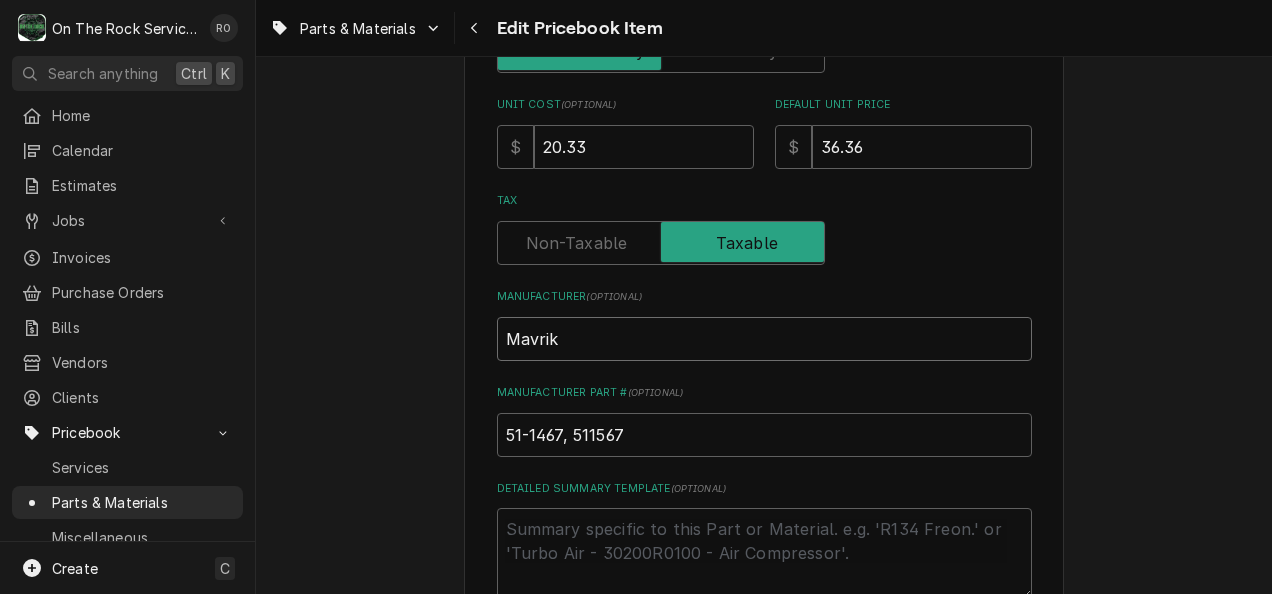 type on "x" 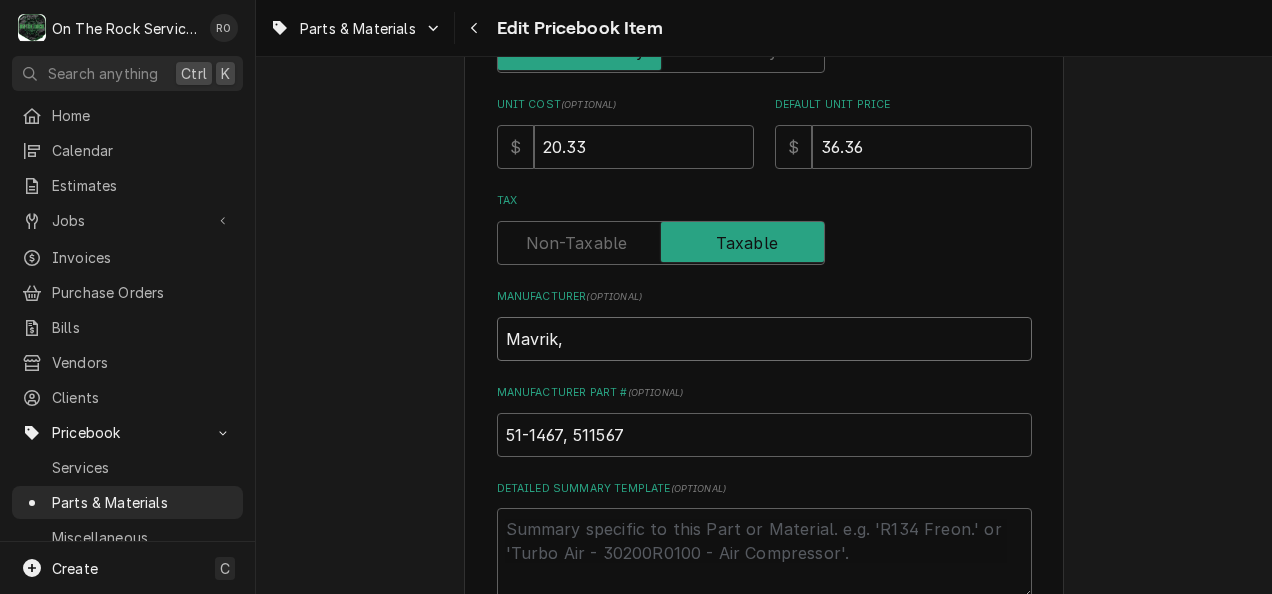 type on "x" 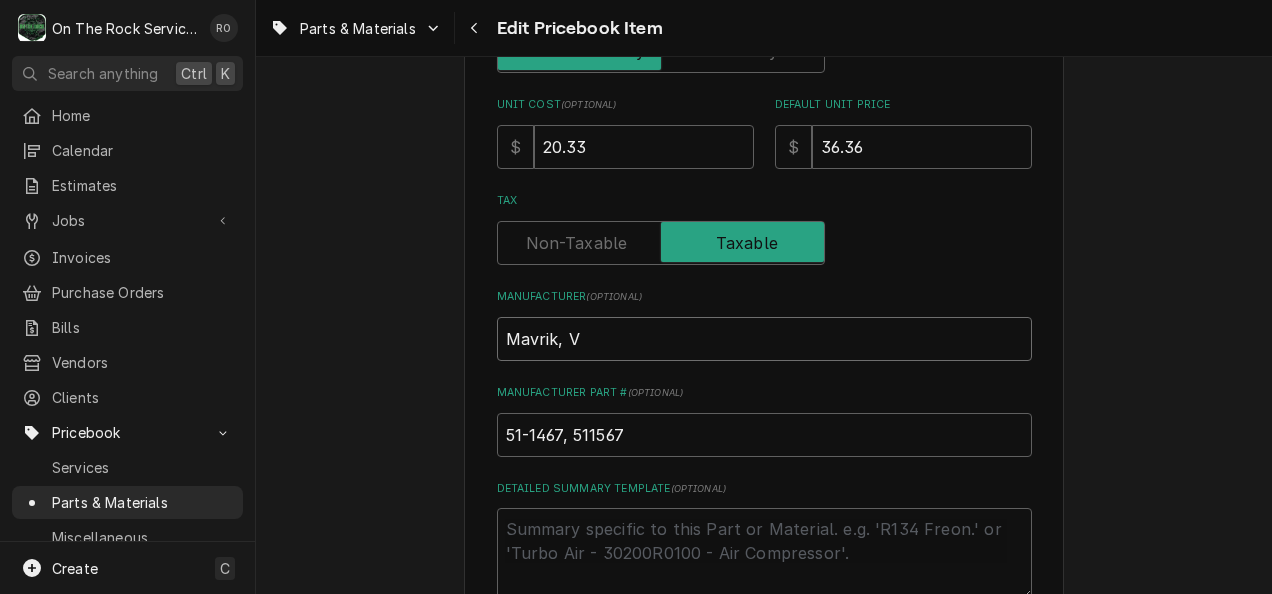 type on "x" 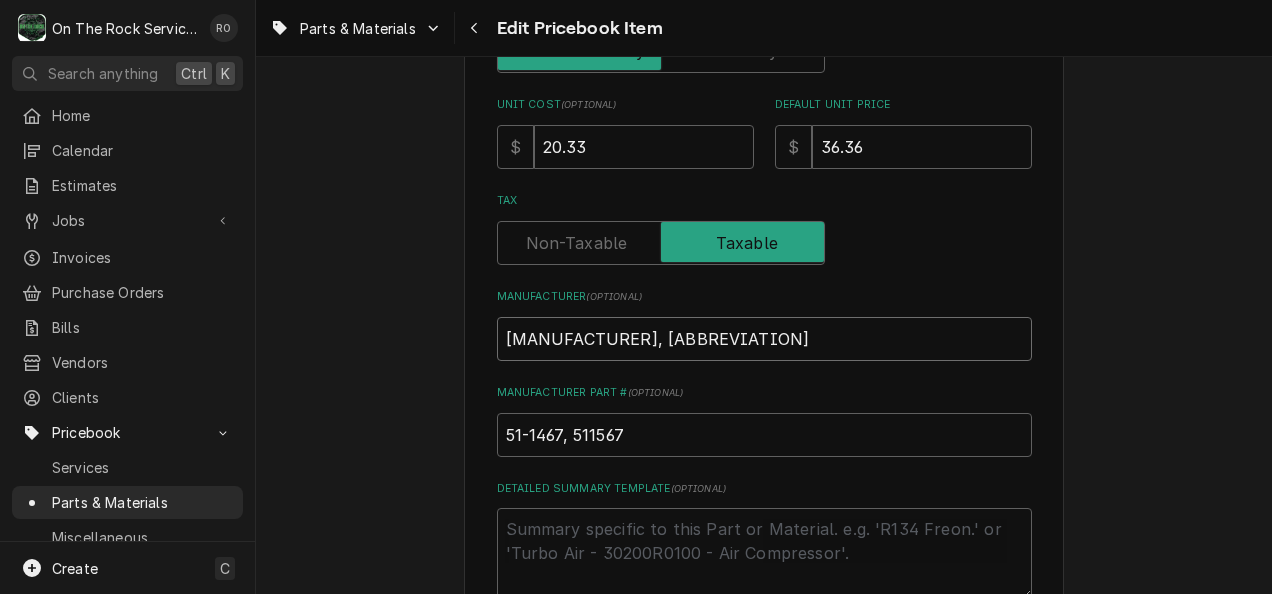 type on "x" 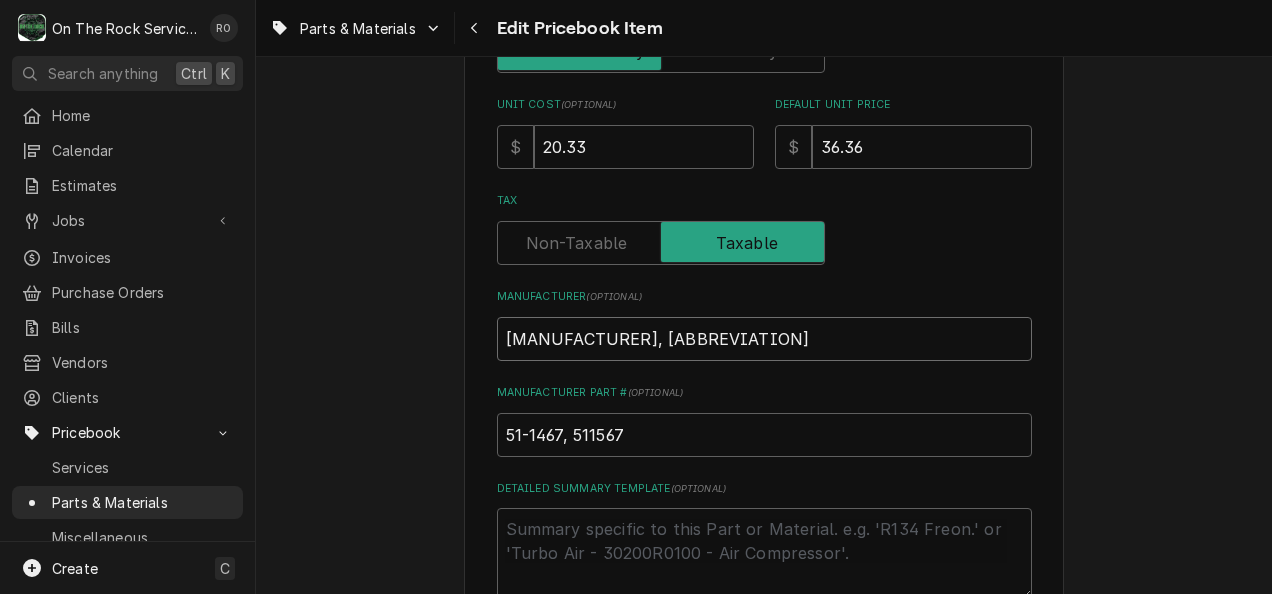 type on "Mavrik, V" 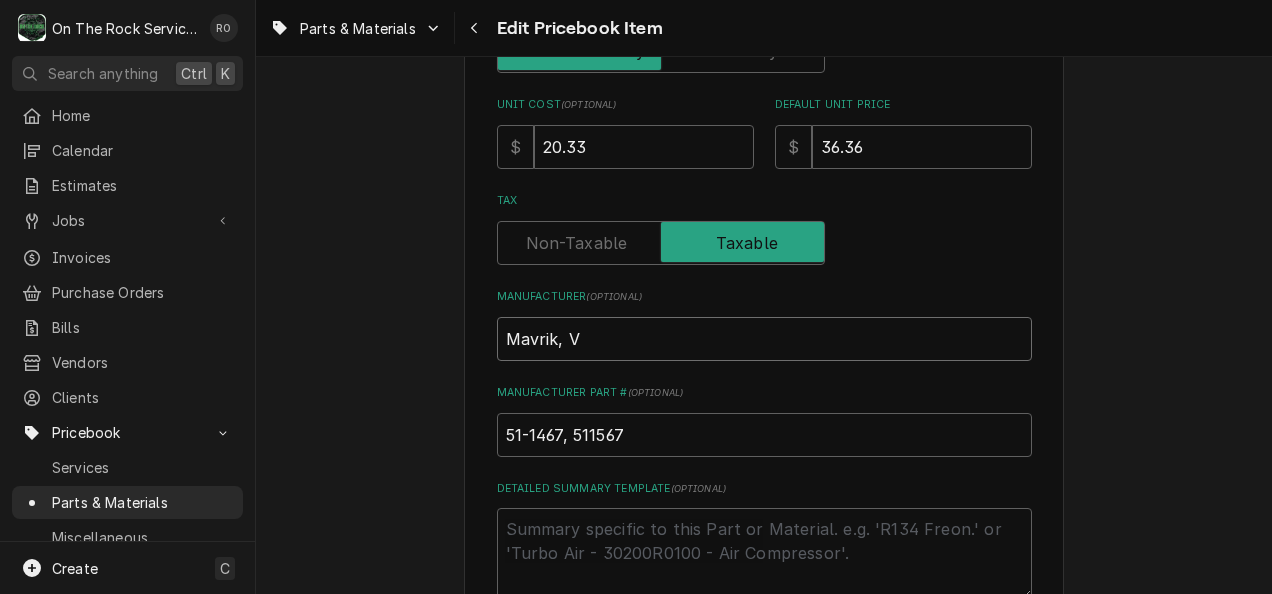 type on "x" 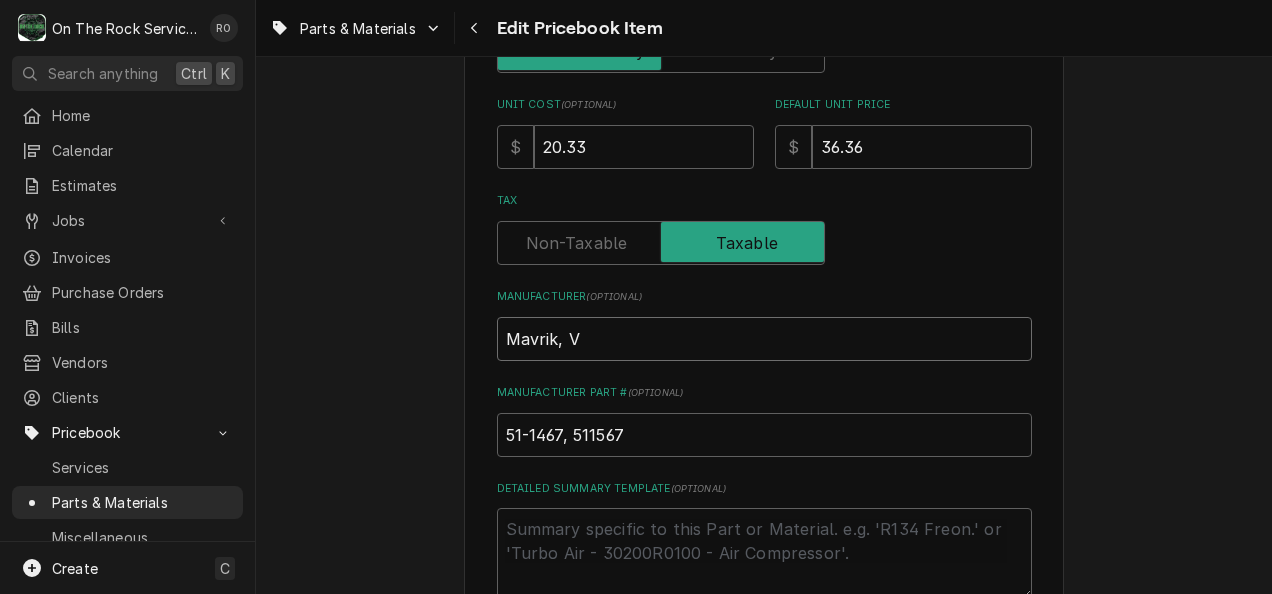 type on "Mavrik, Va" 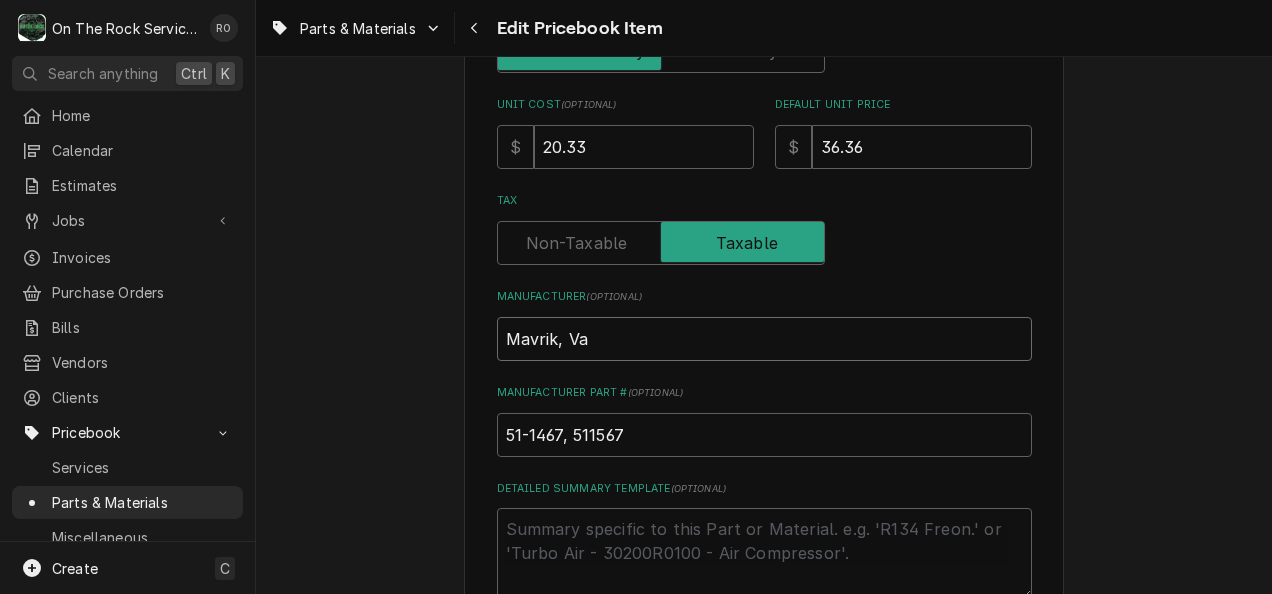 type on "x" 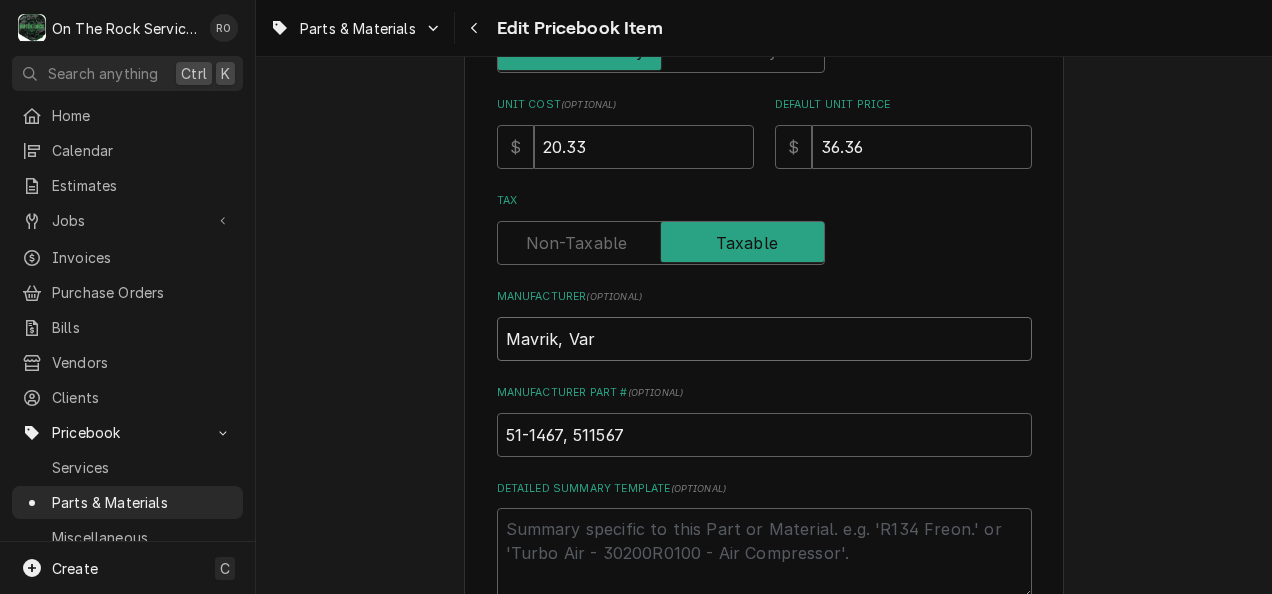 type on "x" 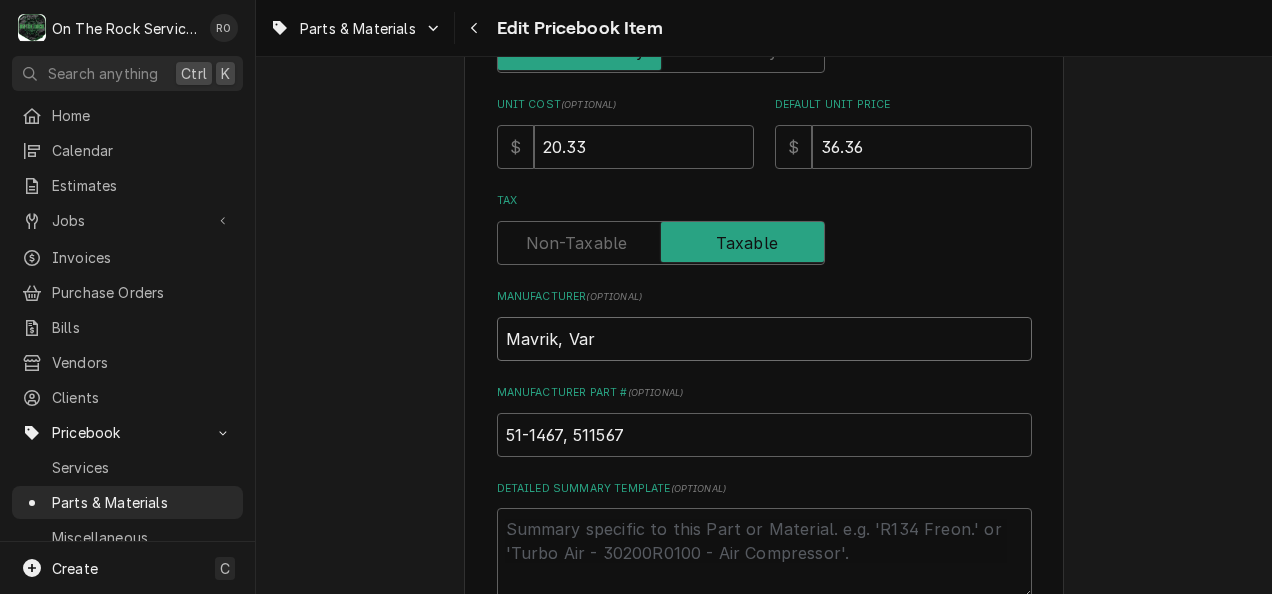 type on "Mavrik, Vari" 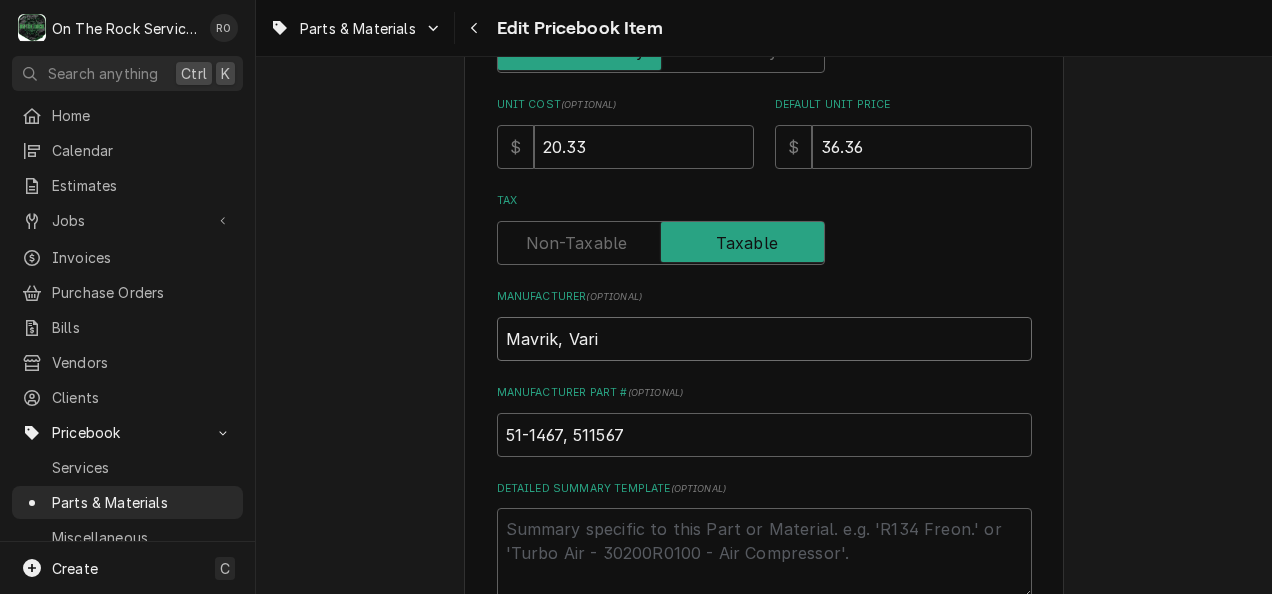 type on "x" 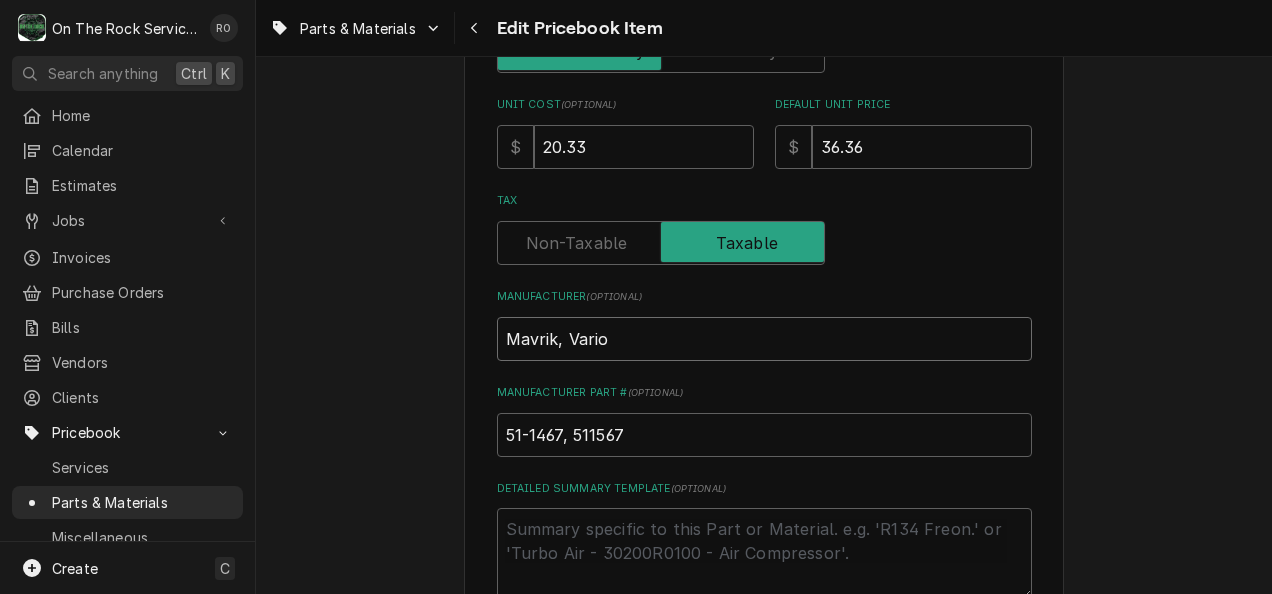 type on "Mavrik, Variou" 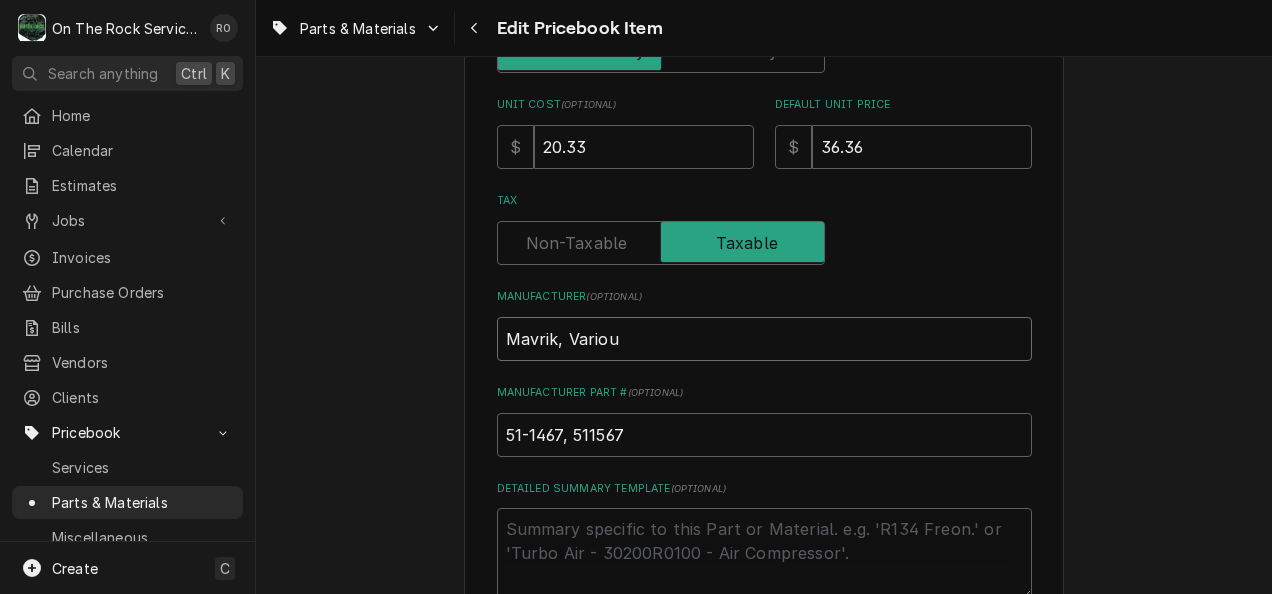 type on "x" 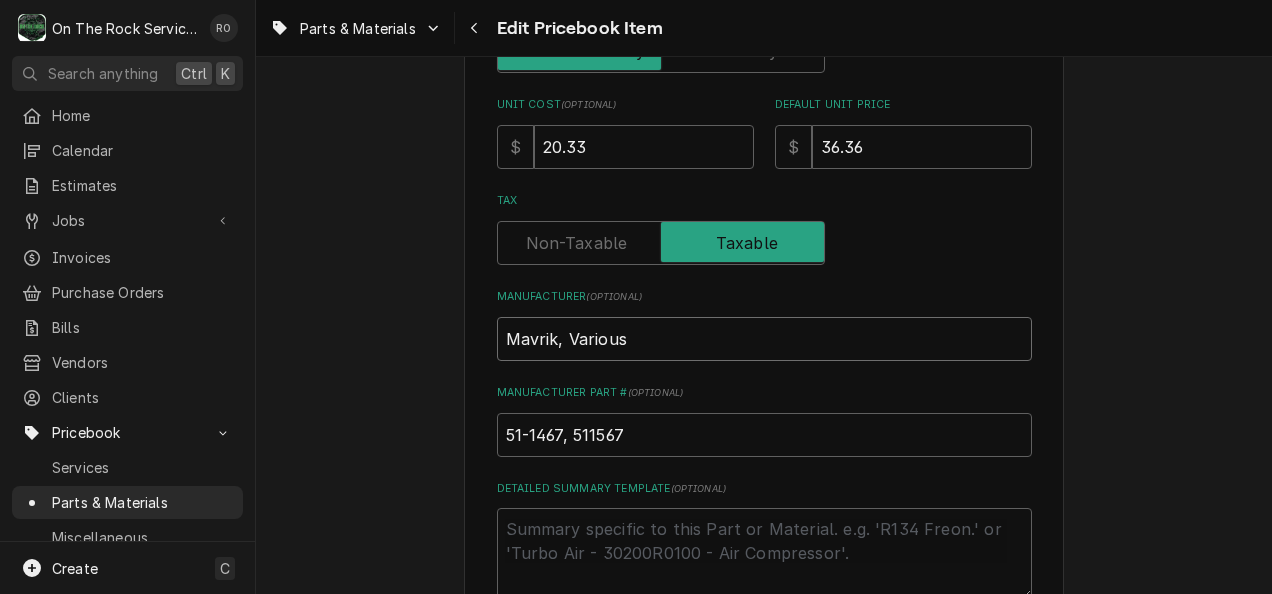 type on "Mavrik, Various" 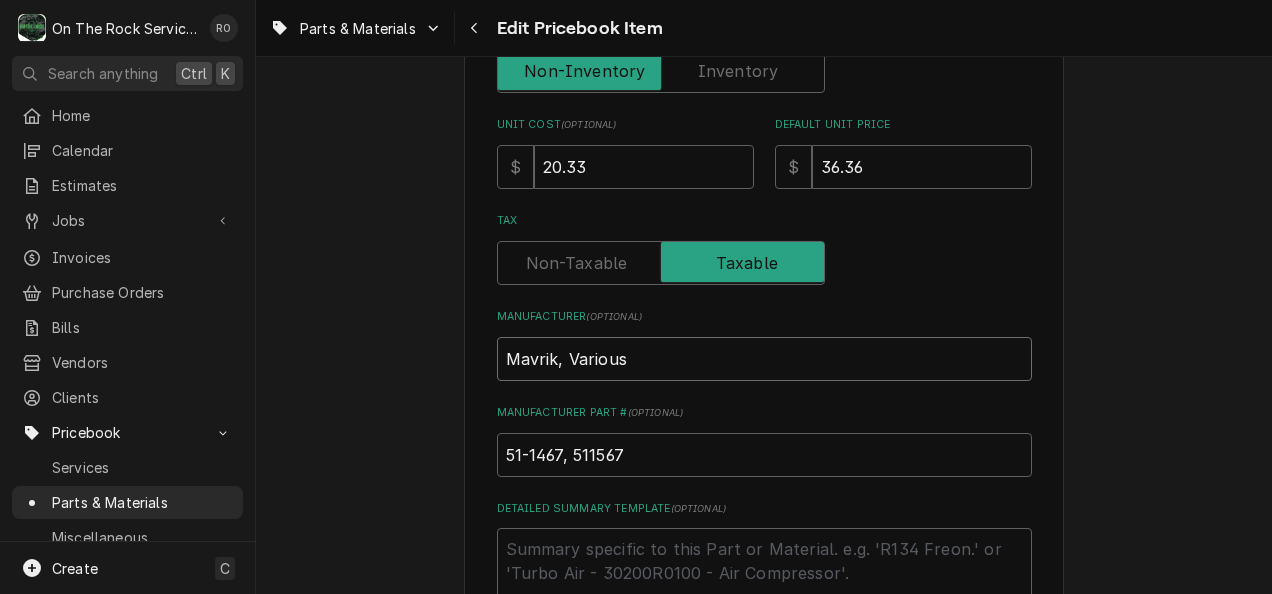 scroll, scrollTop: 548, scrollLeft: 0, axis: vertical 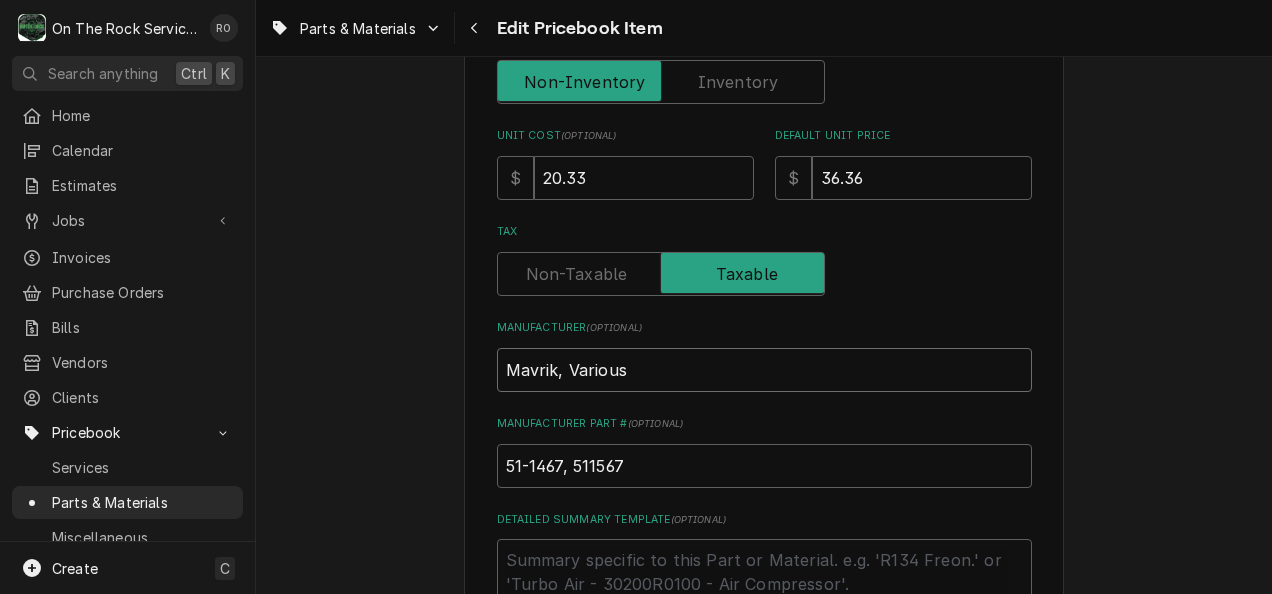 type on "Mavrik, Various" 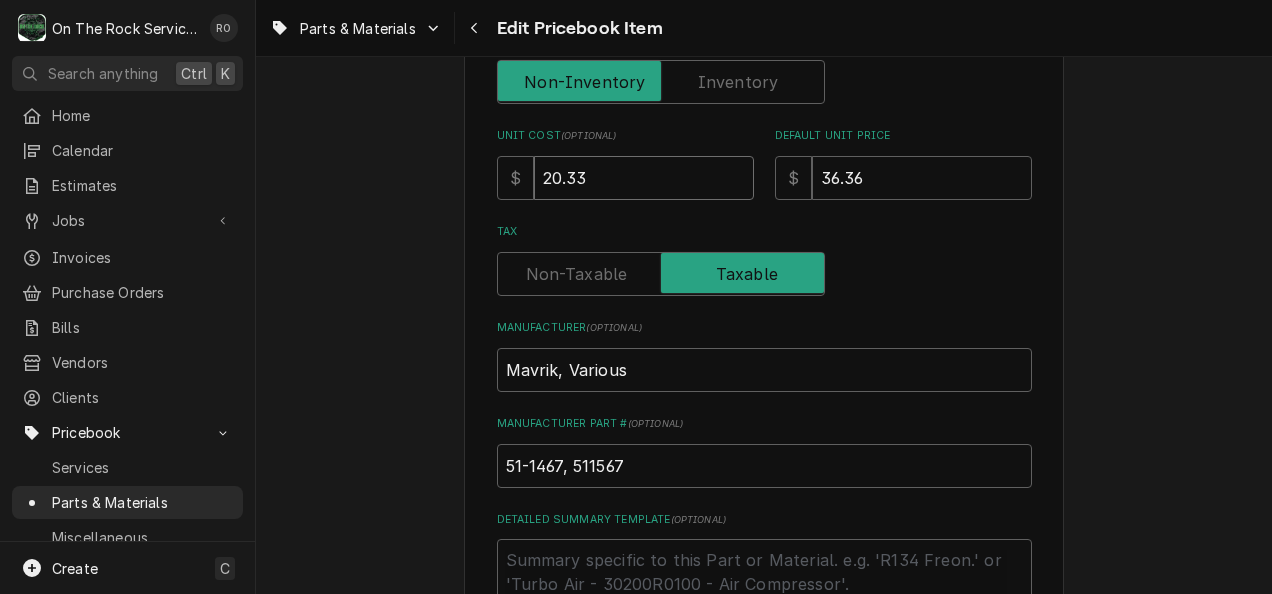 drag, startPoint x: 647, startPoint y: 190, endPoint x: 367, endPoint y: 146, distance: 283.43607 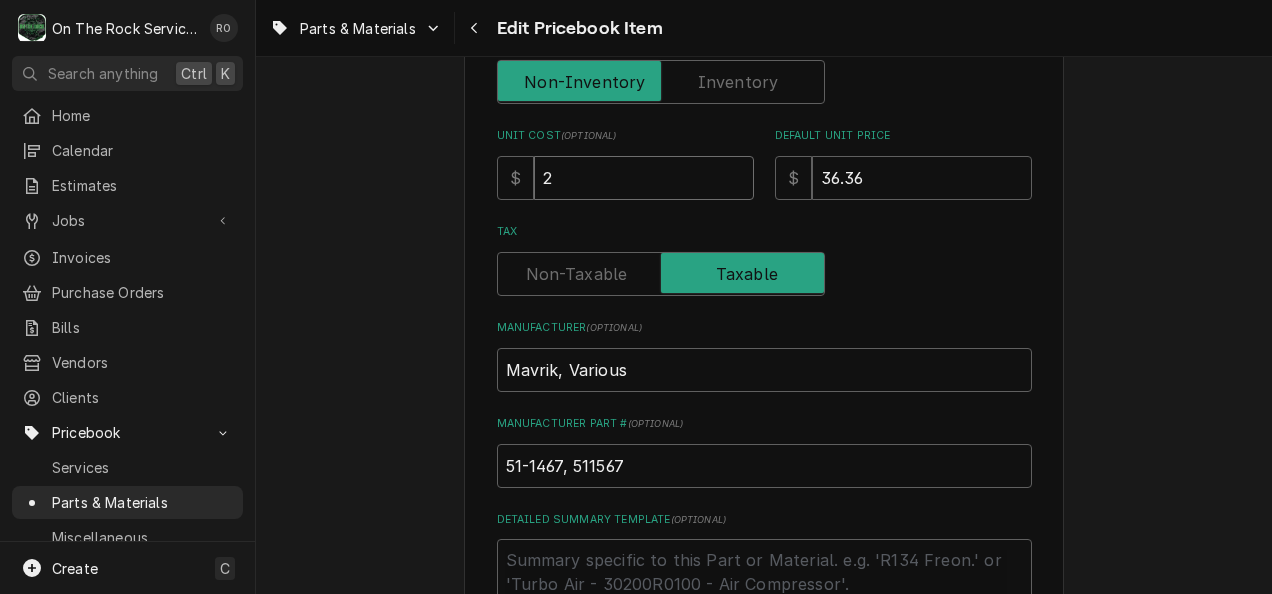type on "x" 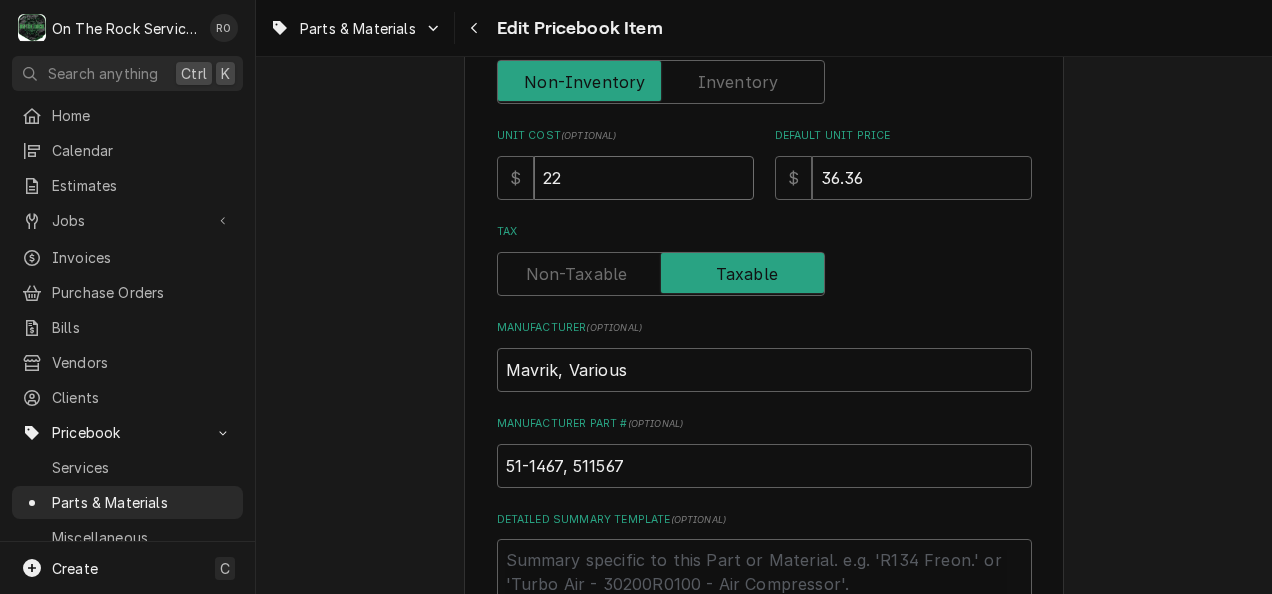 type on "x" 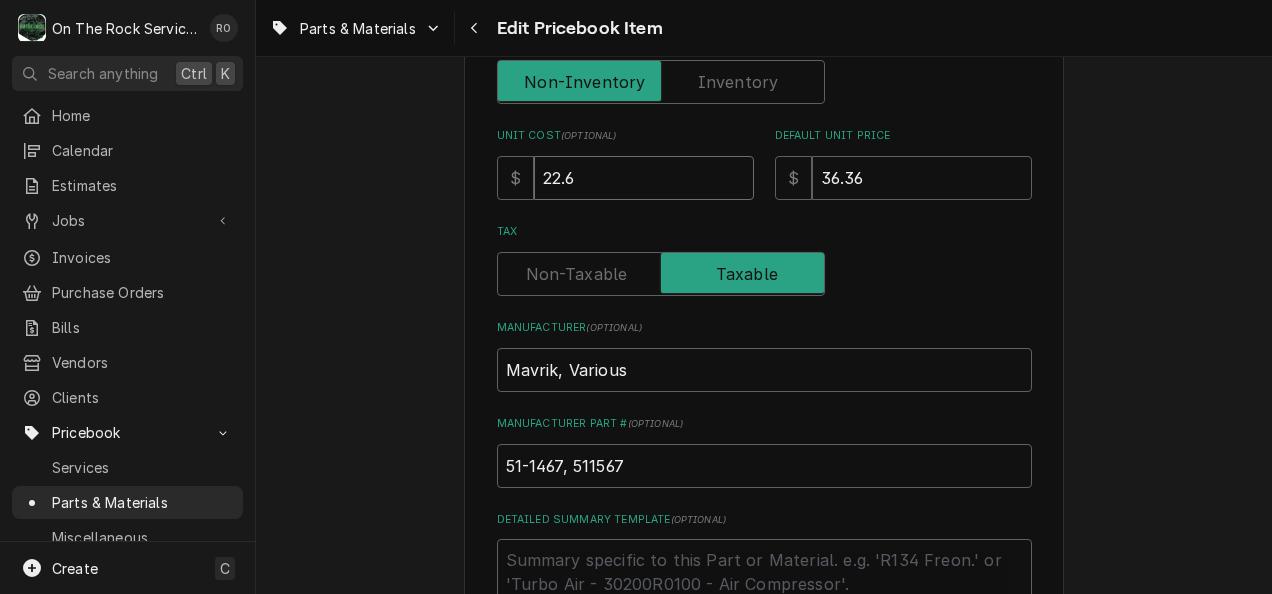 type on "x" 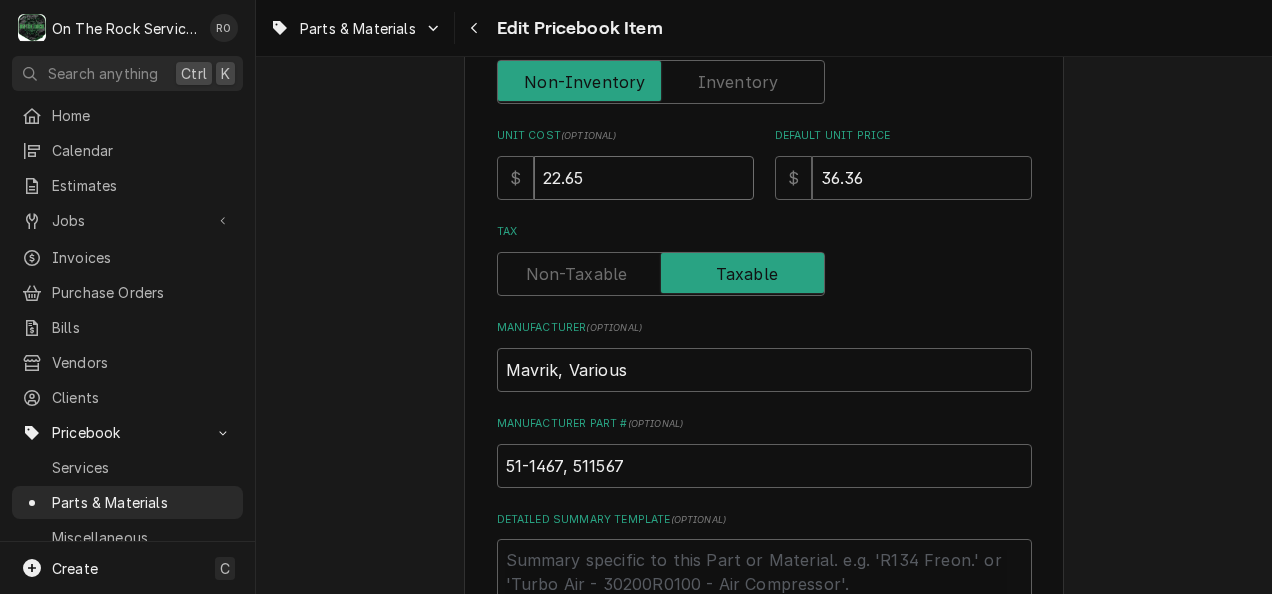 type on "22.65" 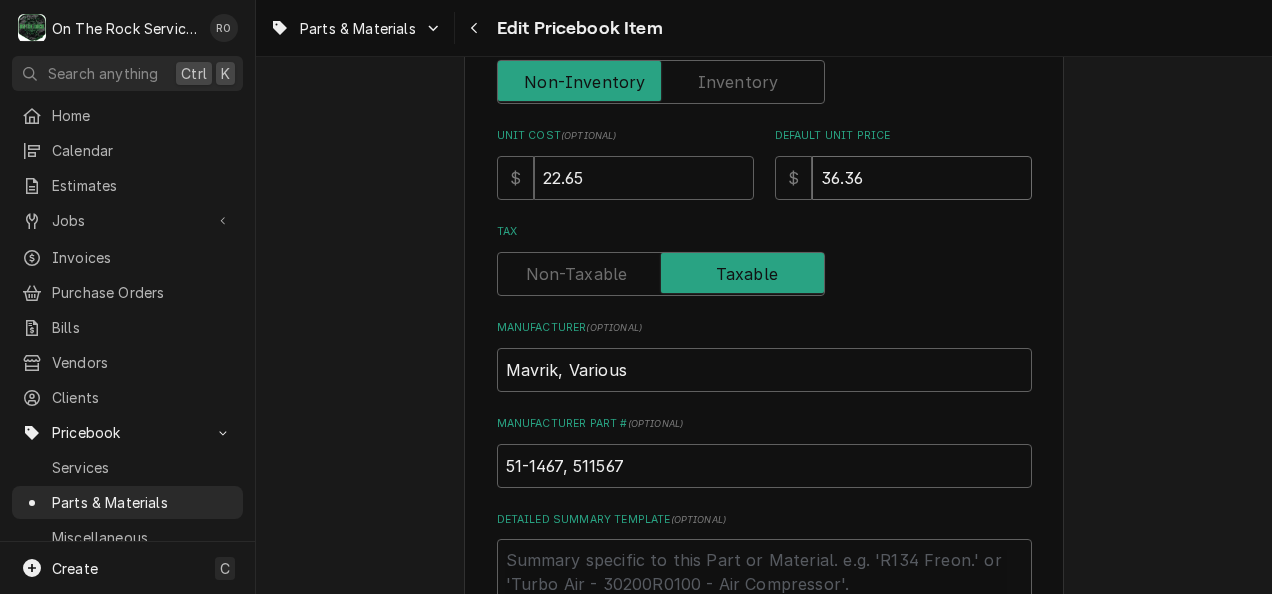 type on "x" 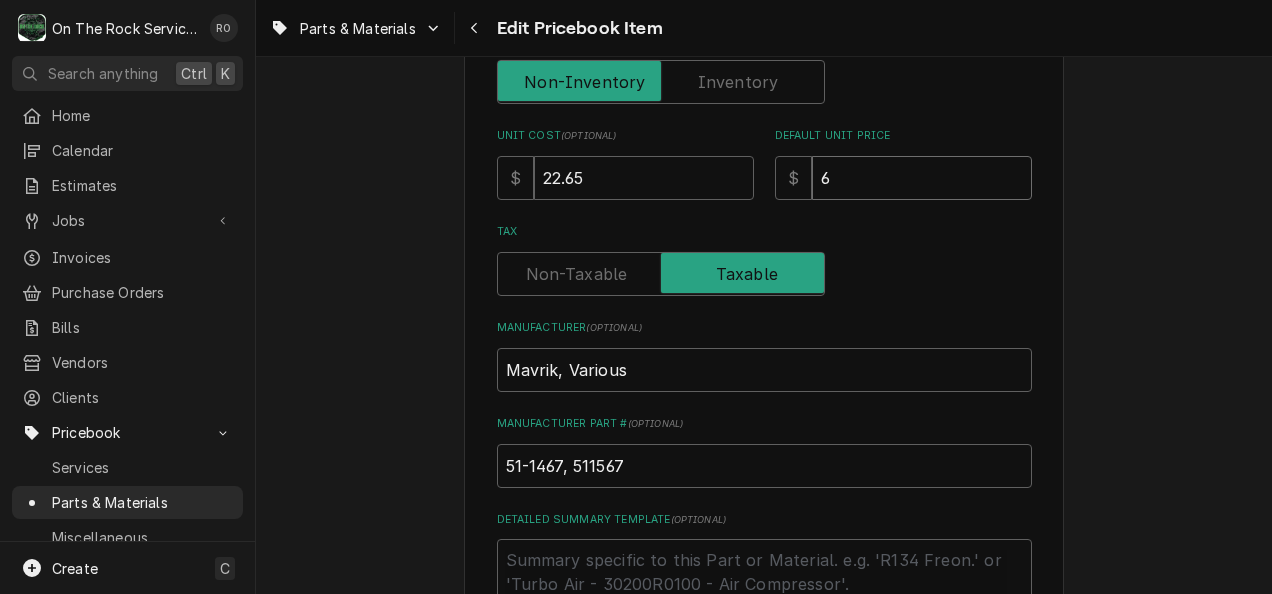 type on "67" 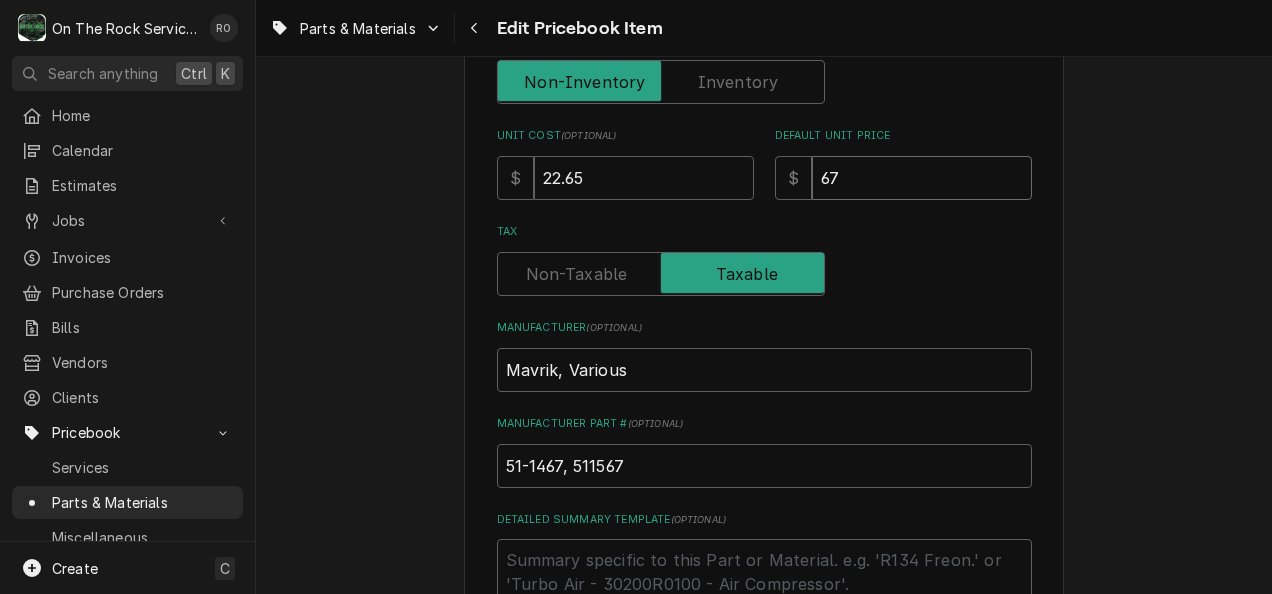 type on "x" 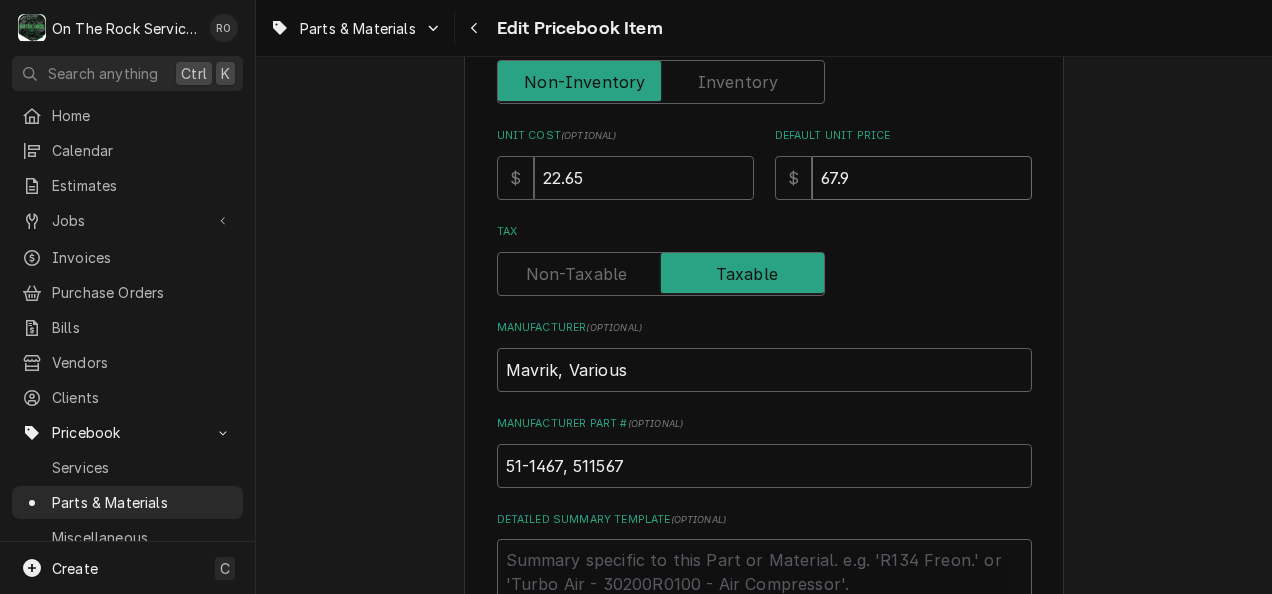 type on "x" 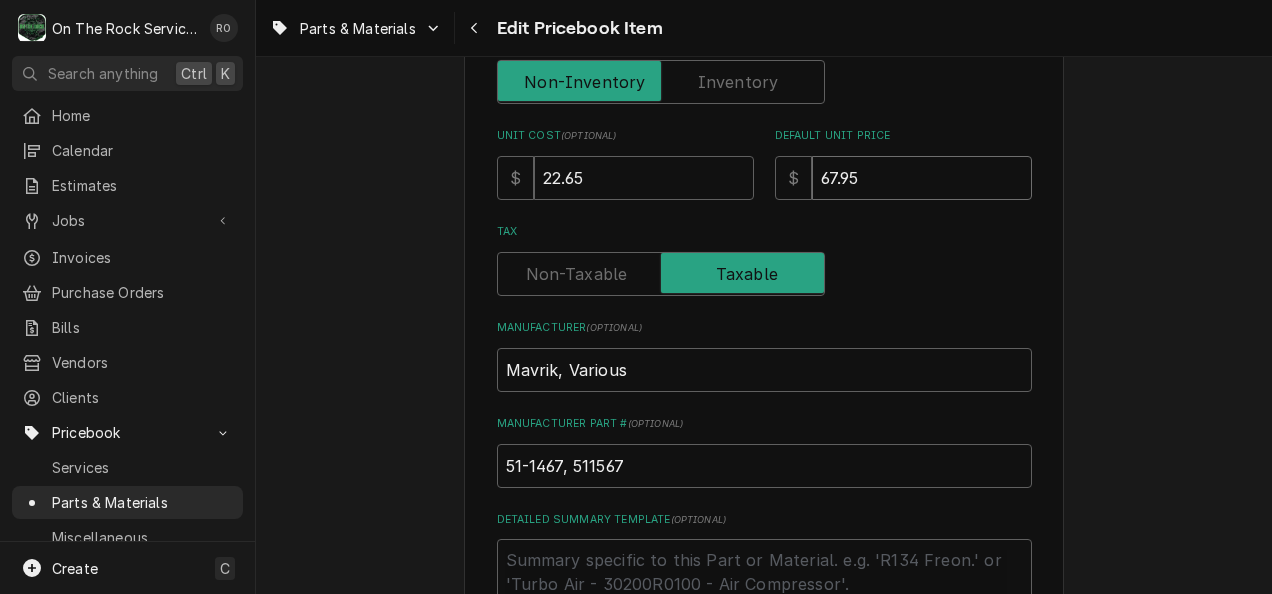type on "67.95" 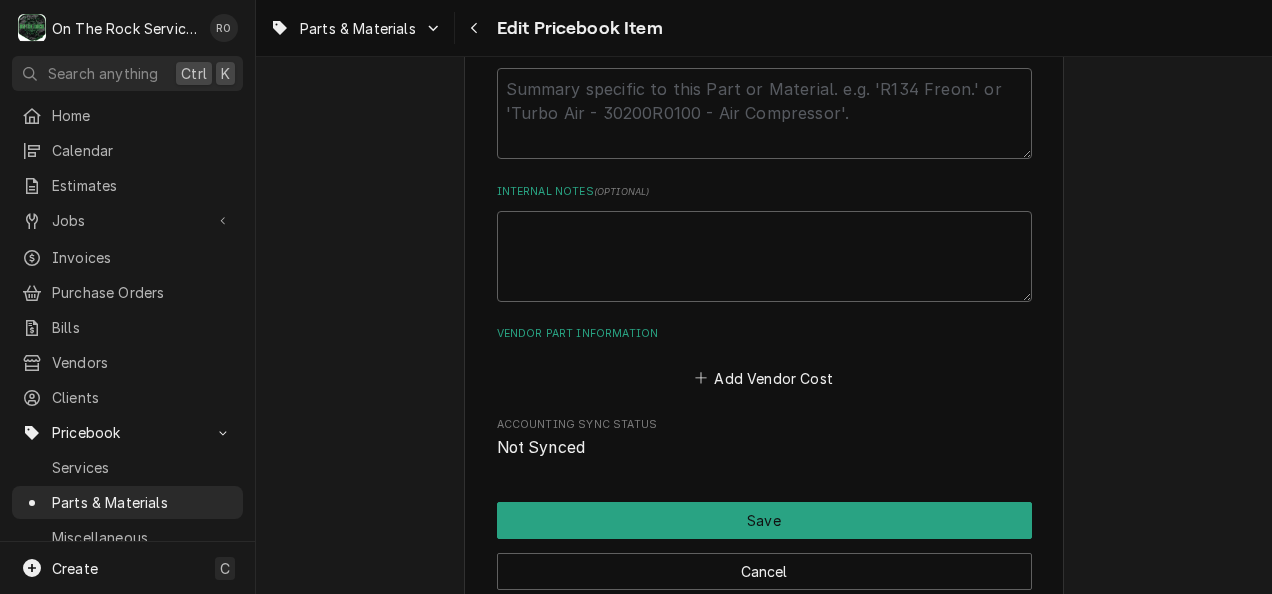 scroll, scrollTop: 1151, scrollLeft: 0, axis: vertical 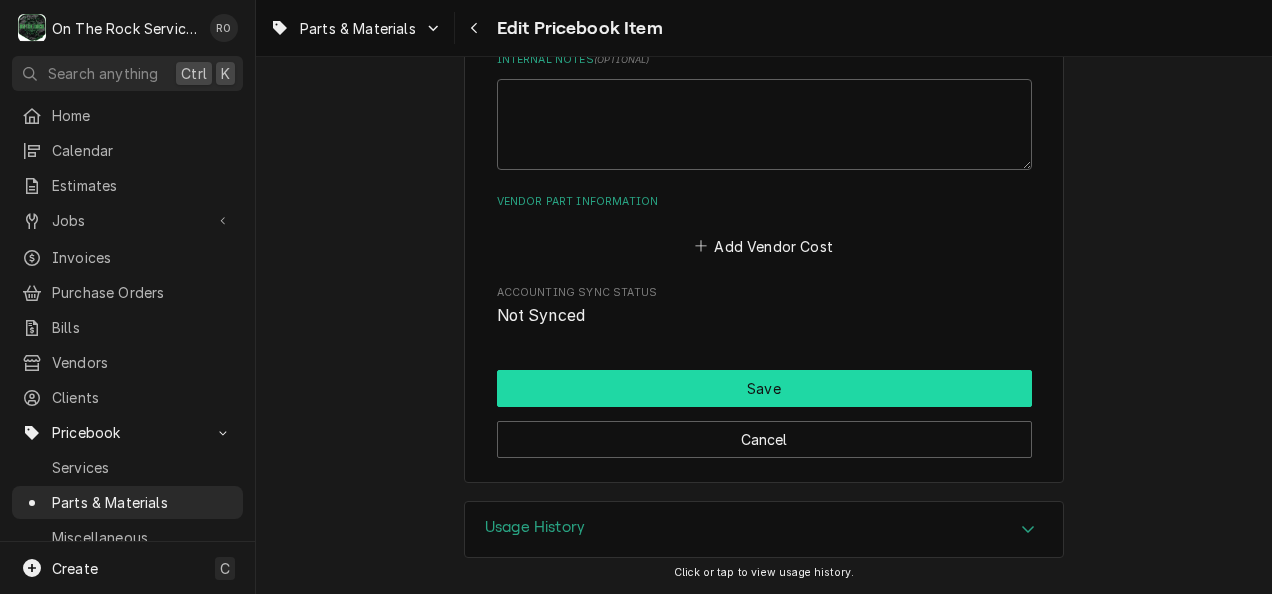 click on "Save" at bounding box center (764, 388) 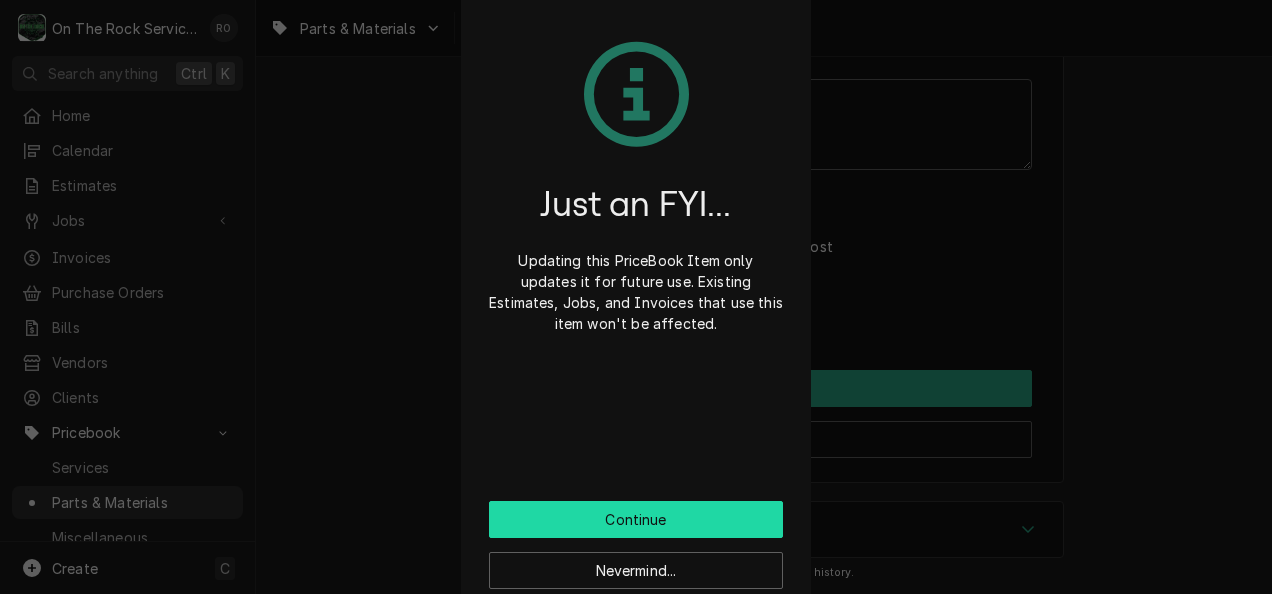 click on "Continue" at bounding box center (636, 519) 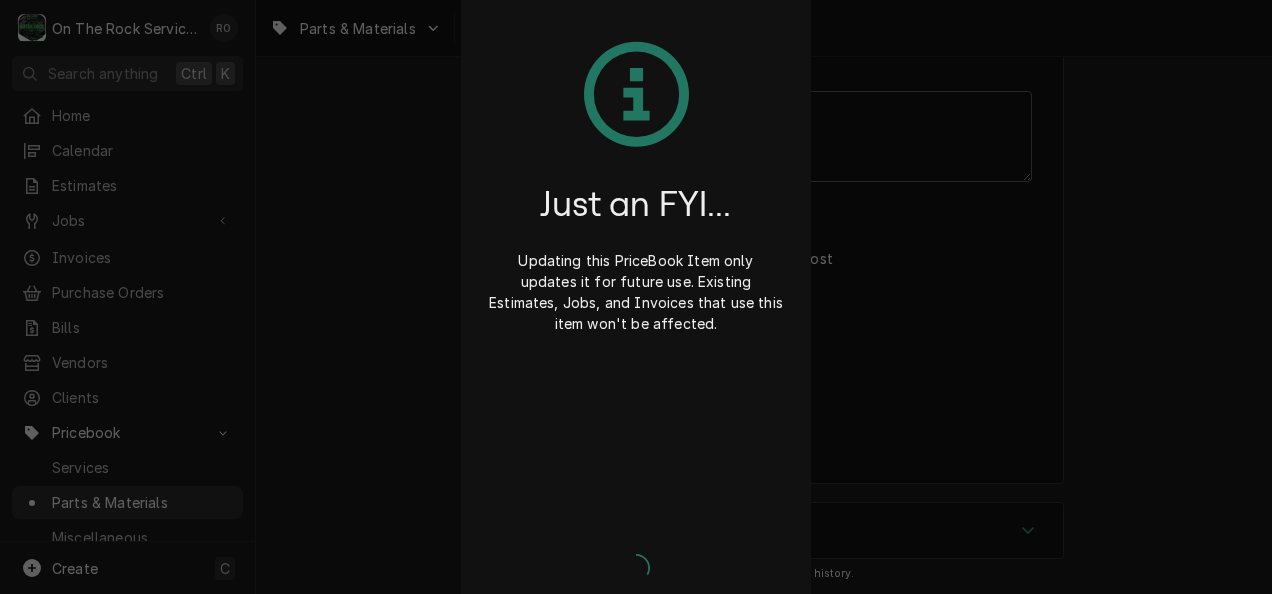 type on "x" 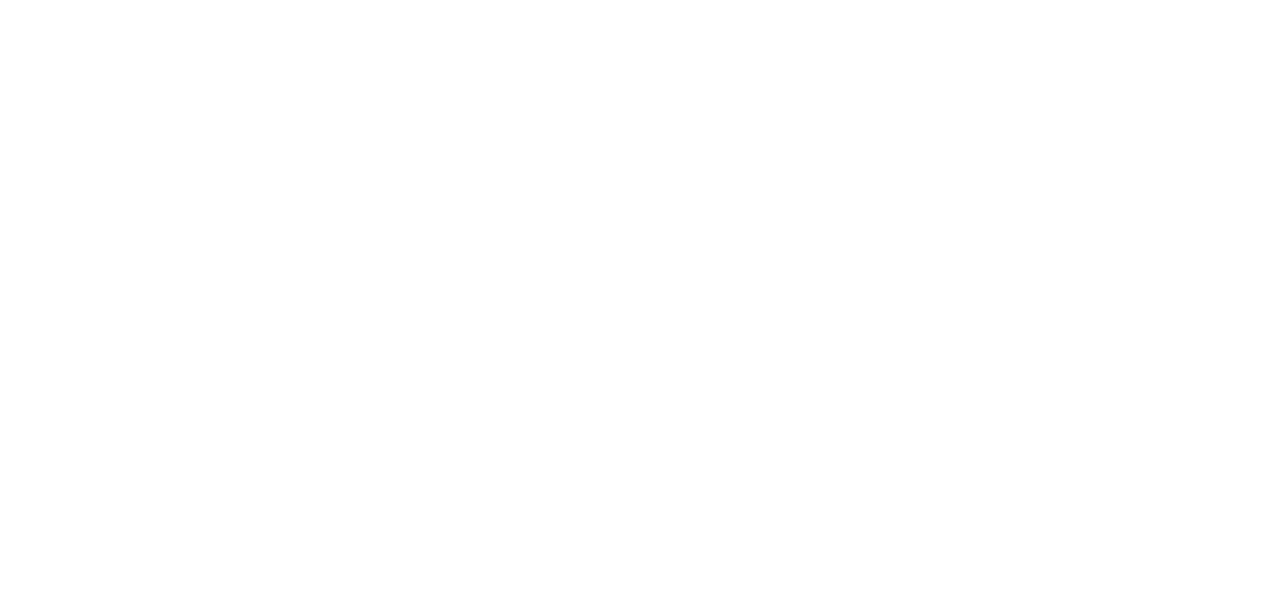 scroll, scrollTop: 0, scrollLeft: 0, axis: both 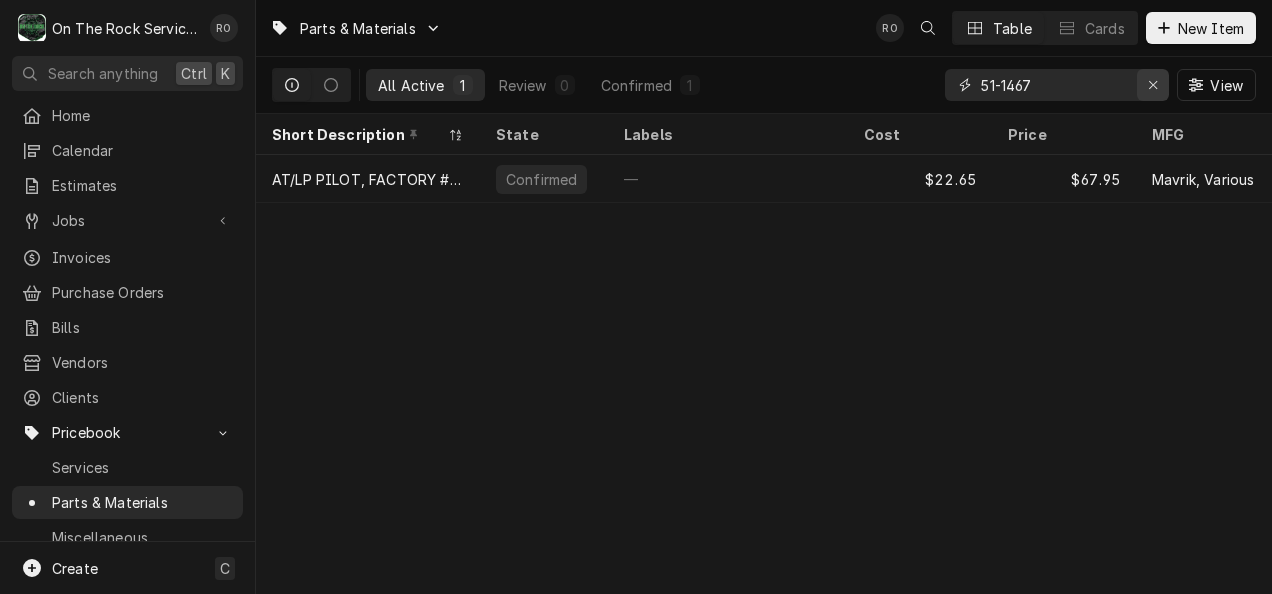 click 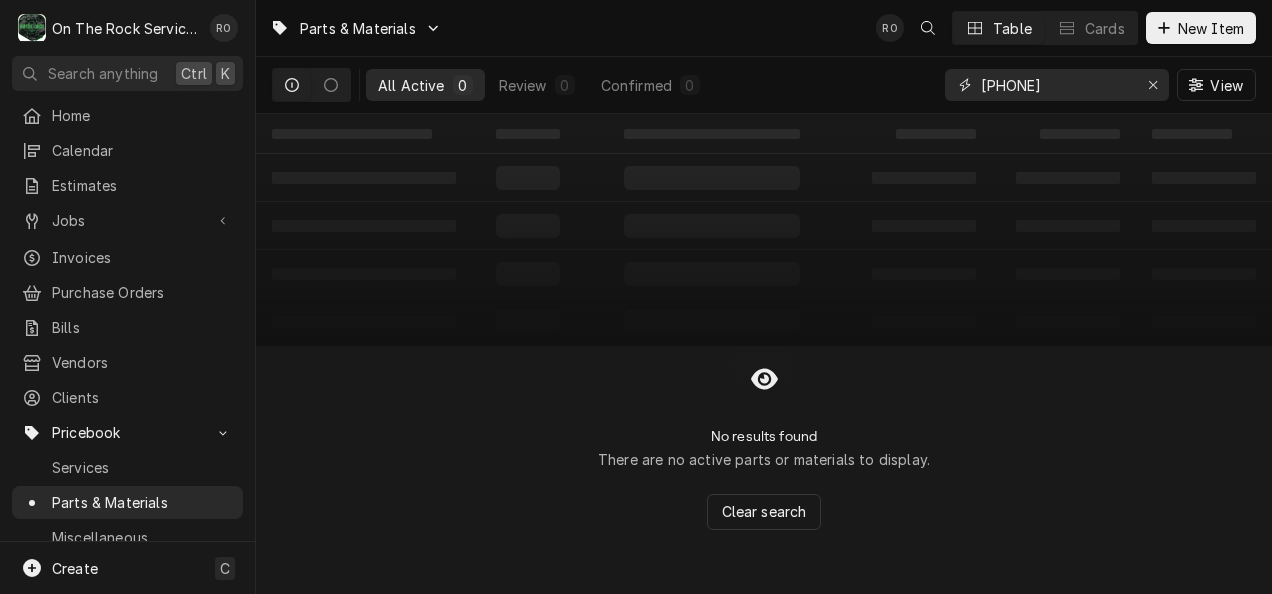 click on "[PHONE]" at bounding box center (1056, 85) 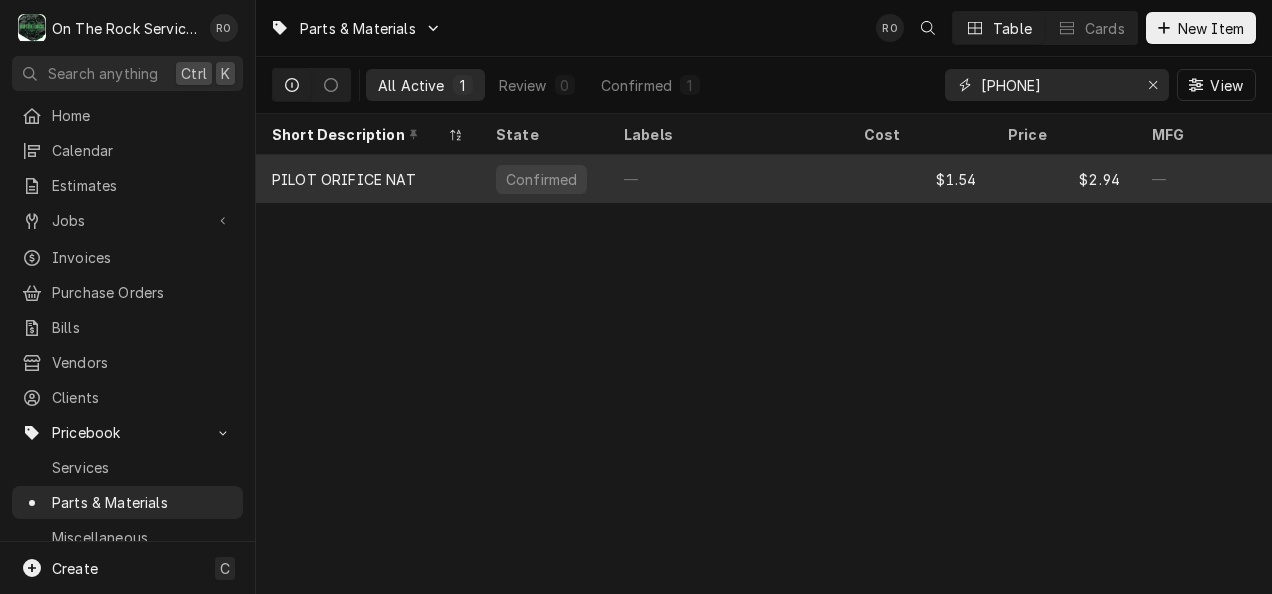 type on "[PHONE]" 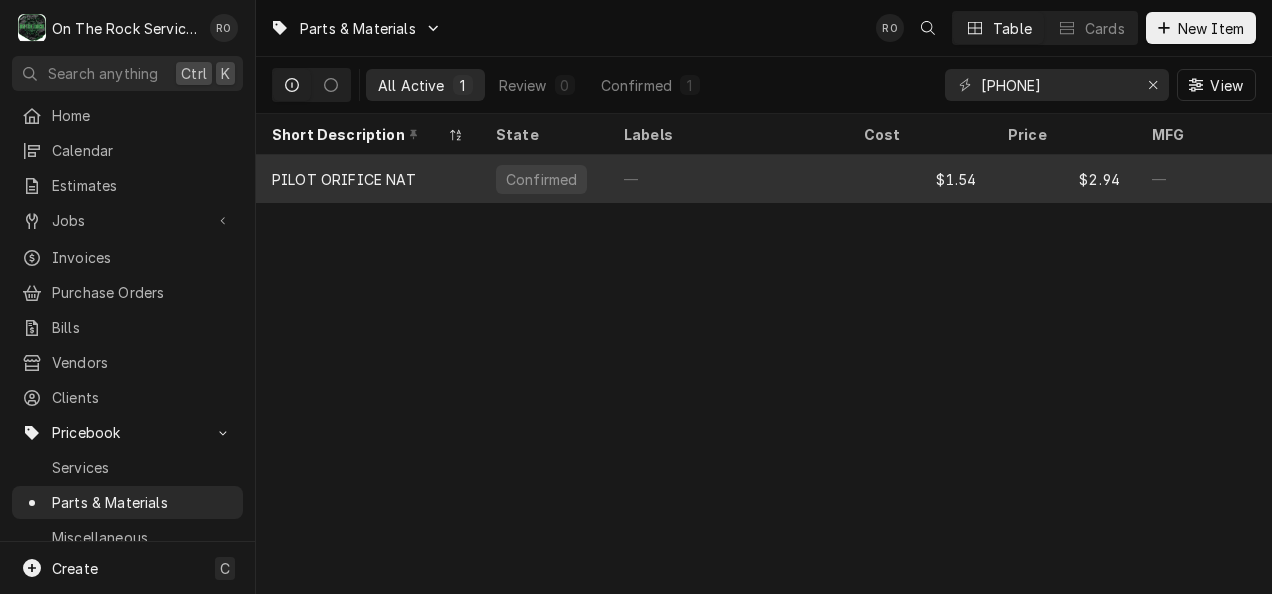 click on "Confirmed" at bounding box center [541, 179] 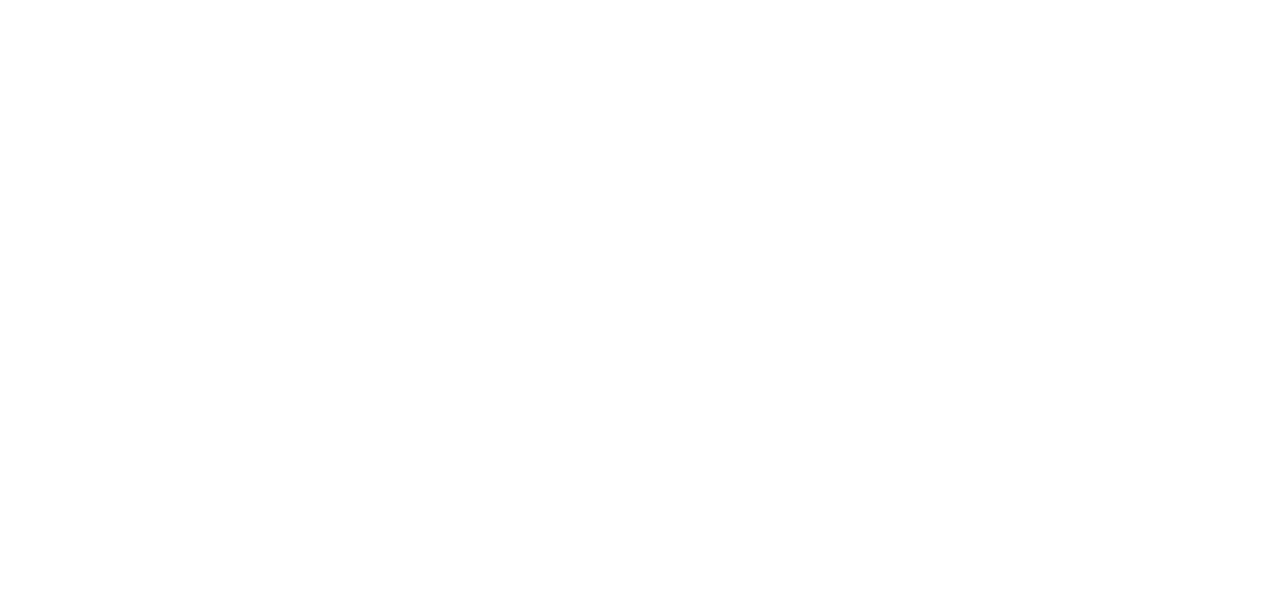 scroll, scrollTop: 0, scrollLeft: 0, axis: both 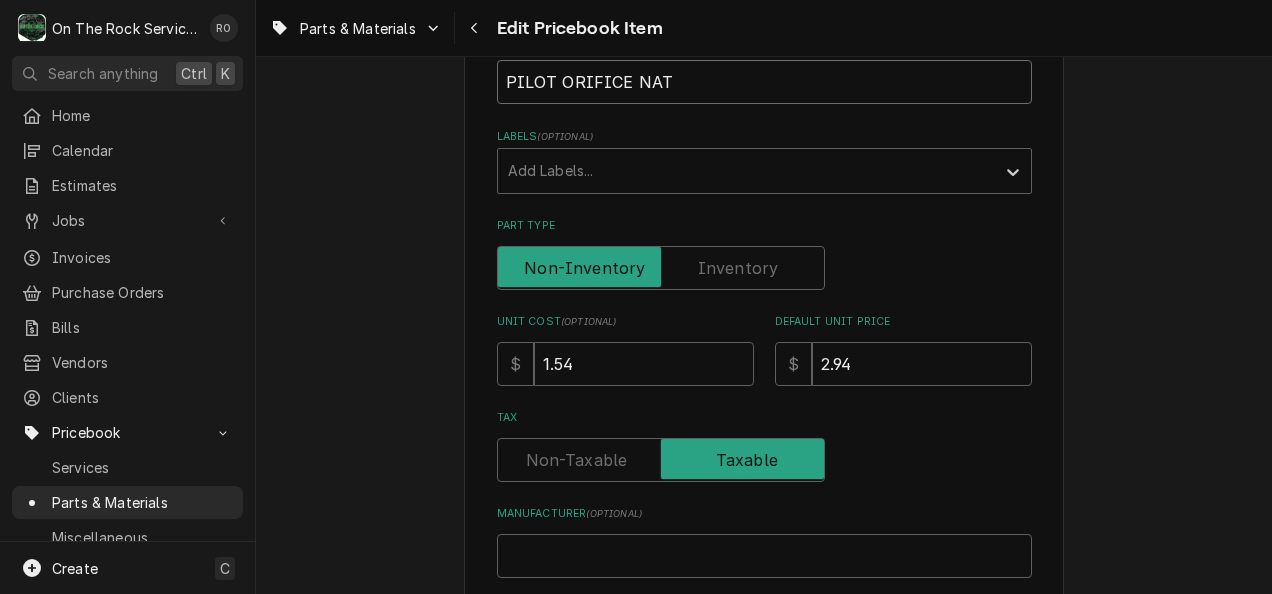 drag, startPoint x: 730, startPoint y: 90, endPoint x: 460, endPoint y: 61, distance: 271.55295 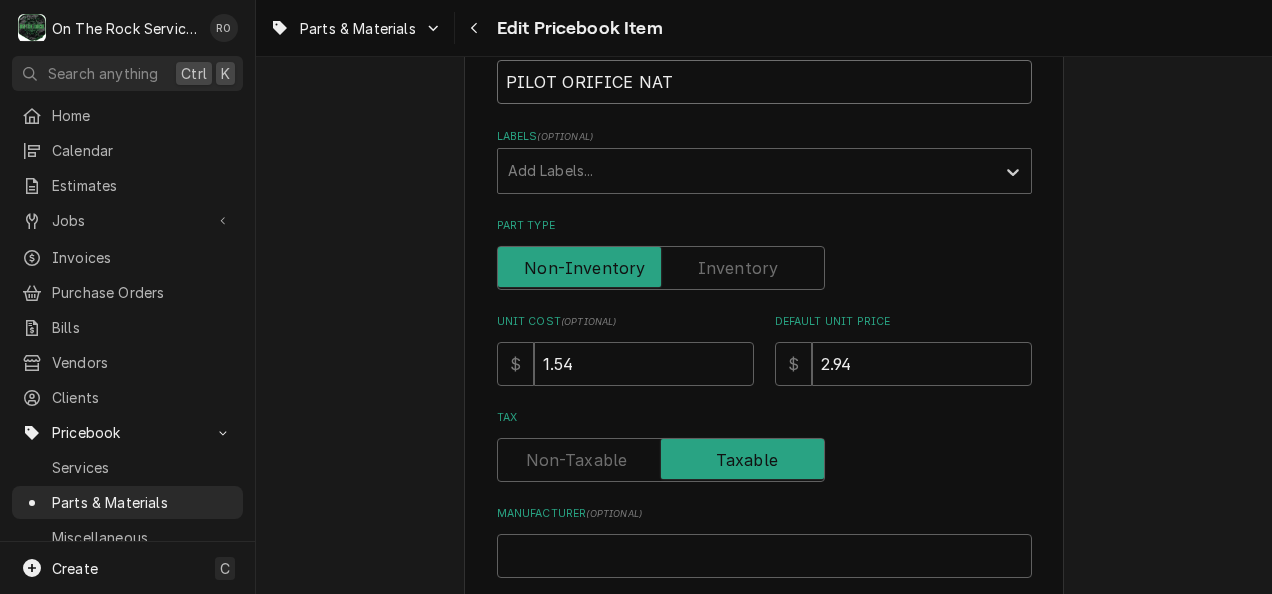 drag, startPoint x: 460, startPoint y: 61, endPoint x: 888, endPoint y: 78, distance: 428.3375 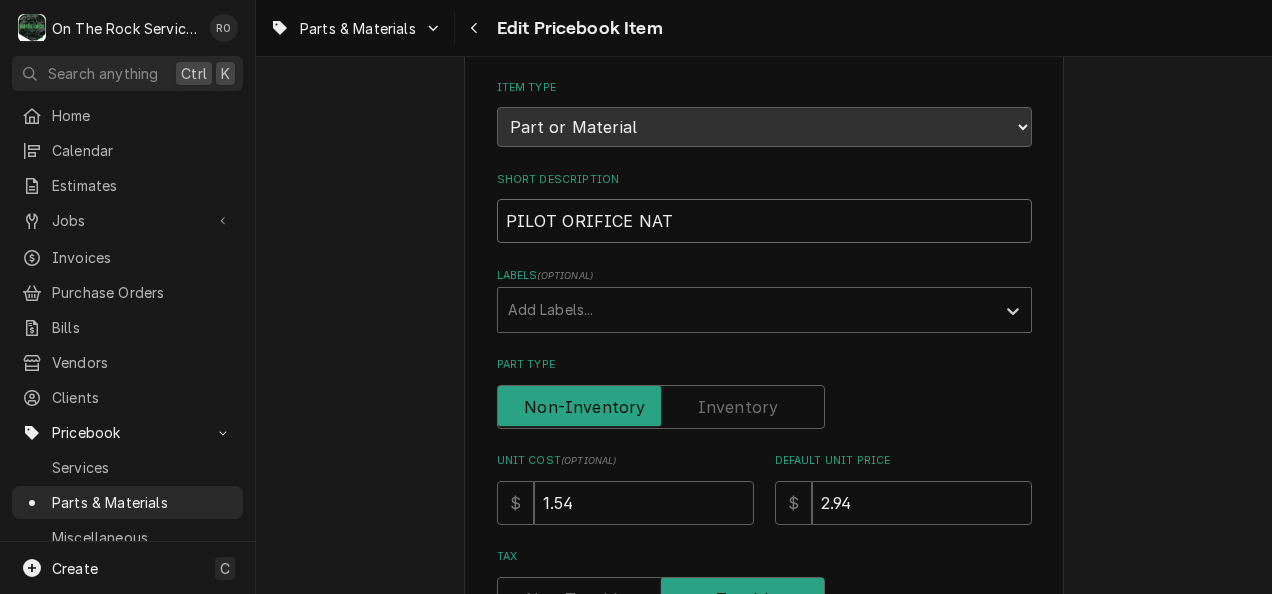 drag, startPoint x: 496, startPoint y: 80, endPoint x: 713, endPoint y: 59, distance: 218.01376 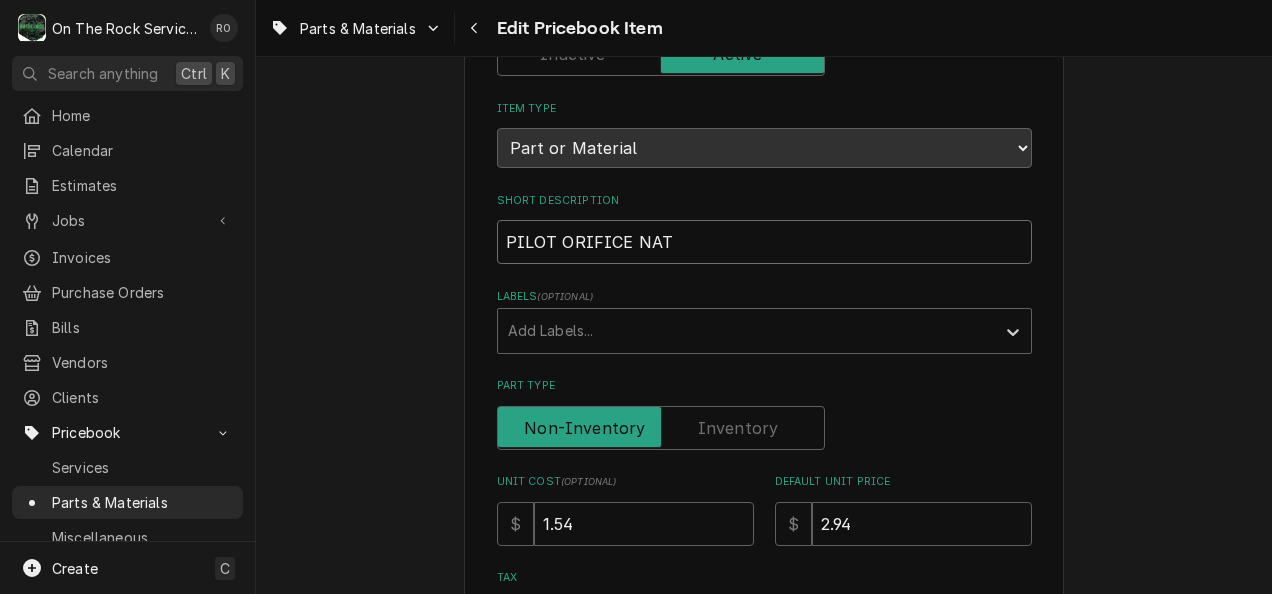 paste on "1/4 in Natural Gas Pilot Orifice" 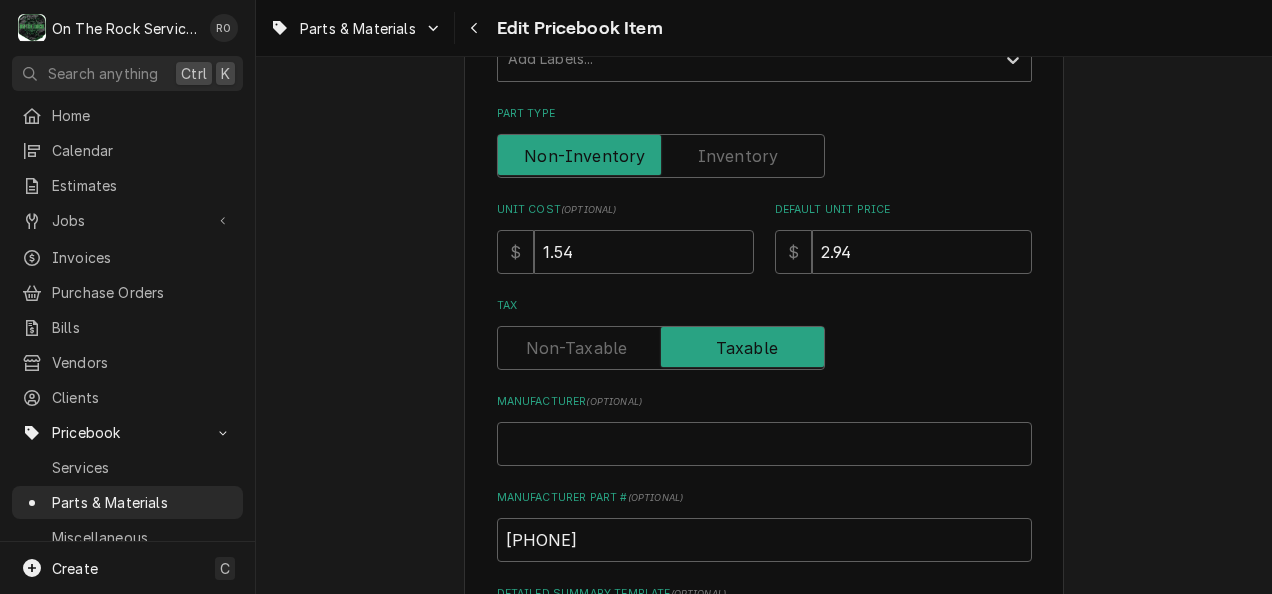 scroll, scrollTop: 477, scrollLeft: 0, axis: vertical 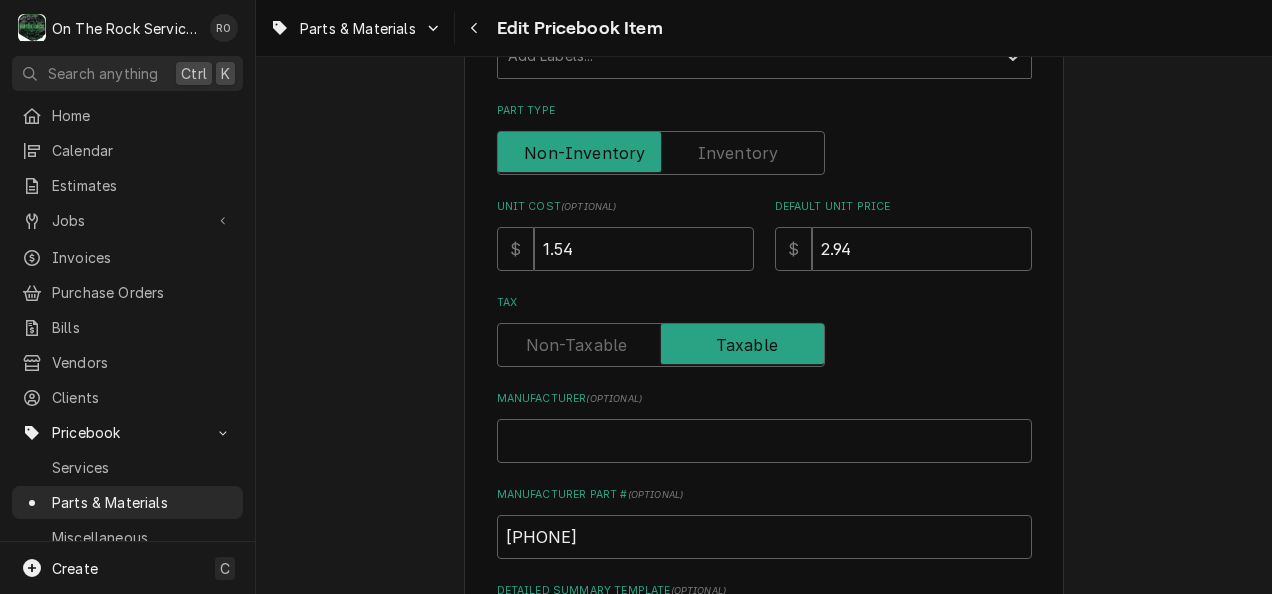 type on "1/4 in Natural Gas Pilot Orifice" 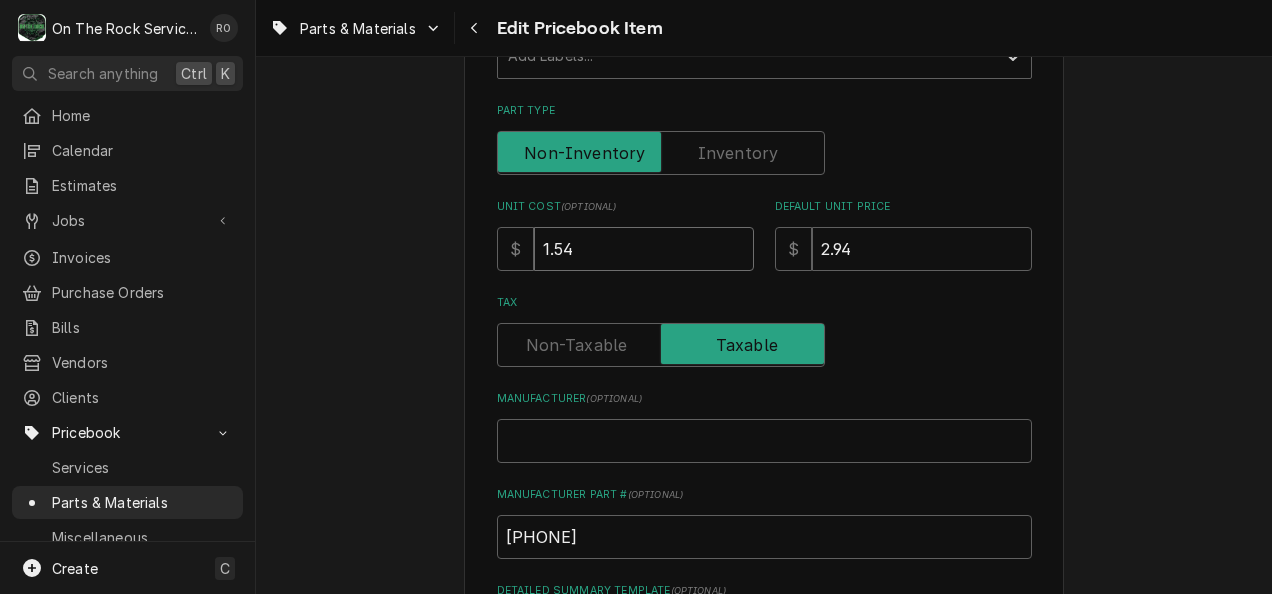 click on "1.54" at bounding box center [644, 249] 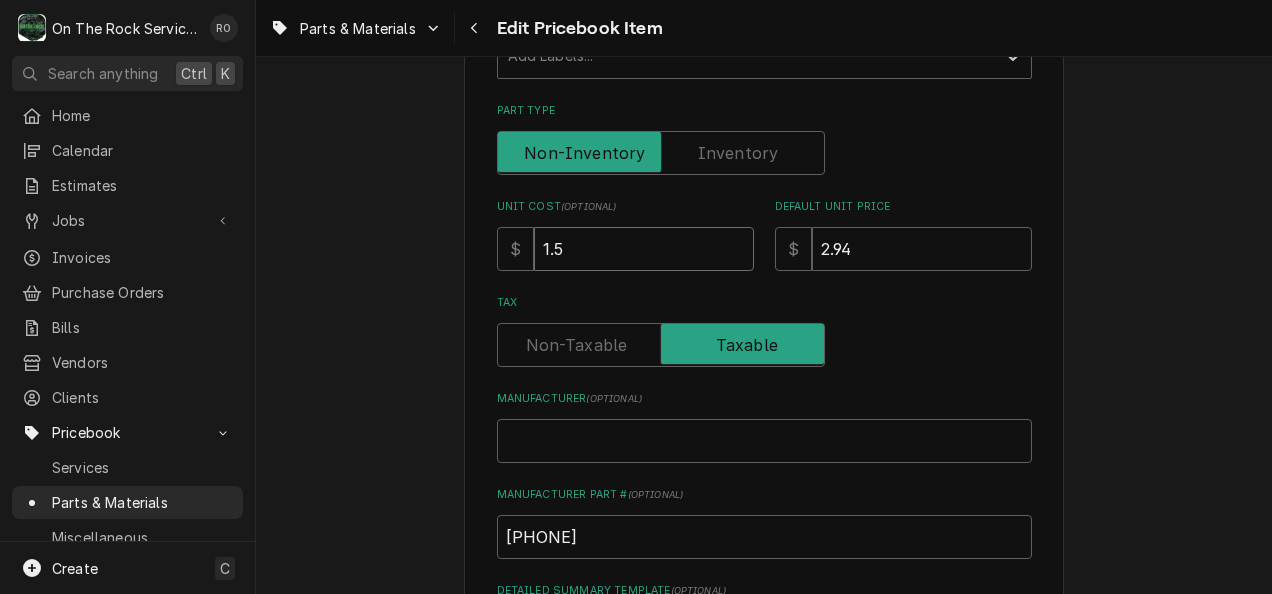 type on "x" 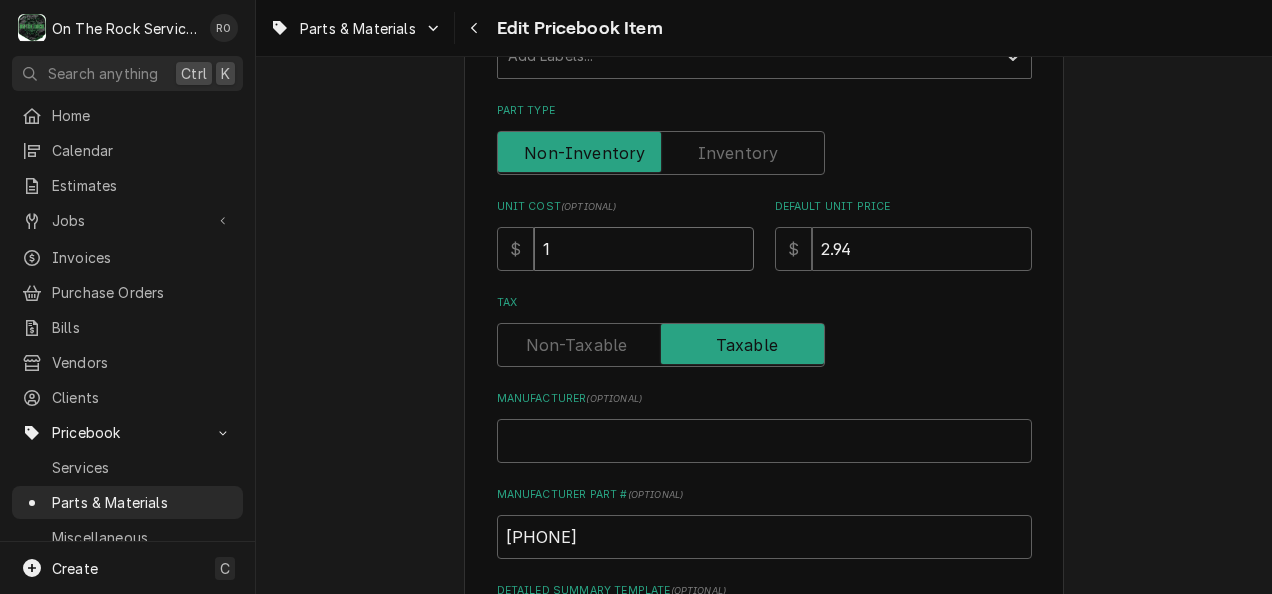 type on "x" 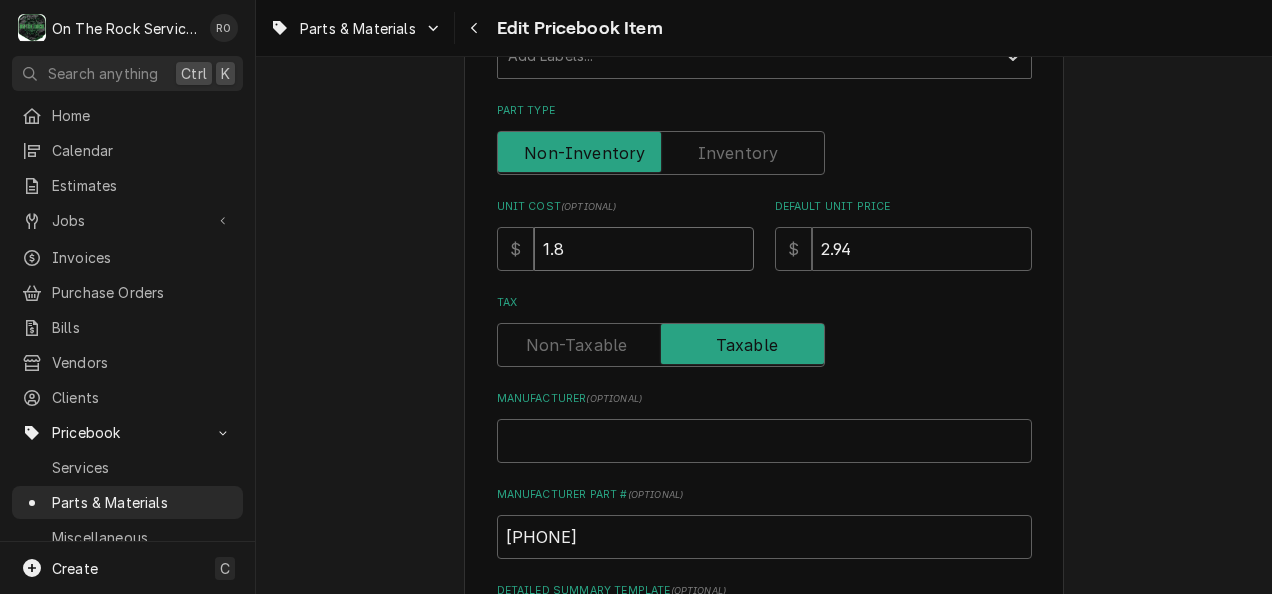 type on "x" 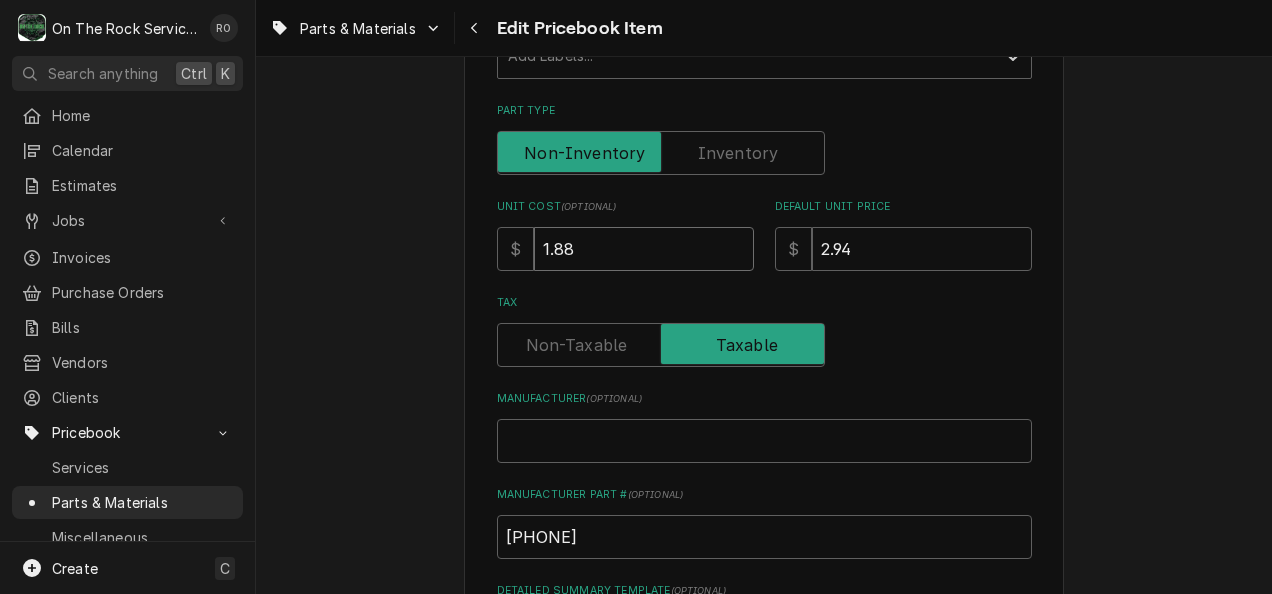 type on "1.88" 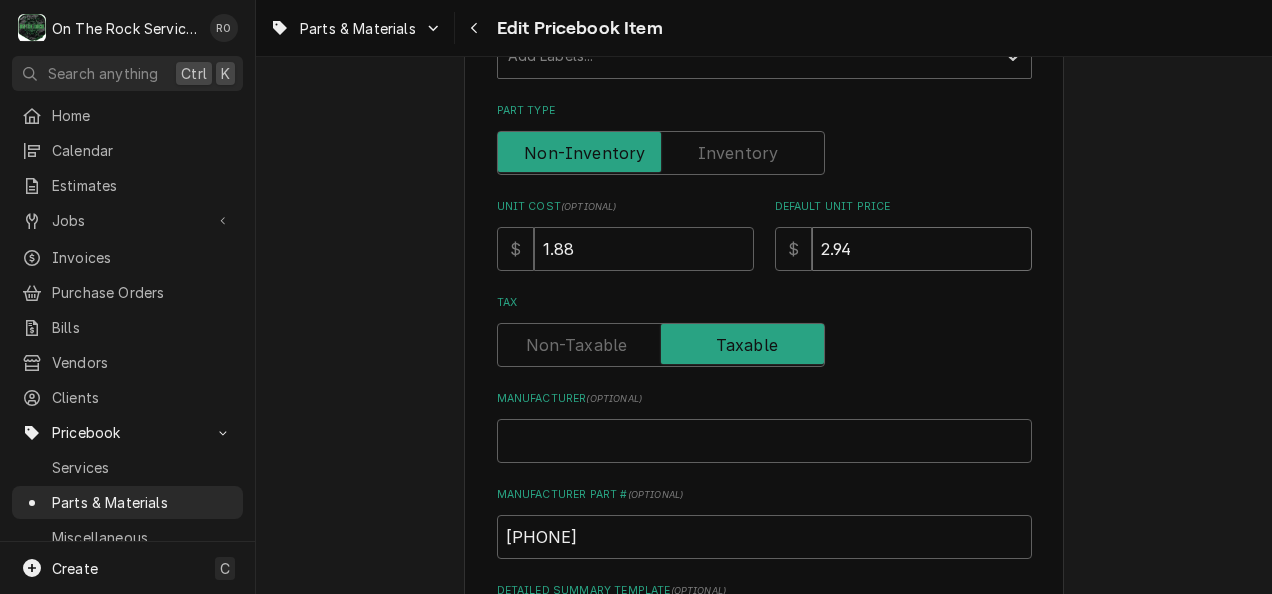 type on "x" 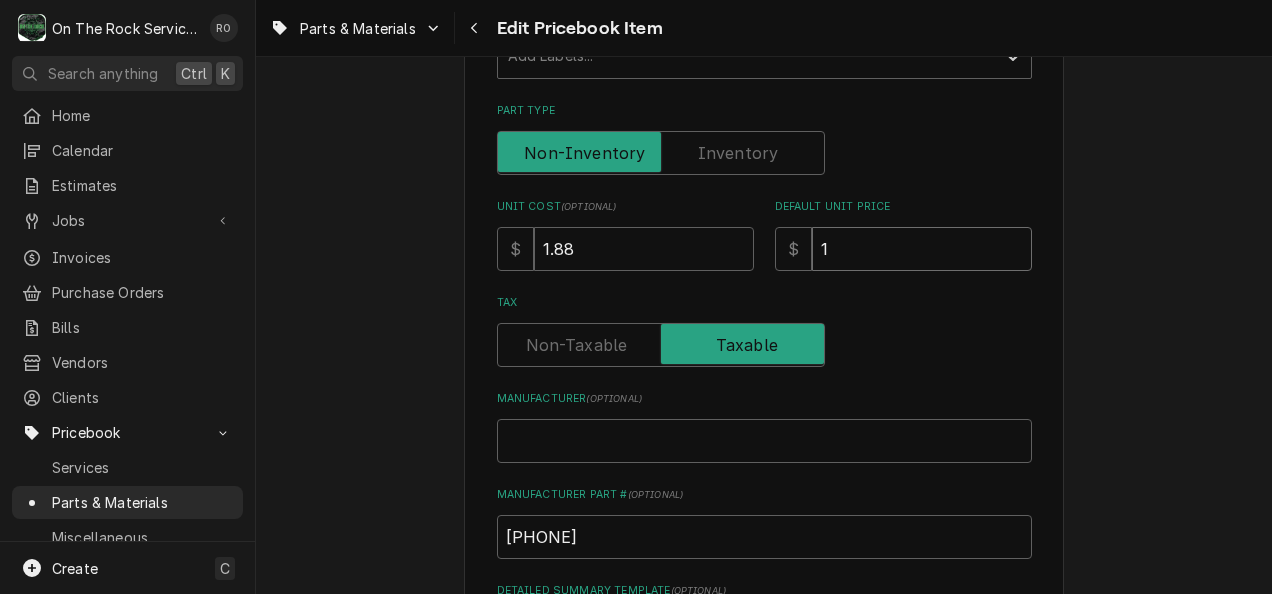 type on "x" 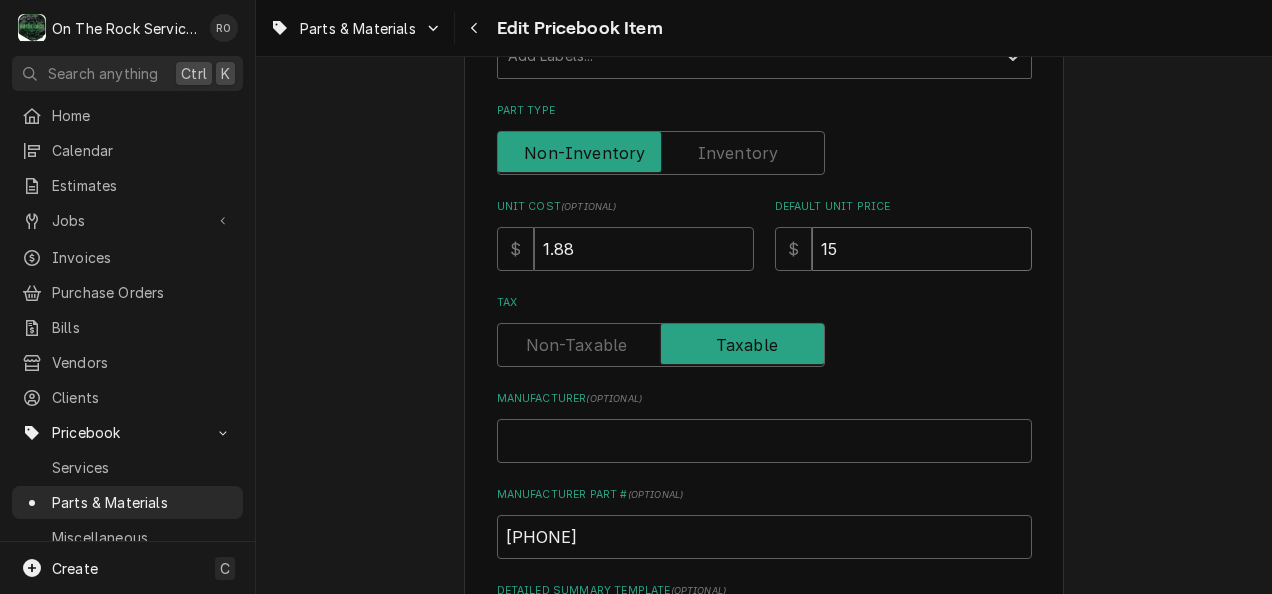 type on "x" 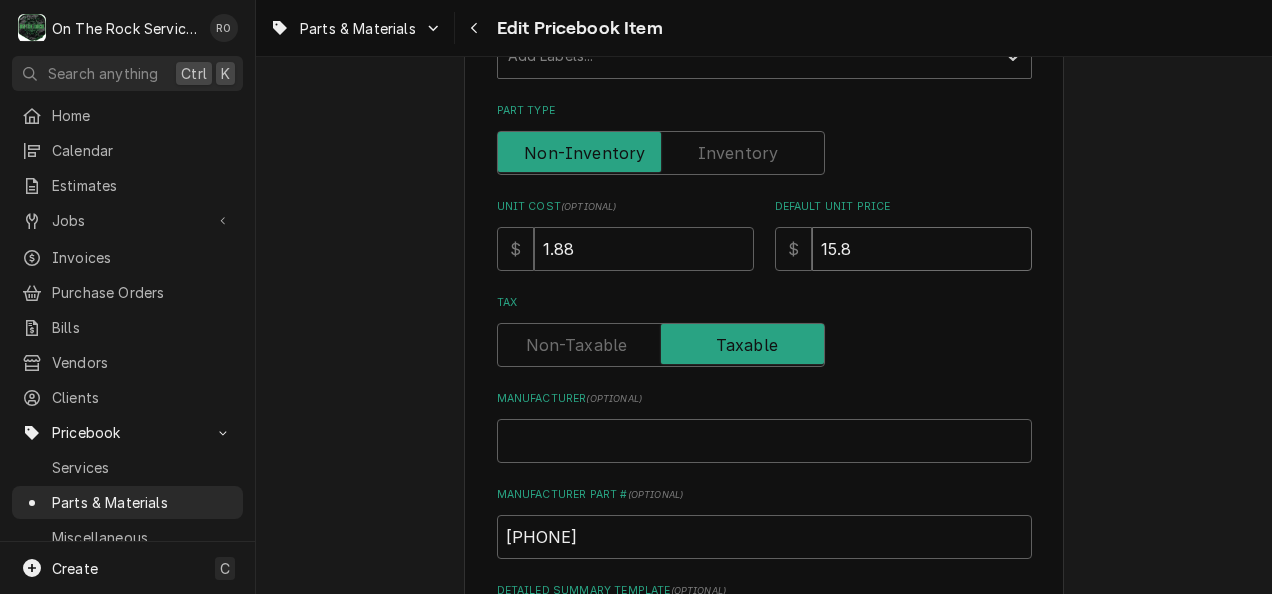 type on "x" 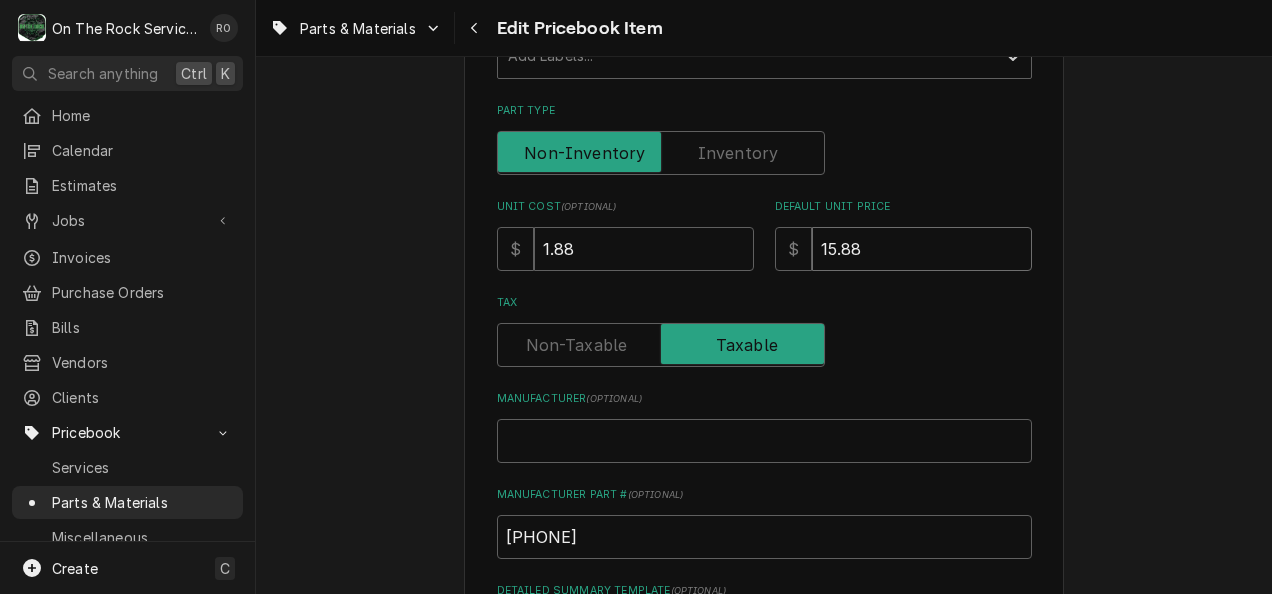 type on "15.88" 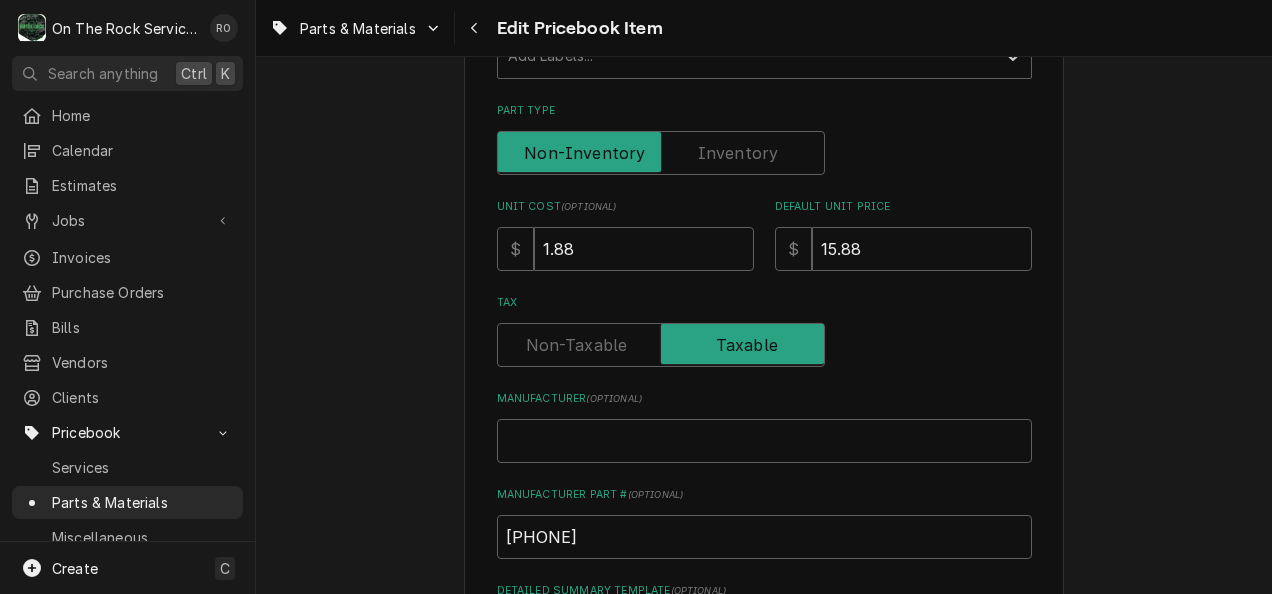 click on "Use the fields below to edit this PriceBook item. Note that changes made here will not be reflected on existing Estimates, Jobs, or Invoices. Active Status Item Type Choose PriceBook item type... Service Charge Part or Material Miscellaneous Charge Discount Tax Short Description 1/4 in Natural Gas Pilot Orifice Labels  ( optional ) Add Labels... Part Type Unit Cost  ( optional ) $ 1.88 Default Unit Price $ 15.88 Tax Manufacturer  ( optional ) Manufacturer Part #  ( optional ) [PHONE] Detailed Summary Template  ( optional ) Internal Notes  ( optional ) Vendor Part Information Add Vendor Cost Accounting Sync Status Not Synced Save Cancel" at bounding box center [764, 388] 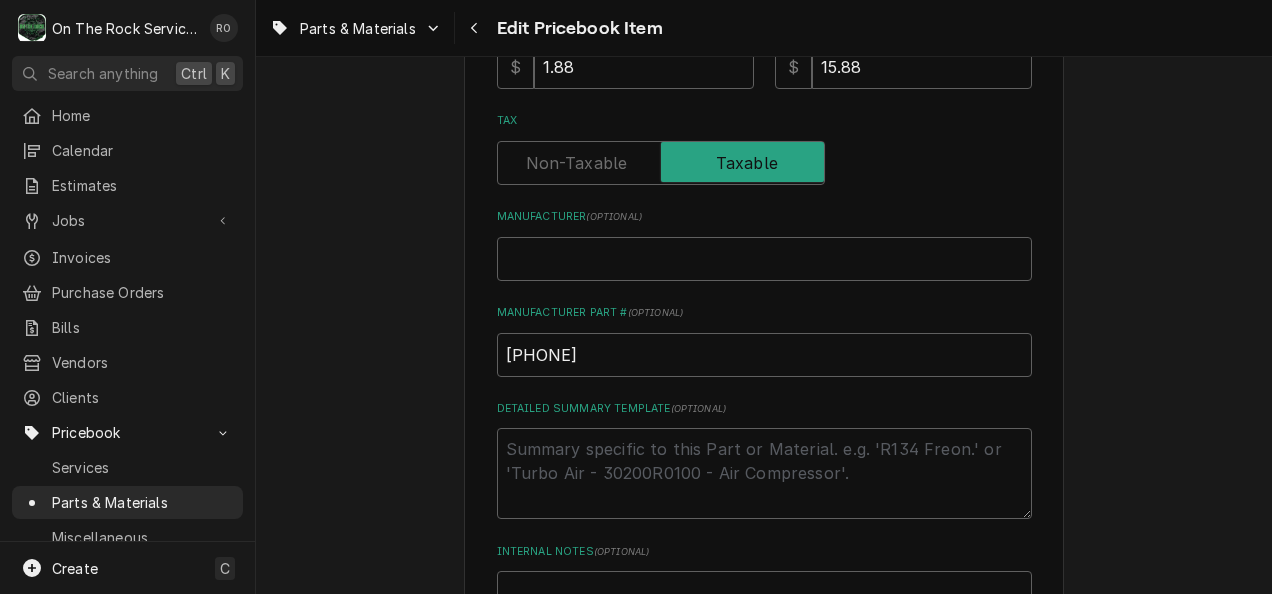 scroll, scrollTop: 663, scrollLeft: 0, axis: vertical 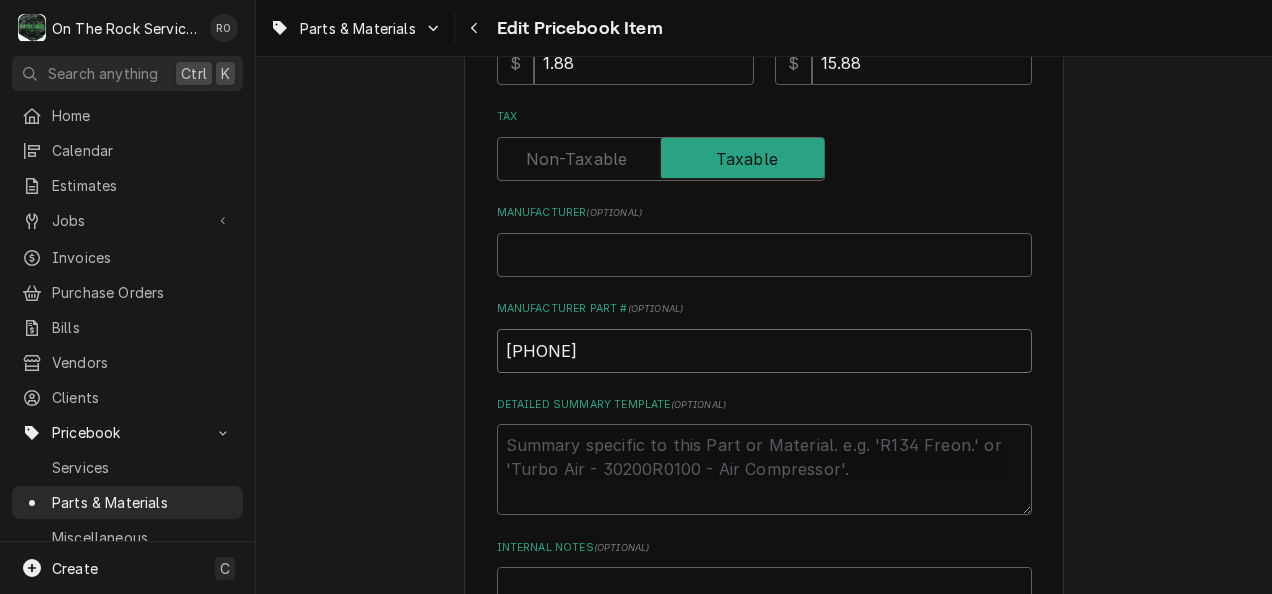 click on "[PHONE]" at bounding box center [764, 351] 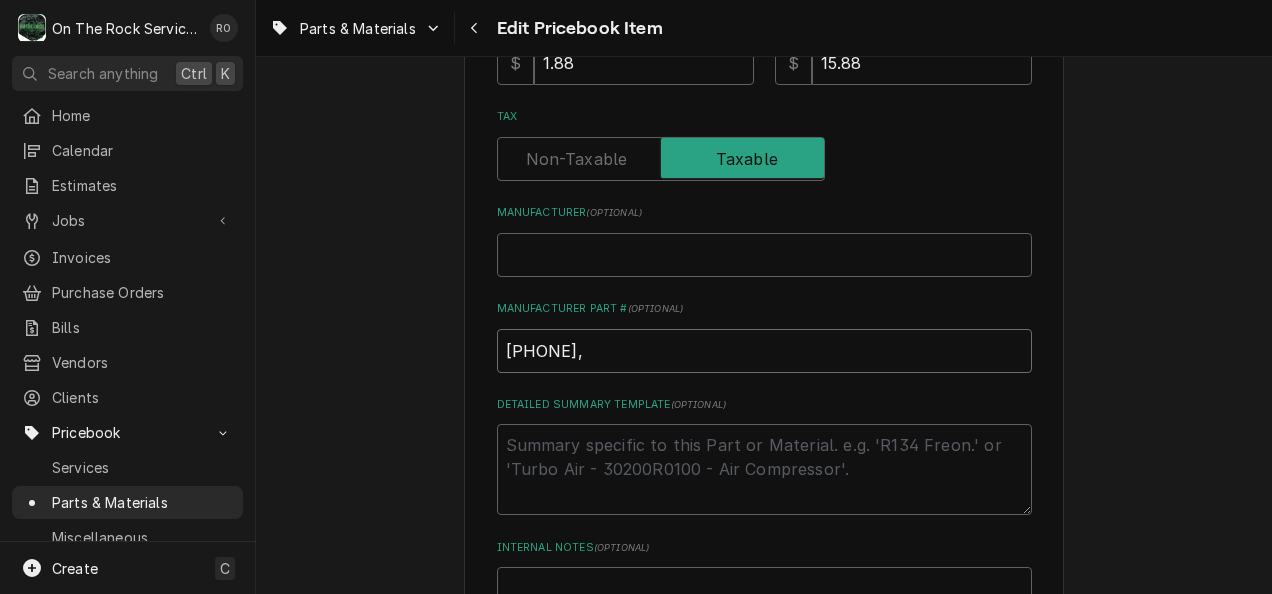 type on "x" 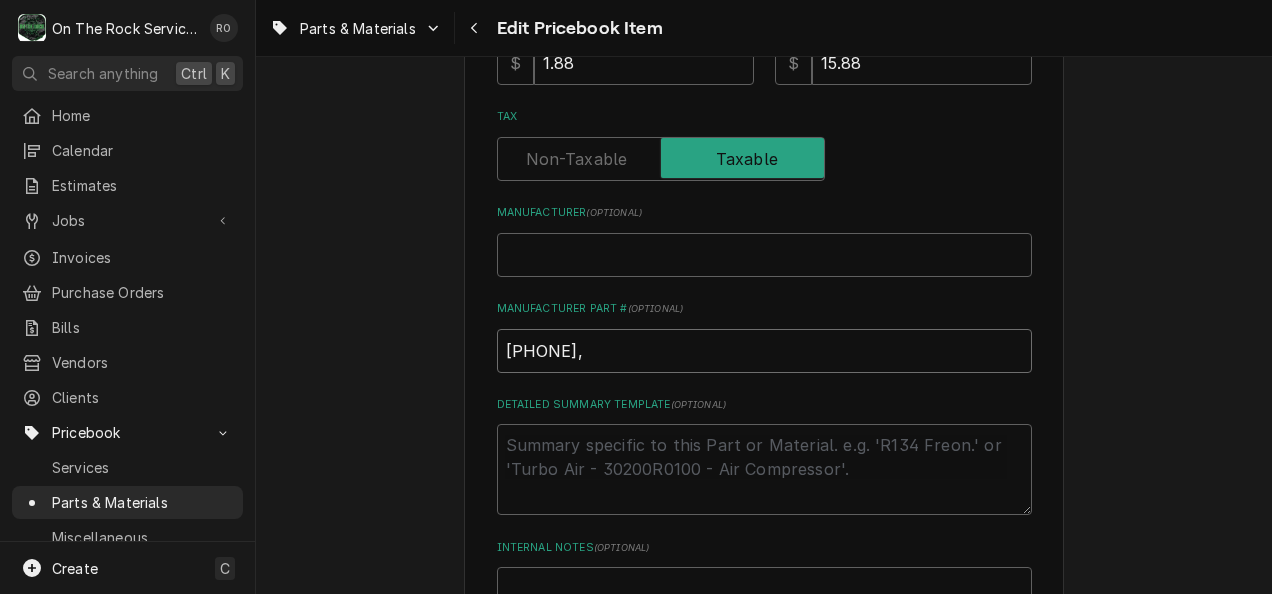 type on "[PHONE]," 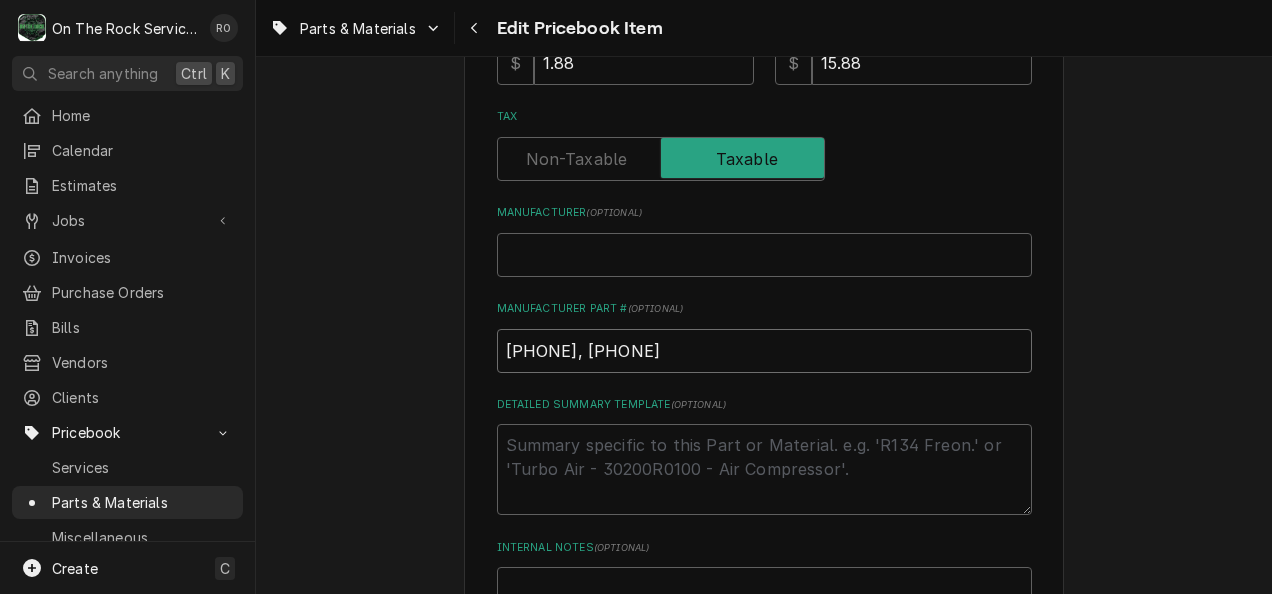 type on "x" 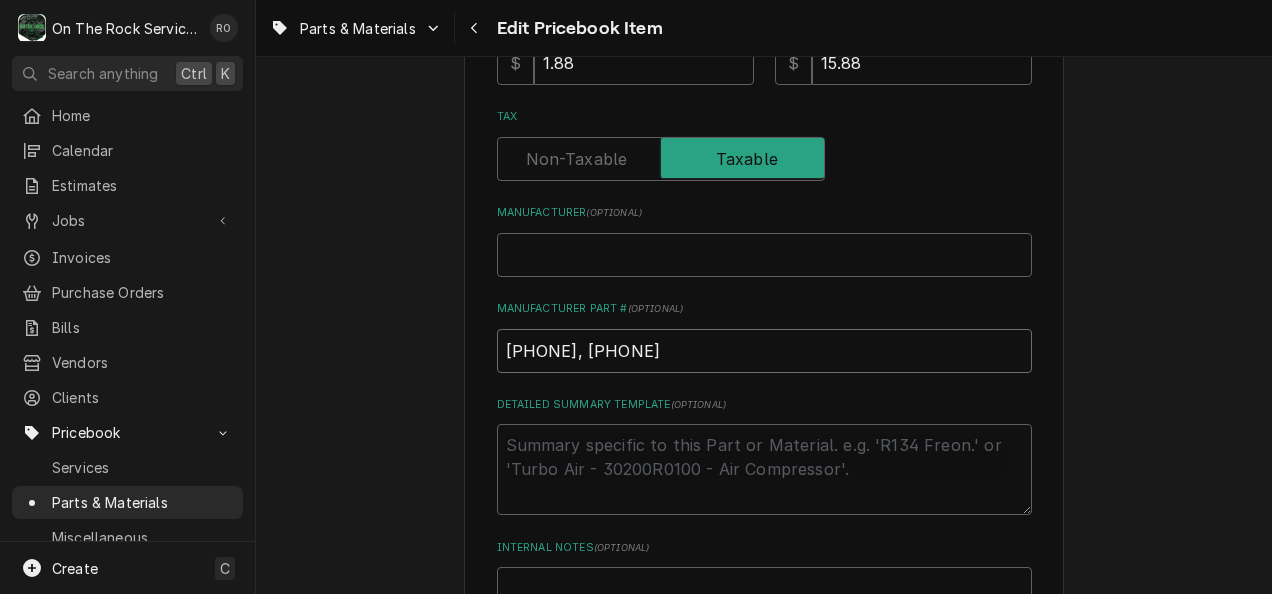 type on "[PHONE], [PHONE]" 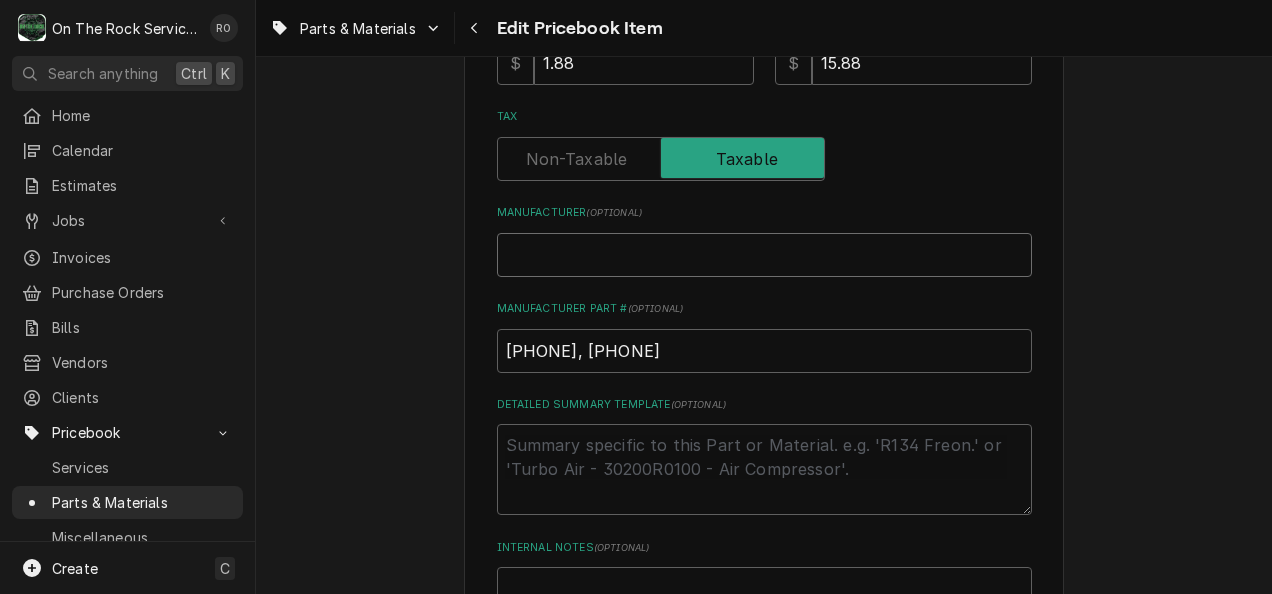 click on "Manufacturer  ( optional )" at bounding box center [764, 255] 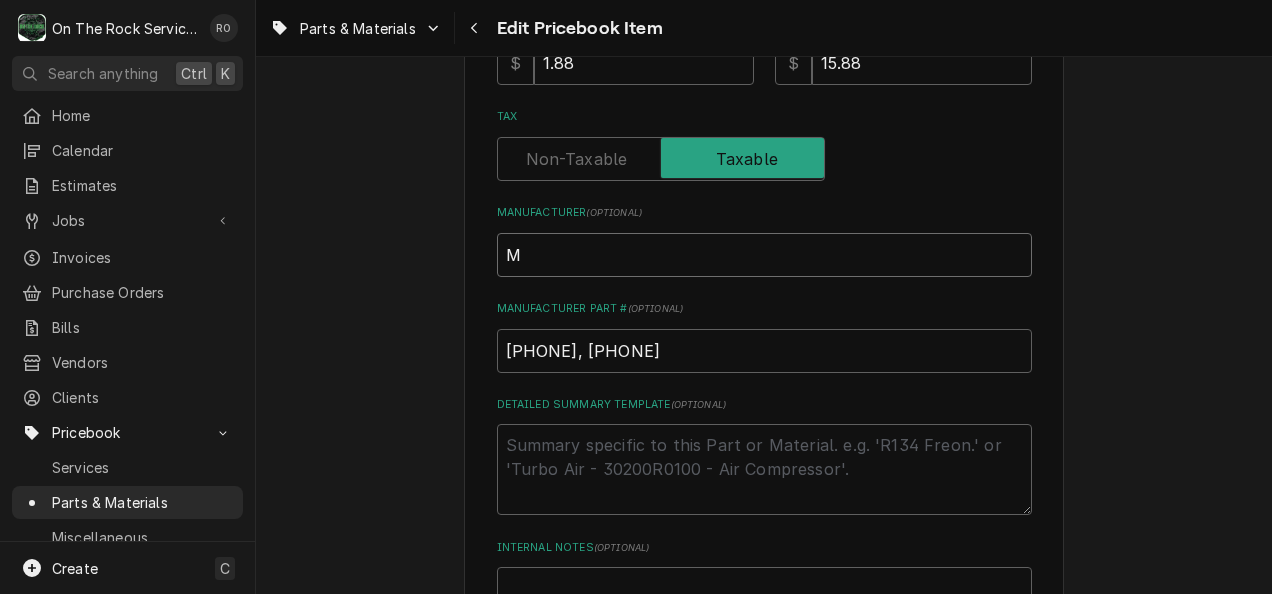 type on "x" 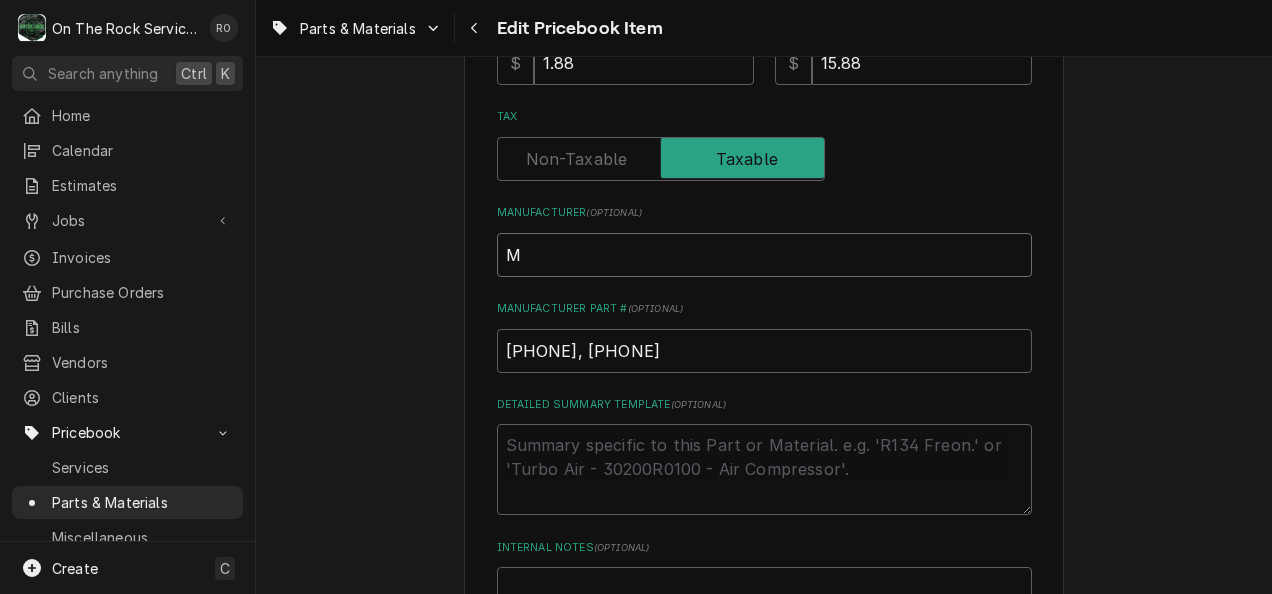 type on "Ma" 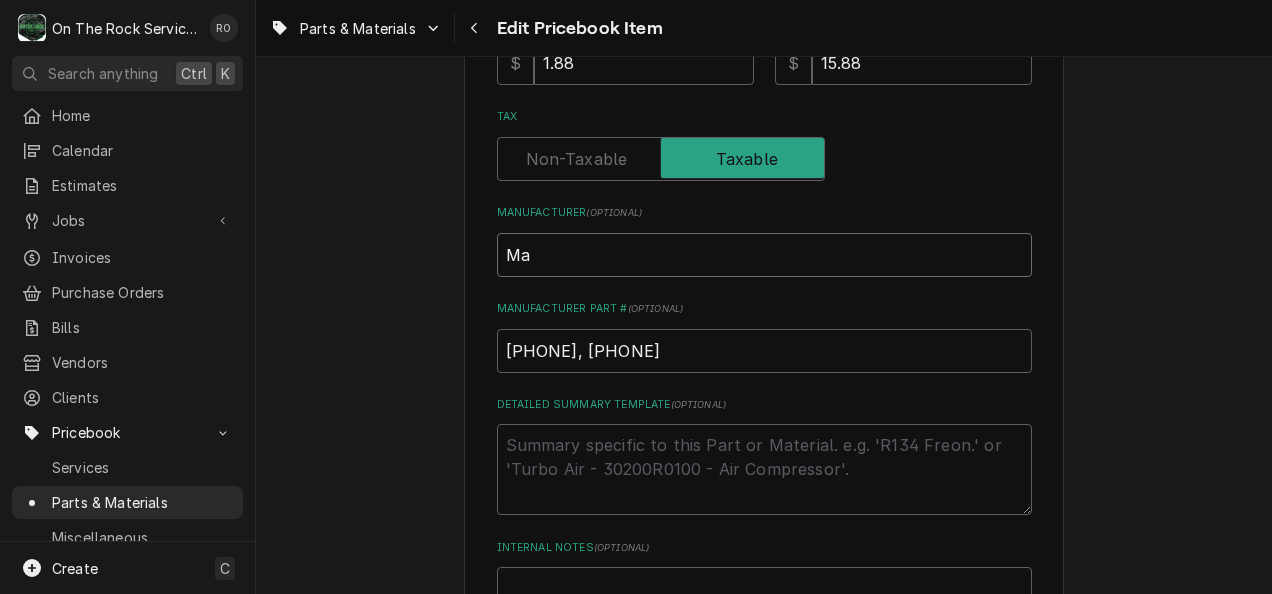 type on "x" 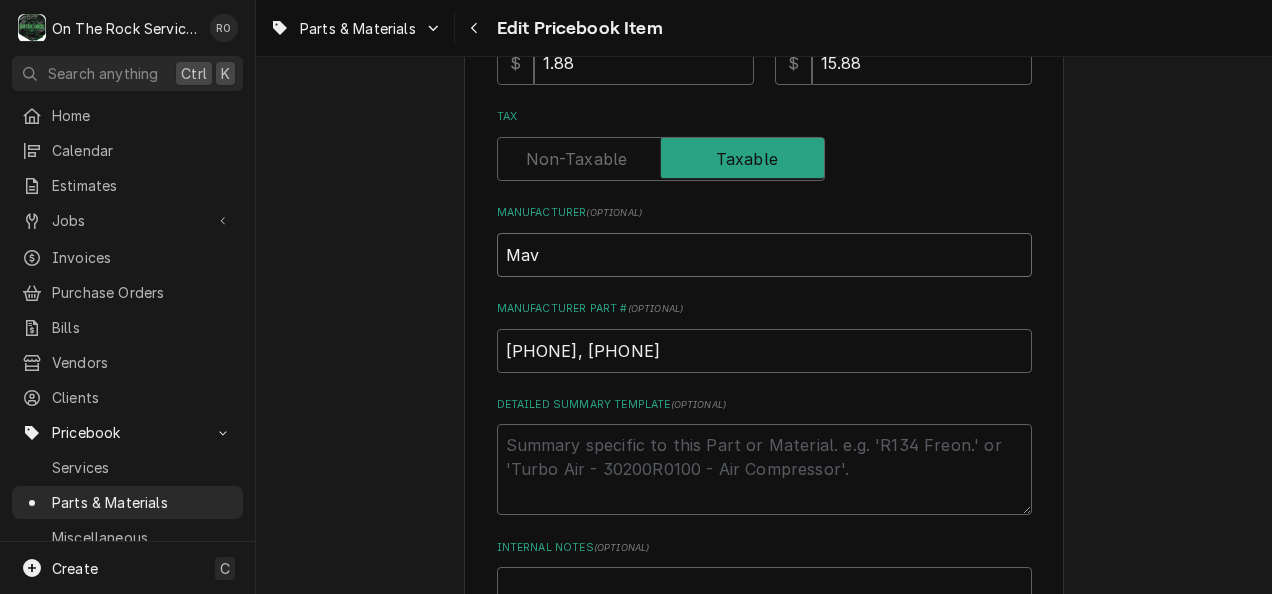 type on "Mavt" 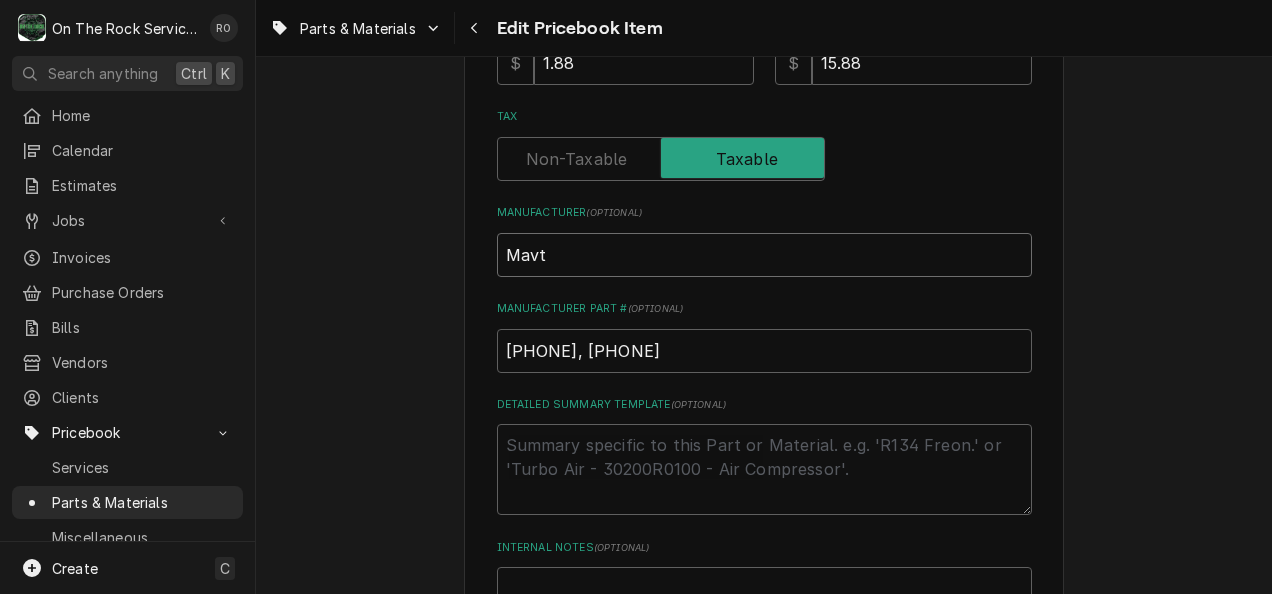 type on "x" 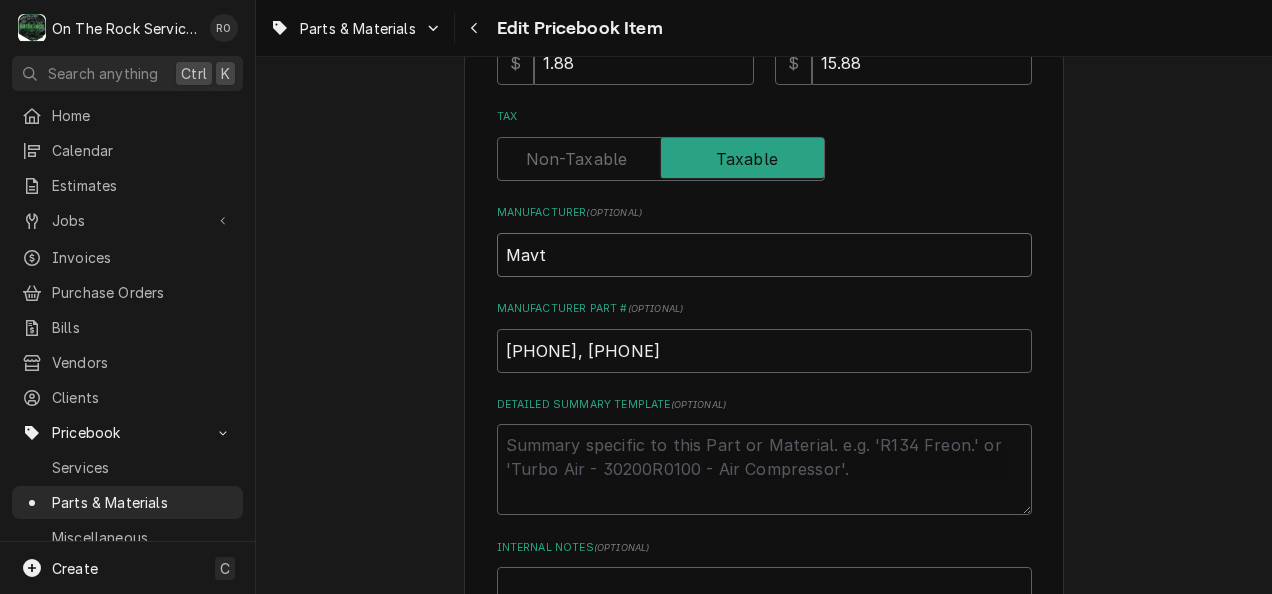 type on "Mavtr" 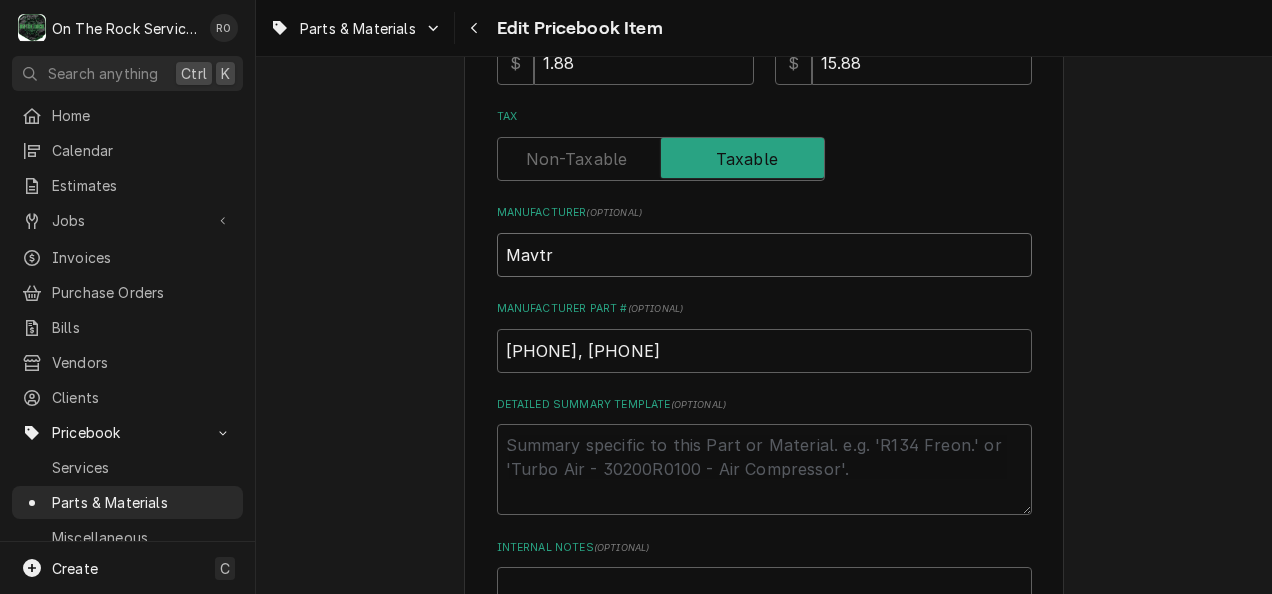 type on "x" 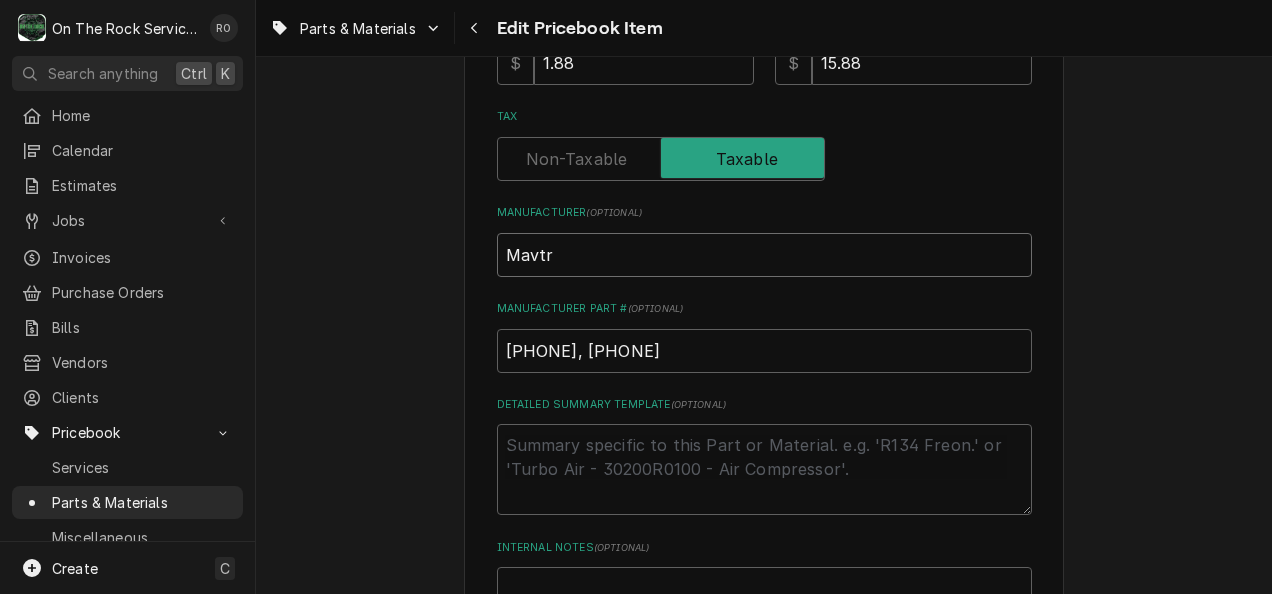 type on "Mavtri" 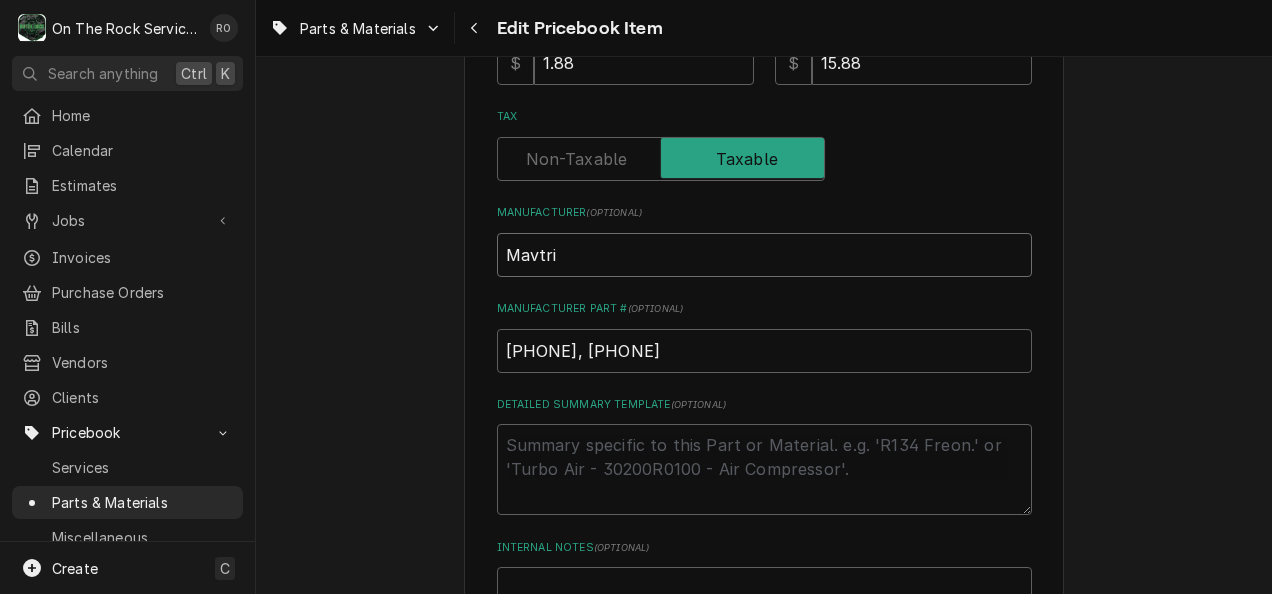 type on "x" 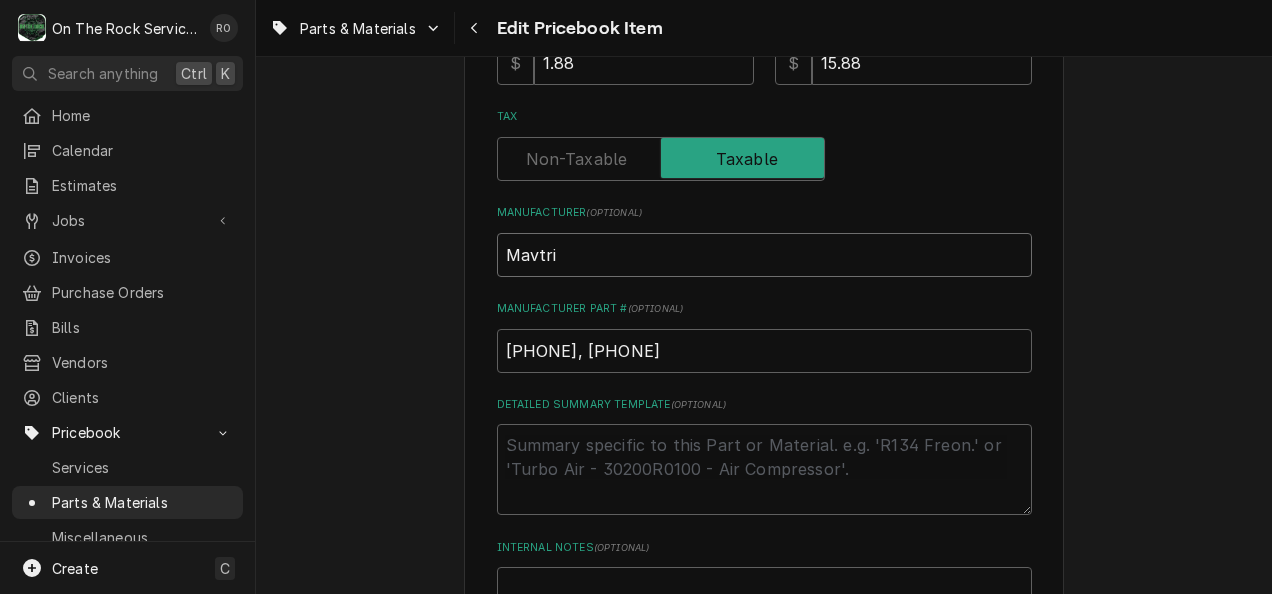 type on "Mavtr" 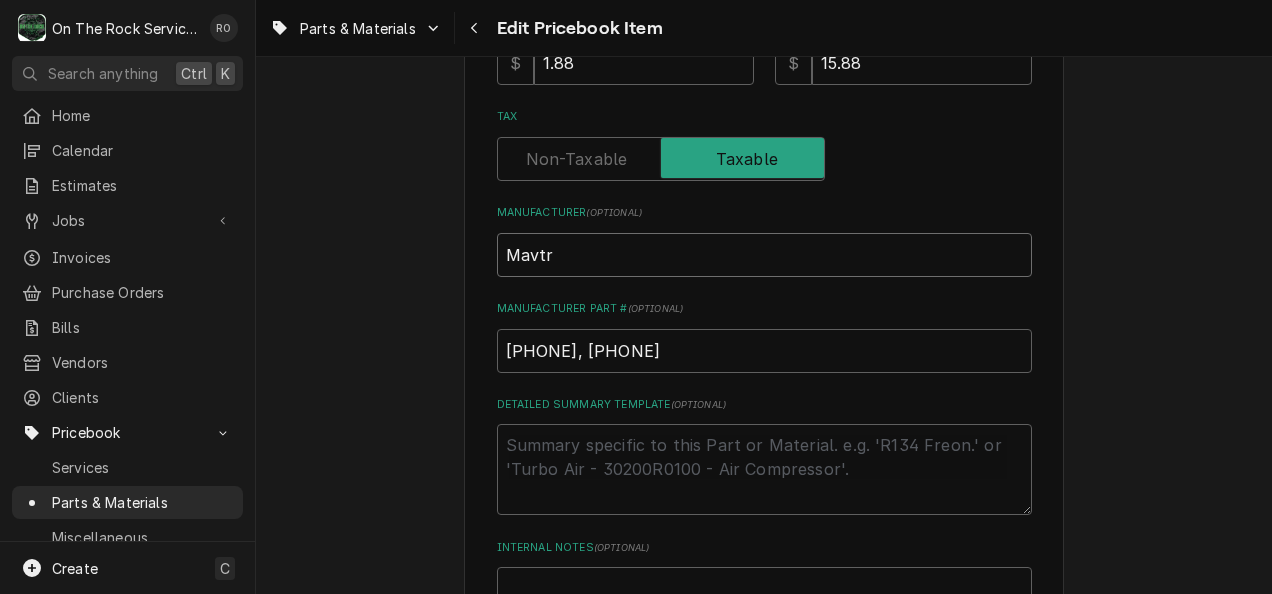 type on "x" 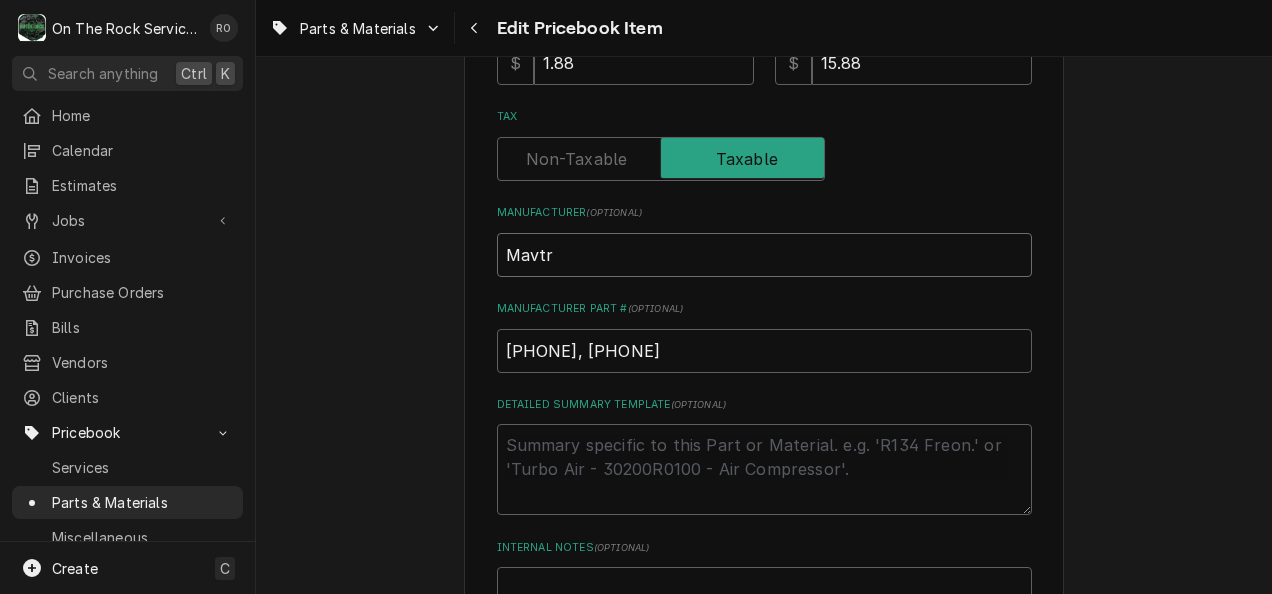 type on "Mavt" 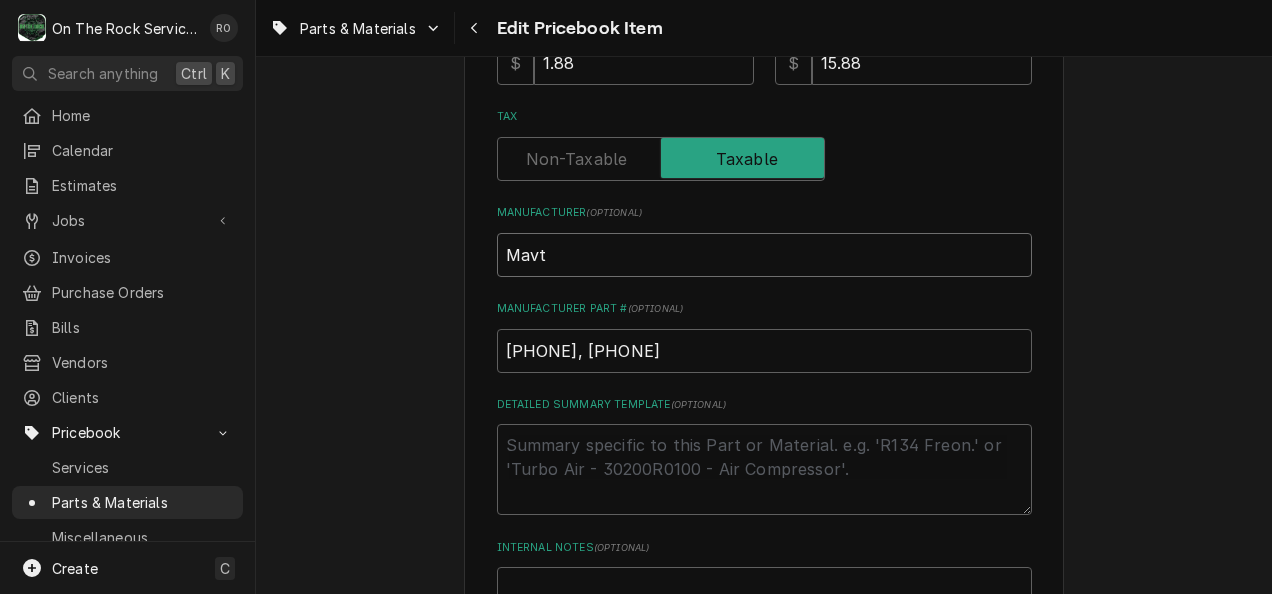 type on "x" 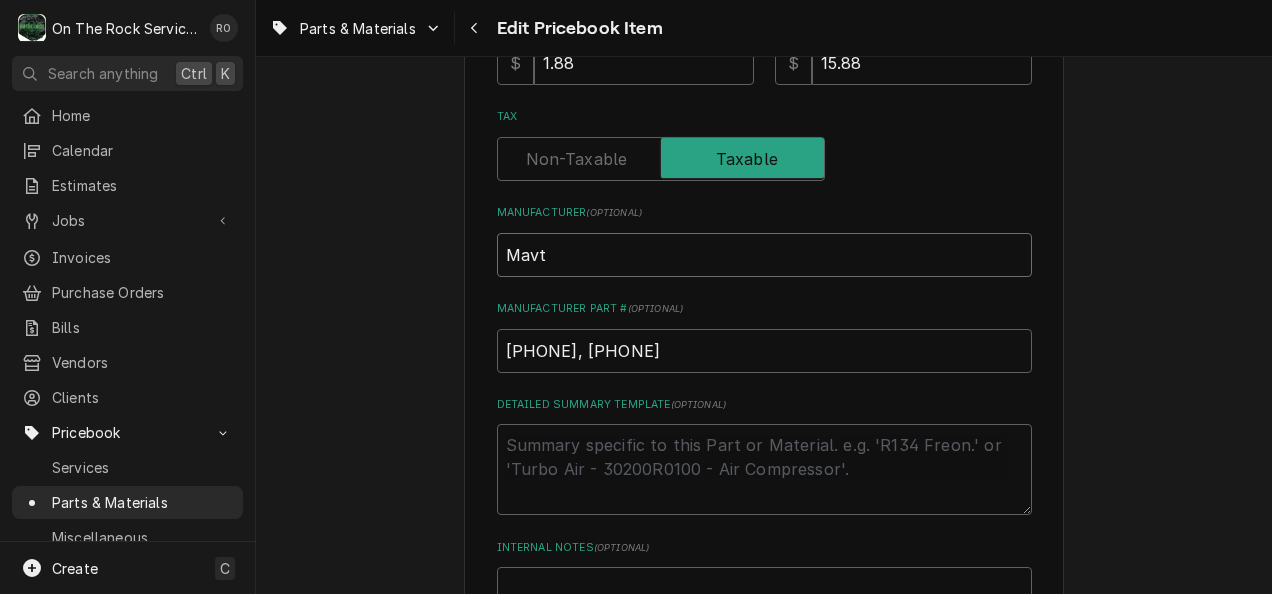 type on "Mav" 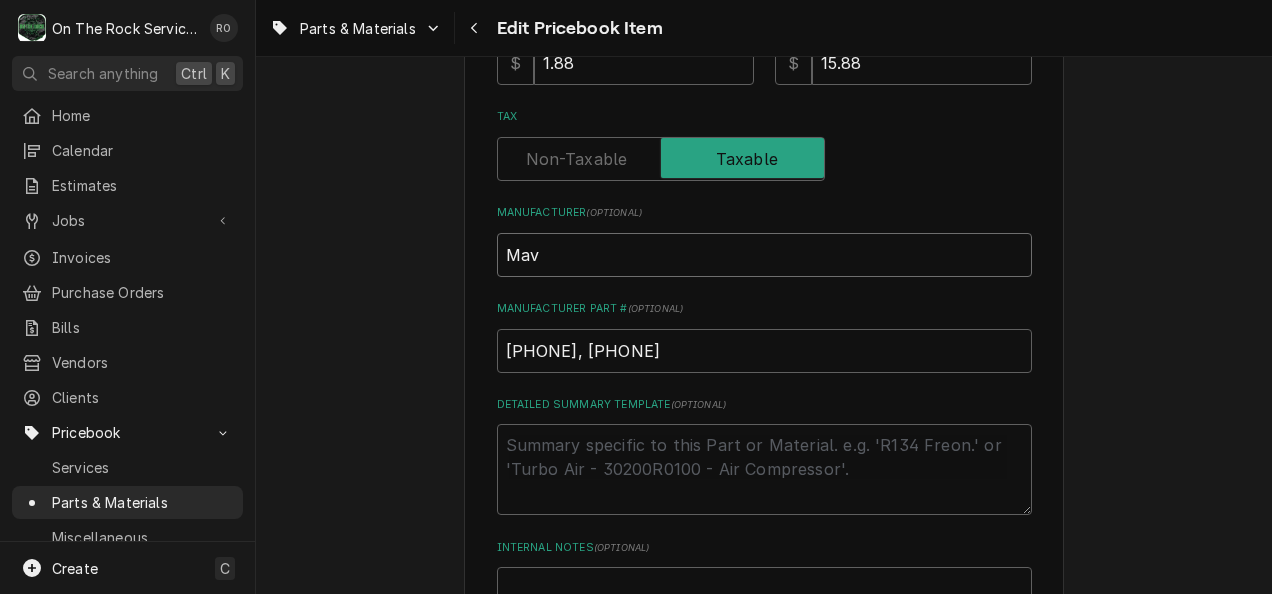 type on "x" 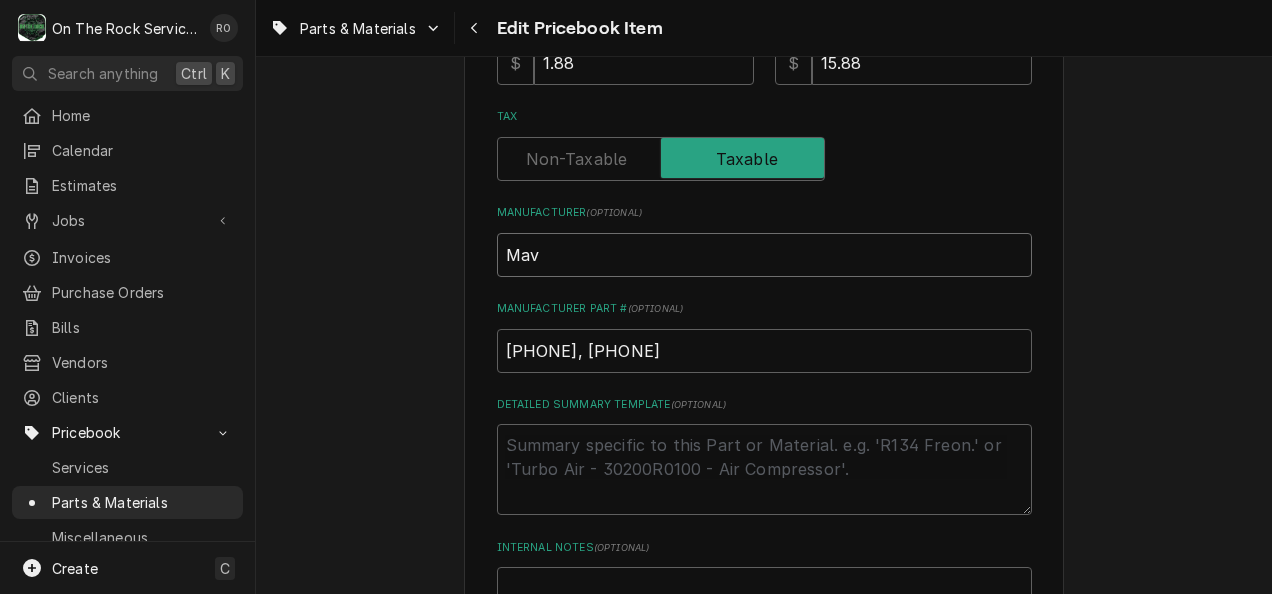type on "Mavr" 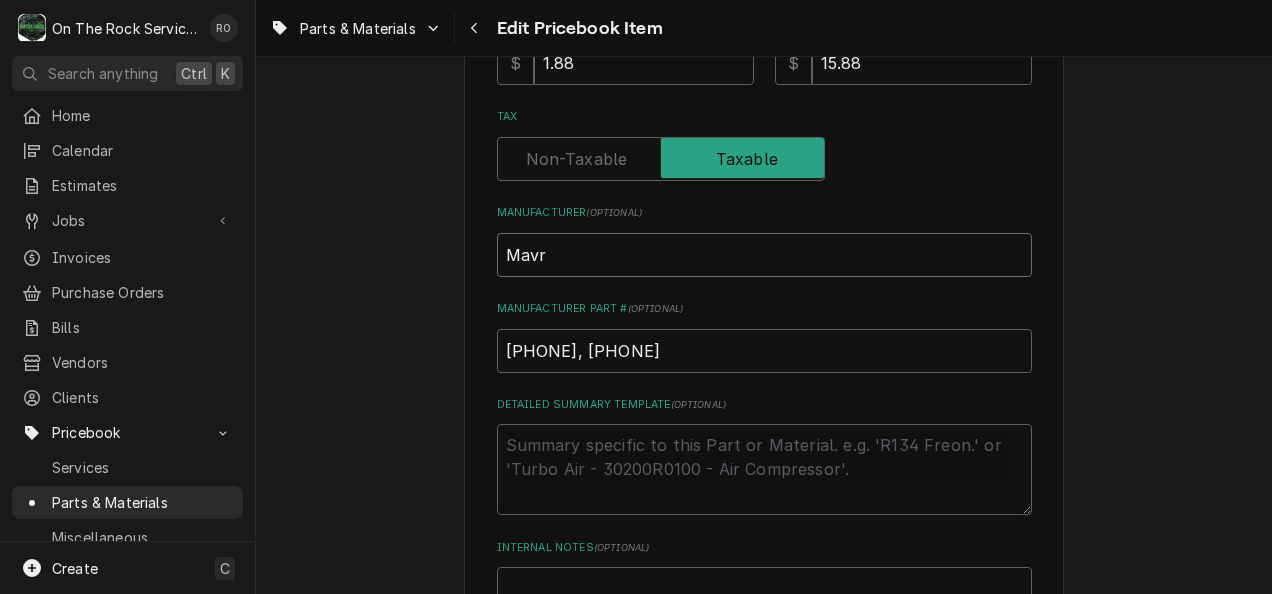 type on "x" 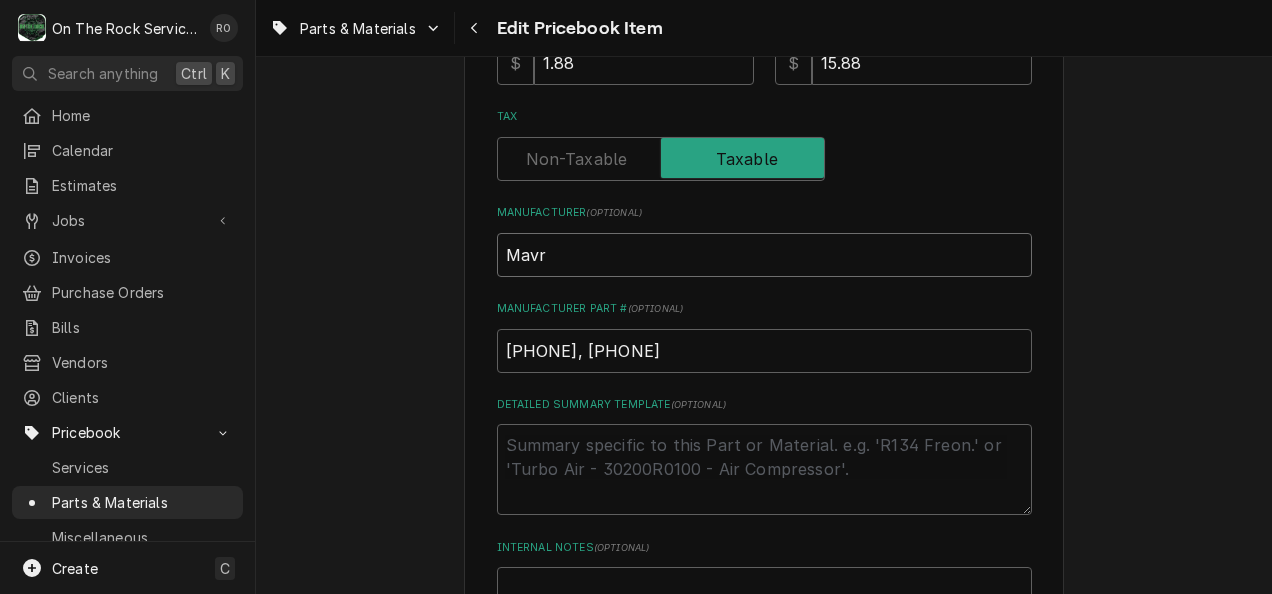 type on "Mavri" 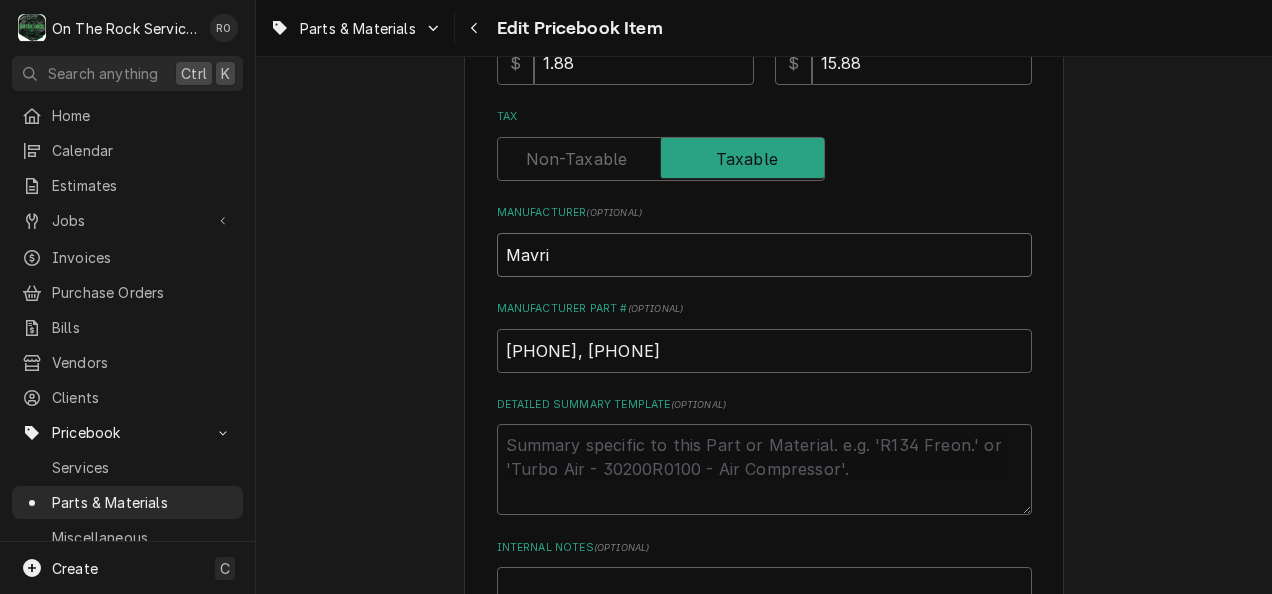 type on "x" 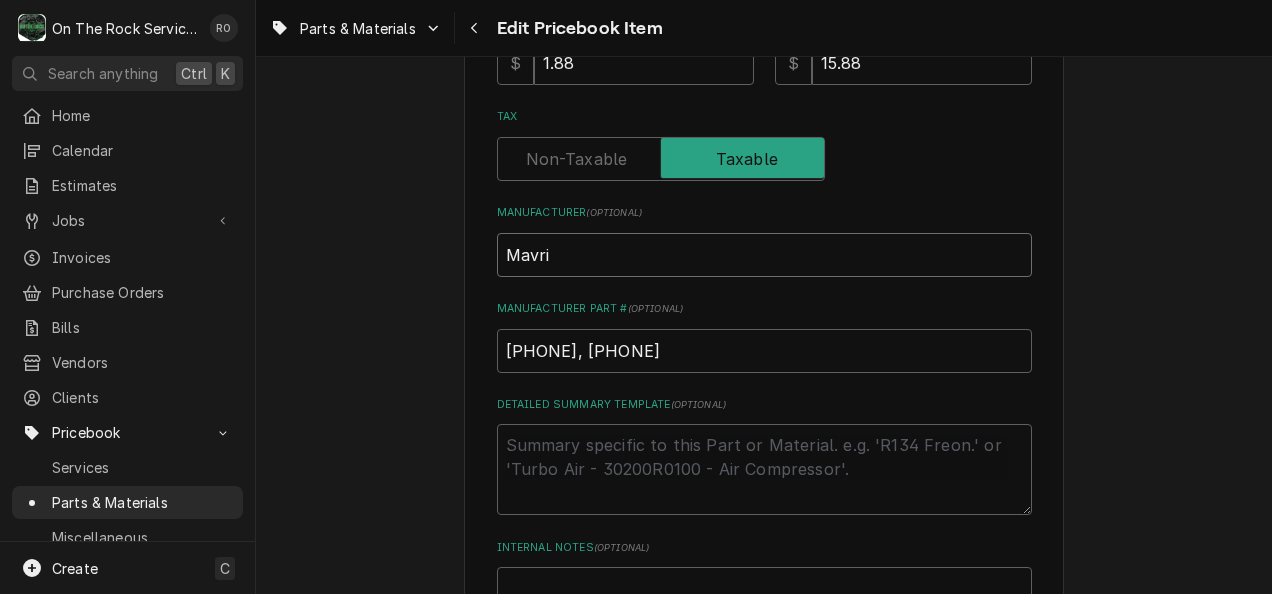 type on "Mavrik" 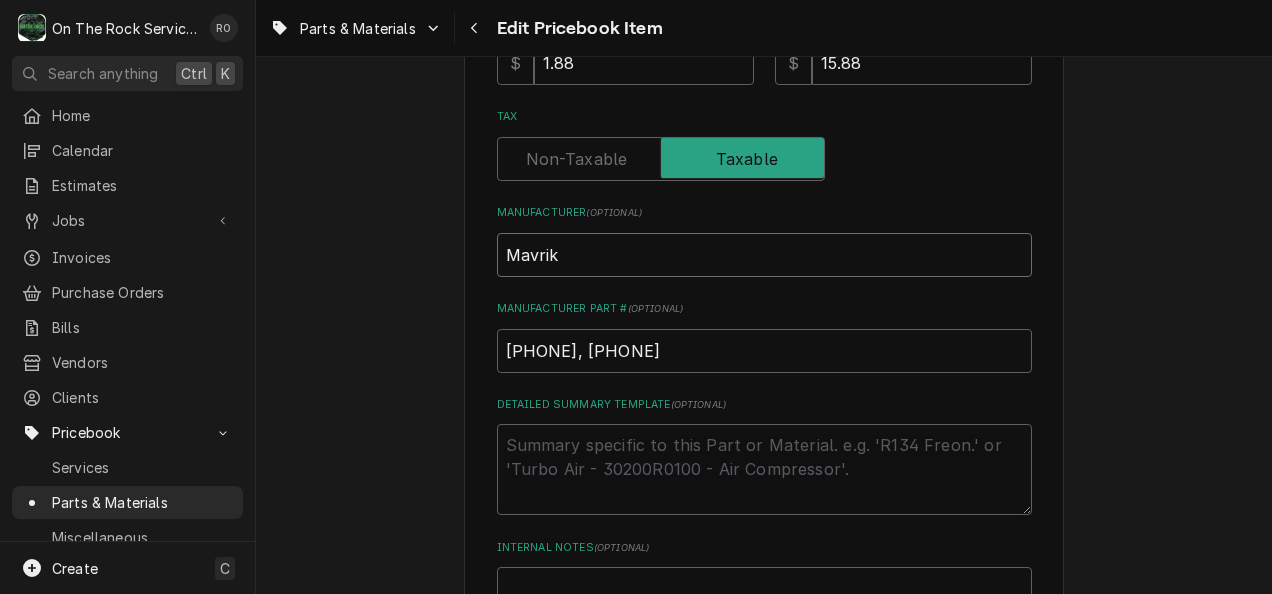 type on "x" 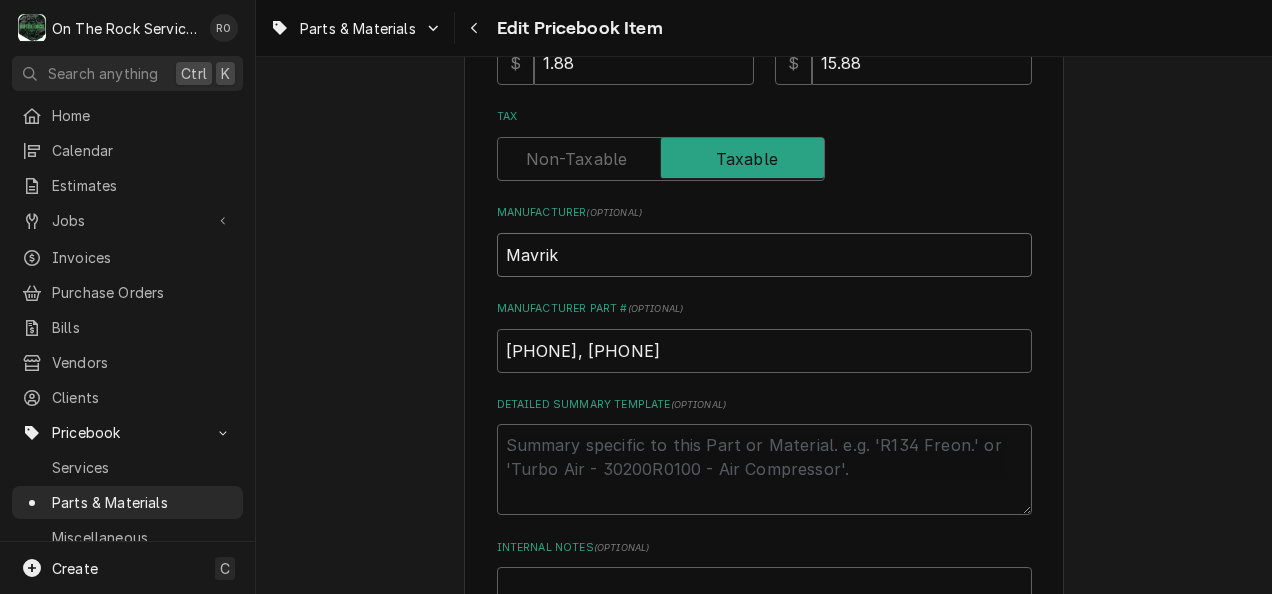 type on "Mavrik," 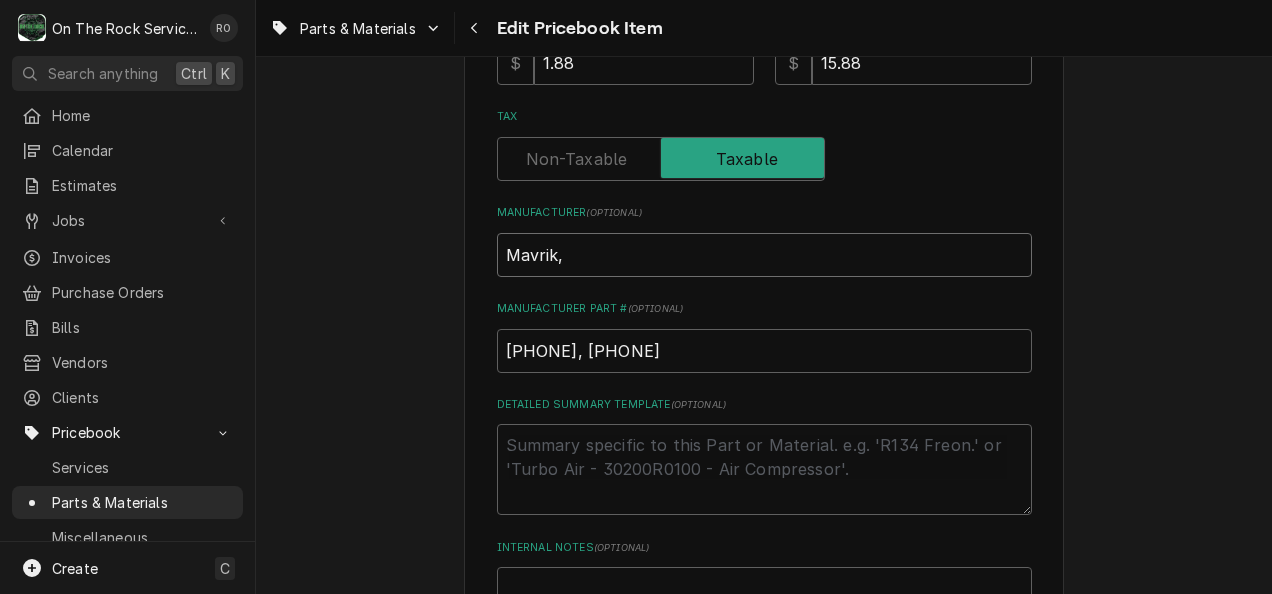 type on "x" 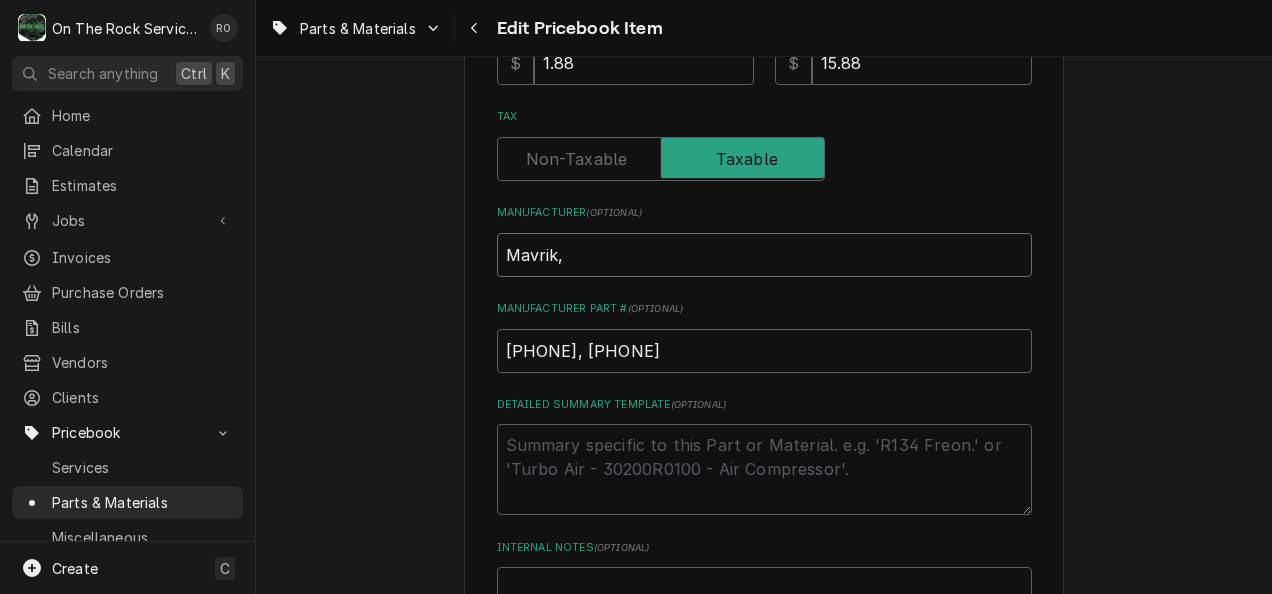 type on "Mavrik," 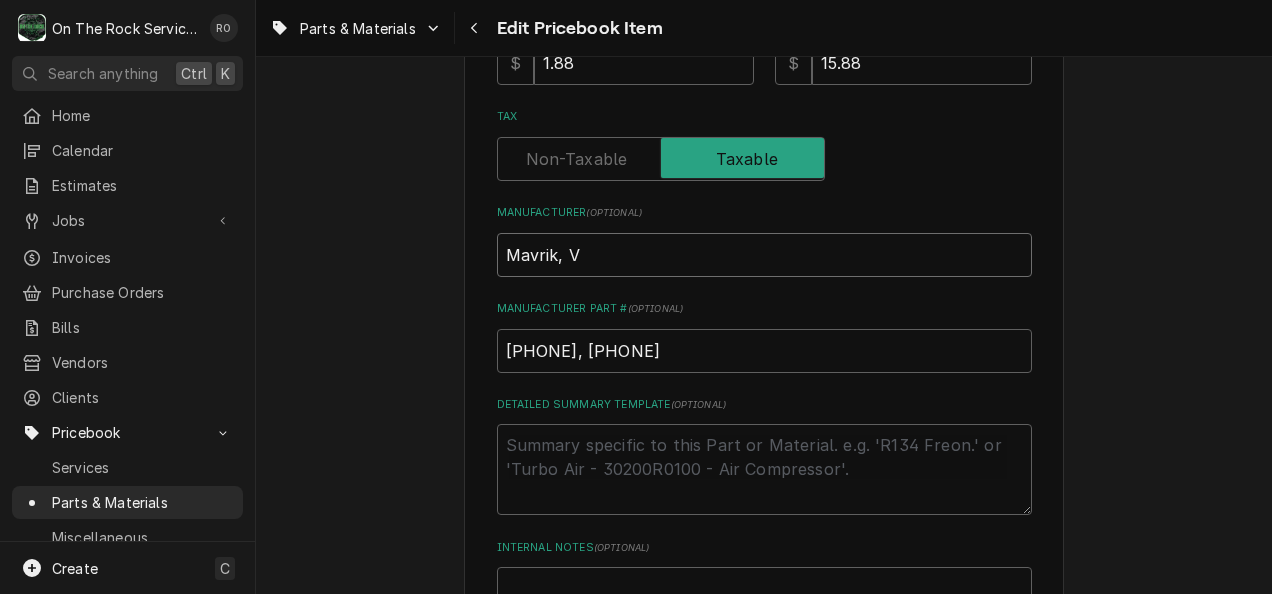 type on "x" 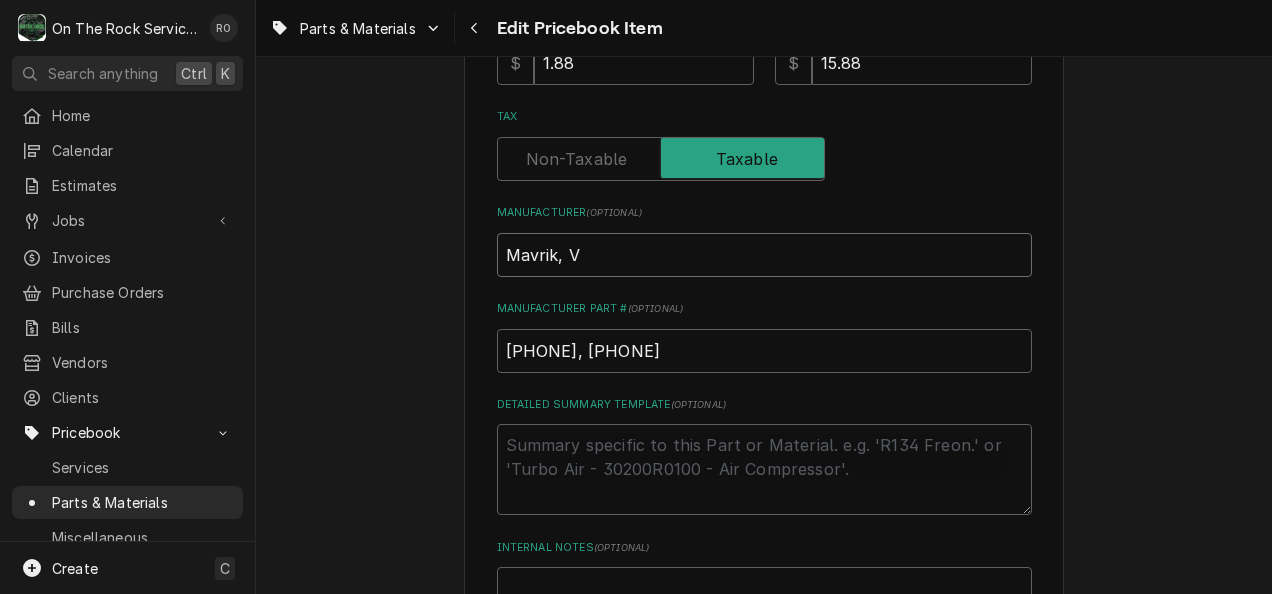 type on "Mavrik, Va" 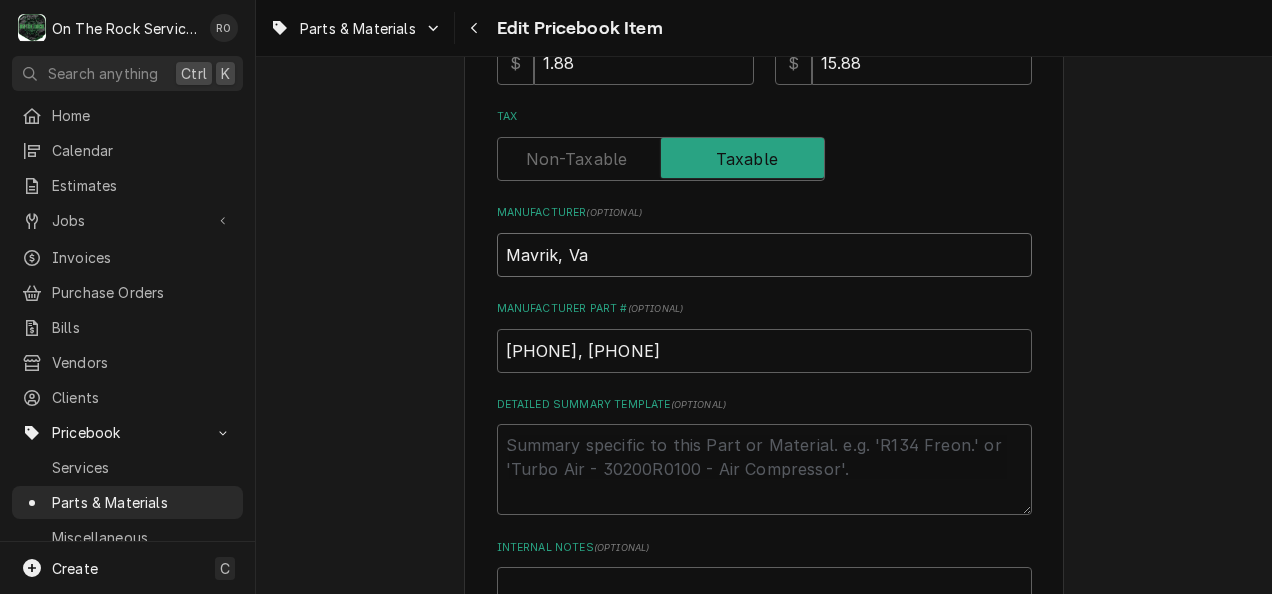 type on "x" 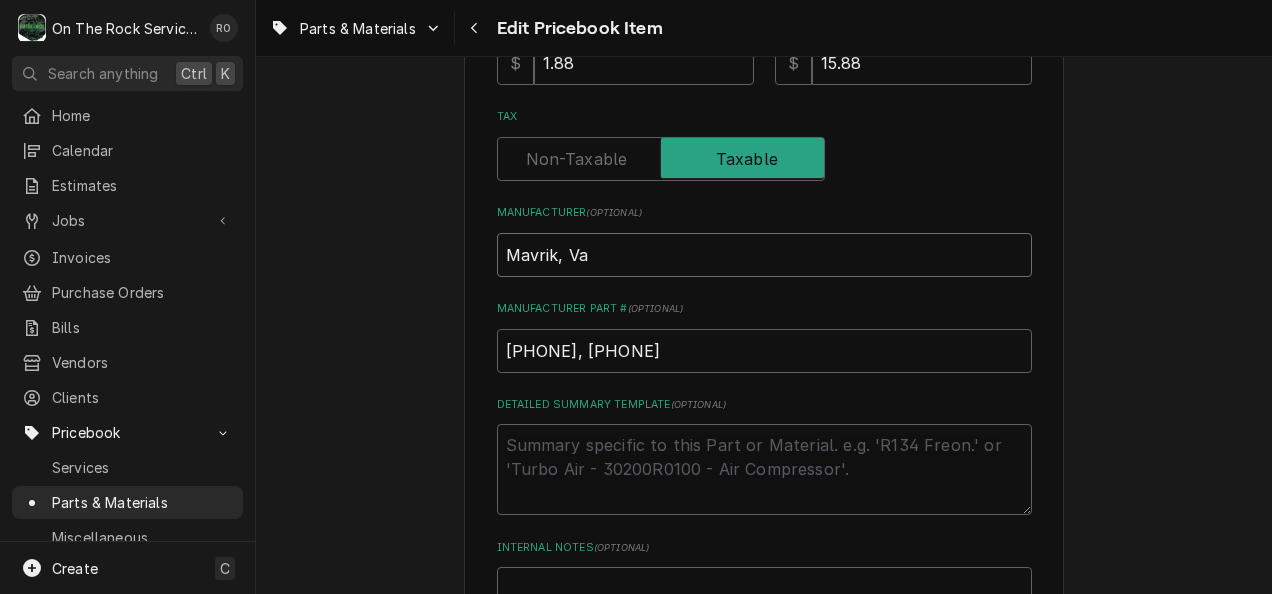 type on "Mavrik, Var" 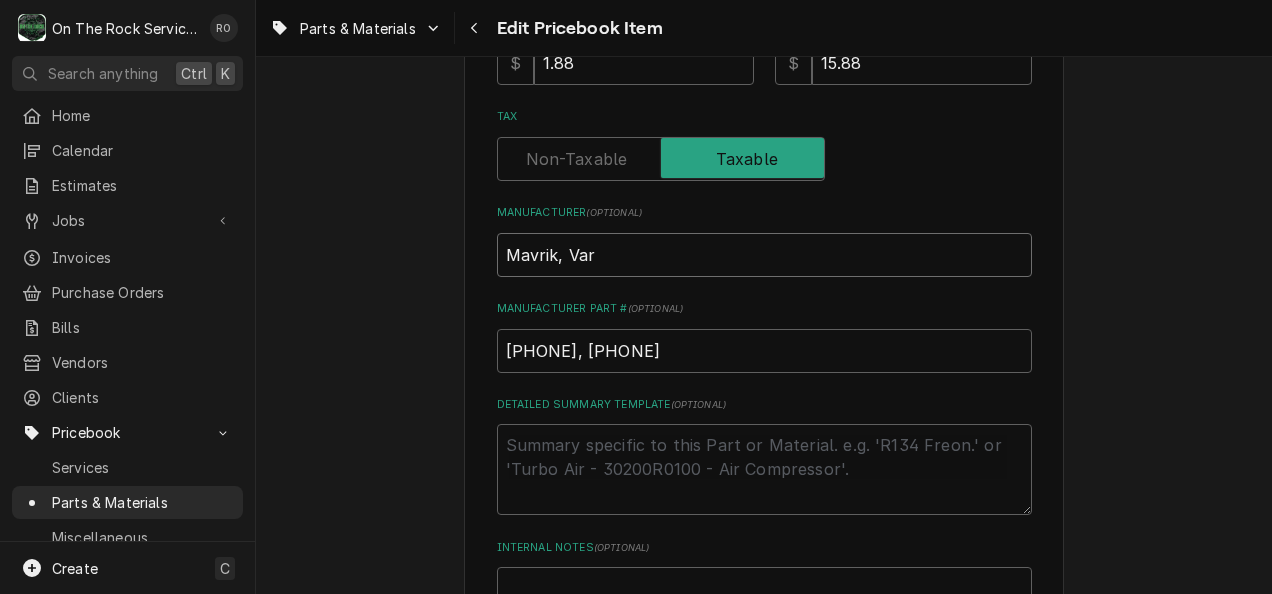 type on "x" 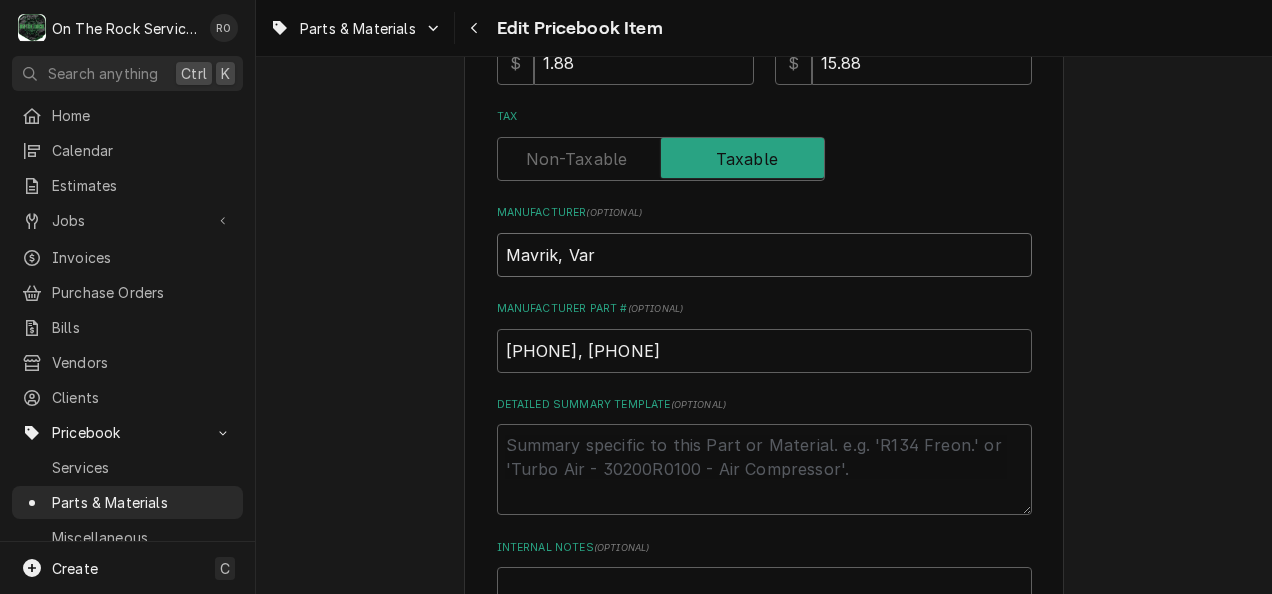 type on "Mavrik, Vari" 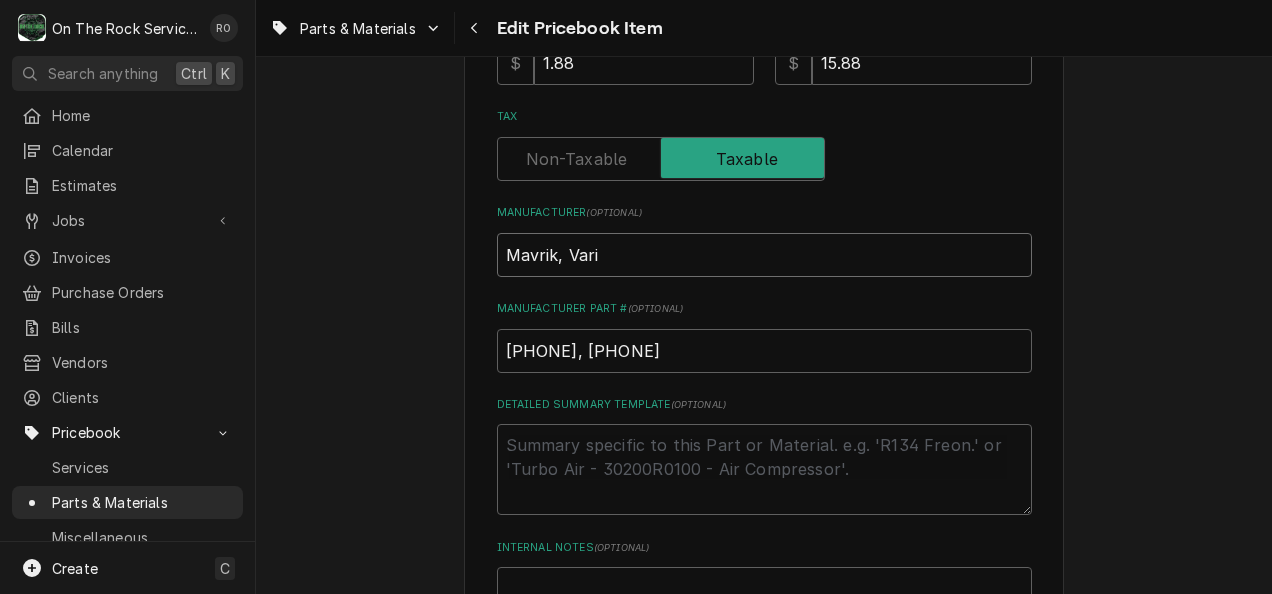 type on "x" 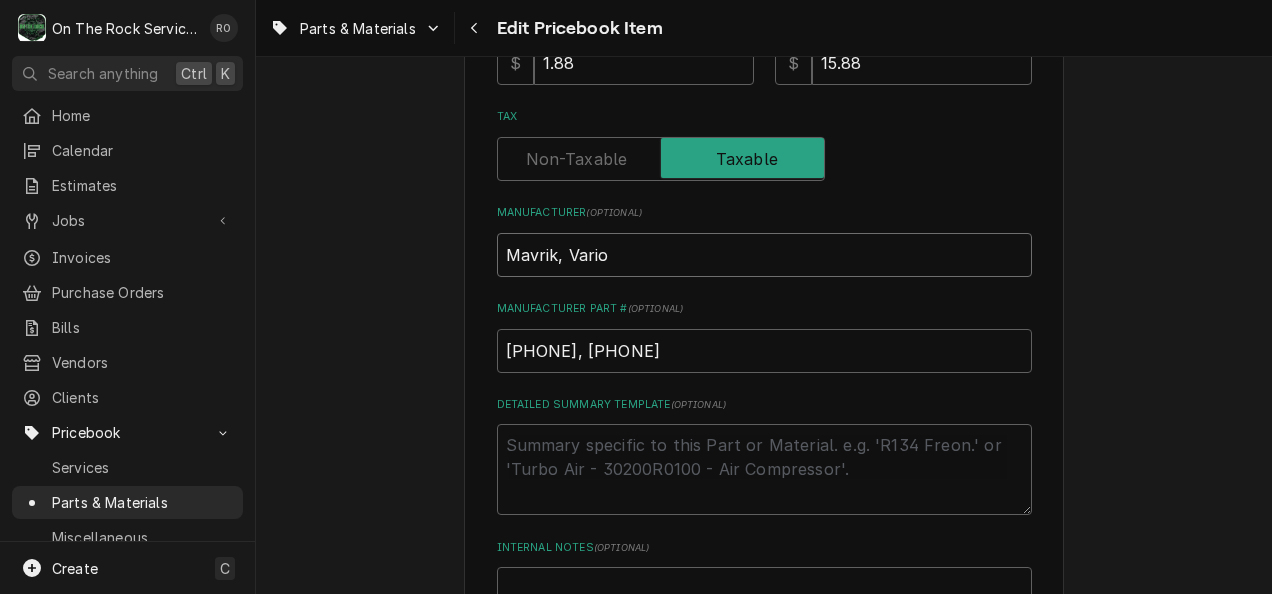 type on "Mavrik, Variou" 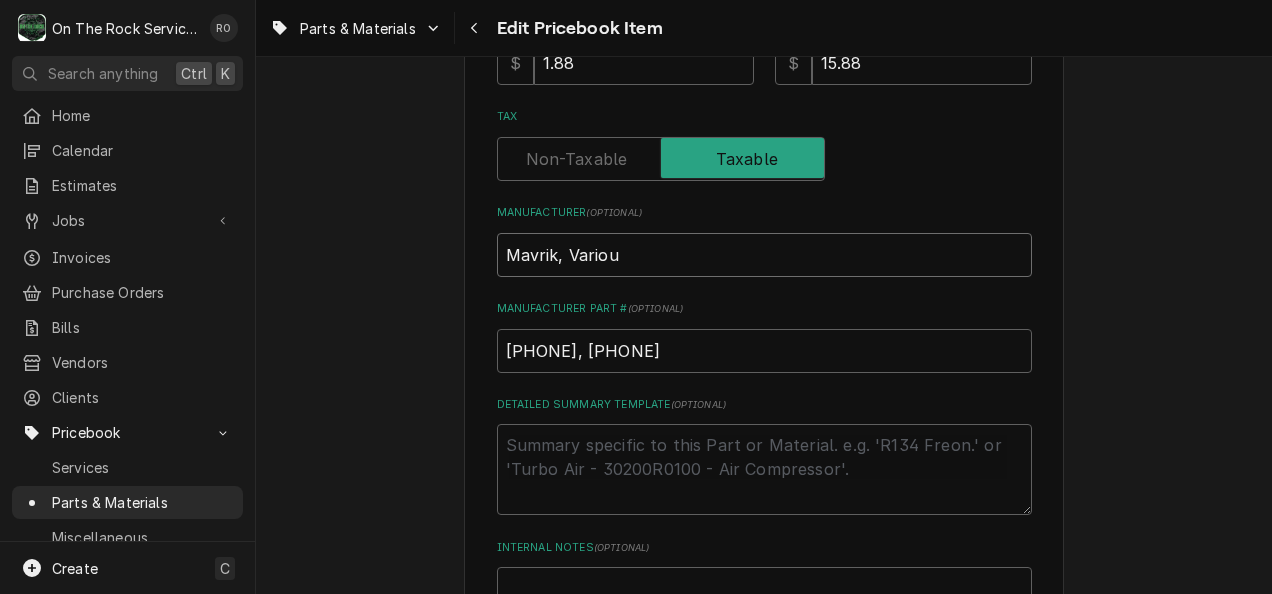 type on "x" 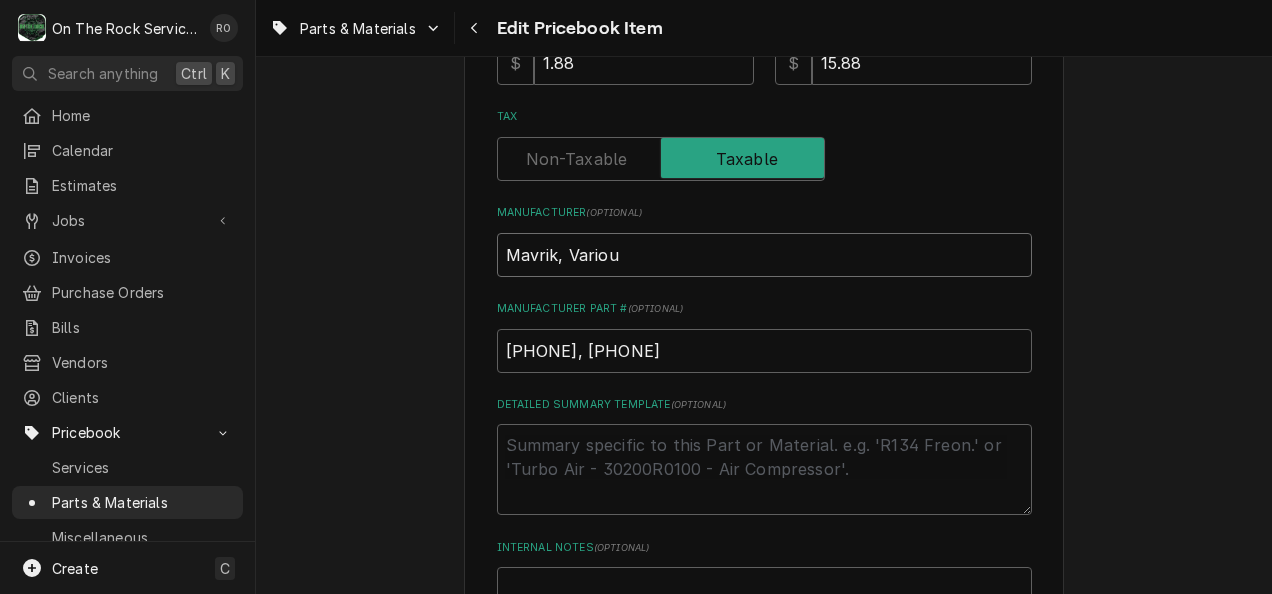 type on "Mavrik, Various" 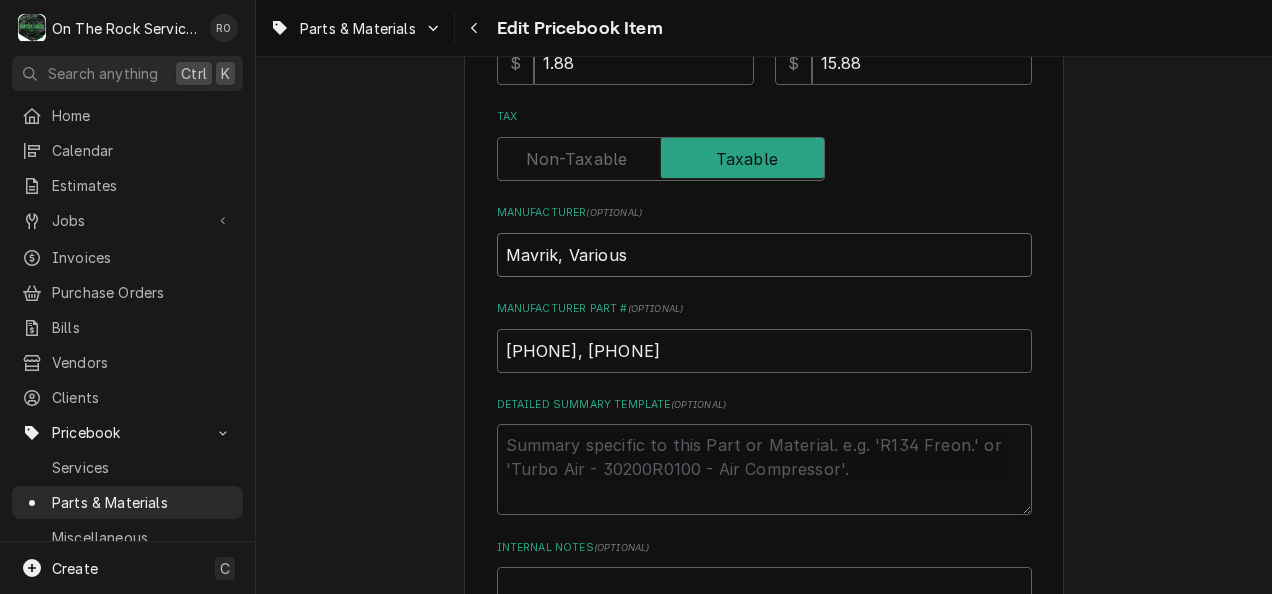 type on "x" 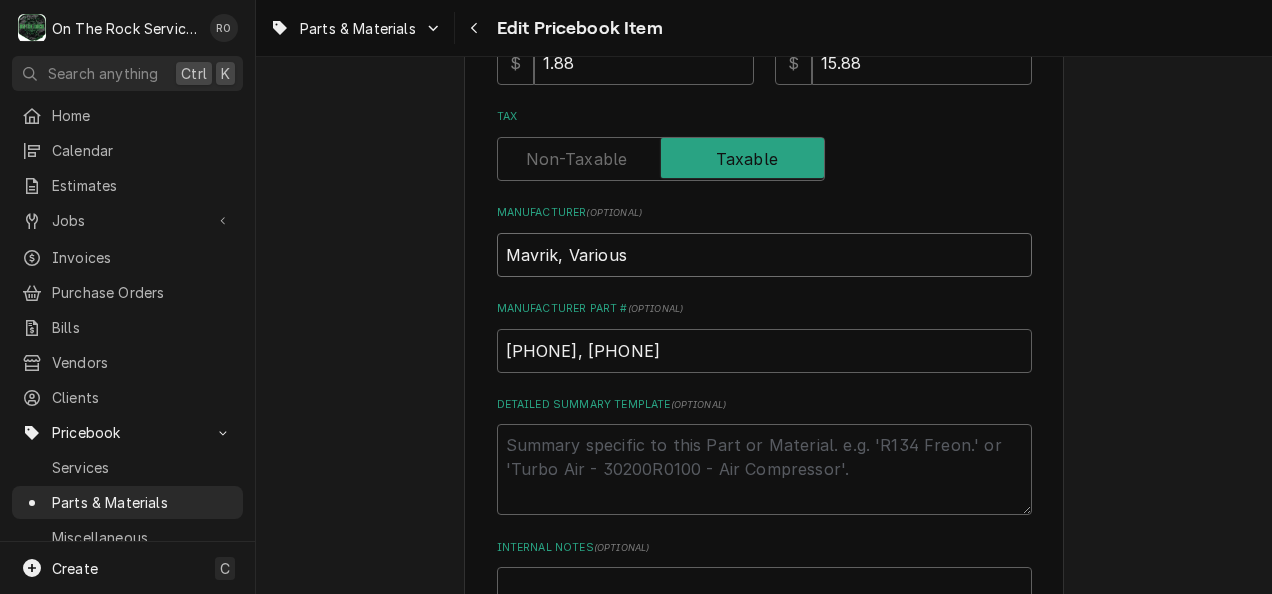 type on "Mavrik, Various" 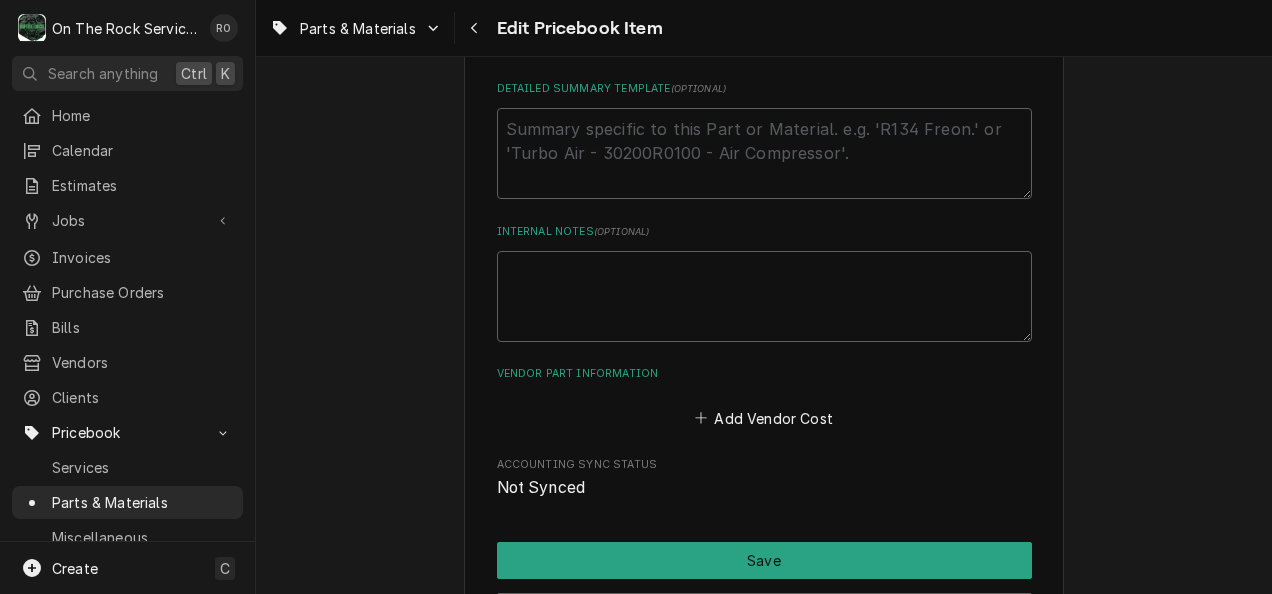 scroll, scrollTop: 1151, scrollLeft: 0, axis: vertical 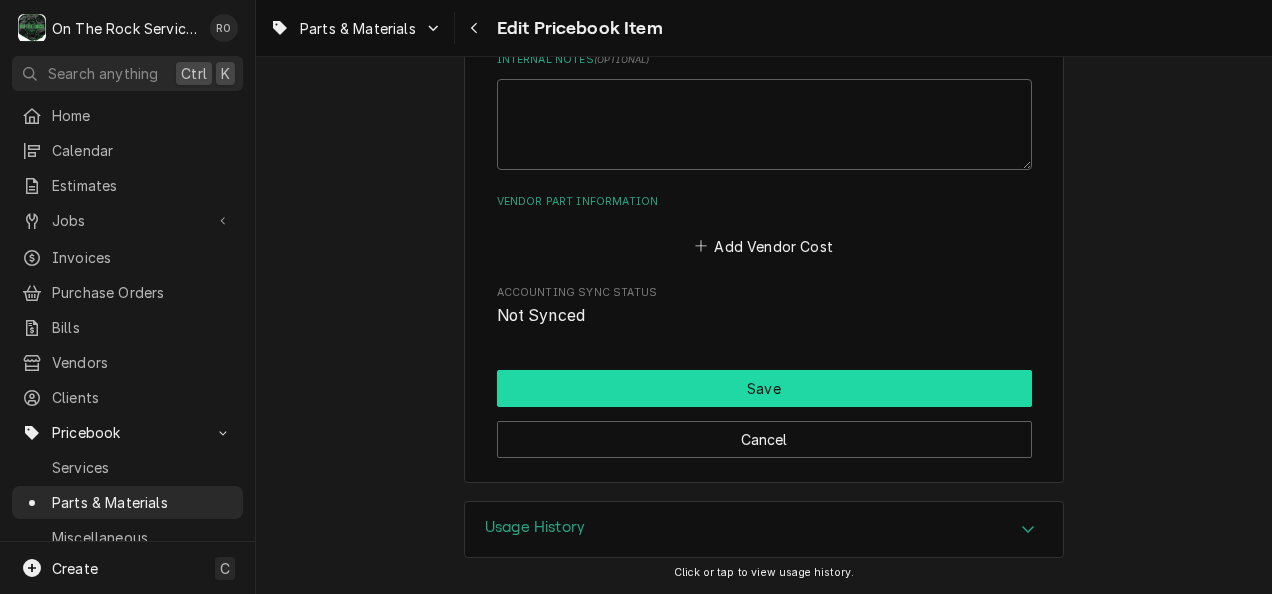 click on "Save" at bounding box center (764, 388) 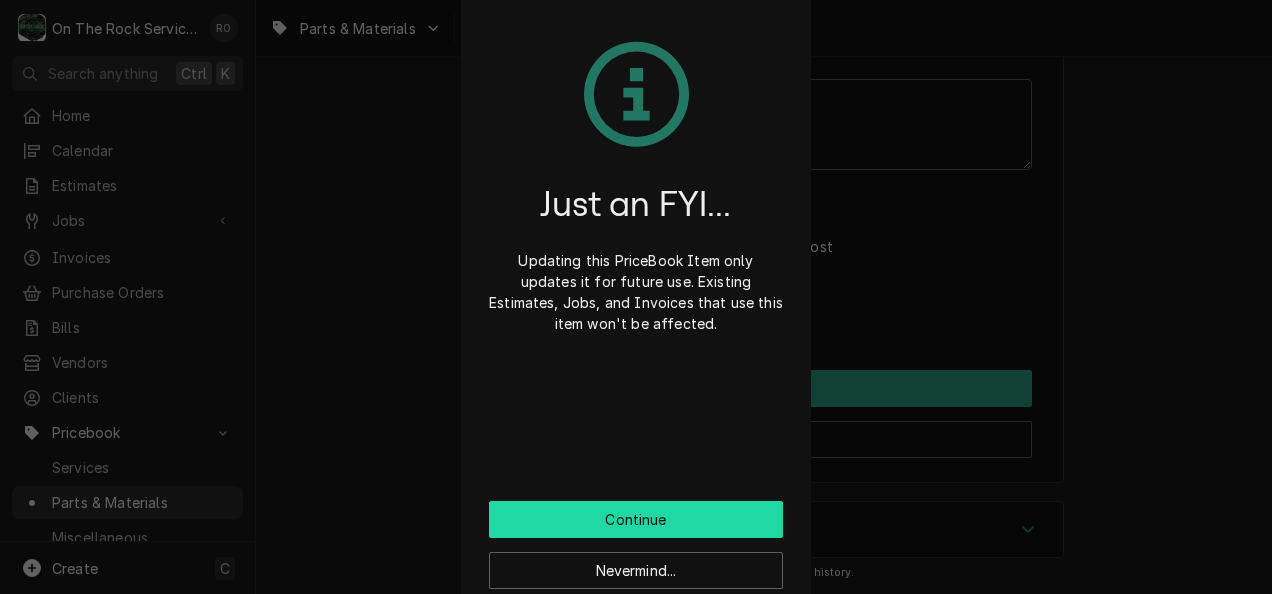 click on "Continue" at bounding box center (636, 519) 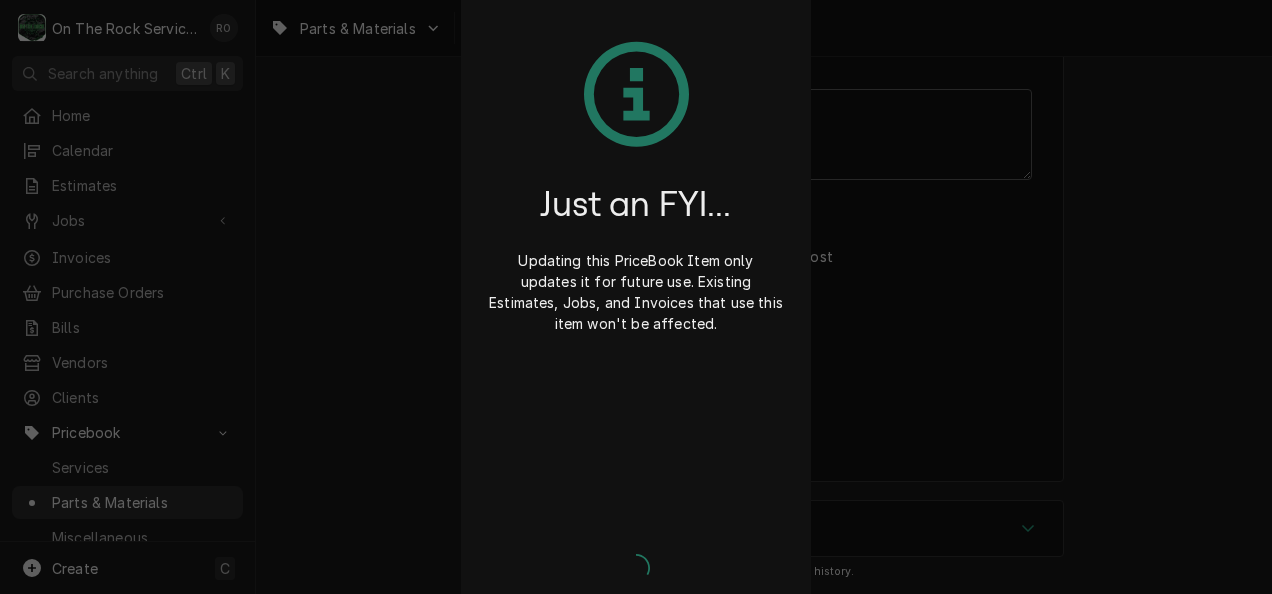 scroll, scrollTop: 1139, scrollLeft: 0, axis: vertical 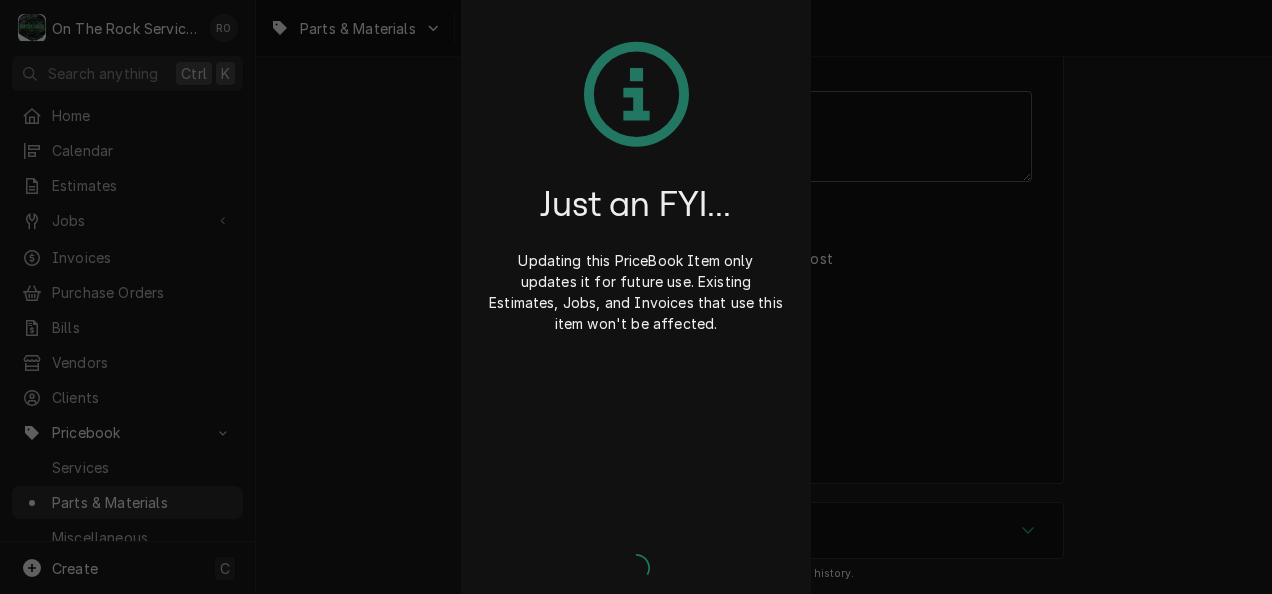 type on "x" 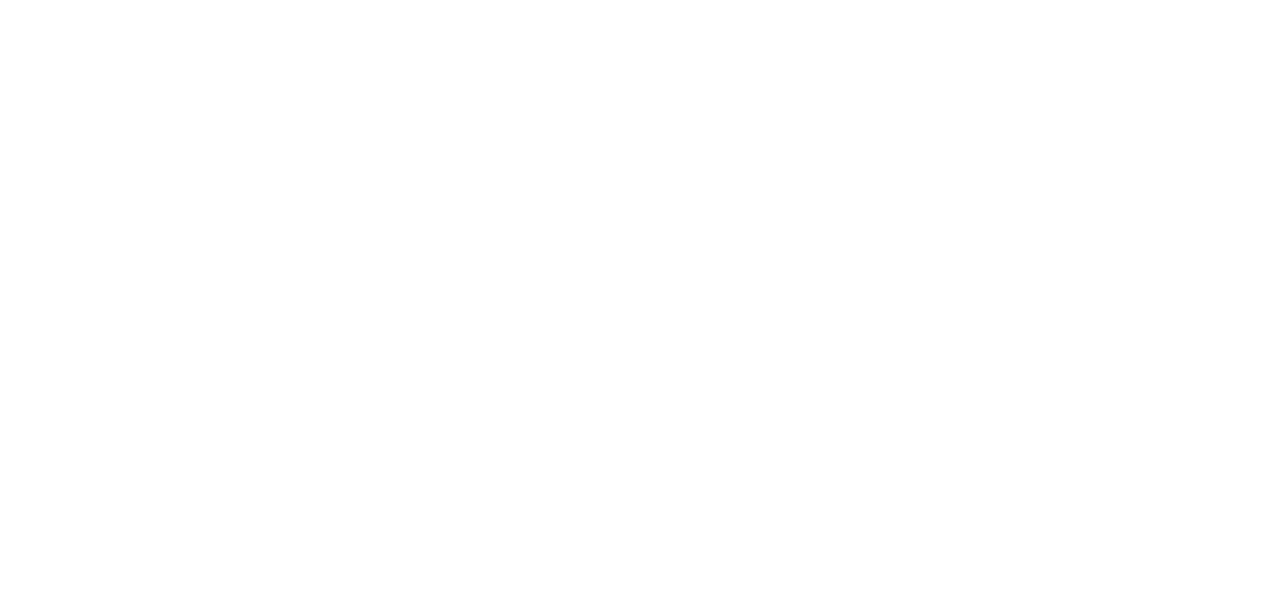 scroll, scrollTop: 0, scrollLeft: 0, axis: both 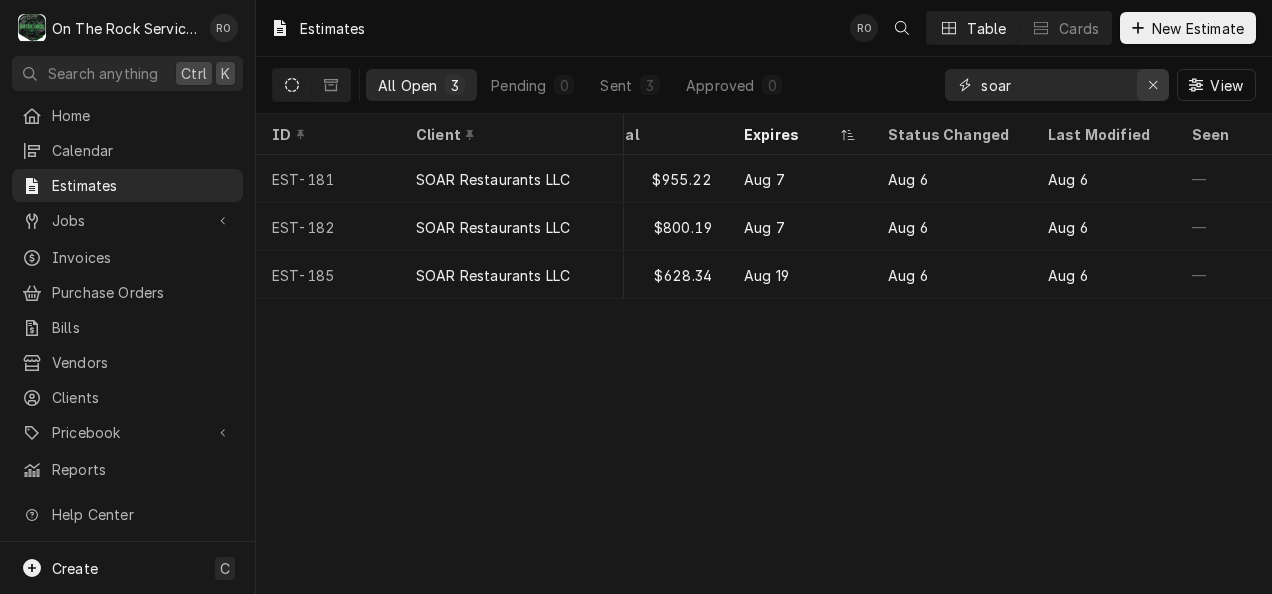 click 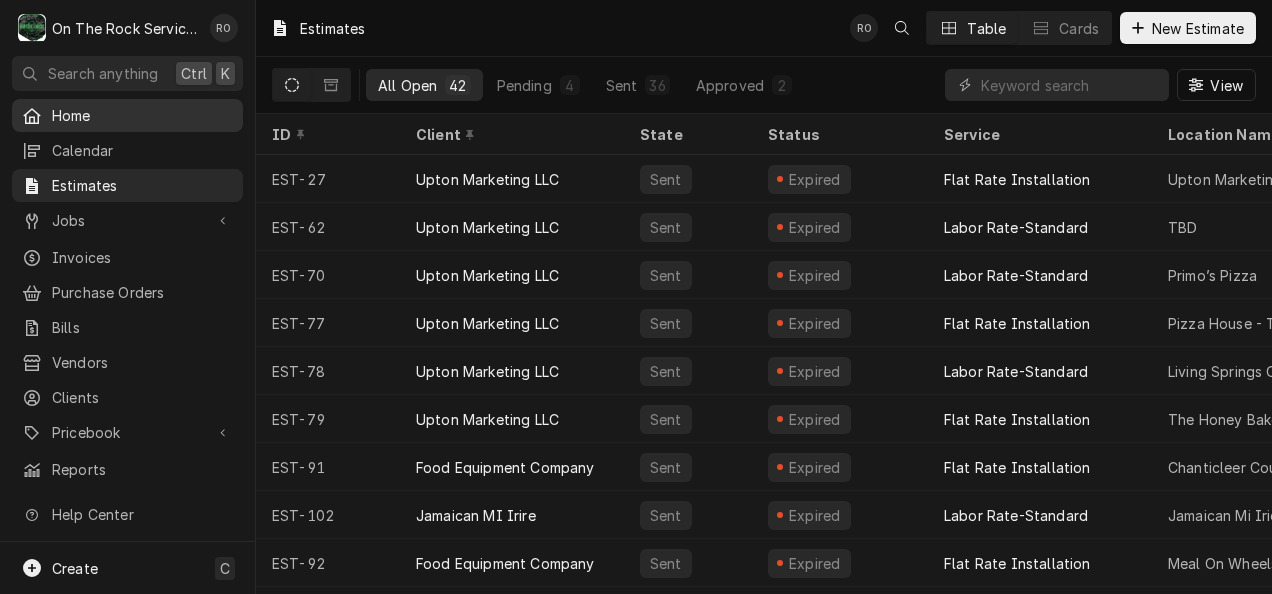 click on "Home" at bounding box center [127, 115] 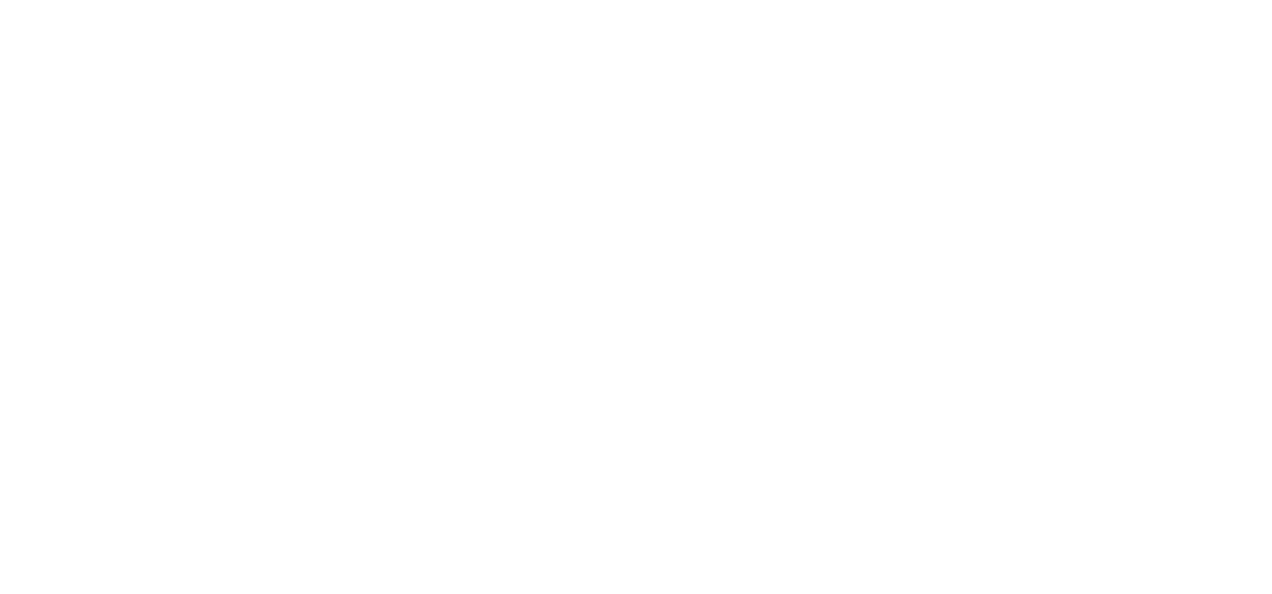 scroll, scrollTop: 0, scrollLeft: 0, axis: both 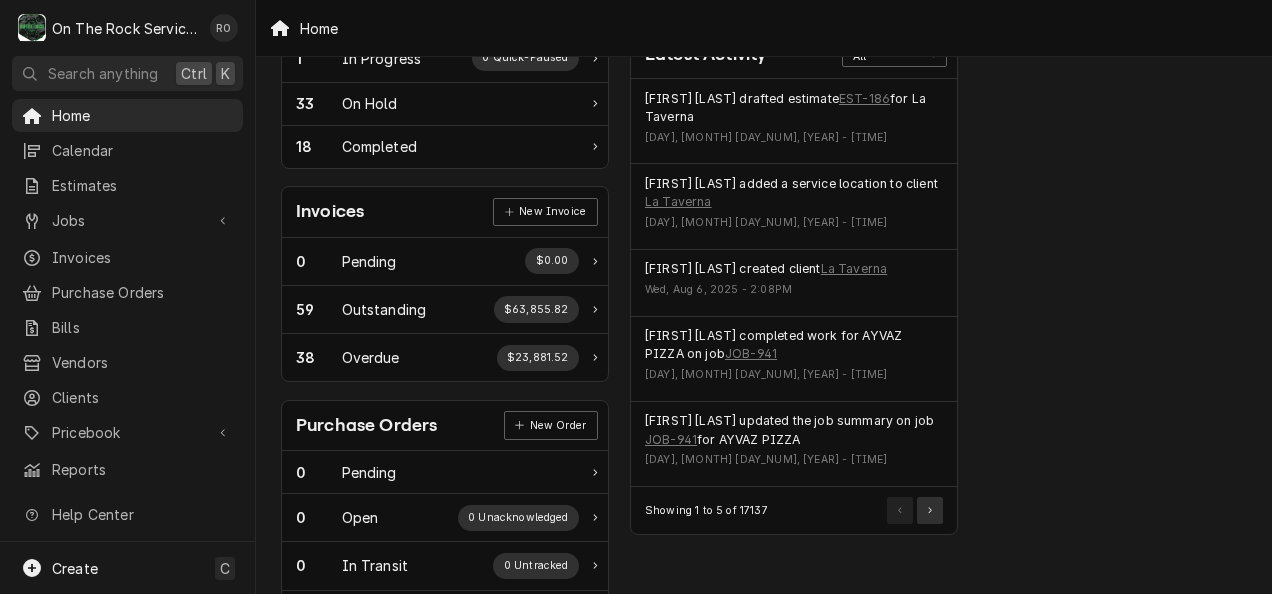 click at bounding box center [930, 510] 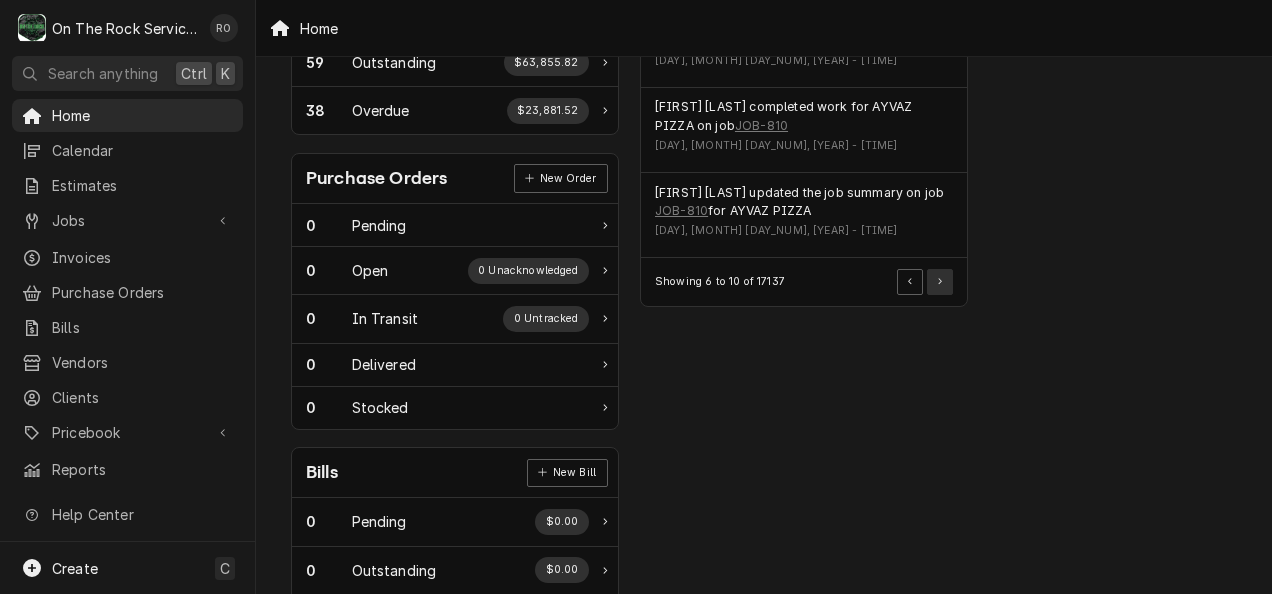 scroll, scrollTop: 721, scrollLeft: 0, axis: vertical 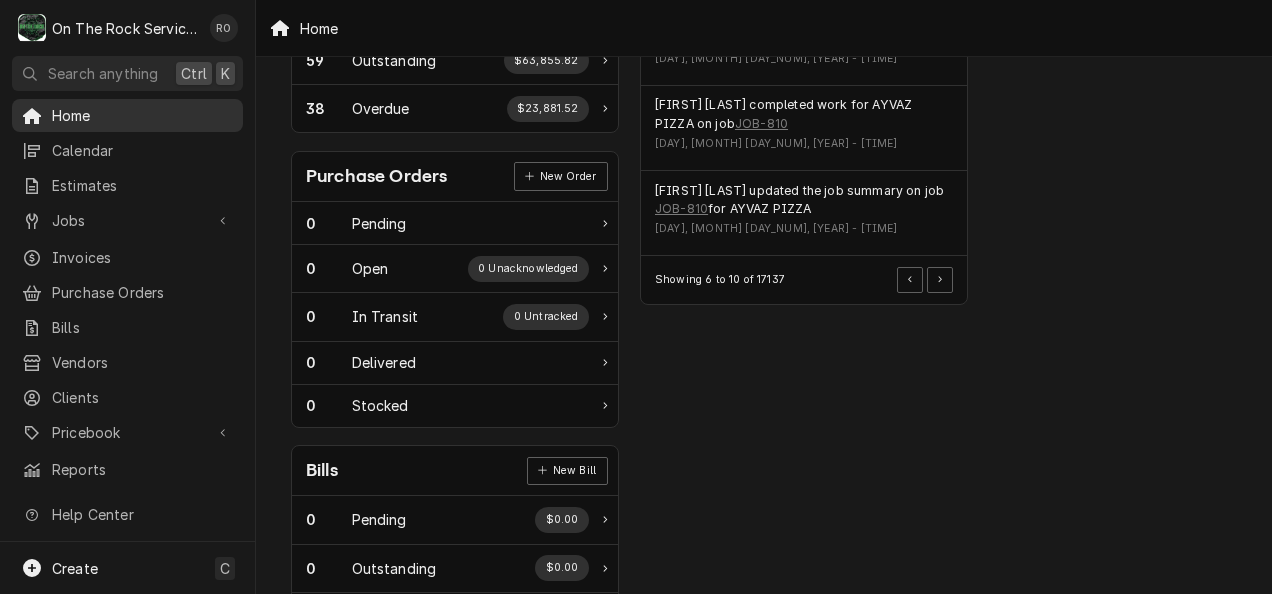 click on "Home" at bounding box center (127, 115) 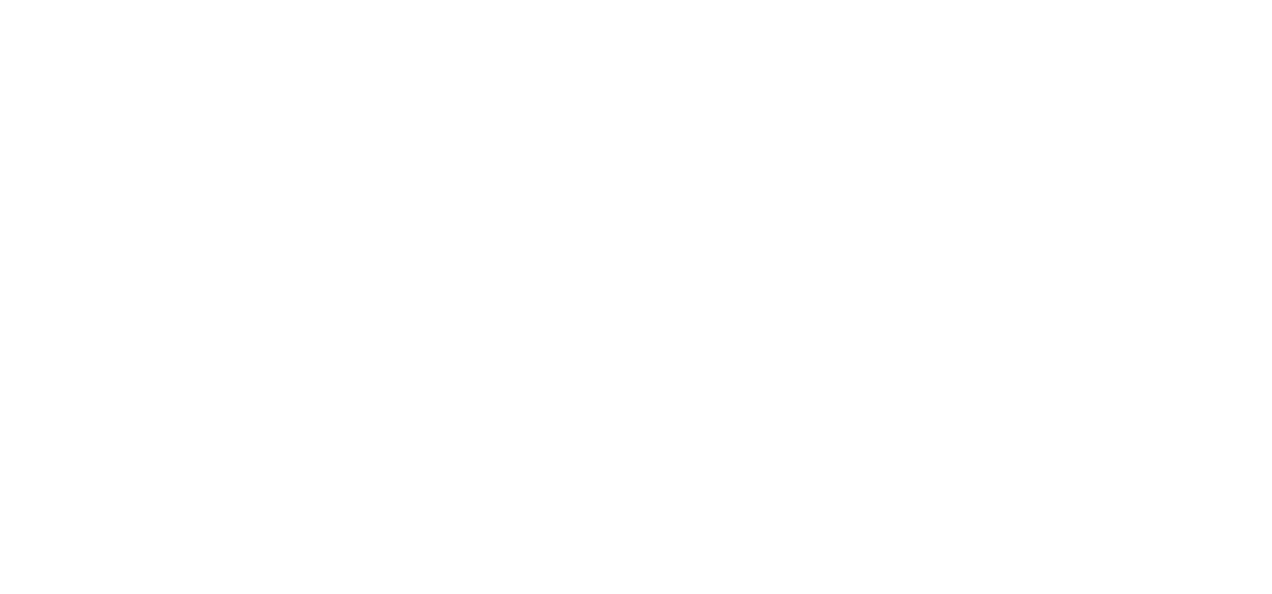 scroll, scrollTop: 0, scrollLeft: 0, axis: both 